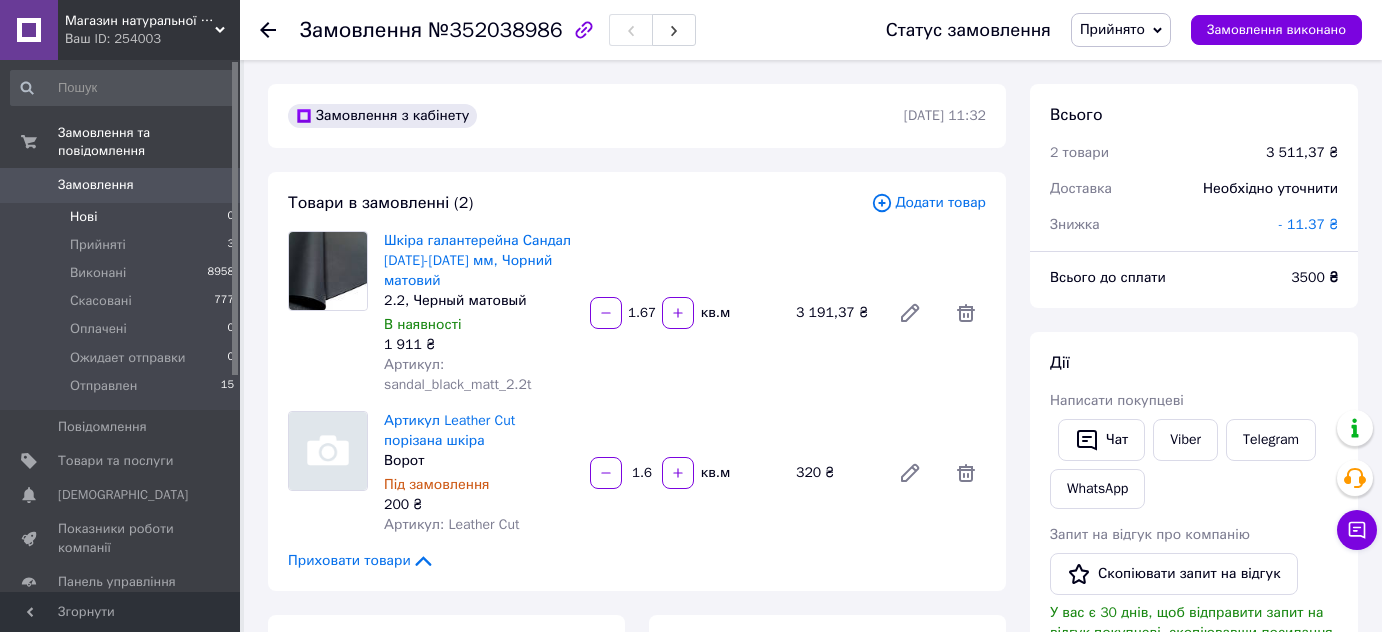 scroll, scrollTop: 303, scrollLeft: 0, axis: vertical 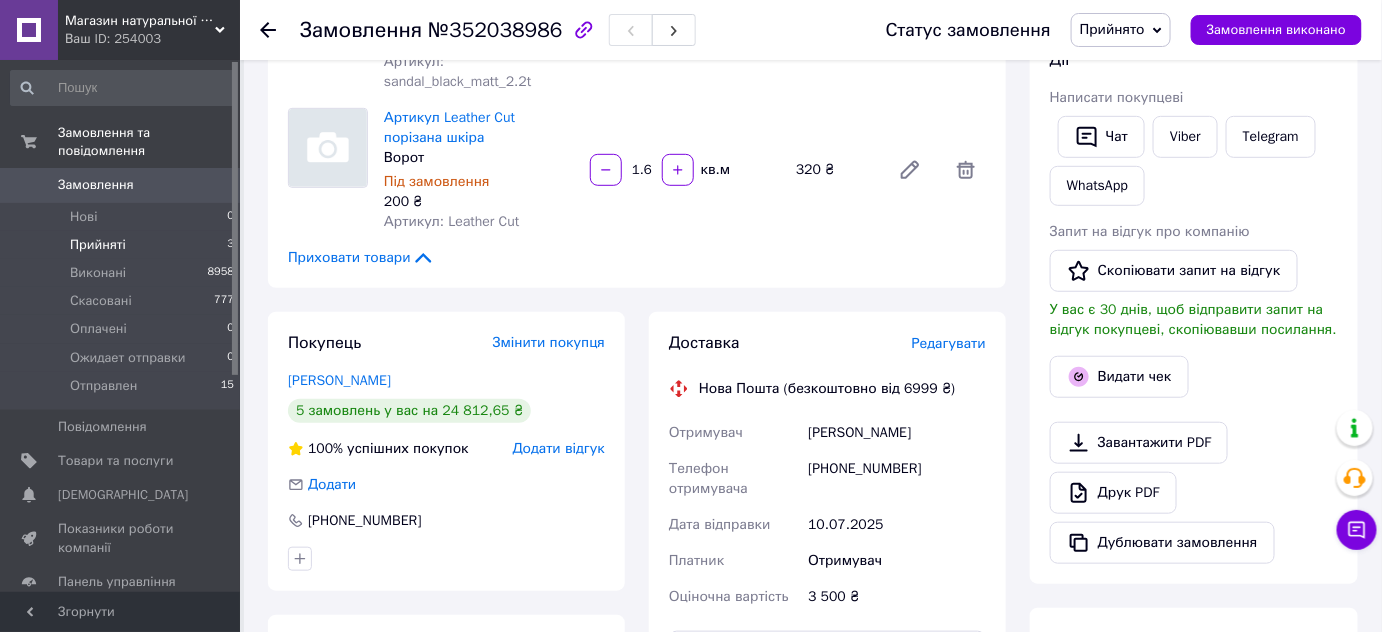 click on "Прийняті 3" at bounding box center [123, 245] 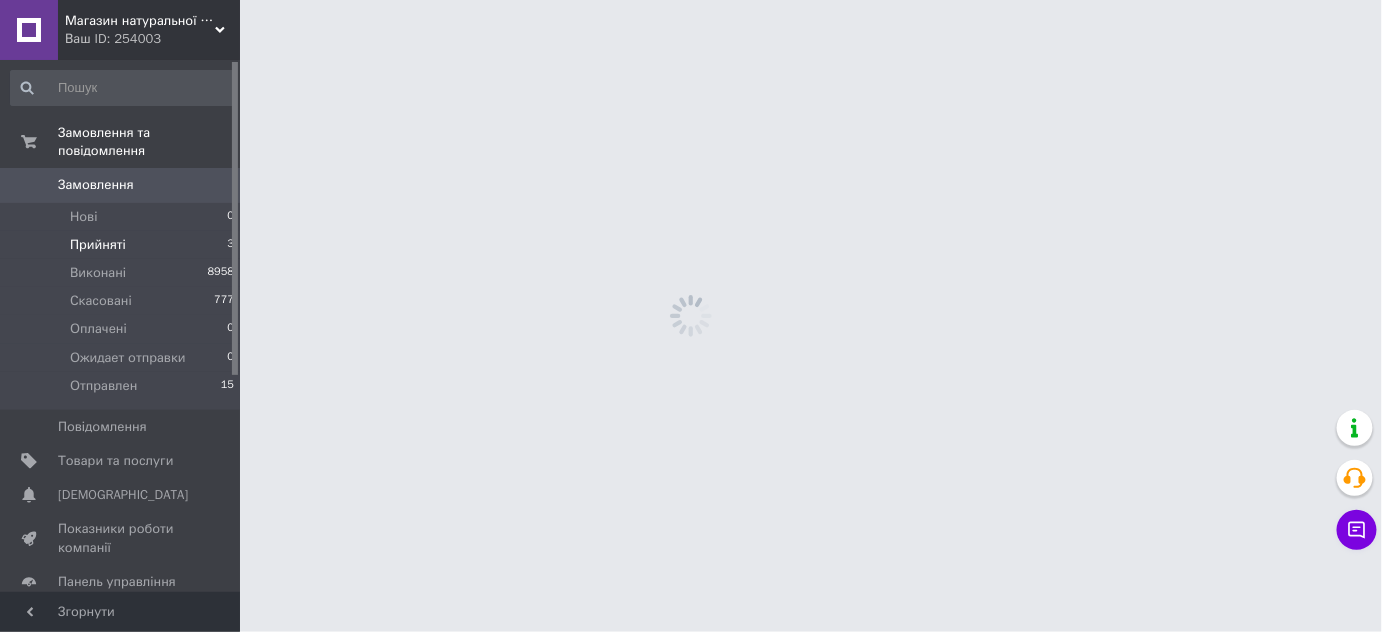 scroll, scrollTop: 0, scrollLeft: 0, axis: both 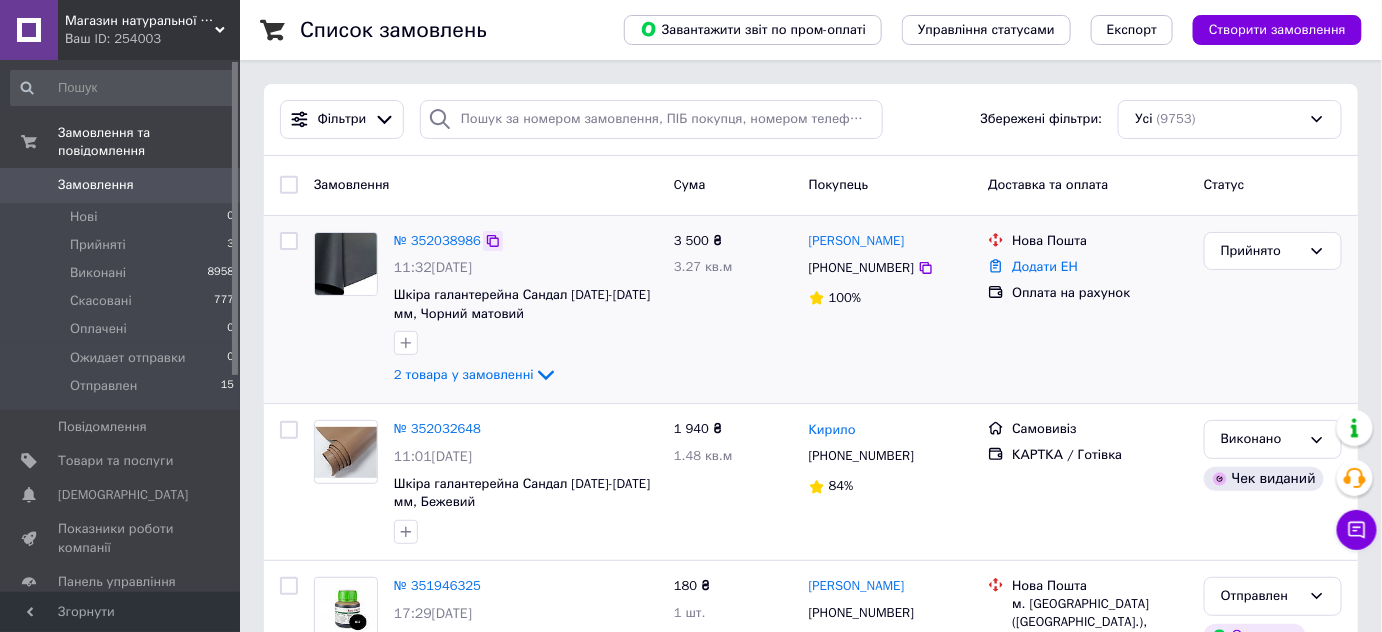 click at bounding box center [493, 241] 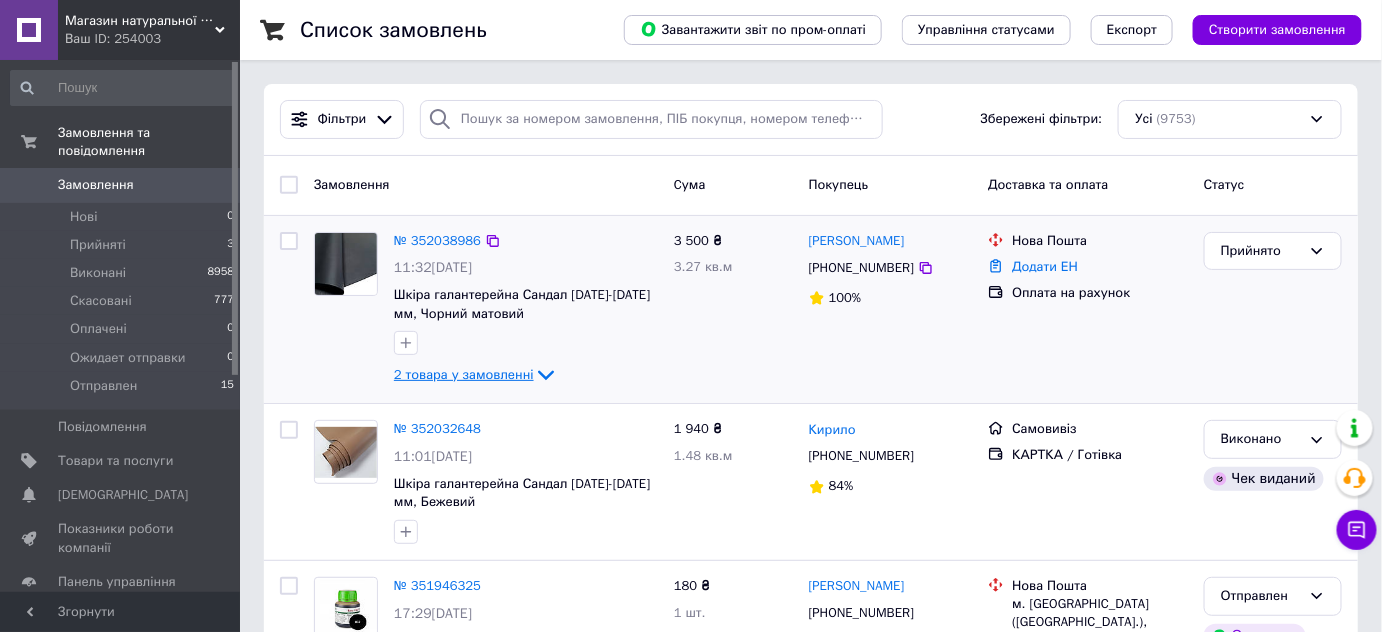 click on "2 товара у замовленні" at bounding box center [464, 374] 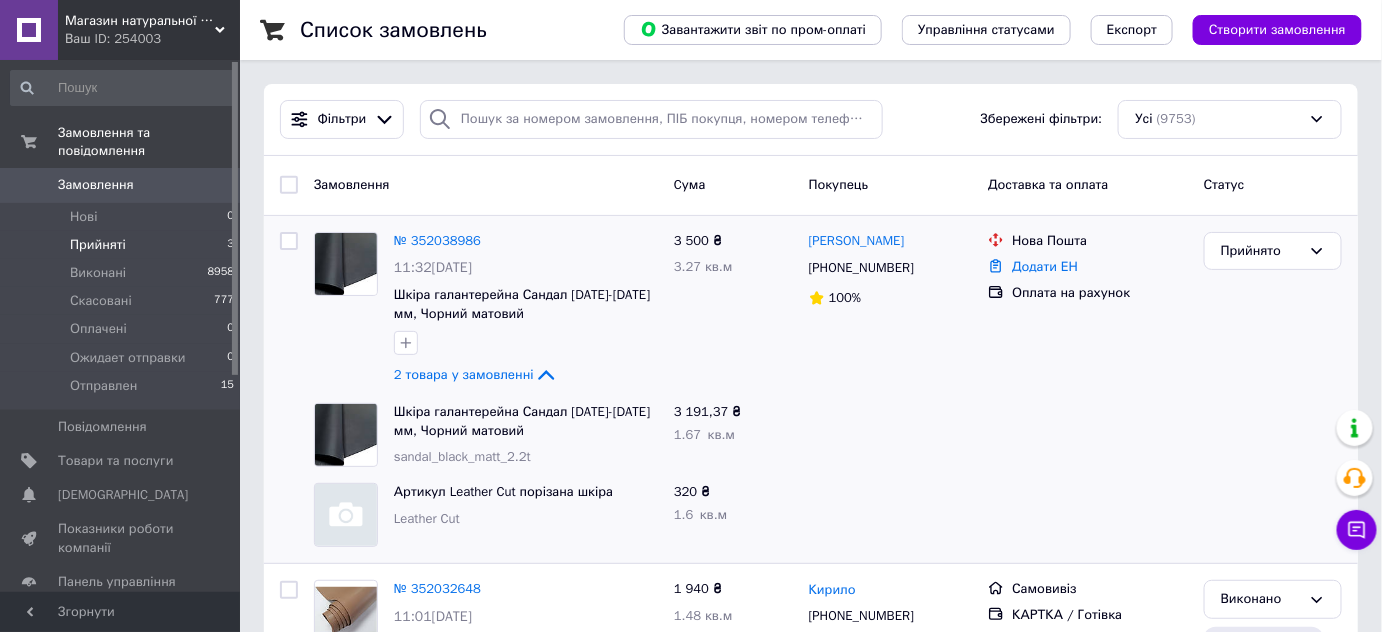 click on "Прийняті 3" at bounding box center (123, 245) 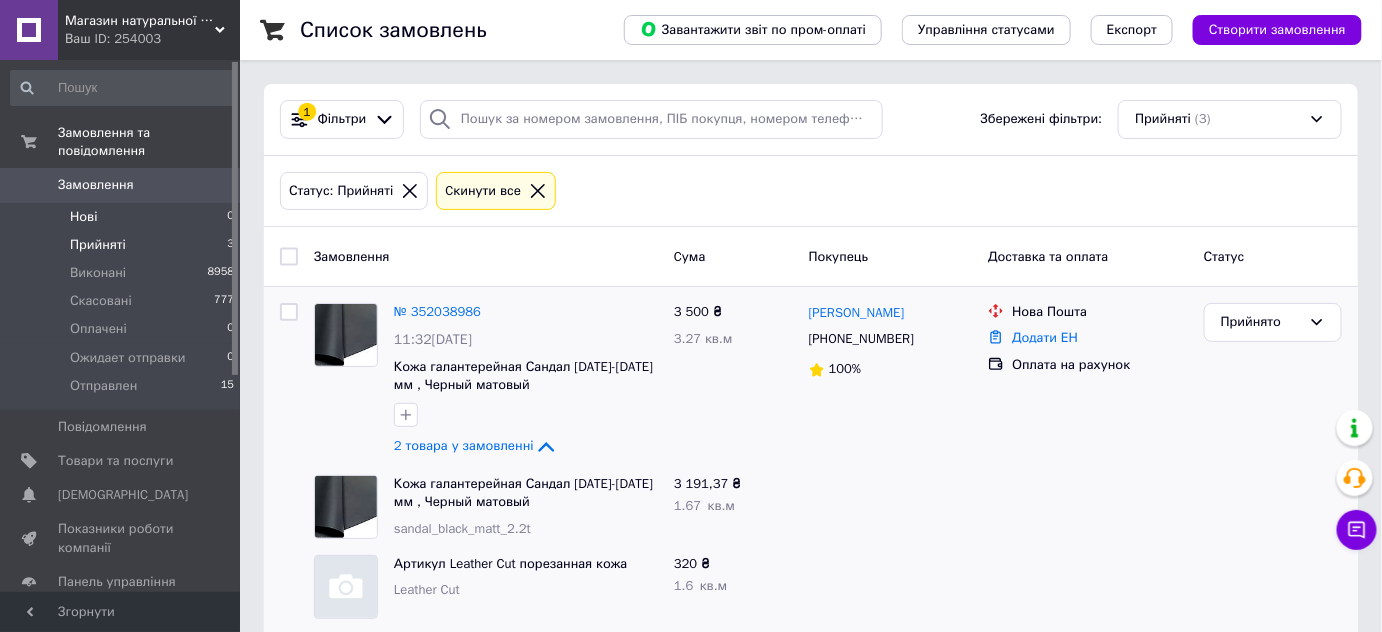 click on "Нові" at bounding box center (83, 217) 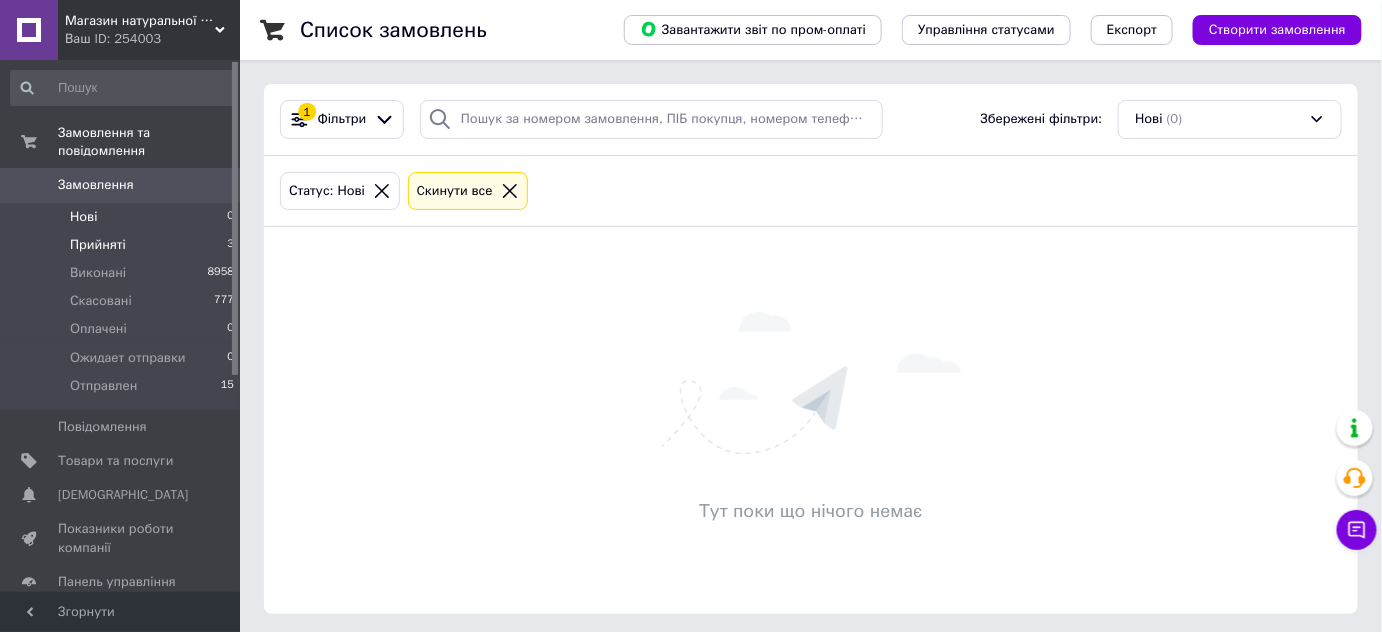 click on "Прийняті 3" at bounding box center [123, 245] 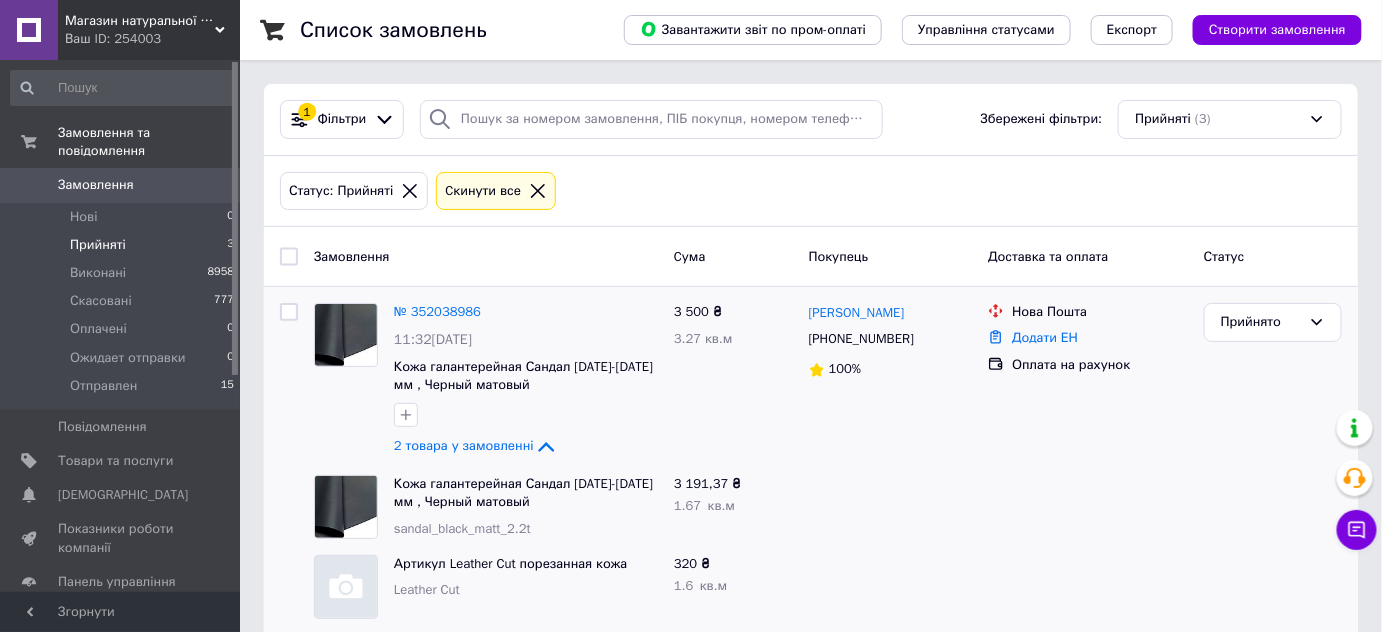 scroll, scrollTop: 371, scrollLeft: 0, axis: vertical 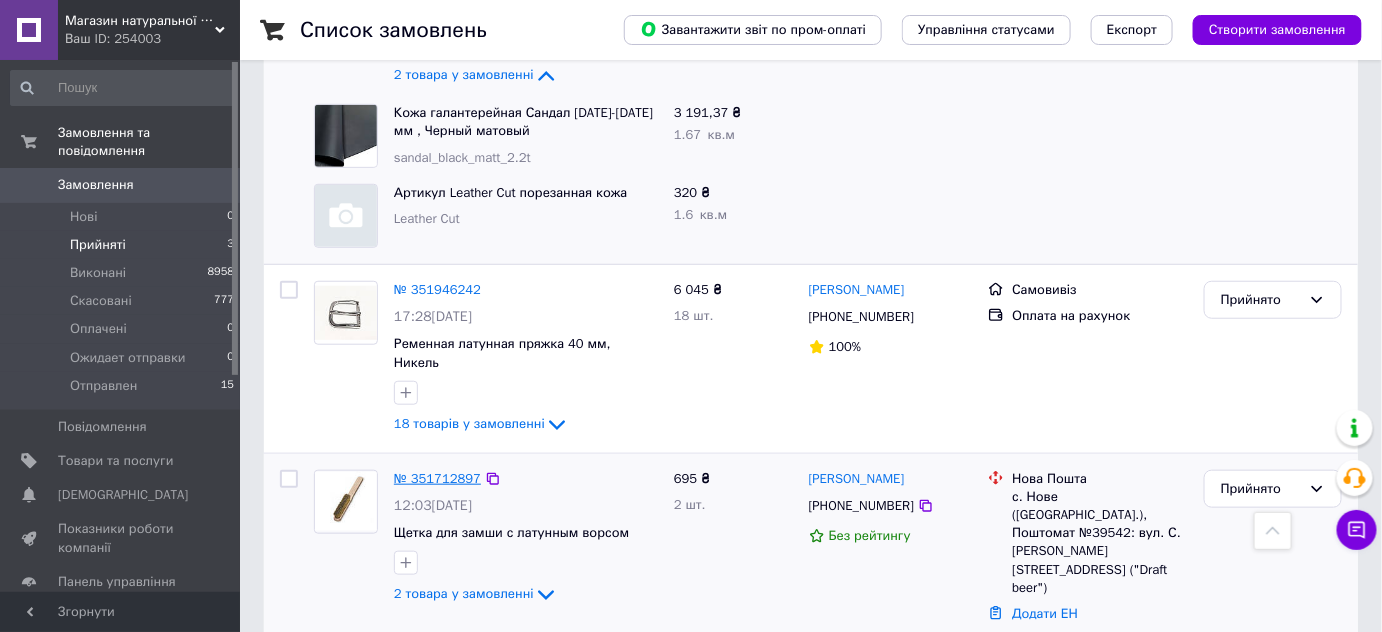click on "№ 351712897" at bounding box center (437, 478) 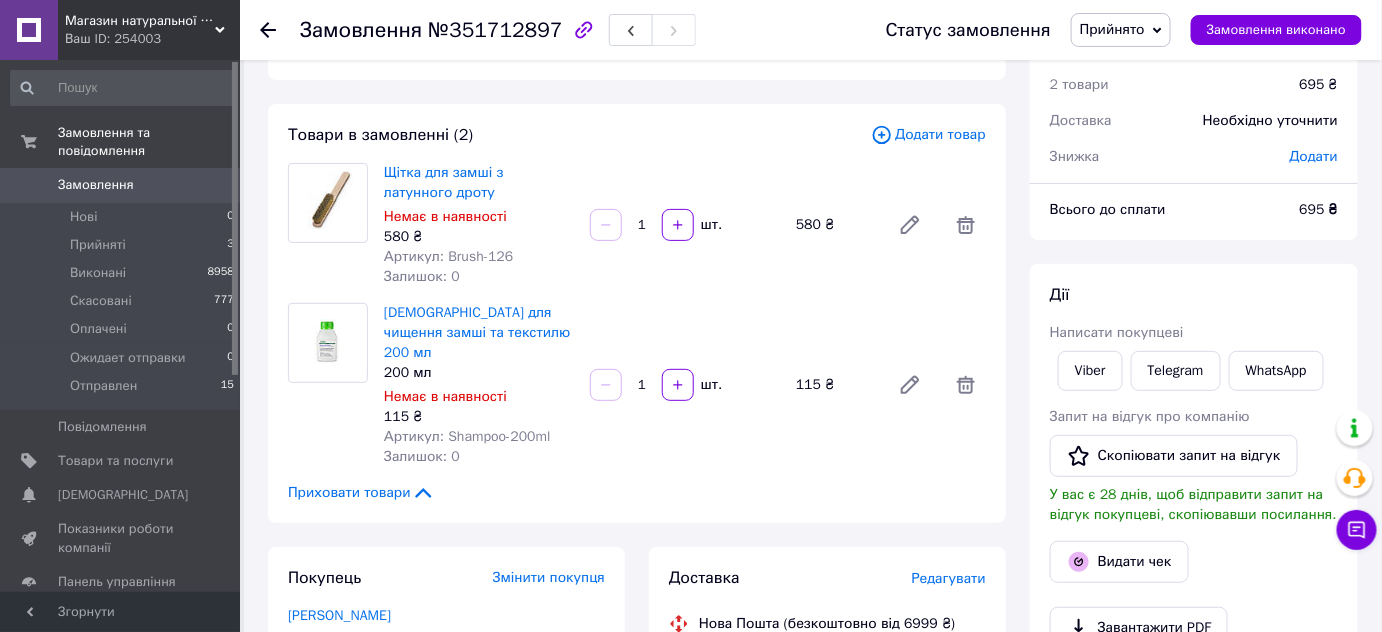 scroll, scrollTop: 371, scrollLeft: 0, axis: vertical 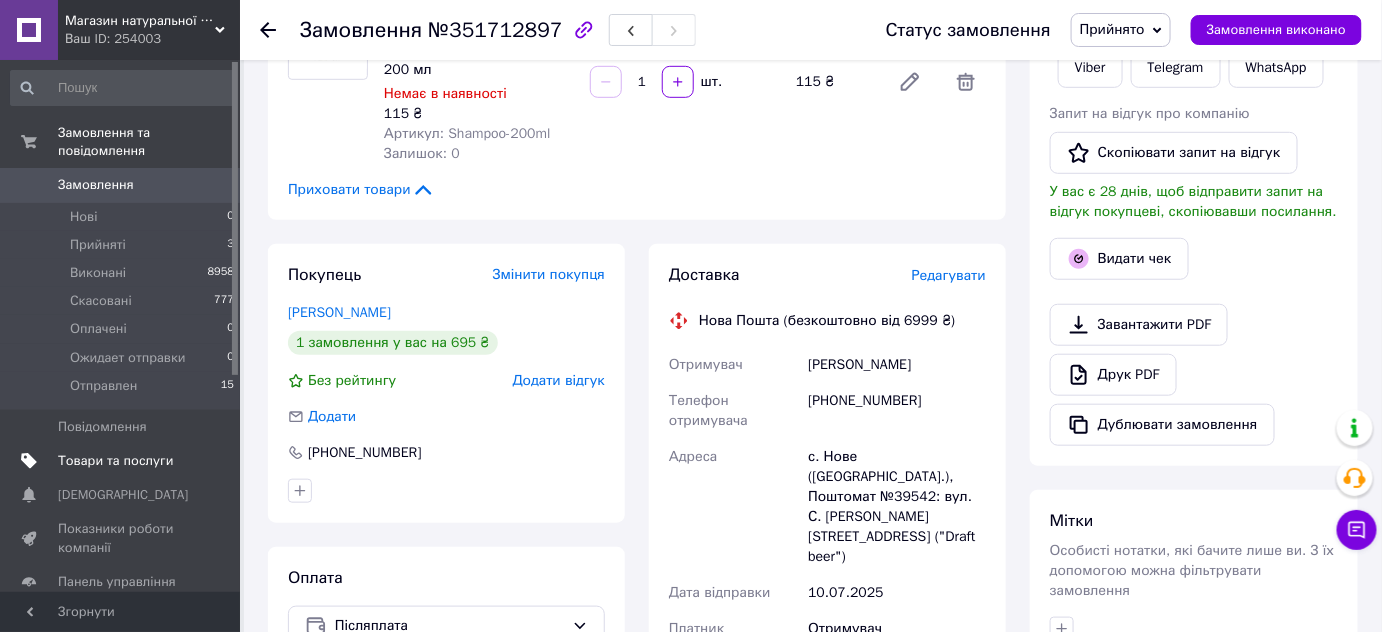 click on "Товари та послуги" at bounding box center (121, 461) 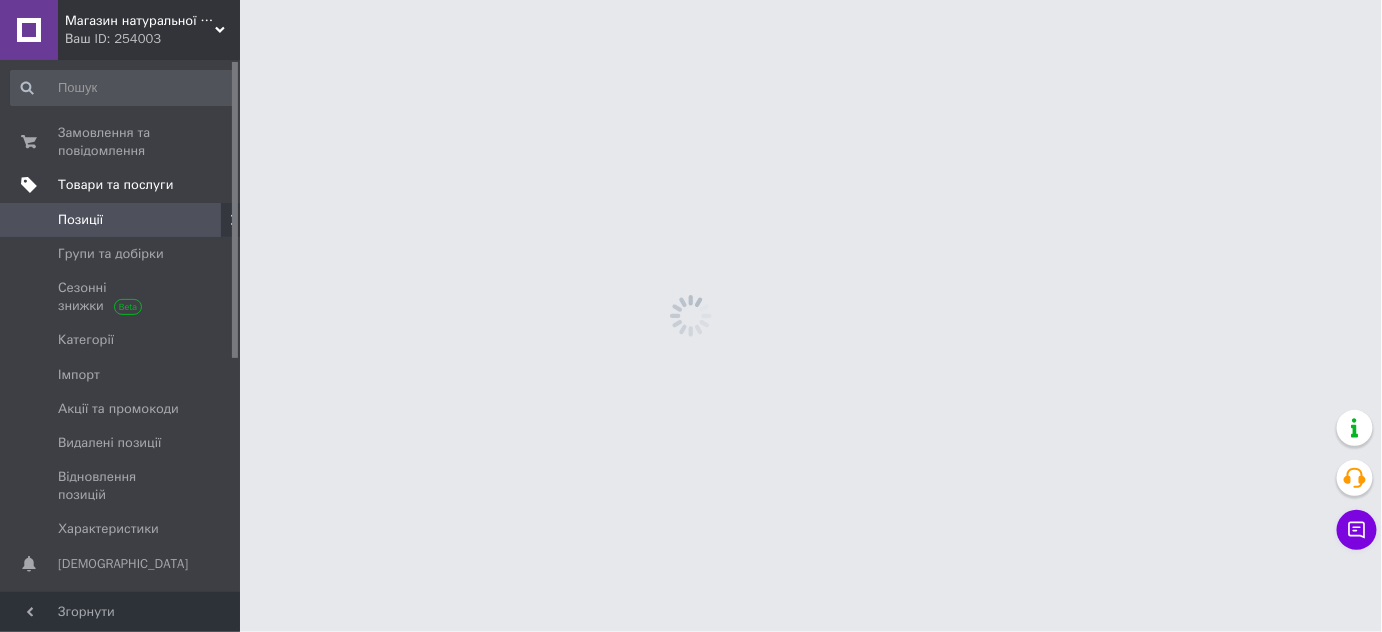 scroll, scrollTop: 0, scrollLeft: 0, axis: both 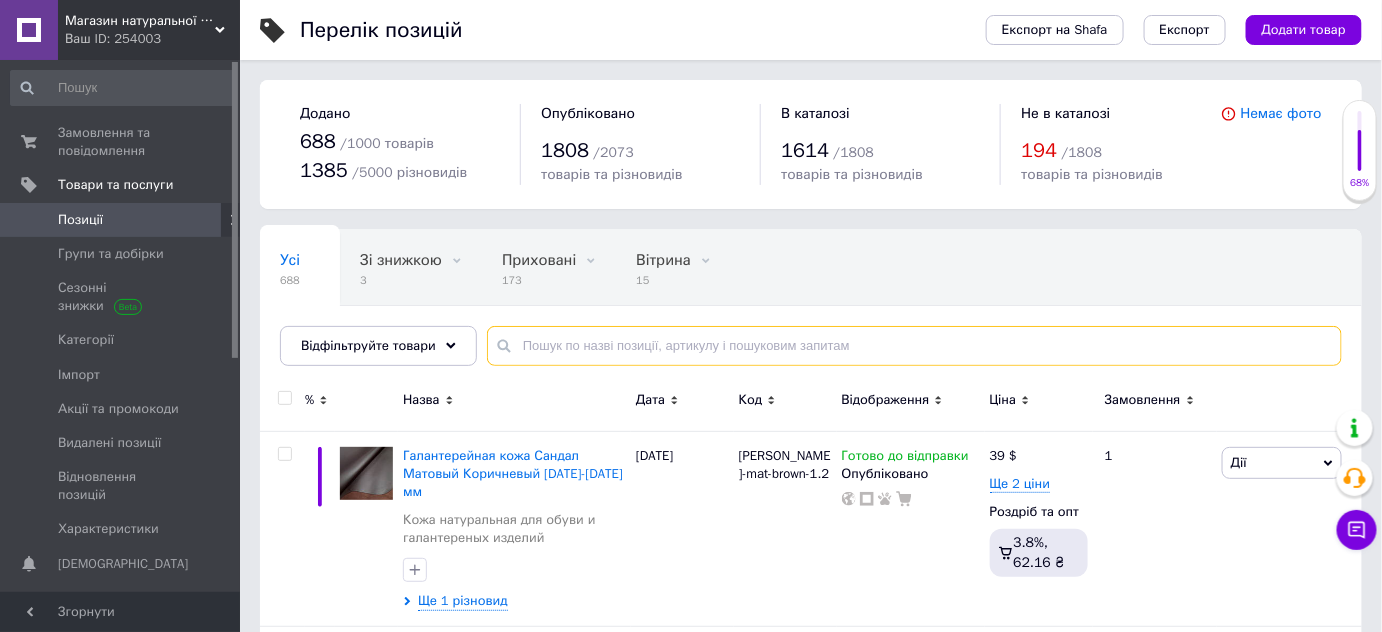 click at bounding box center [914, 346] 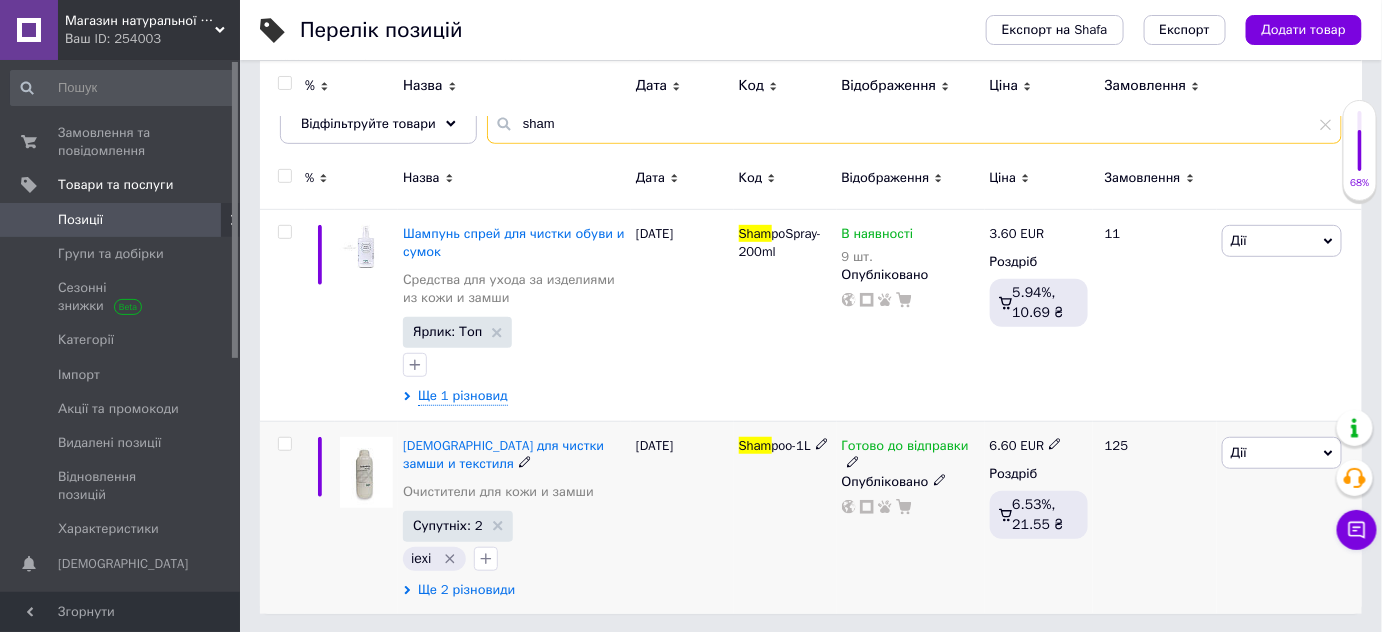 scroll, scrollTop: 221, scrollLeft: 0, axis: vertical 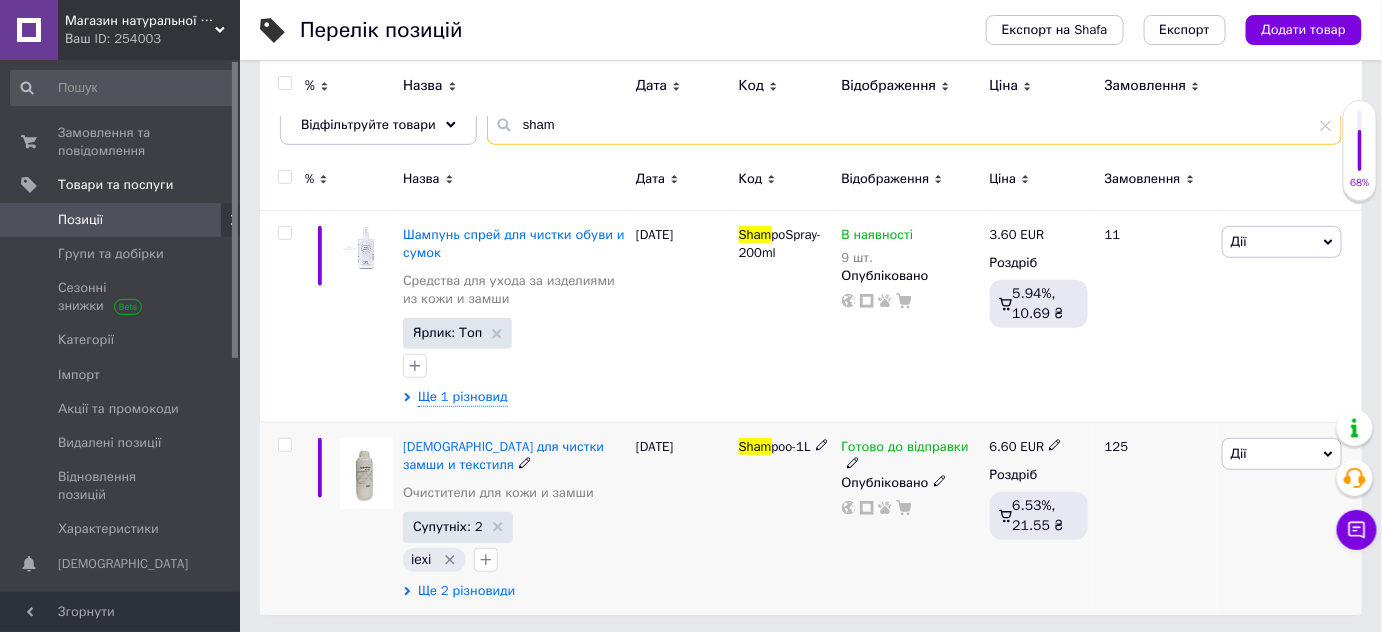 type on "sham" 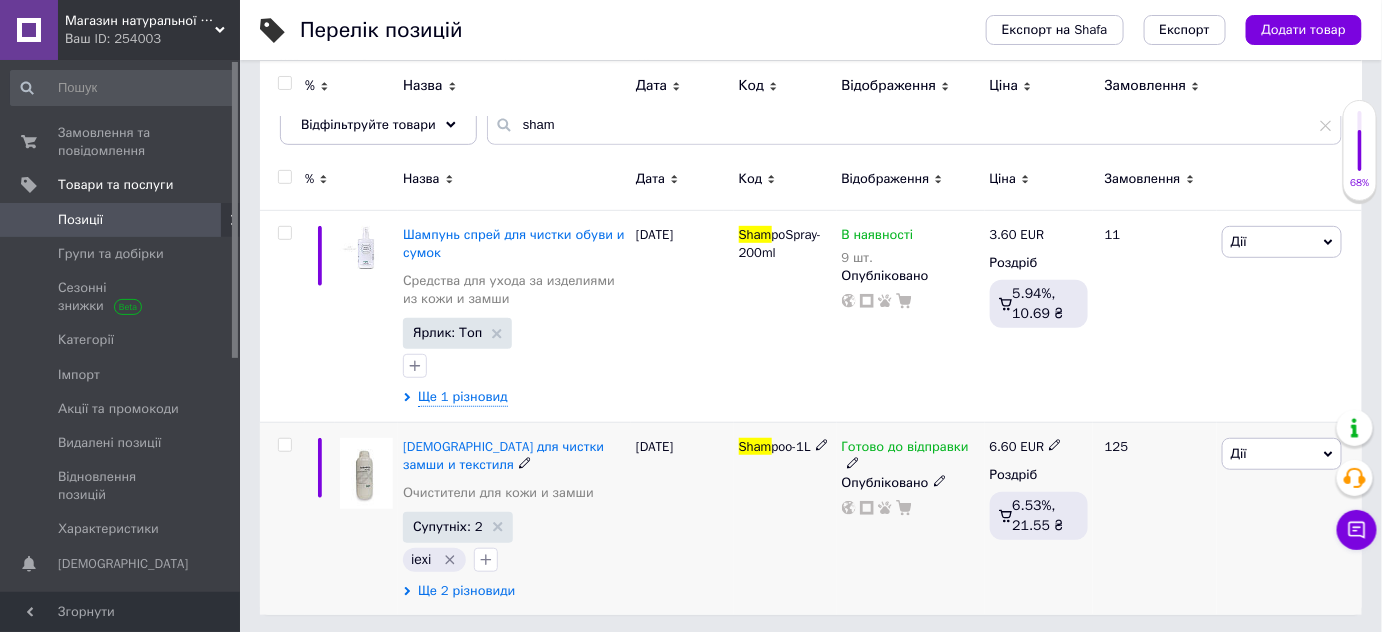 click on "Ще 2 різновиди" at bounding box center (466, 591) 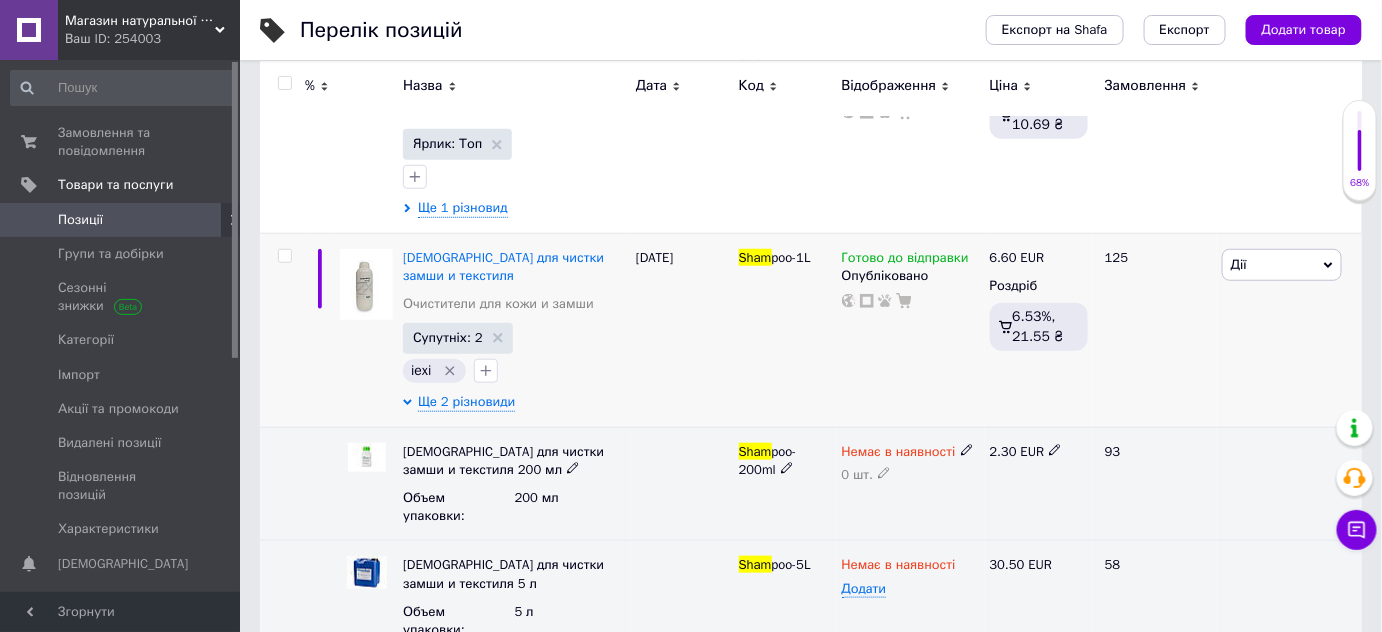 scroll, scrollTop: 449, scrollLeft: 0, axis: vertical 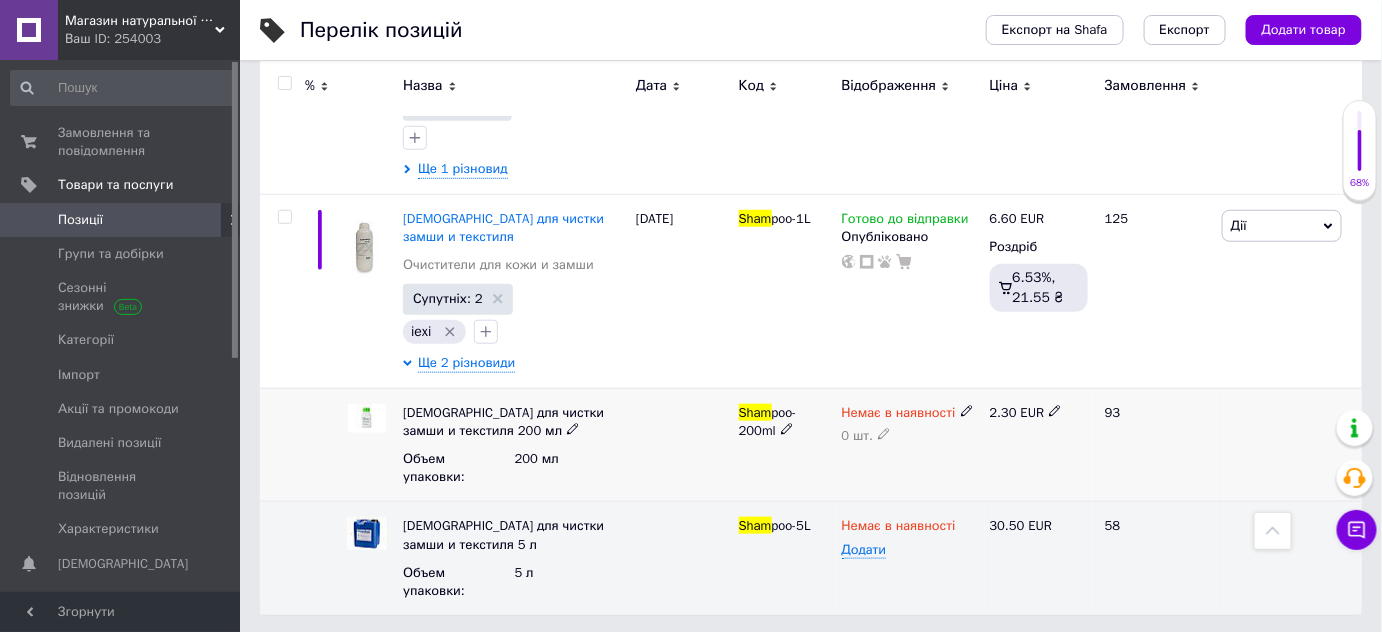 click 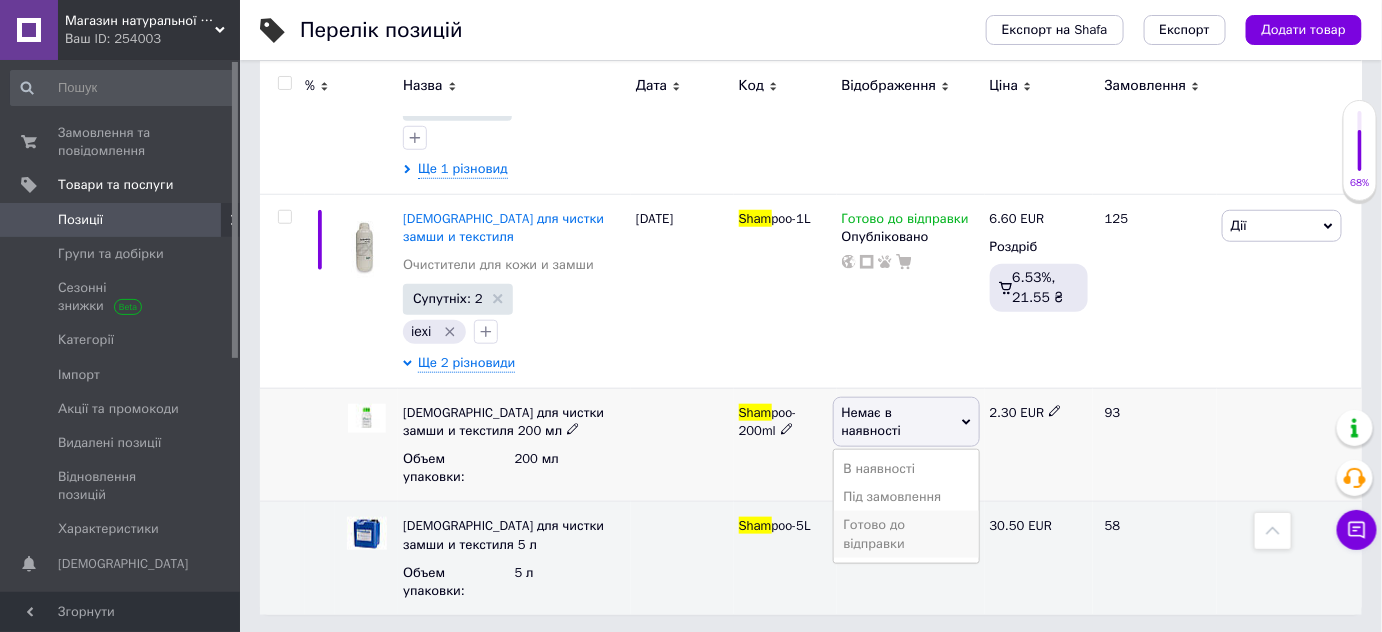 click on "Готово до відправки" at bounding box center [906, 534] 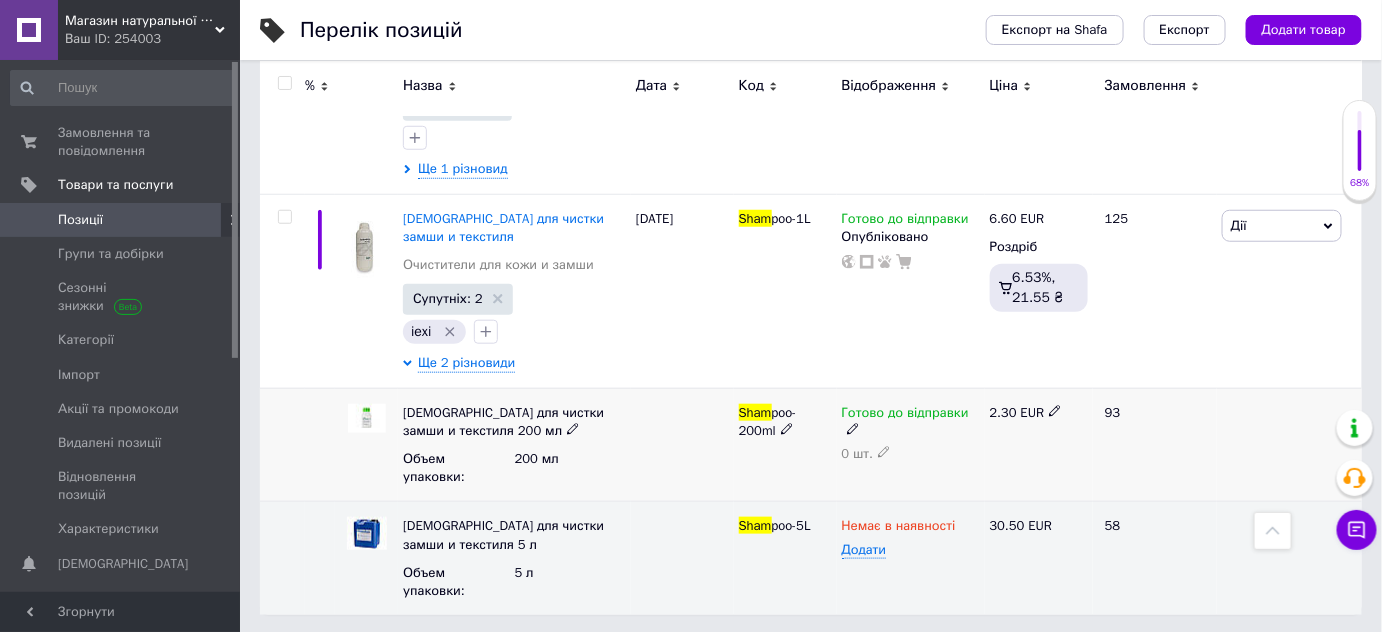 click 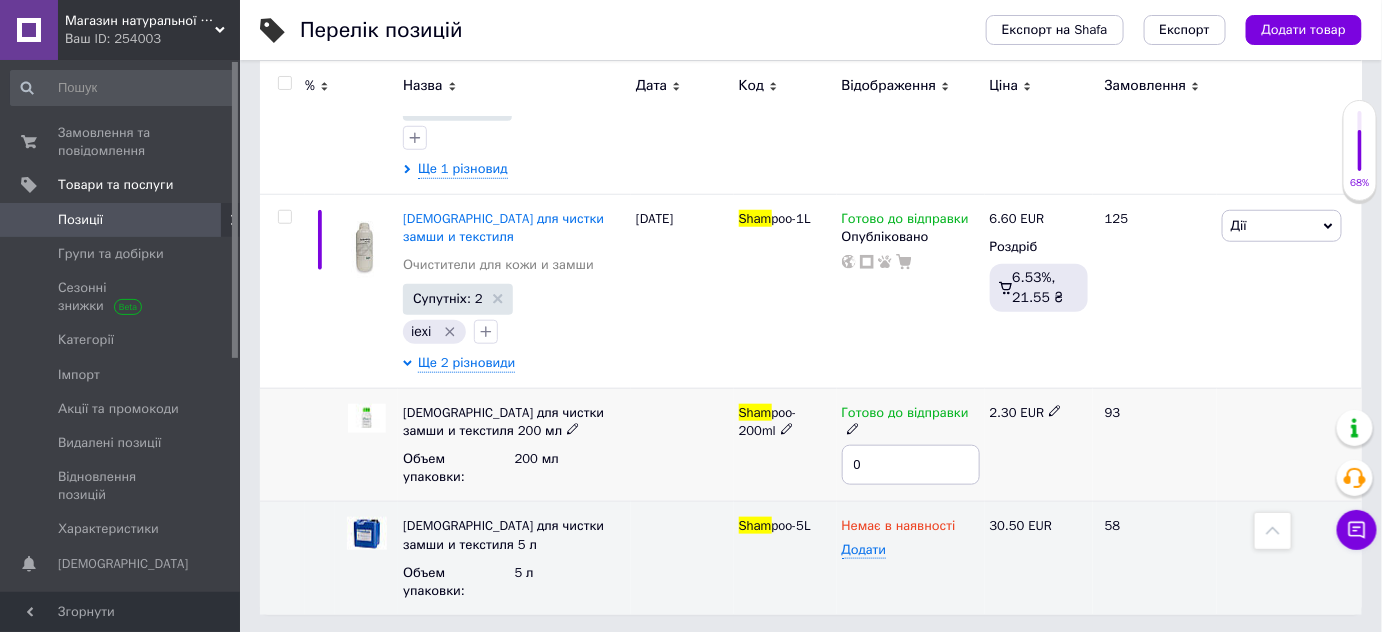 type 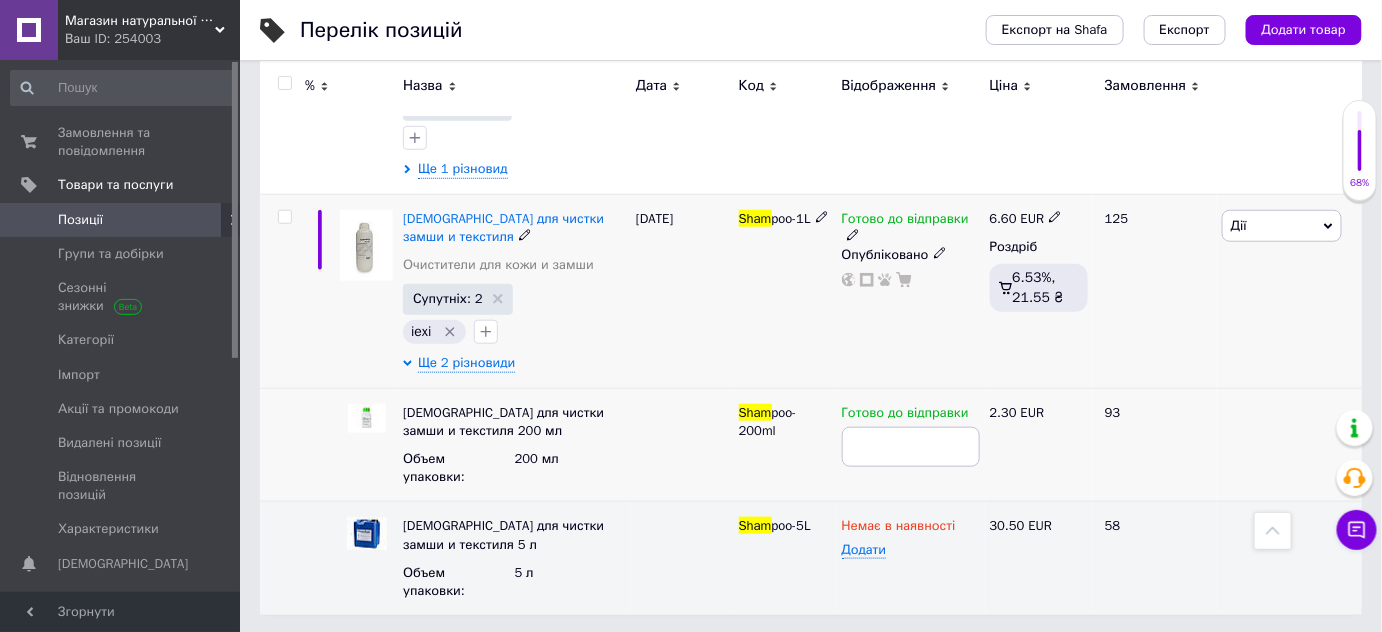 click on "[DATE]" at bounding box center [682, 291] 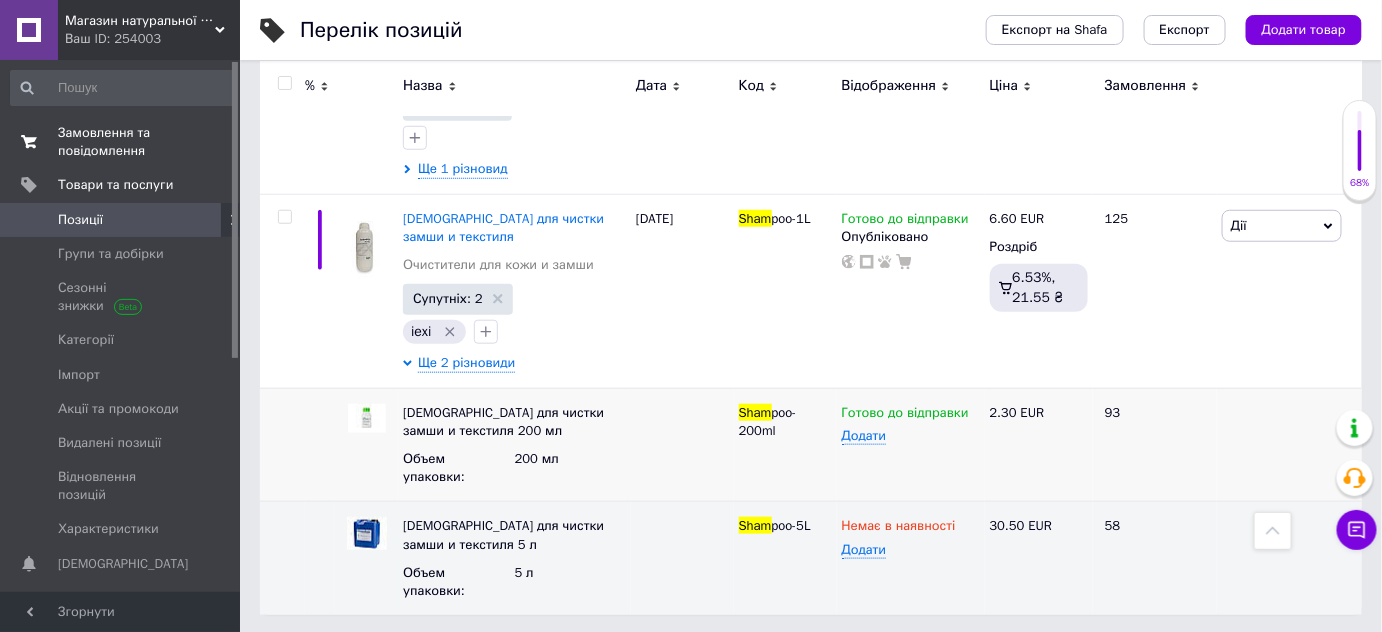 click on "Замовлення та повідомлення" at bounding box center (121, 142) 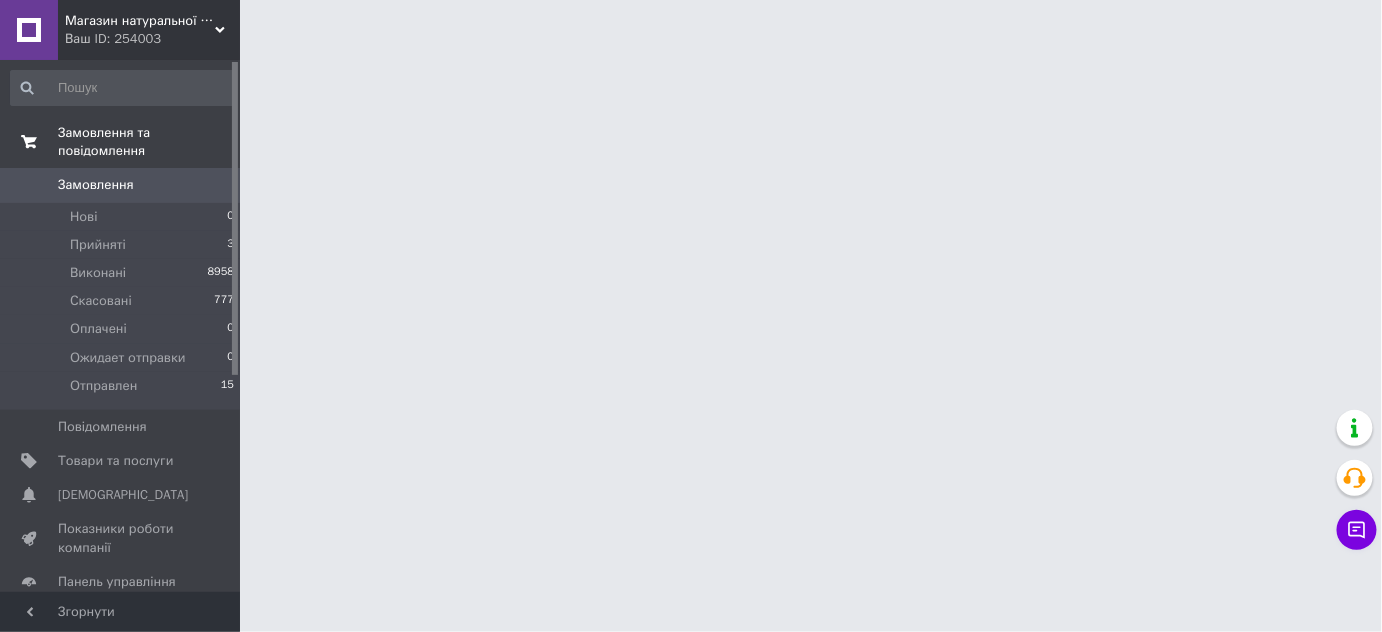 scroll, scrollTop: 0, scrollLeft: 0, axis: both 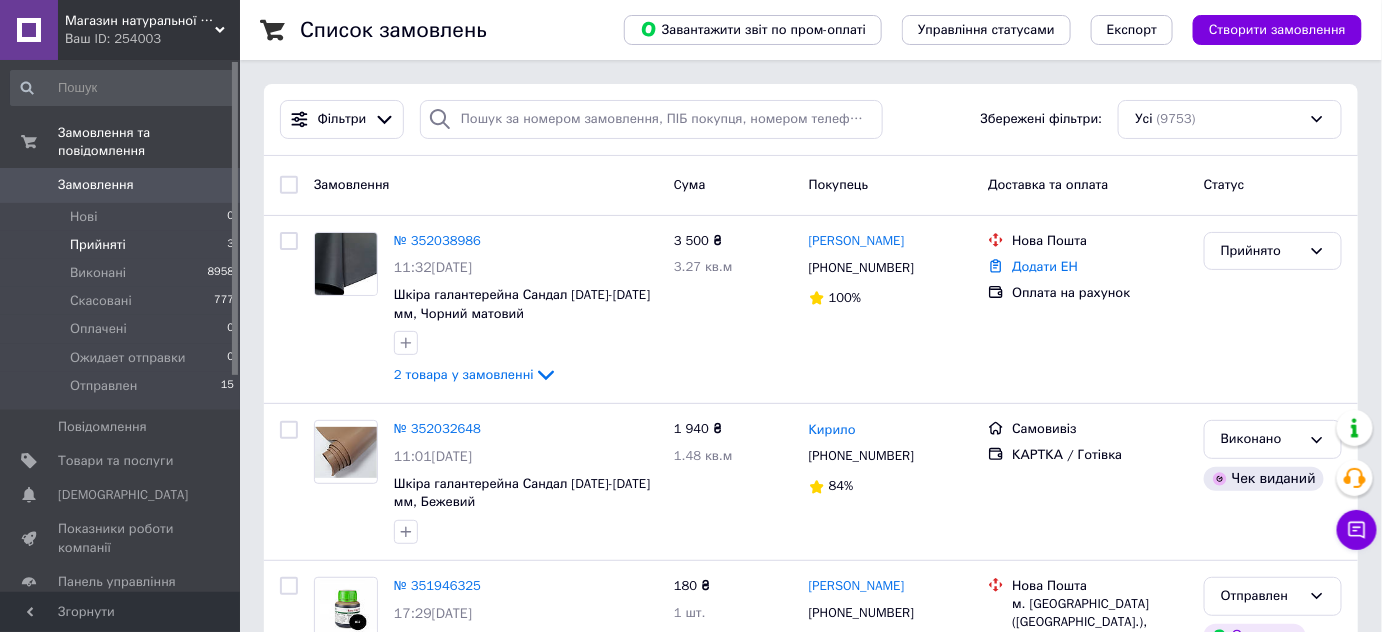 click on "Прийняті 3" at bounding box center [123, 245] 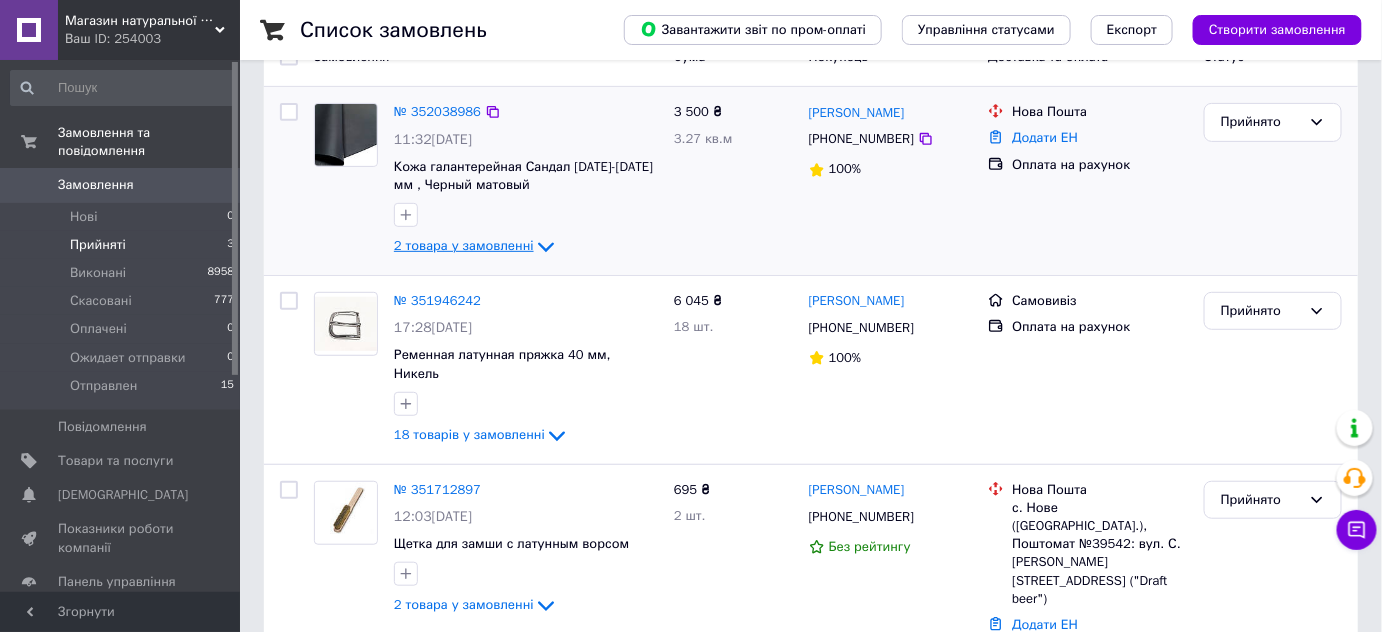 scroll, scrollTop: 211, scrollLeft: 0, axis: vertical 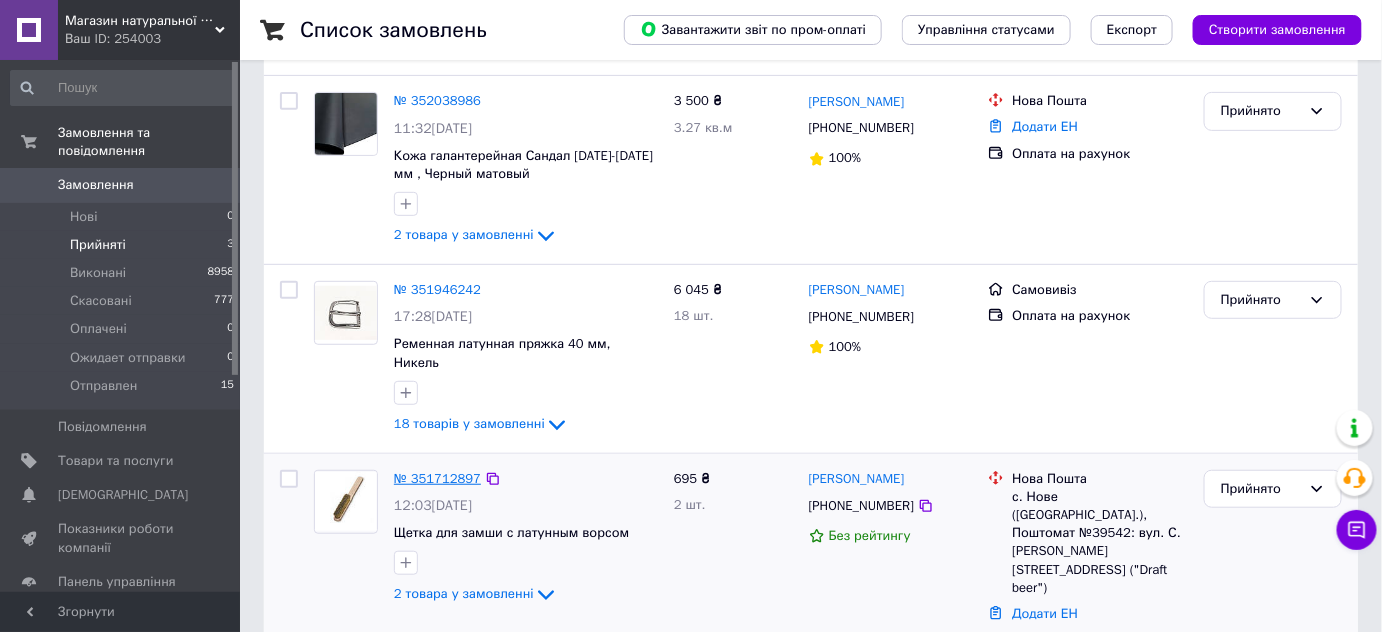 click on "№ 351712897" at bounding box center [437, 478] 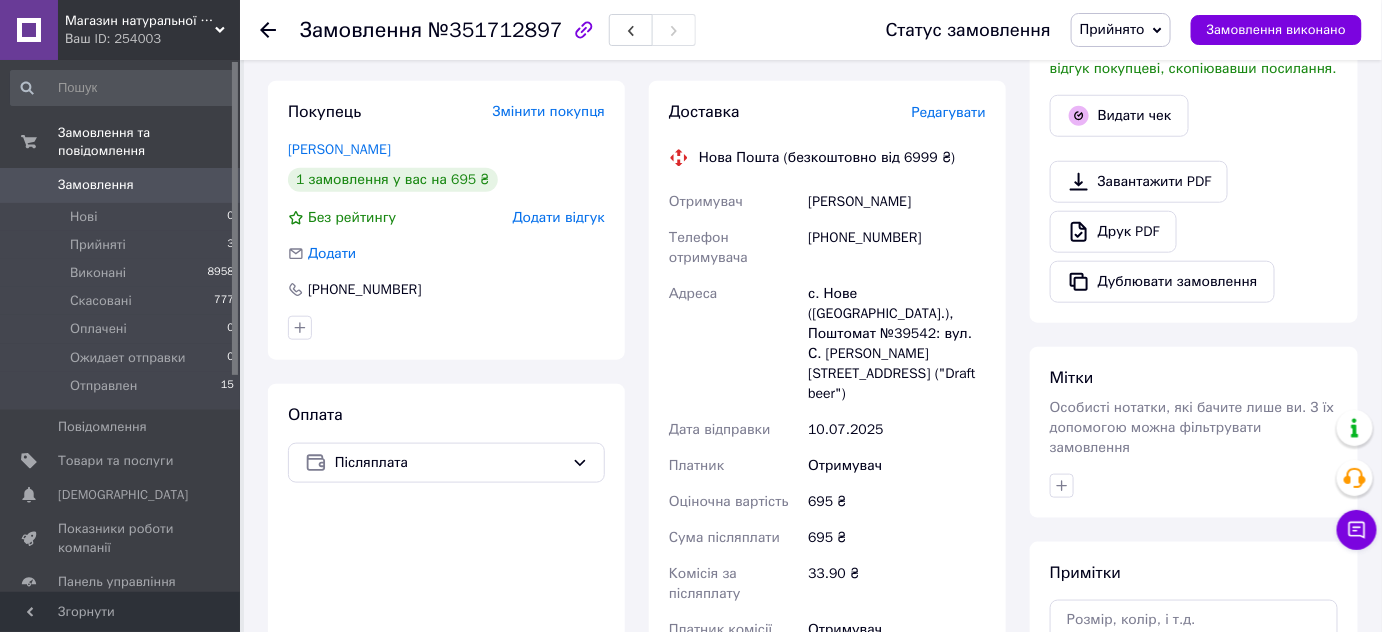 scroll, scrollTop: 211, scrollLeft: 0, axis: vertical 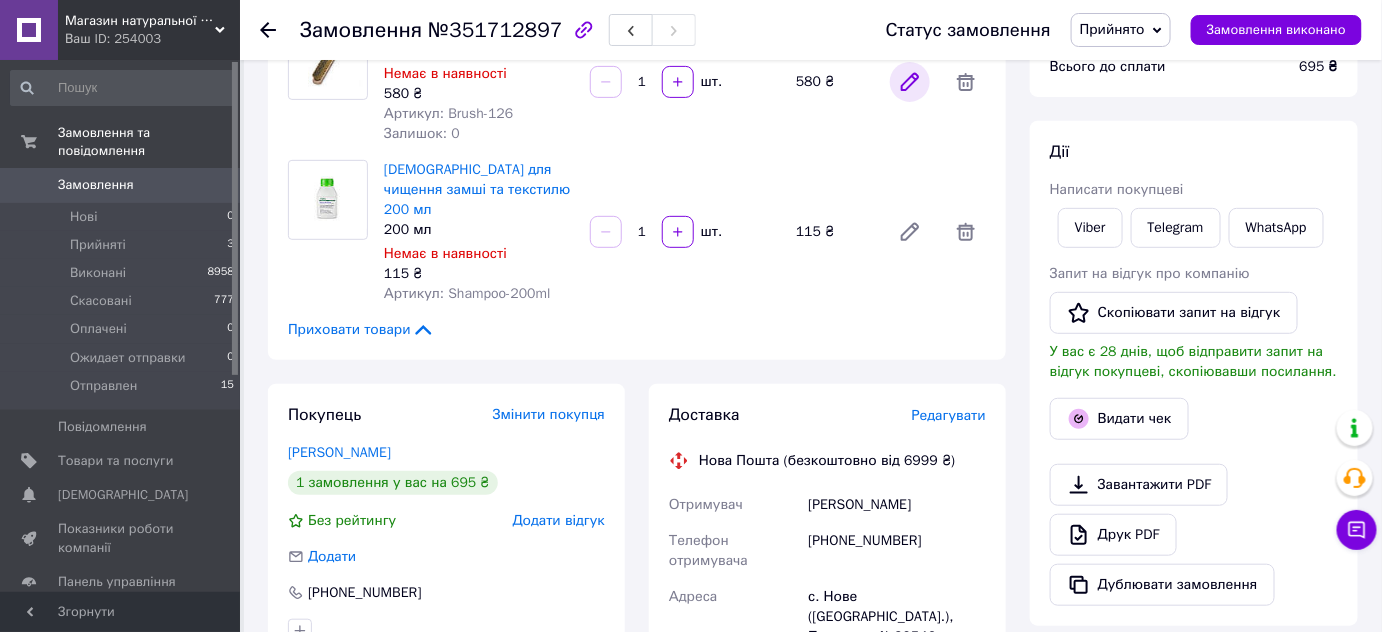click 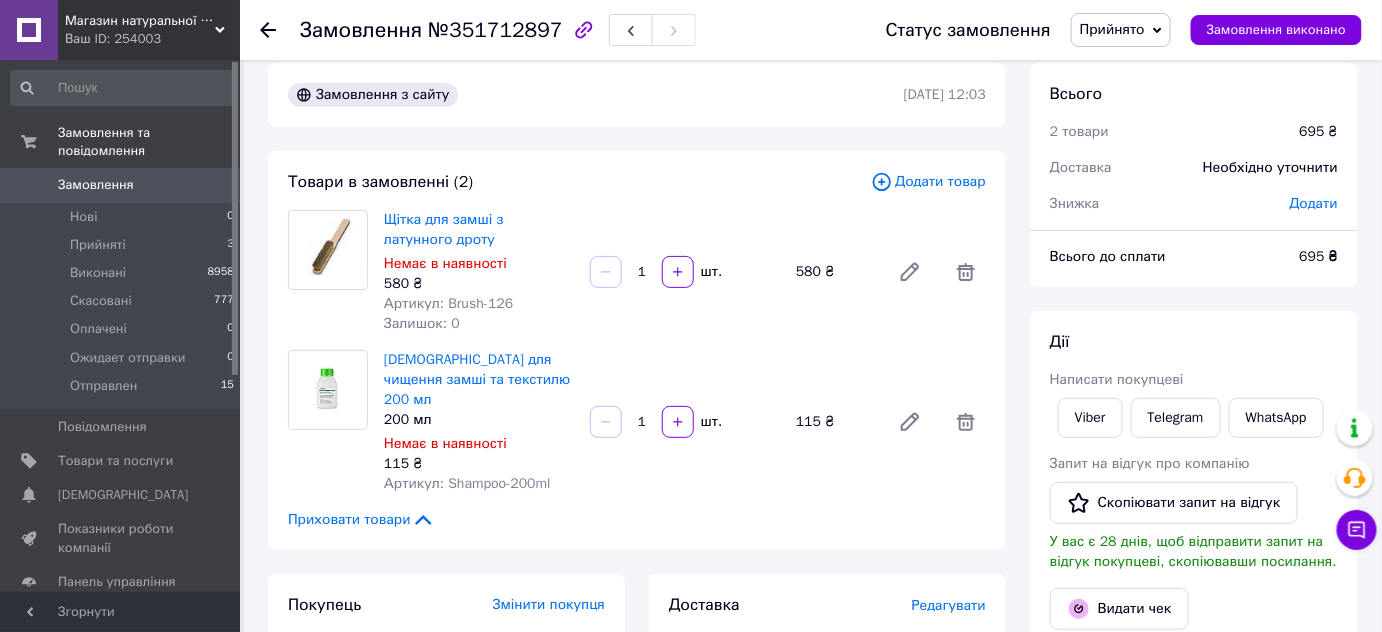 scroll, scrollTop: 0, scrollLeft: 0, axis: both 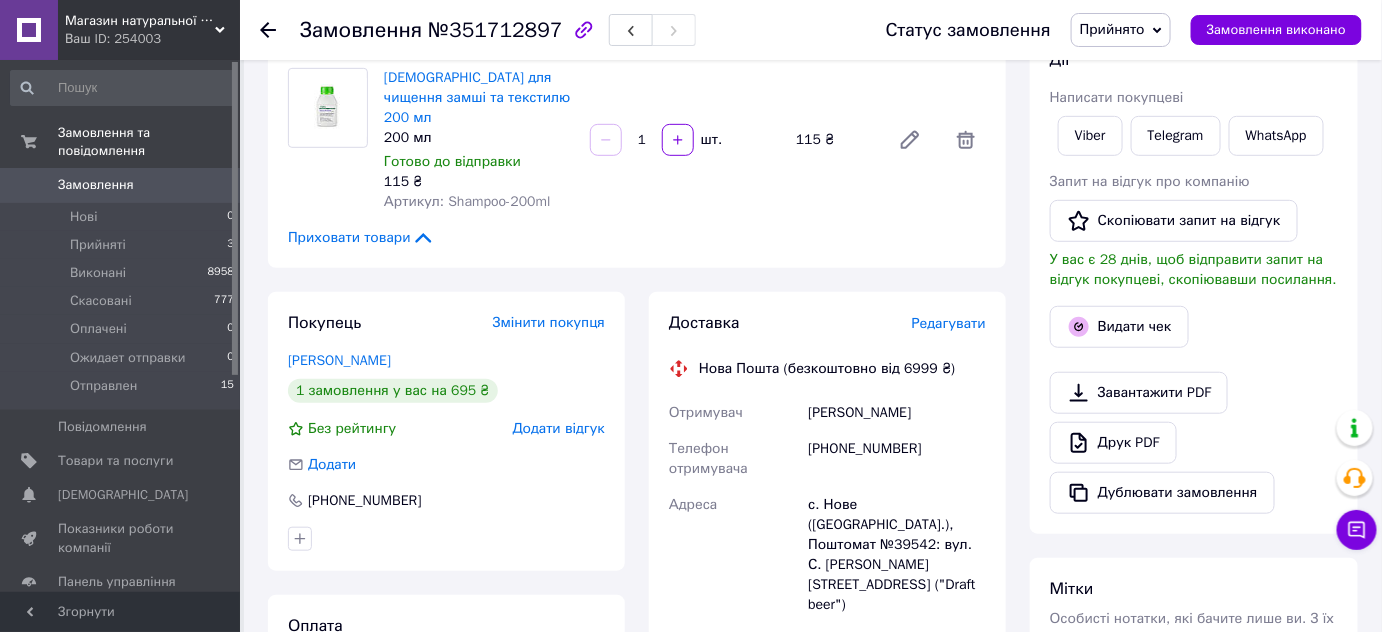 click on "Редагувати" at bounding box center (949, 323) 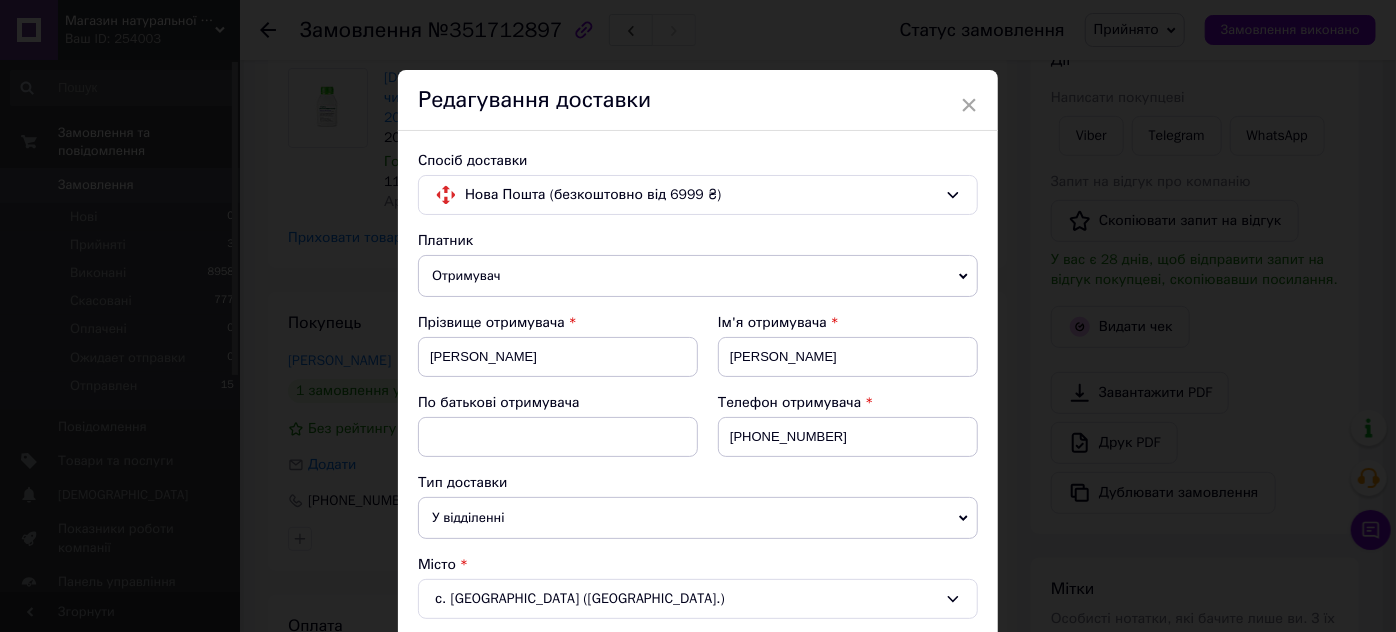 scroll, scrollTop: 605, scrollLeft: 0, axis: vertical 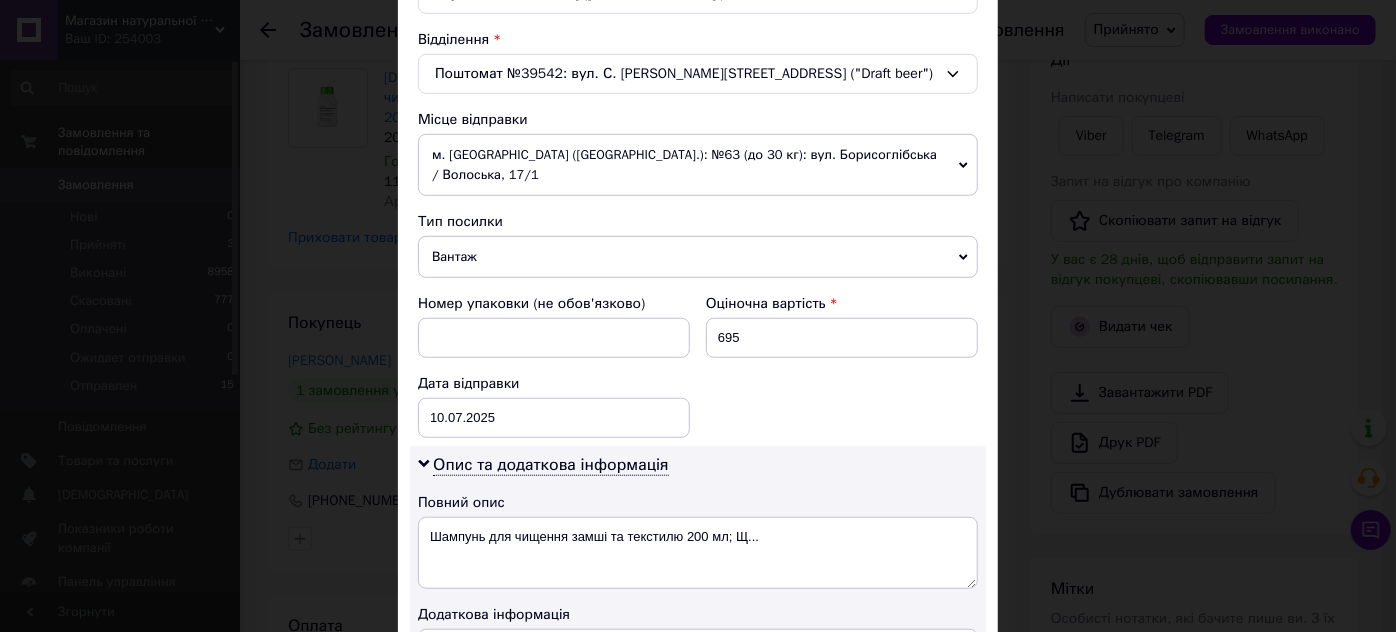 click on "м. Київ (Київська обл.): №63 (до 30 кг): вул. Борисоглібська / Волоська, 17/1" at bounding box center (698, 165) 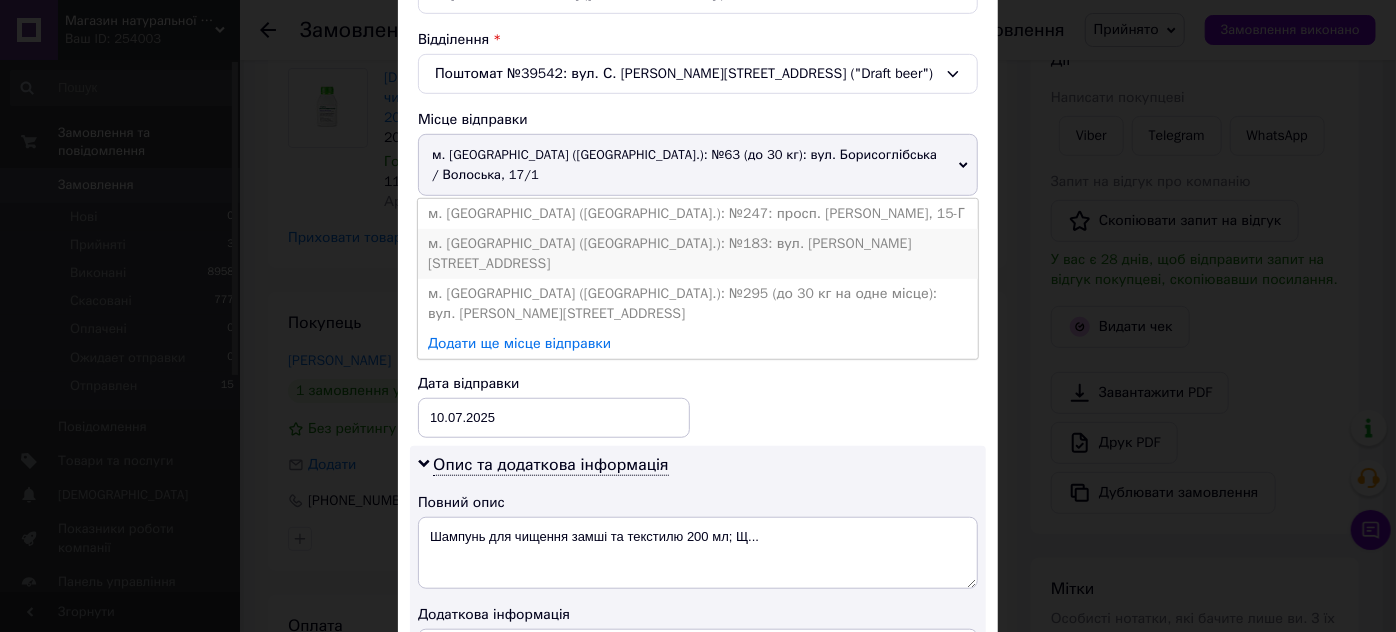 click on "м. Київ (Київська обл.): №183: вул. Закревського, 12" at bounding box center (698, 254) 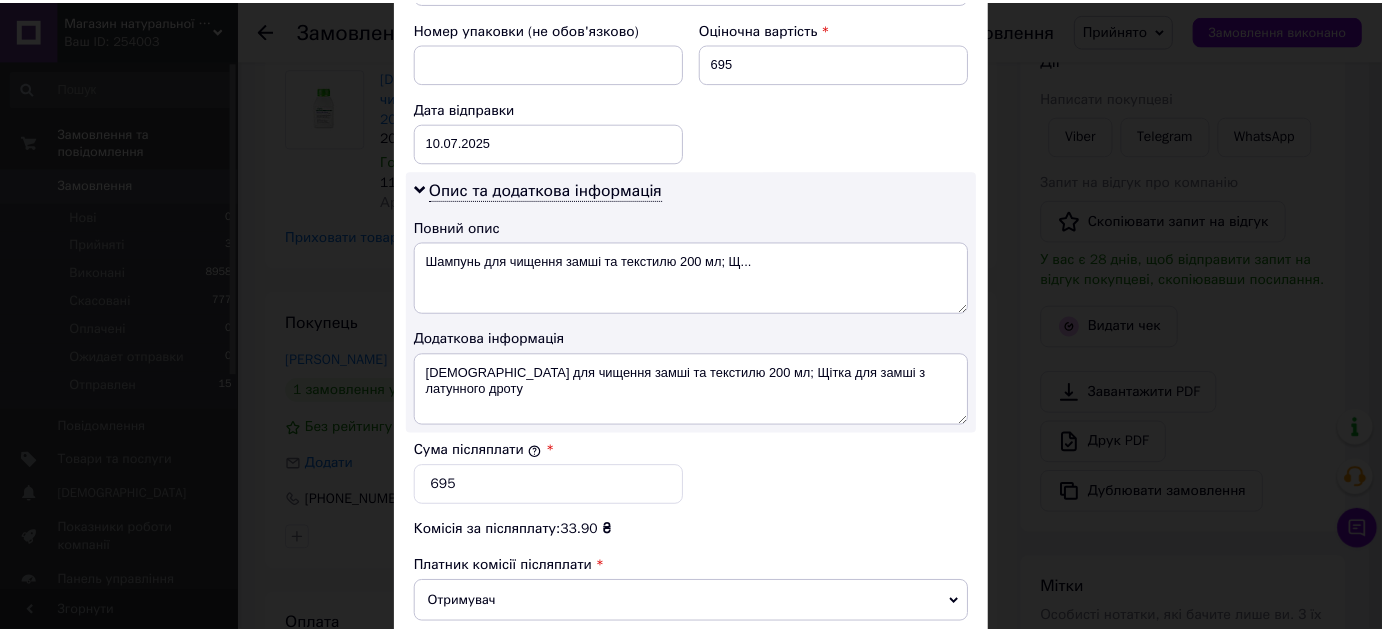 scroll, scrollTop: 1108, scrollLeft: 0, axis: vertical 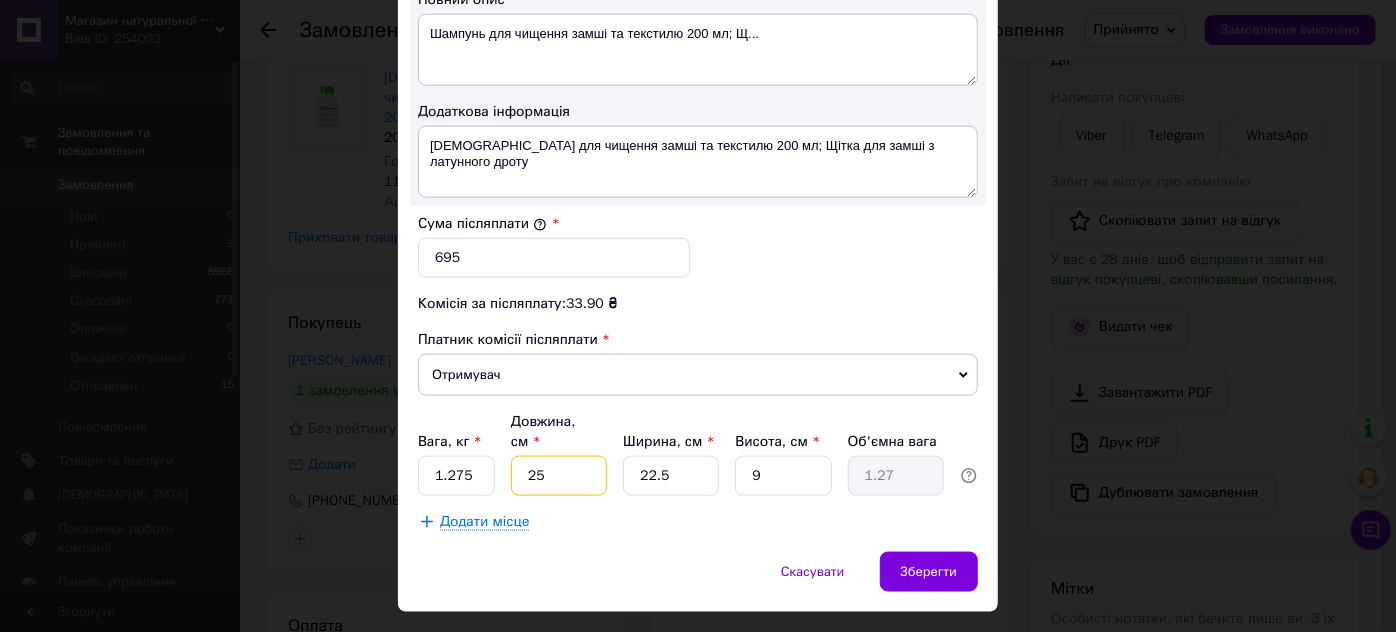 click on "25" at bounding box center (559, 476) 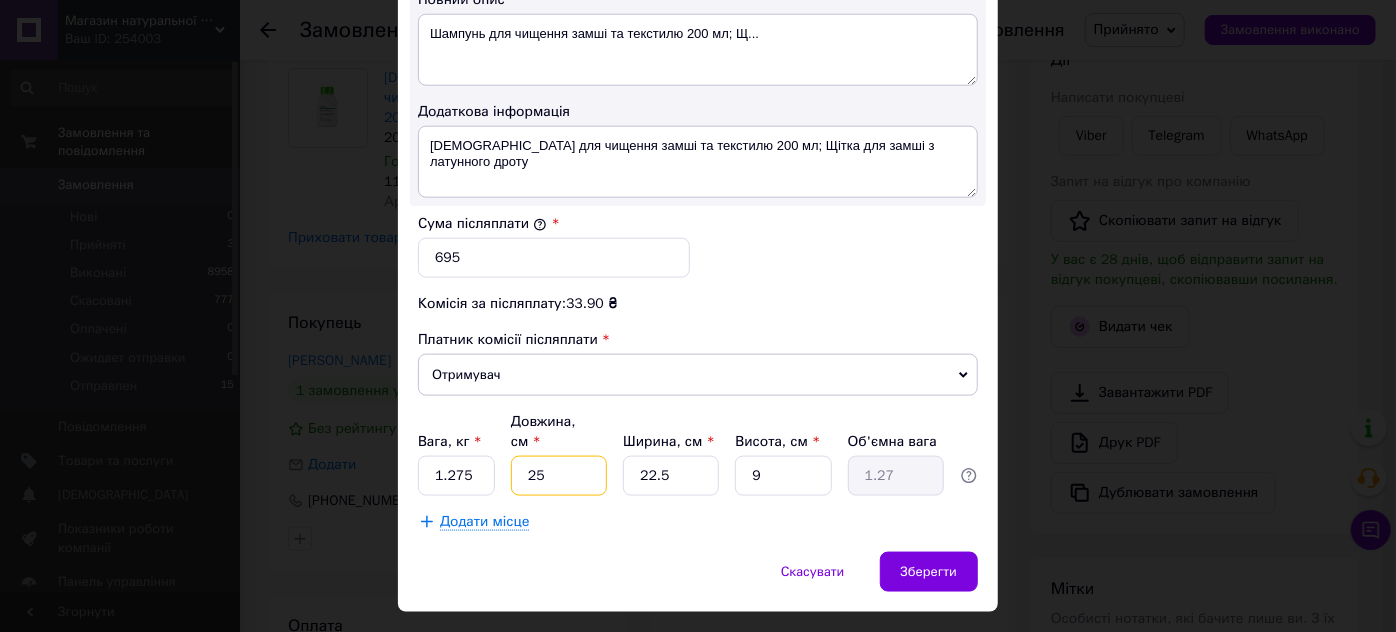 type on "2" 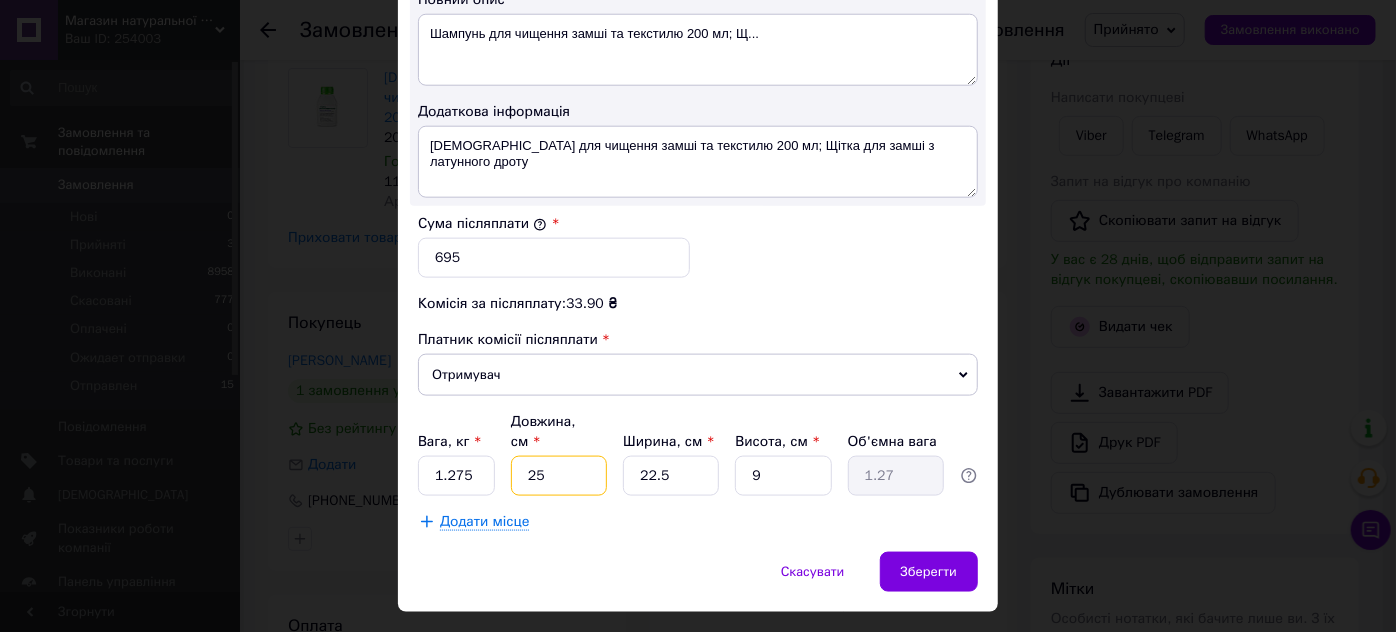 type on "0.1" 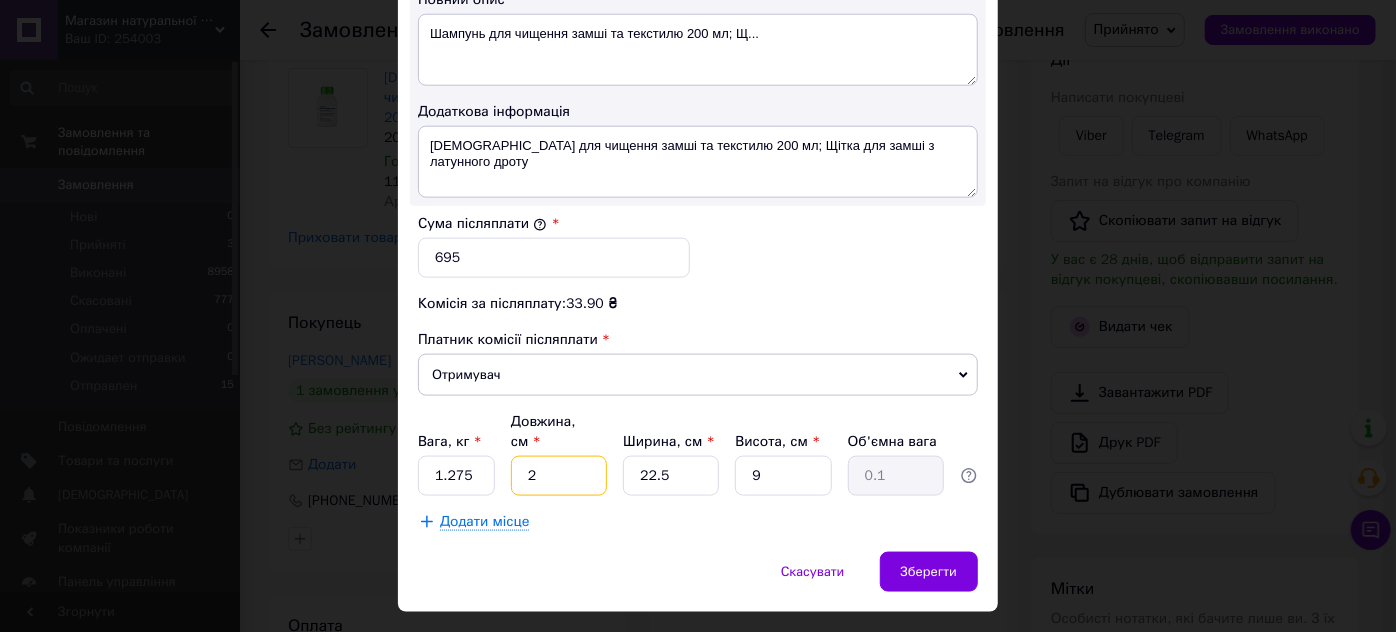 type on "24" 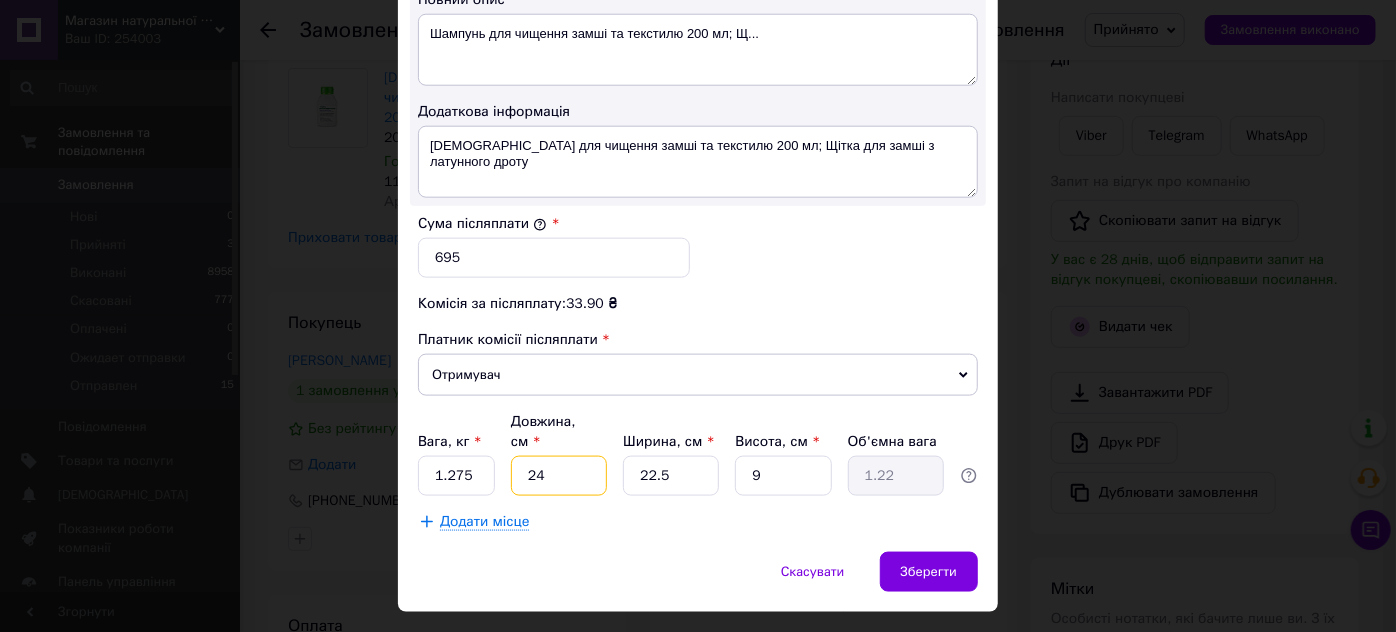 type on "24" 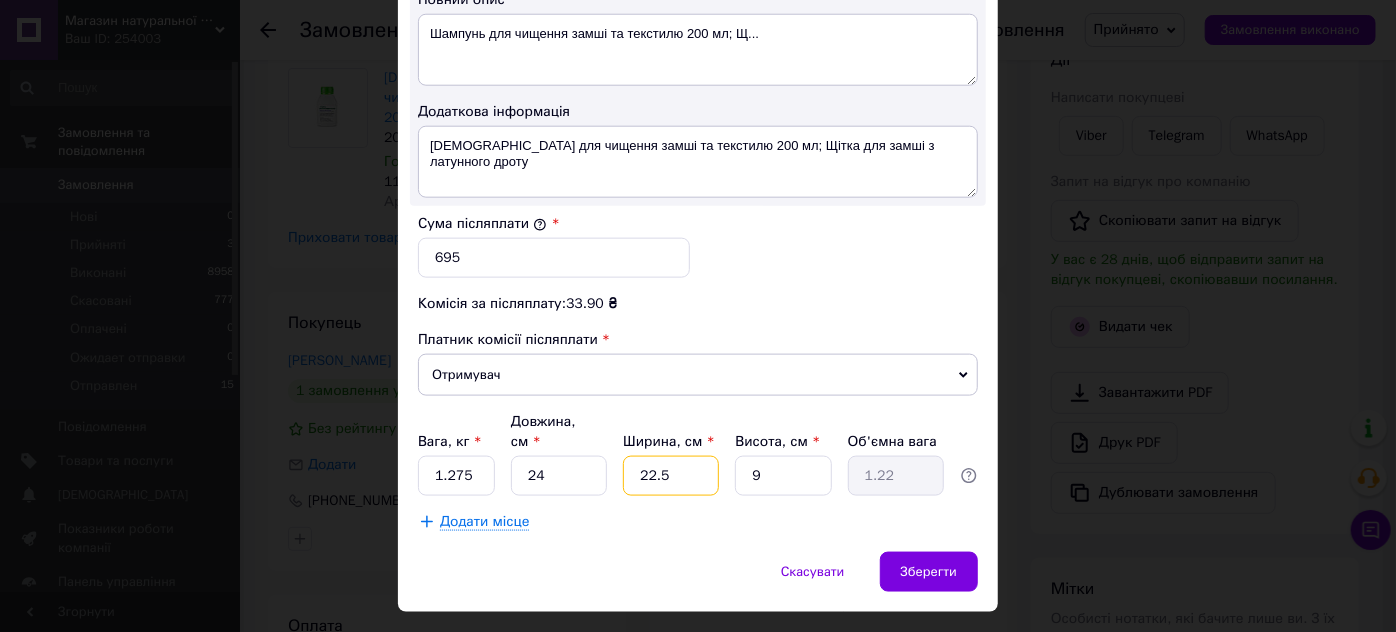 drag, startPoint x: 672, startPoint y: 413, endPoint x: 633, endPoint y: 423, distance: 40.261642 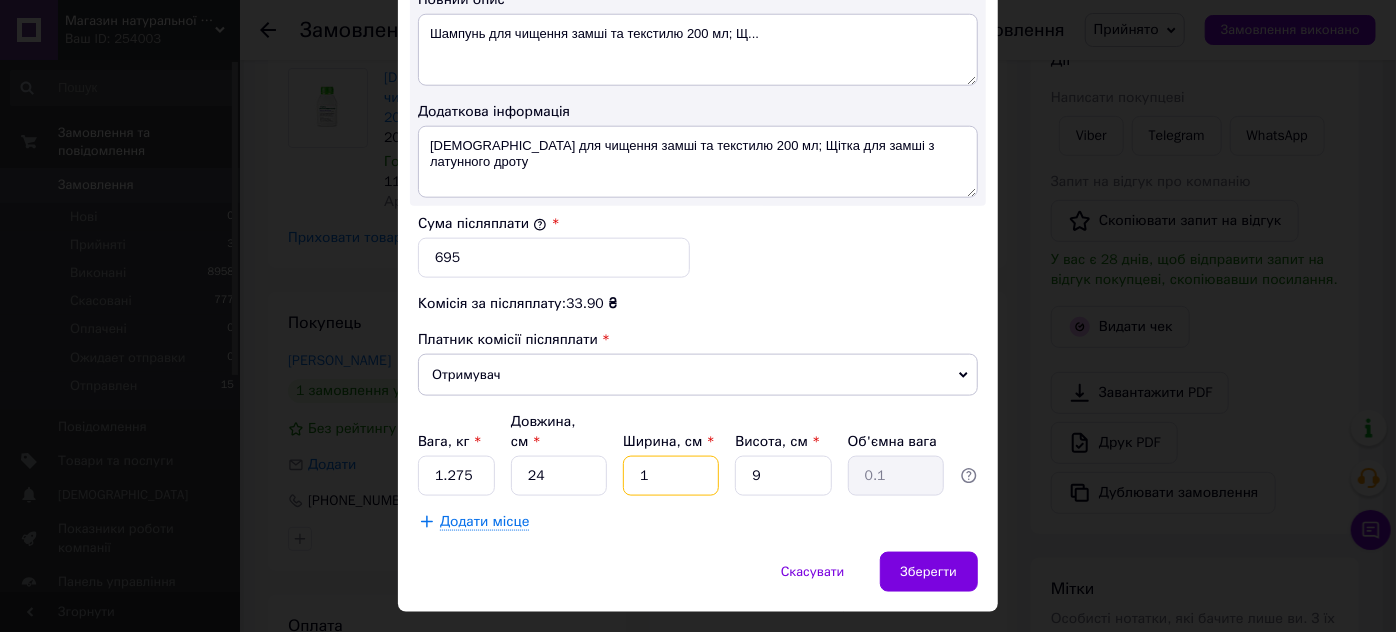 type on "17" 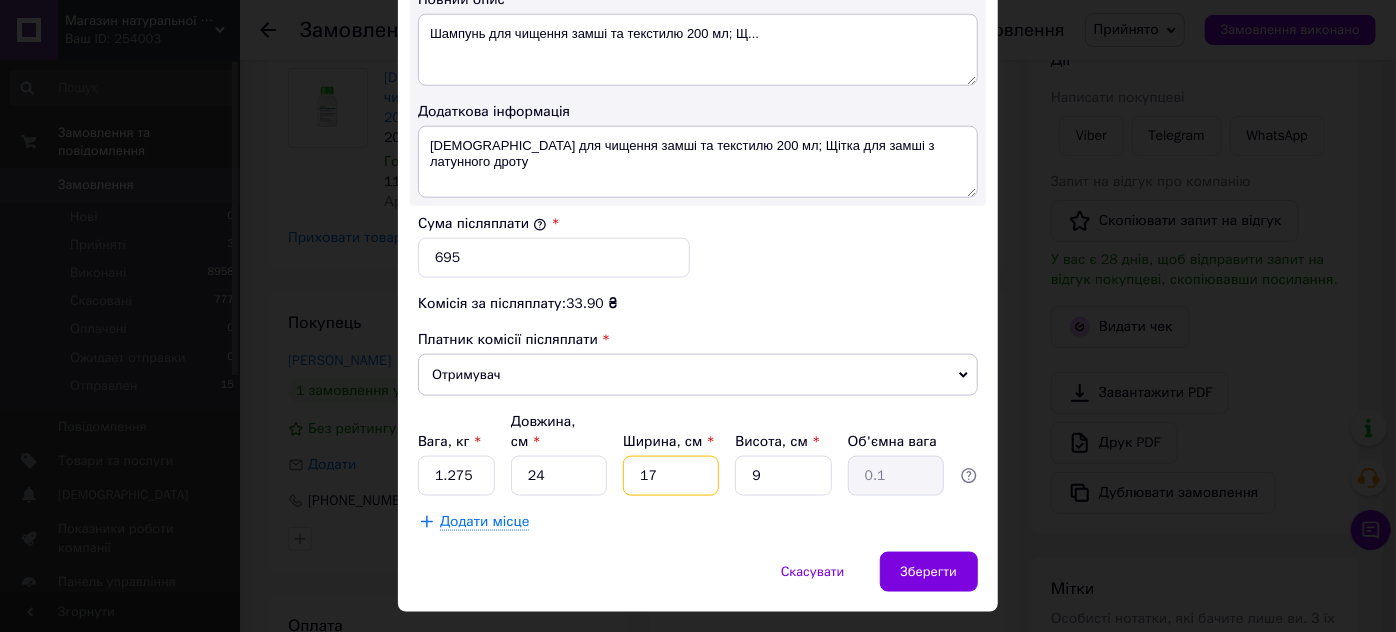 type on "0.92" 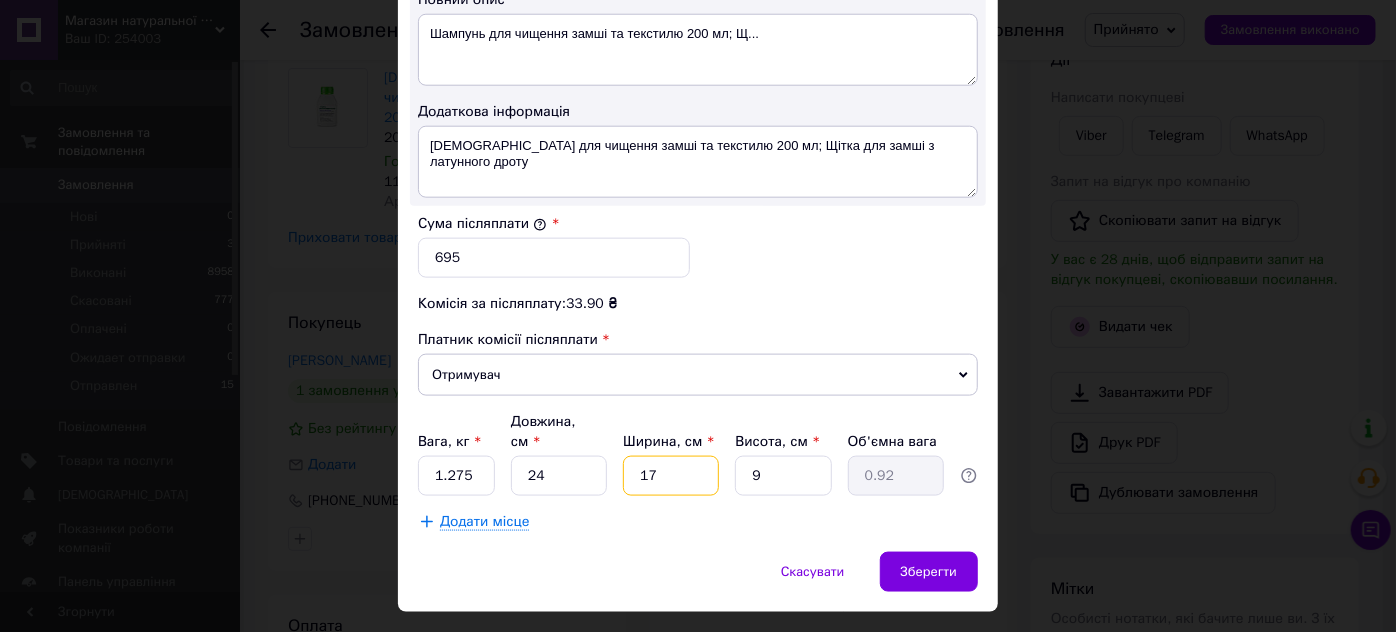 type on "17" 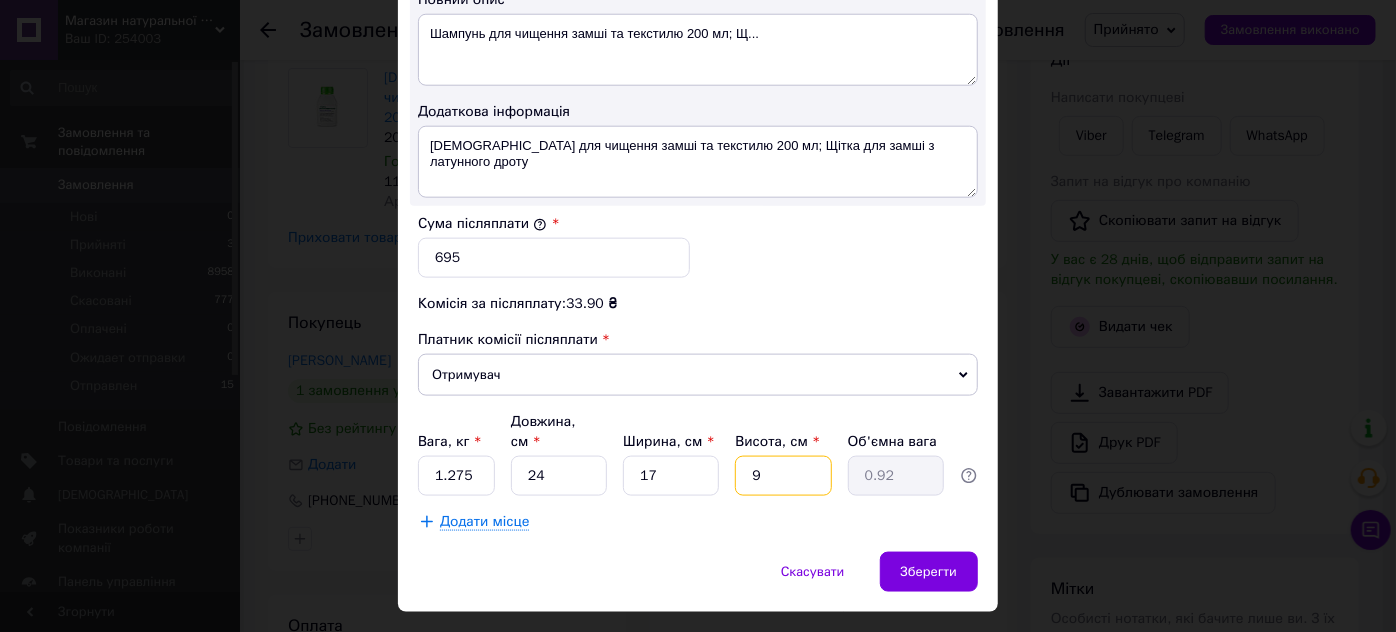 click on "9" at bounding box center [783, 476] 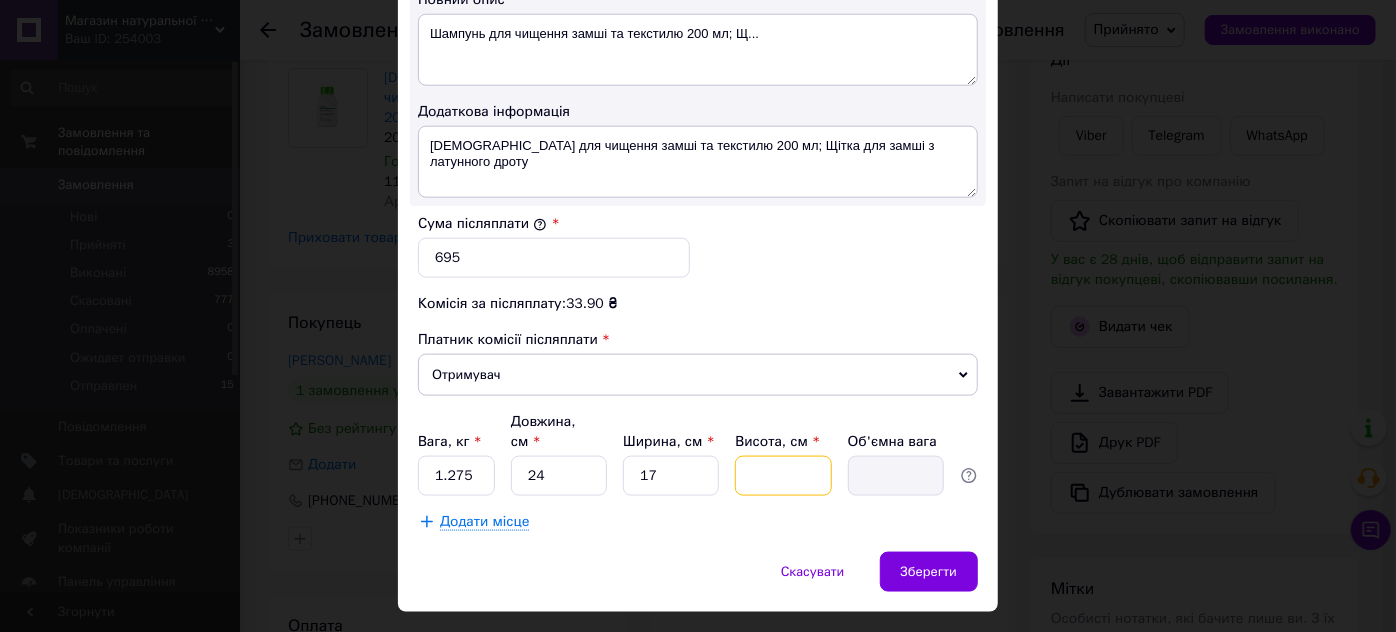 type on "1" 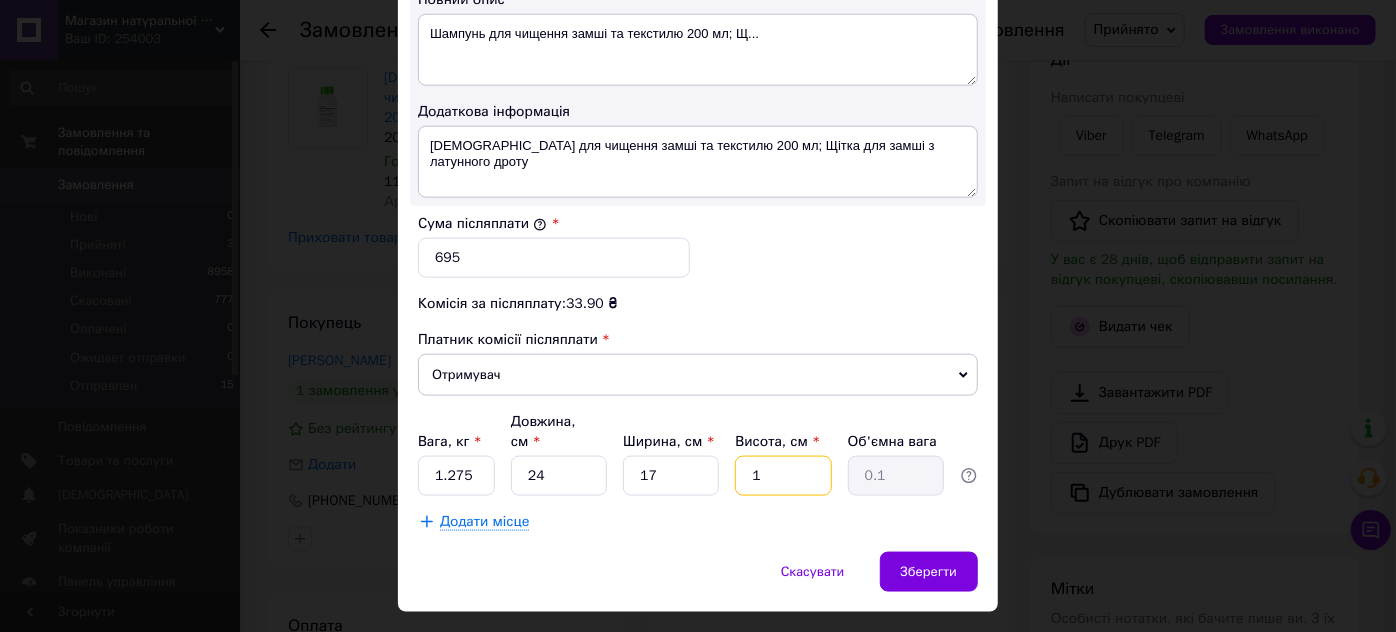 type on "10" 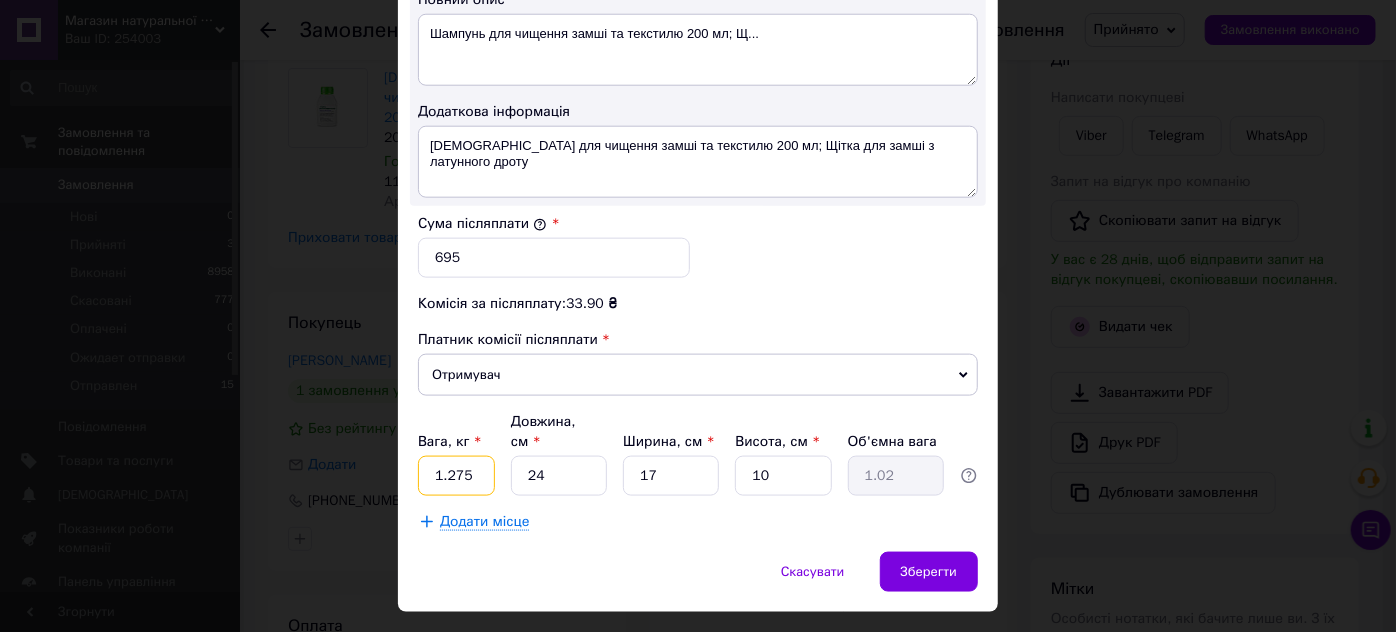 drag, startPoint x: 442, startPoint y: 431, endPoint x: 470, endPoint y: 429, distance: 28.071337 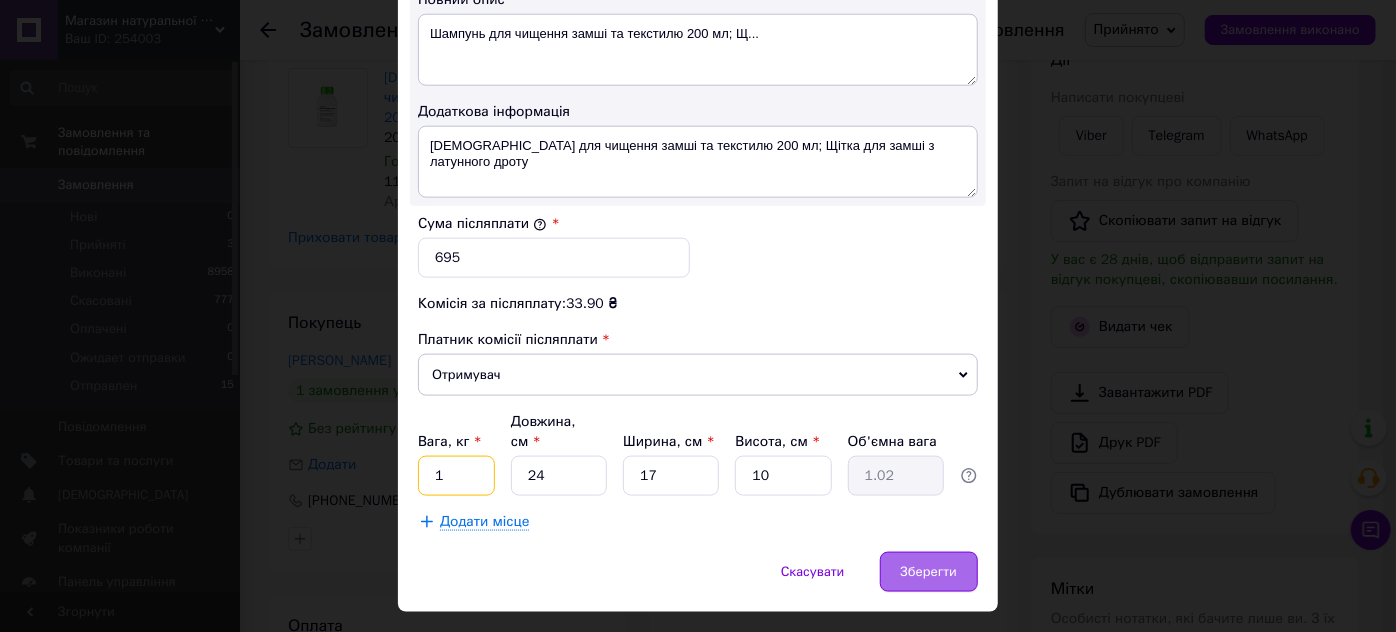 type on "1" 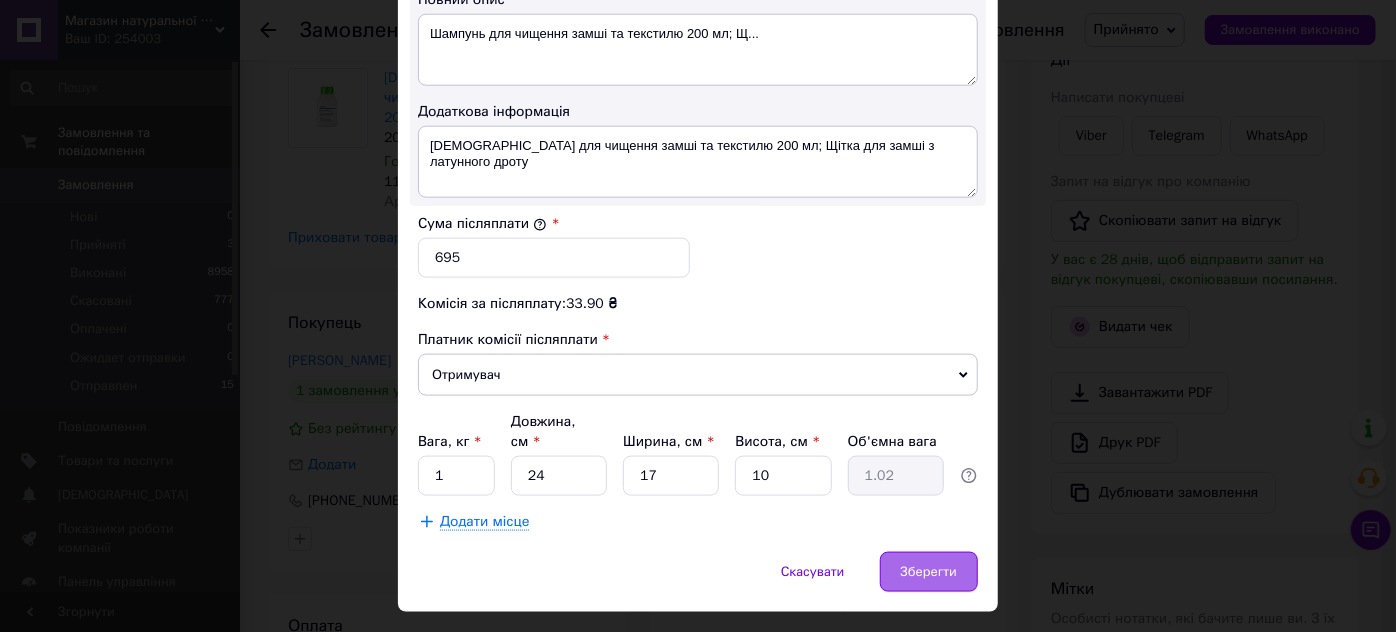 click on "Зберегти" at bounding box center [929, 572] 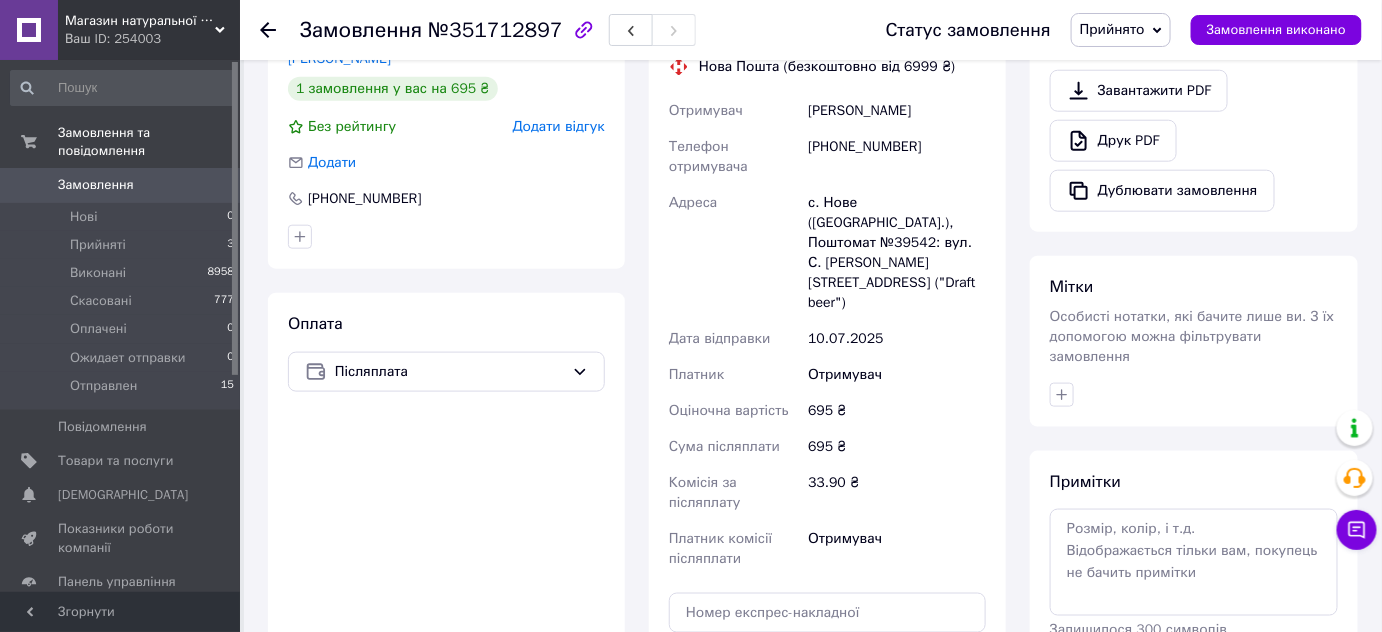 scroll, scrollTop: 909, scrollLeft: 0, axis: vertical 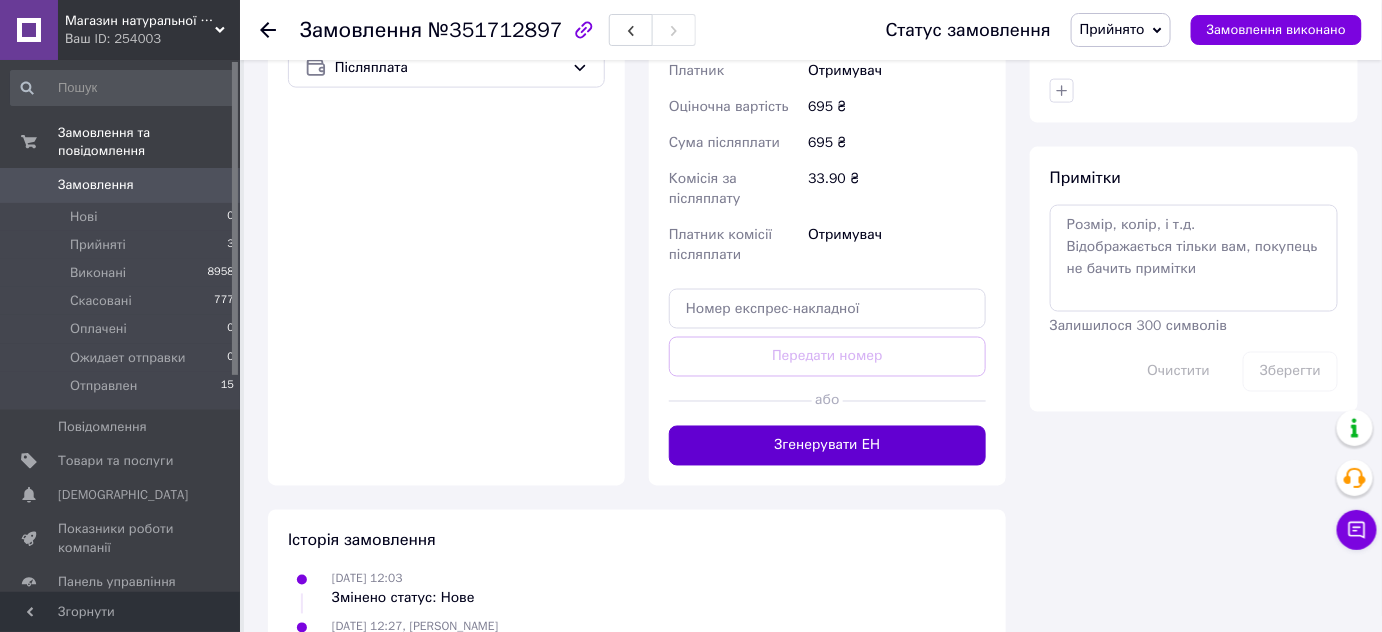 click on "Згенерувати ЕН" at bounding box center [827, 446] 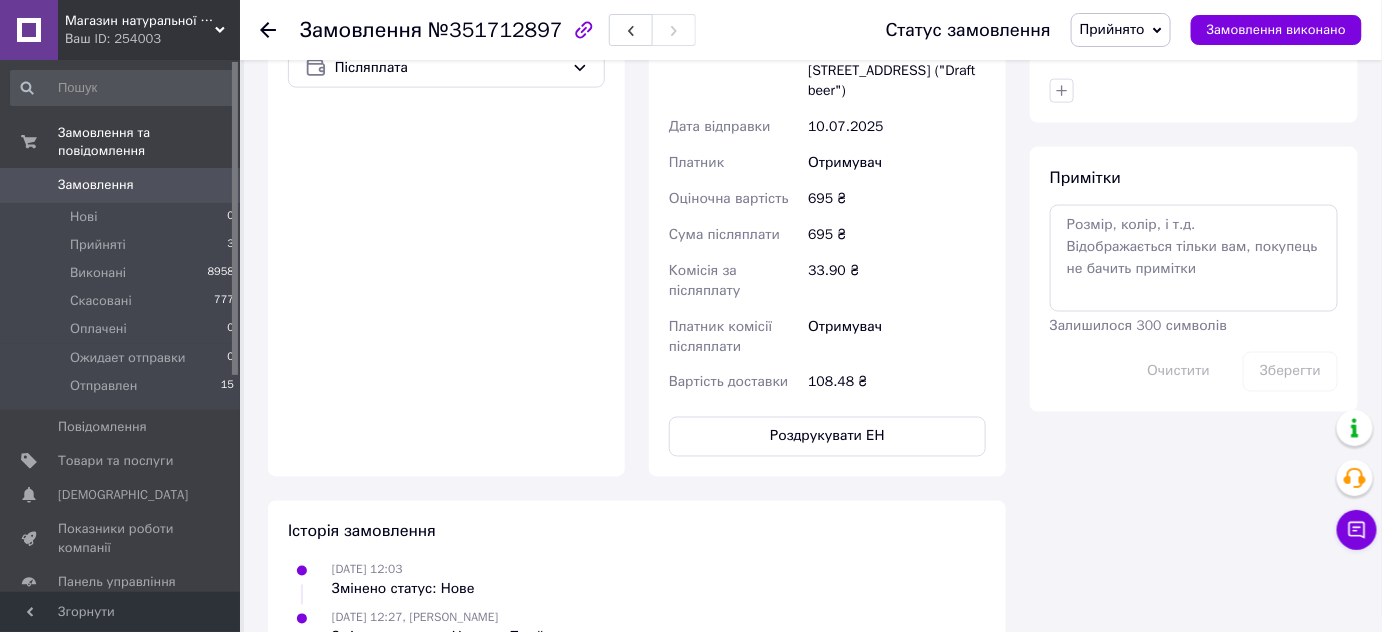 scroll, scrollTop: 303, scrollLeft: 0, axis: vertical 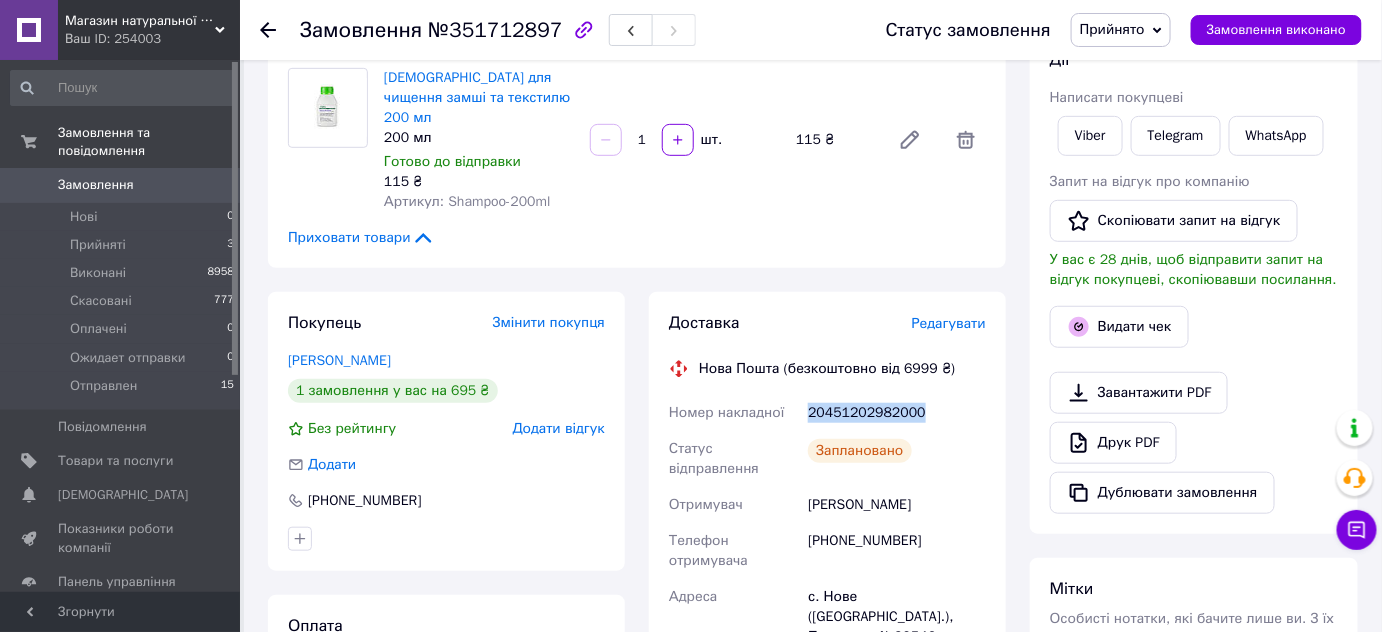 drag, startPoint x: 805, startPoint y: 393, endPoint x: 936, endPoint y: 391, distance: 131.01526 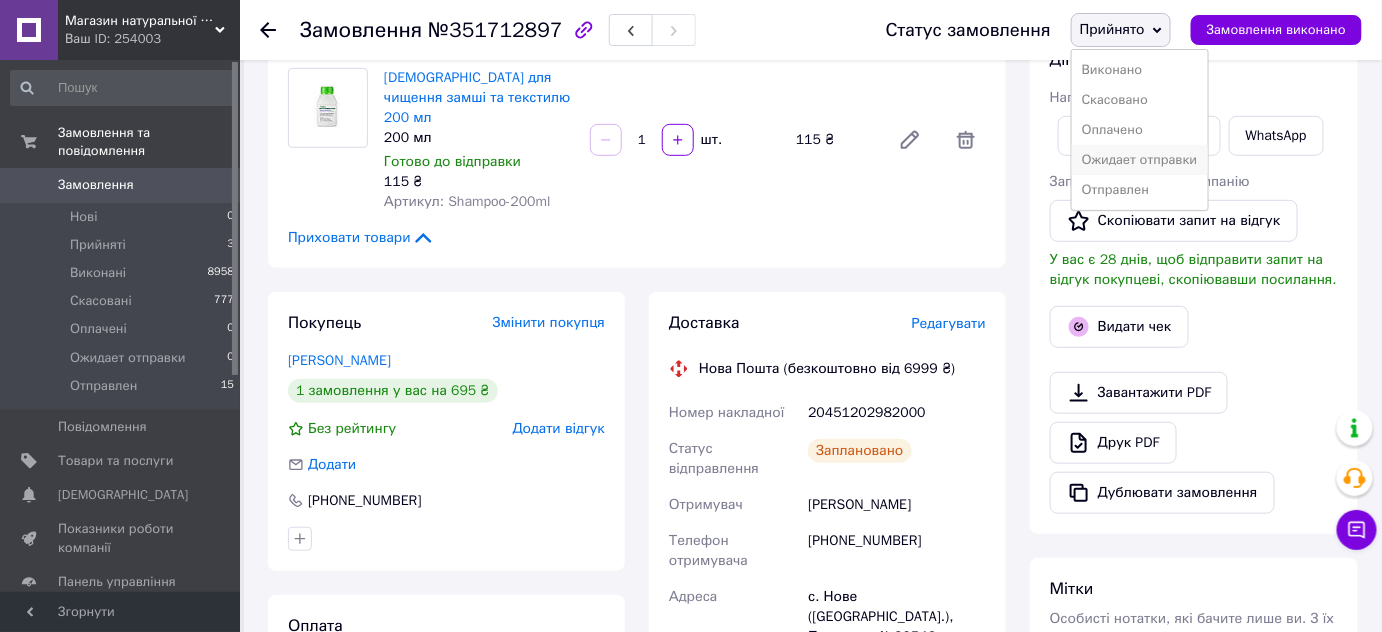 click on "Ожидает отправки" at bounding box center [1140, 160] 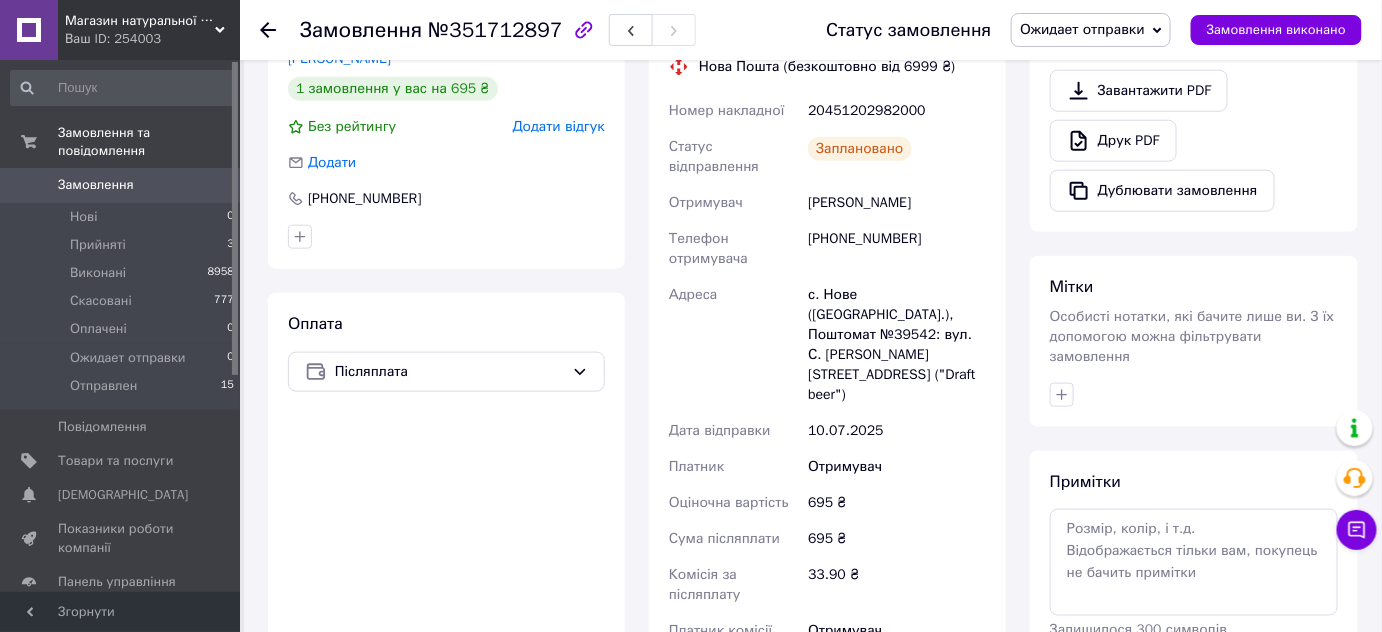 scroll, scrollTop: 303, scrollLeft: 0, axis: vertical 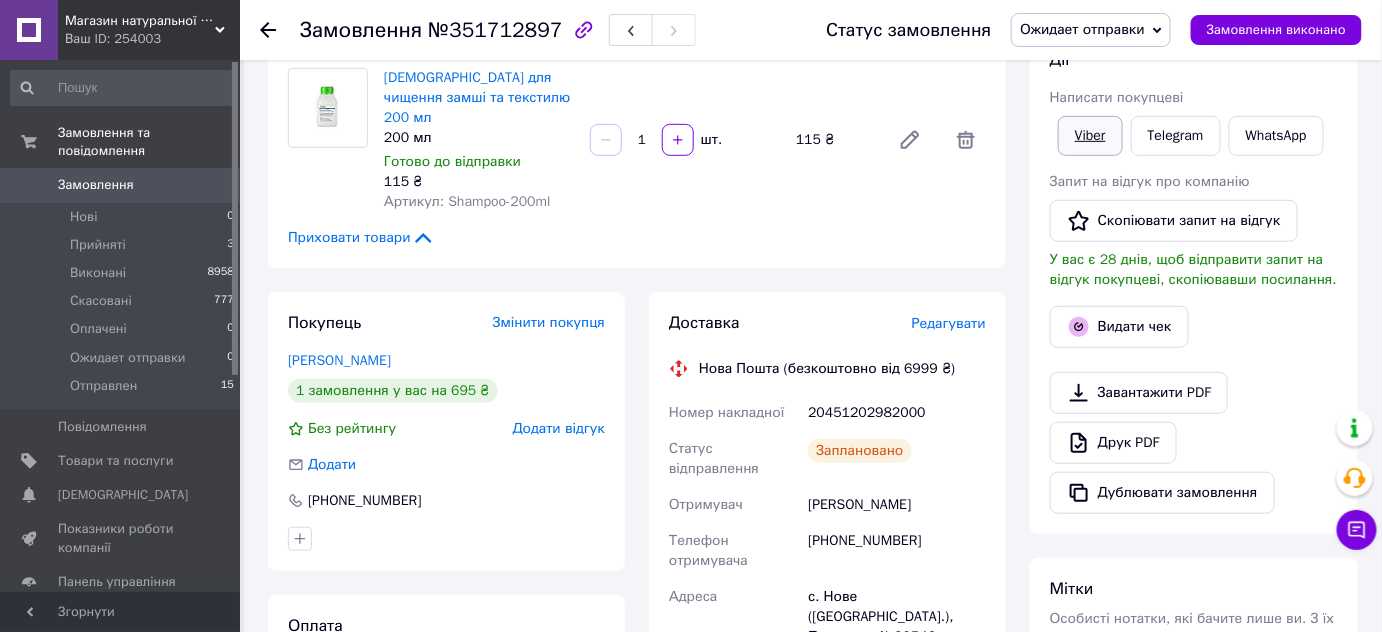 click on "Viber" at bounding box center [1090, 136] 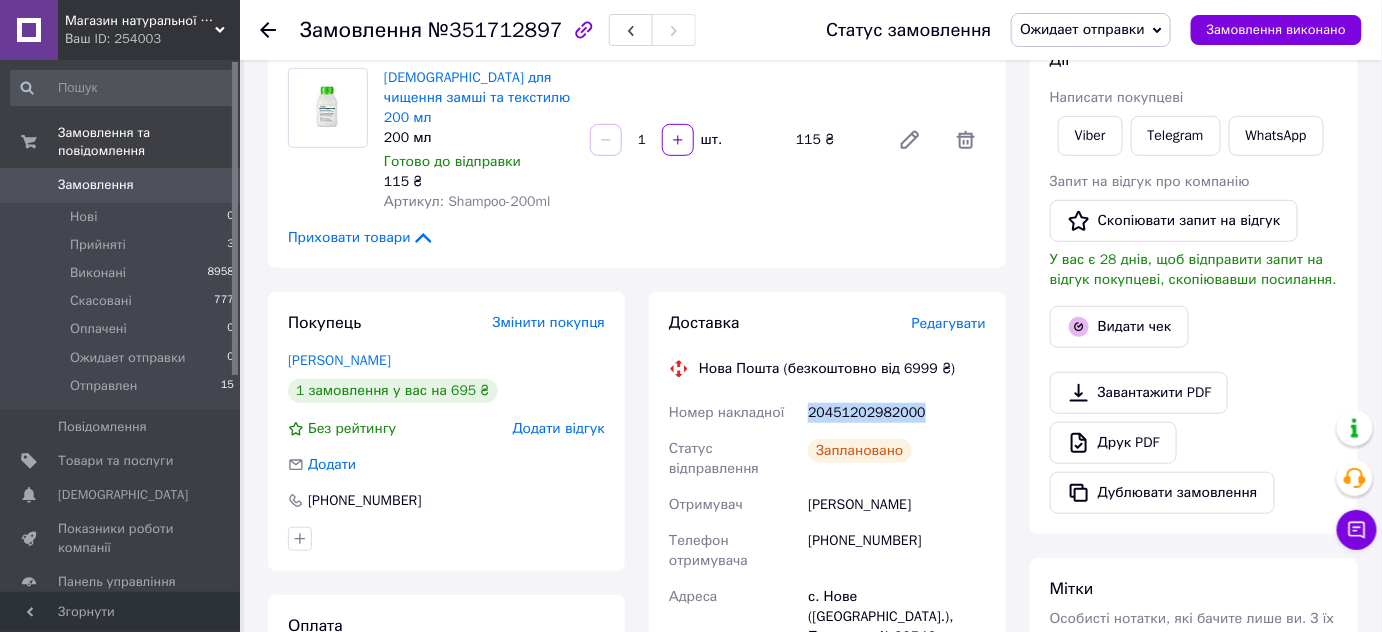 drag, startPoint x: 785, startPoint y: 386, endPoint x: 921, endPoint y: 392, distance: 136.1323 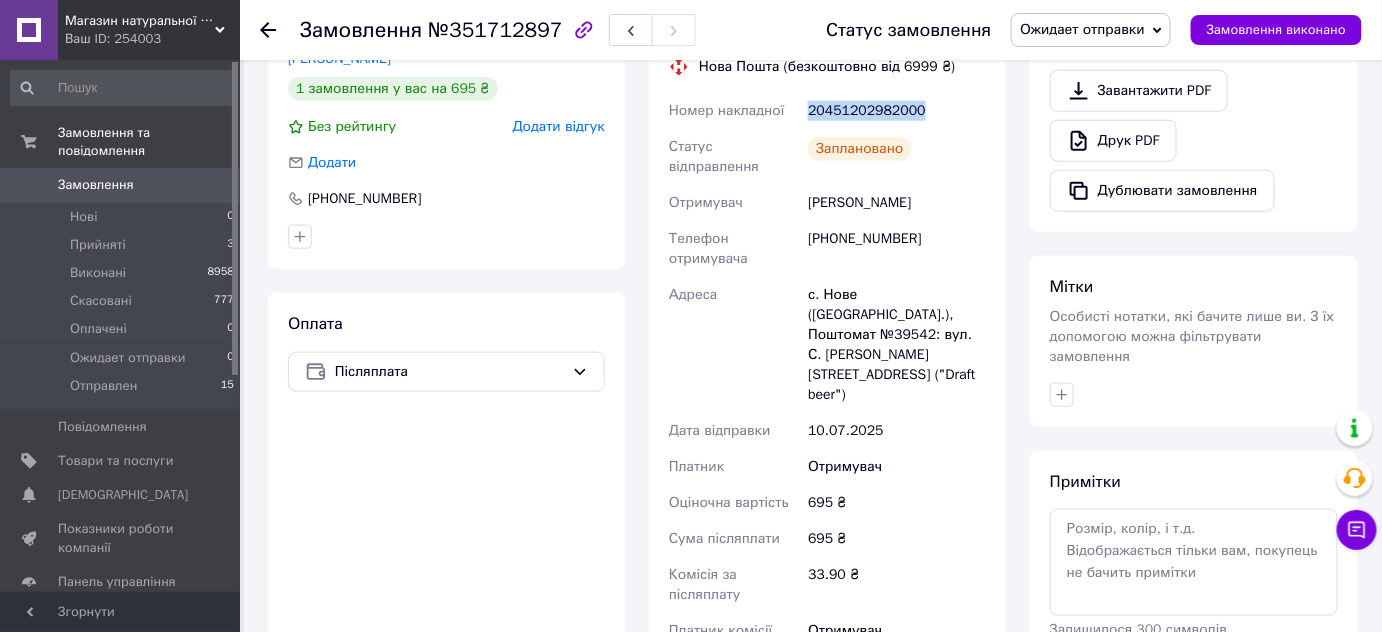 scroll, scrollTop: 605, scrollLeft: 0, axis: vertical 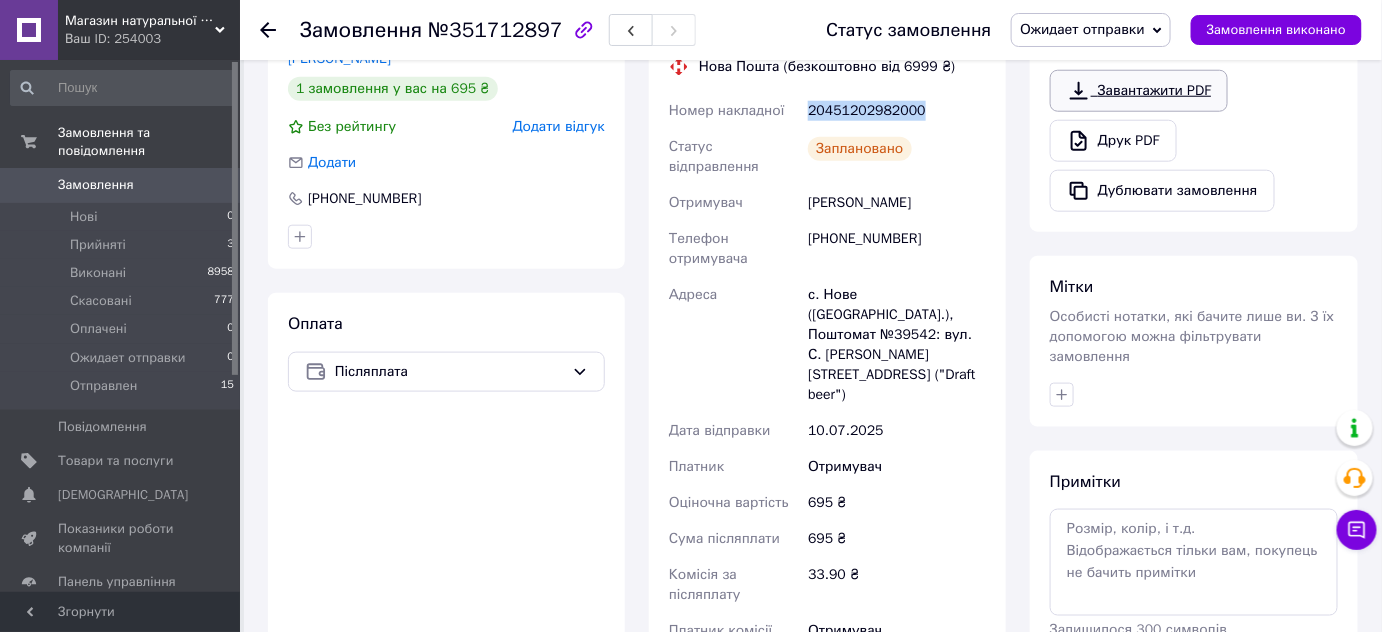 click on "Завантажити PDF" at bounding box center (1139, 91) 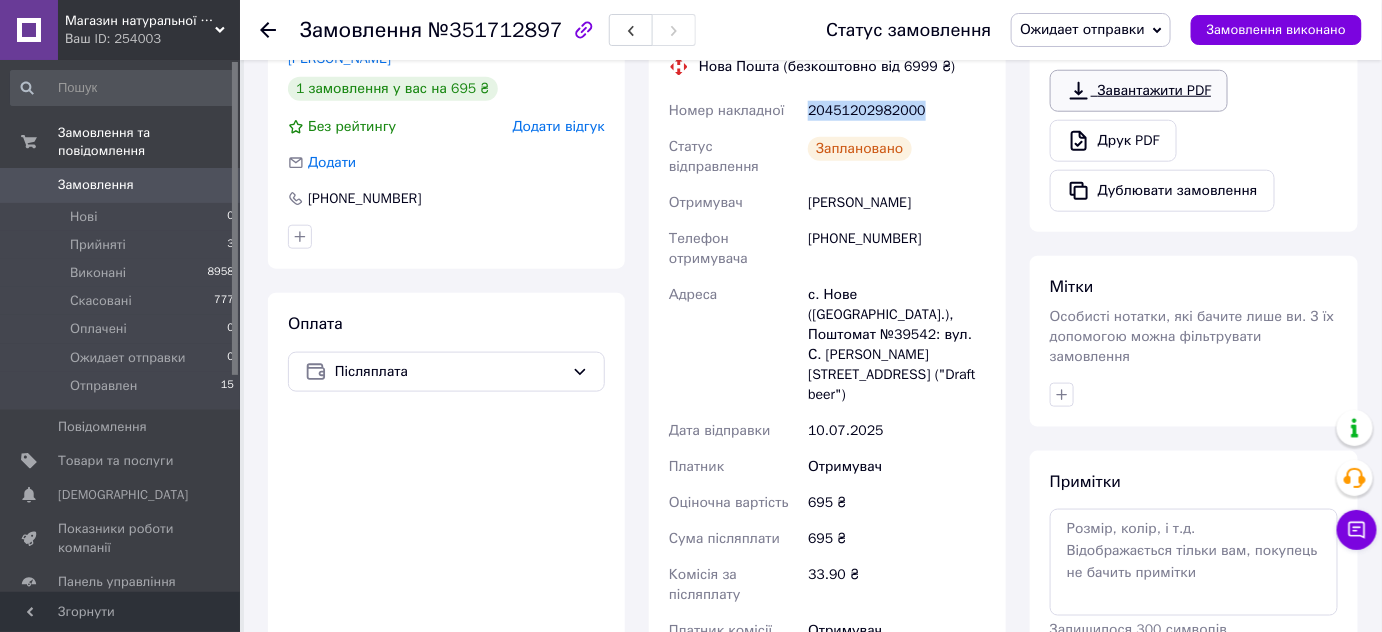 click on "Завантажити PDF" at bounding box center (1139, 91) 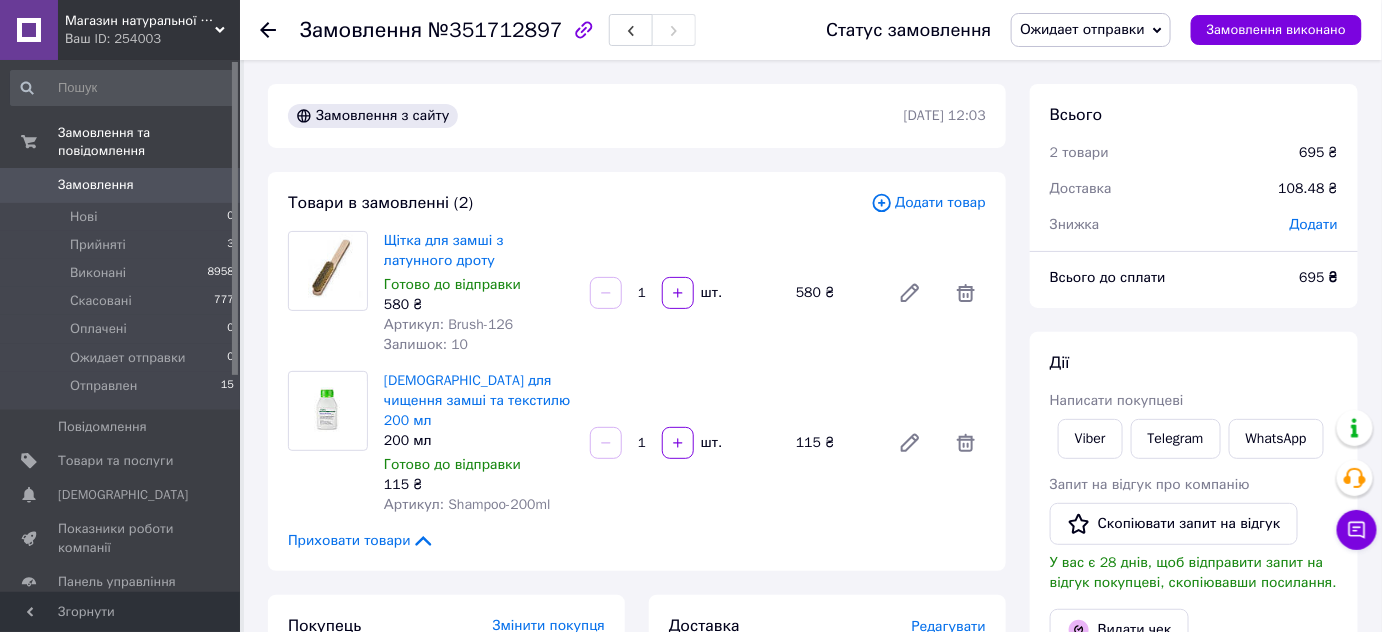 scroll, scrollTop: 303, scrollLeft: 0, axis: vertical 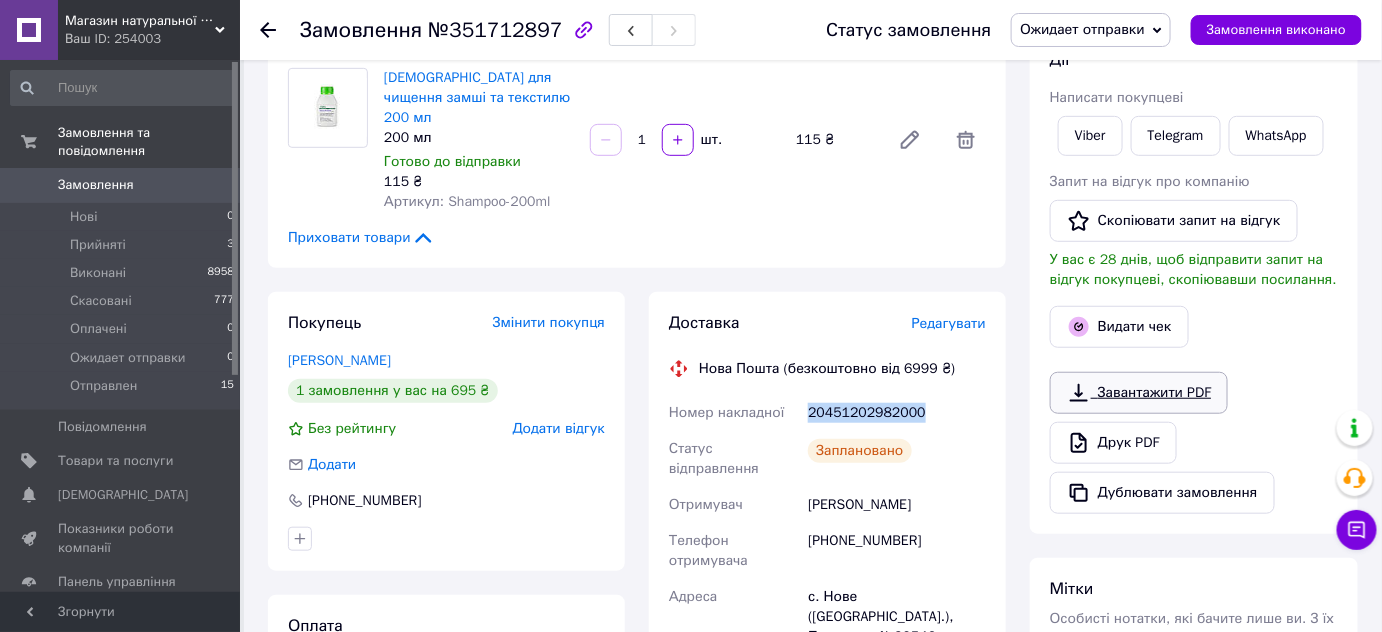 click on "Завантажити PDF" at bounding box center [1139, 393] 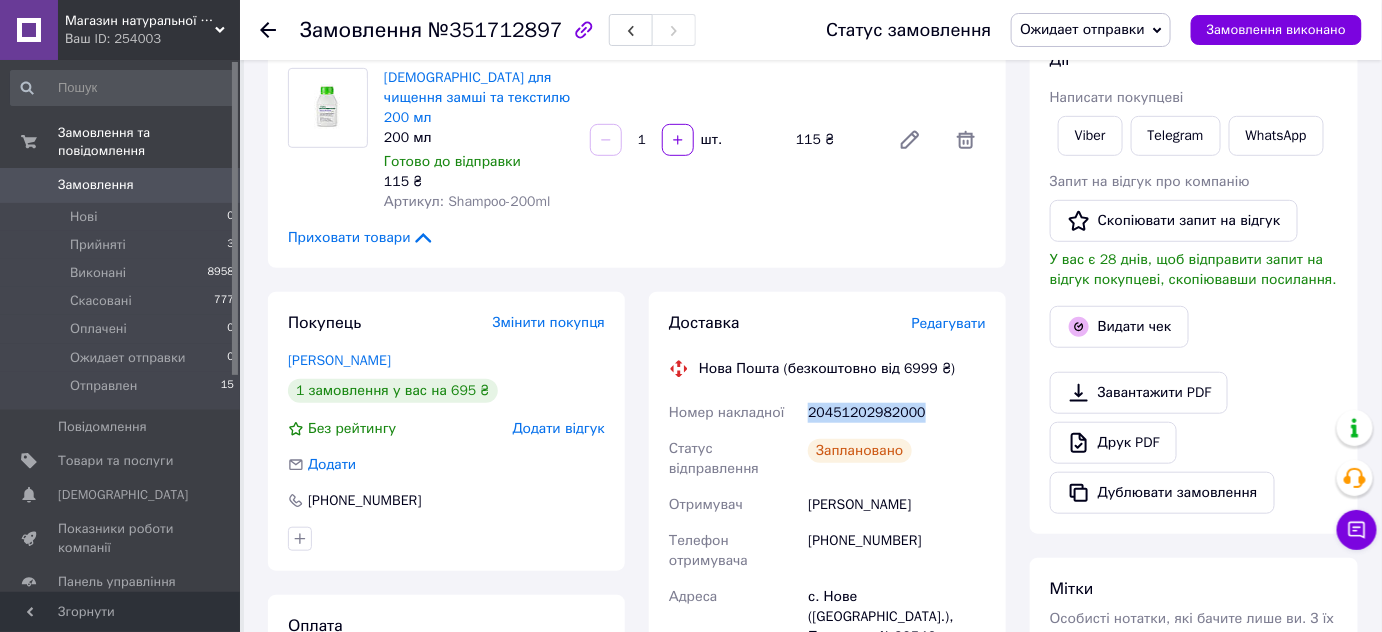scroll, scrollTop: 0, scrollLeft: 0, axis: both 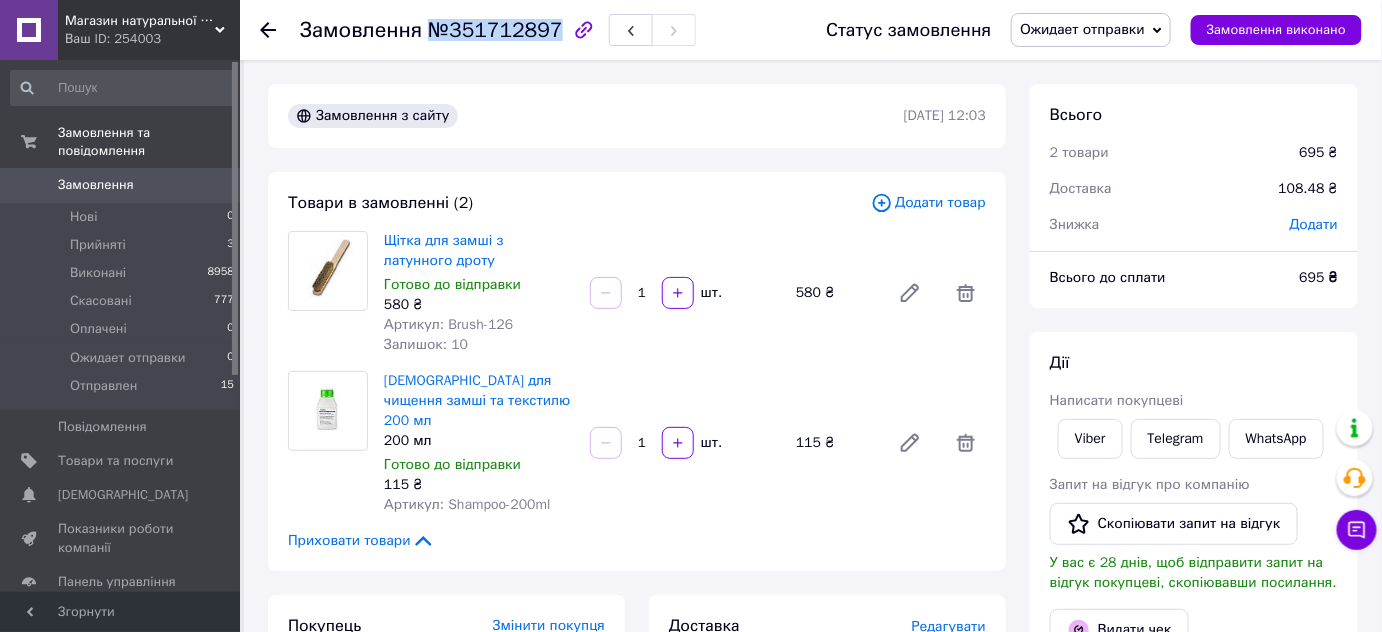 drag, startPoint x: 426, startPoint y: 15, endPoint x: 544, endPoint y: 31, distance: 119.0798 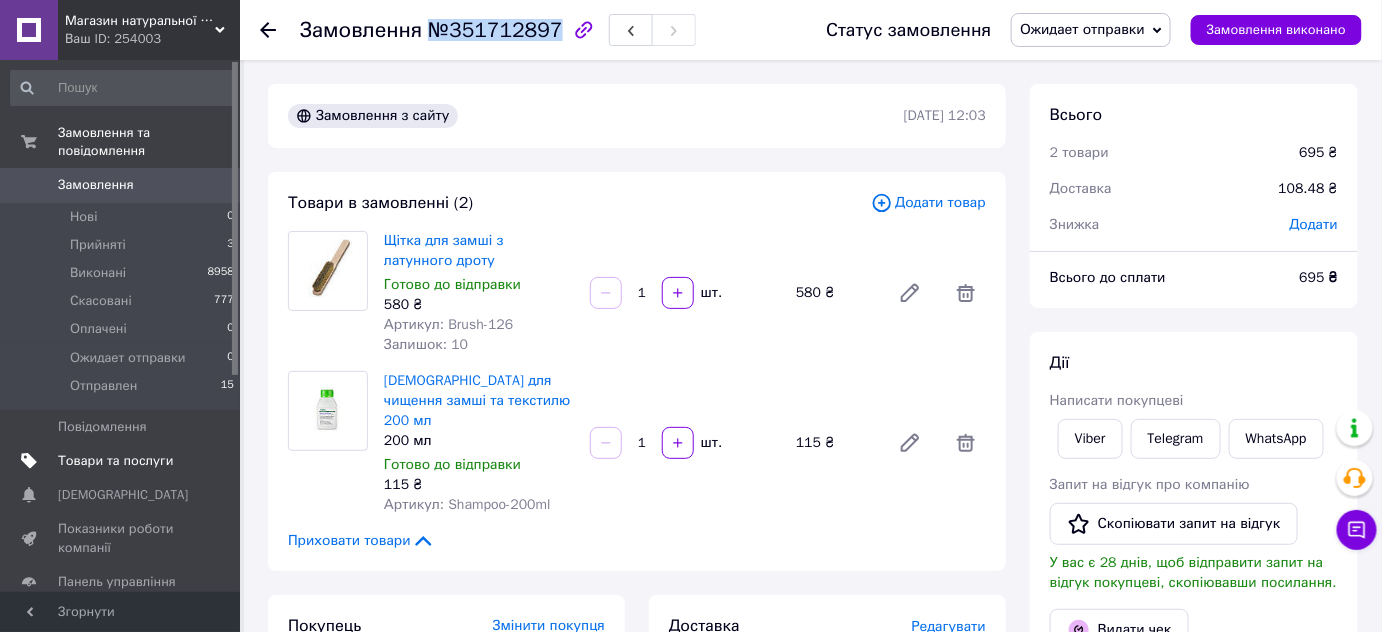 click on "Товари та послуги" at bounding box center [115, 461] 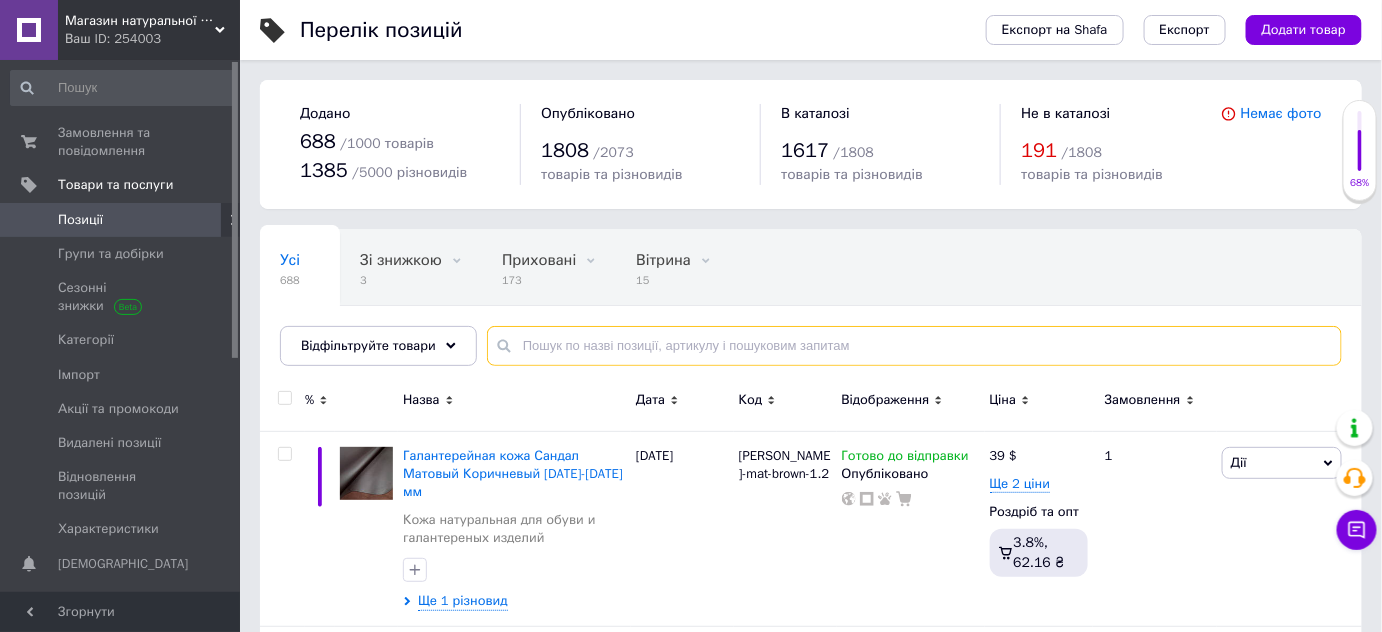 click at bounding box center [914, 346] 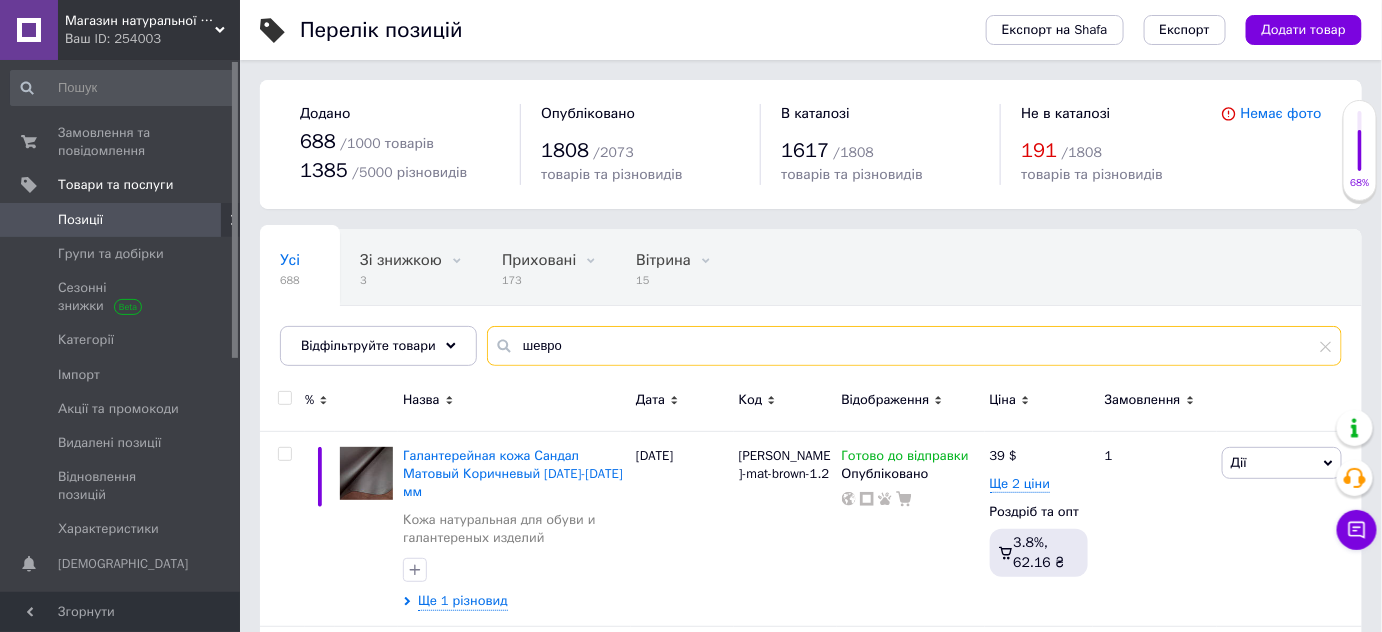 type on "шевро" 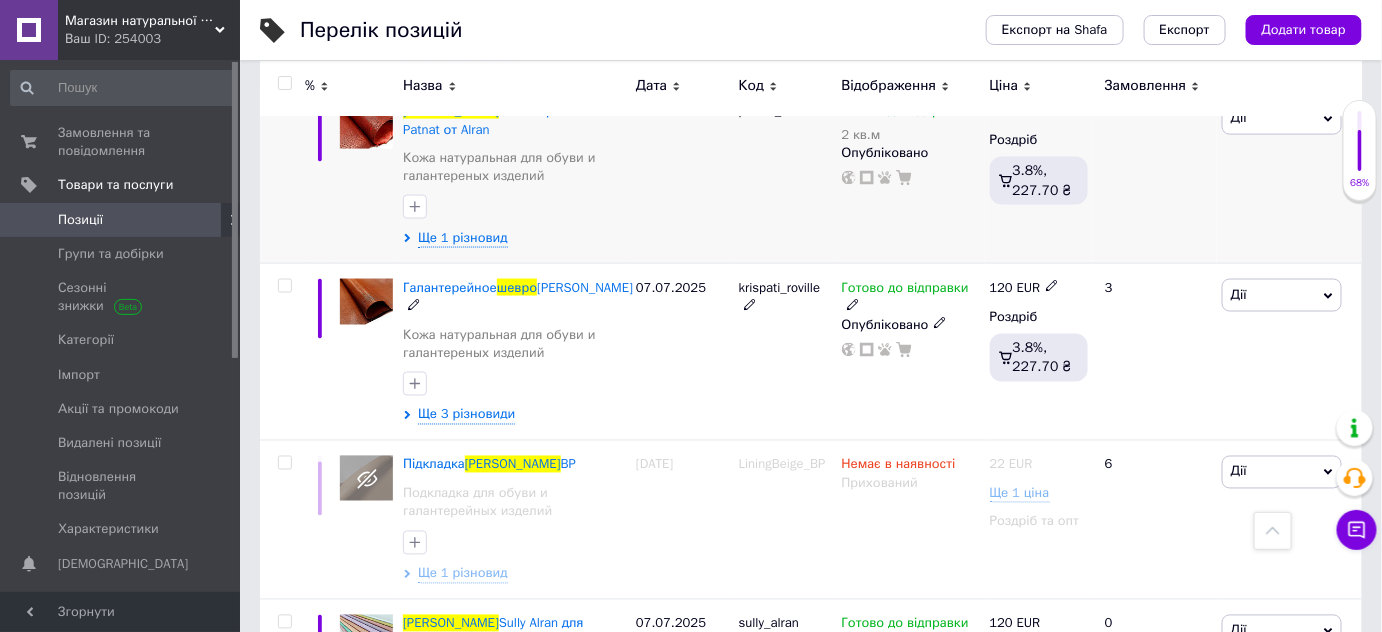 scroll, scrollTop: 1212, scrollLeft: 0, axis: vertical 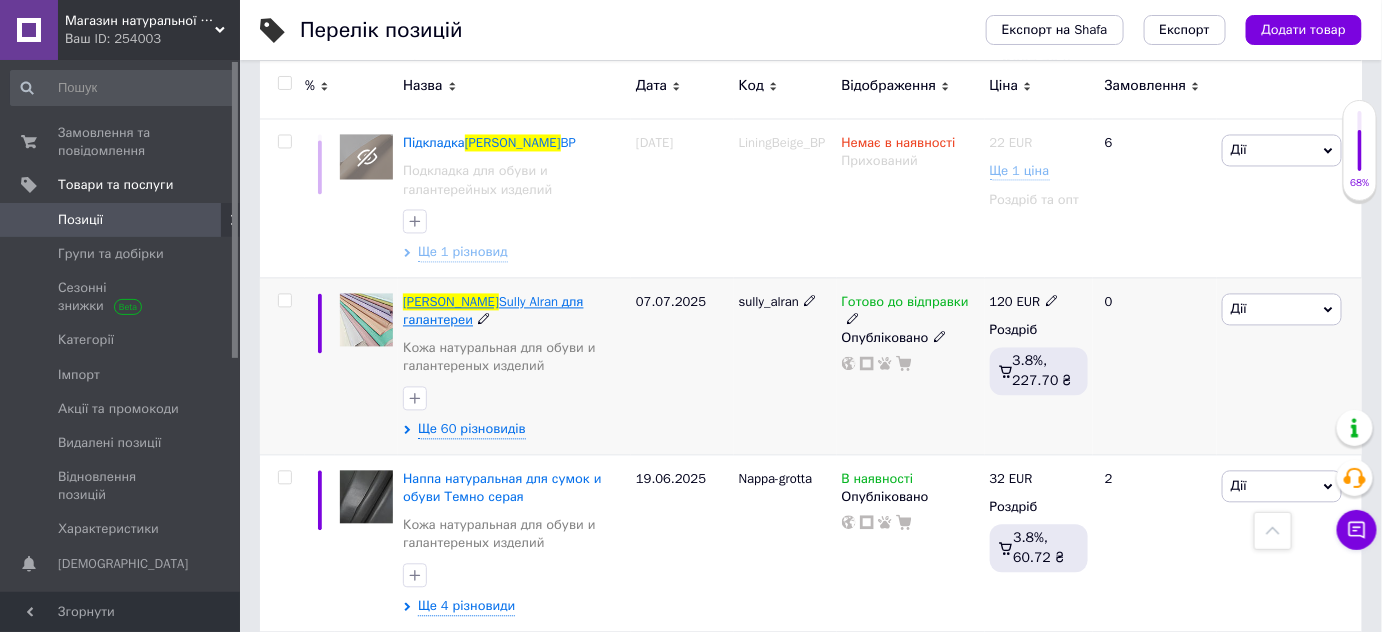 click on "Sully Alran для галантереи" at bounding box center [493, 311] 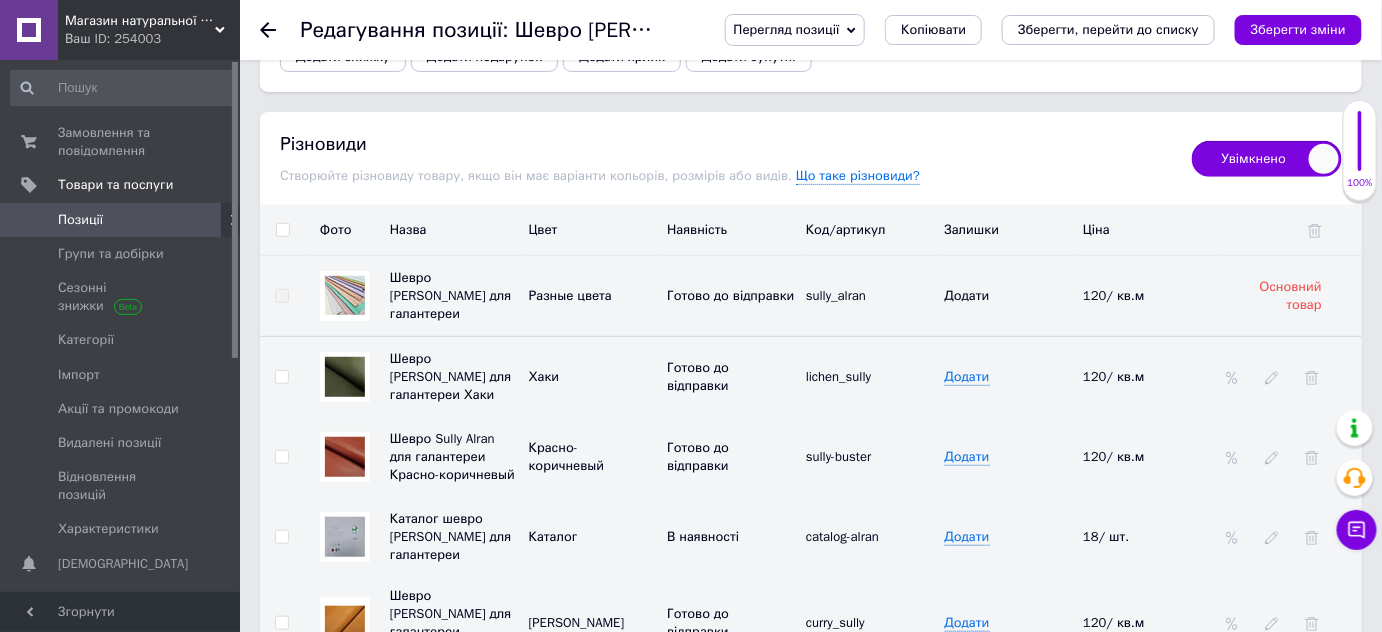 scroll, scrollTop: 3030, scrollLeft: 0, axis: vertical 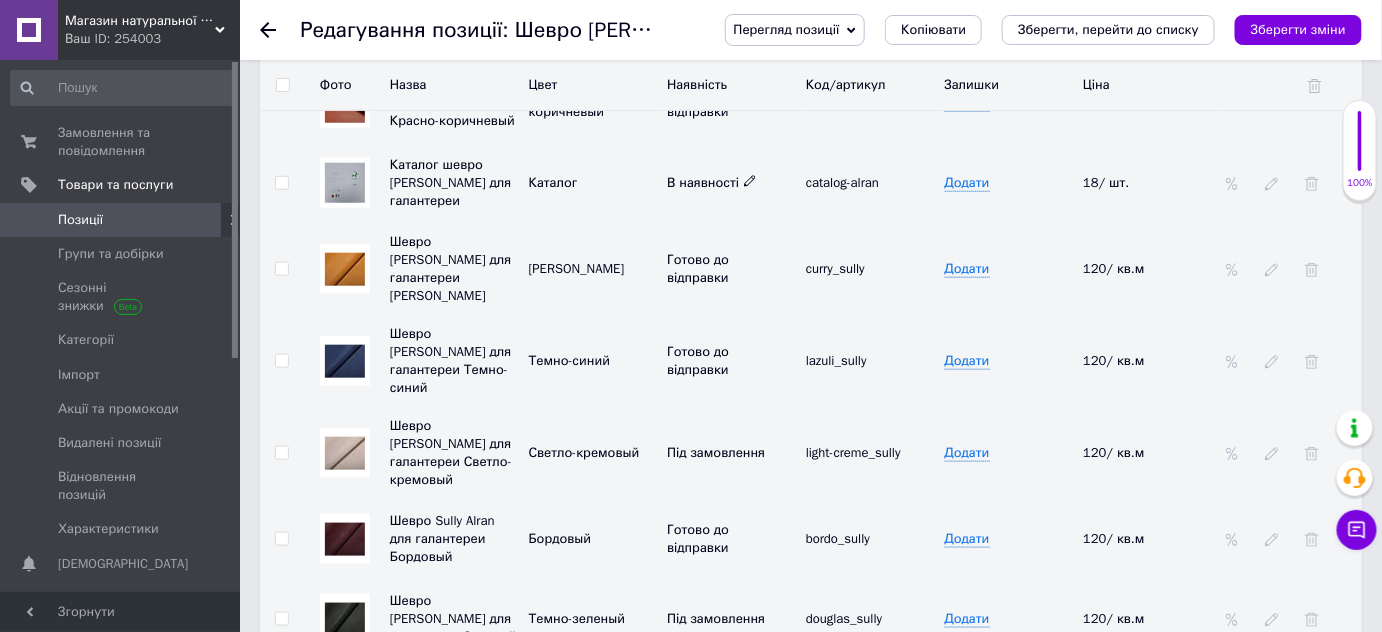 click 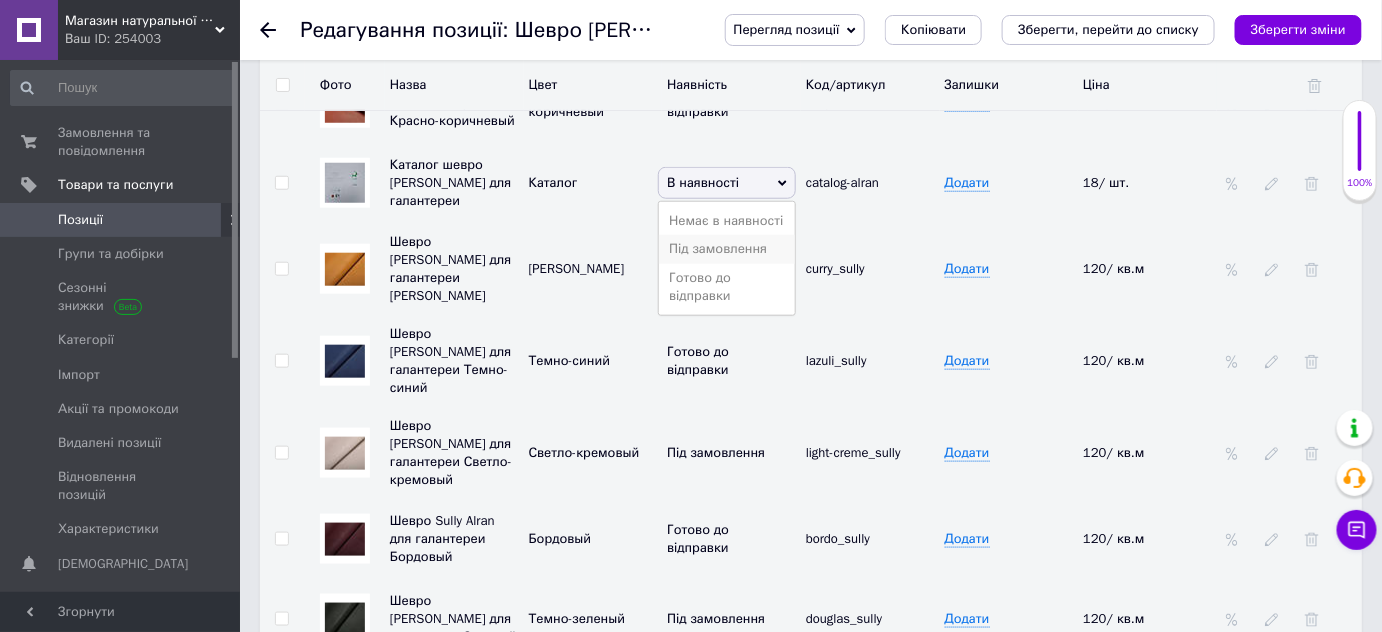 click on "Під замовлення" at bounding box center [727, 249] 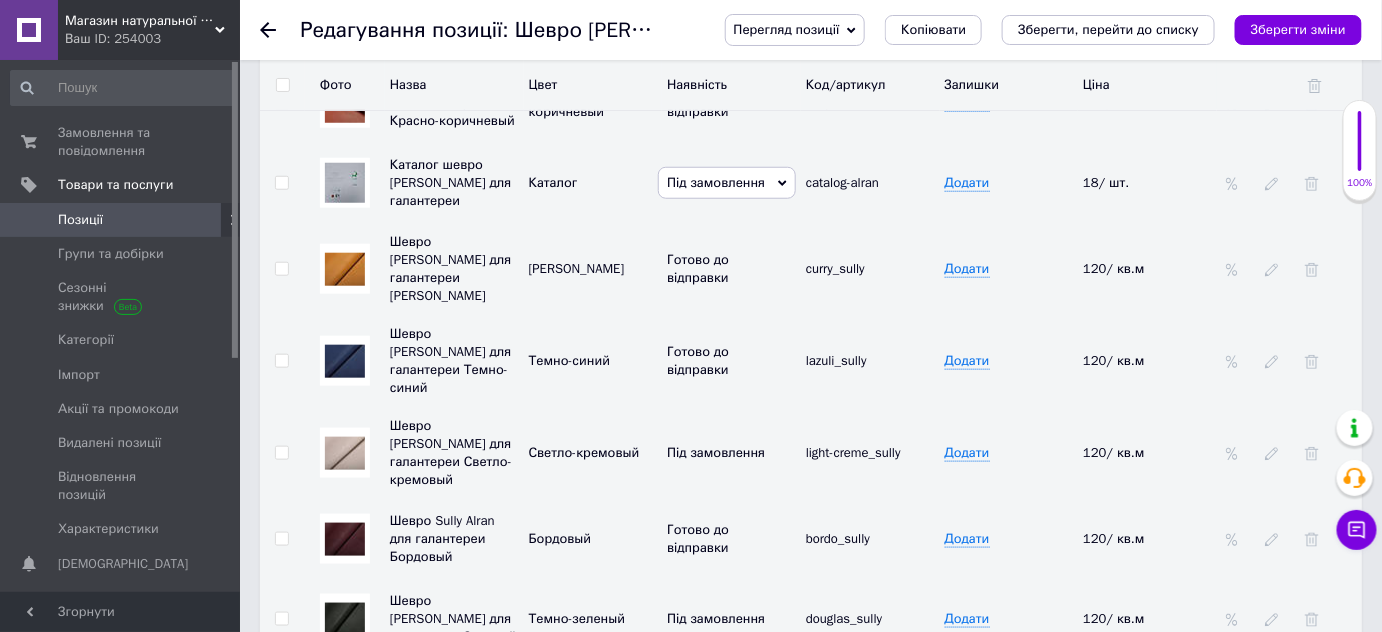 click on "Під замовлення В наявності Немає в наявності Готово до відправки" at bounding box center [731, 183] 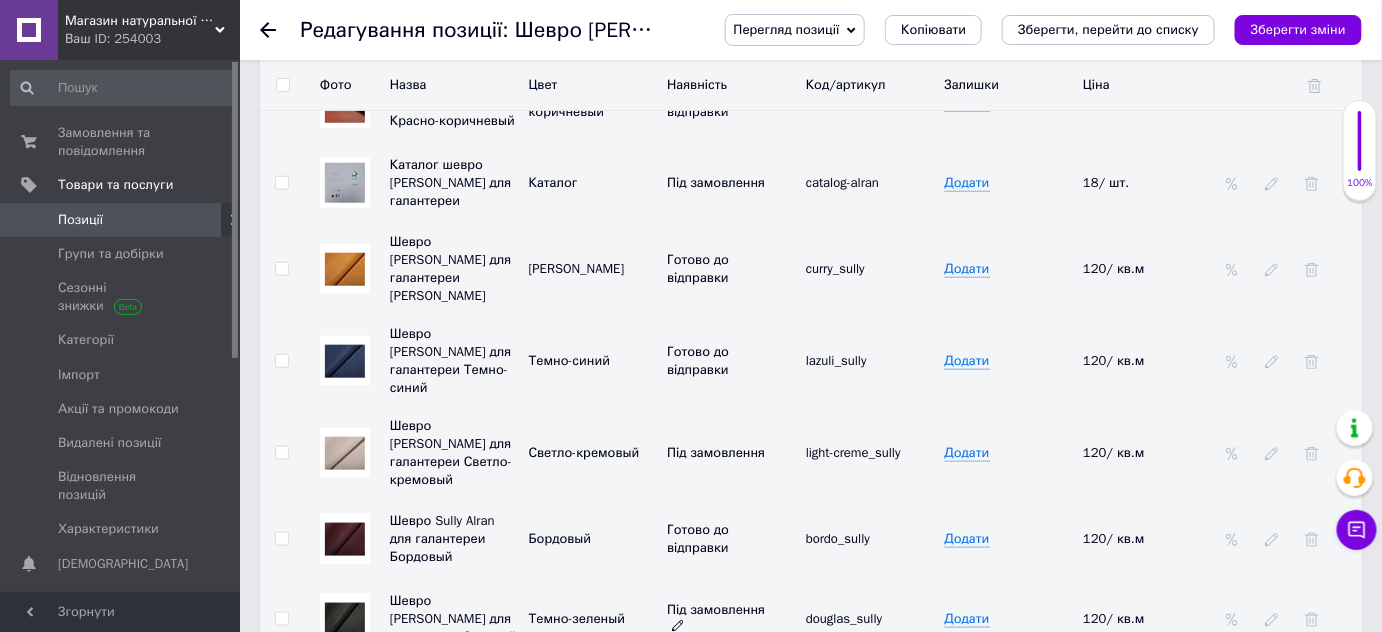 click 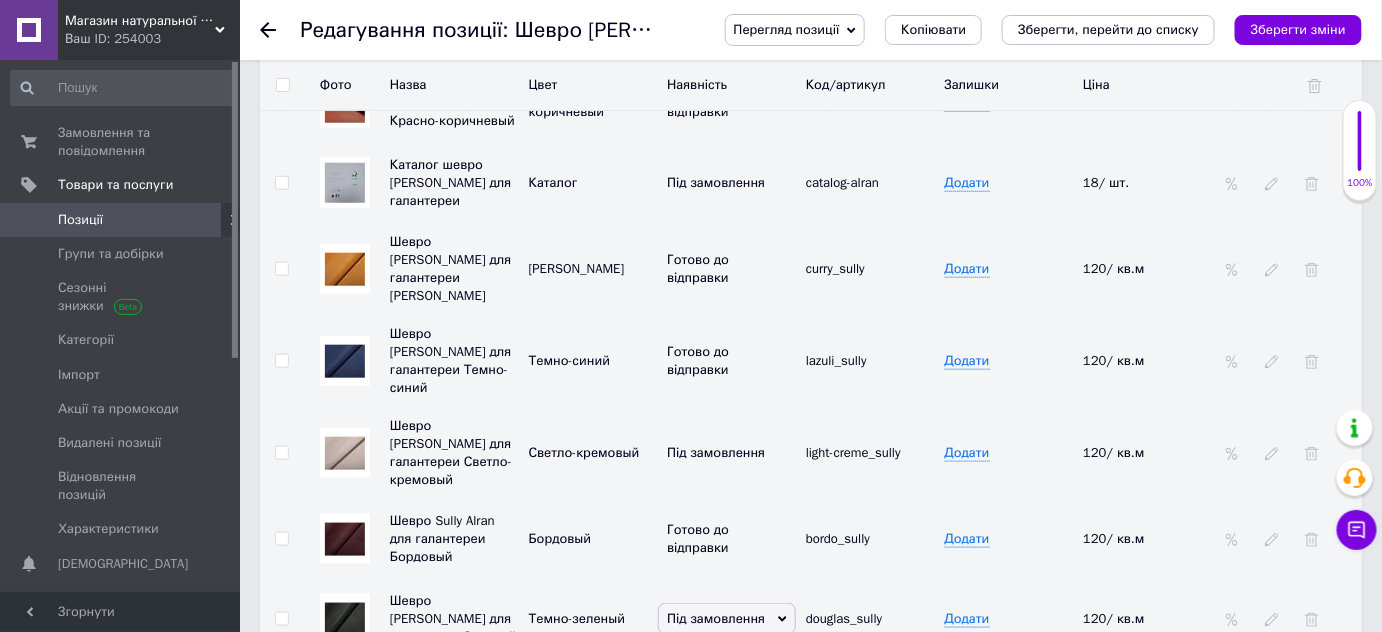scroll, scrollTop: 3333, scrollLeft: 0, axis: vertical 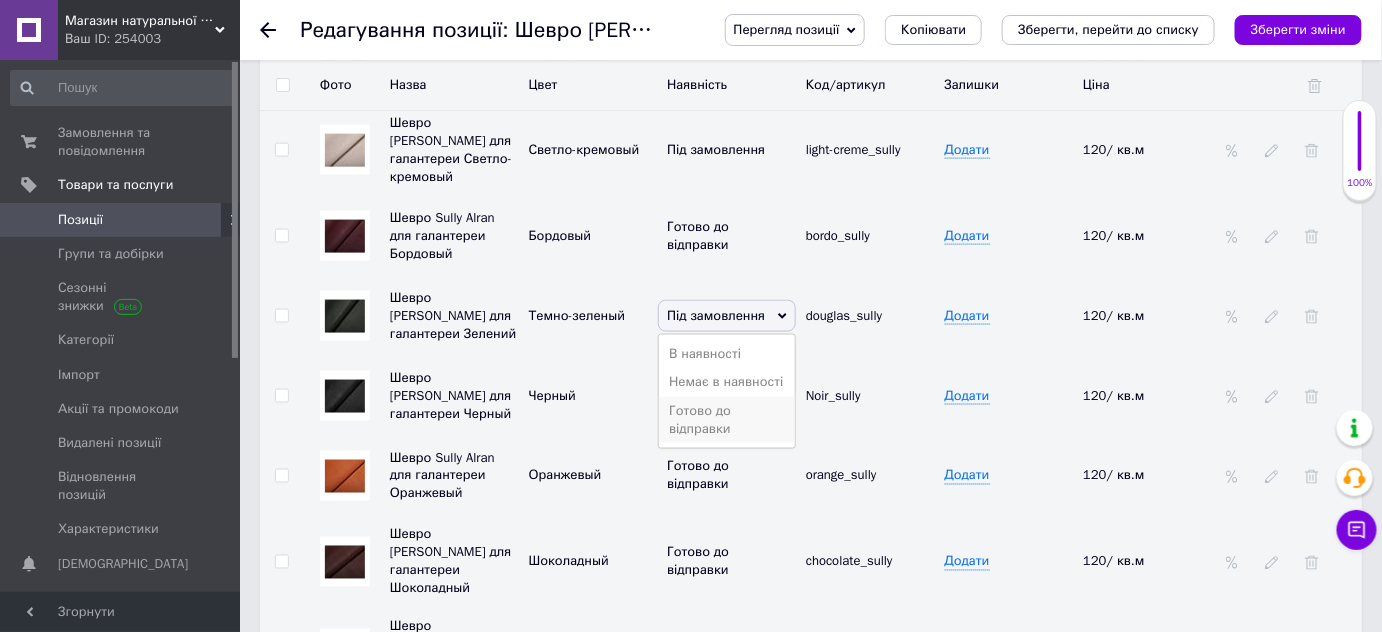 click on "Готово до відправки" at bounding box center [727, 420] 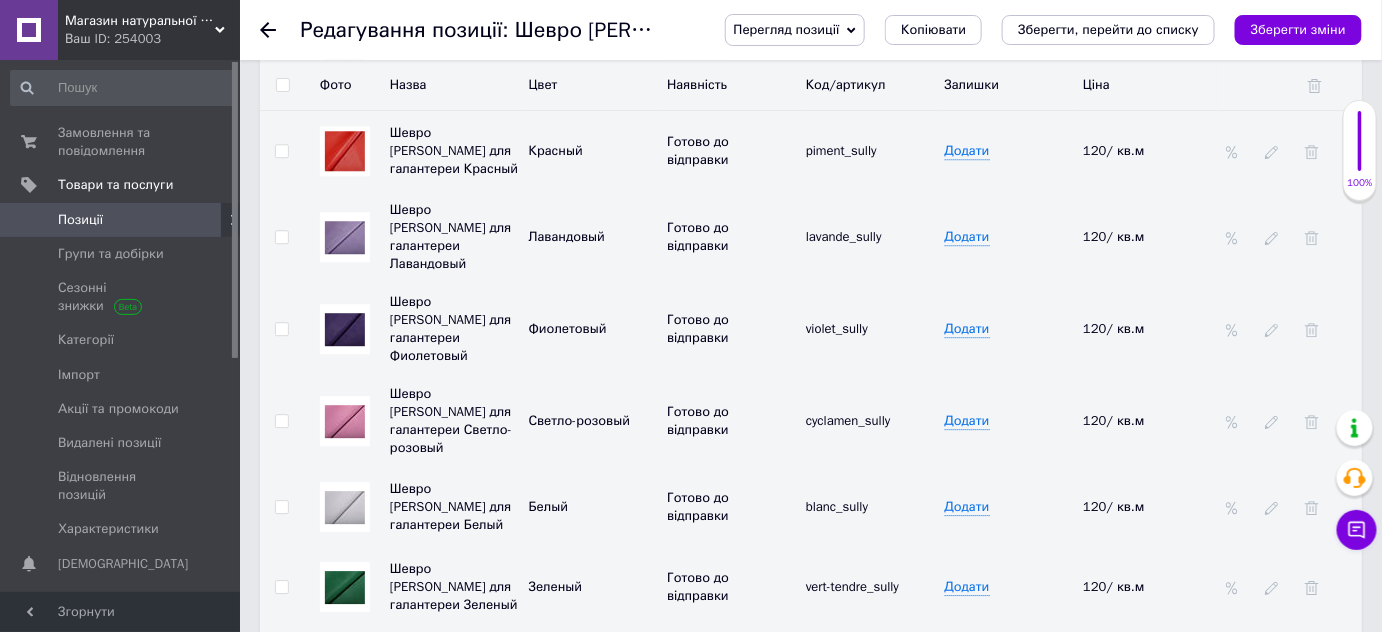 scroll, scrollTop: 4545, scrollLeft: 0, axis: vertical 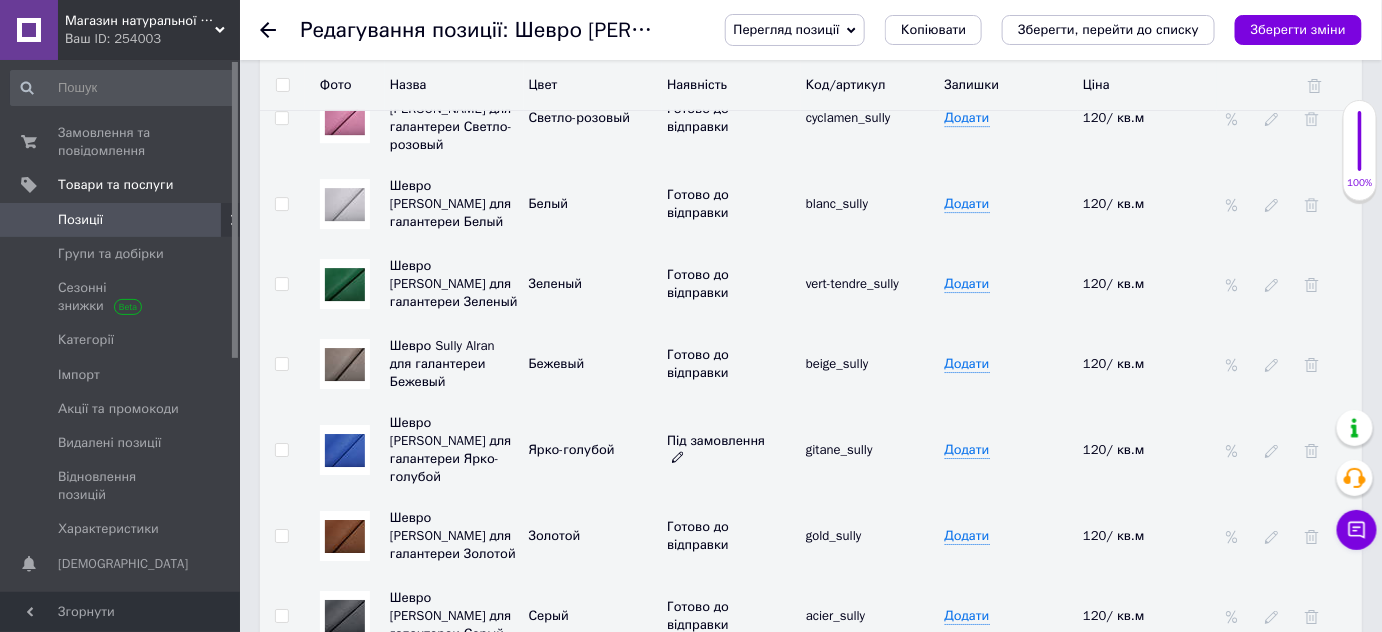 click 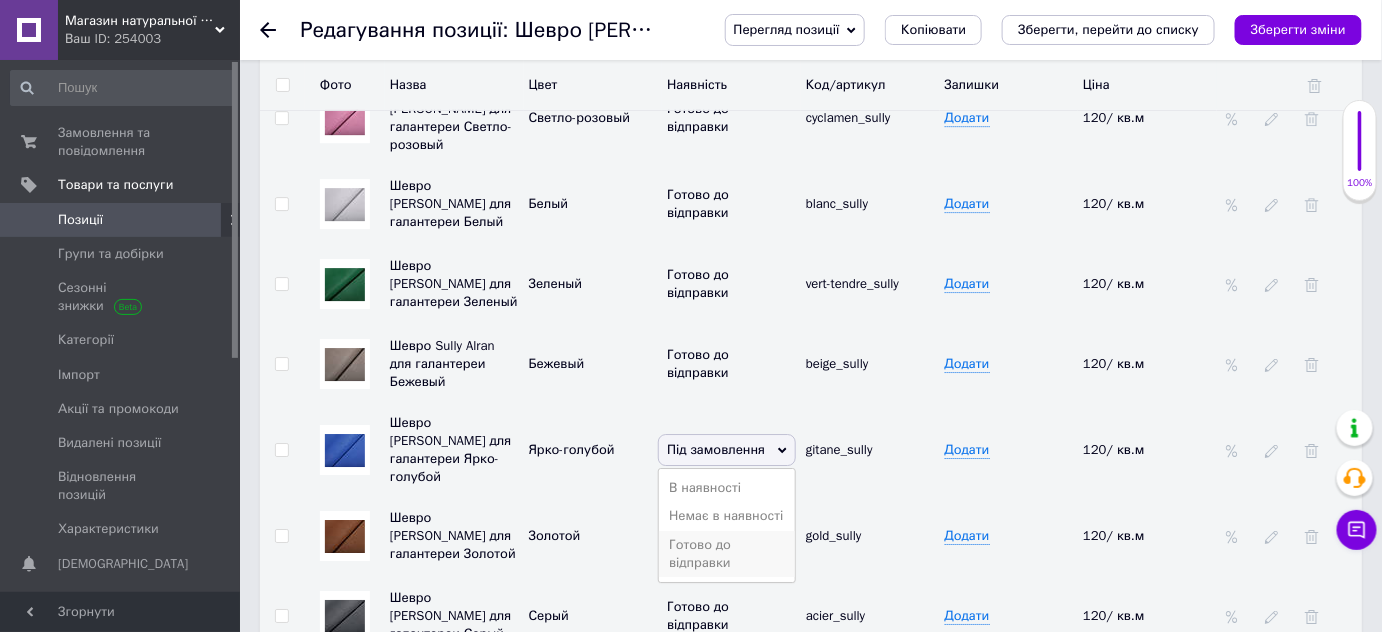 click on "Готово до відправки" at bounding box center (727, 554) 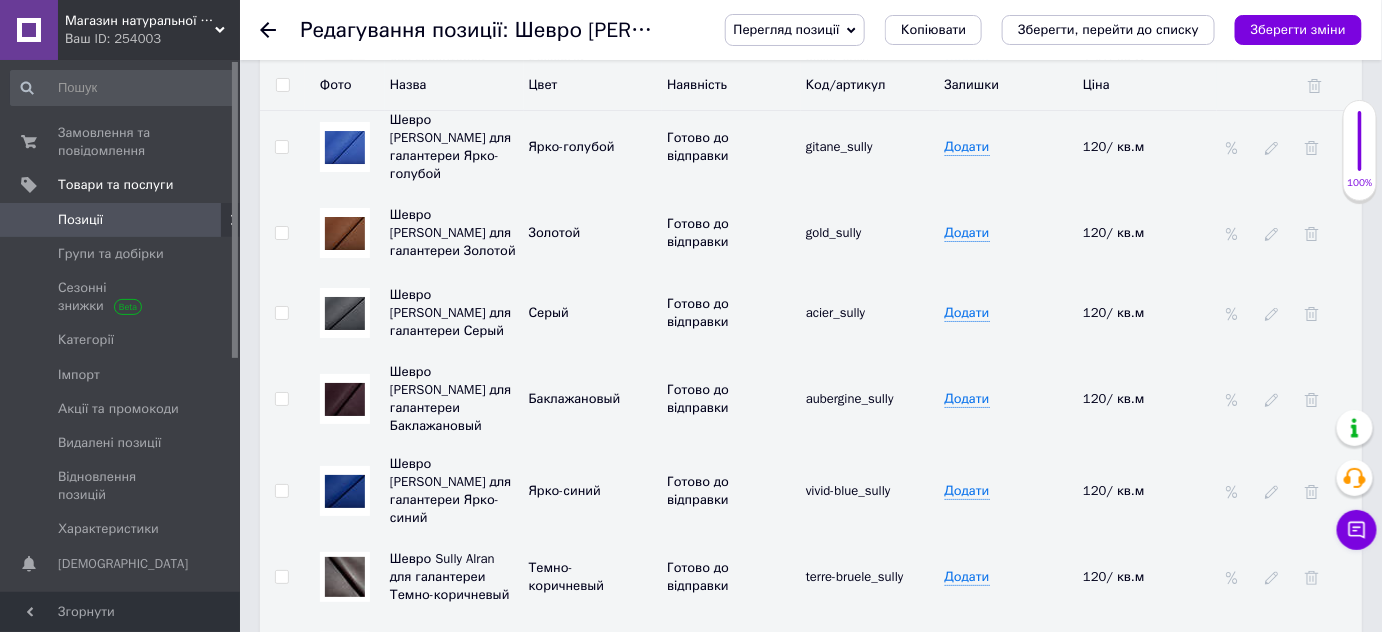 scroll, scrollTop: 5151, scrollLeft: 0, axis: vertical 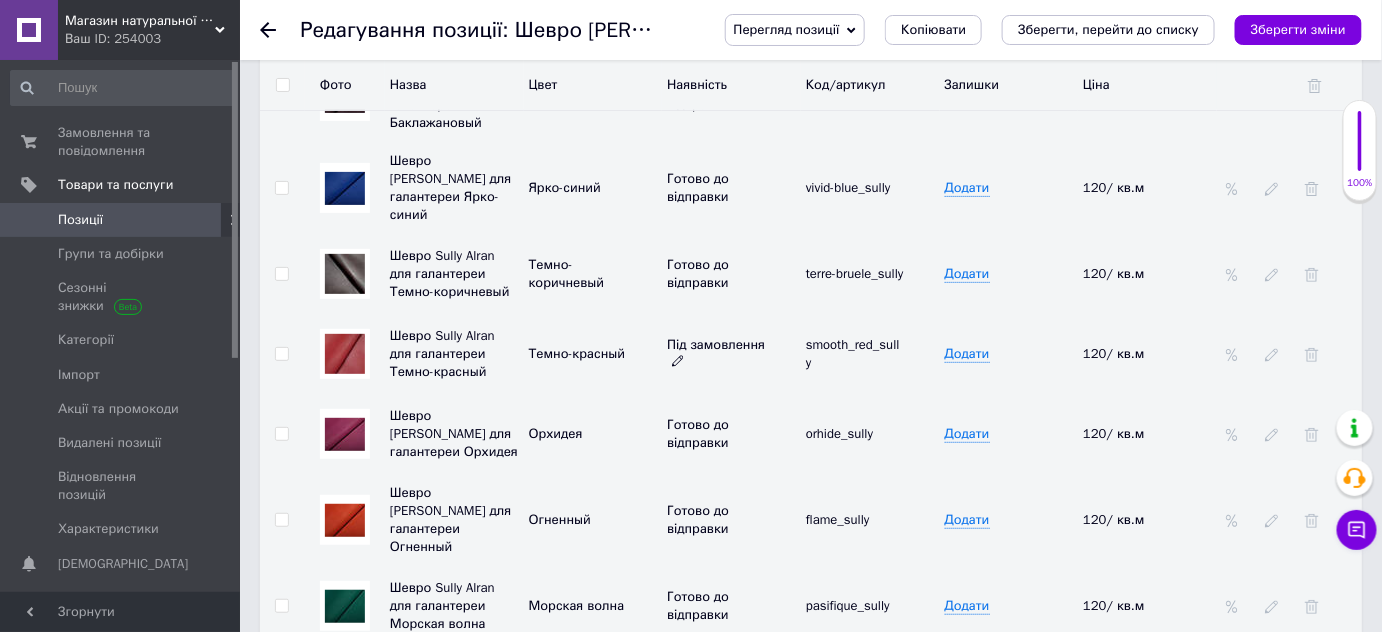 click 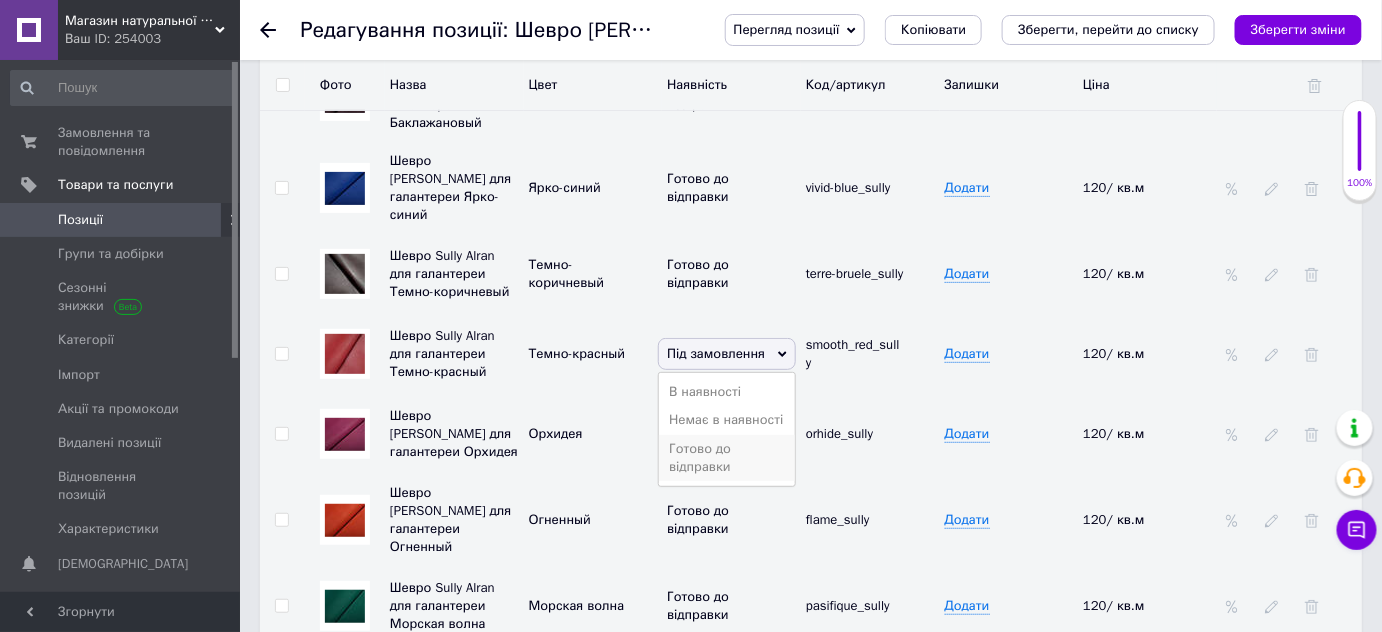 click on "Готово до відправки" at bounding box center (727, 458) 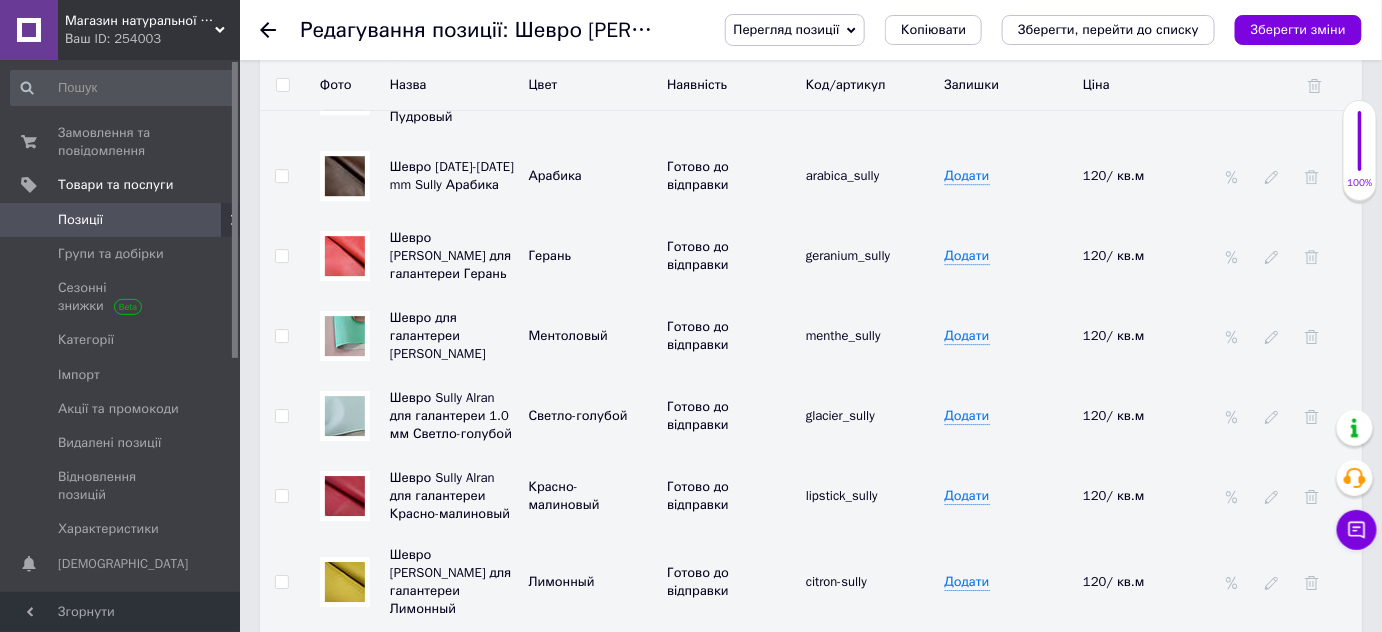 scroll, scrollTop: 7272, scrollLeft: 0, axis: vertical 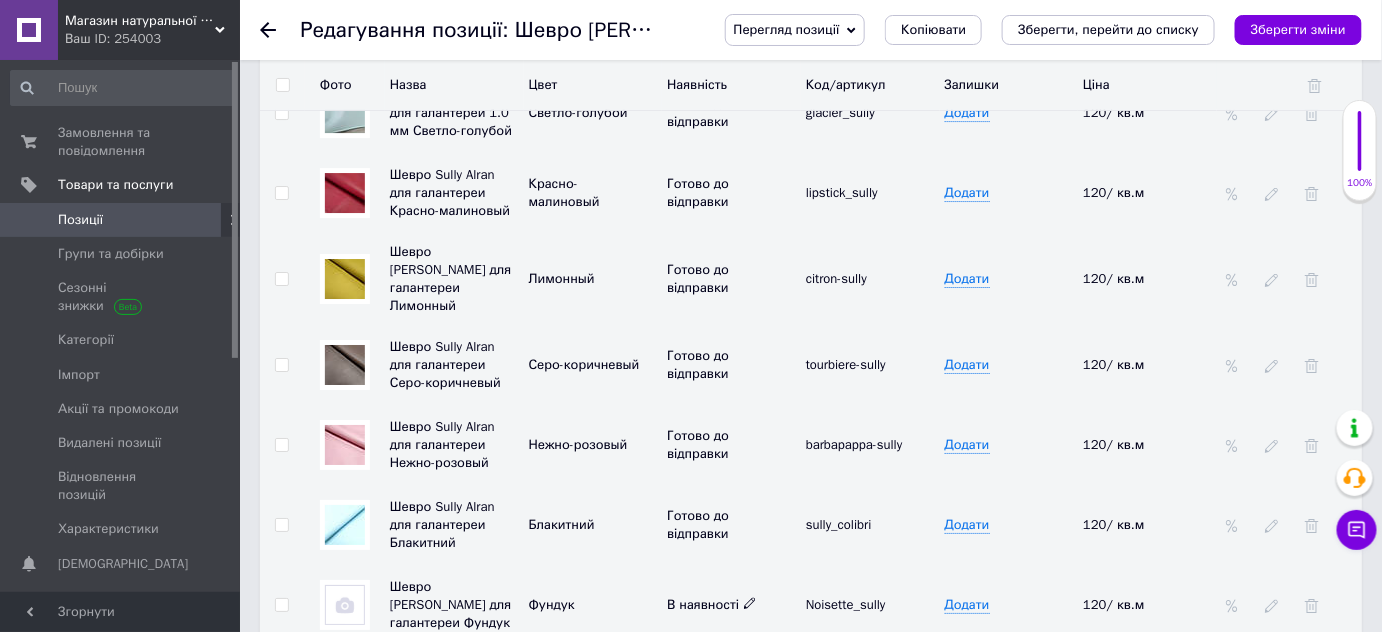 click on "В наявності" at bounding box center [712, 604] 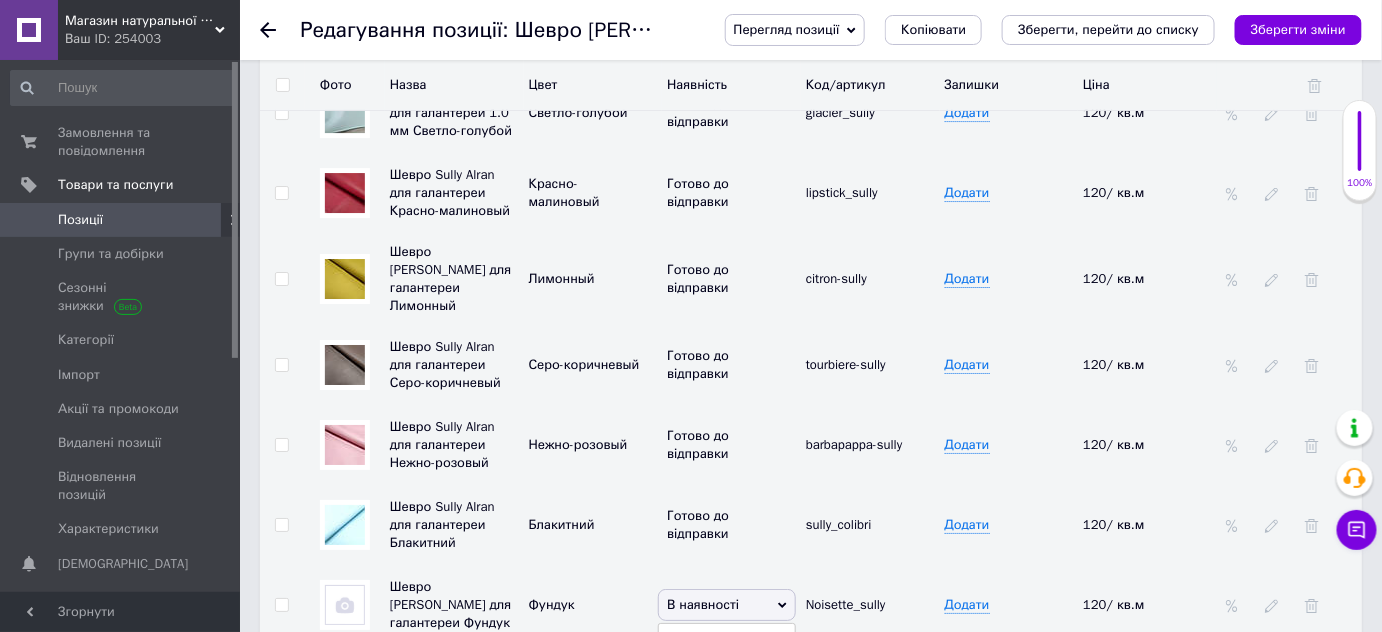 click on "Готово до відправки" at bounding box center [727, 709] 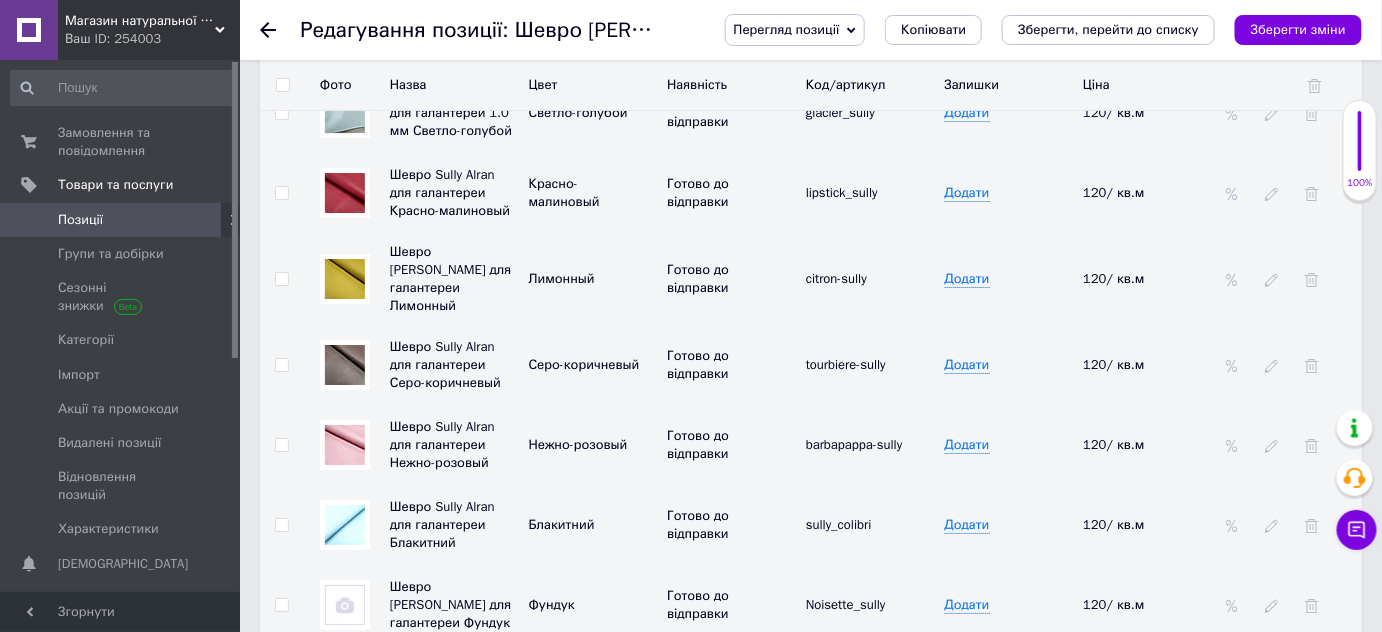 click 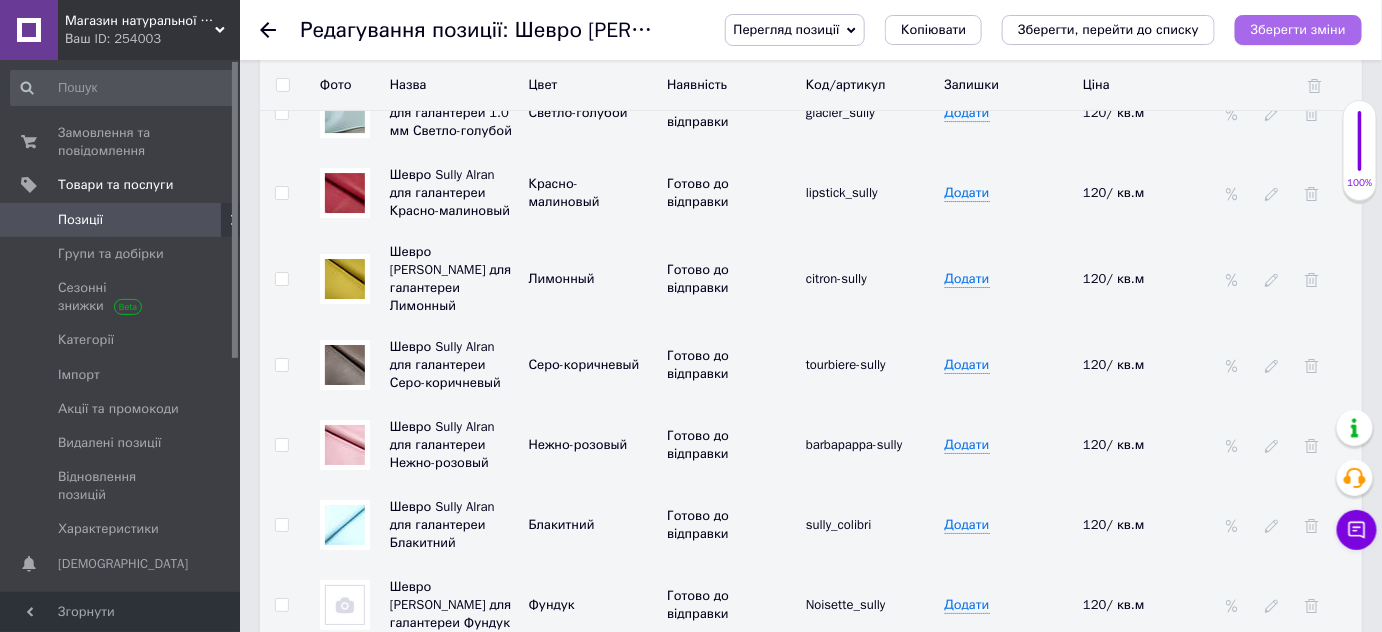 click on "Зберегти зміни" at bounding box center [1298, 29] 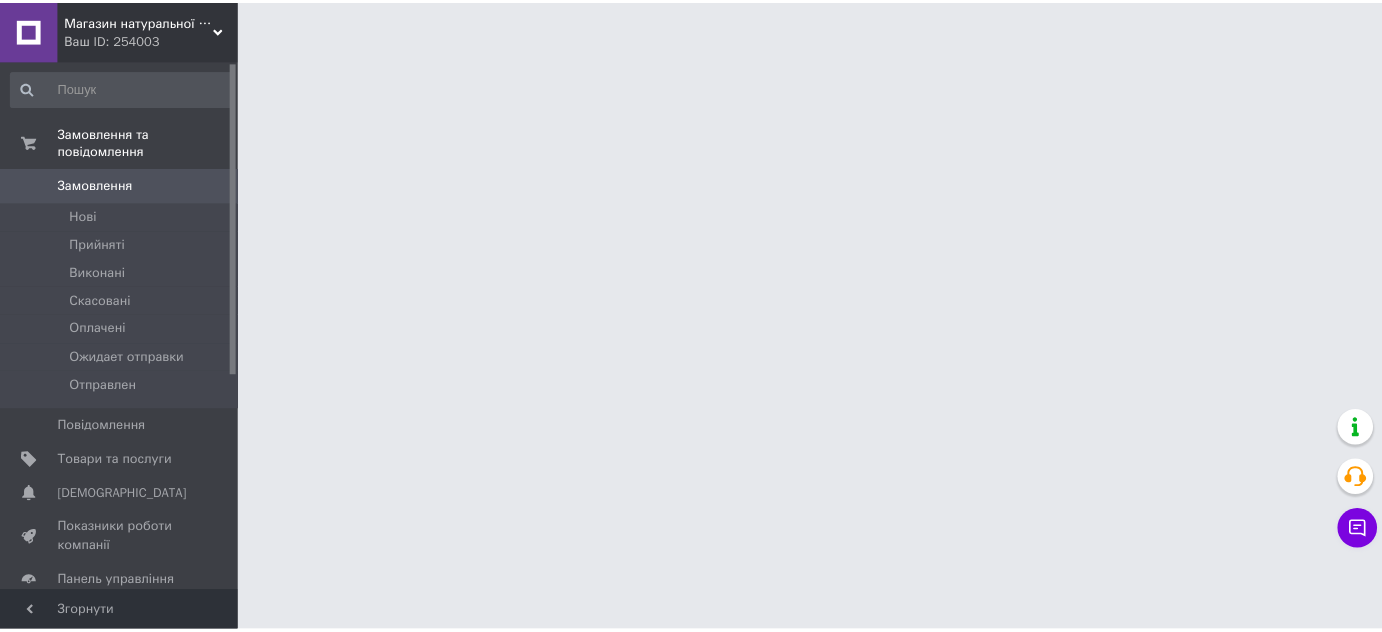 scroll, scrollTop: 0, scrollLeft: 0, axis: both 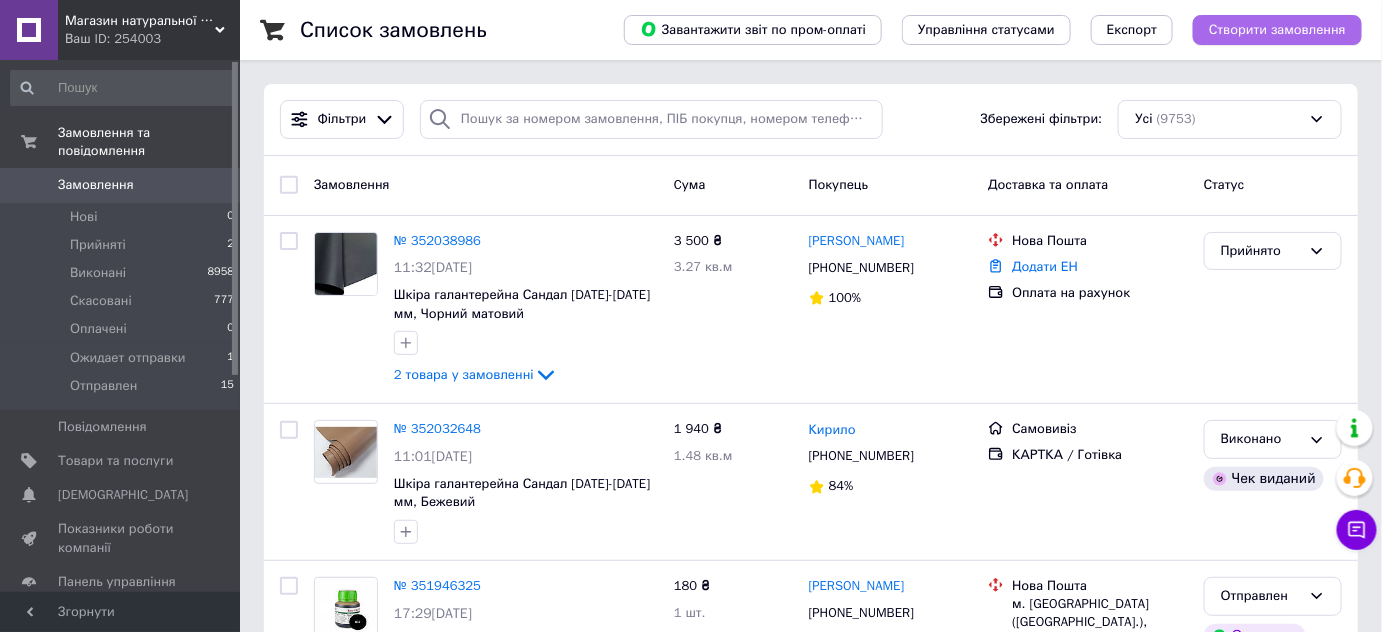 click on "Створити замовлення" at bounding box center [1277, 30] 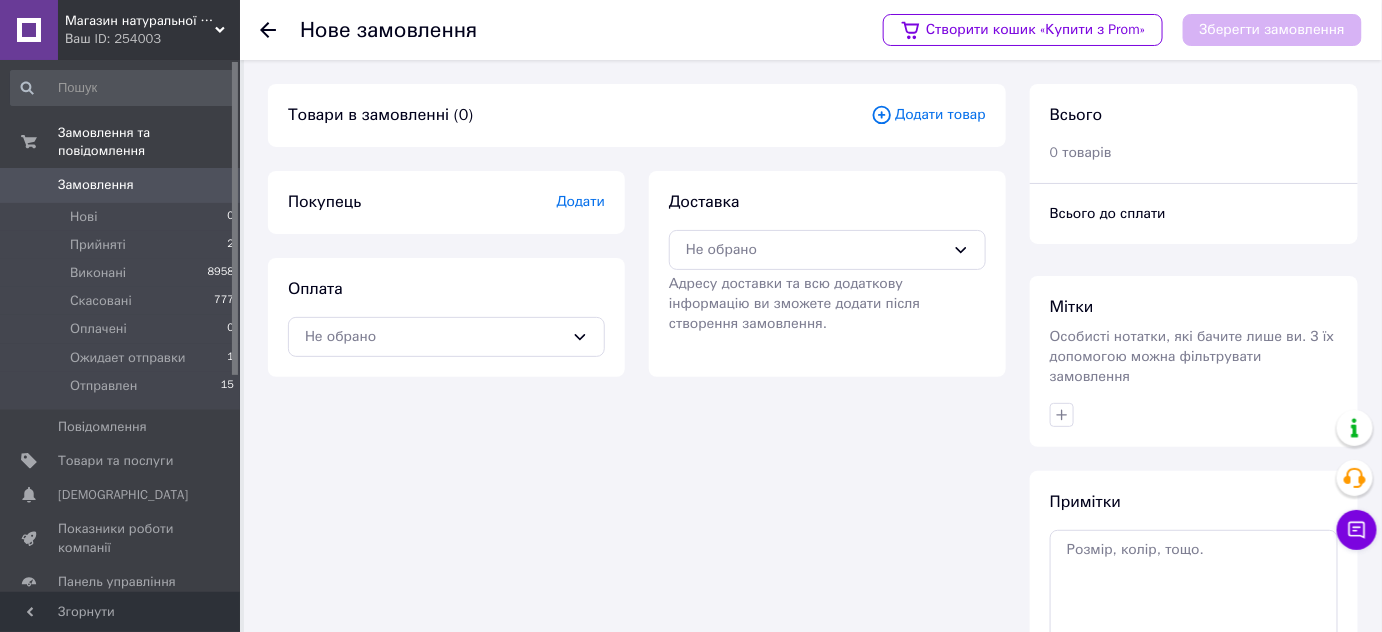 click on "Додати товар" at bounding box center [928, 115] 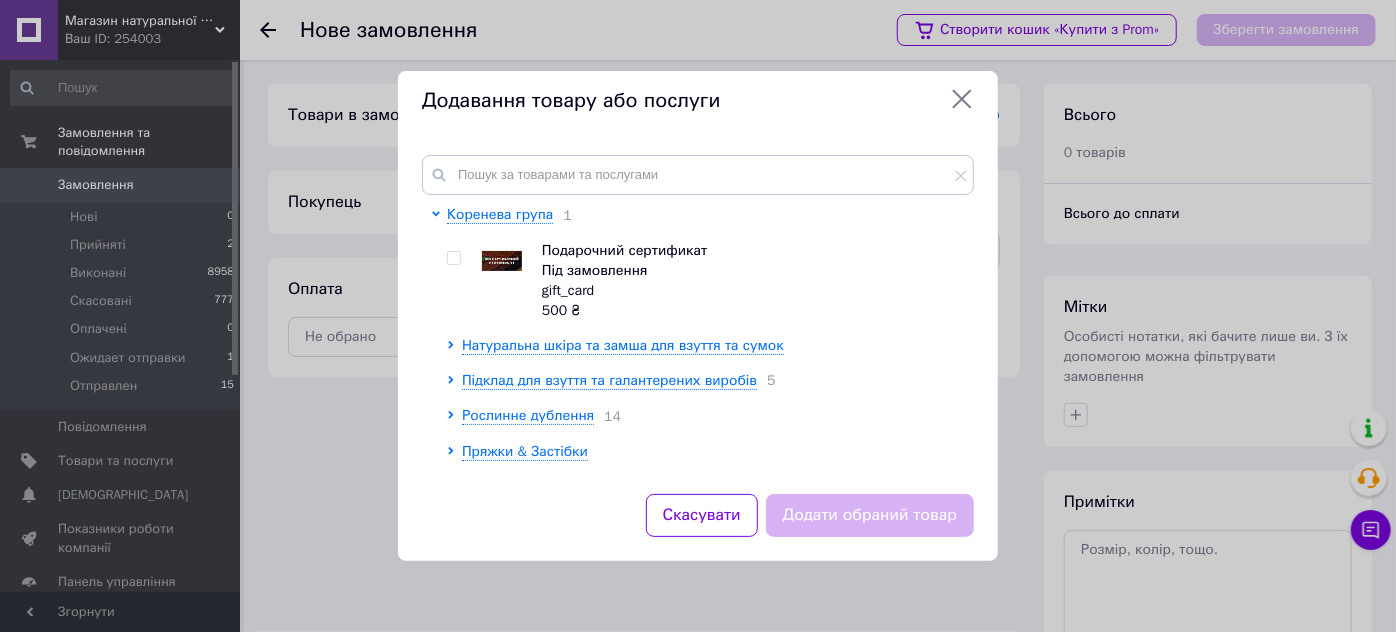 click on "Коренева група 1 Подарочний сертификат Під замовлення gift_card 500   ₴ Натуральна шкіра та замша для взуття та сумок Підклад для взуття та галантерених виробів 5 Рослинне дублення 14 Пряжки & Застібки Ремінна шкіра 10 Смуги для ременя з натуральної шкіри 15 ОДЯГОВА шкіра та замша Чепрак для підошви, шкіра для устілки, каблуків і набійок 15 Ранти для взуття 27 Хімія для обробки виробів зі шкіри Щітки та круги для роботи зі шкірою 24 Засоби для догляду за виробами зі шкіри та замші 20 Технічна шкіра 1 Хутро для дублянки, шуби та підклад 11 Меблева та автомобільна шкіра 4 13" at bounding box center (698, 312) 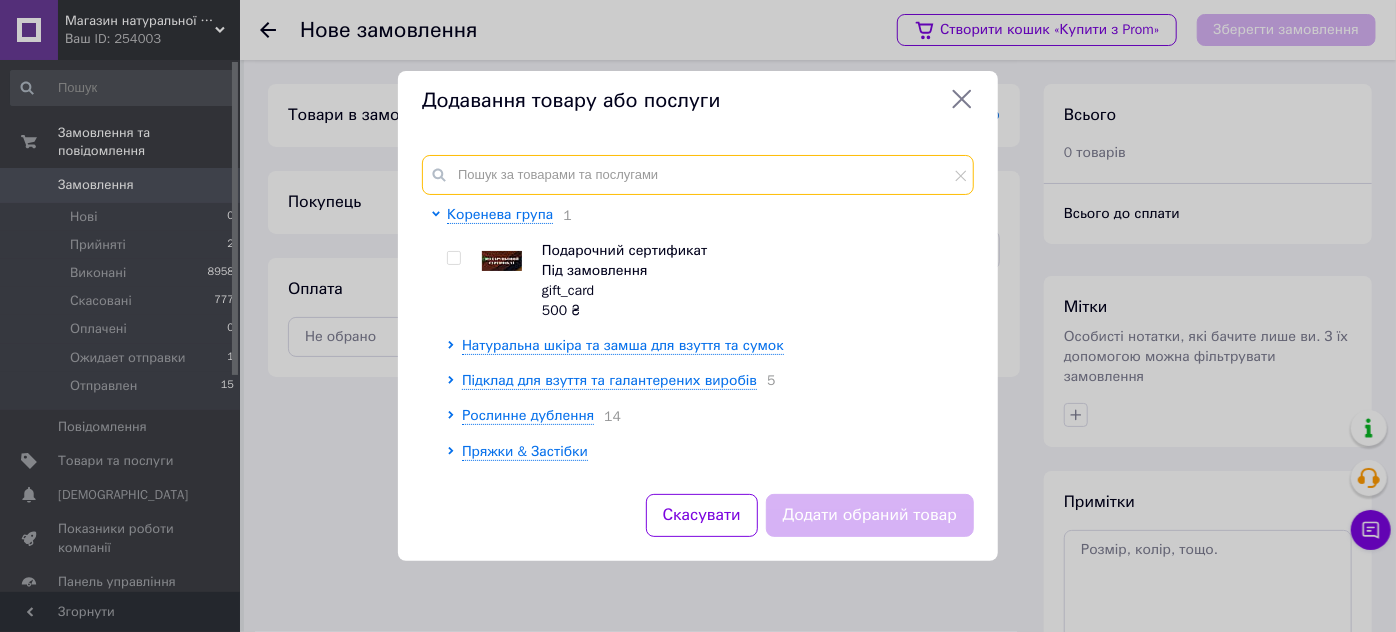 click at bounding box center (698, 175) 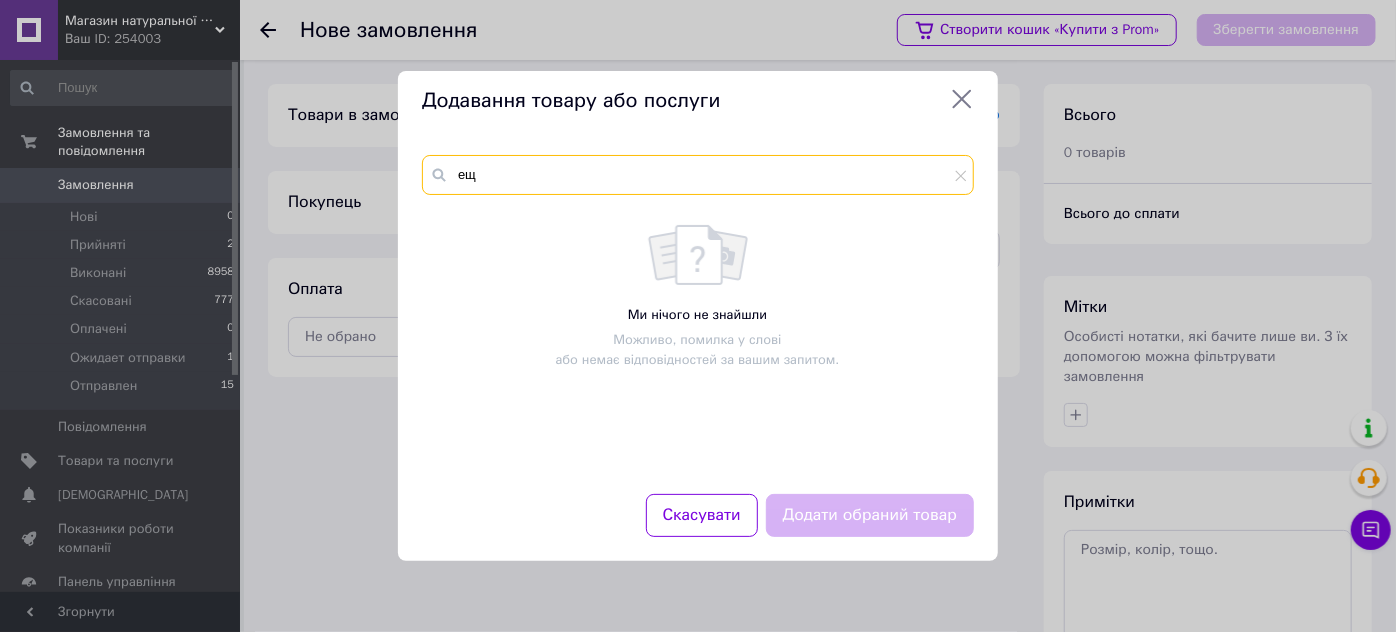 type on "е" 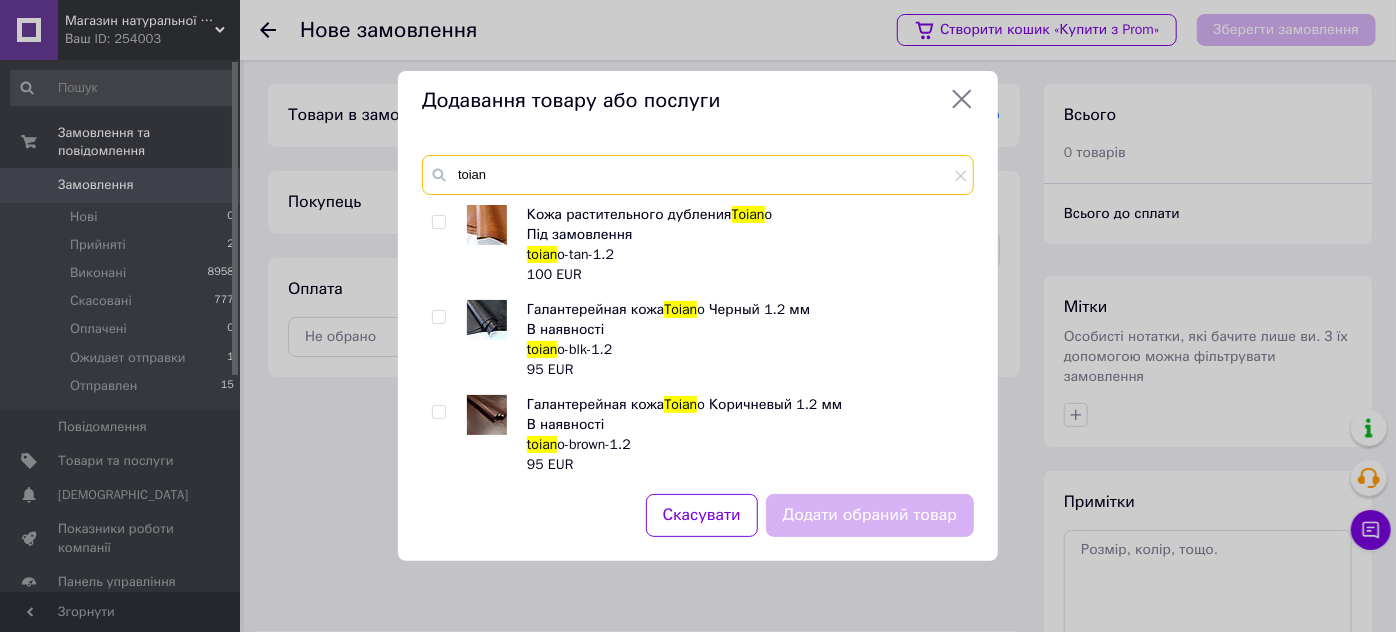 type on "toian" 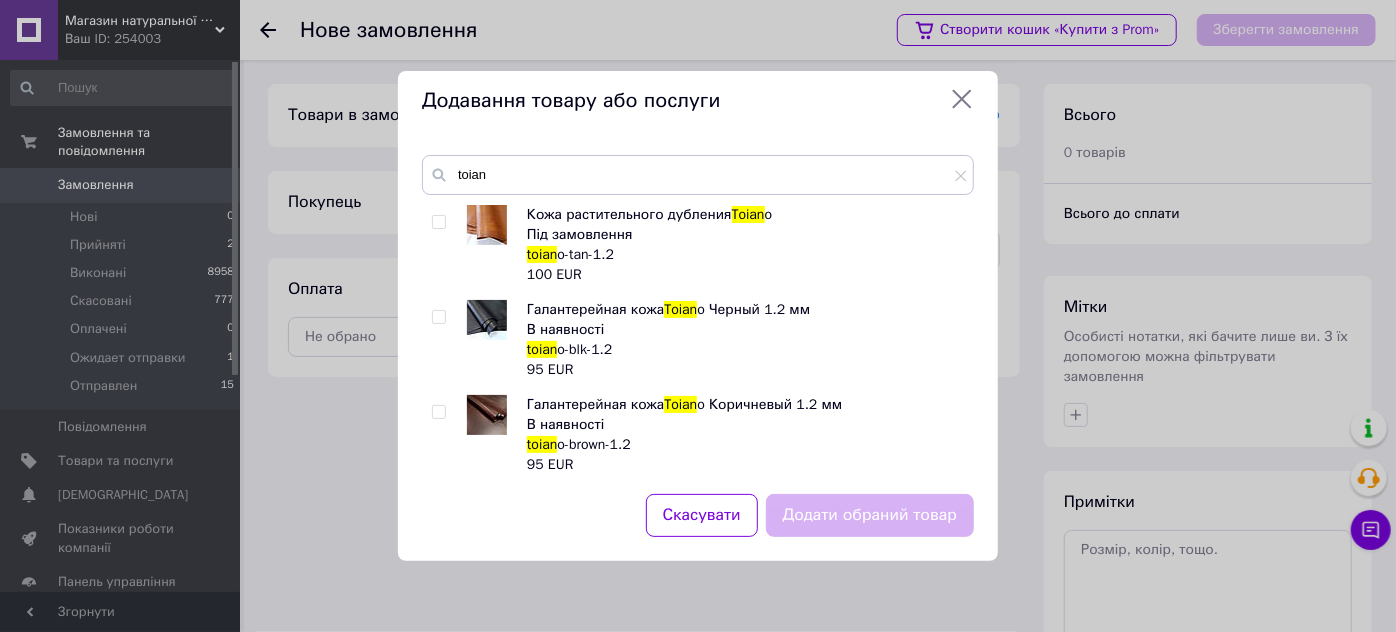 click at bounding box center [438, 317] 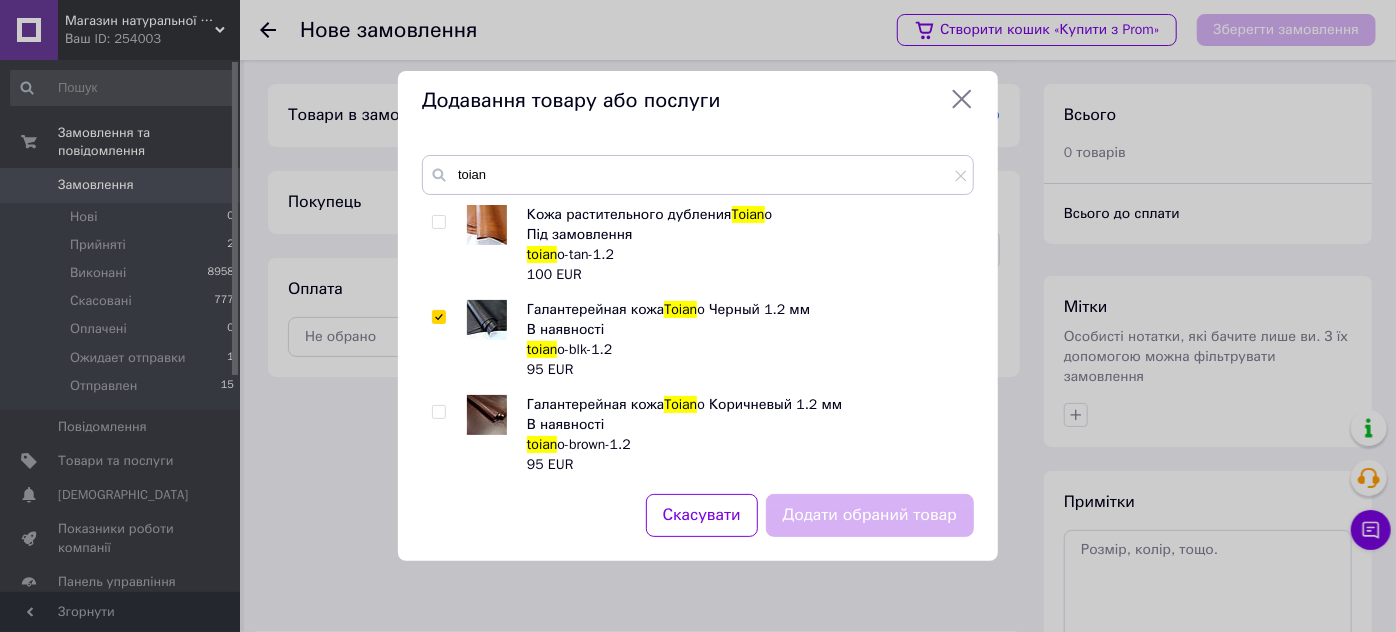 checkbox on "true" 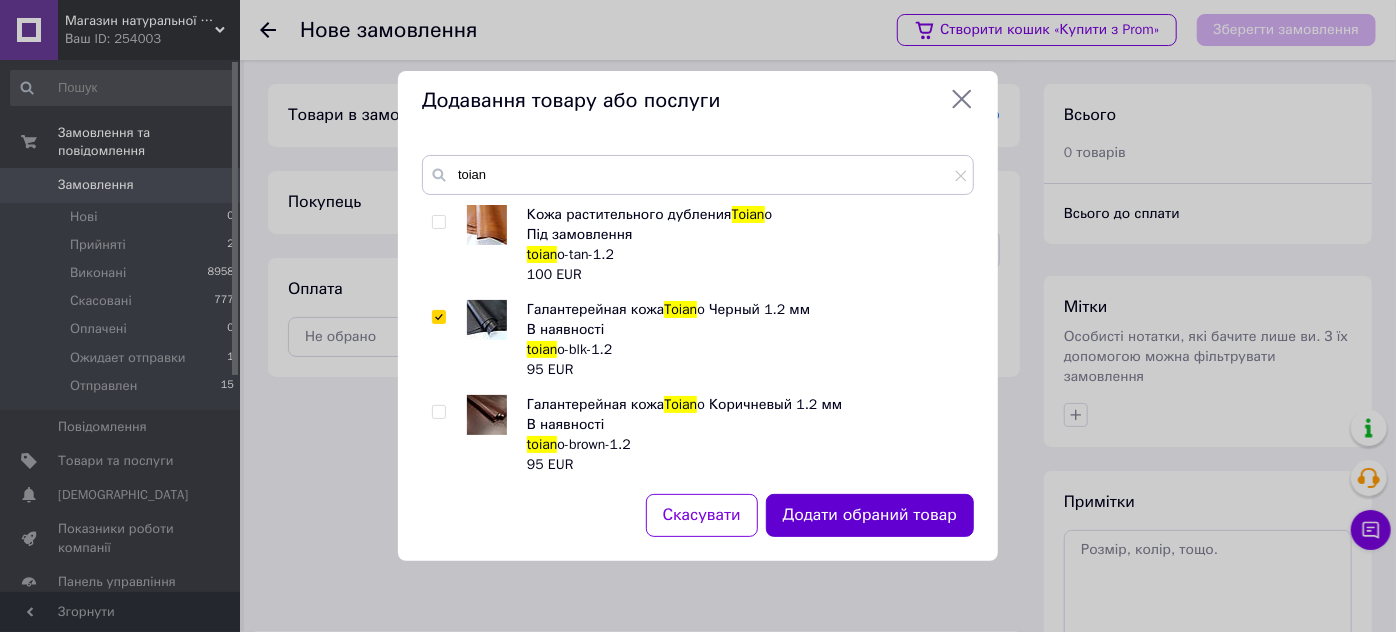 click on "Додати обраний товар" at bounding box center (870, 515) 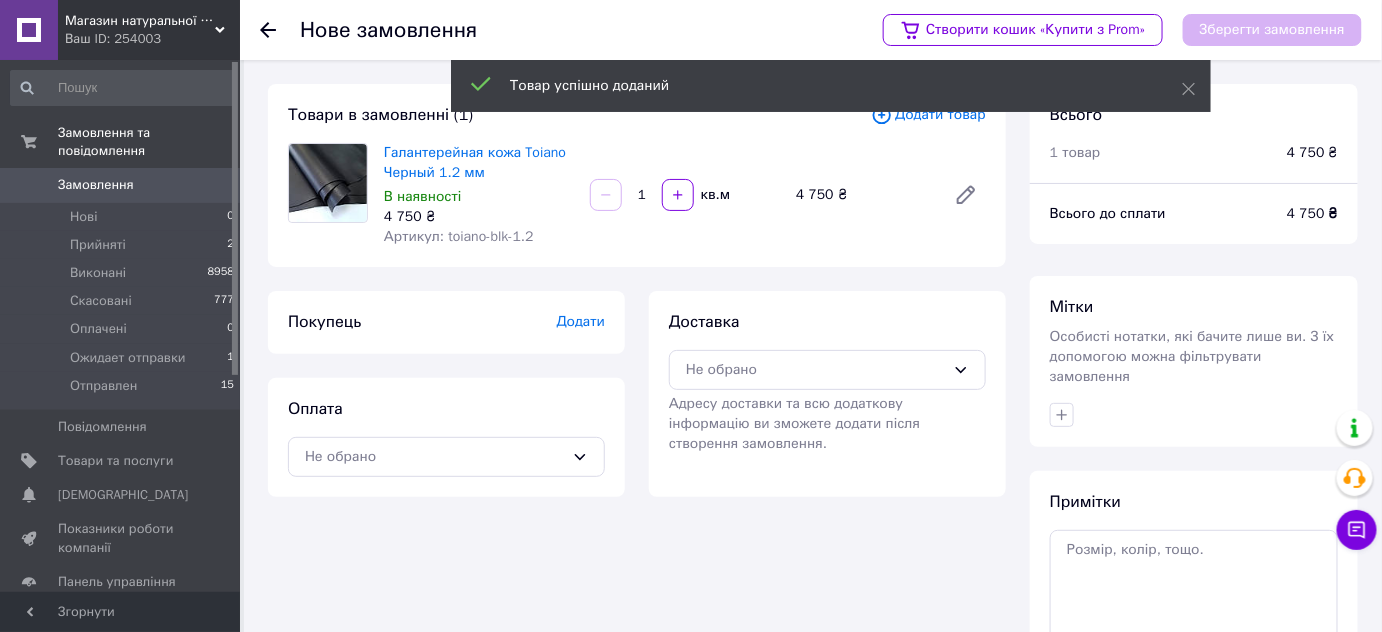 click on "1" at bounding box center (642, 195) 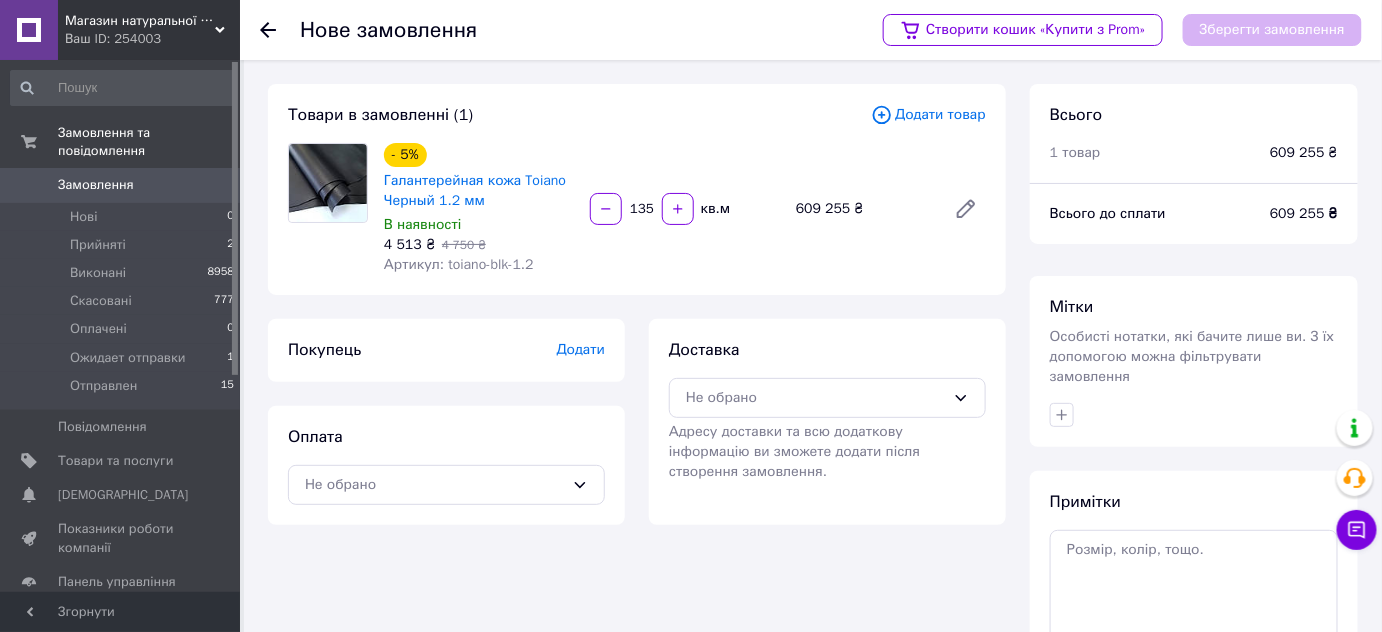click on "135" at bounding box center (642, 209) 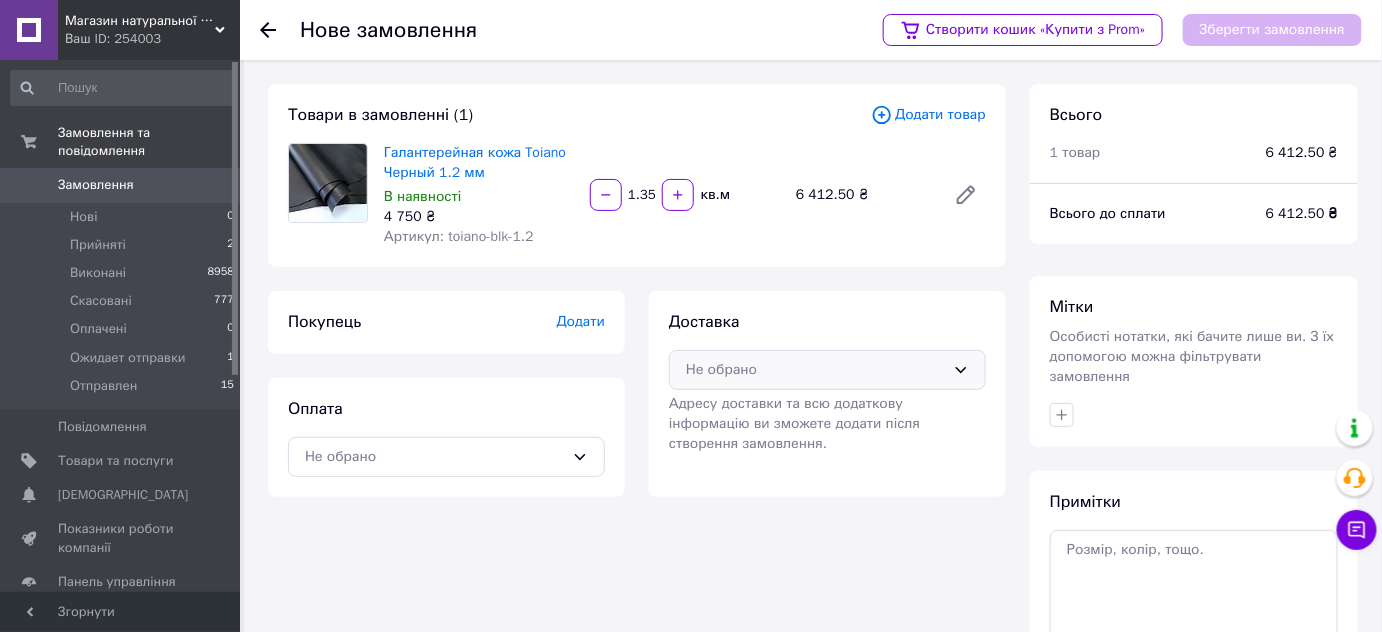 type on "1.35" 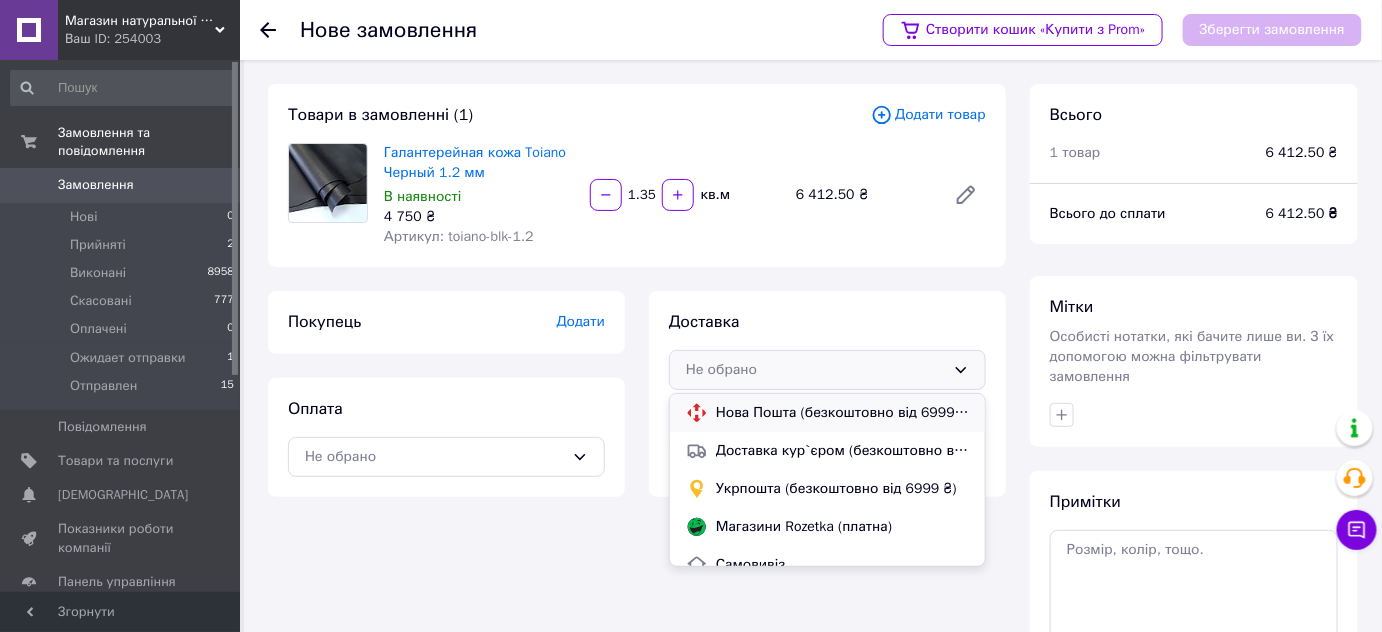click on "Нова Пошта (безкоштовно від 6999 ₴)" at bounding box center [842, 413] 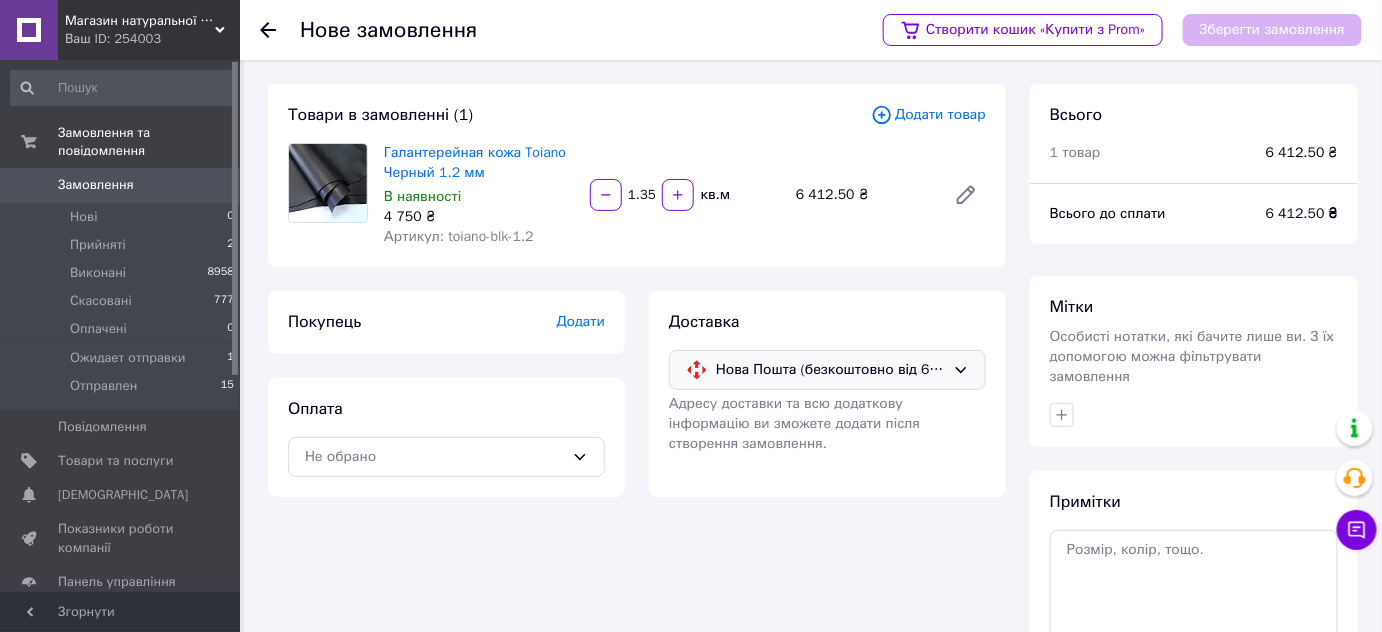 click on "Додати" at bounding box center (581, 321) 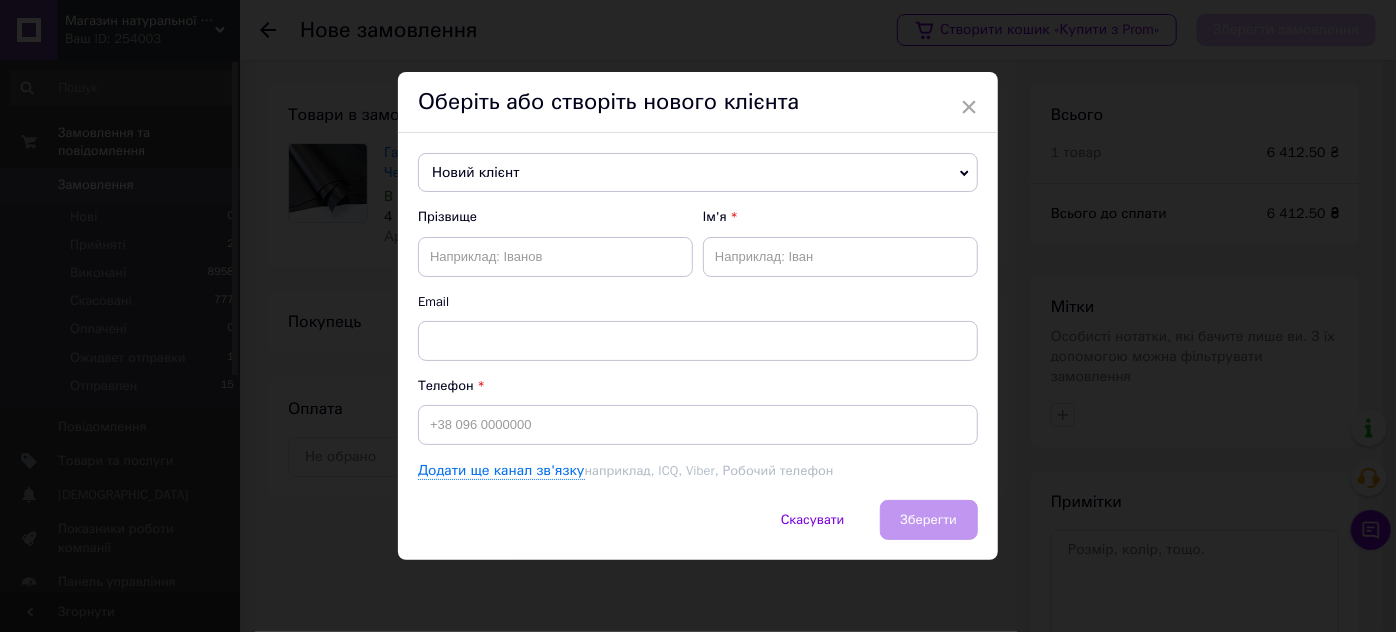 click on "Новий клієнт" at bounding box center [698, 173] 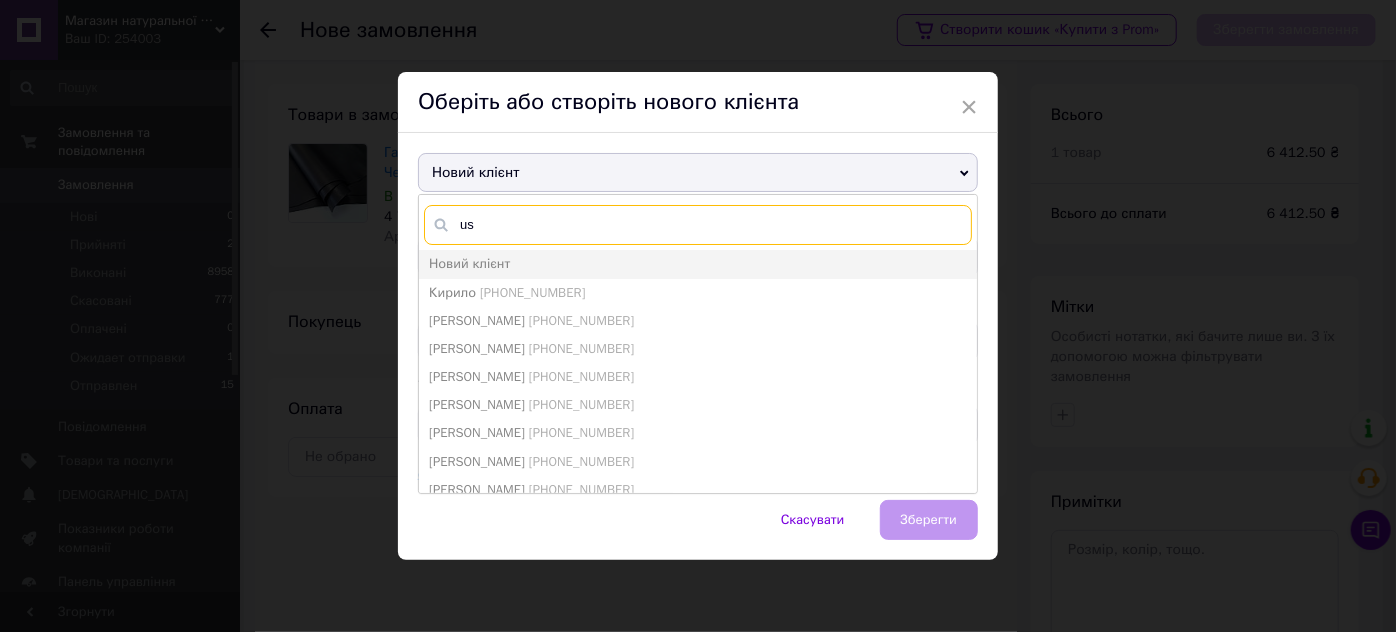type on "u" 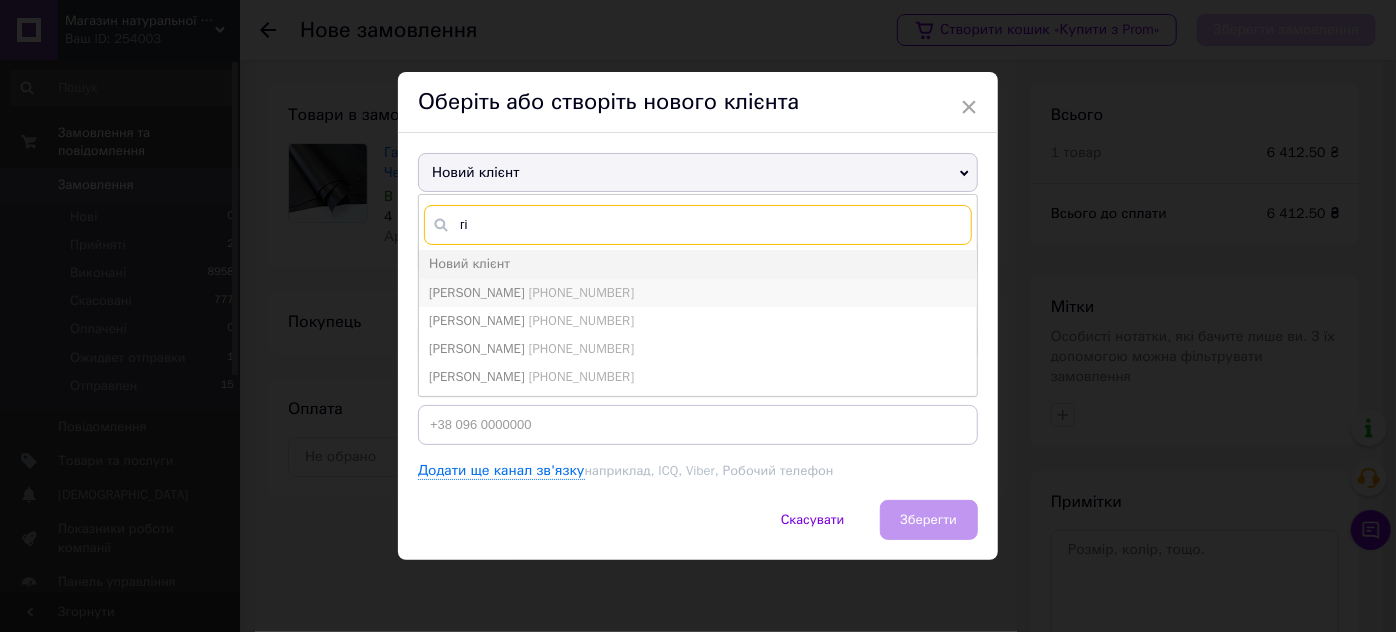 type on "гі" 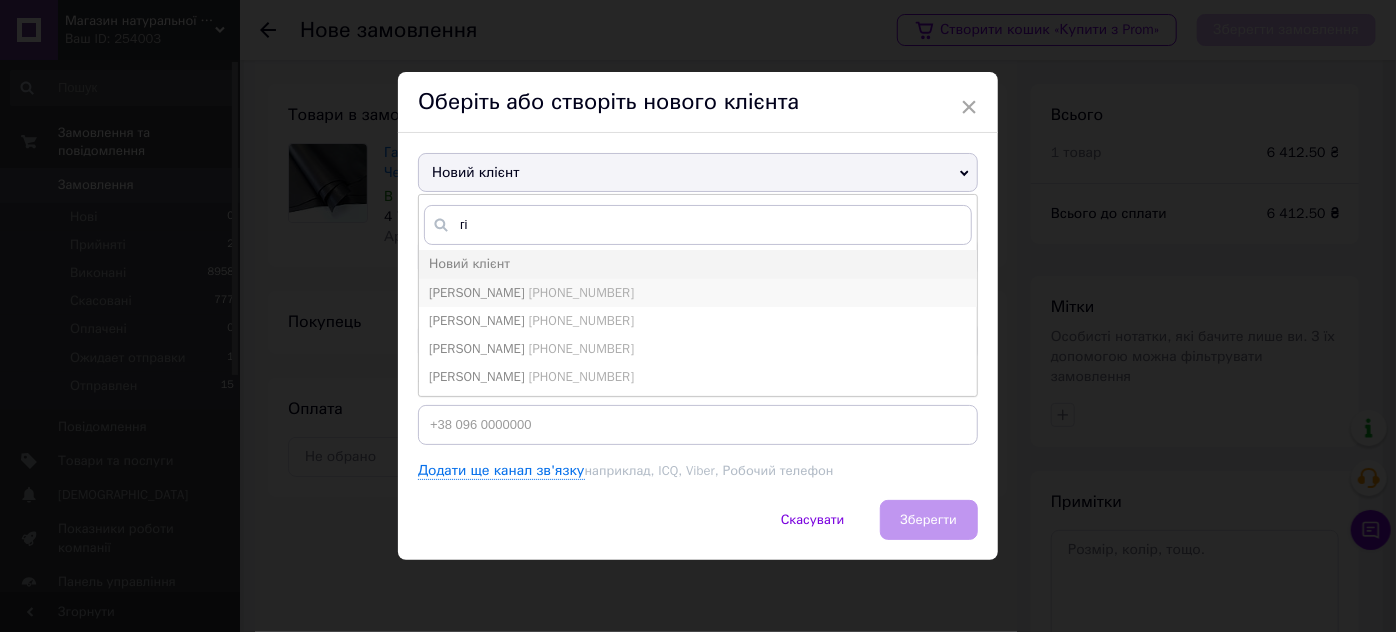 click on "[PHONE_NUMBER]" at bounding box center (581, 292) 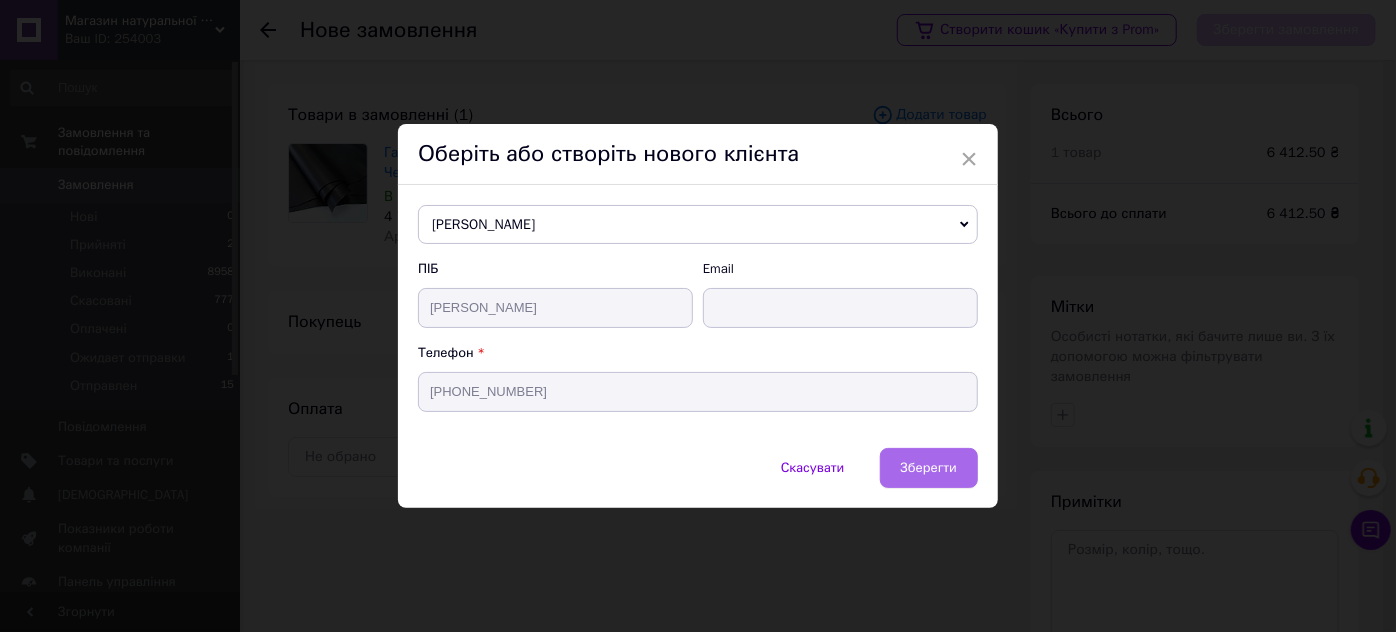 click on "Зберегти" at bounding box center [929, 467] 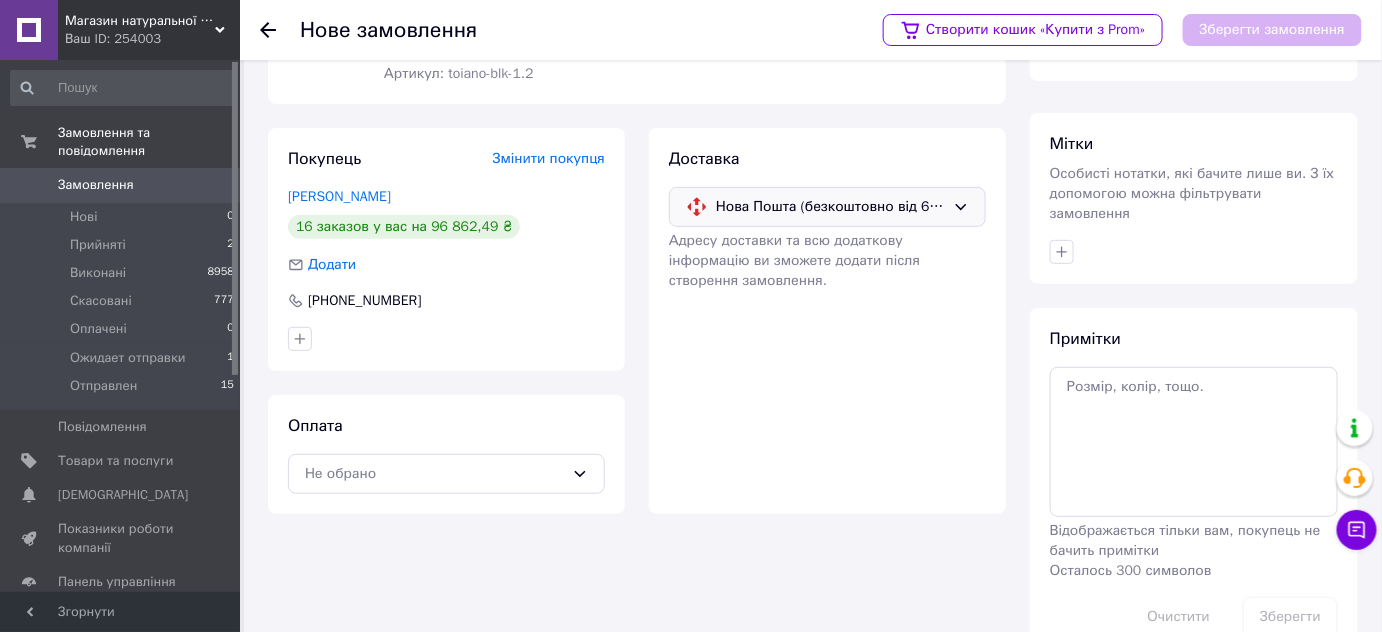 scroll, scrollTop: 190, scrollLeft: 0, axis: vertical 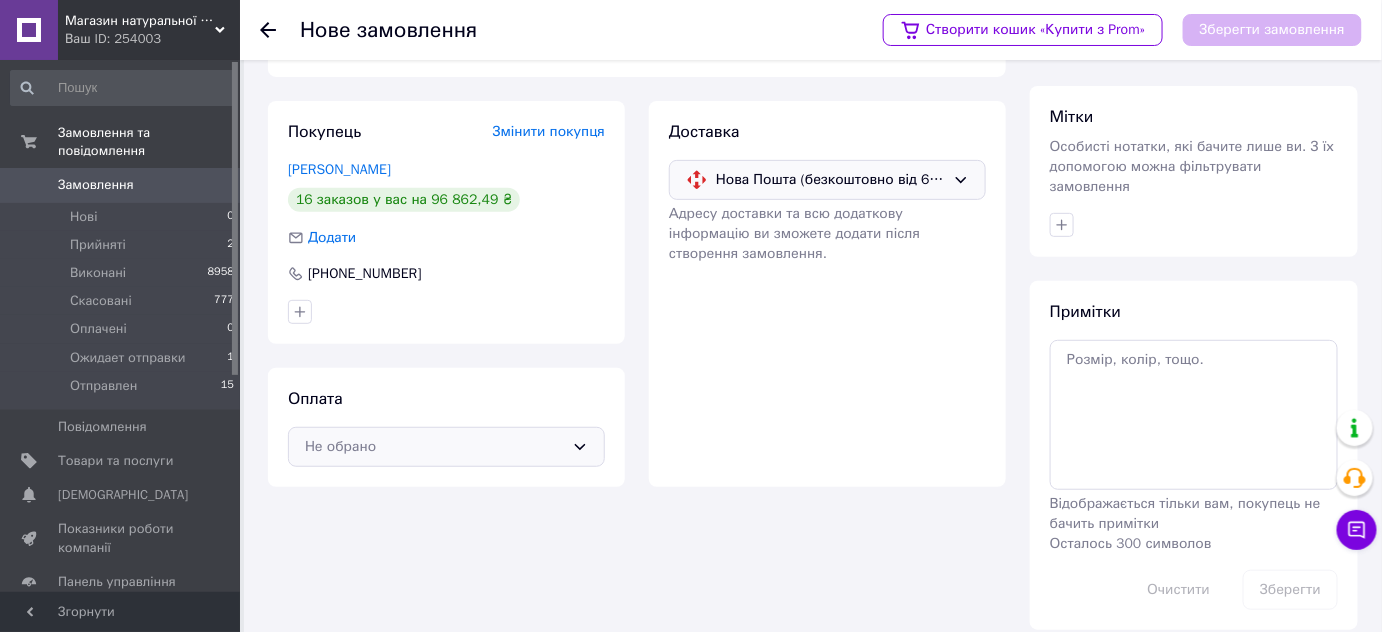 click on "Не обрано" at bounding box center [434, 447] 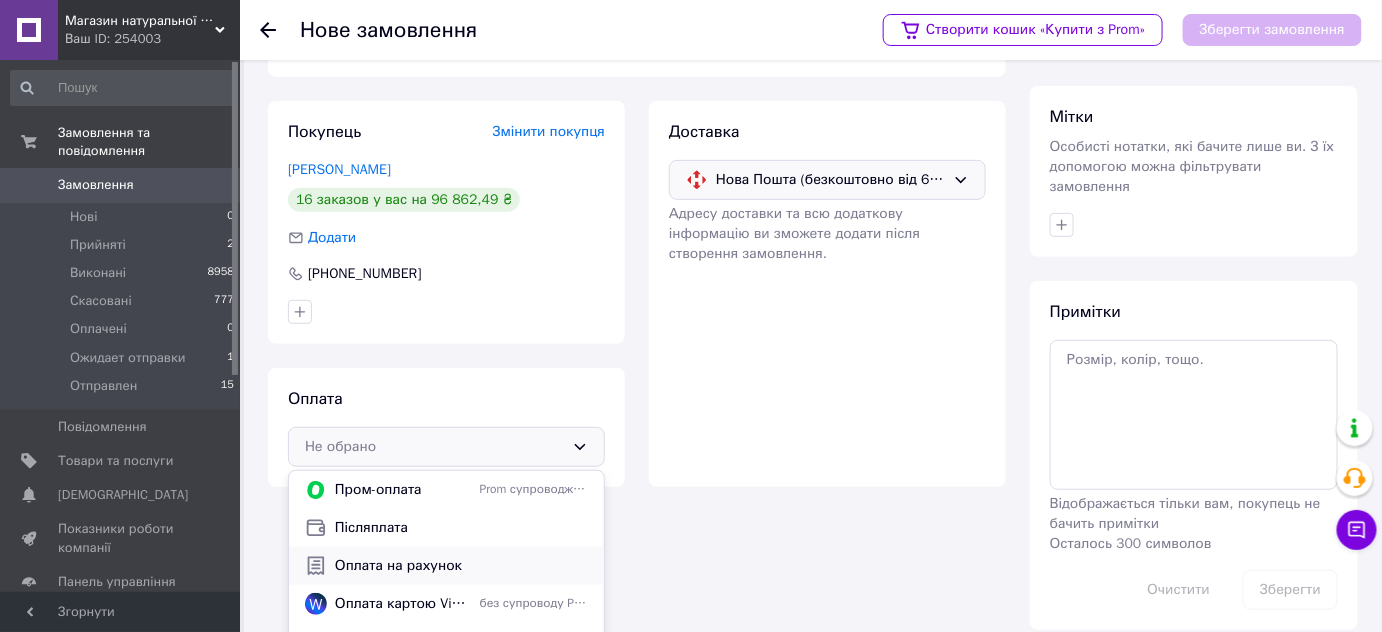 click on "Оплата на рахунок" at bounding box center (461, 566) 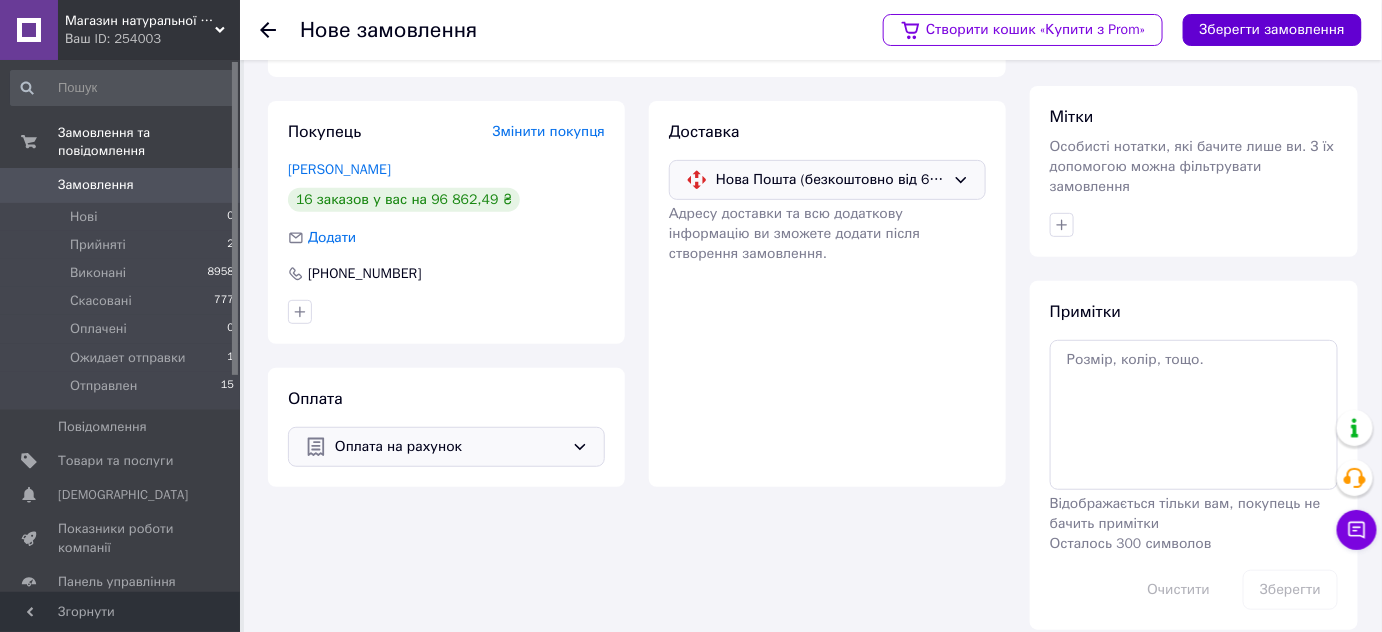 click on "Зберегти замовлення" at bounding box center (1272, 30) 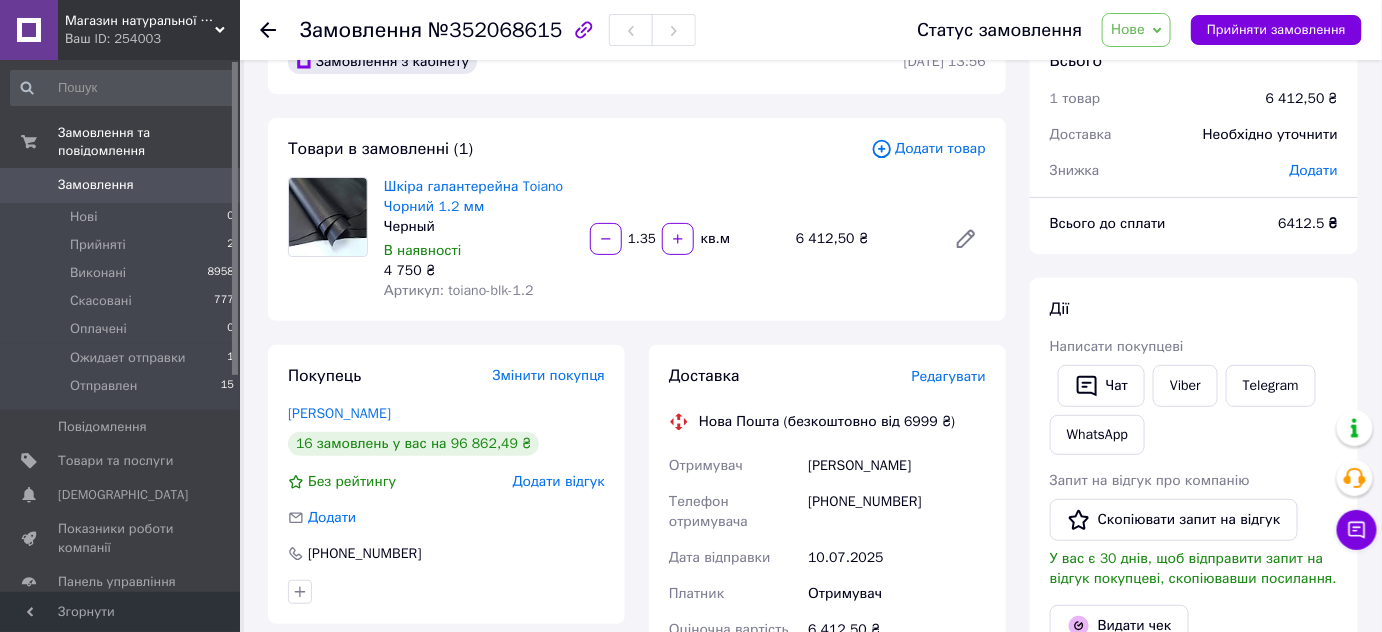 scroll, scrollTop: 0, scrollLeft: 0, axis: both 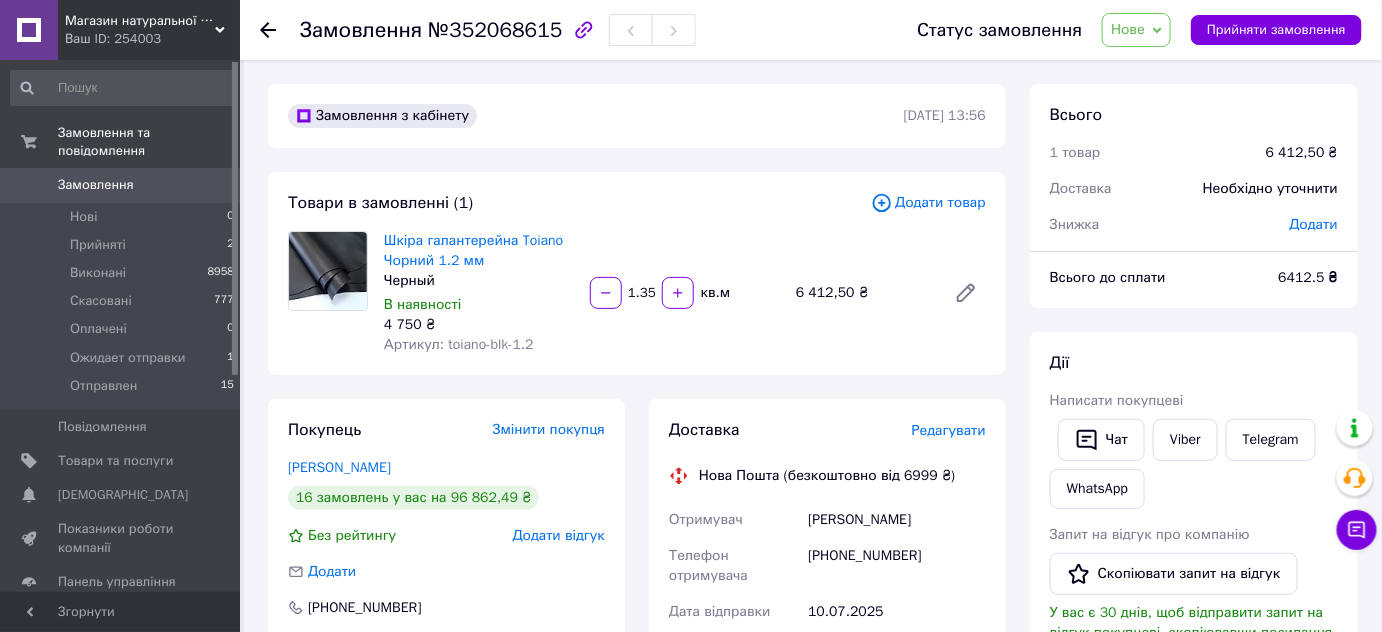 click on "Додати" at bounding box center (1314, 224) 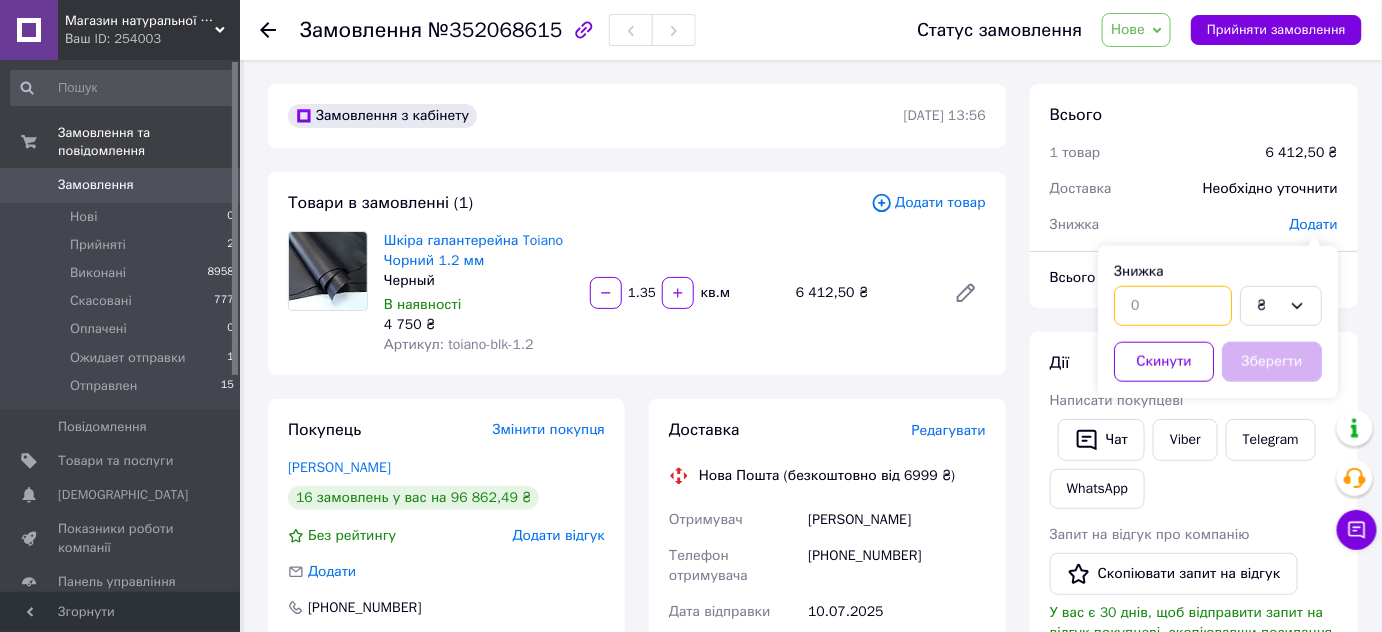 click at bounding box center (1173, 306) 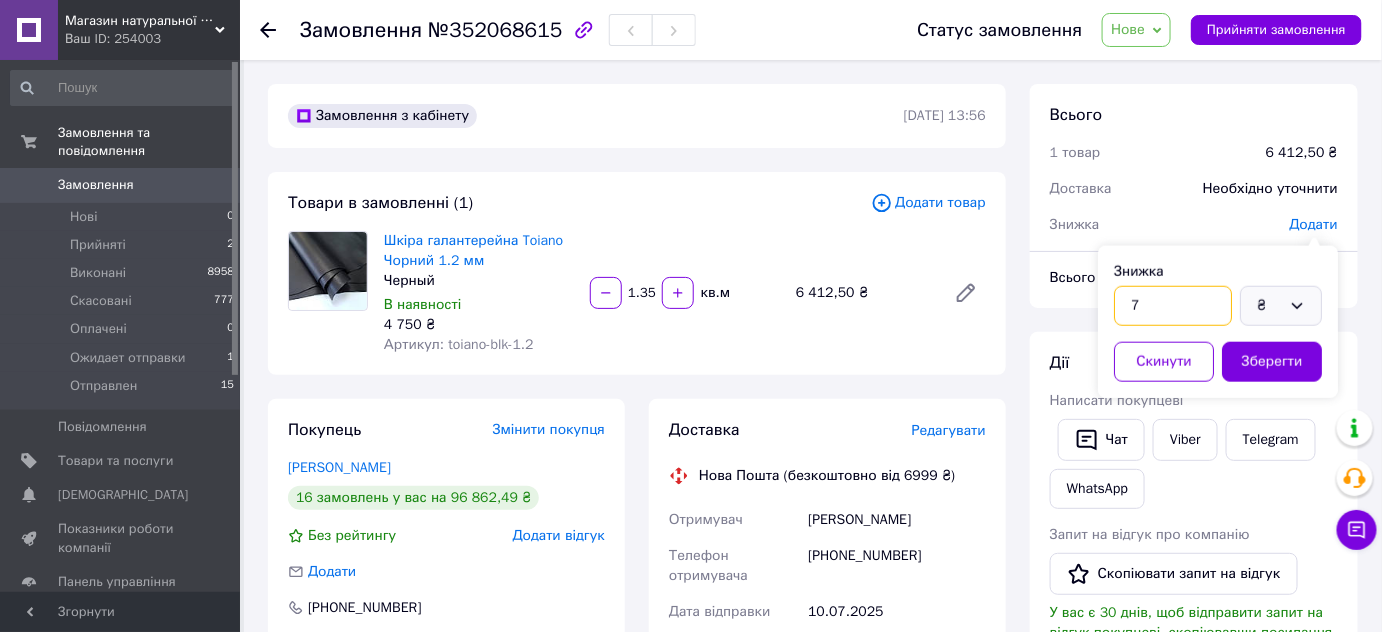 type on "7" 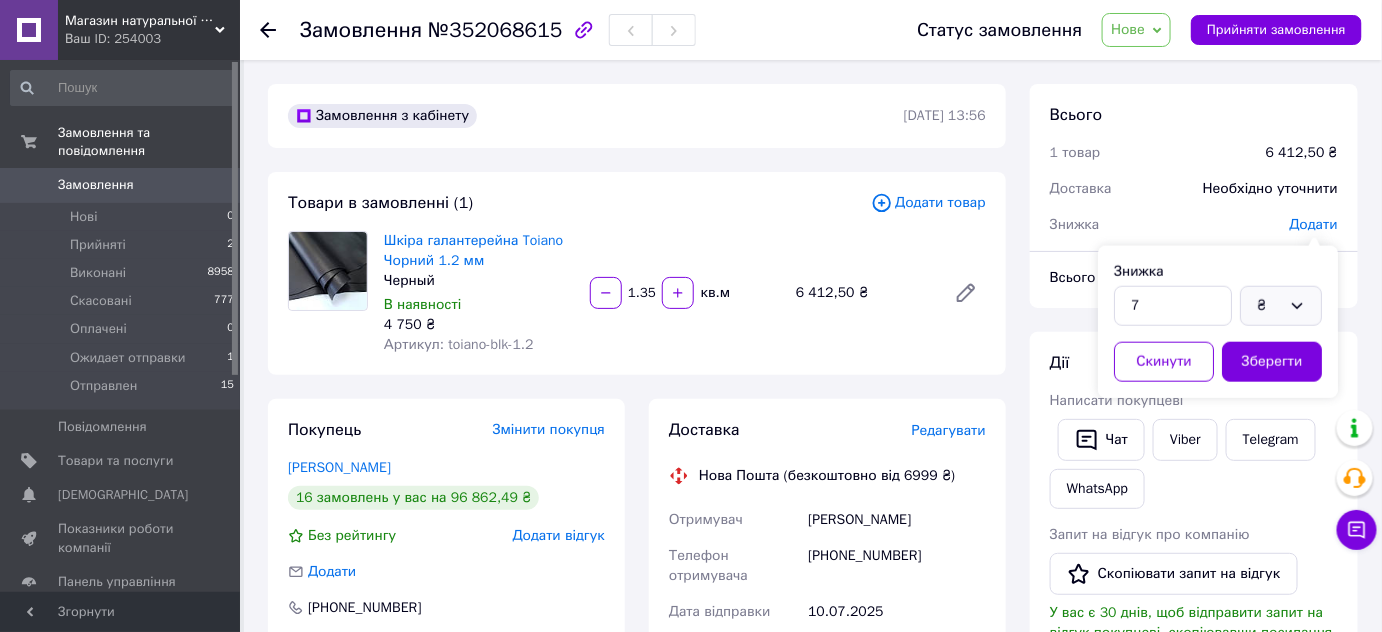click on "₴" at bounding box center (1269, 306) 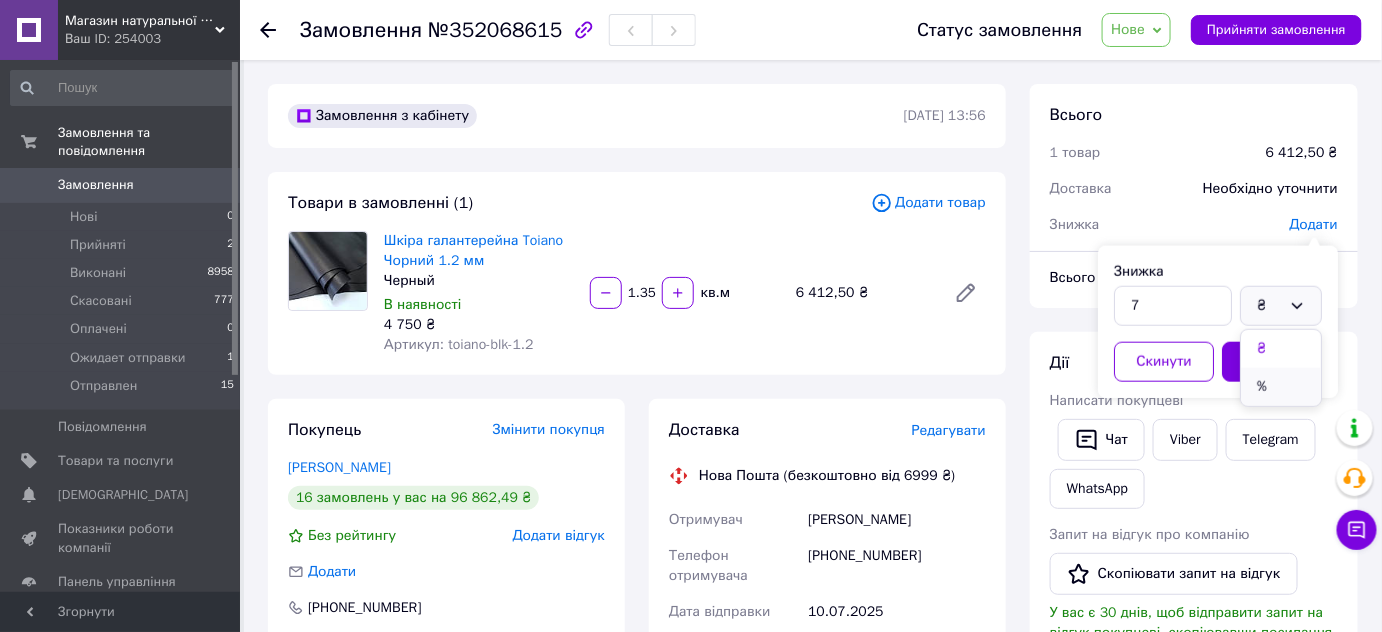click on "%" at bounding box center [1281, 387] 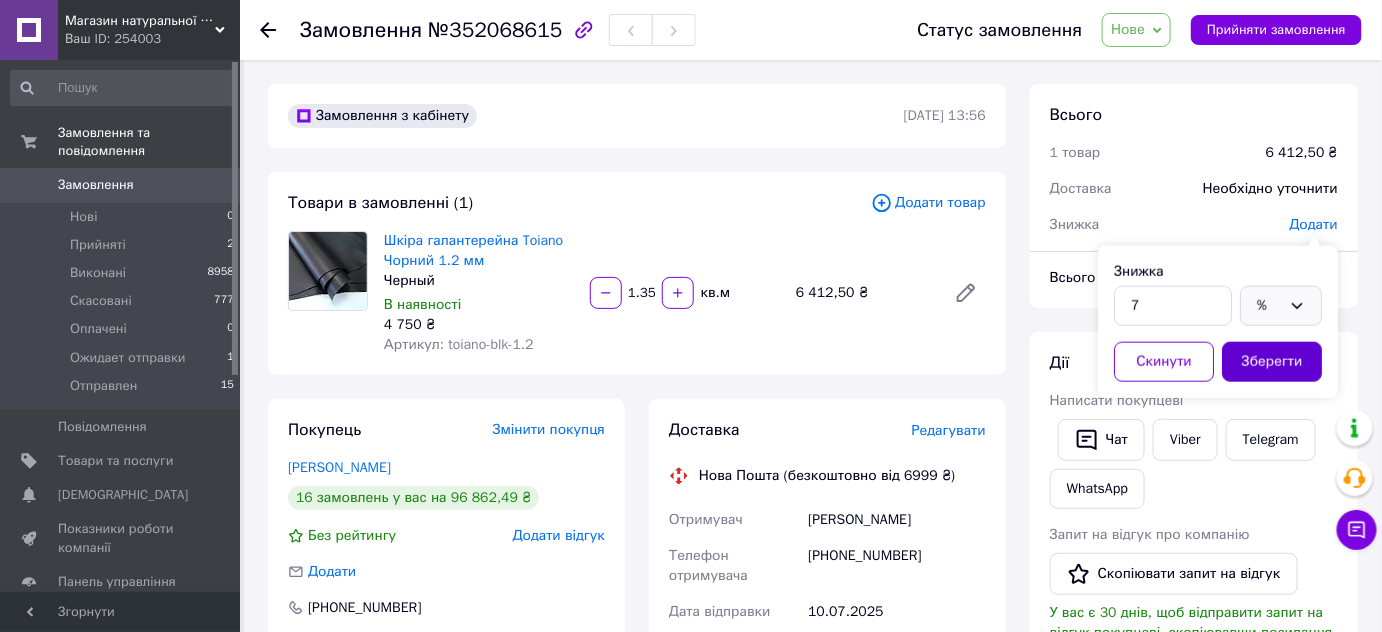 click on "Зберегти" at bounding box center [1272, 362] 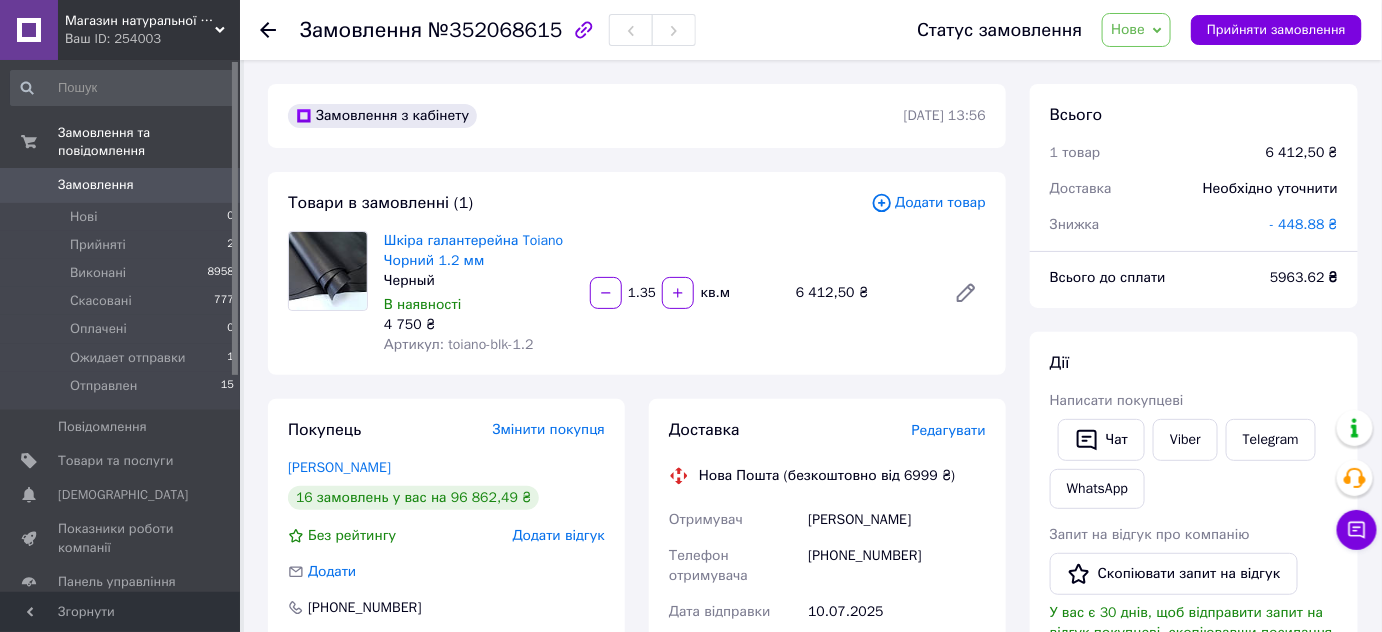 click on "- 448.88 ₴" at bounding box center [1304, 224] 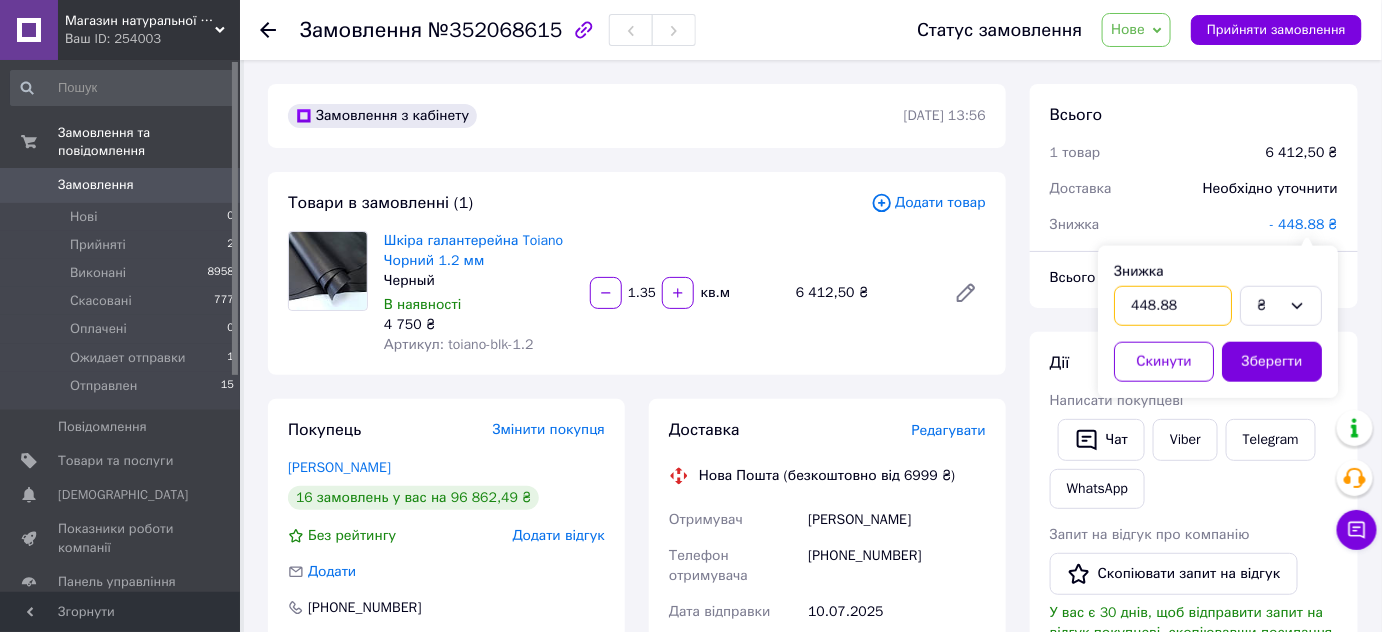 click on "448.88" at bounding box center [1173, 306] 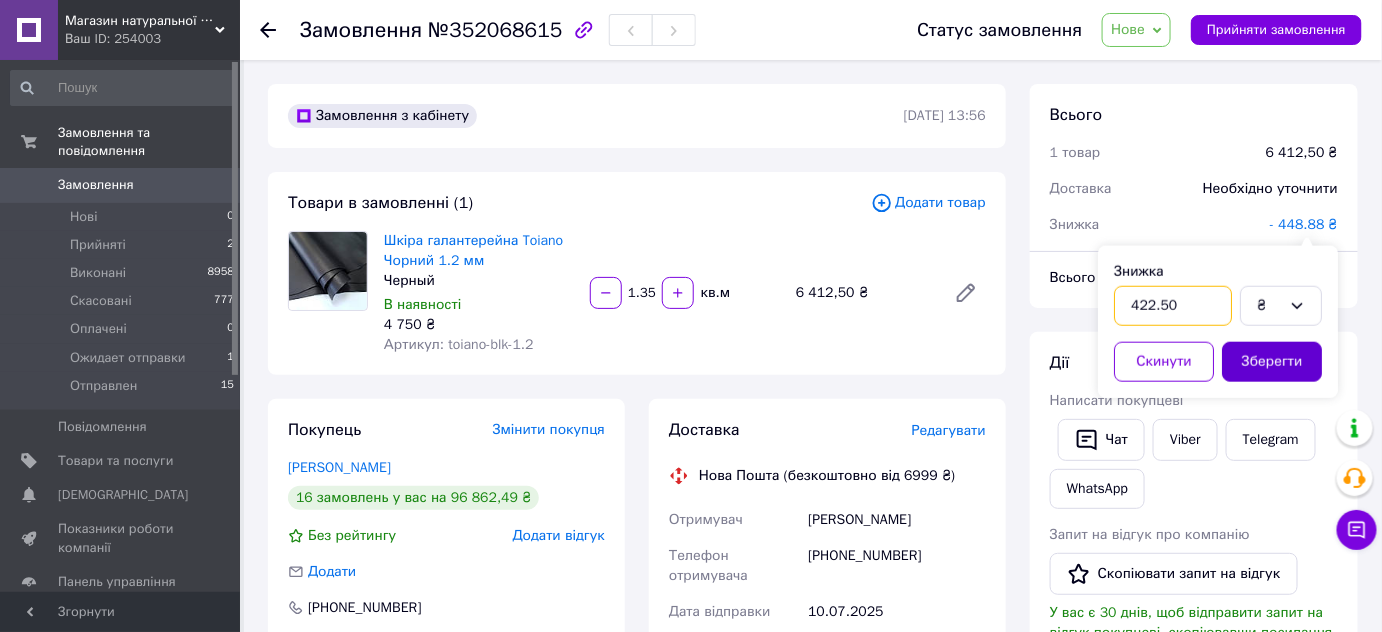 type on "422.50" 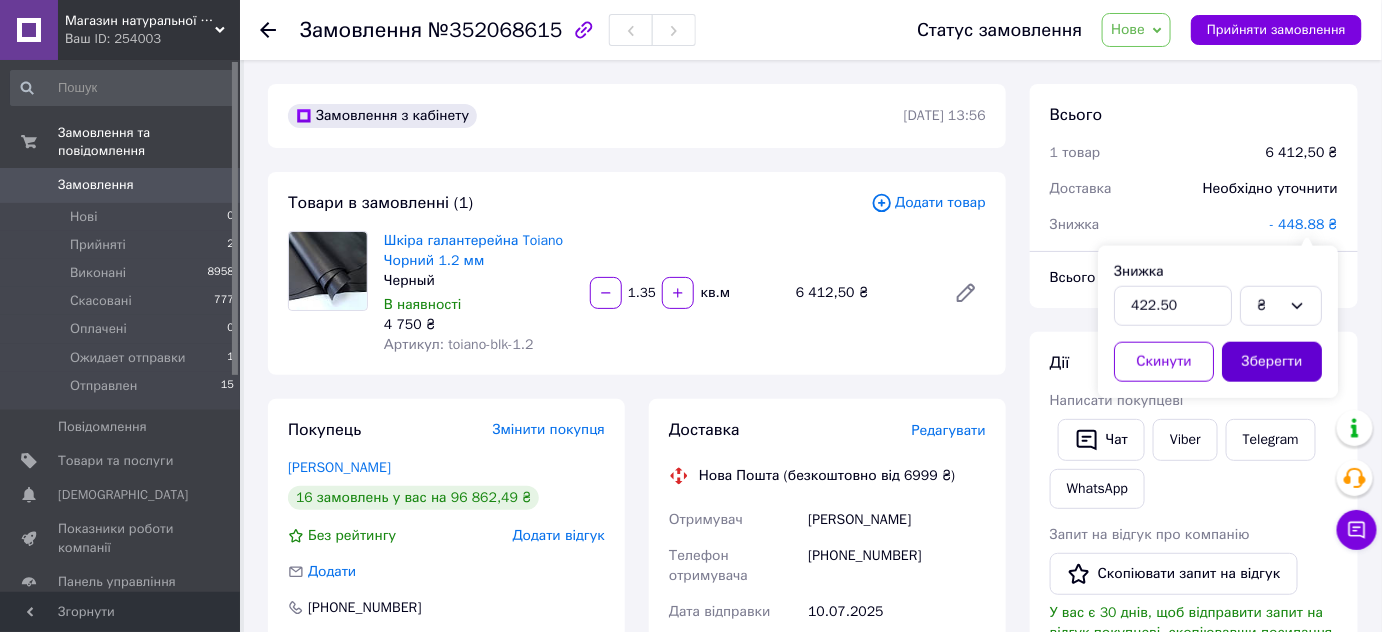 click on "Зберегти" at bounding box center (1272, 362) 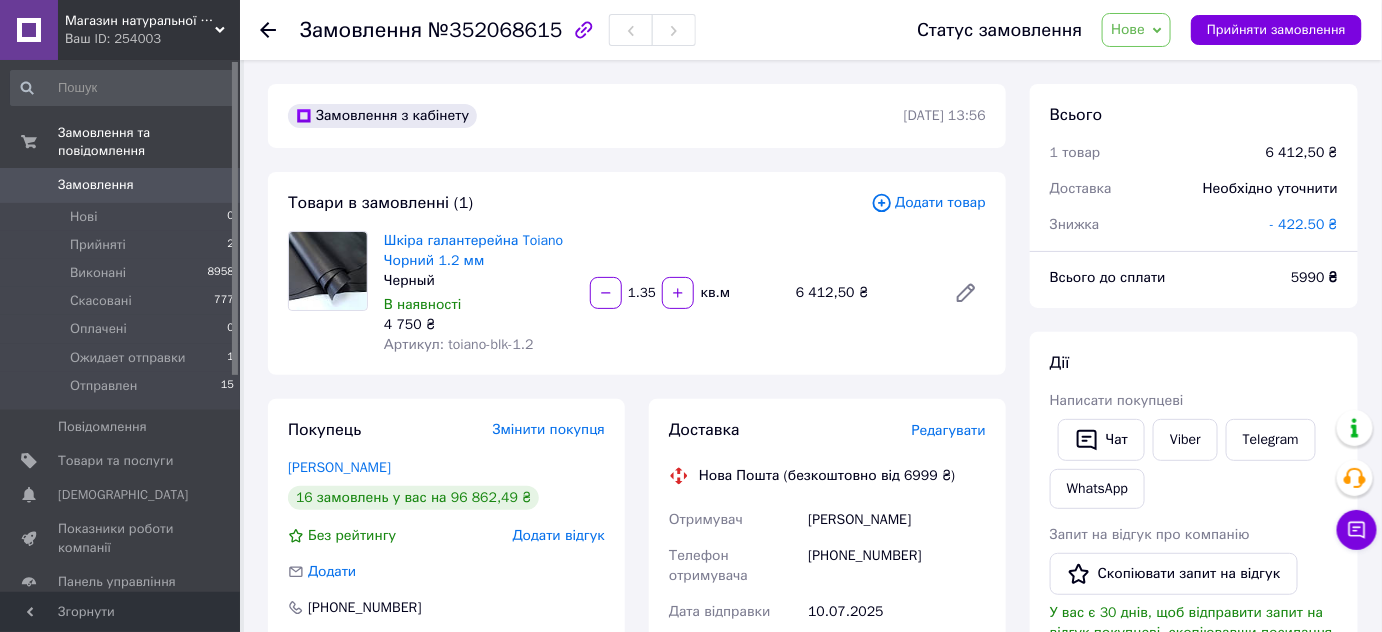 click on "Нове" at bounding box center (1136, 30) 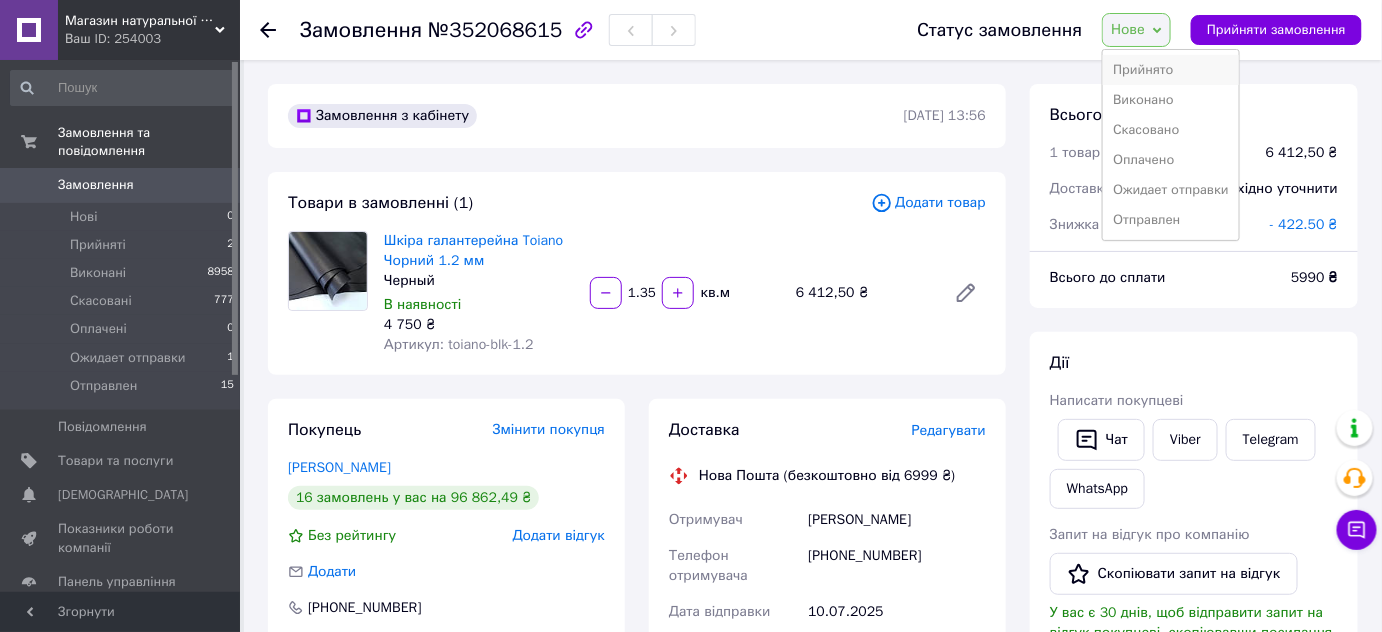 click on "Прийнято" at bounding box center (1171, 70) 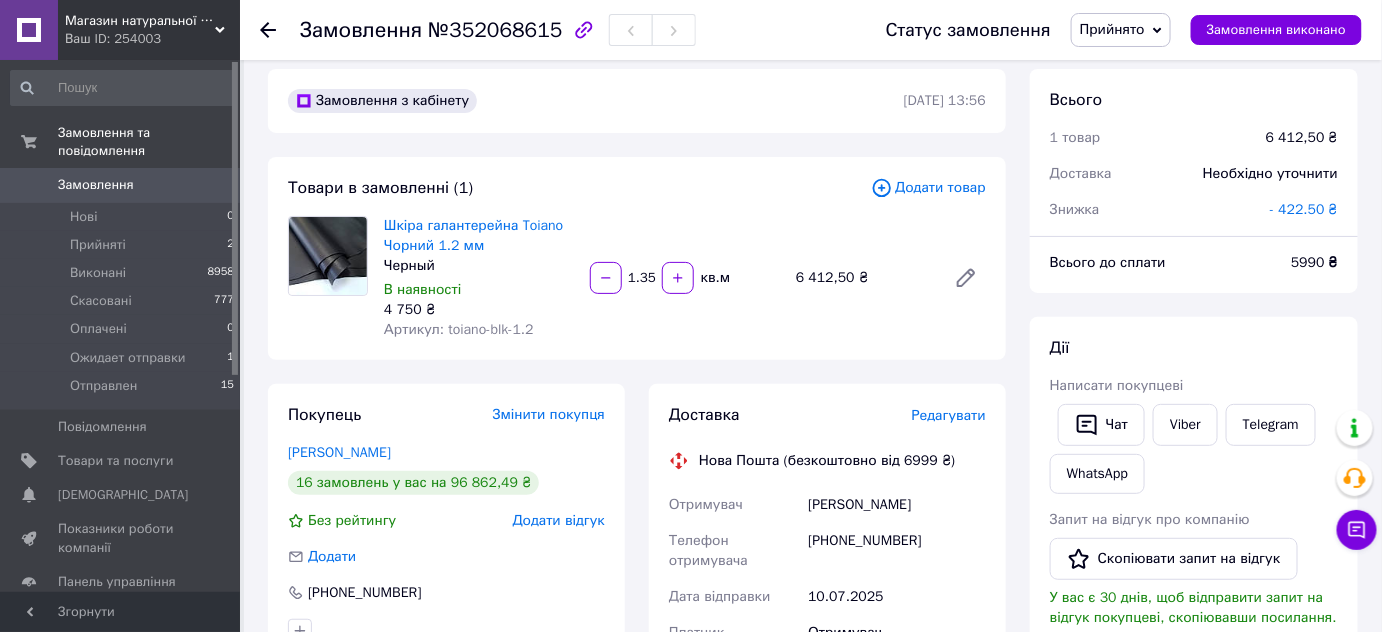 scroll, scrollTop: 303, scrollLeft: 0, axis: vertical 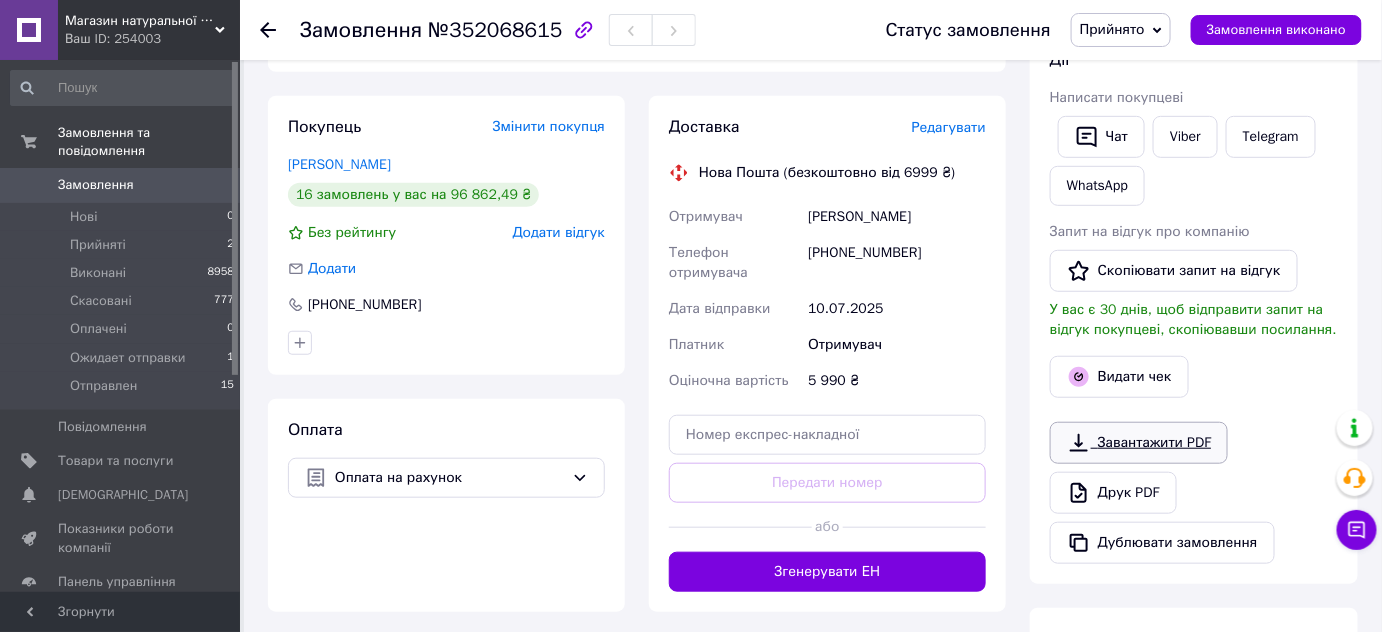 click on "Завантажити PDF" at bounding box center (1139, 443) 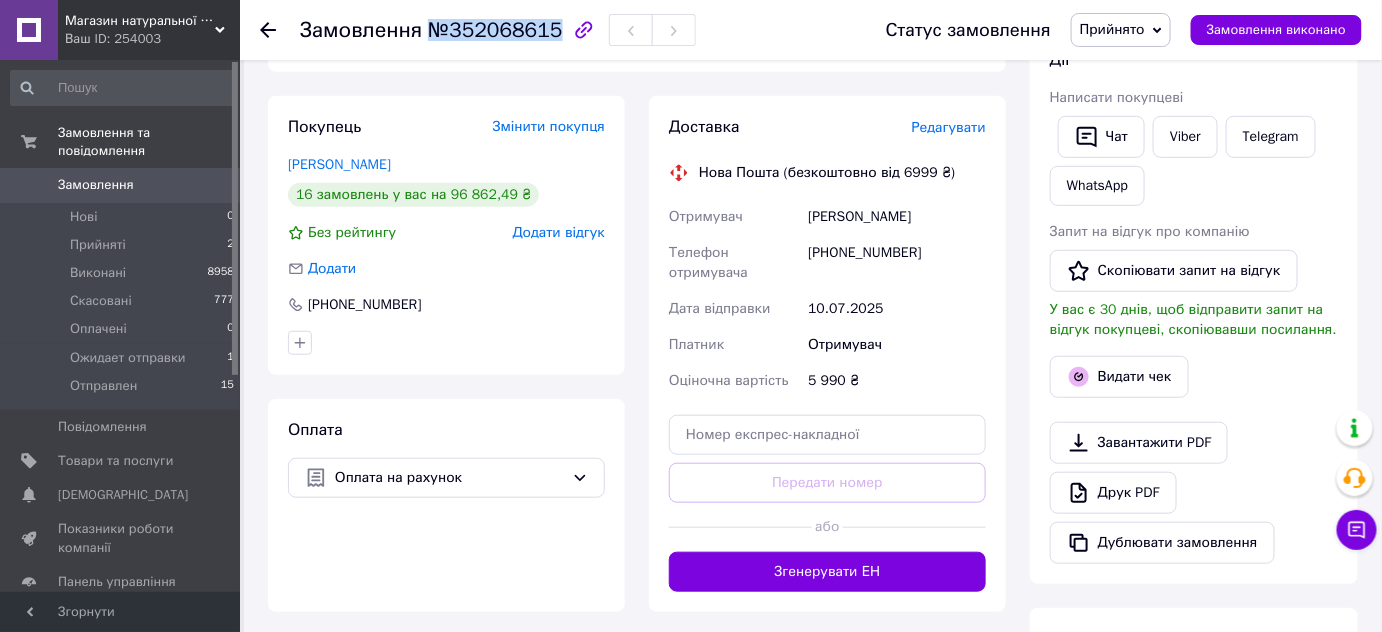 drag, startPoint x: 427, startPoint y: 30, endPoint x: 544, endPoint y: 35, distance: 117.10679 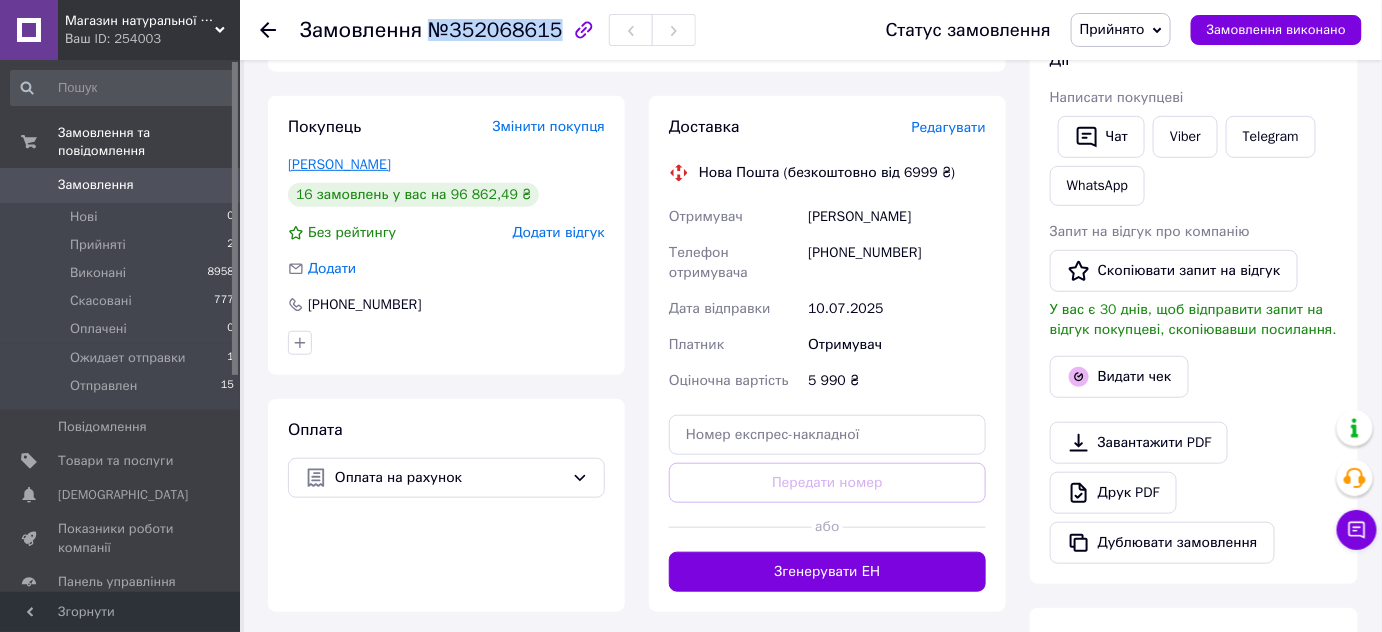 click on "[PERSON_NAME]" at bounding box center (339, 164) 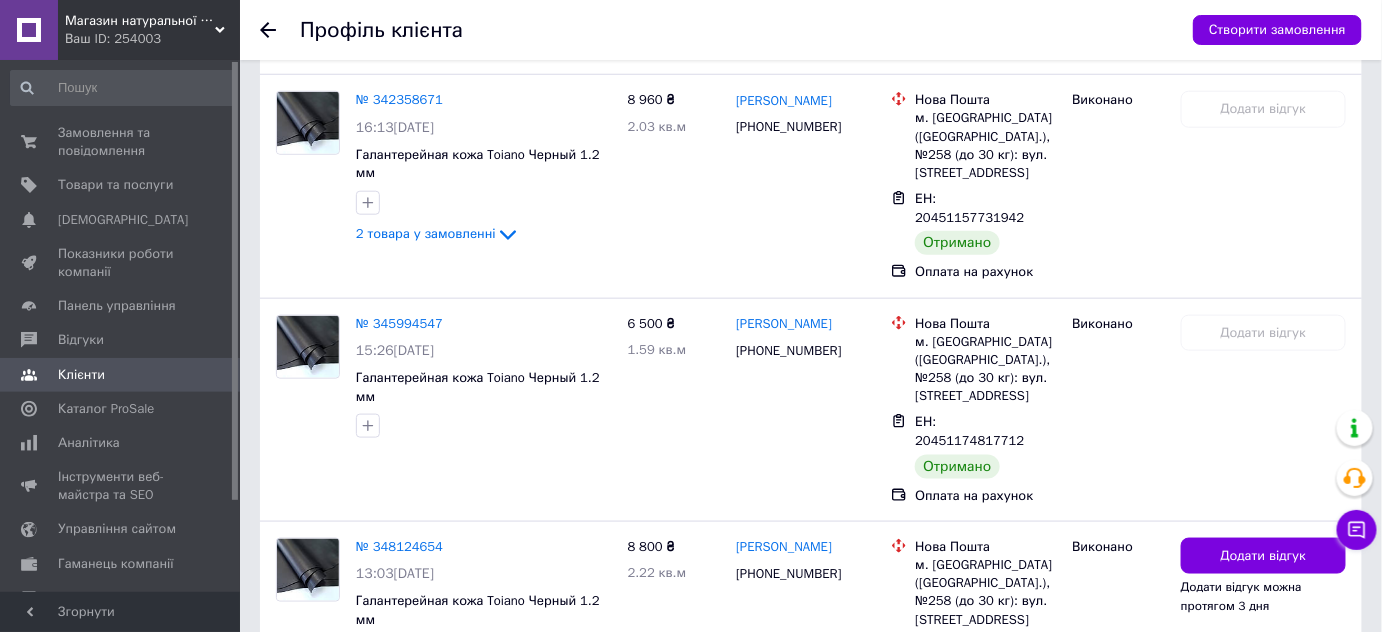 scroll, scrollTop: 3176, scrollLeft: 0, axis: vertical 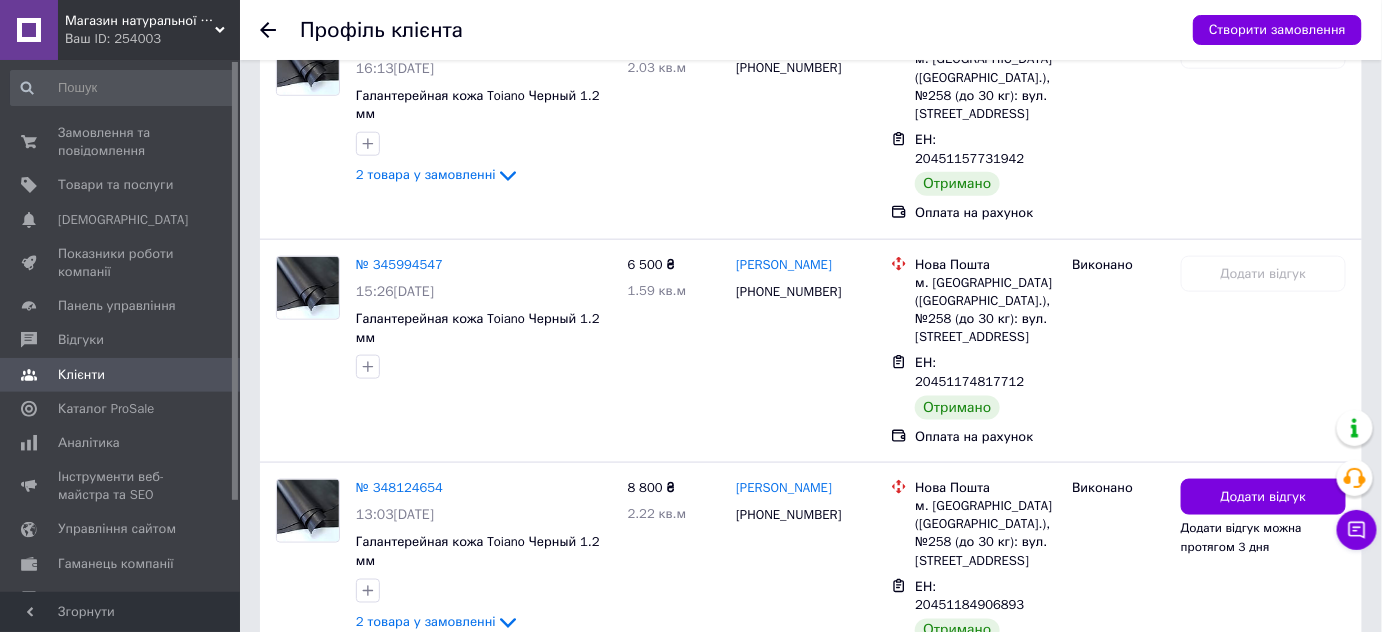 click on "№ 352068615" at bounding box center [399, 933] 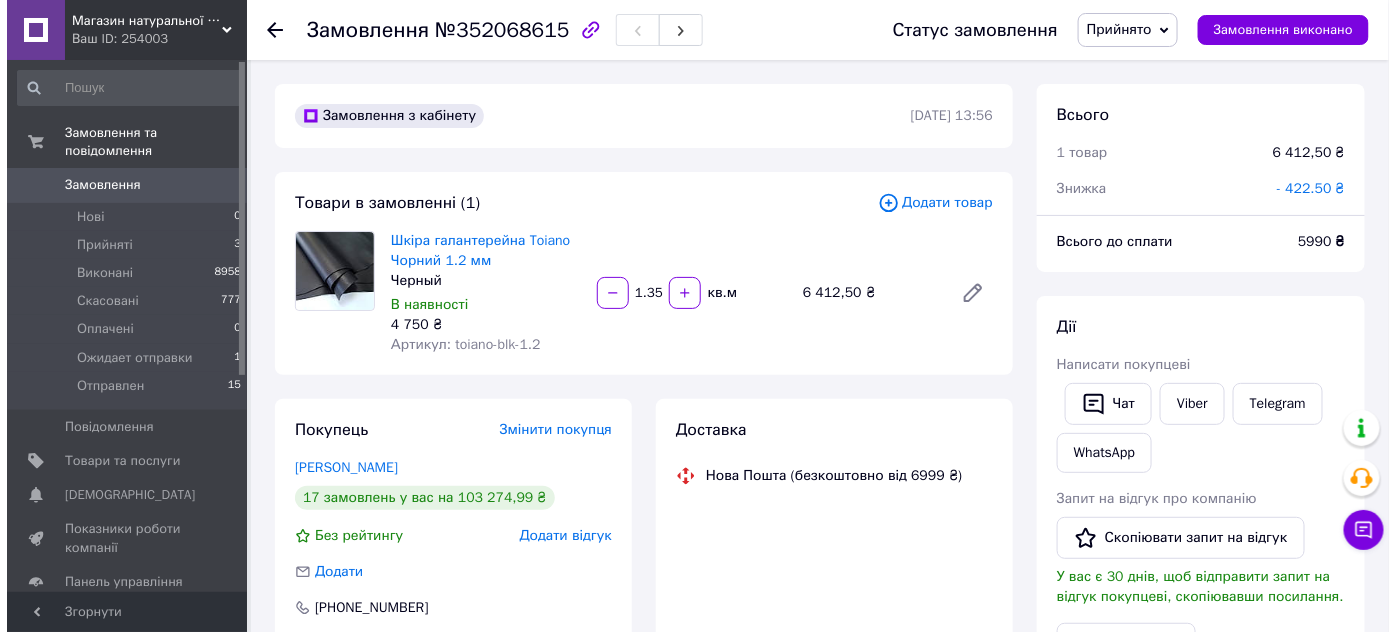scroll, scrollTop: 303, scrollLeft: 0, axis: vertical 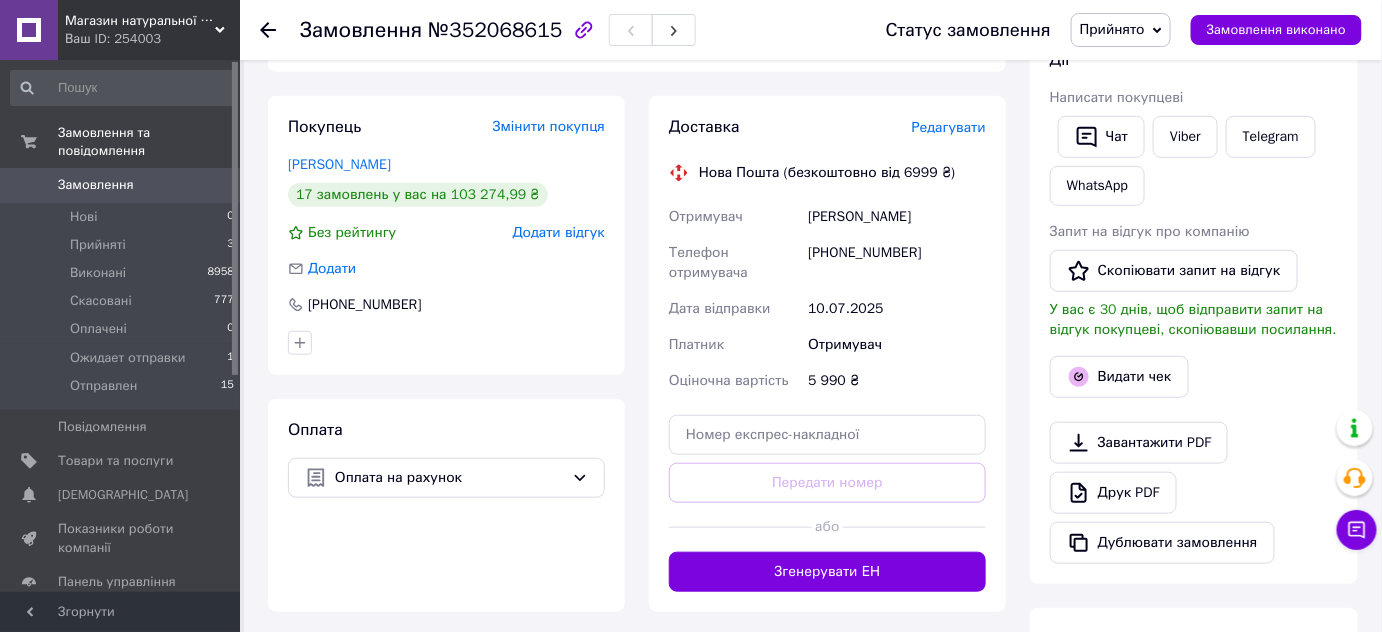 click on "Редагувати" at bounding box center [949, 127] 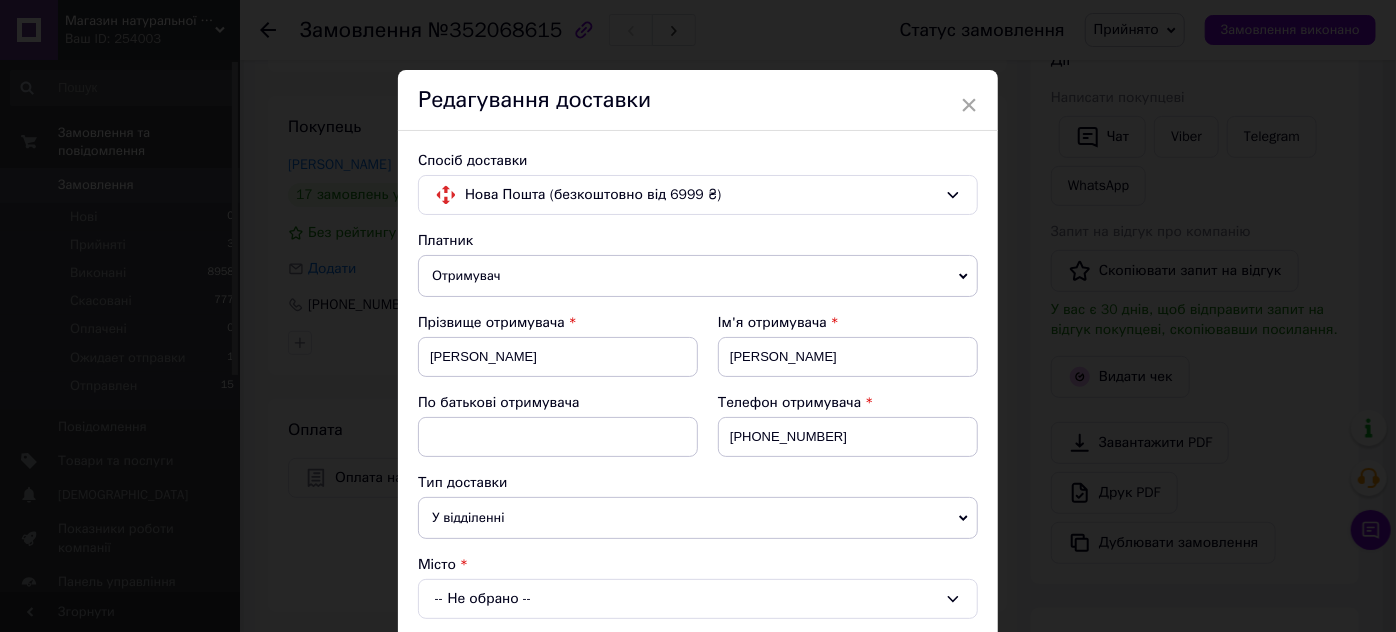 scroll, scrollTop: 303, scrollLeft: 0, axis: vertical 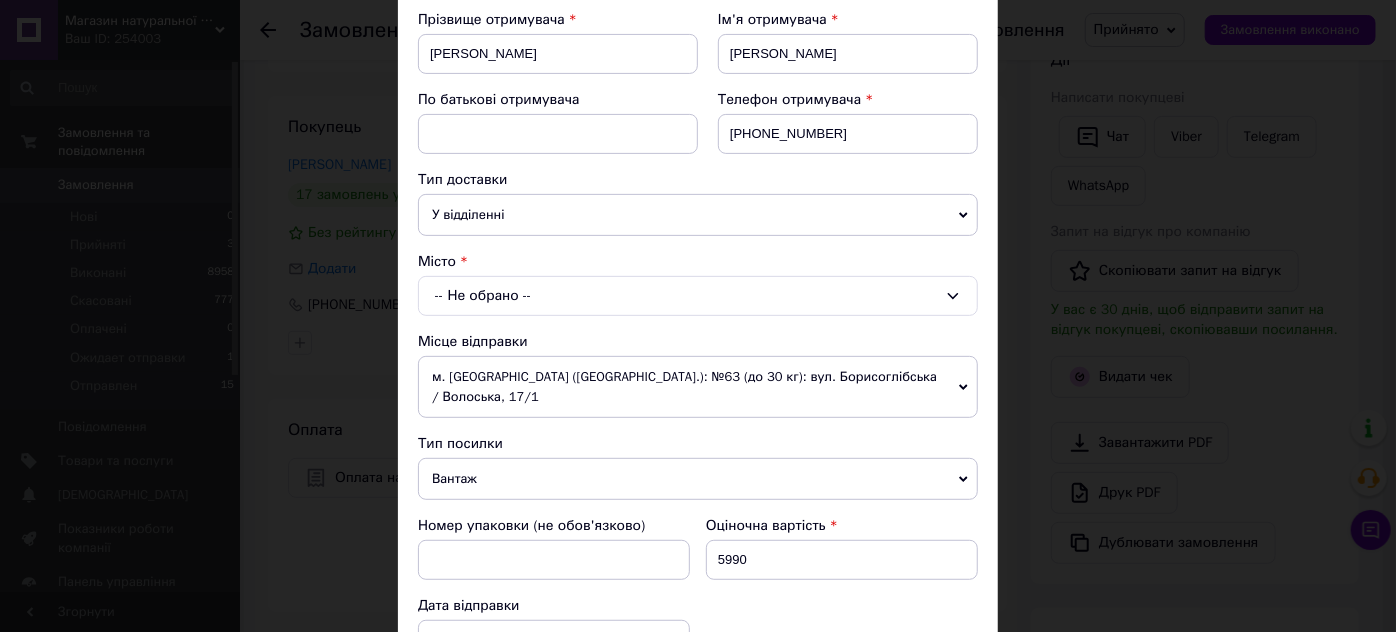 click on "-- Не обрано --" at bounding box center (698, 296) 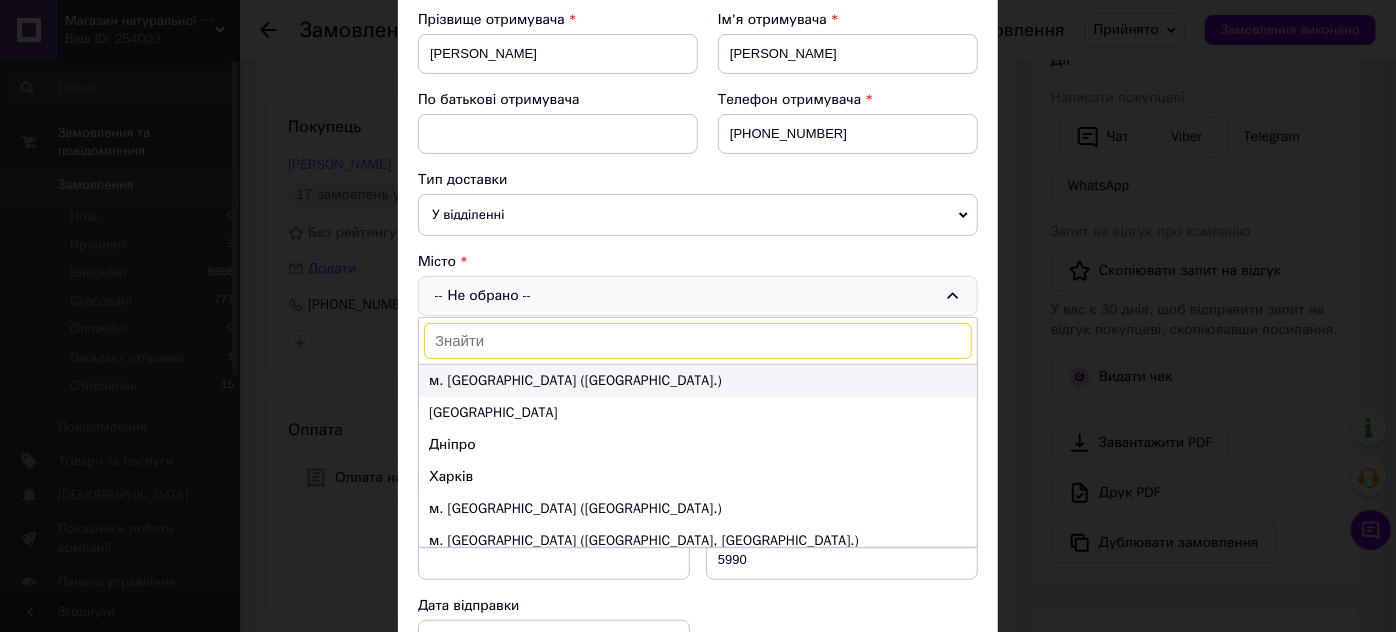 click on "м. Київ (Київська обл.)" at bounding box center (698, 381) 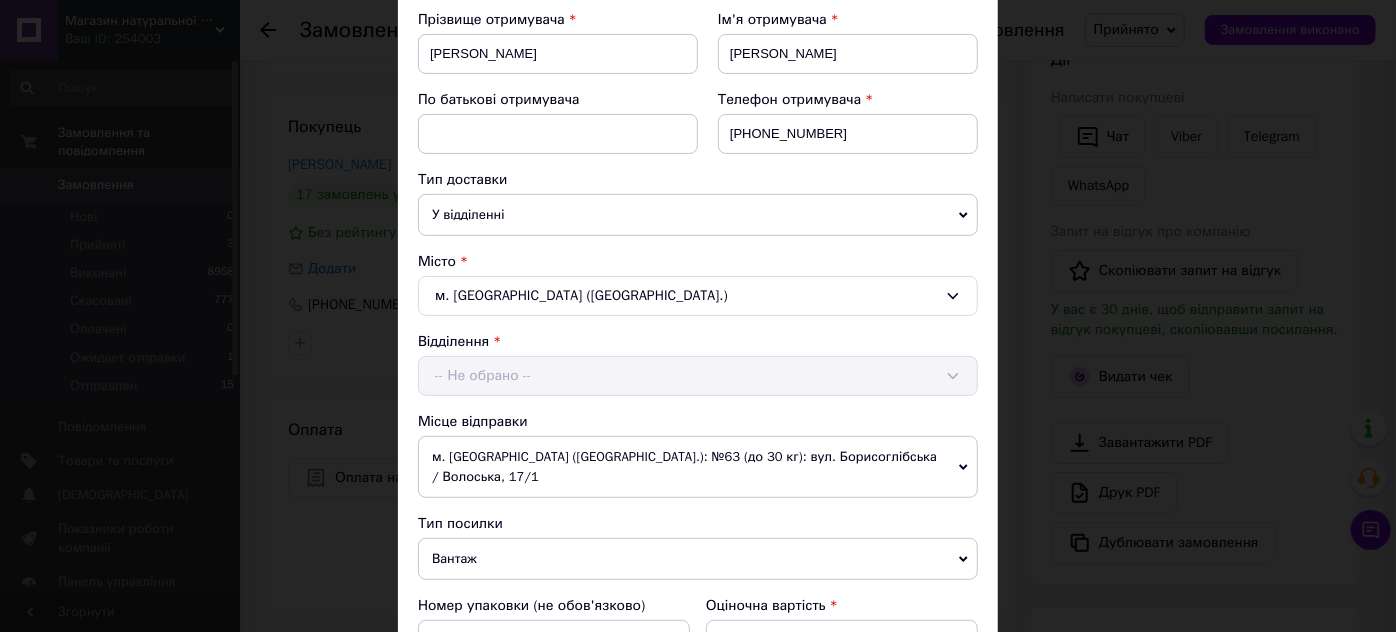 click on "Відділення -- Не обрано --" at bounding box center (698, 364) 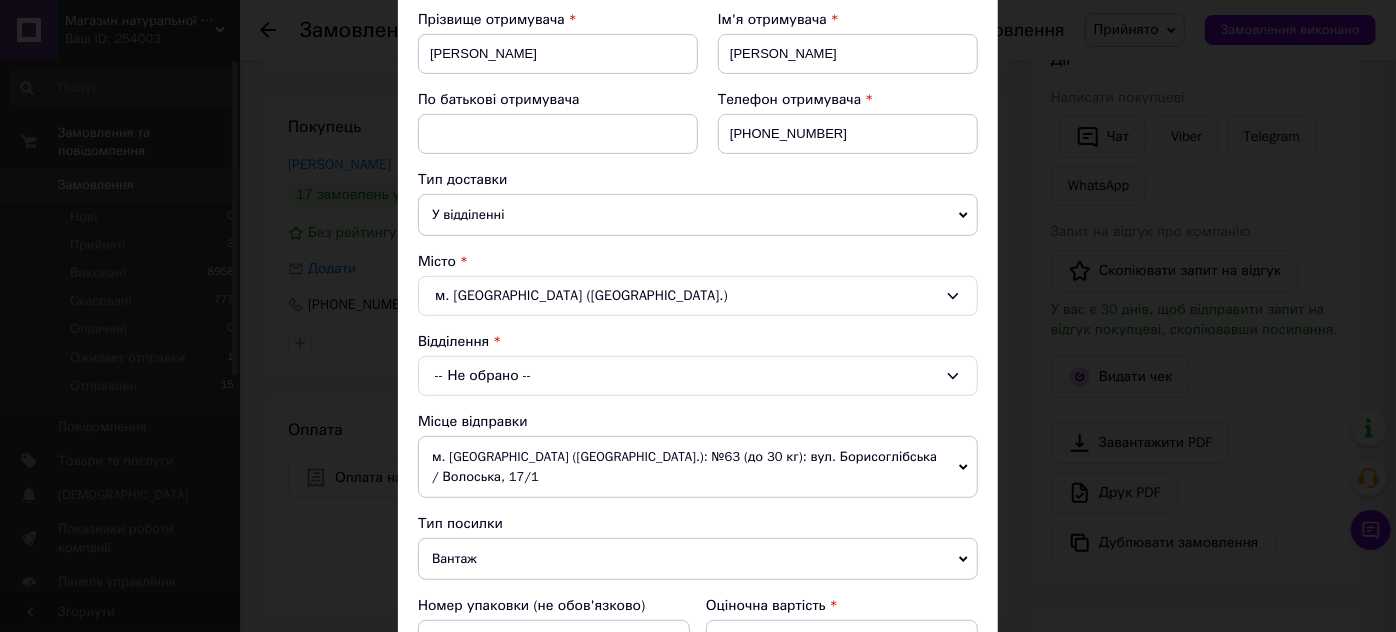 click on "-- Не обрано --" at bounding box center [698, 376] 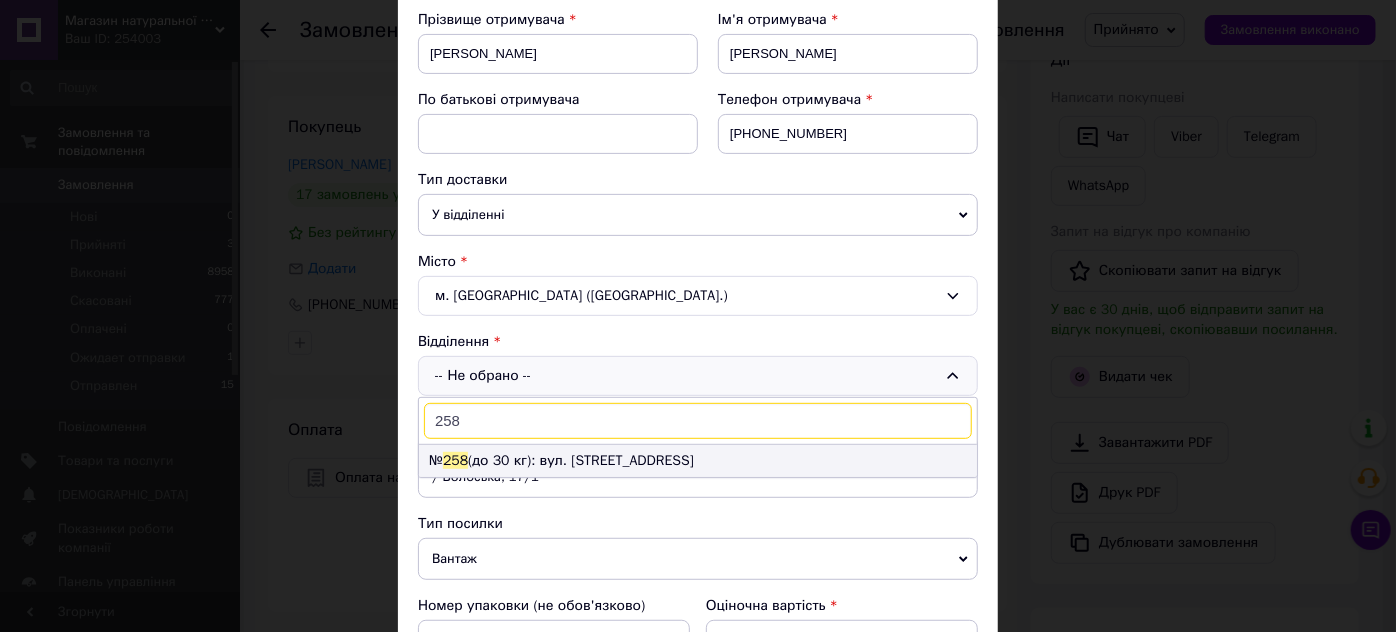 type on "258" 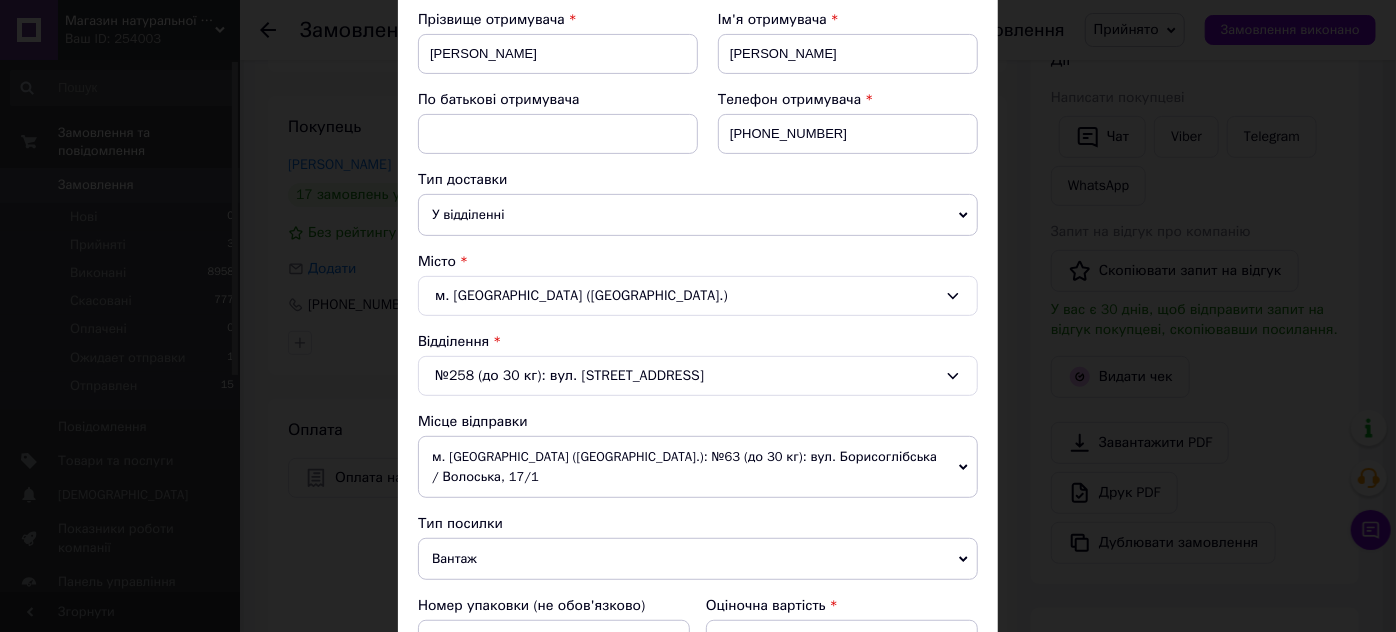 click on "м. Київ (Київська обл.): №63 (до 30 кг): вул. Борисоглібська / Волоська, 17/1" at bounding box center [698, 467] 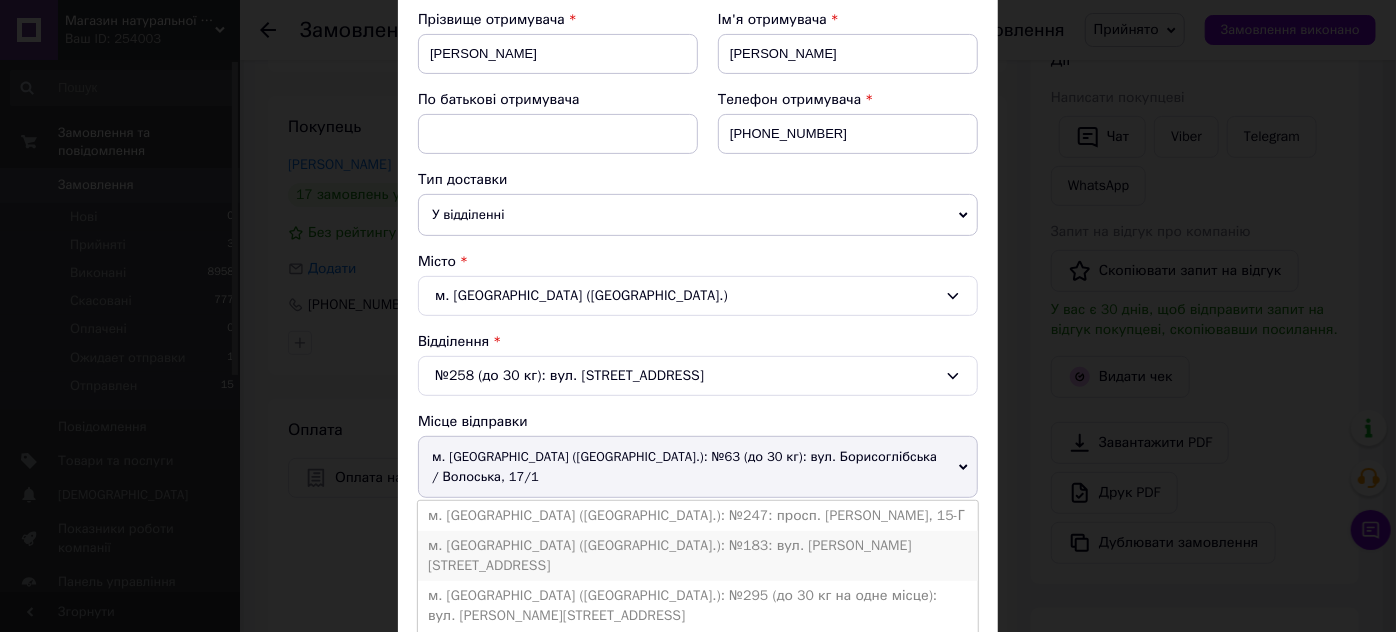 click on "м. Київ (Київська обл.): №183: вул. Закревського, 12" at bounding box center [698, 556] 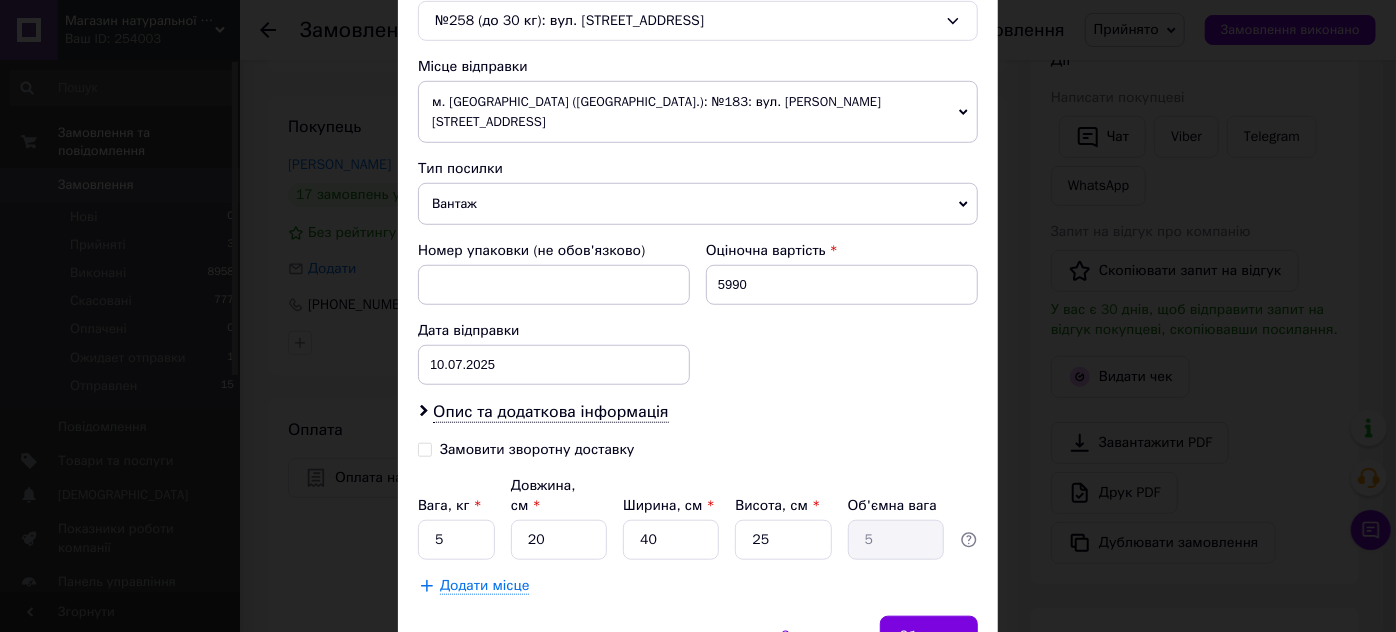 scroll, scrollTop: 725, scrollLeft: 0, axis: vertical 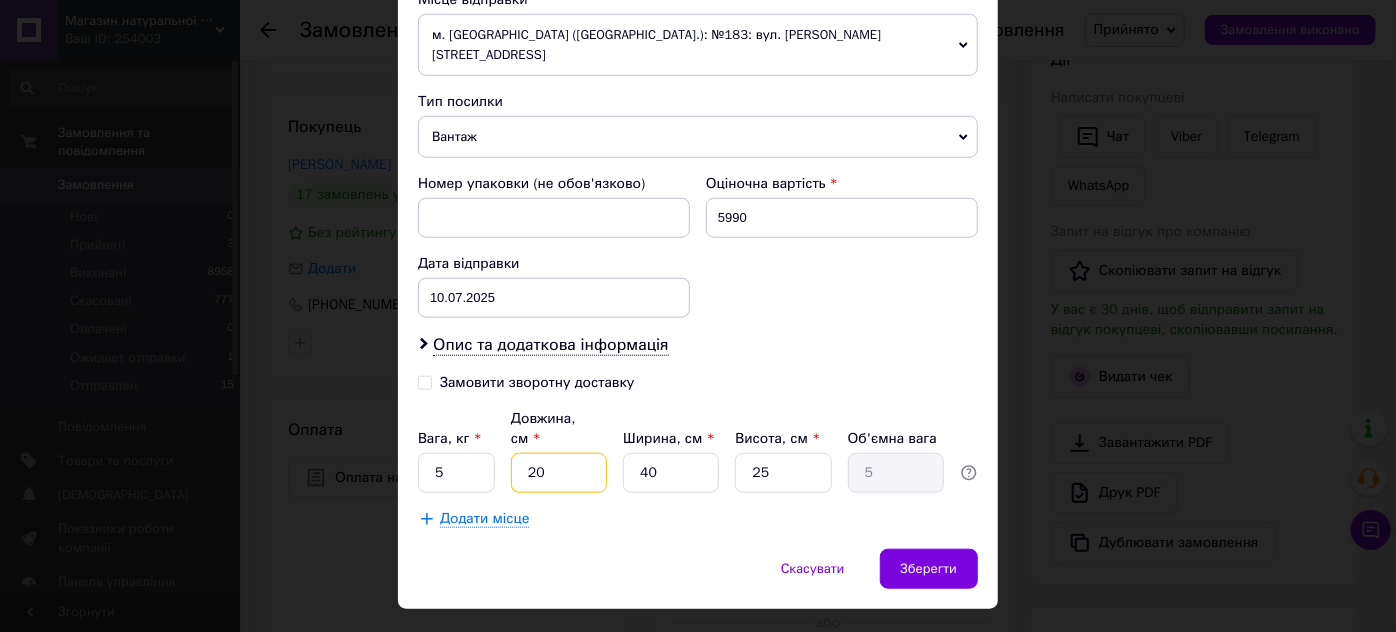 click on "20" at bounding box center [559, 473] 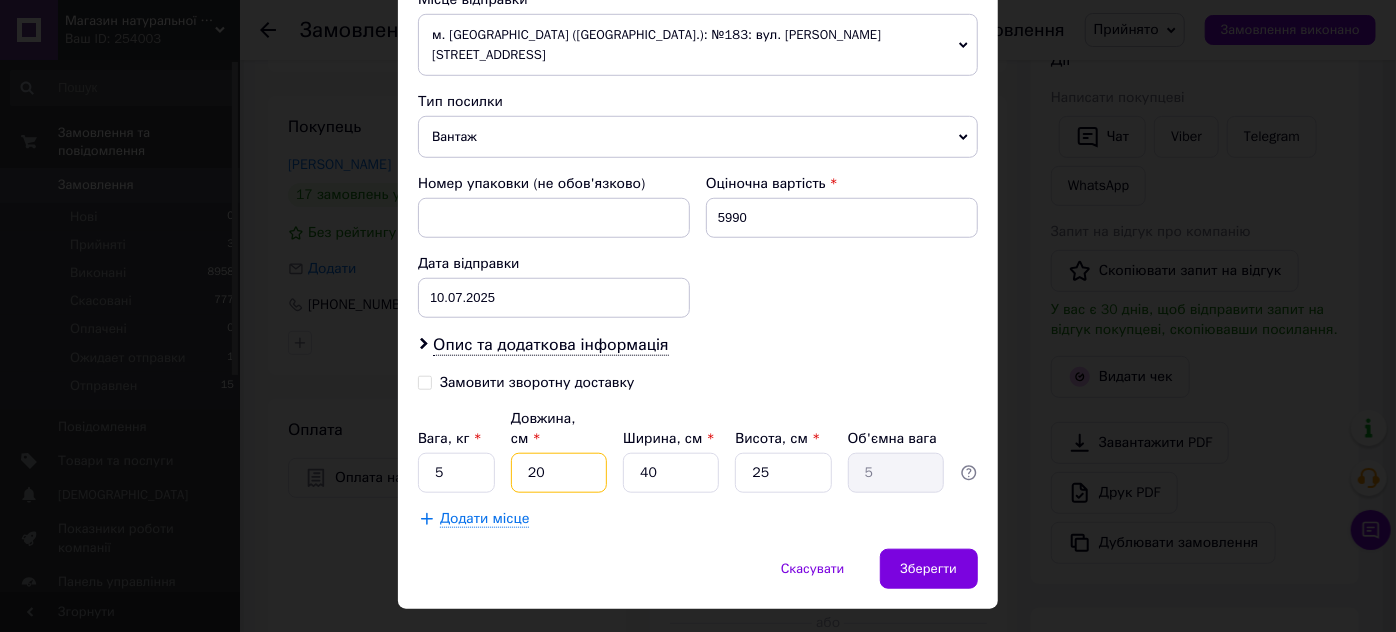 type on "2" 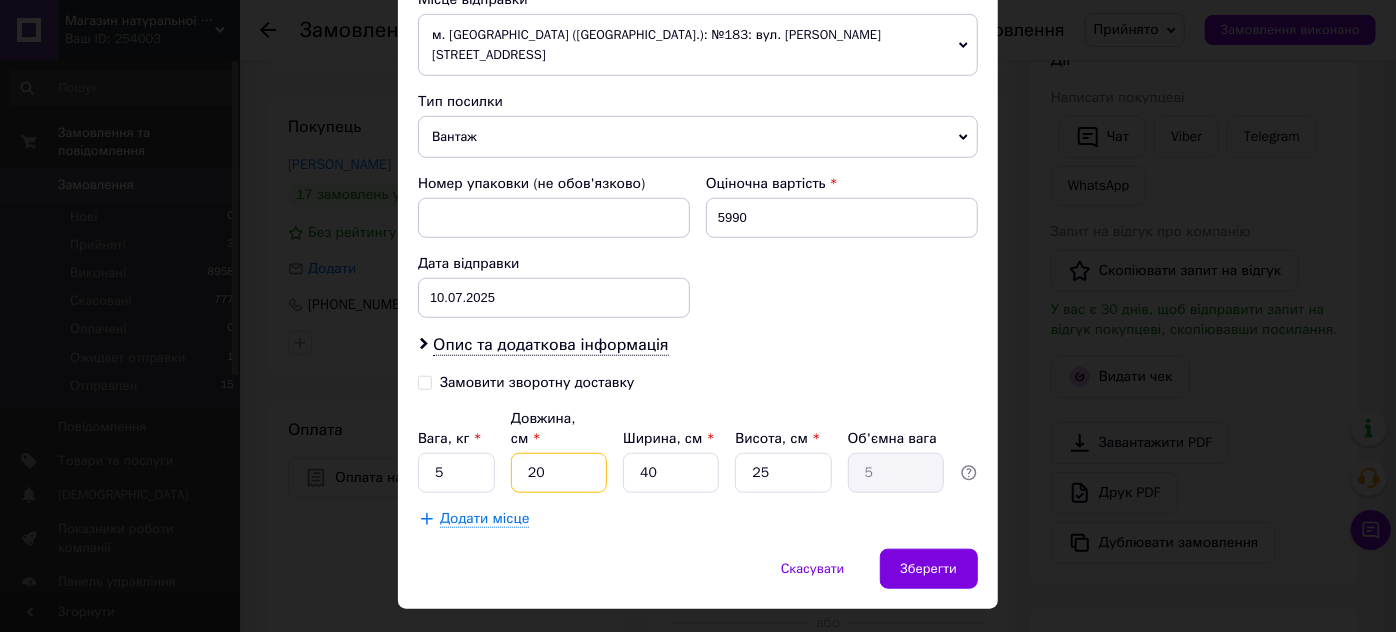 type on "0.5" 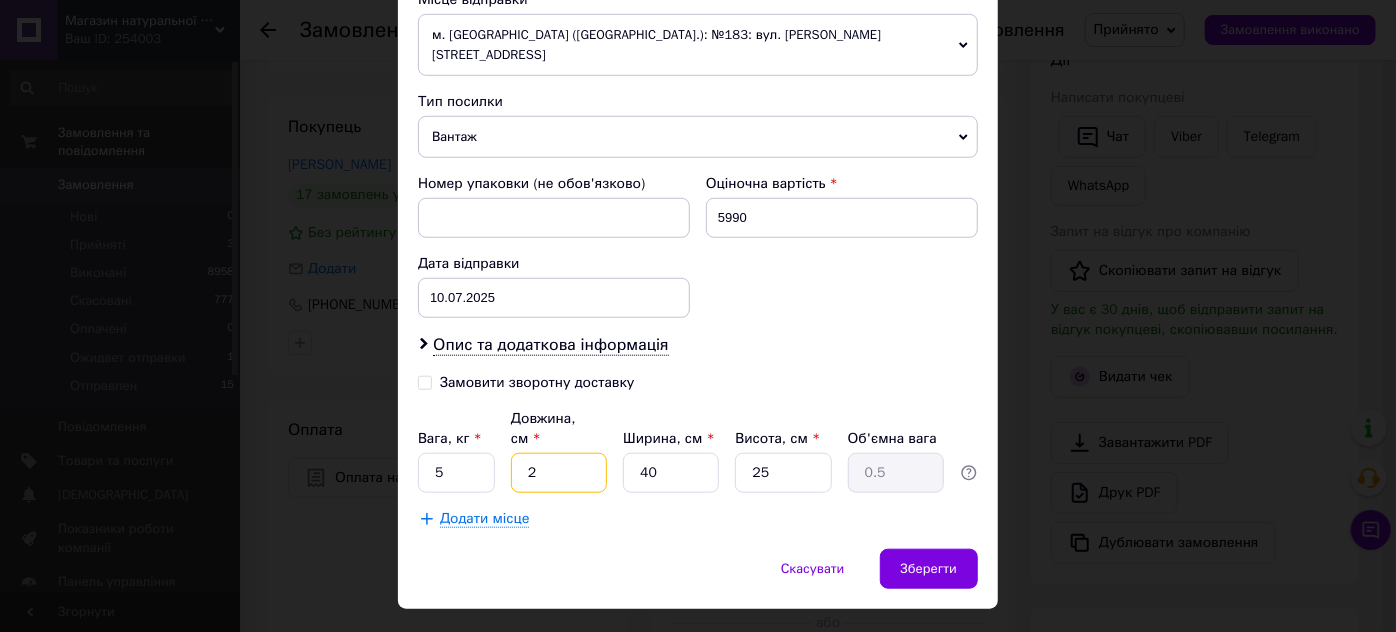 type 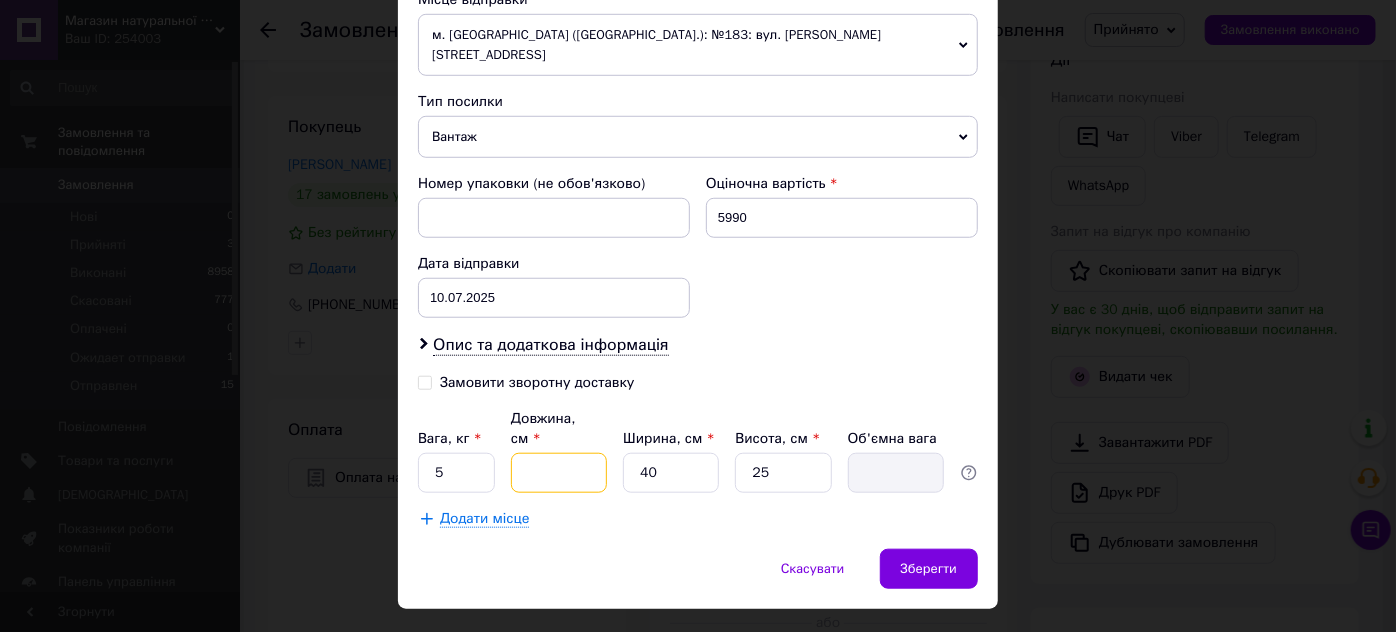 type on "1" 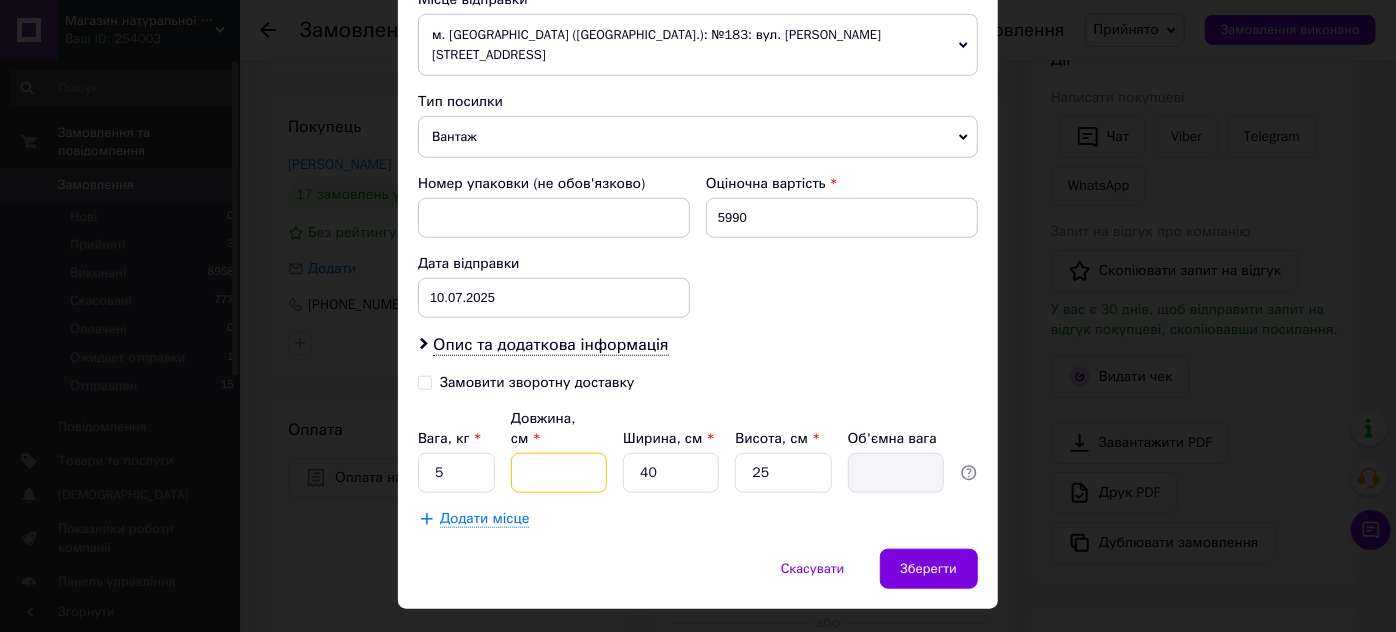 type on "0.25" 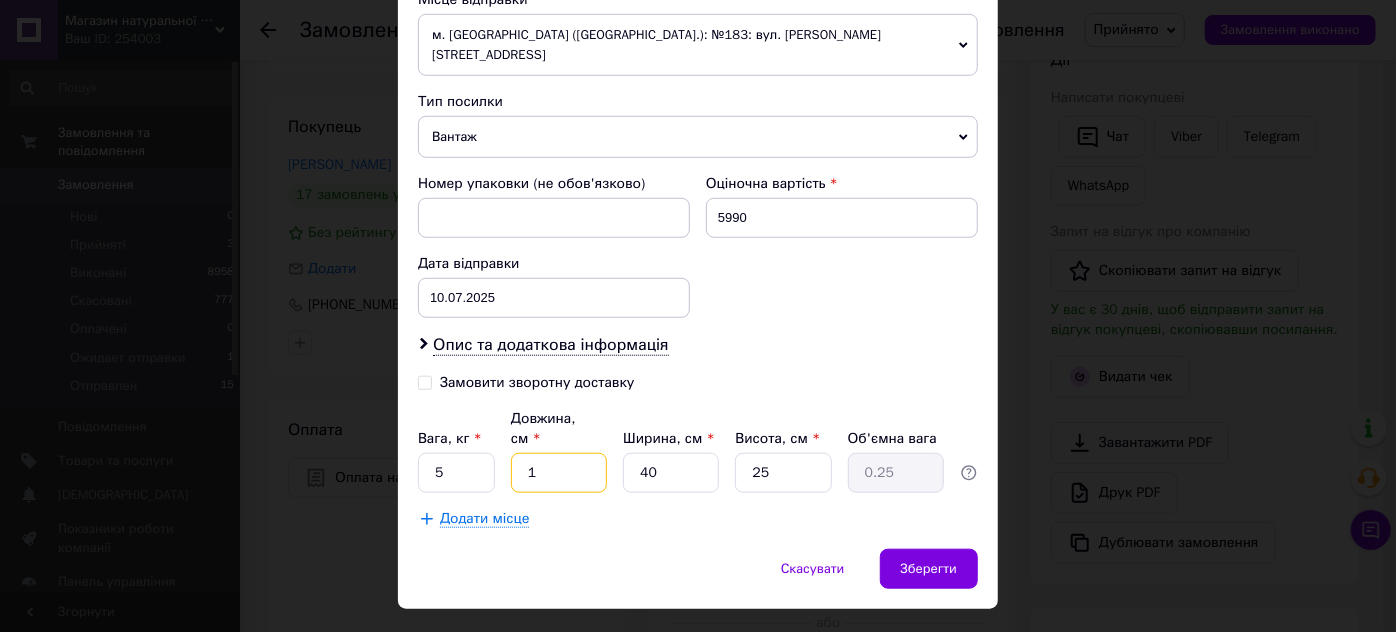 type on "10" 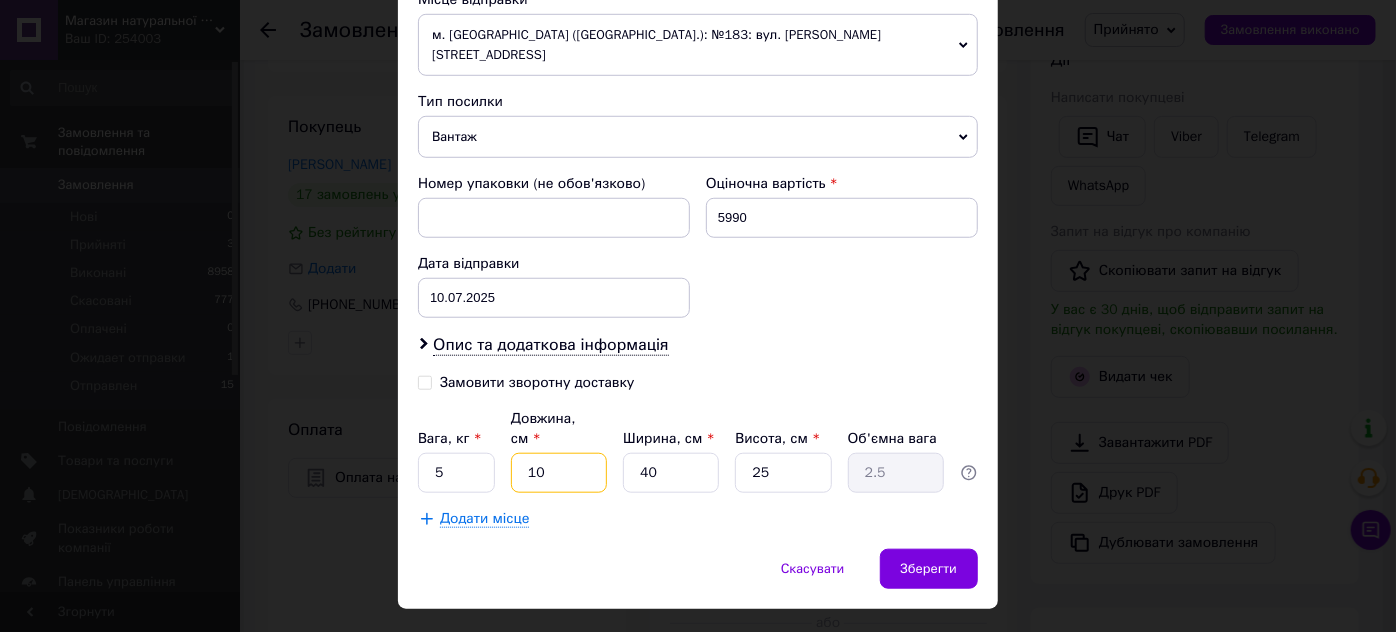 type on "105" 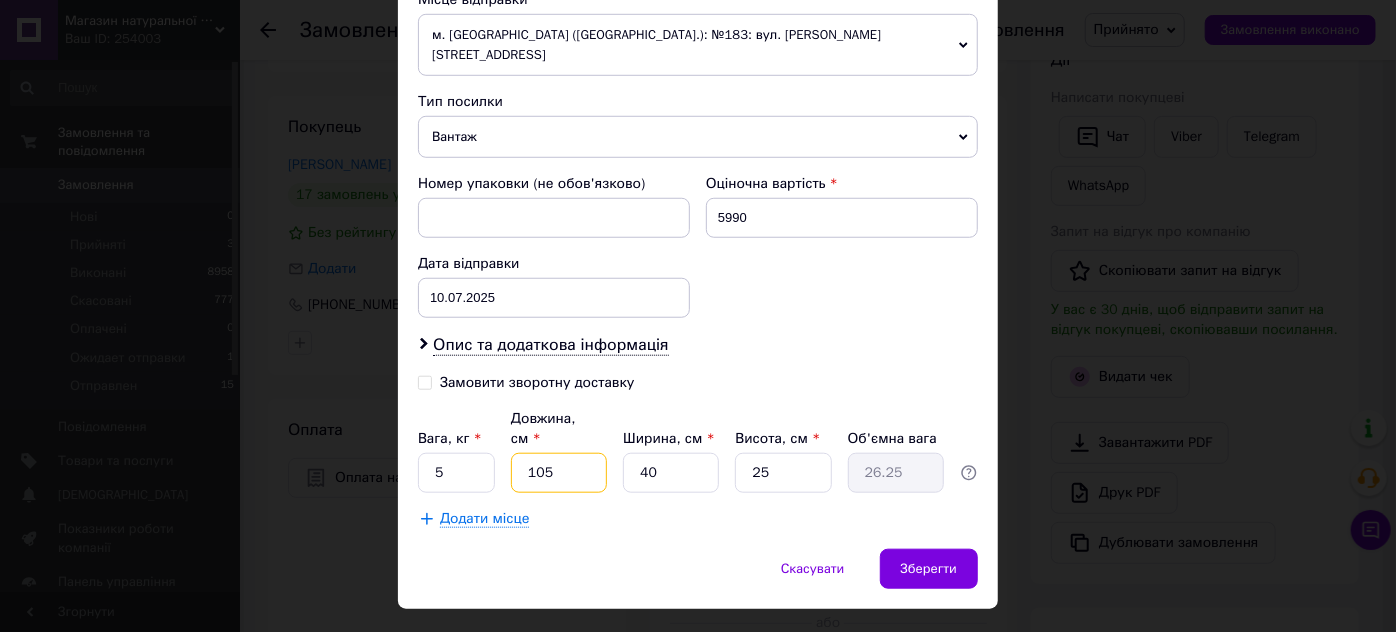 type on "105" 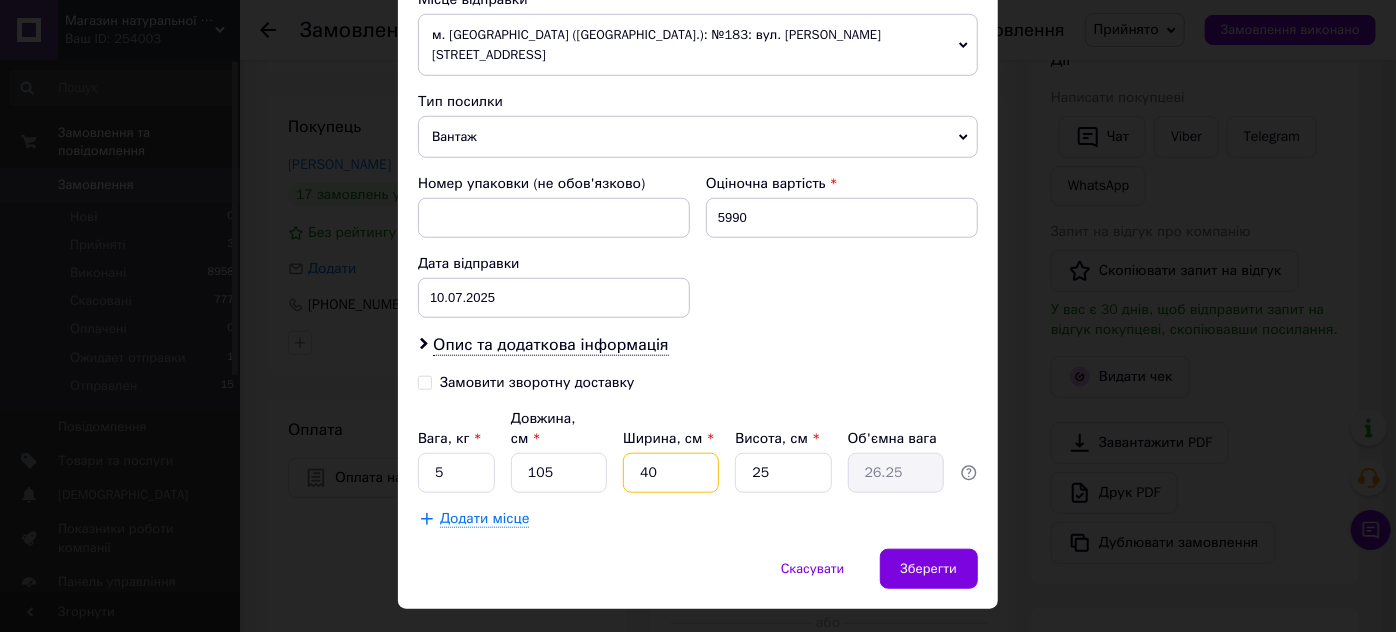 click on "40" at bounding box center [671, 473] 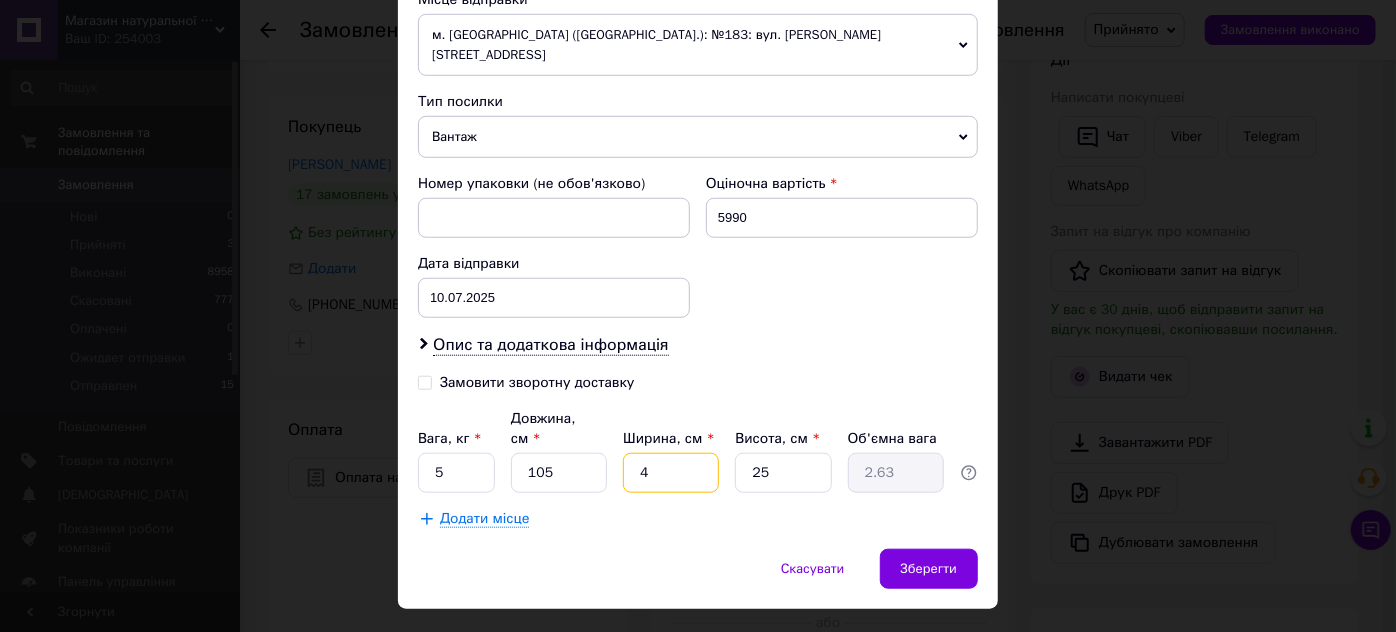 type 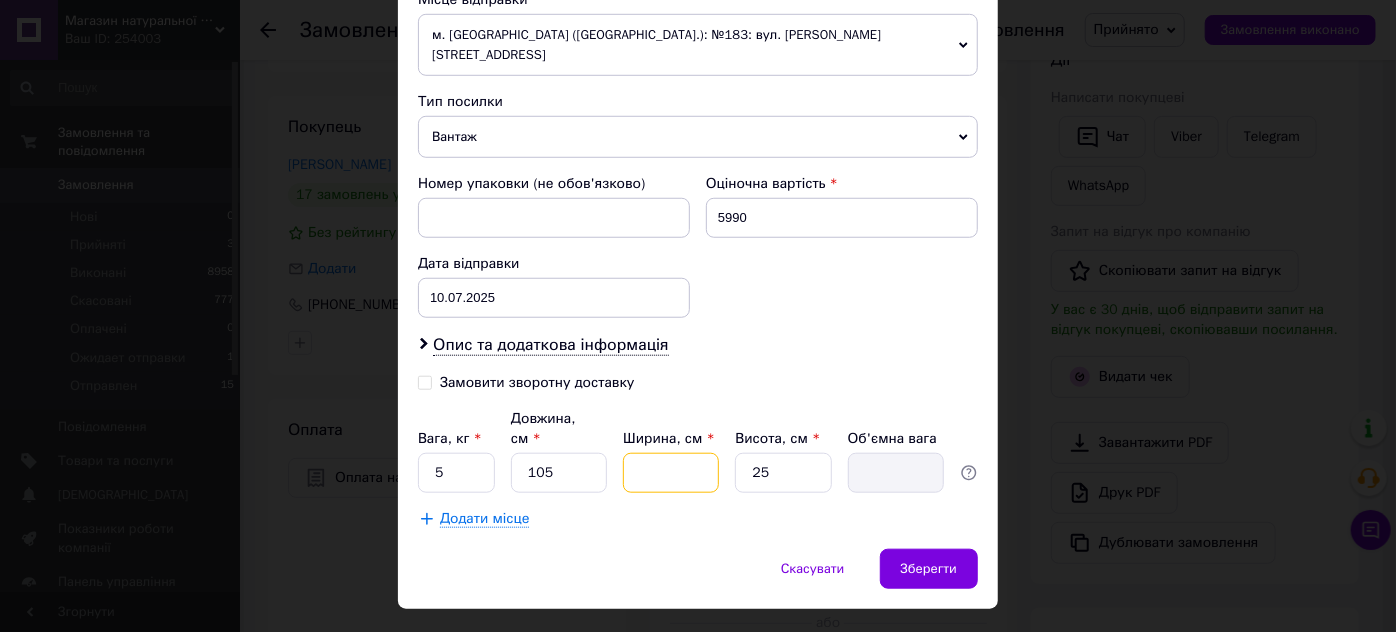 type on "1" 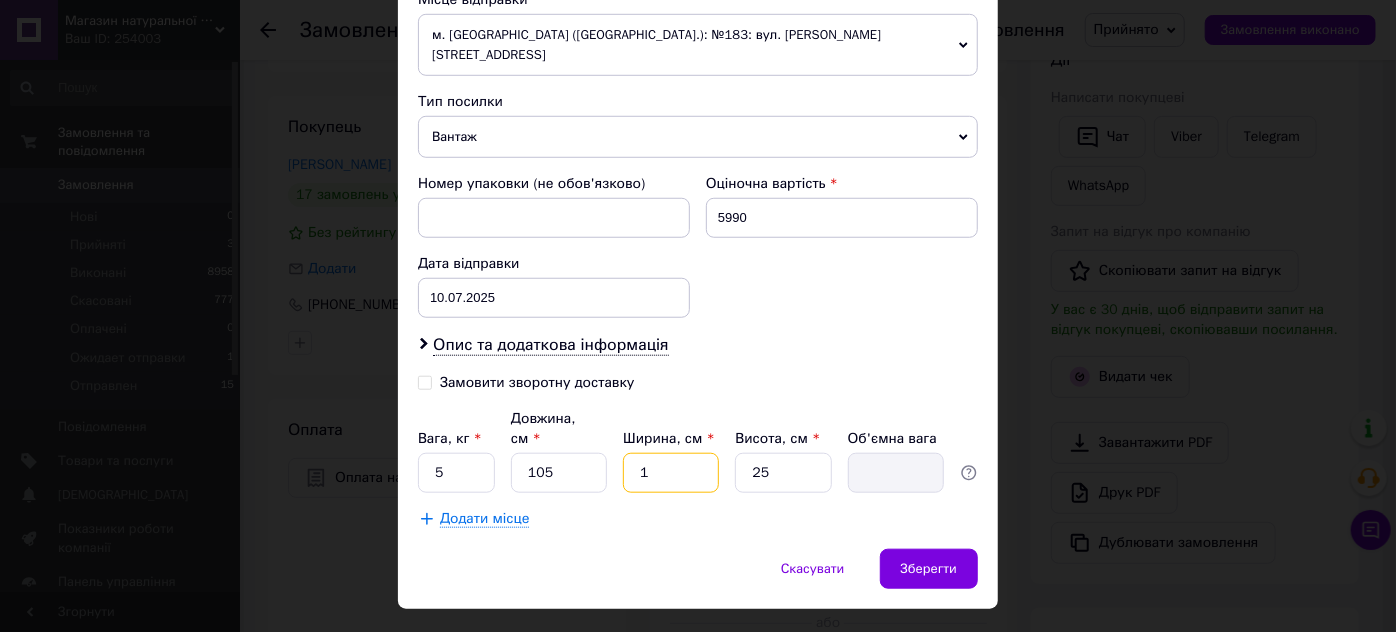 type on "0.66" 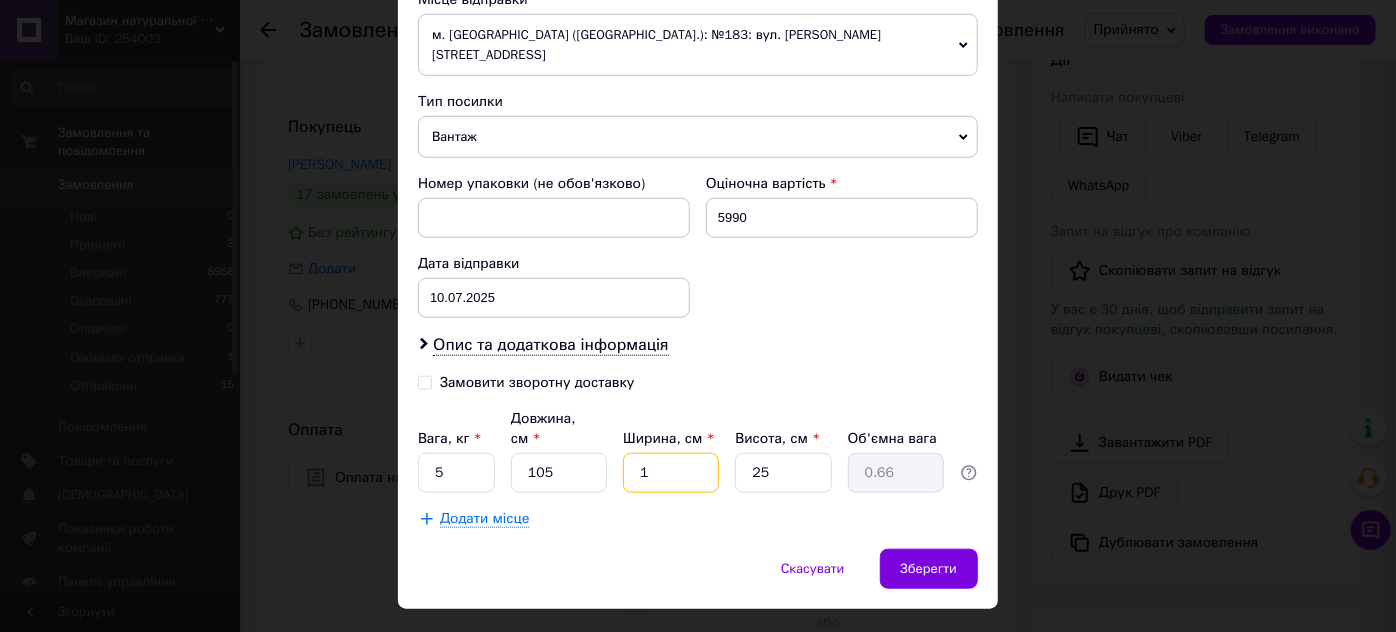 type on "13" 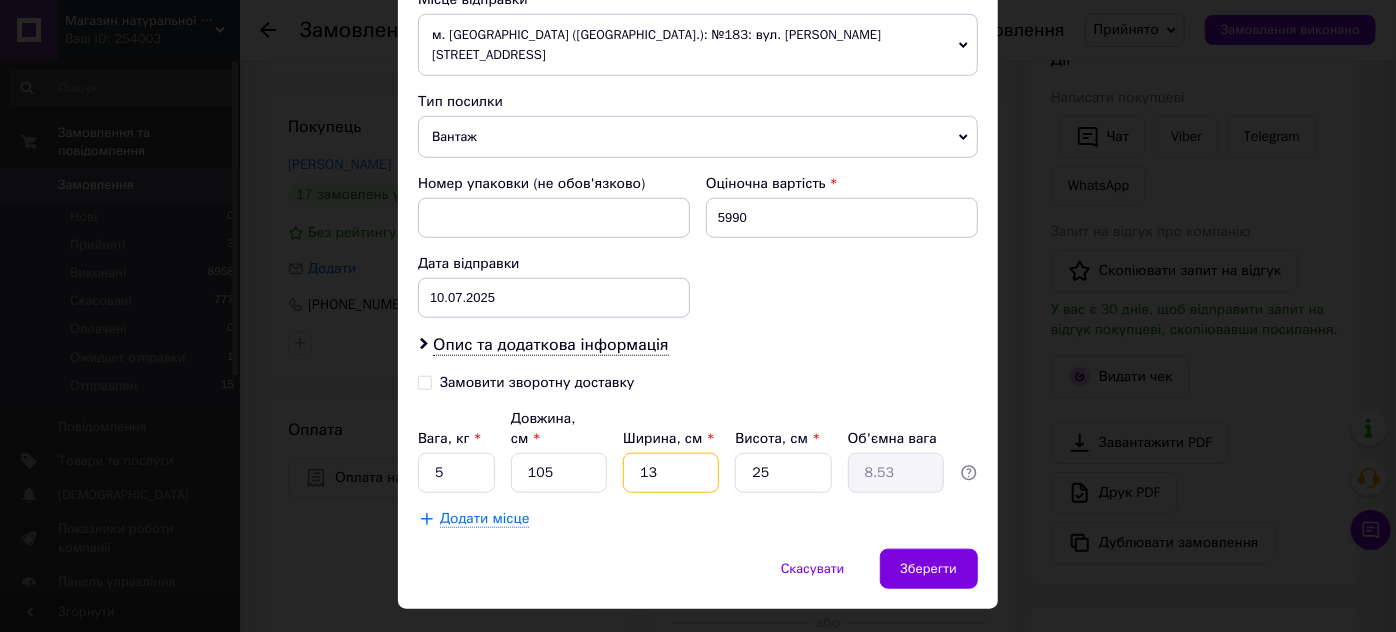 type on "13" 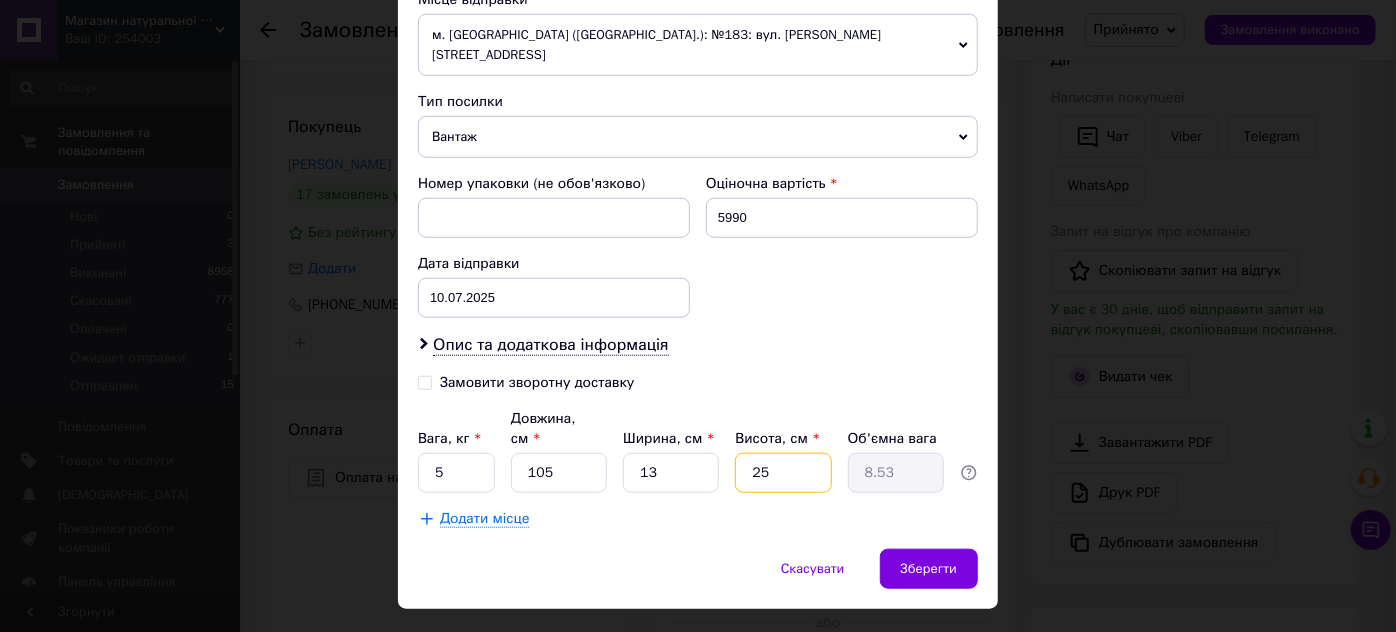 drag, startPoint x: 773, startPoint y: 426, endPoint x: 746, endPoint y: 436, distance: 28.79236 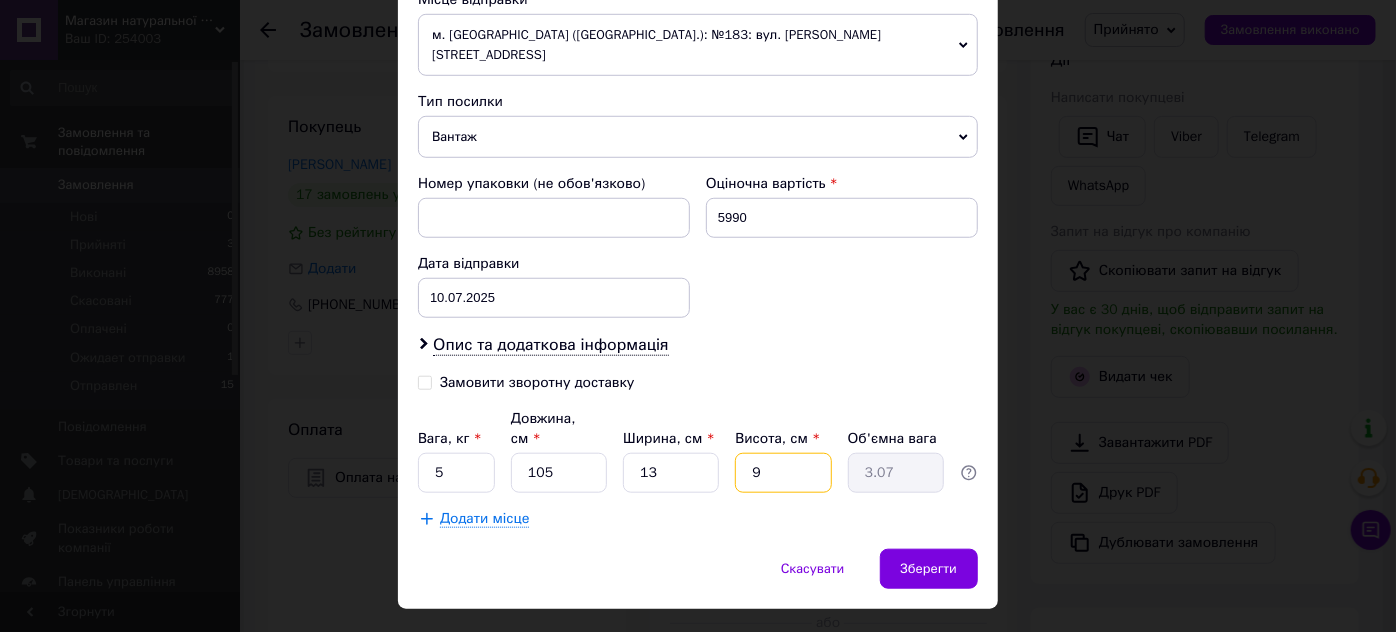 type on "9" 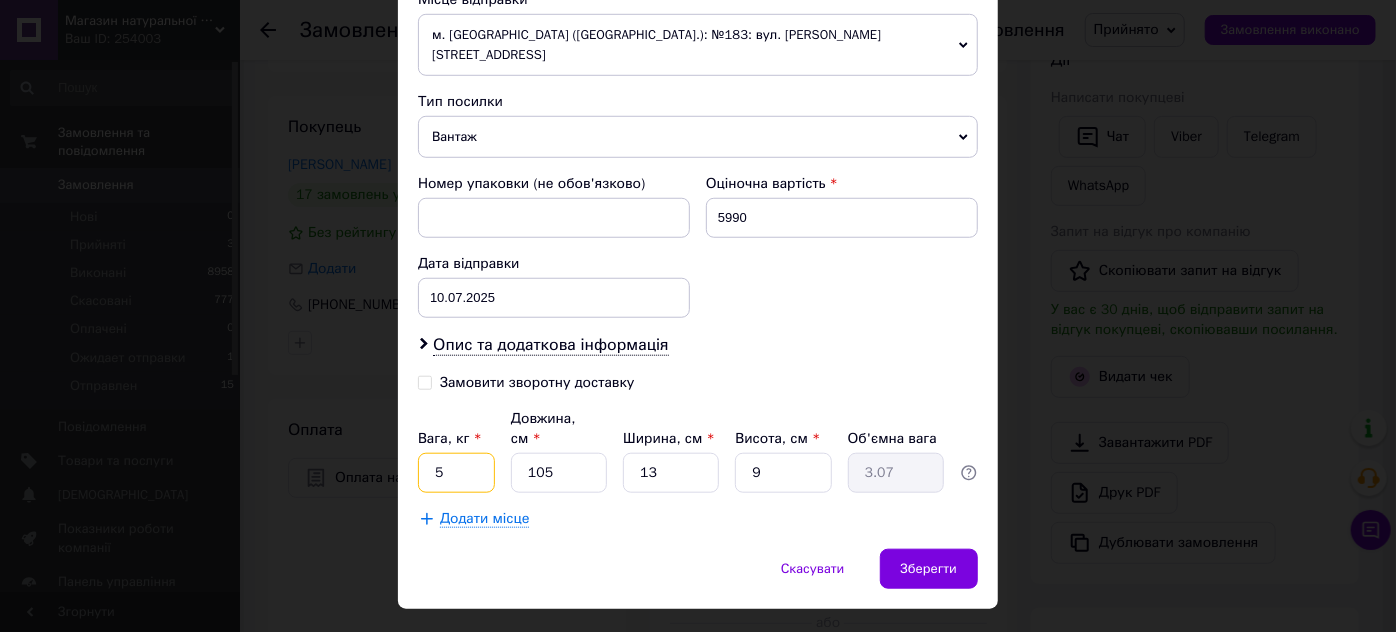 drag, startPoint x: 464, startPoint y: 423, endPoint x: 429, endPoint y: 435, distance: 37 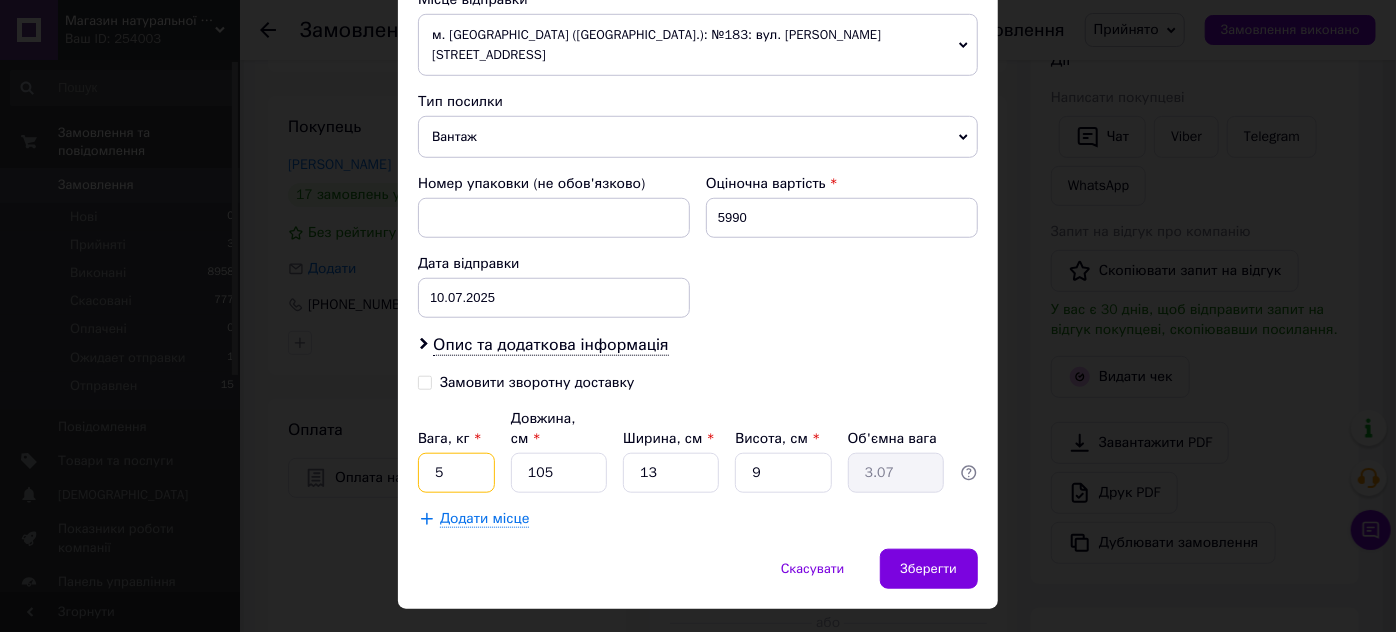 click on "5" at bounding box center [456, 473] 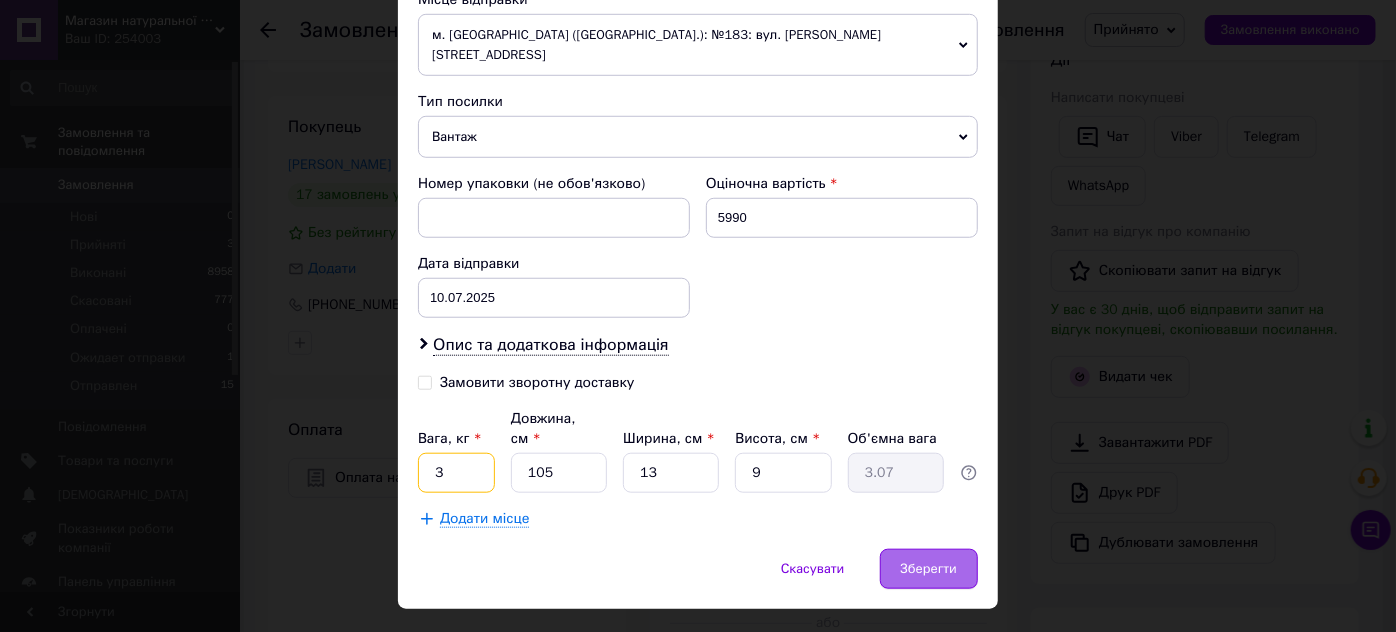 type on "3" 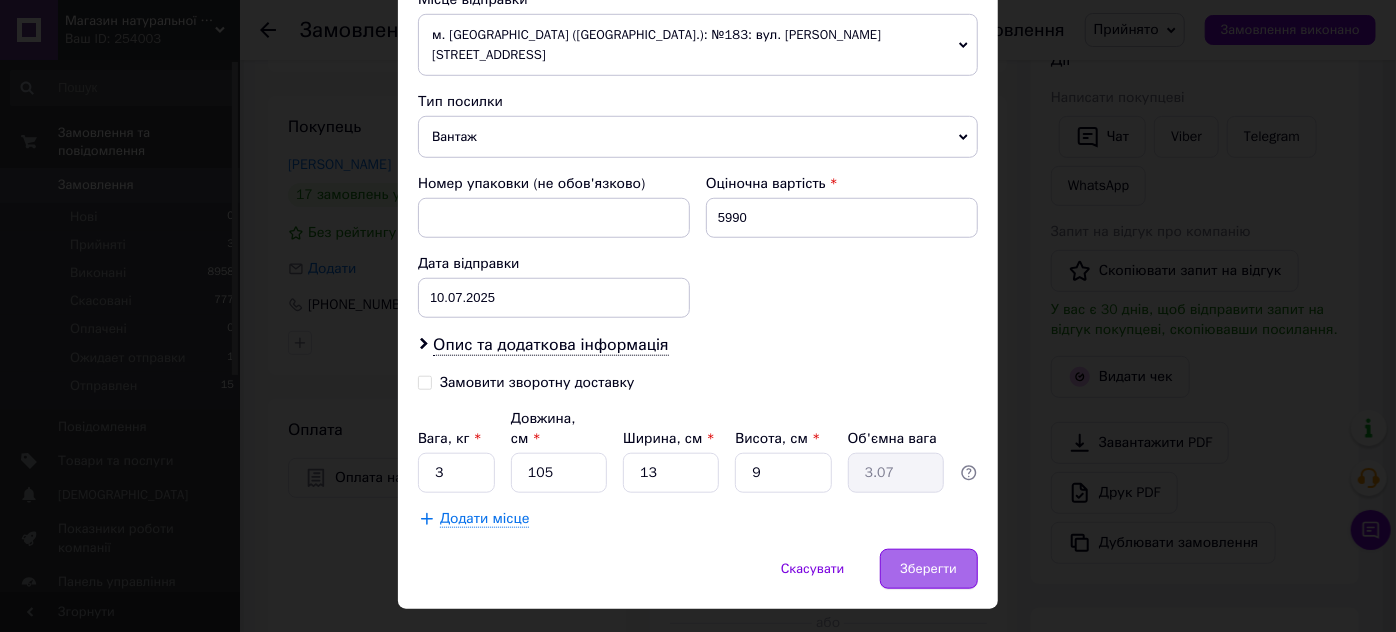 click on "Зберегти" at bounding box center [929, 569] 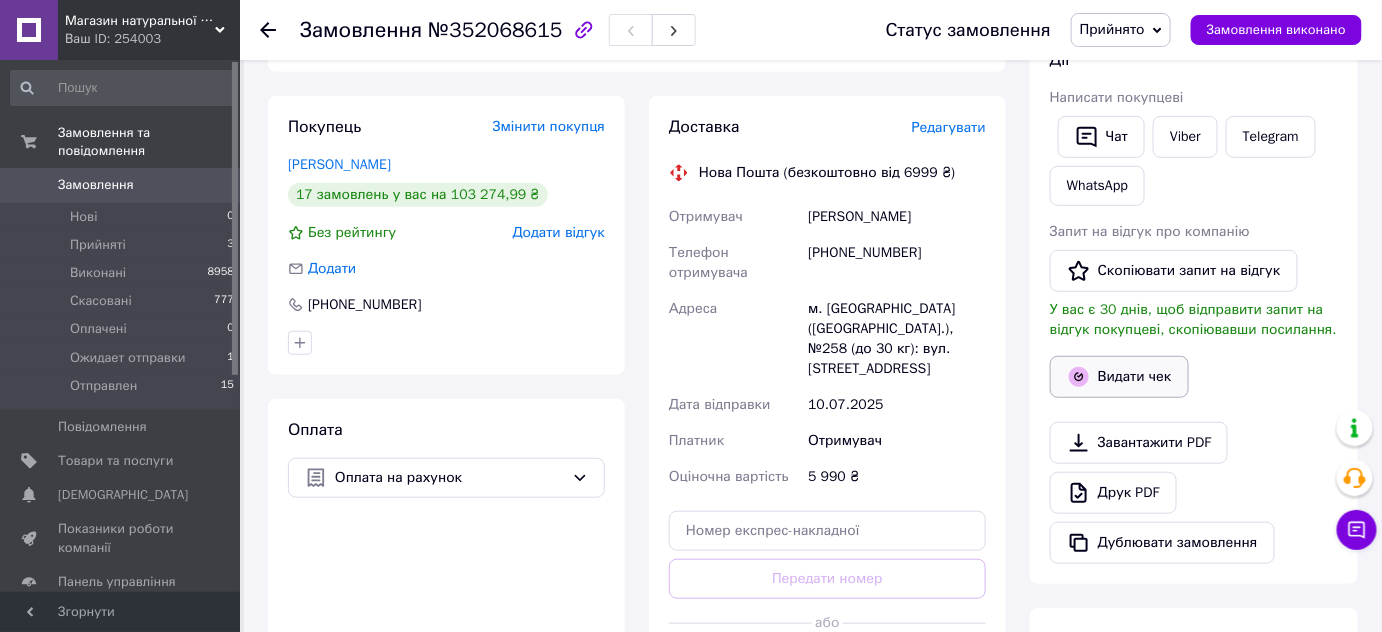 click on "Видати чек" at bounding box center (1119, 377) 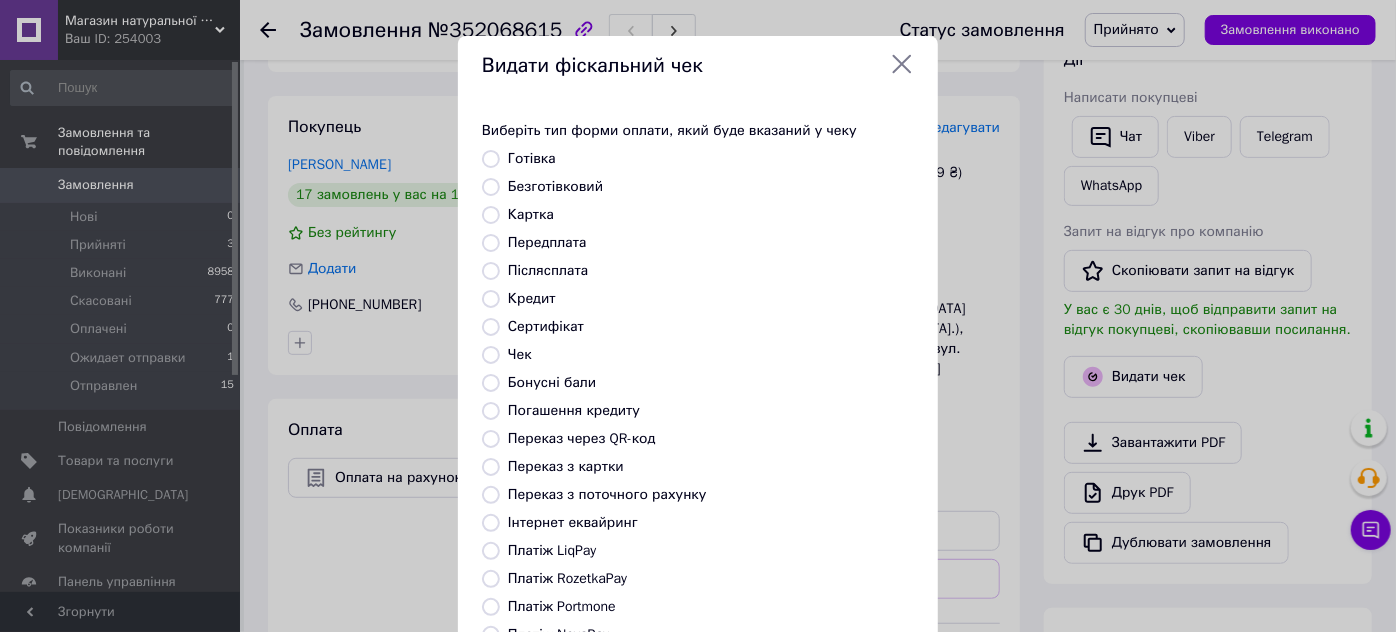 click on "Безготівковий" at bounding box center (555, 186) 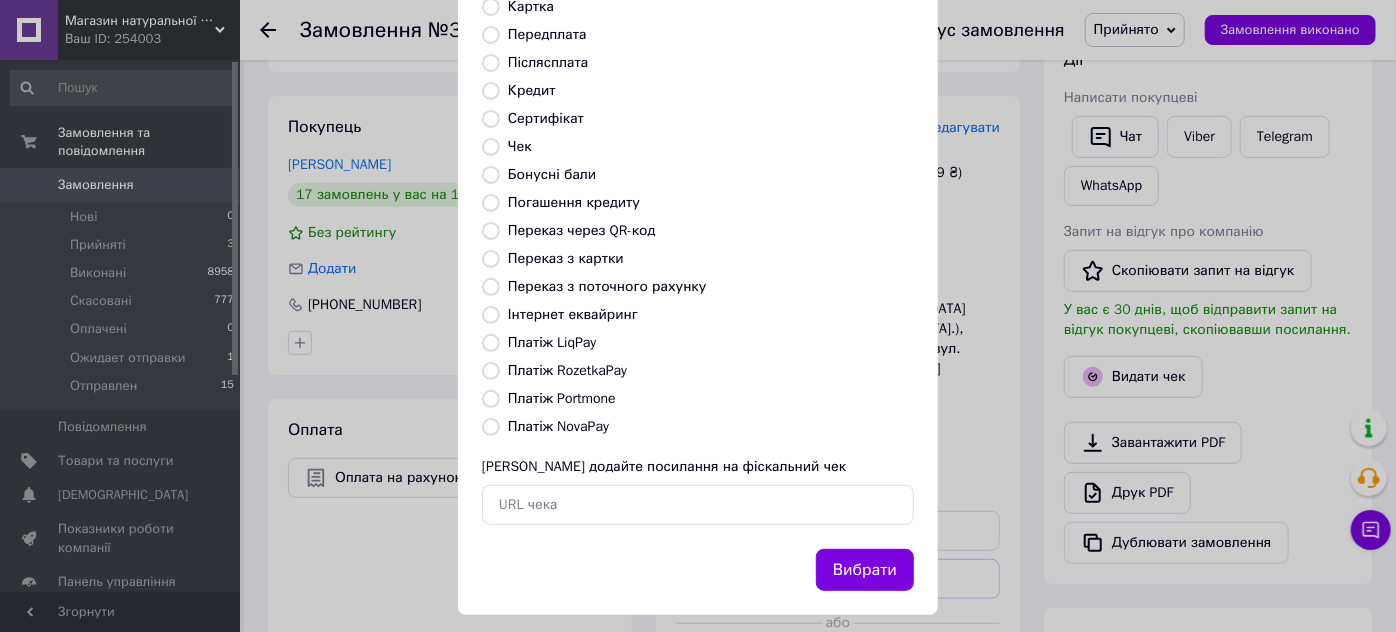 scroll, scrollTop: 226, scrollLeft: 0, axis: vertical 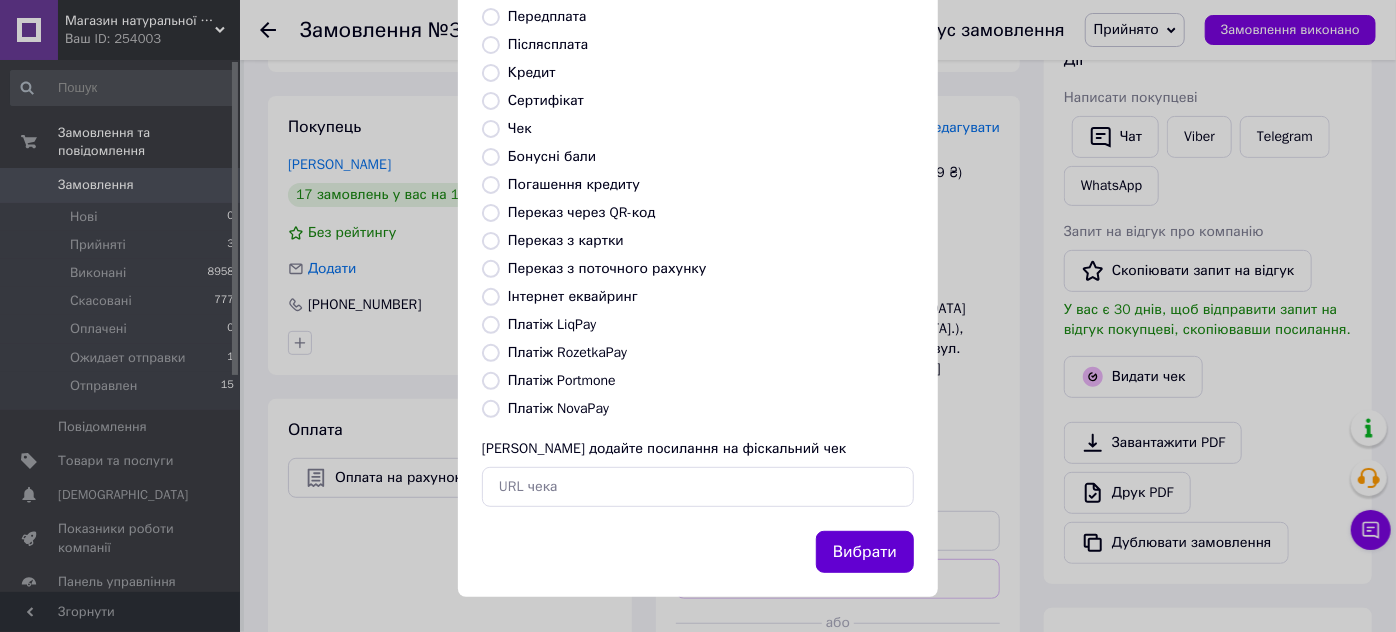 click on "Вибрати" at bounding box center [865, 552] 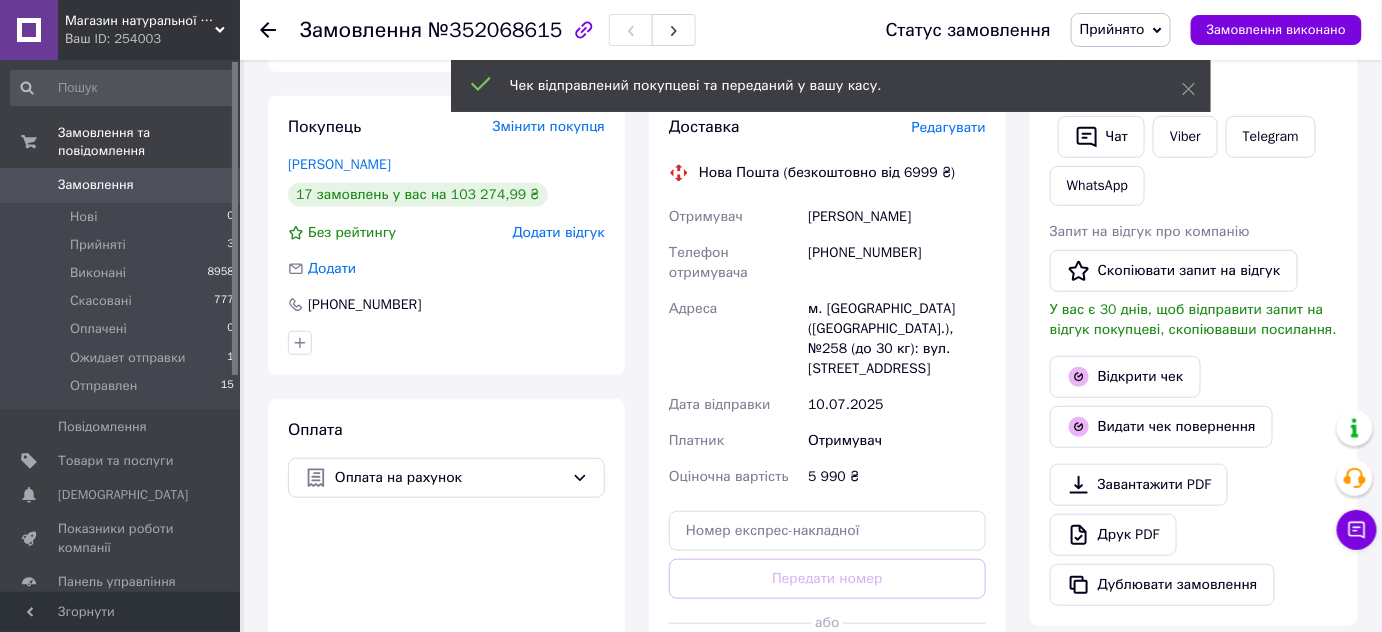 click on "Редагувати" at bounding box center [949, 127] 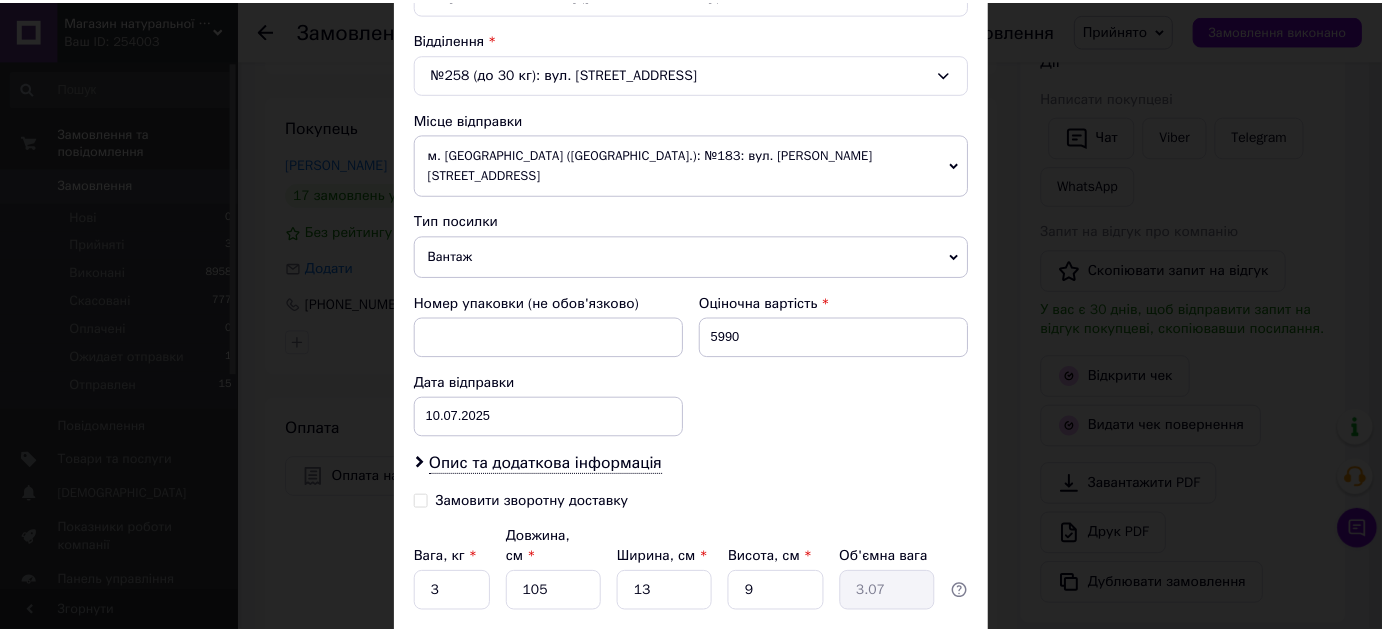 scroll, scrollTop: 725, scrollLeft: 0, axis: vertical 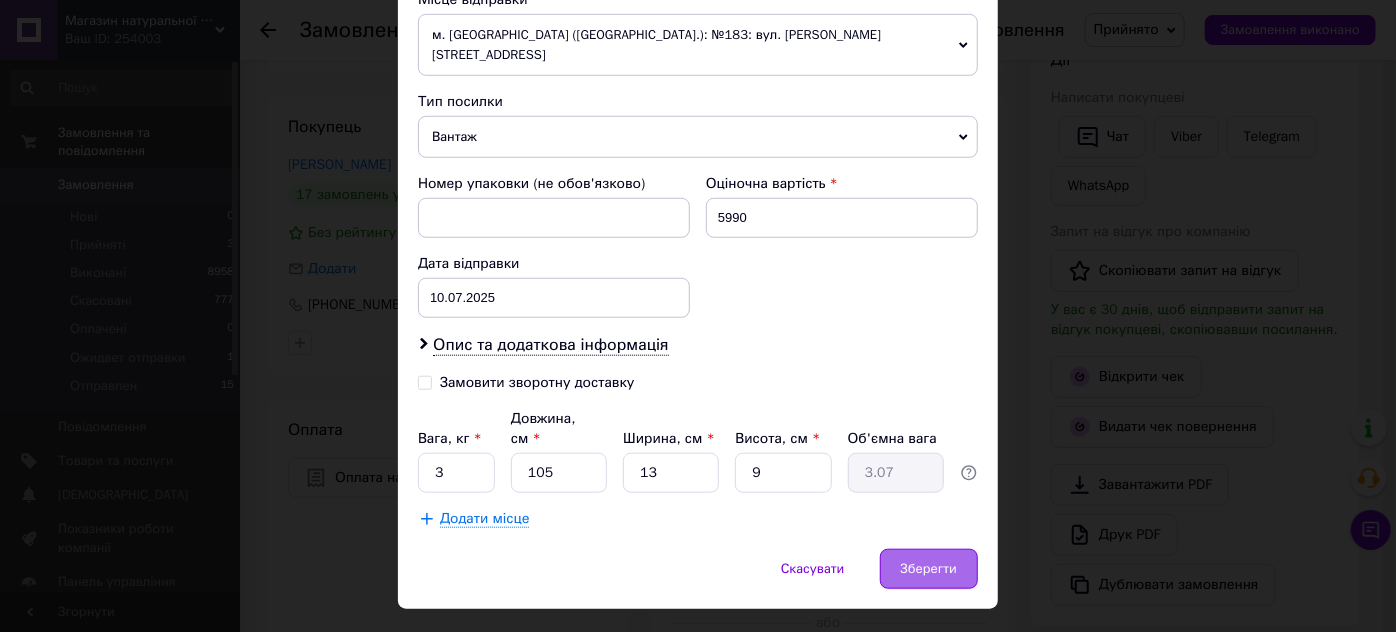 click on "Зберегти" at bounding box center (929, 569) 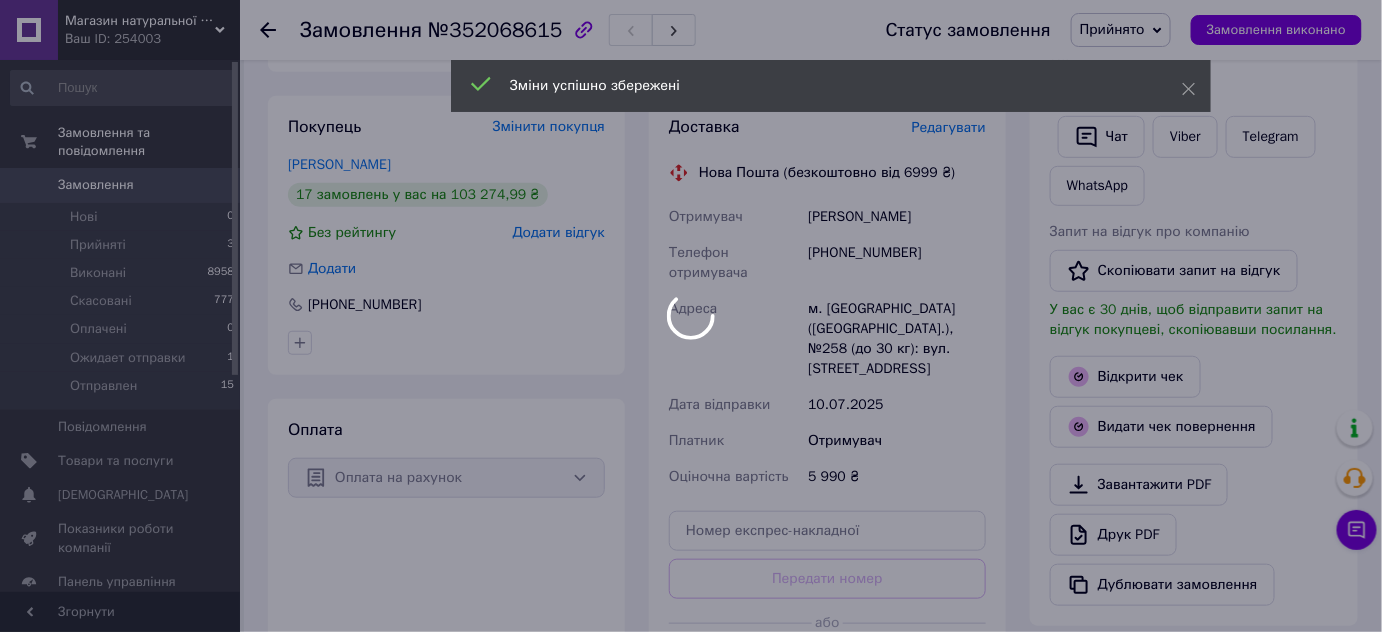 scroll, scrollTop: 605, scrollLeft: 0, axis: vertical 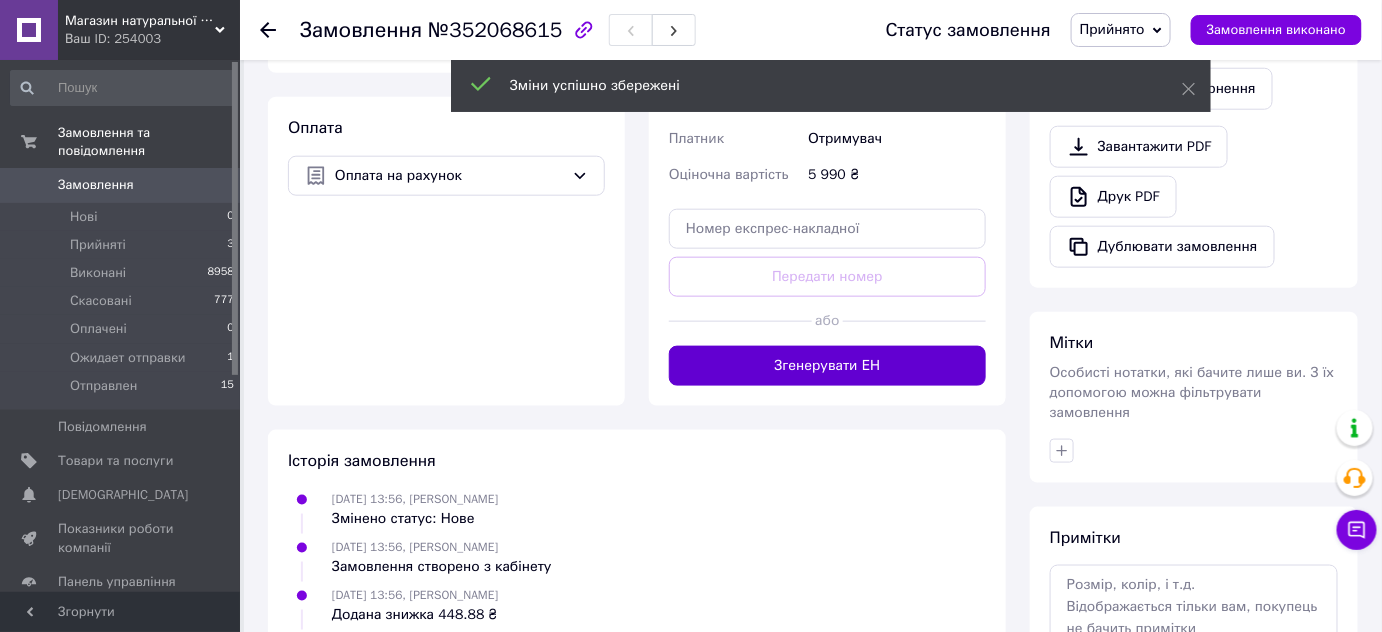 click on "Згенерувати ЕН" at bounding box center [827, 366] 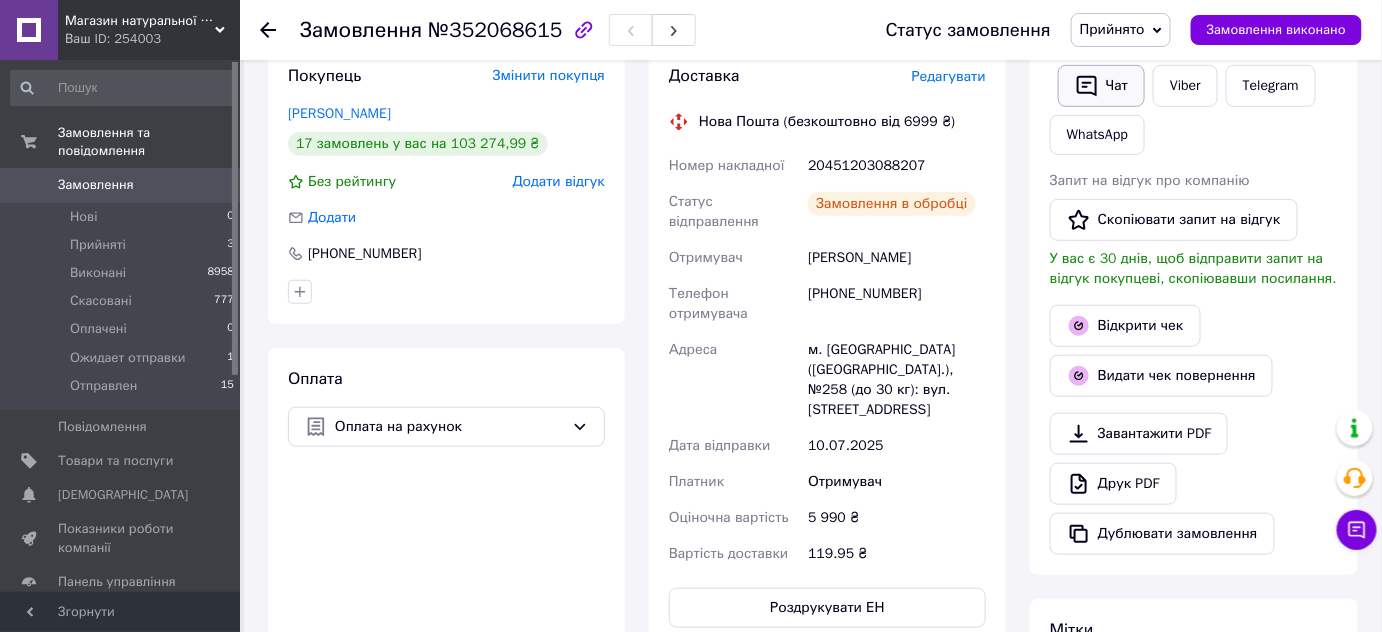scroll, scrollTop: 303, scrollLeft: 0, axis: vertical 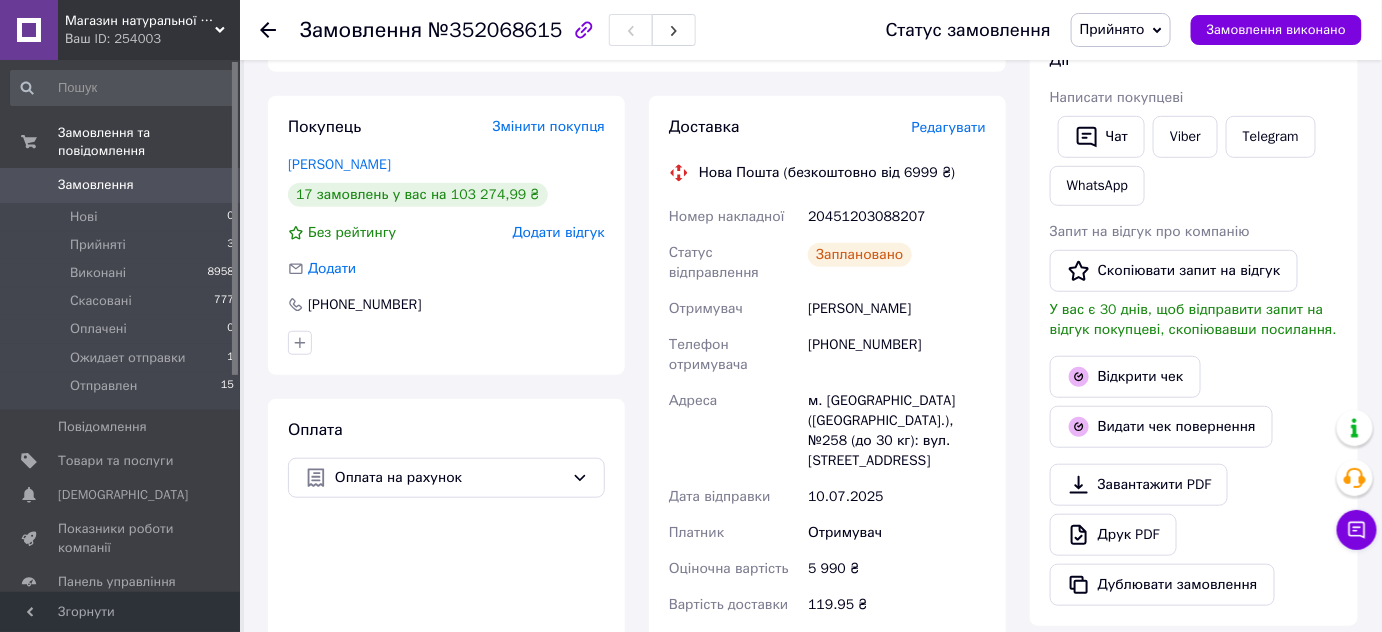 click on "Прийнято" at bounding box center [1112, 29] 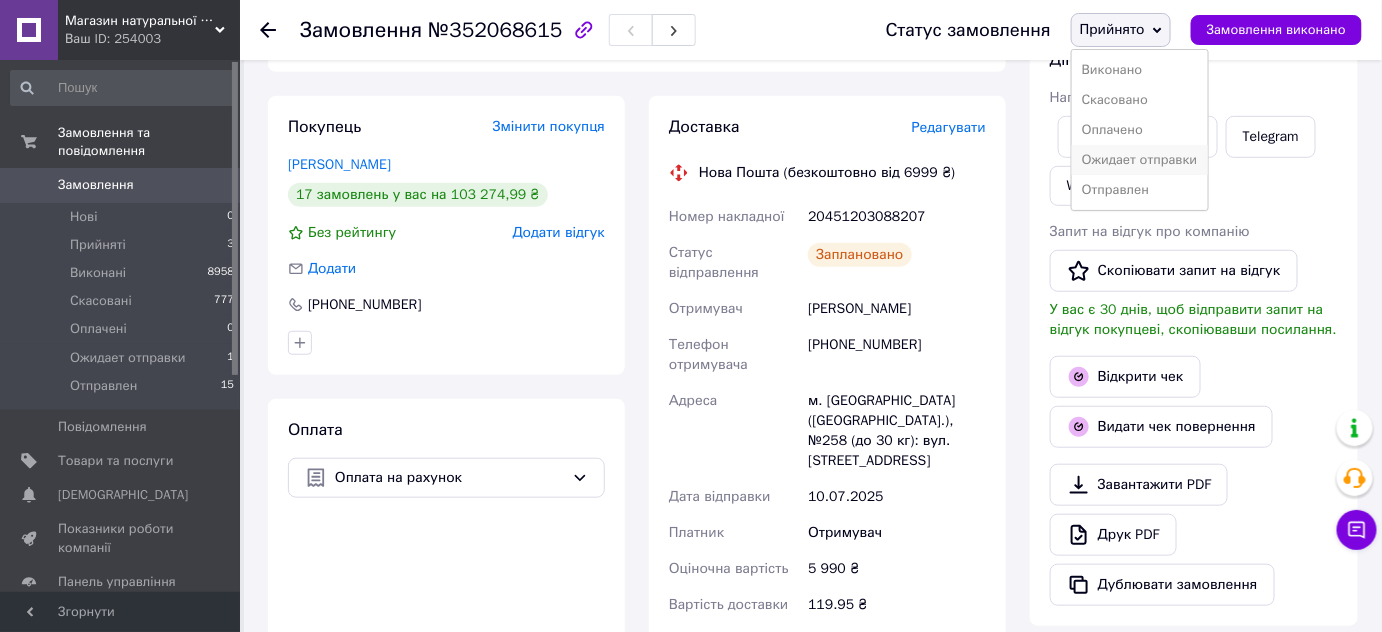 click on "Ожидает отправки" at bounding box center [1140, 160] 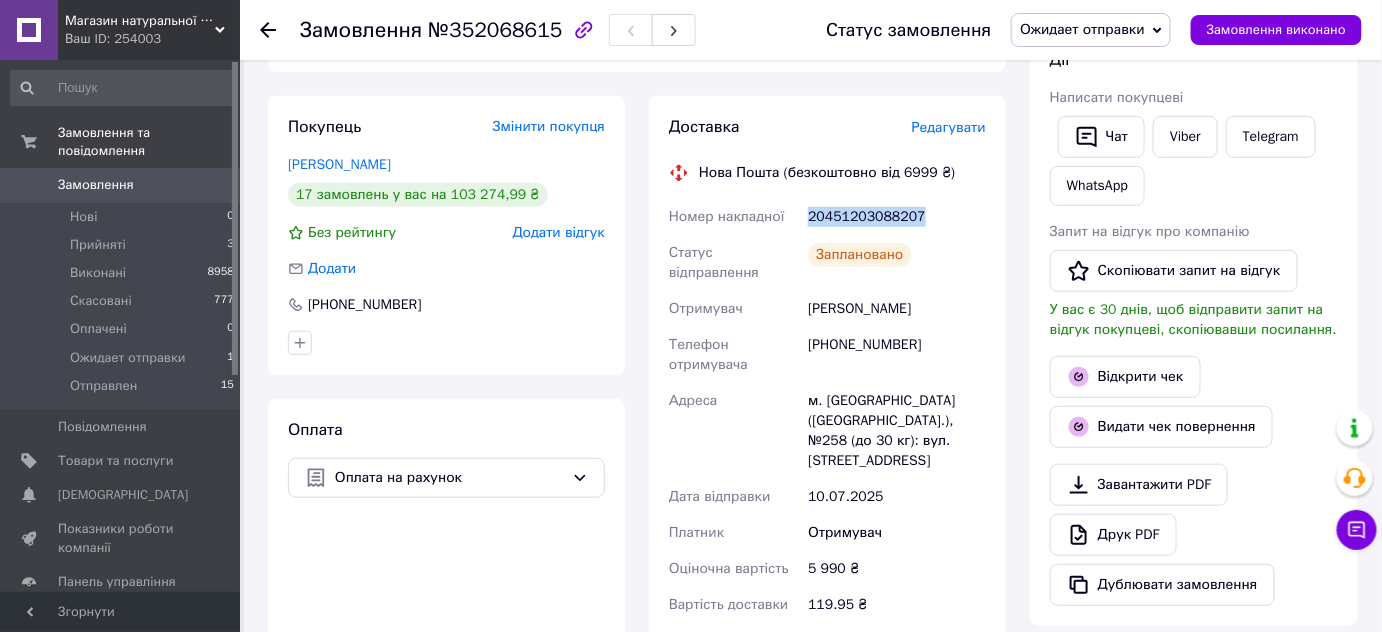 drag, startPoint x: 810, startPoint y: 218, endPoint x: 946, endPoint y: 217, distance: 136.00368 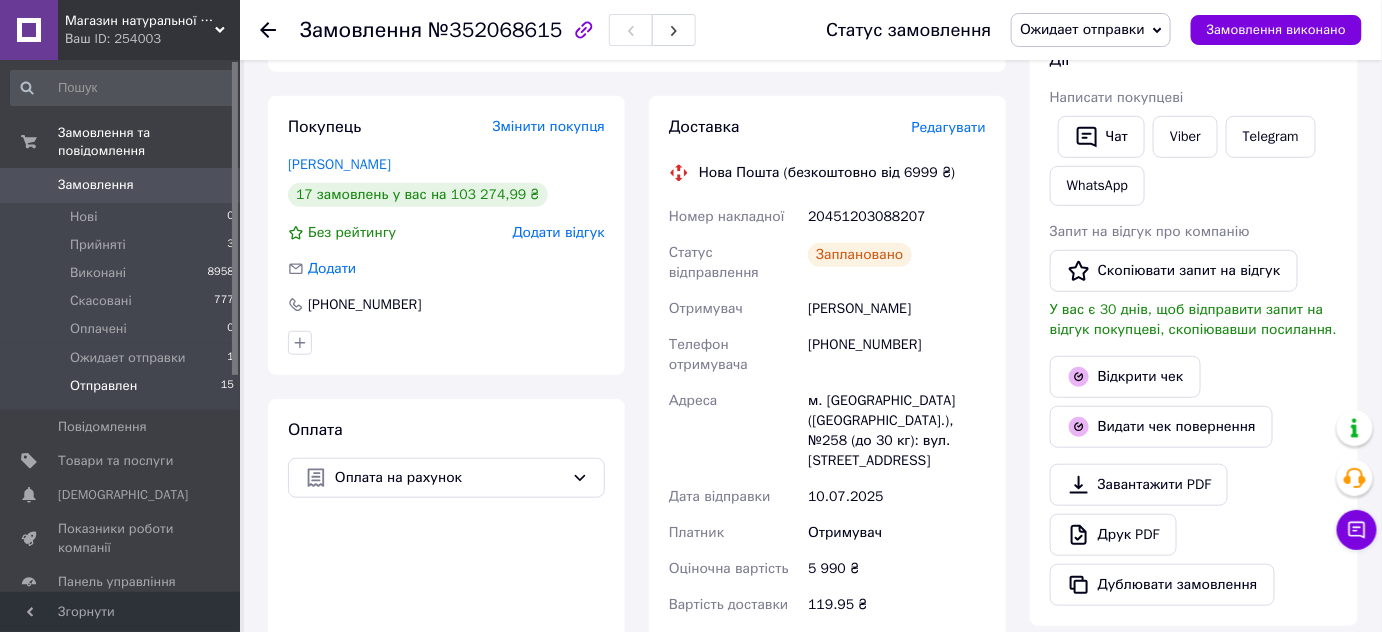 click on "Отправлен 15" at bounding box center (123, 391) 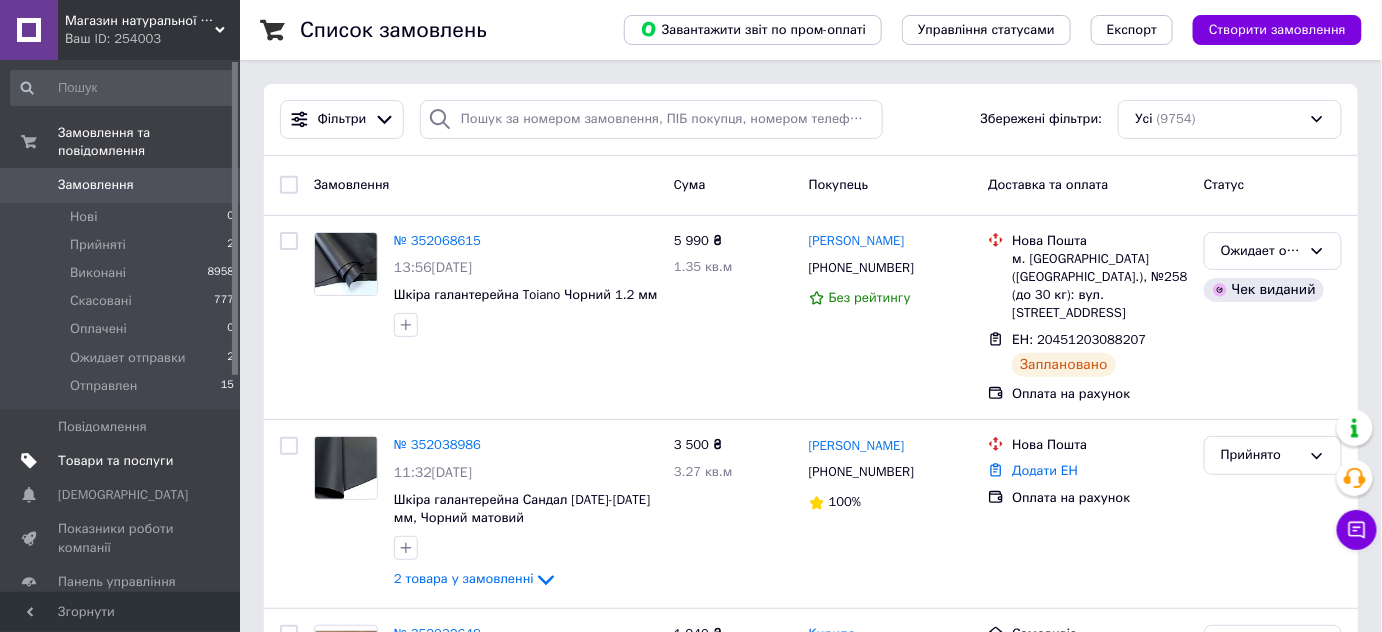 click on "Товари та послуги" at bounding box center (115, 461) 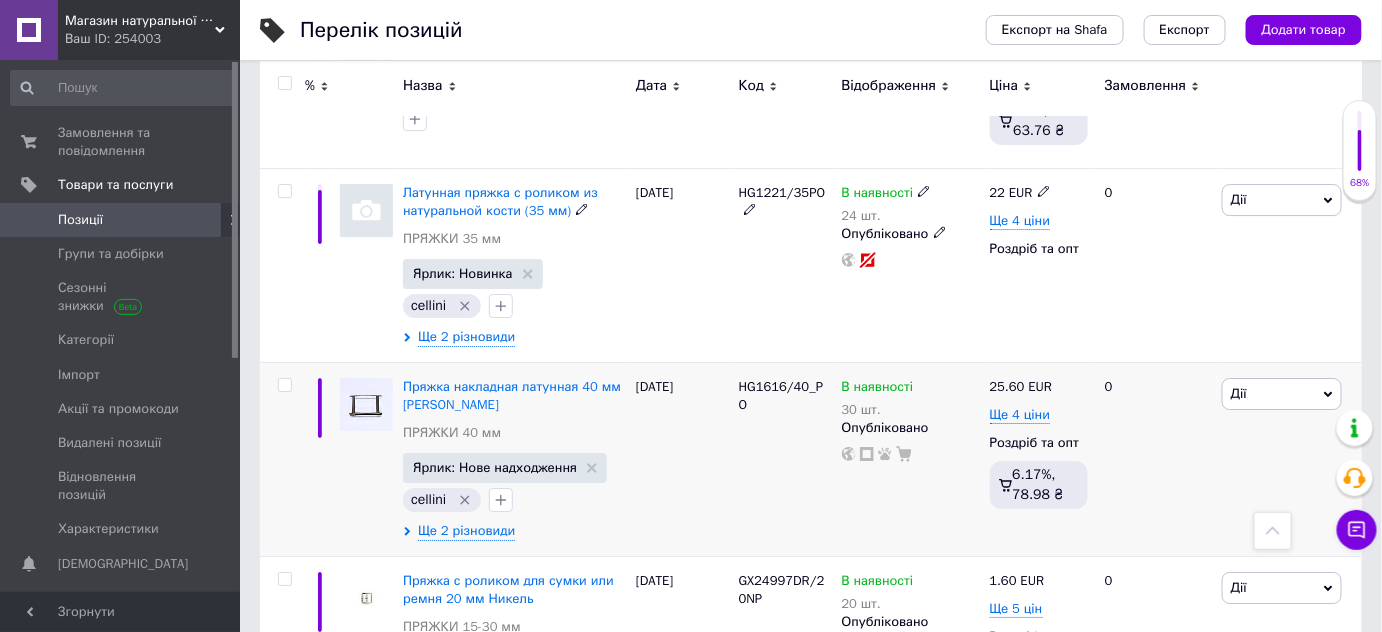 scroll, scrollTop: 2121, scrollLeft: 0, axis: vertical 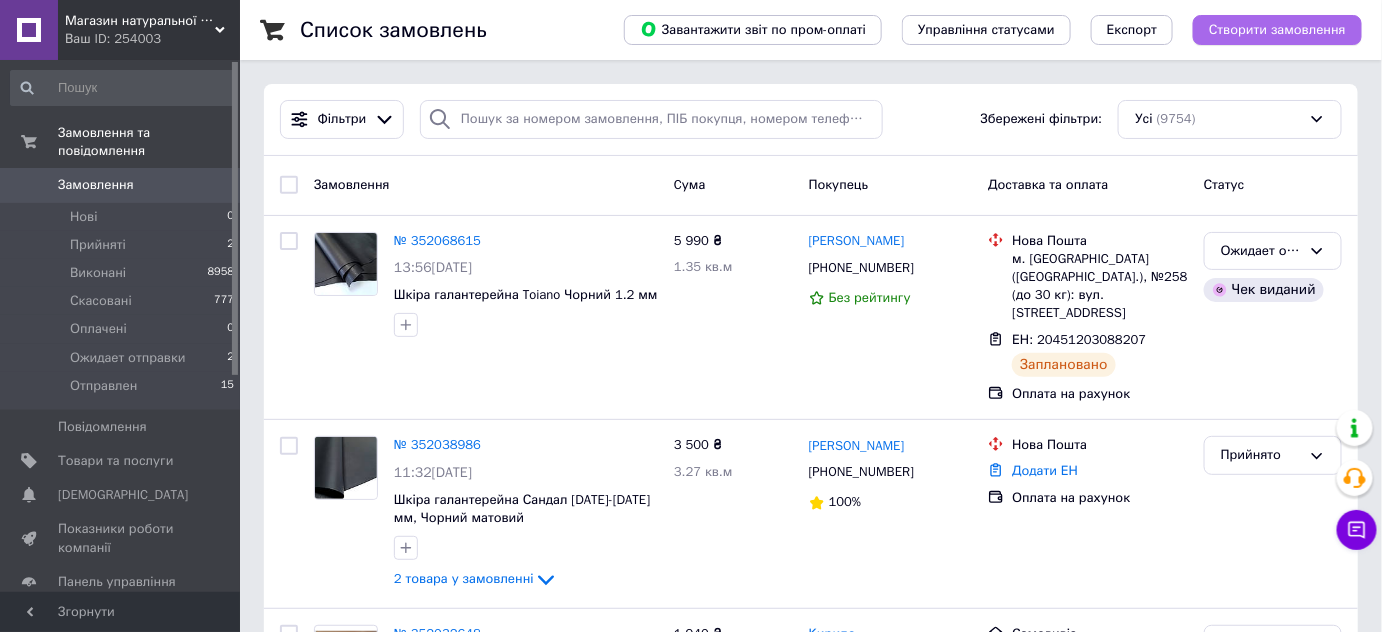 click on "Створити замовлення" at bounding box center (1277, 30) 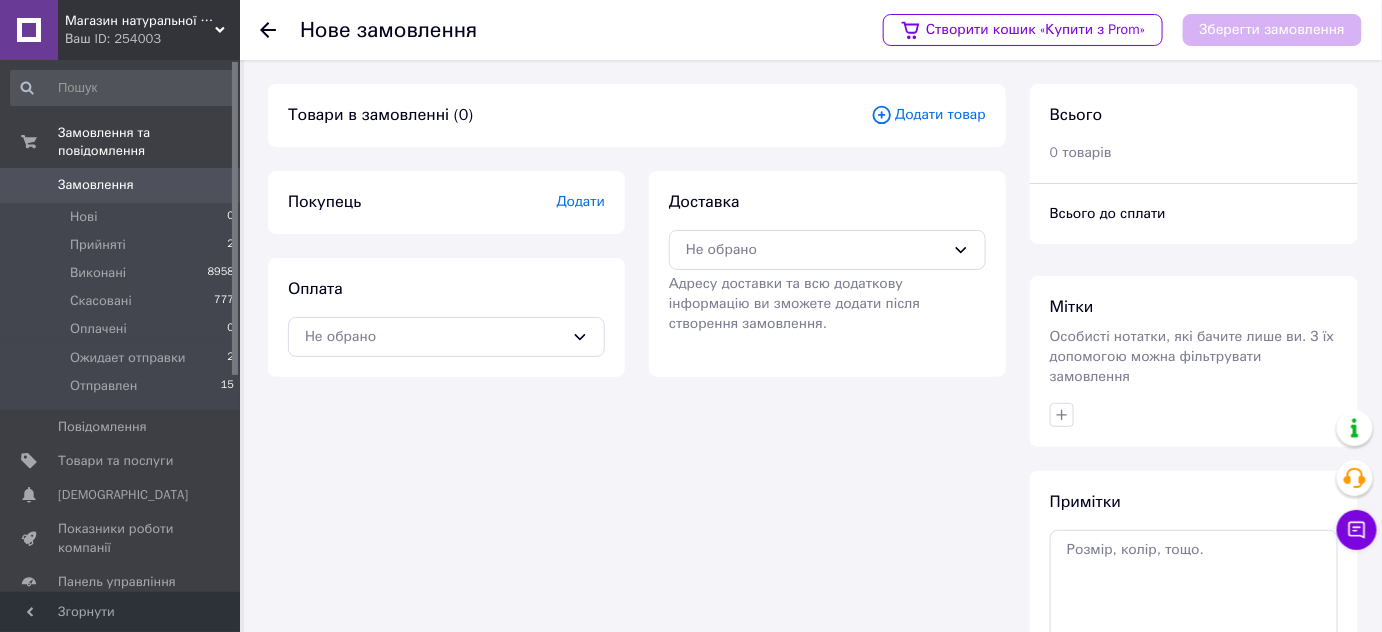 click on "Додати товар" at bounding box center [928, 115] 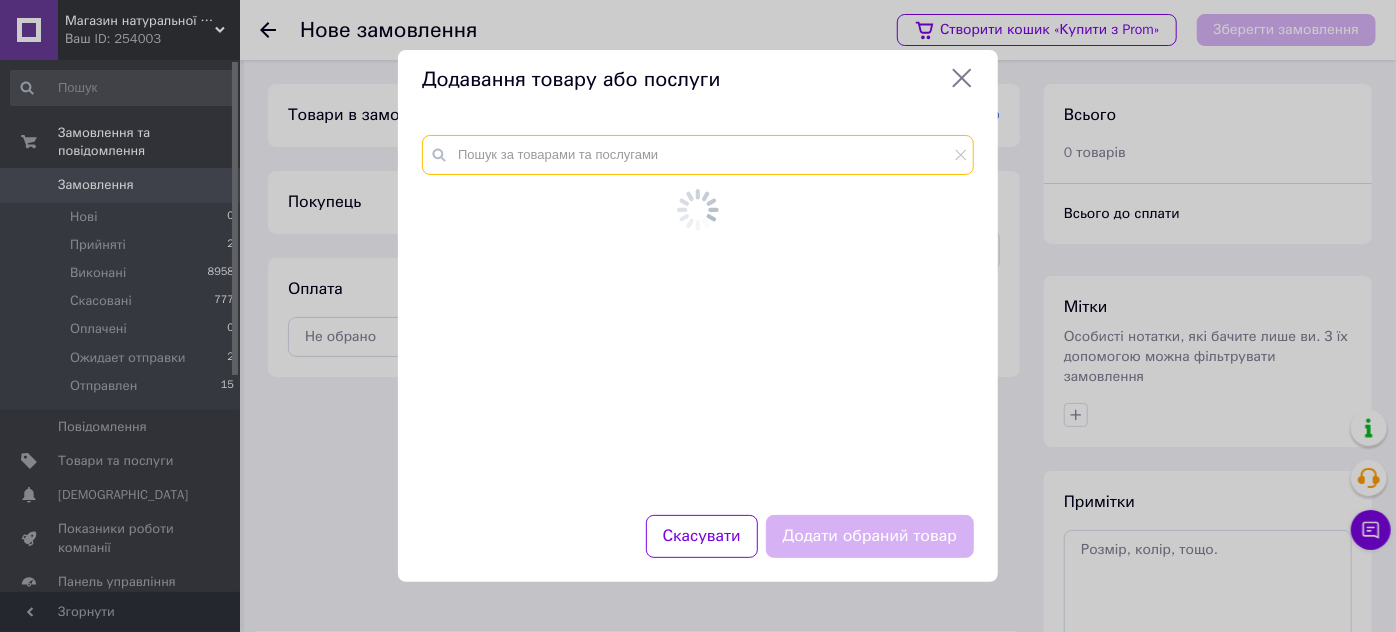 click at bounding box center (698, 155) 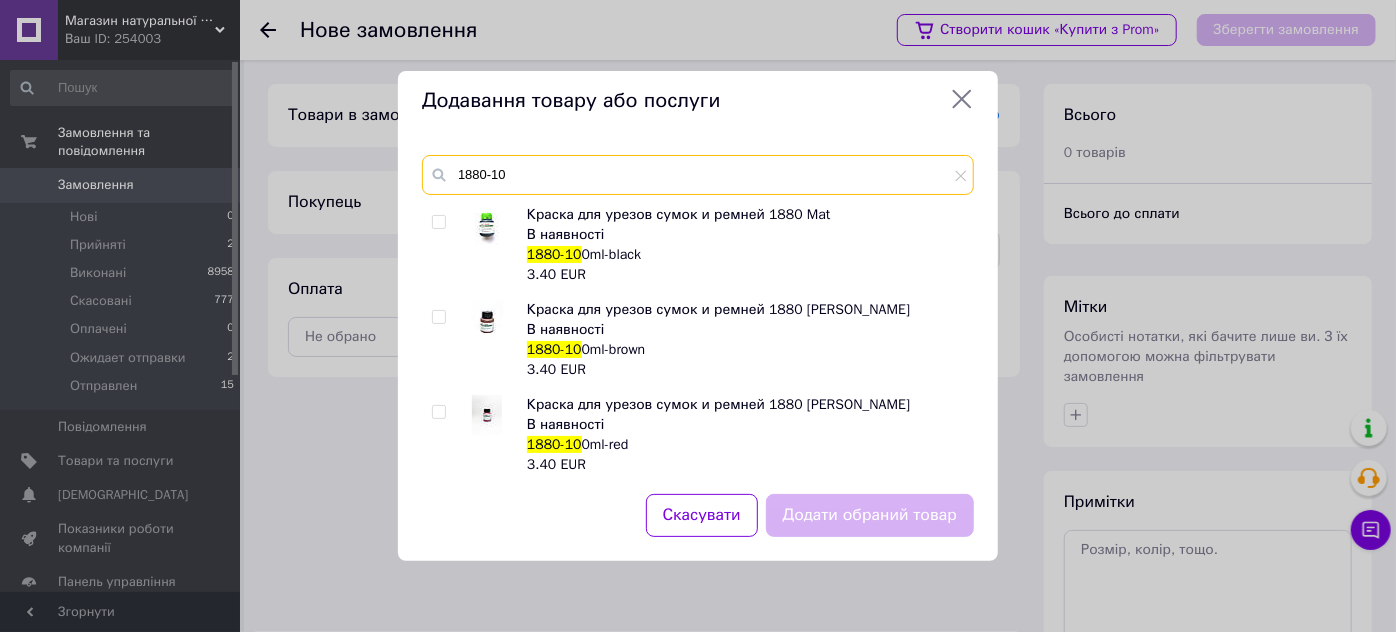 type on "1880-10" 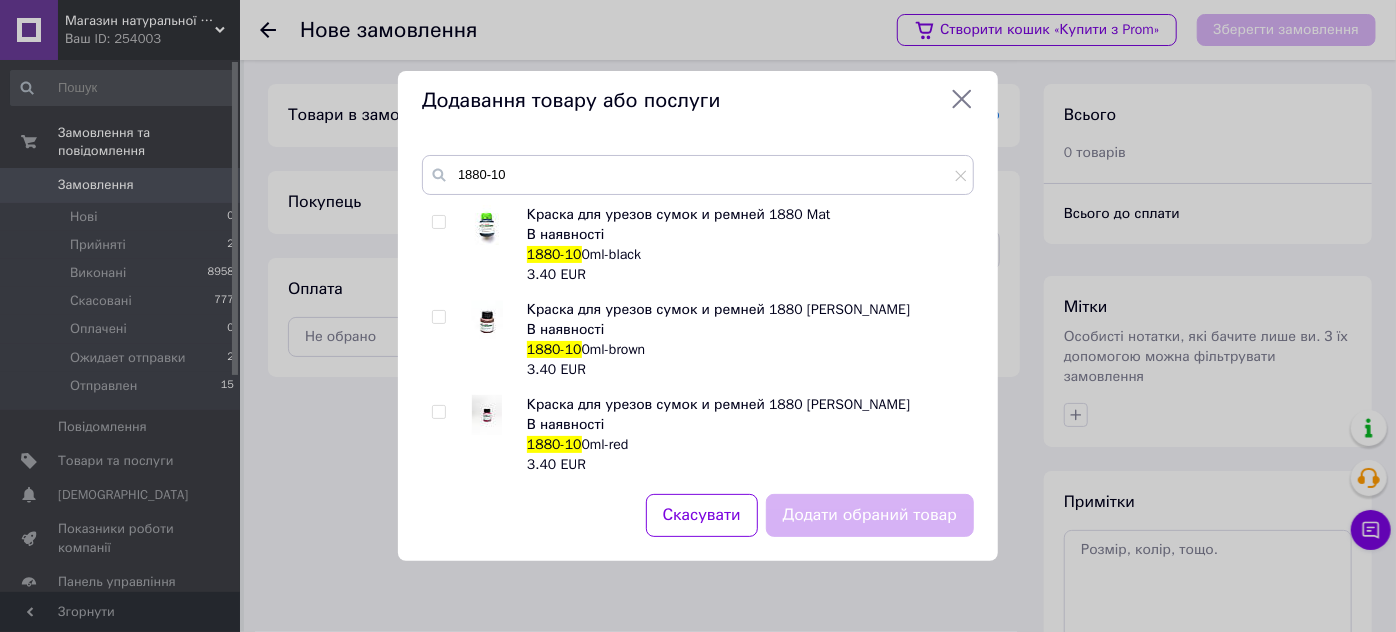 click at bounding box center (438, 222) 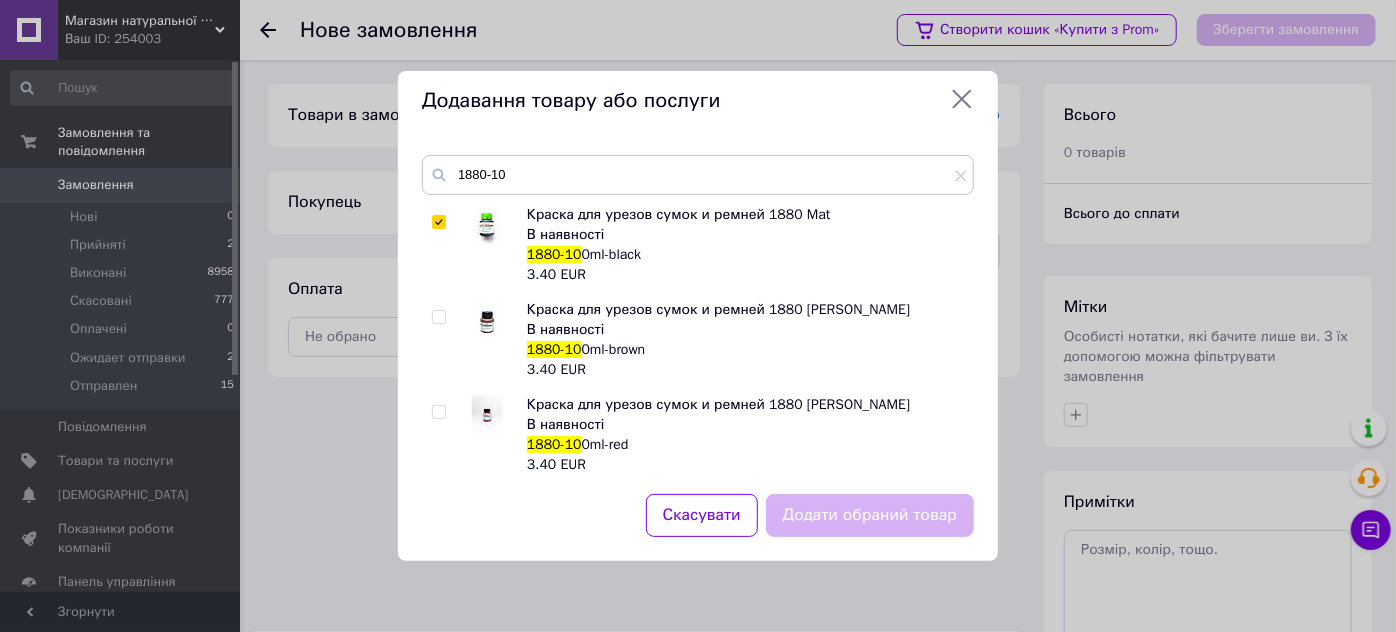 checkbox on "true" 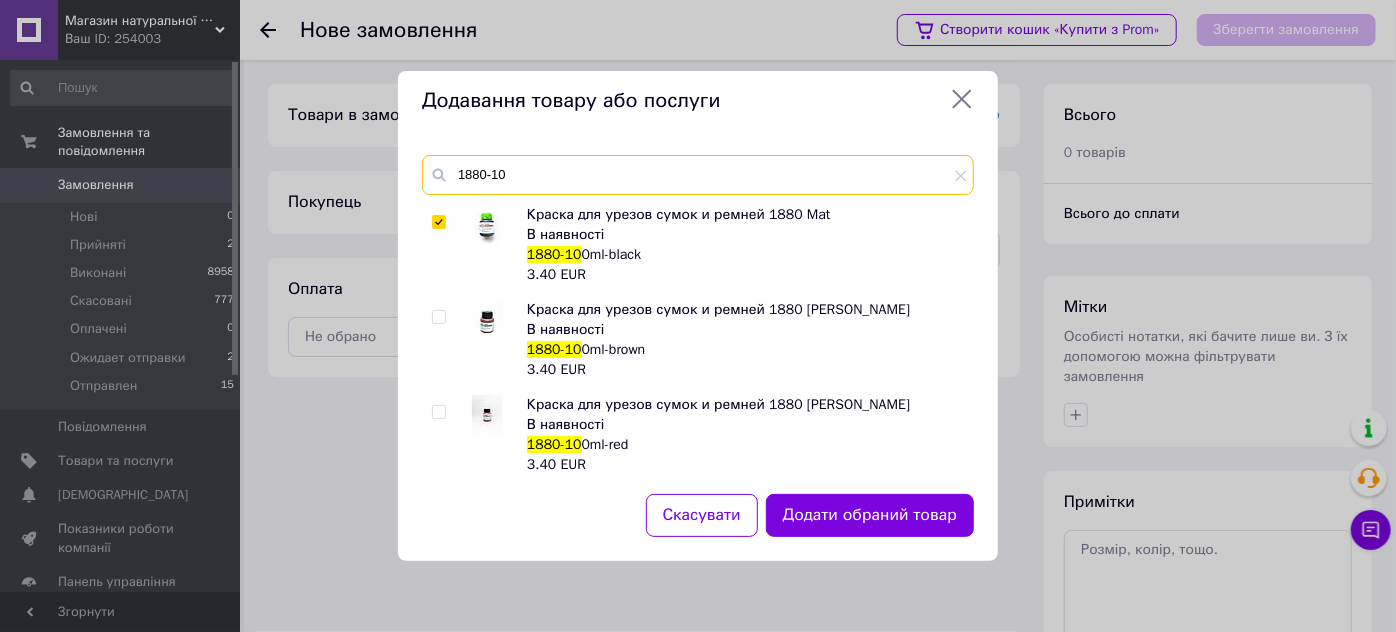 drag, startPoint x: 519, startPoint y: 167, endPoint x: 450, endPoint y: 179, distance: 70.035706 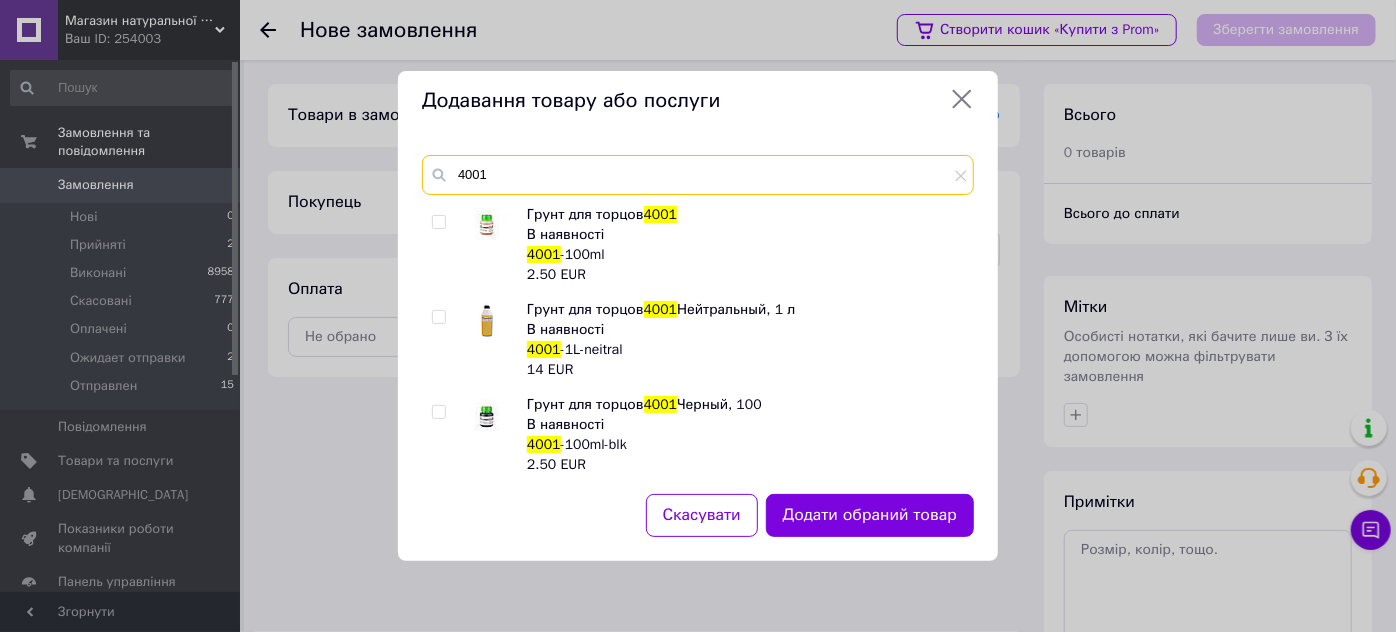 type on "4001" 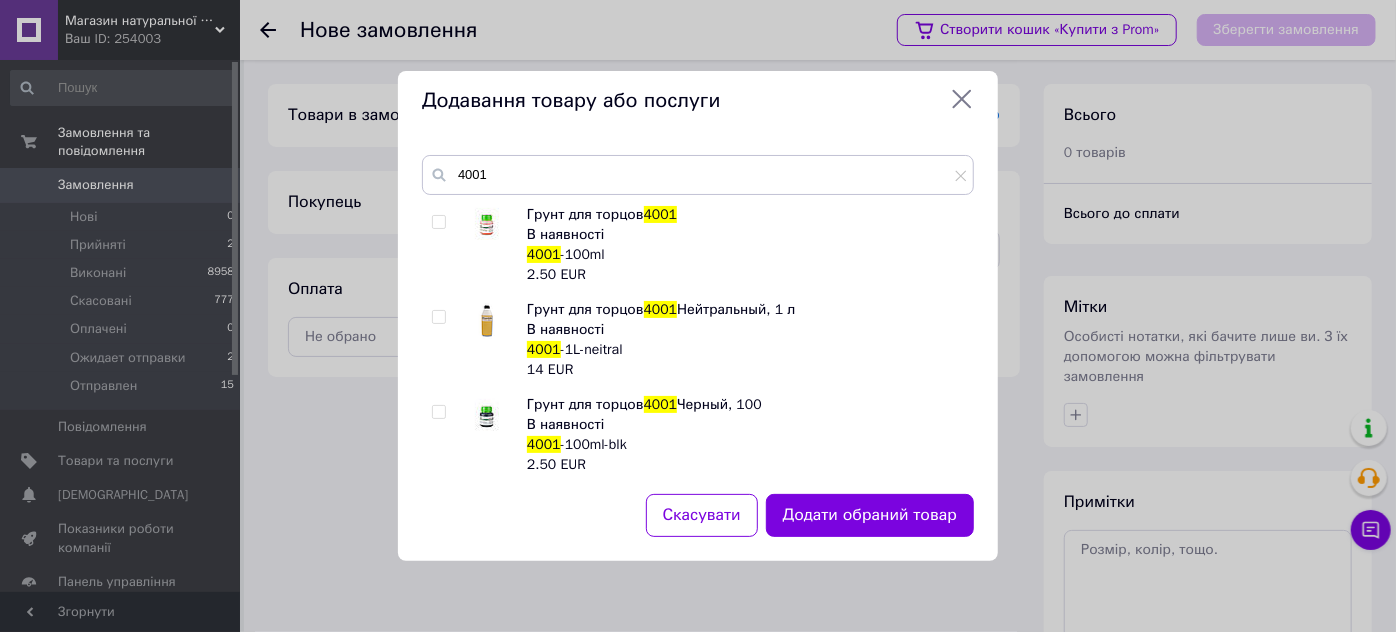 click at bounding box center [438, 412] 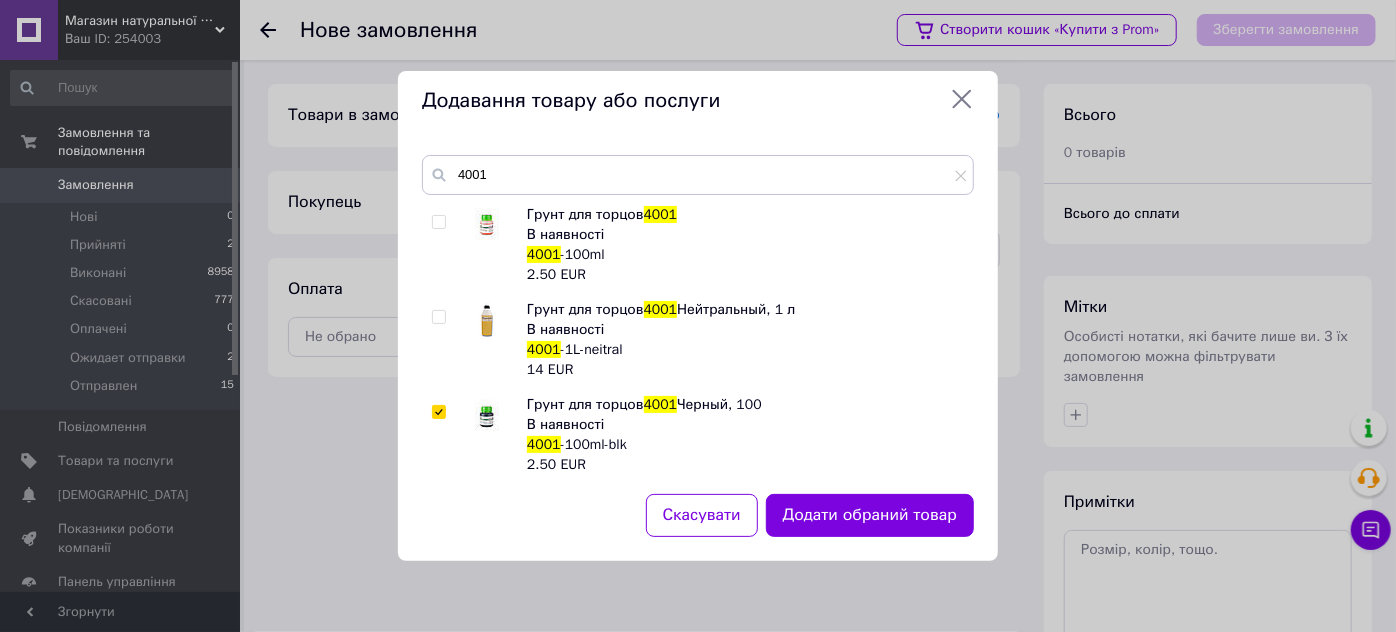 checkbox on "true" 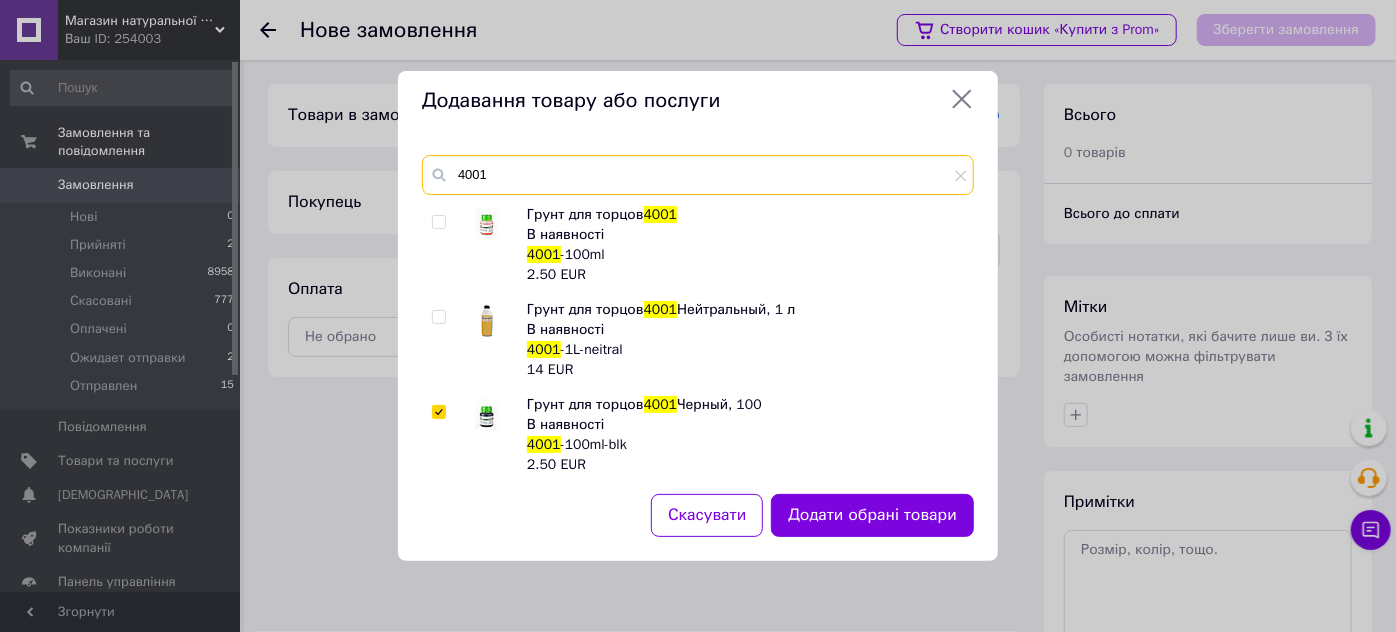 drag, startPoint x: 501, startPoint y: 167, endPoint x: 453, endPoint y: 174, distance: 48.507732 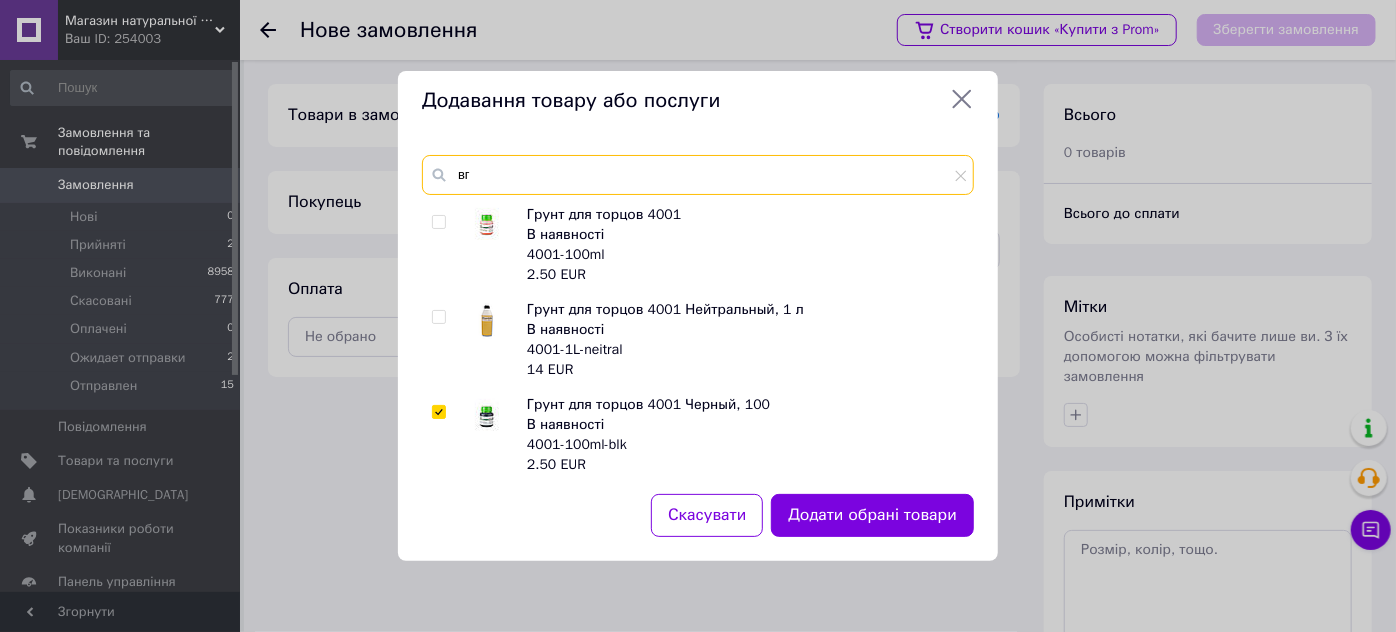 type on "в" 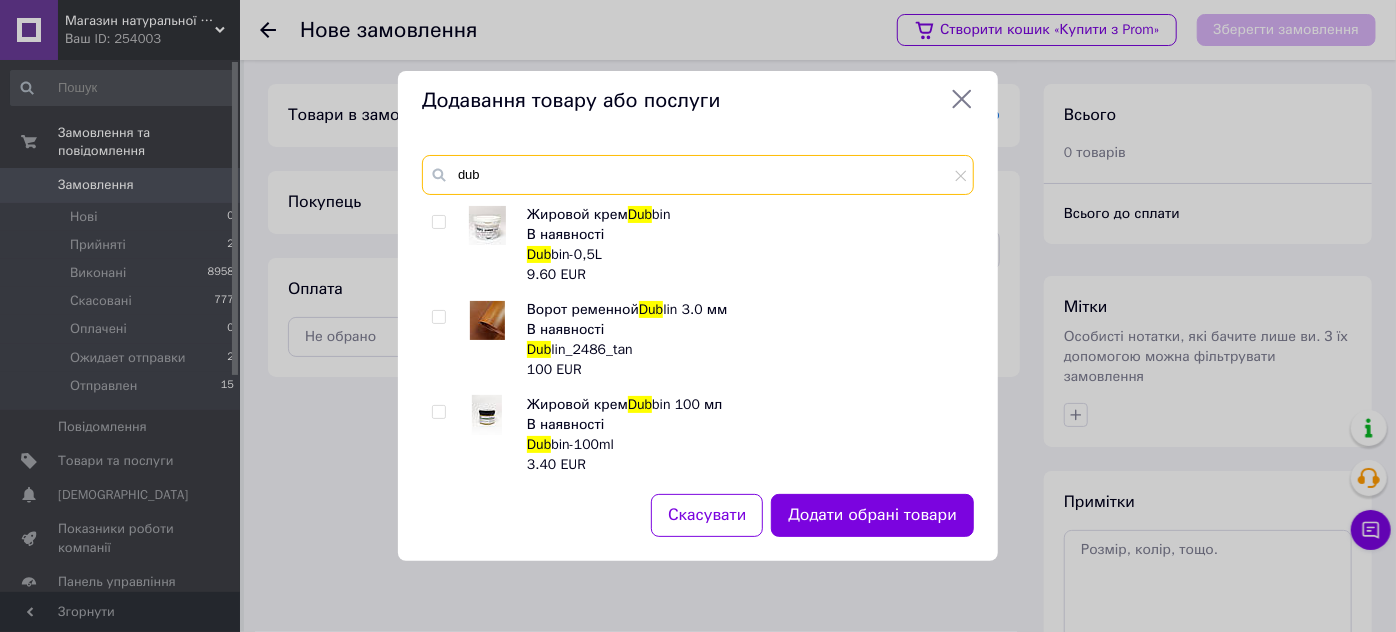 type on "dub" 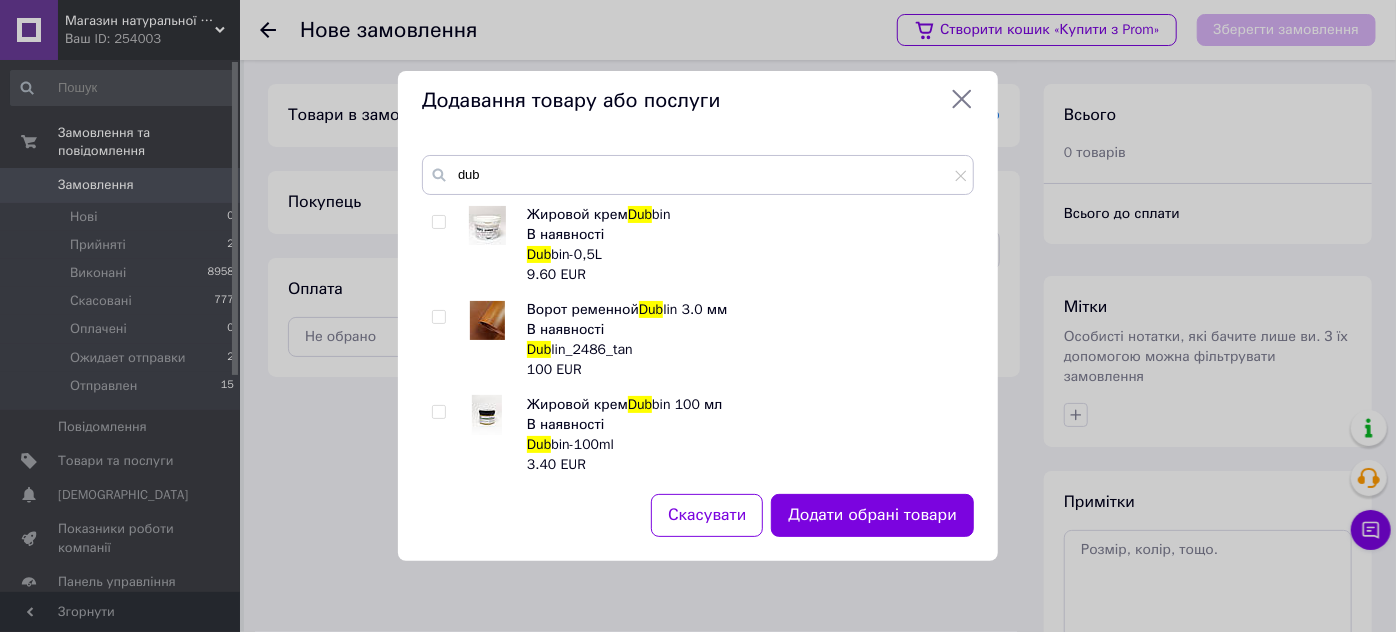 click at bounding box center [438, 412] 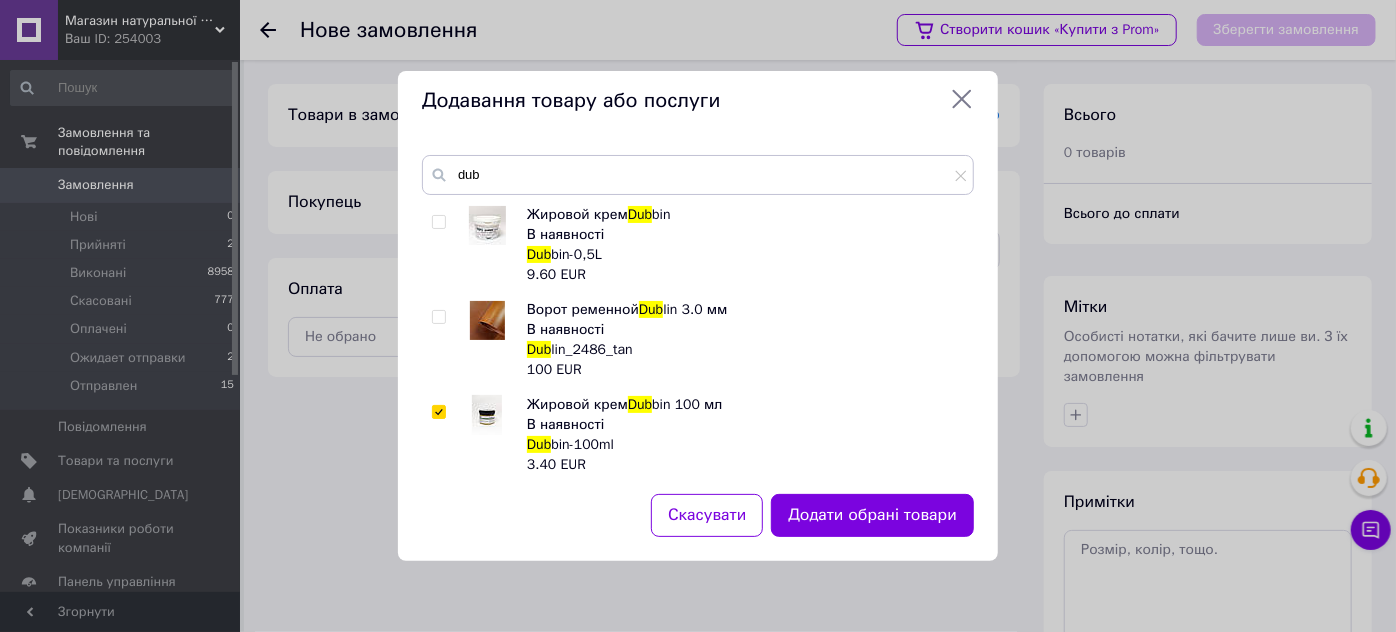 checkbox on "true" 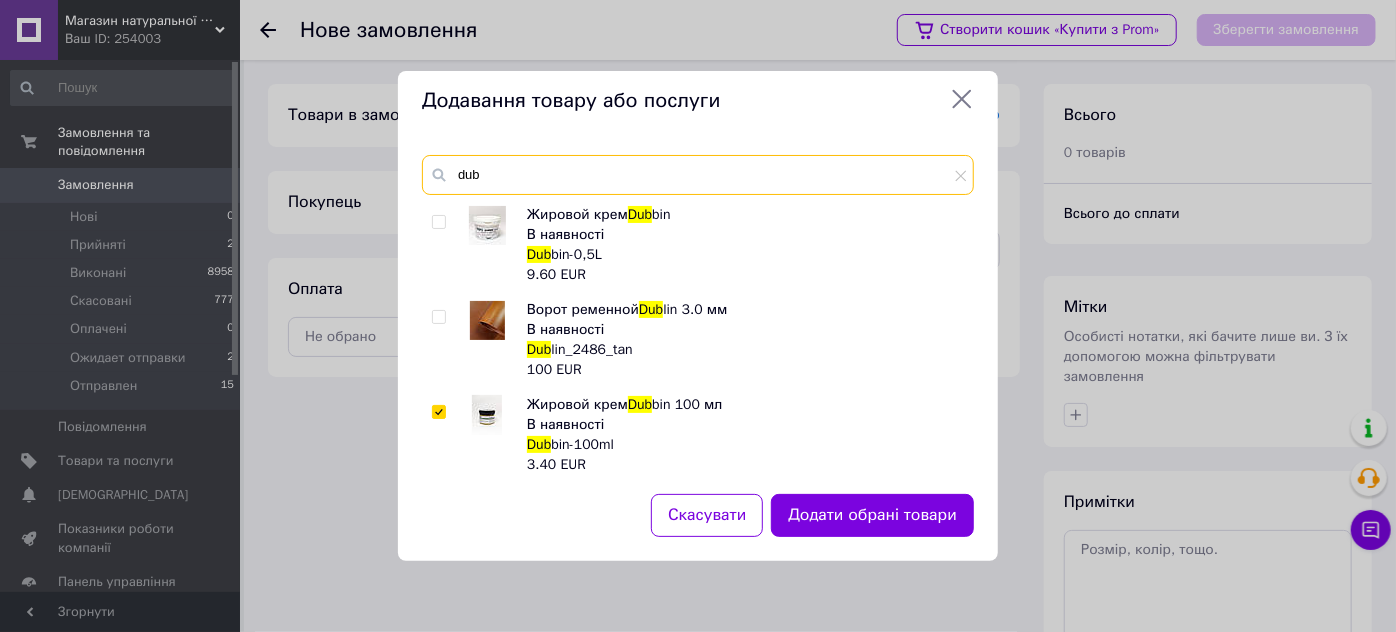 click on "dub" at bounding box center [698, 175] 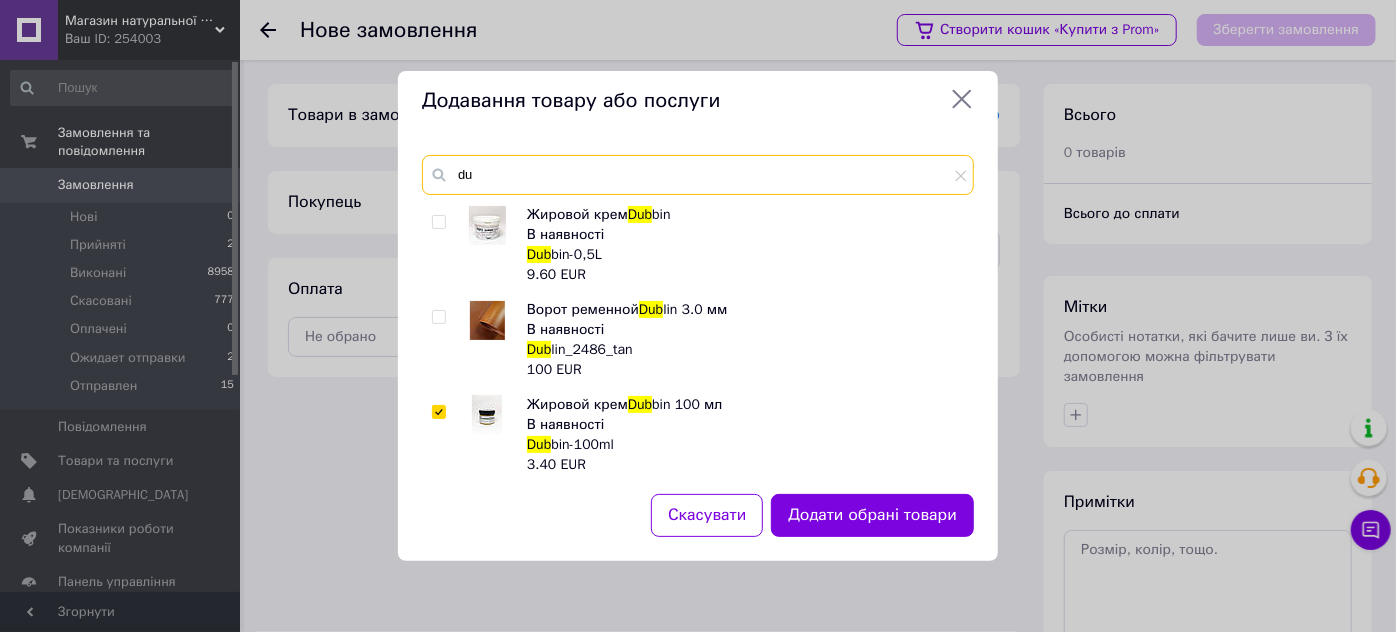 type on "d" 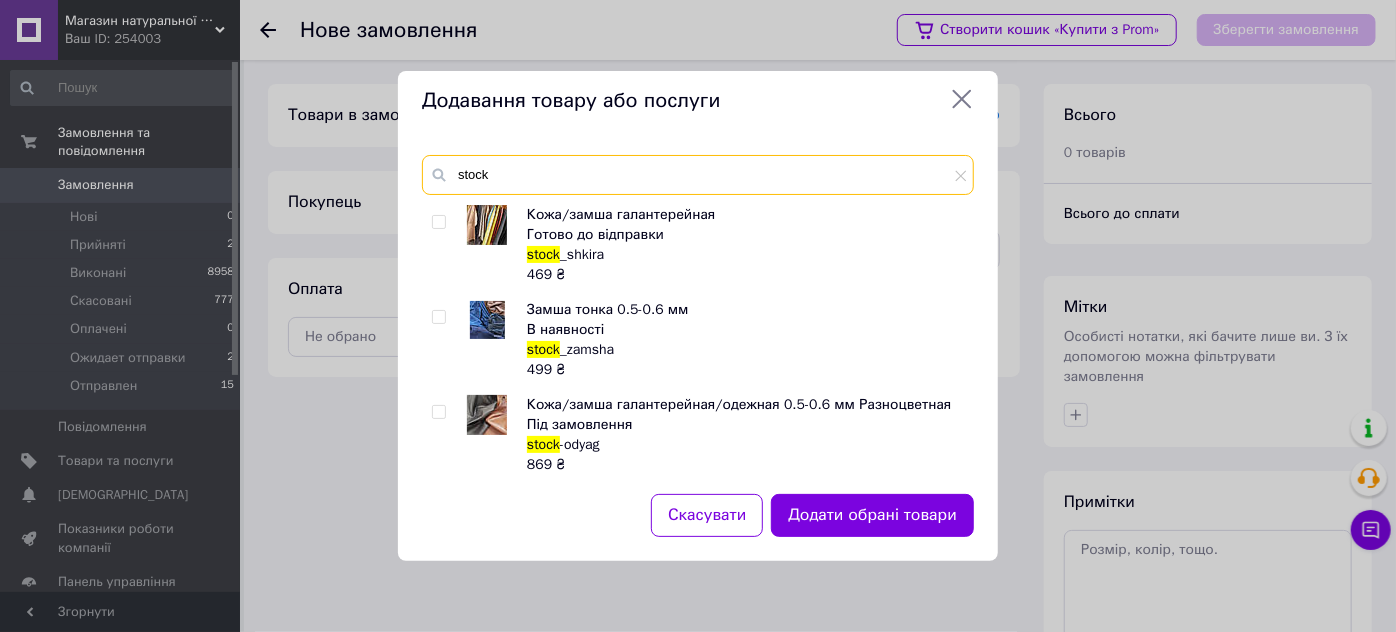 type on "stock" 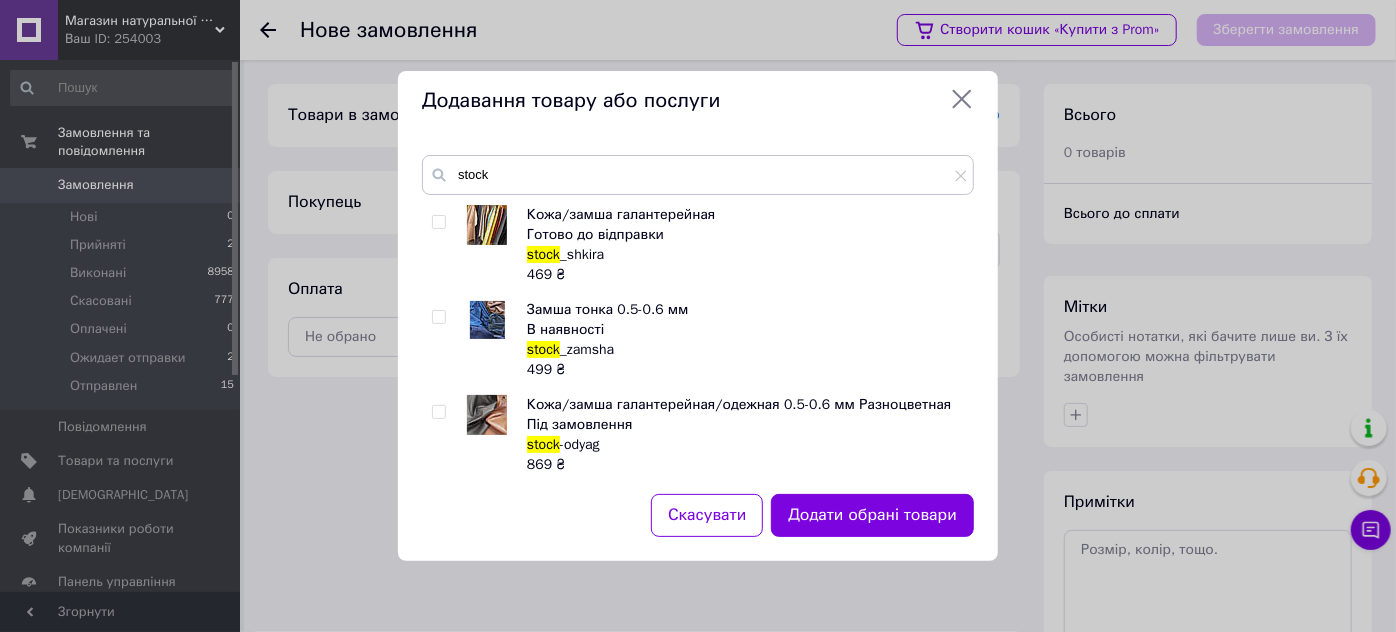 click at bounding box center (438, 222) 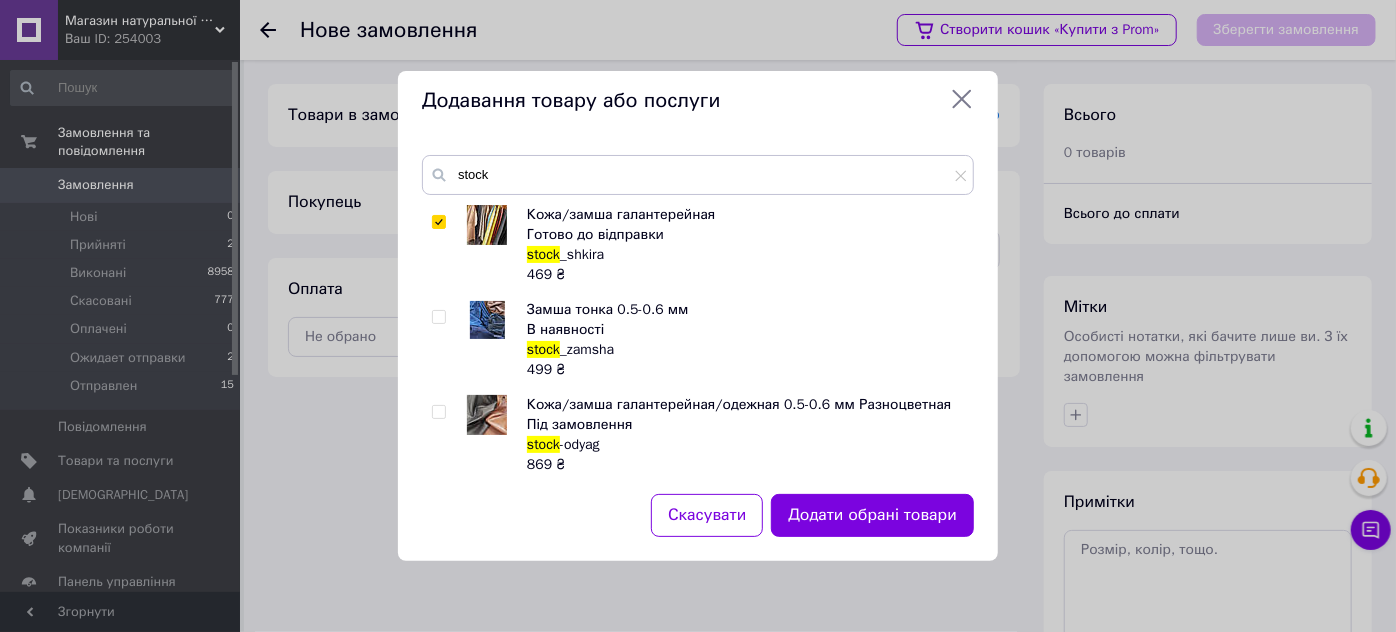 checkbox on "true" 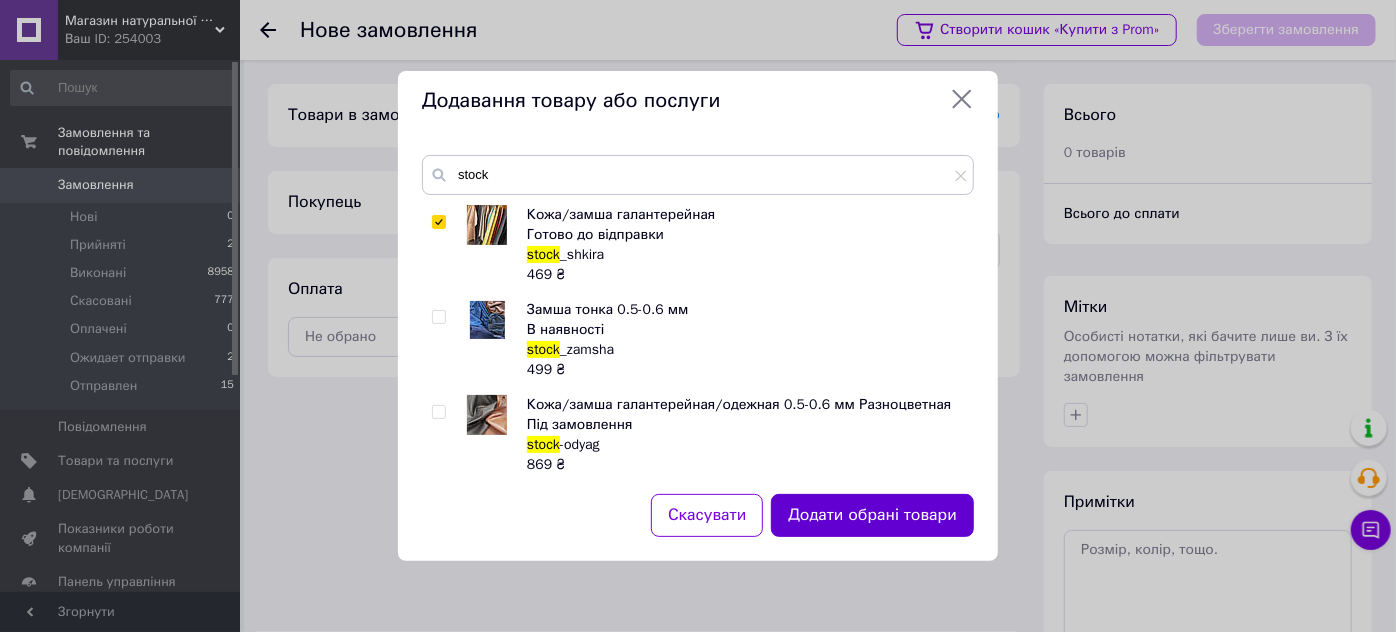 click on "Додати обрані товари" at bounding box center [872, 515] 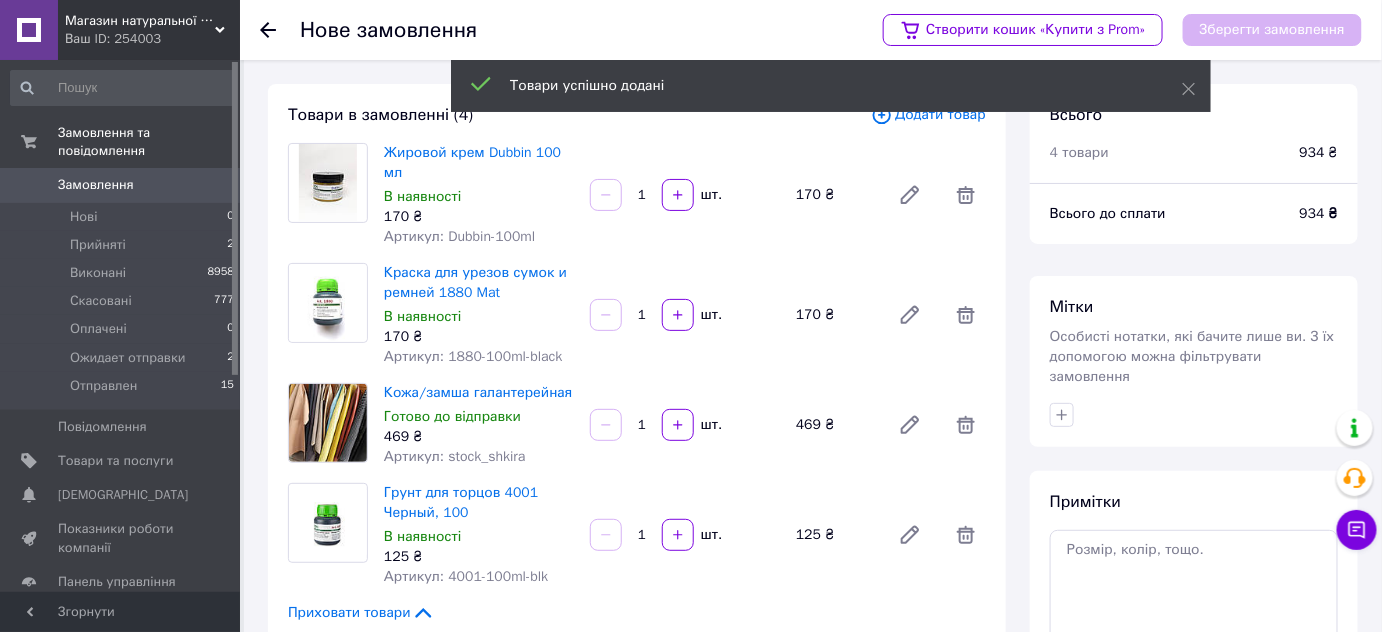 drag, startPoint x: 652, startPoint y: 422, endPoint x: 634, endPoint y: 424, distance: 18.110771 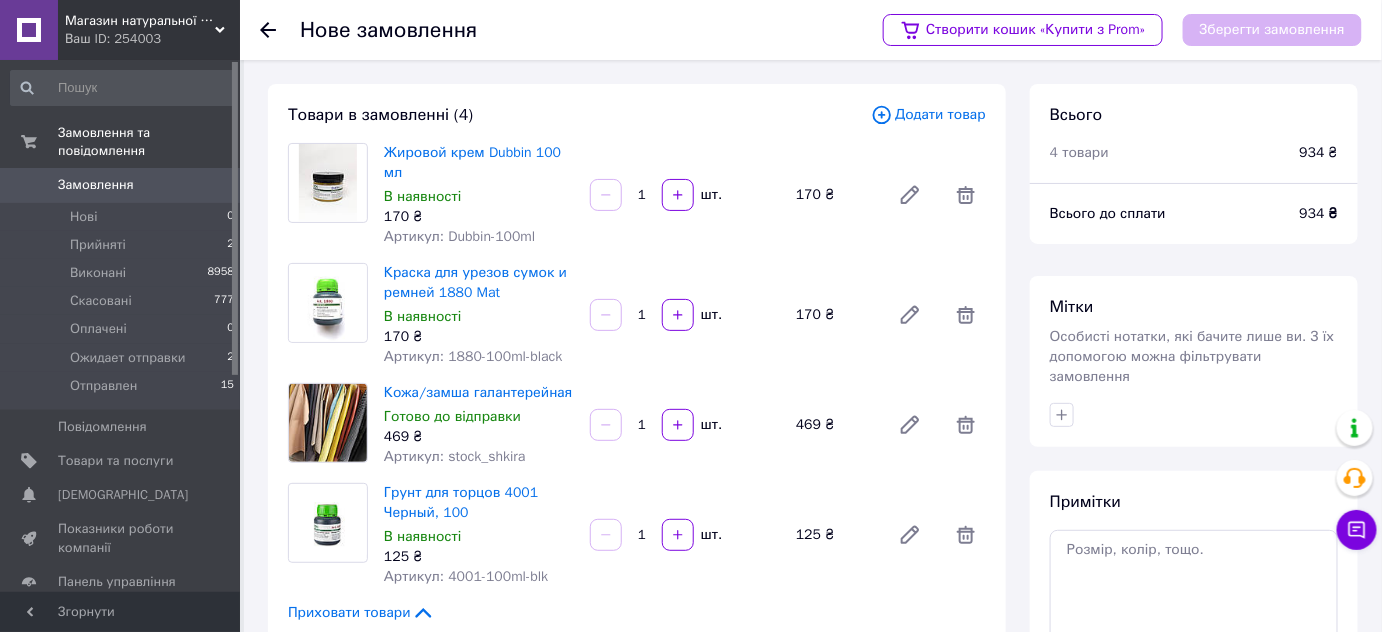 scroll, scrollTop: 264, scrollLeft: 0, axis: vertical 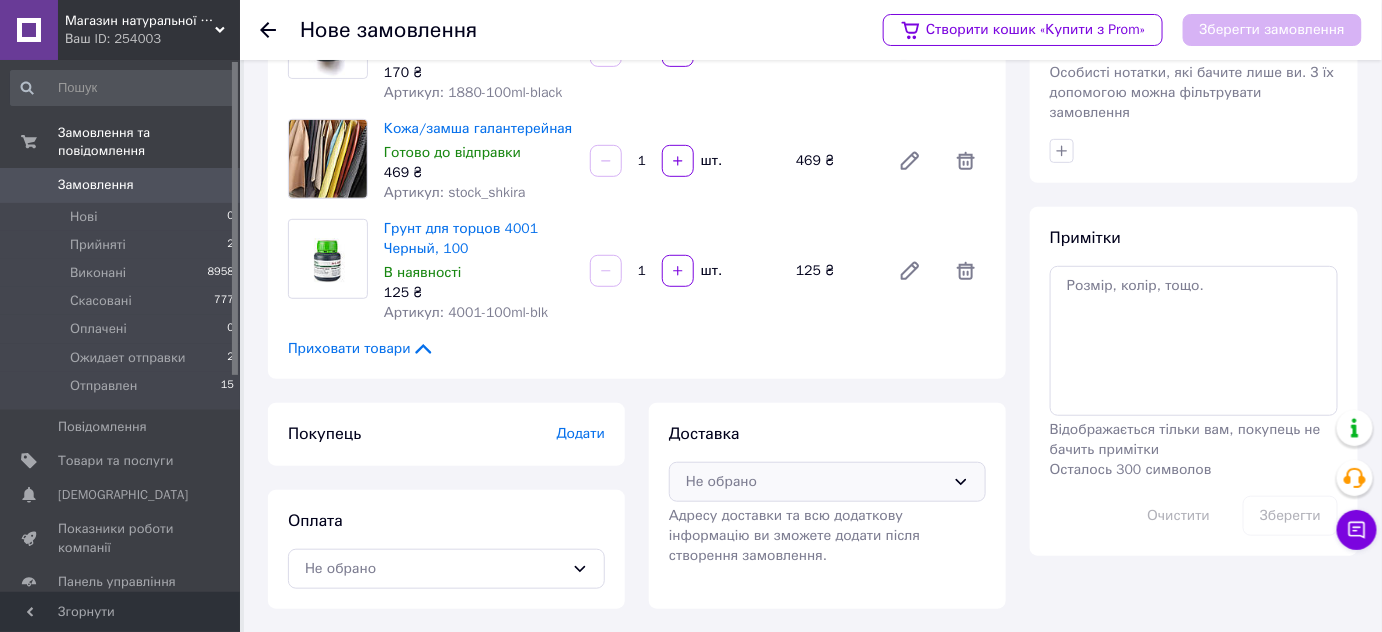 click on "Не обрано" at bounding box center [815, 482] 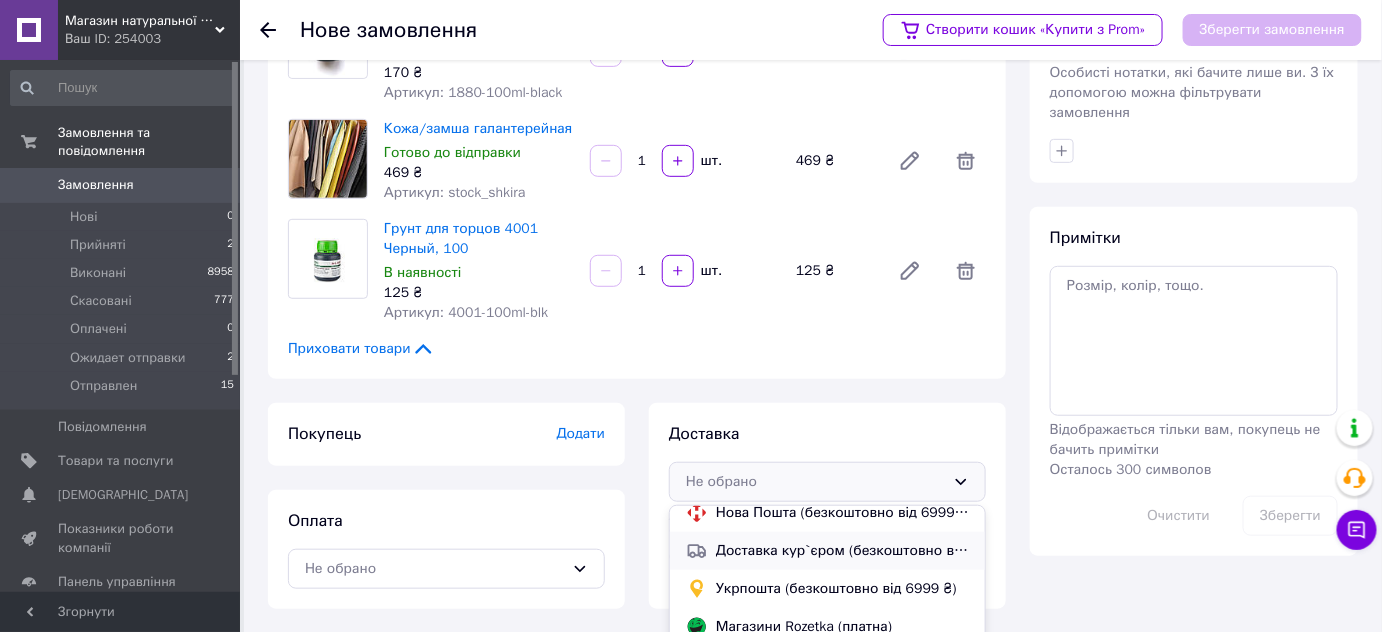 scroll, scrollTop: 17, scrollLeft: 0, axis: vertical 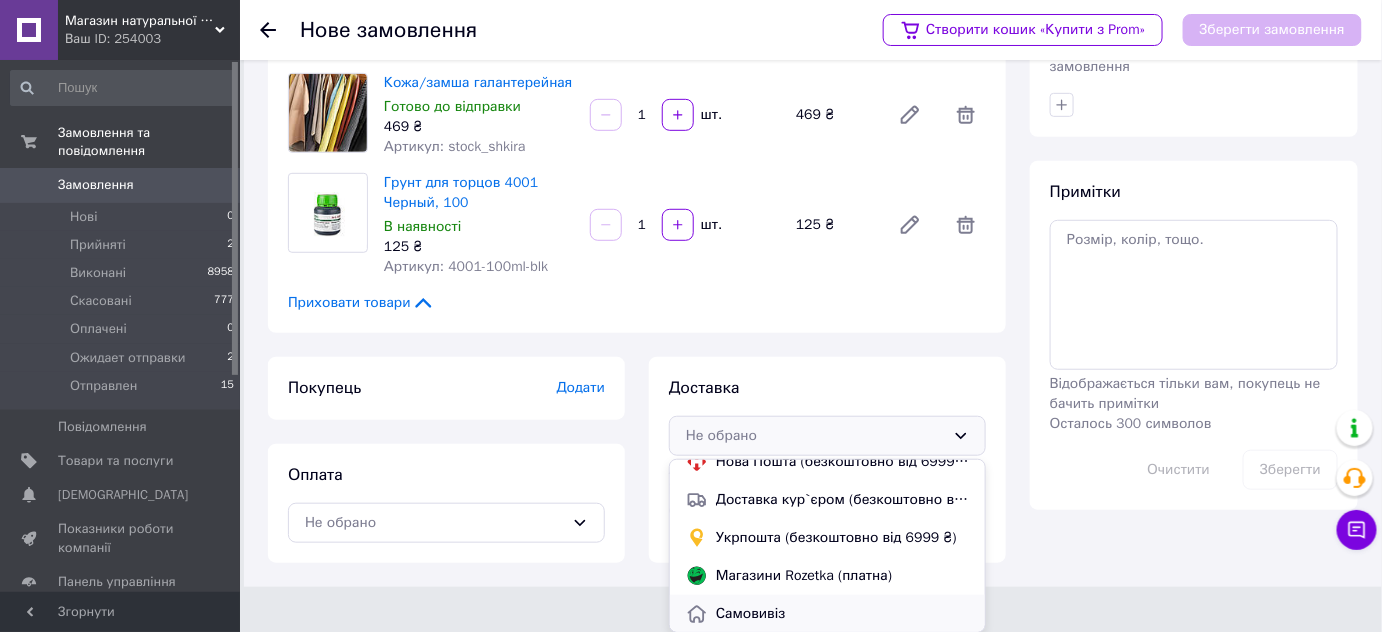click on "Самовивіз" at bounding box center (842, 614) 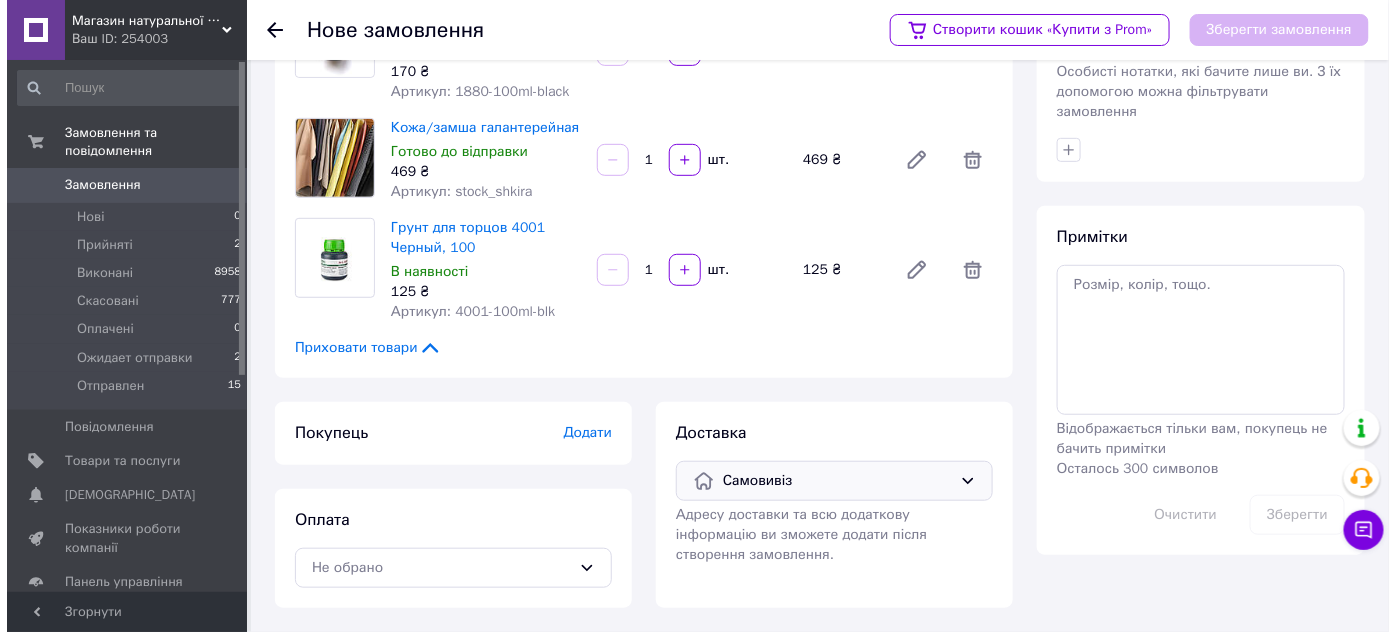 scroll, scrollTop: 264, scrollLeft: 0, axis: vertical 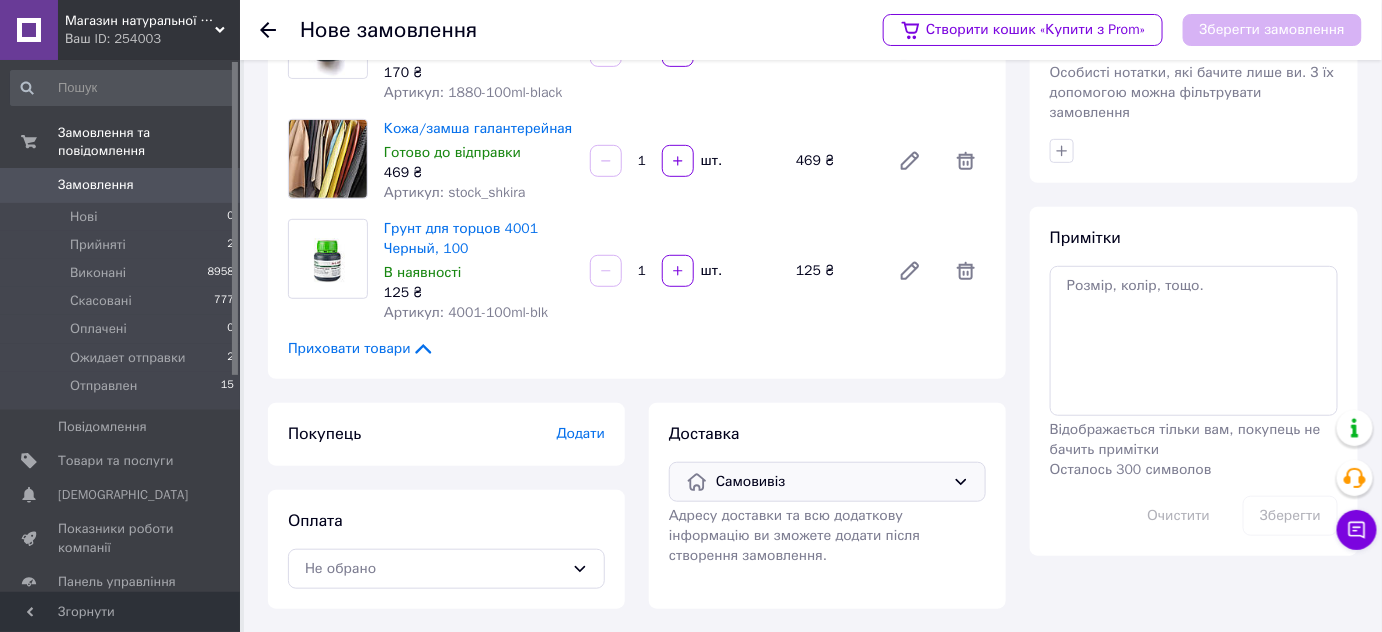 click on "Додати" at bounding box center (581, 433) 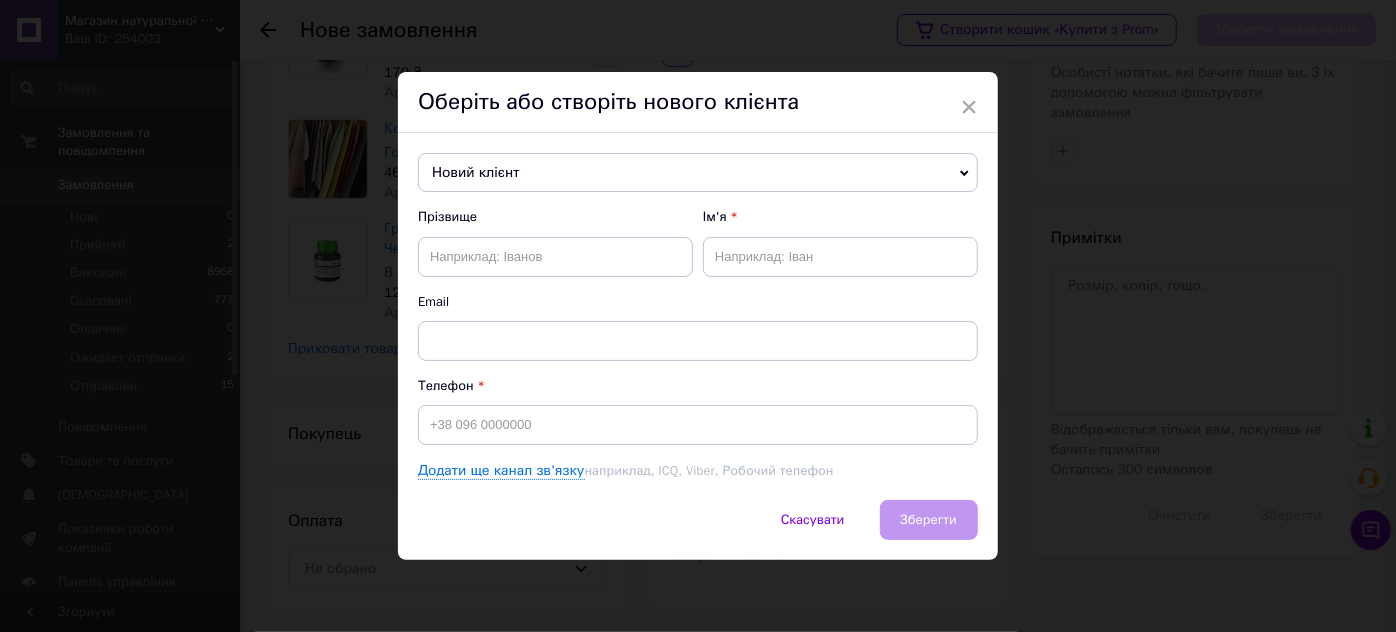 click on "Новий клієнт" at bounding box center (698, 173) 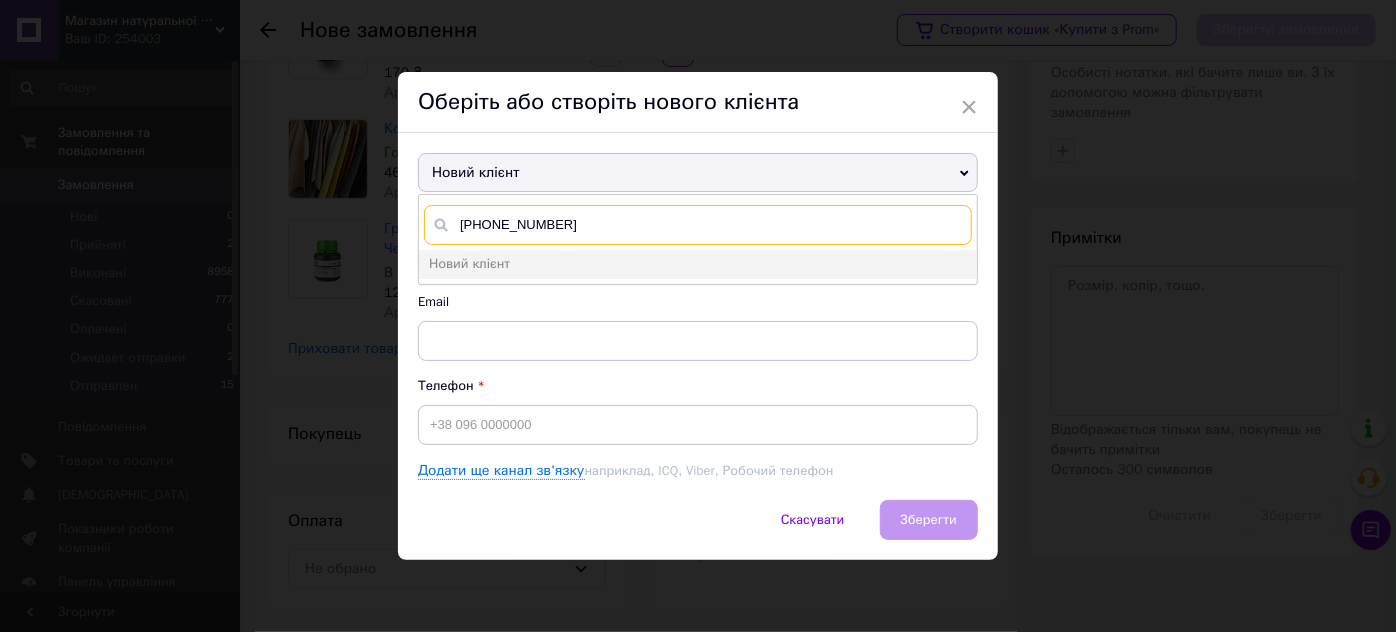 drag, startPoint x: 563, startPoint y: 220, endPoint x: 450, endPoint y: 226, distance: 113.15918 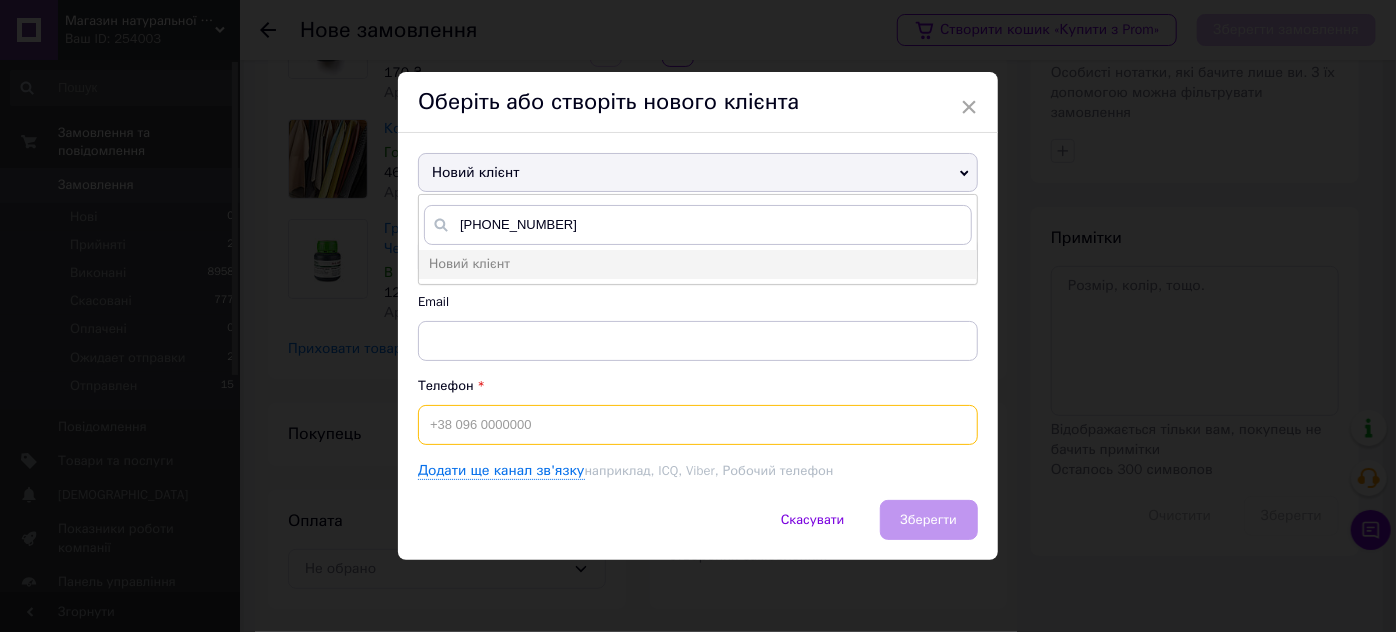 click at bounding box center [698, 425] 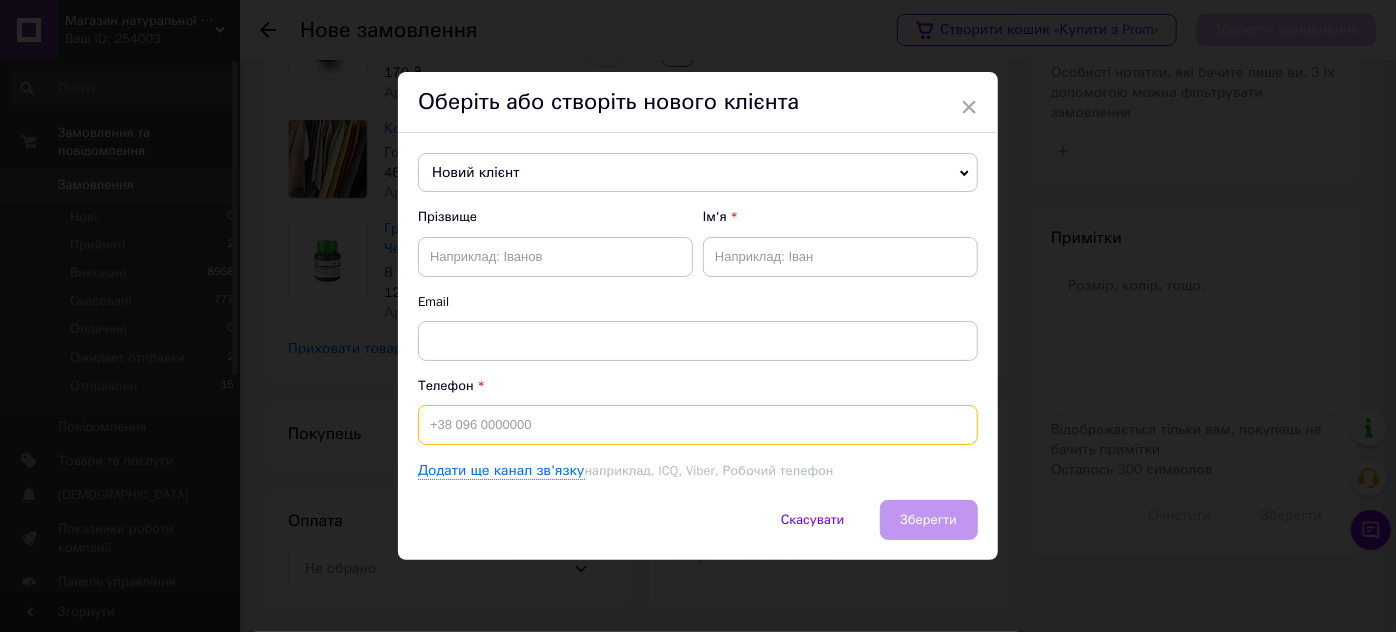 paste on "[PHONE_NUMBER]" 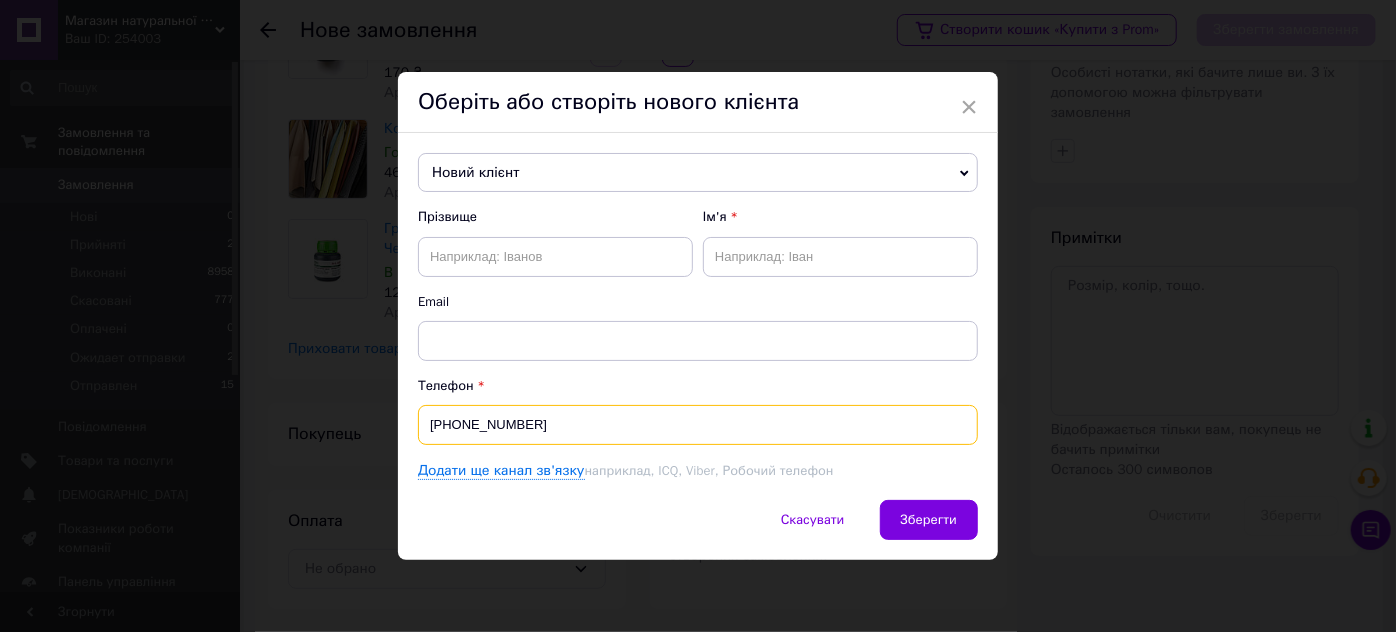 type on "[PHONE_NUMBER]" 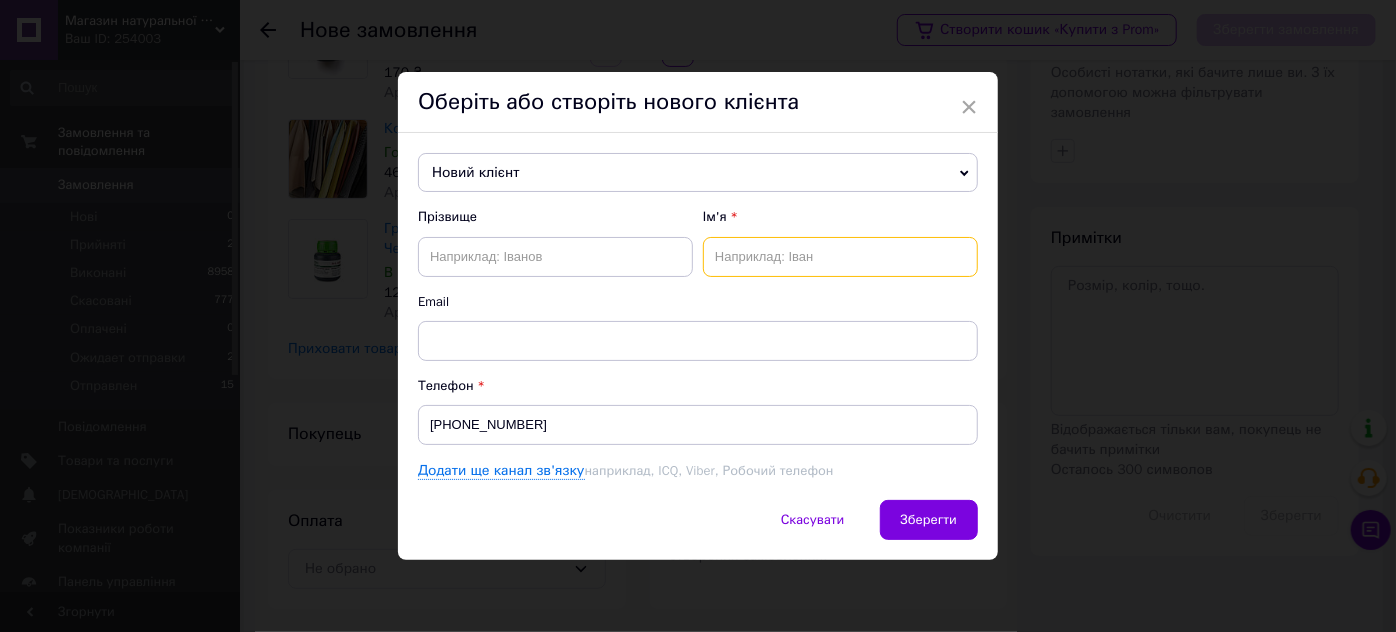 click at bounding box center [840, 257] 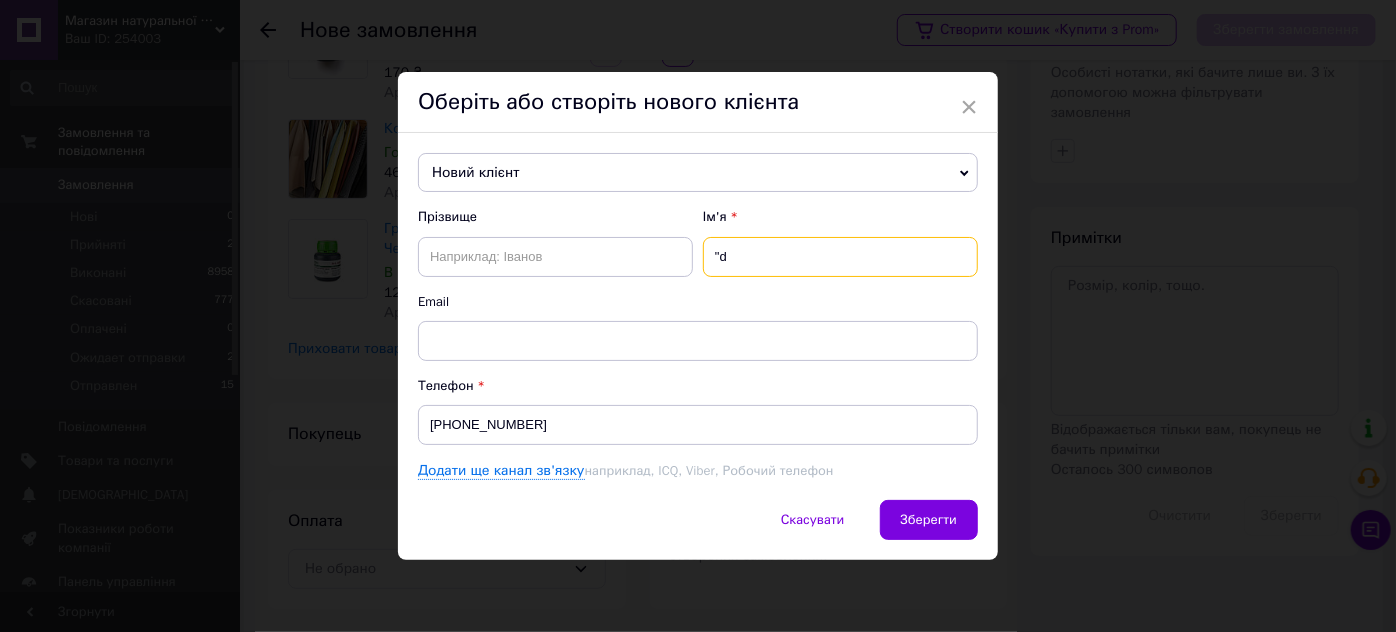 type on """ 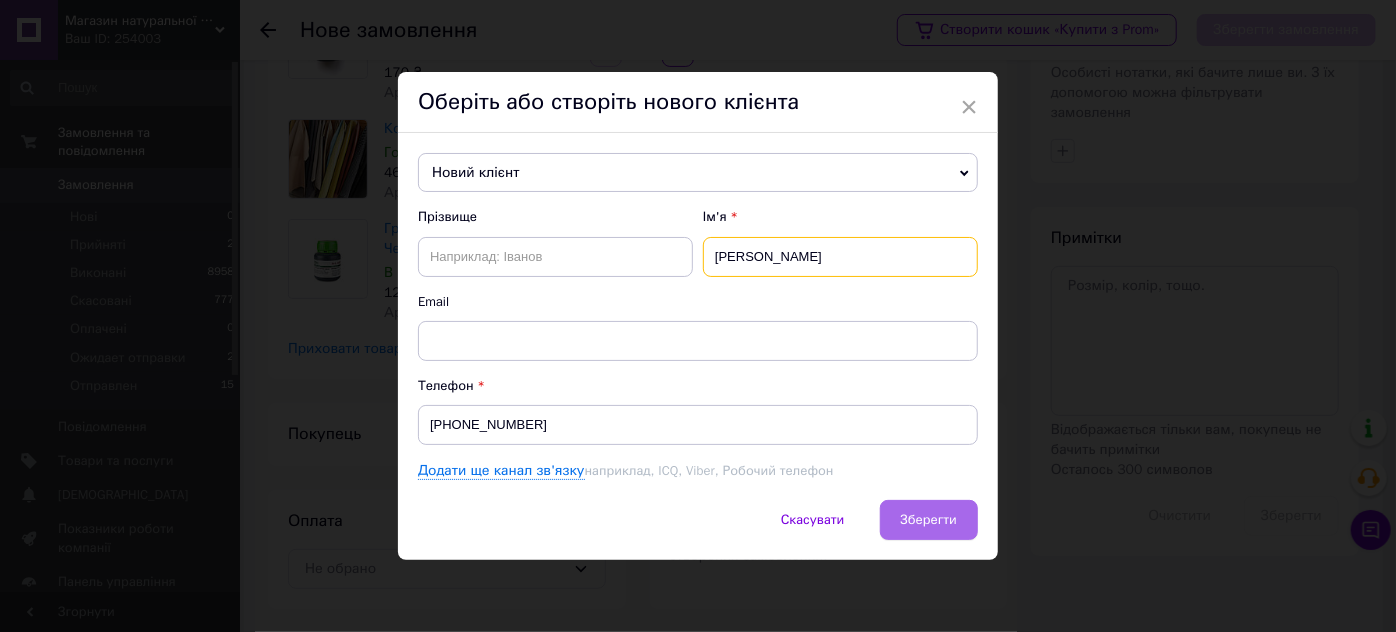 type on "[PERSON_NAME]" 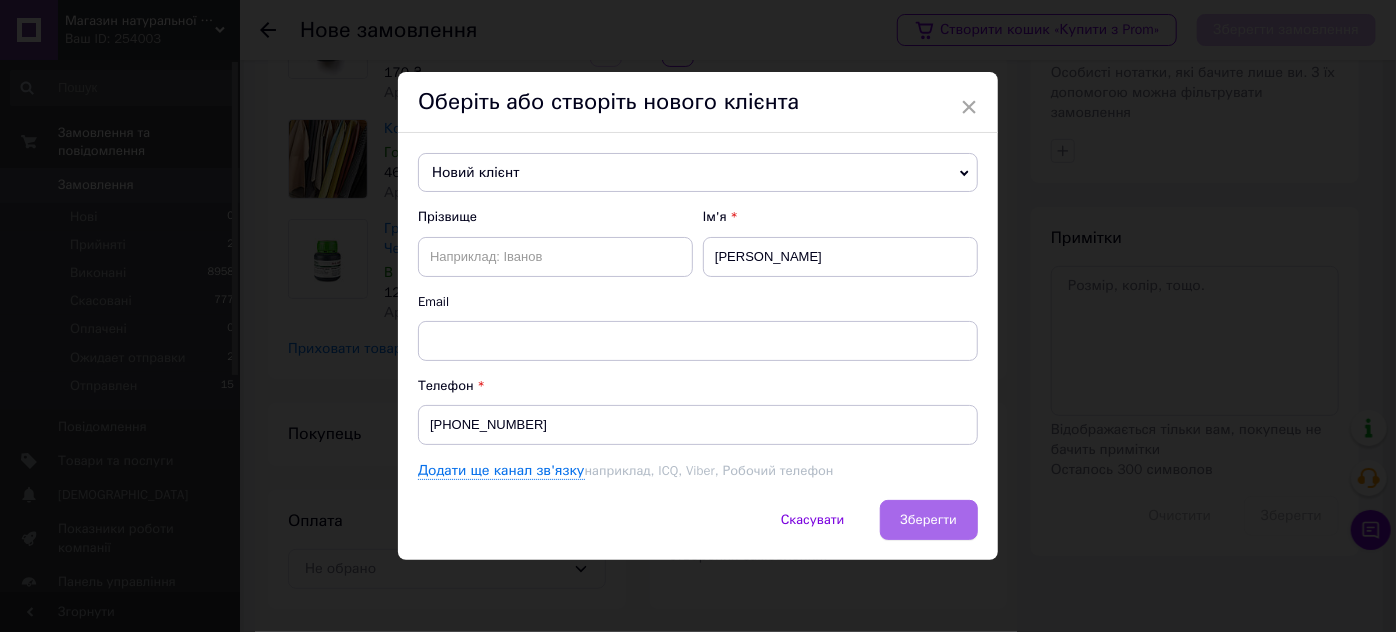 click on "Зберегти" at bounding box center (929, 519) 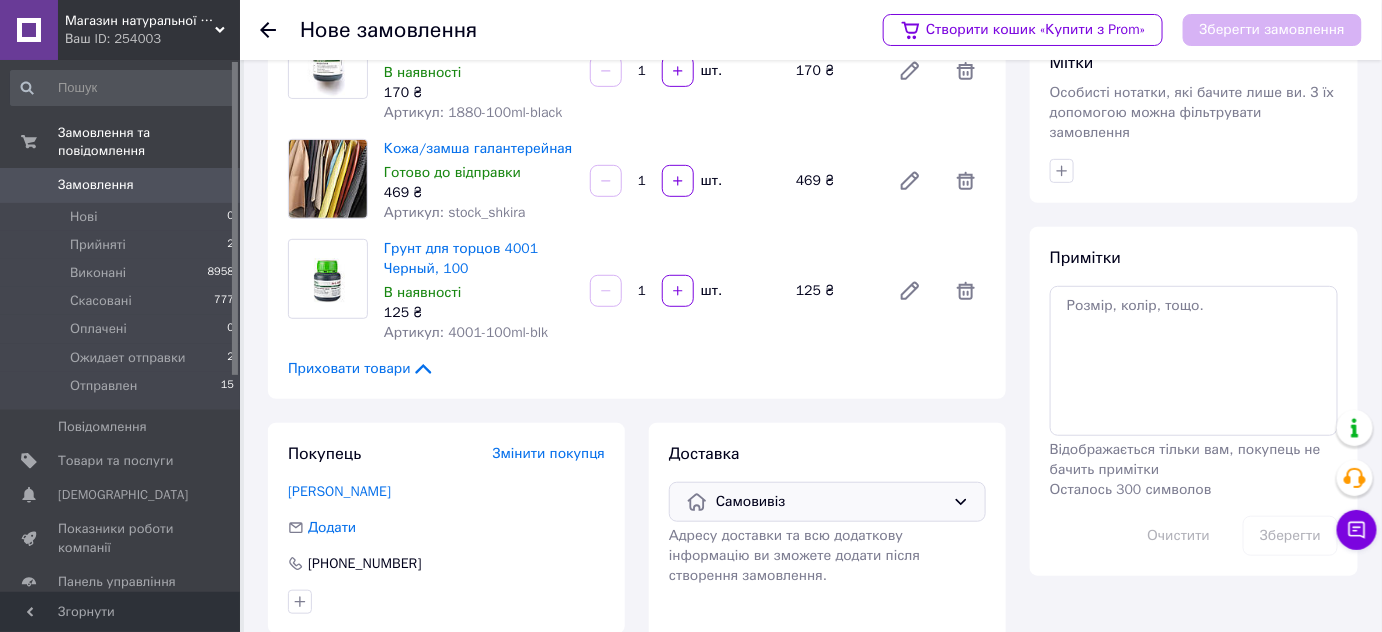 scroll, scrollTop: 412, scrollLeft: 0, axis: vertical 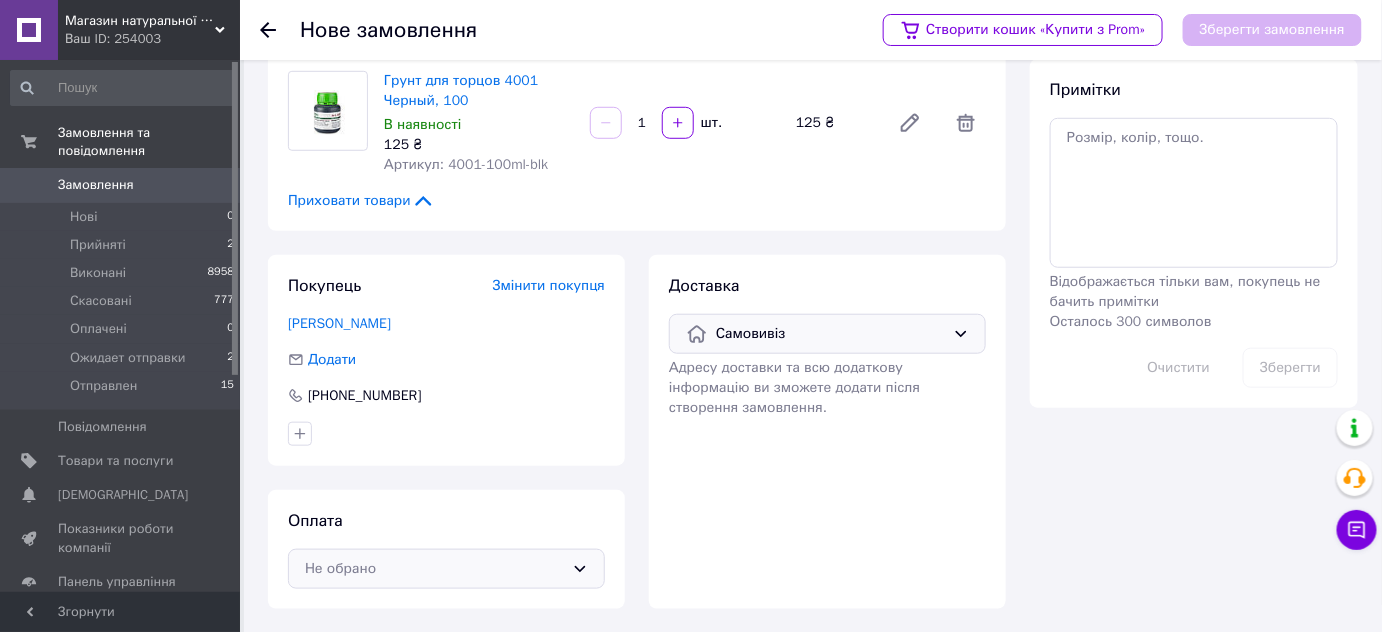 click 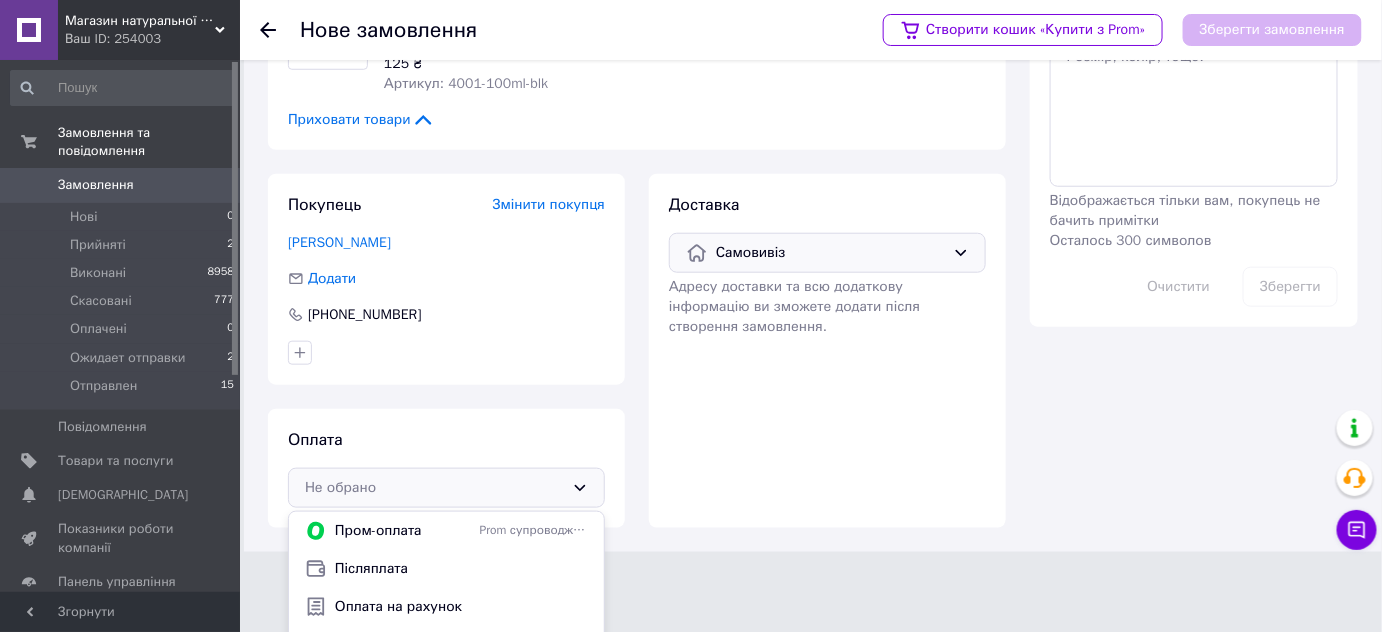 scroll, scrollTop: 545, scrollLeft: 0, axis: vertical 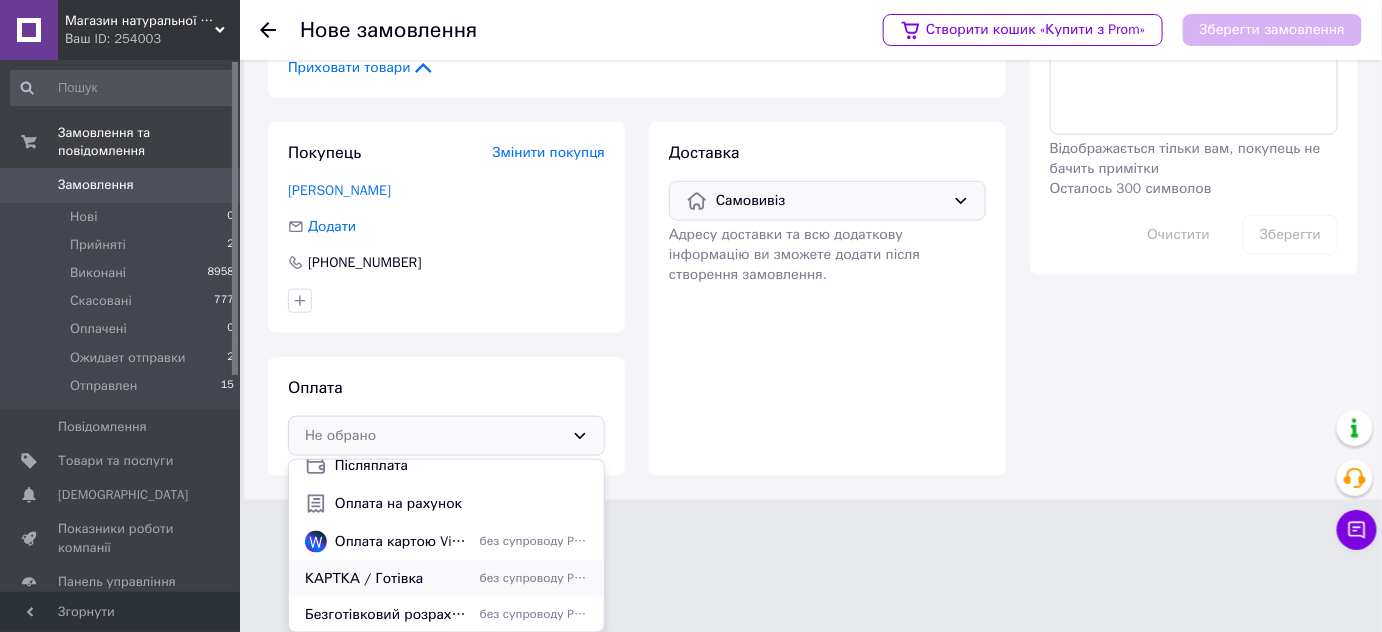 click on "КАРТКА / Готівка" at bounding box center [388, 579] 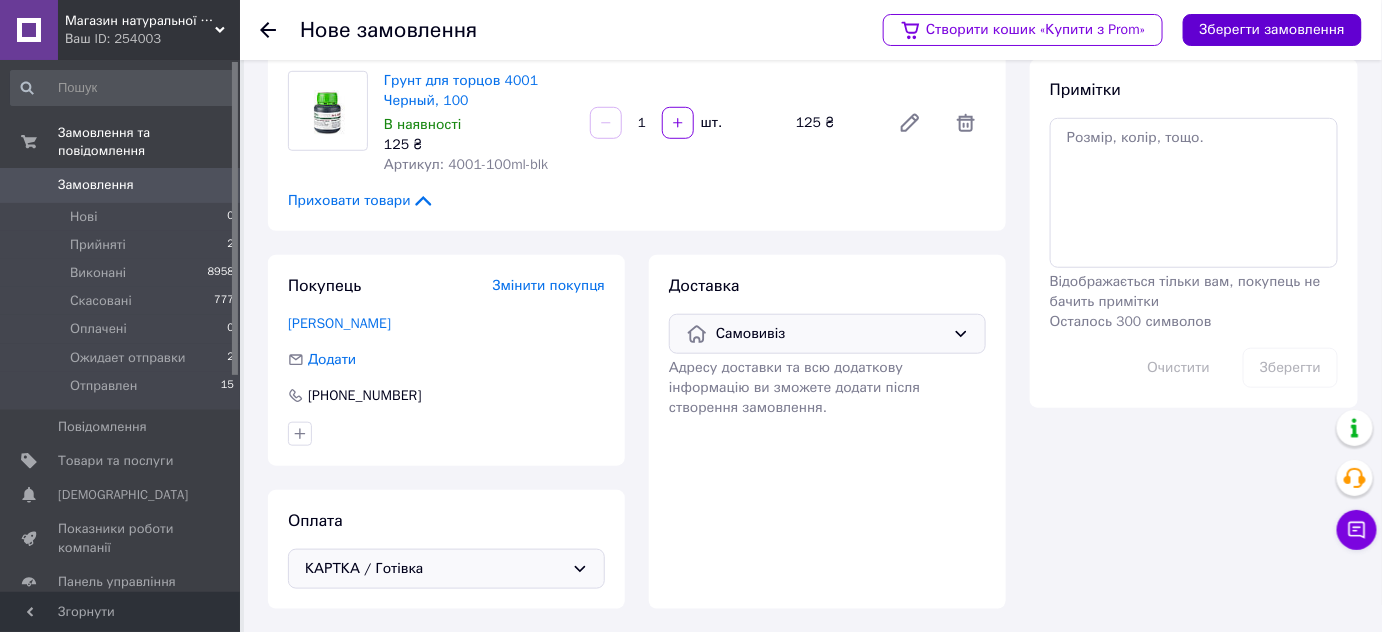 click on "Зберегти замовлення" at bounding box center [1272, 30] 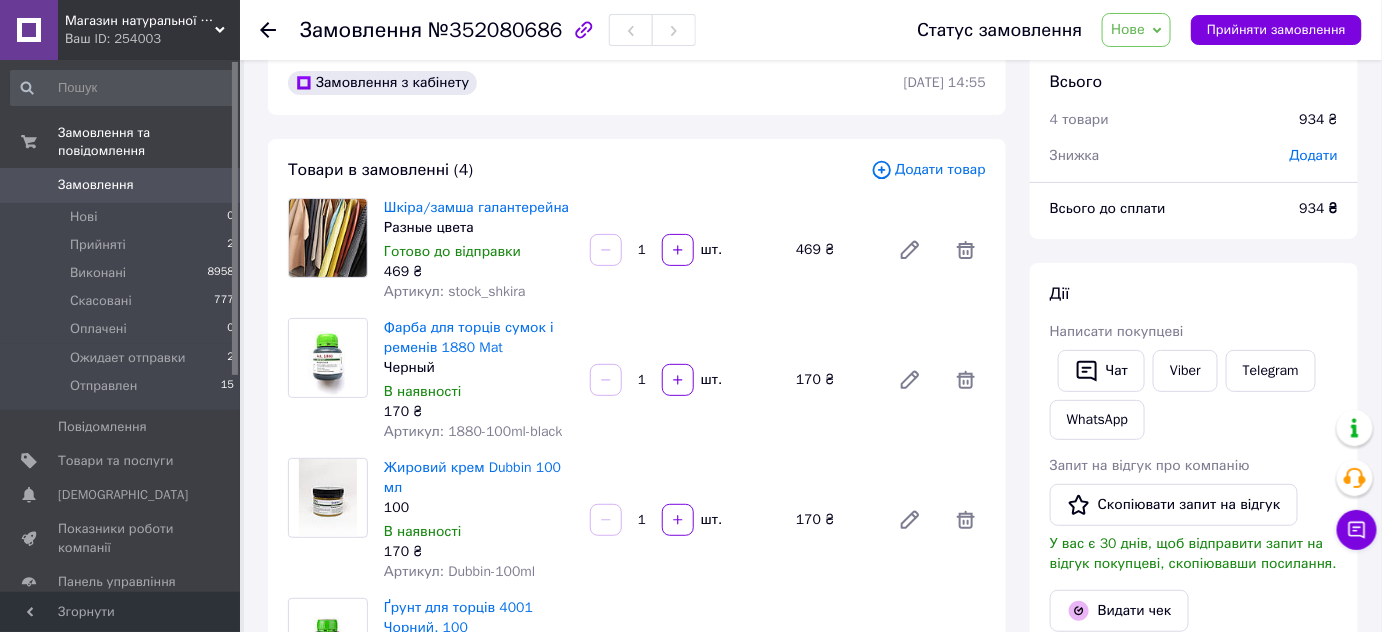 scroll, scrollTop: 0, scrollLeft: 0, axis: both 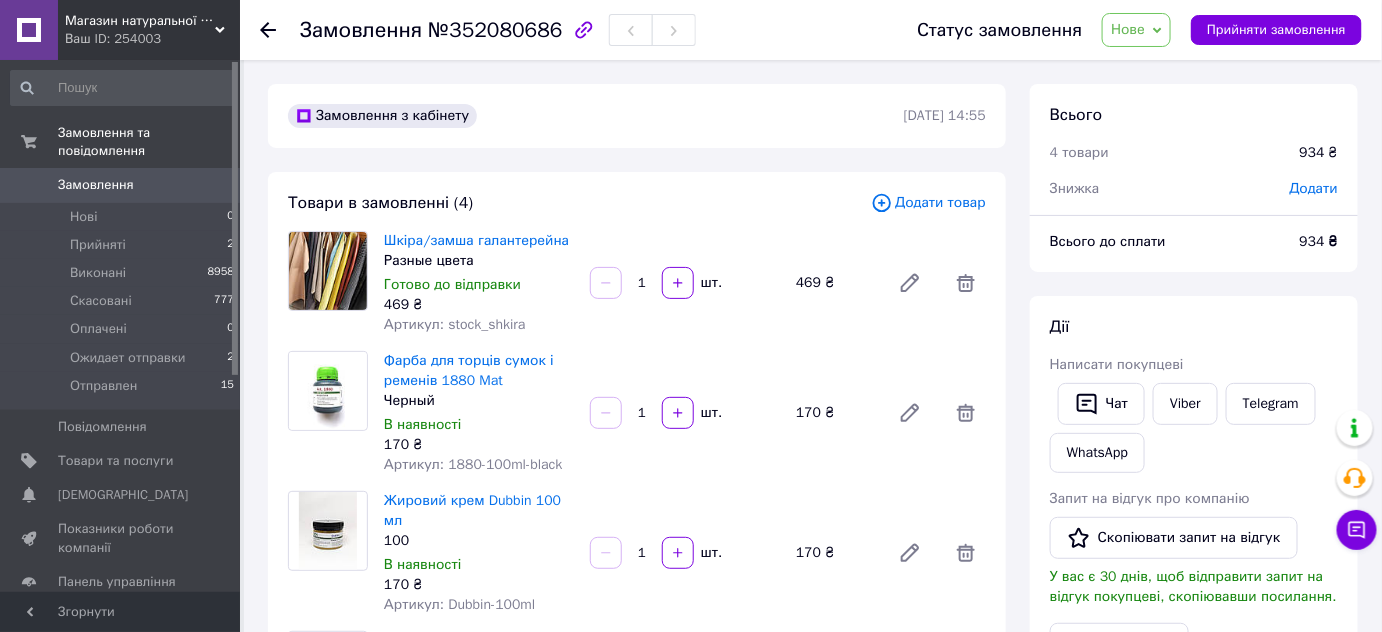 click on "Додати" at bounding box center [1314, 188] 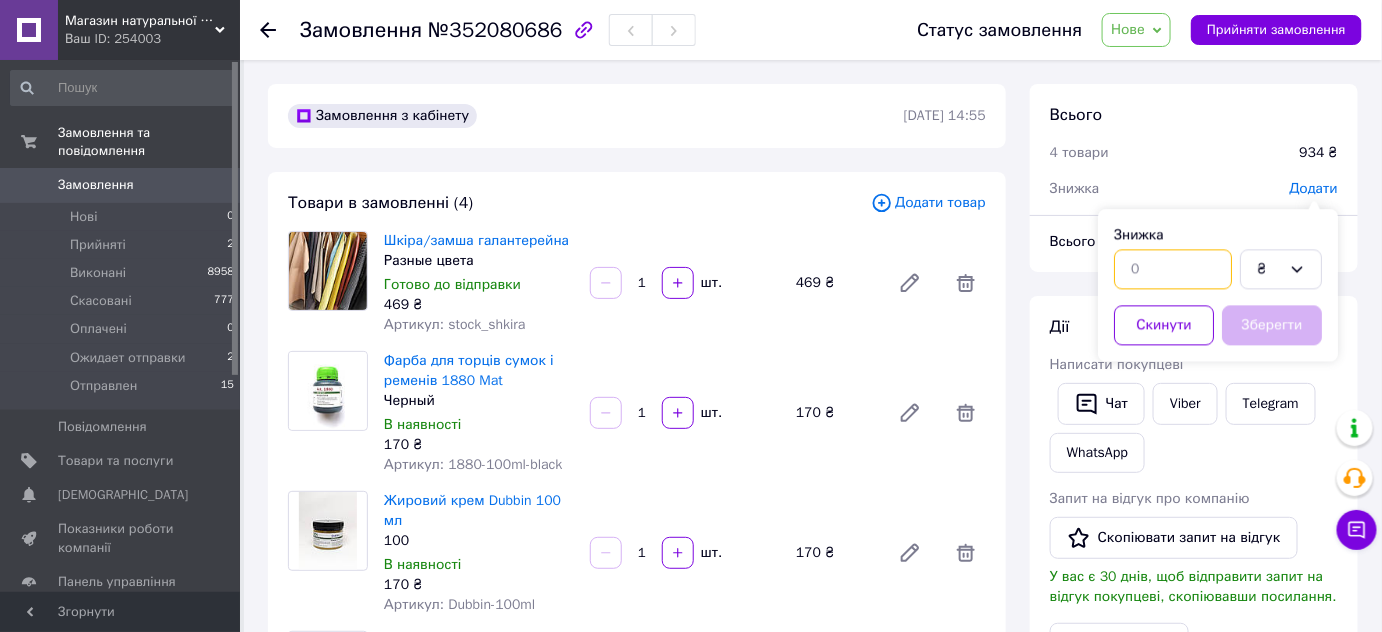click at bounding box center [1173, 269] 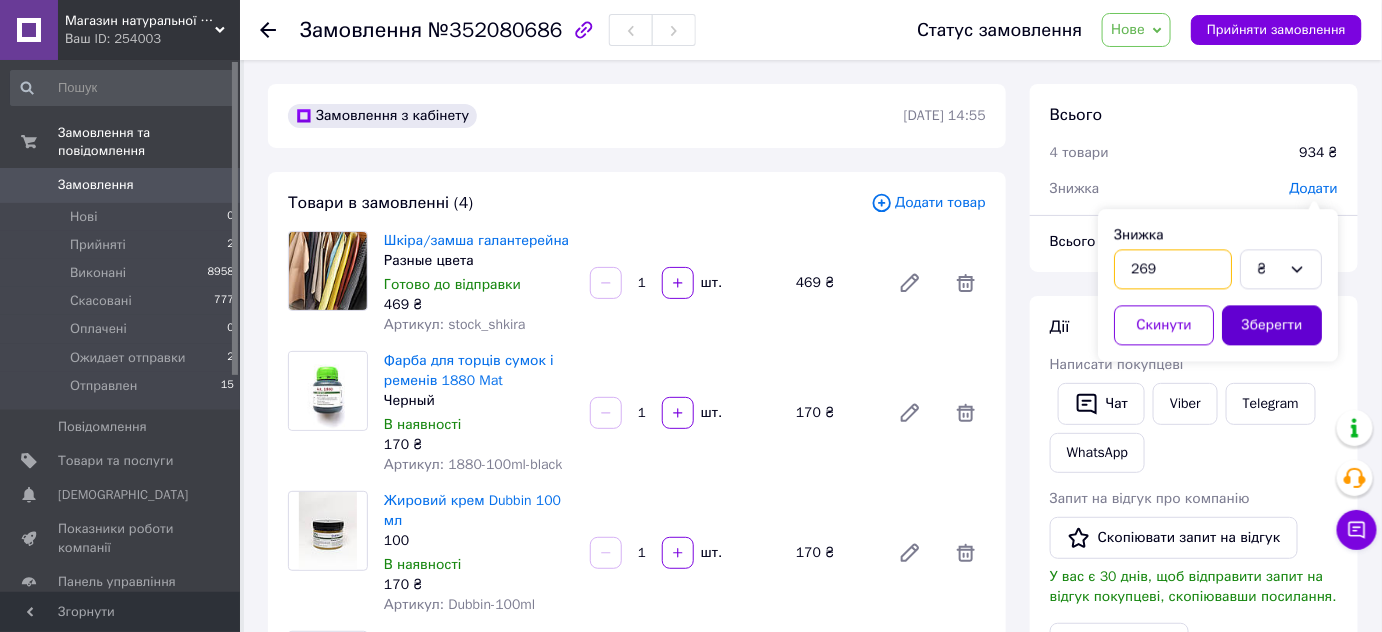 type on "269" 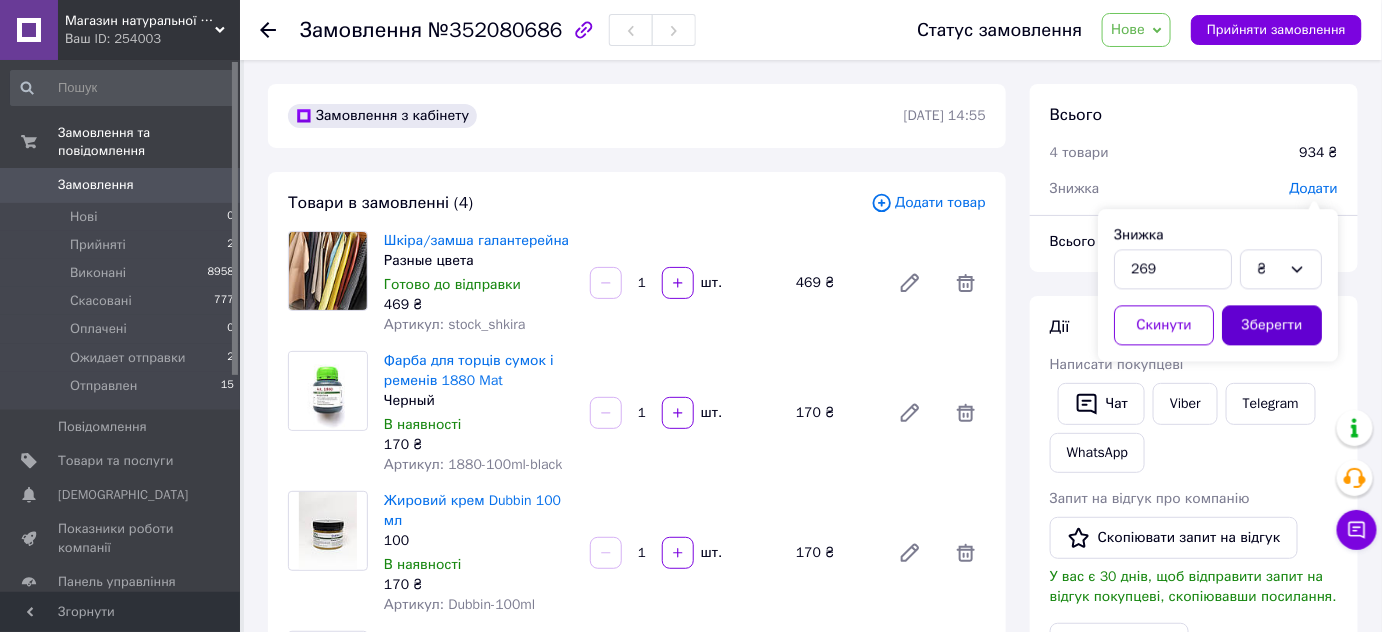 click on "Зберегти" at bounding box center [1272, 325] 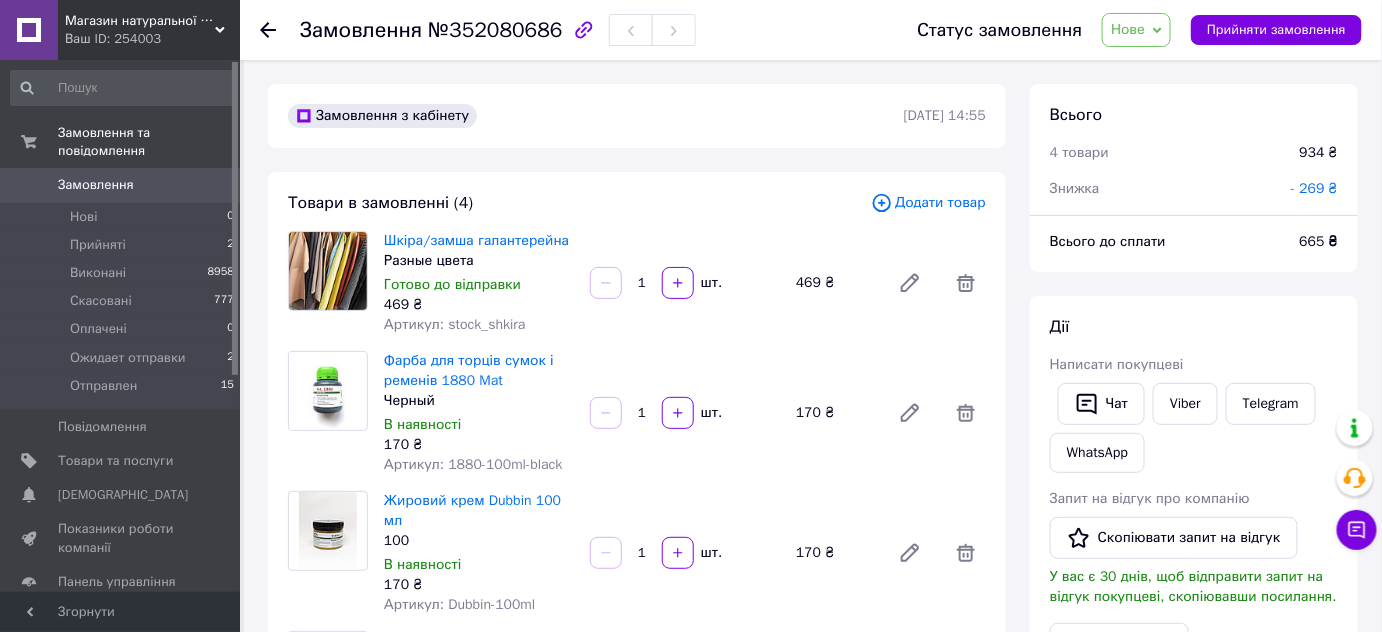 click on "Нове" at bounding box center [1136, 30] 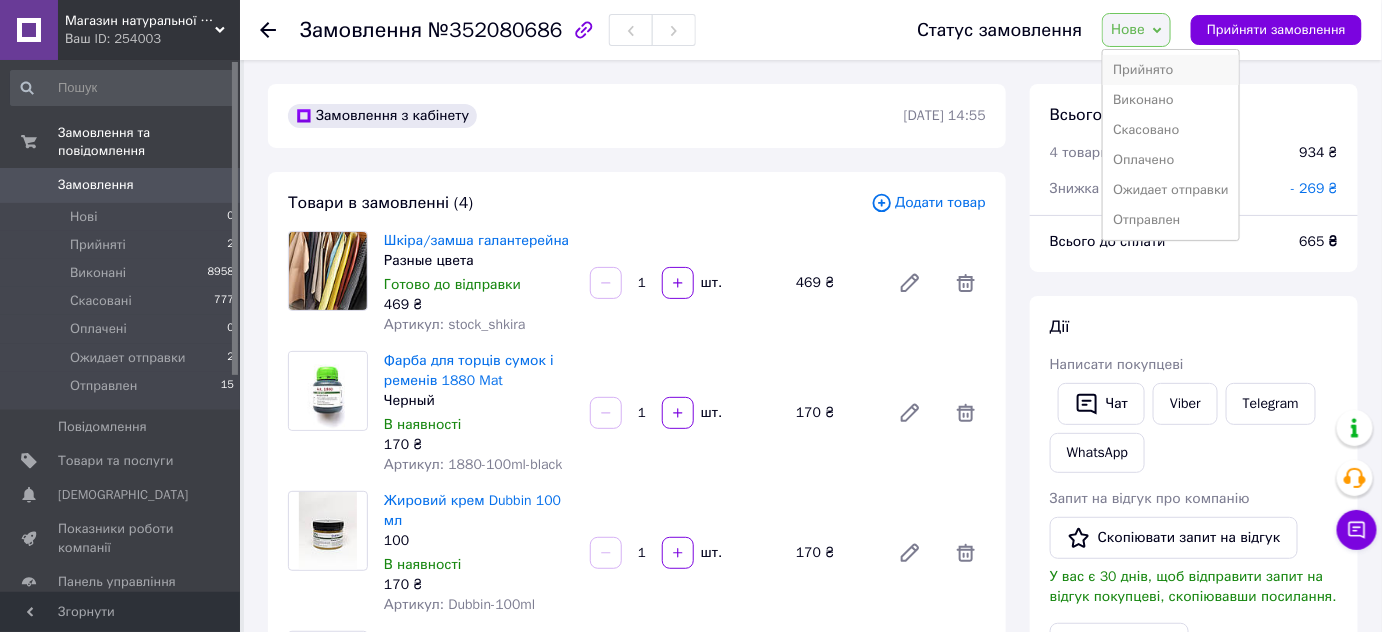 click on "Прийнято" at bounding box center (1171, 70) 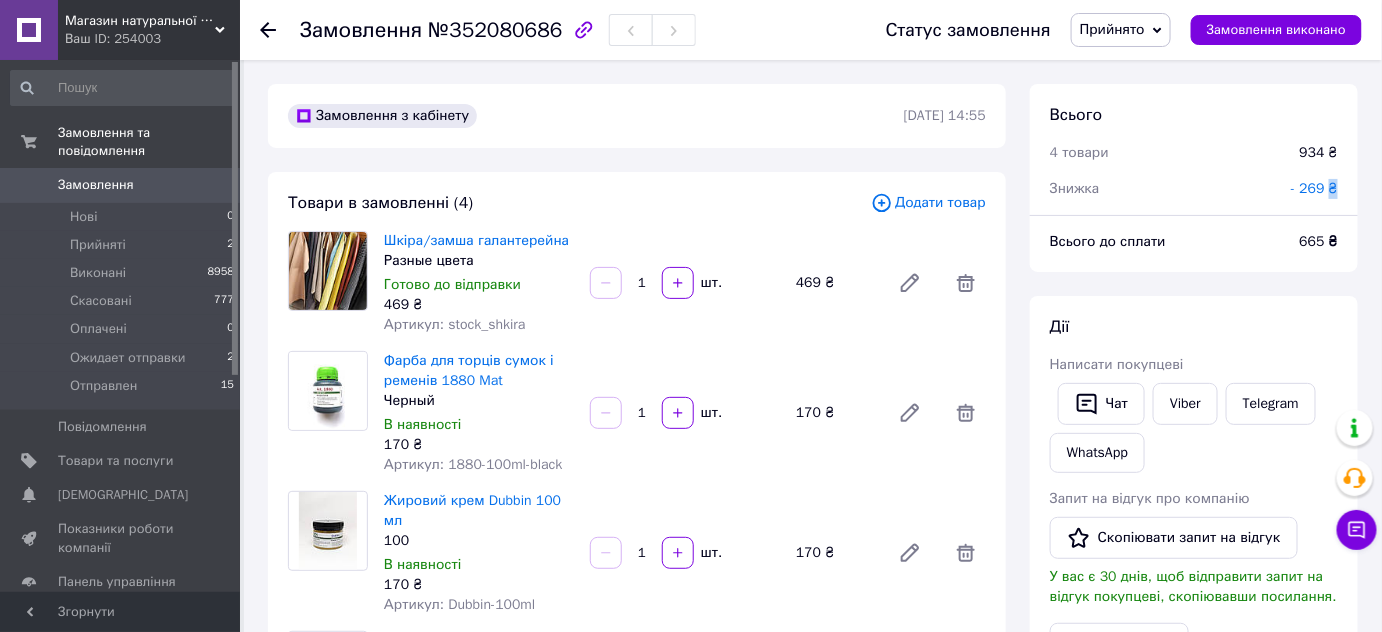 drag, startPoint x: 1335, startPoint y: 184, endPoint x: 1322, endPoint y: 187, distance: 13.341664 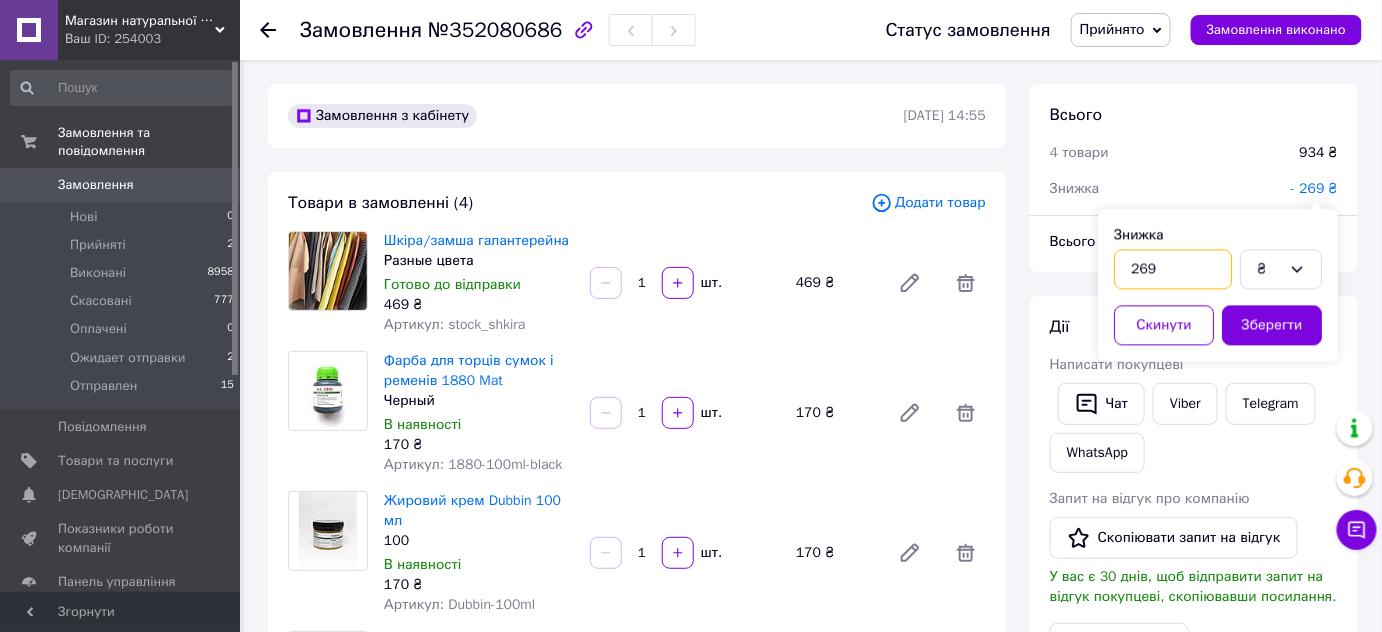 click on "269" at bounding box center [1173, 269] 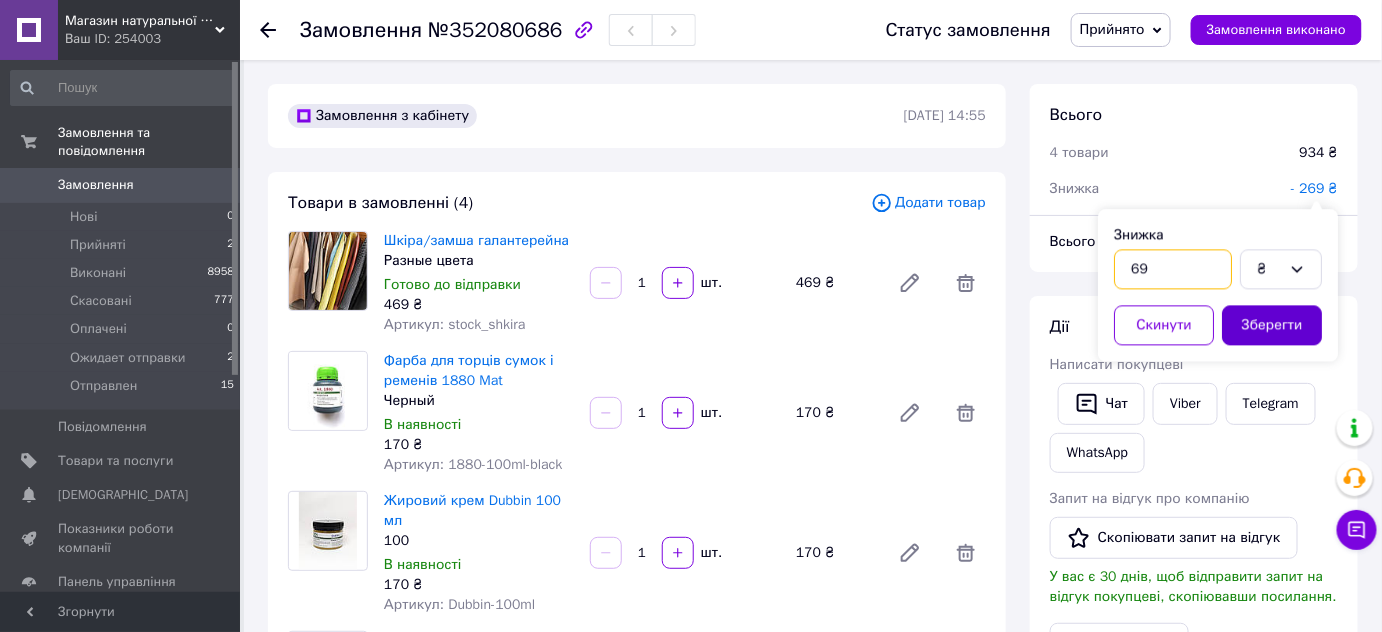 type on "69" 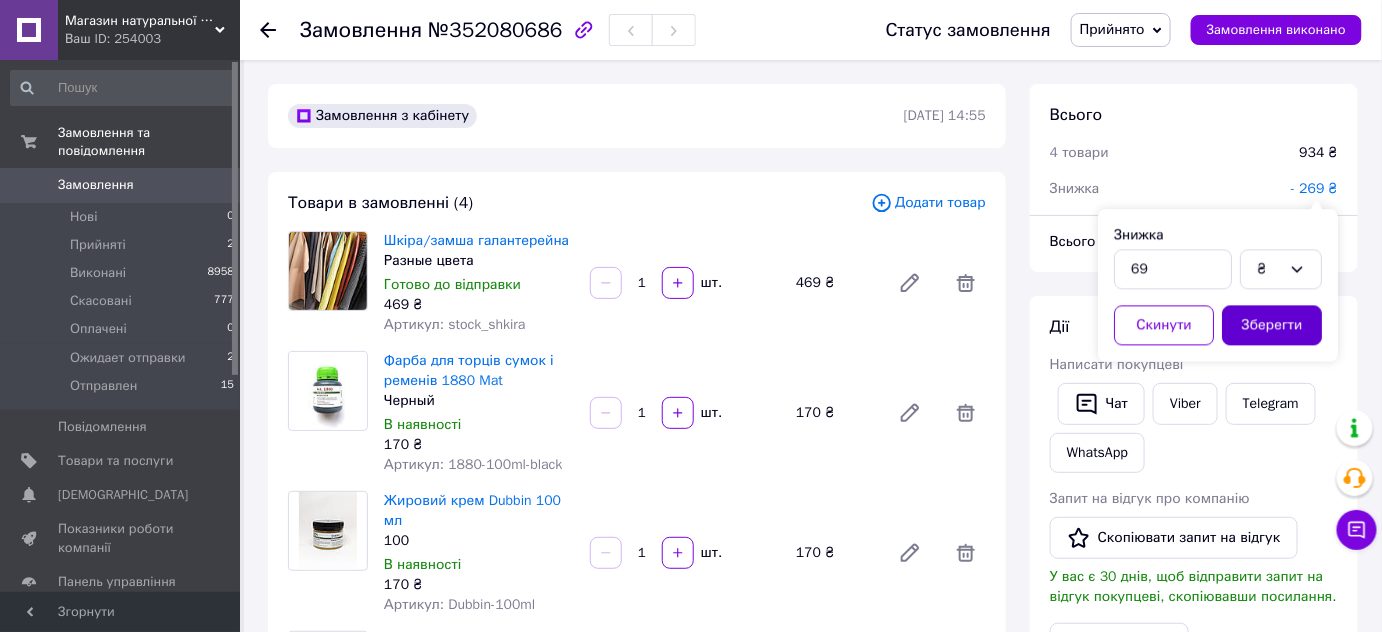 click on "Зберегти" at bounding box center [1272, 325] 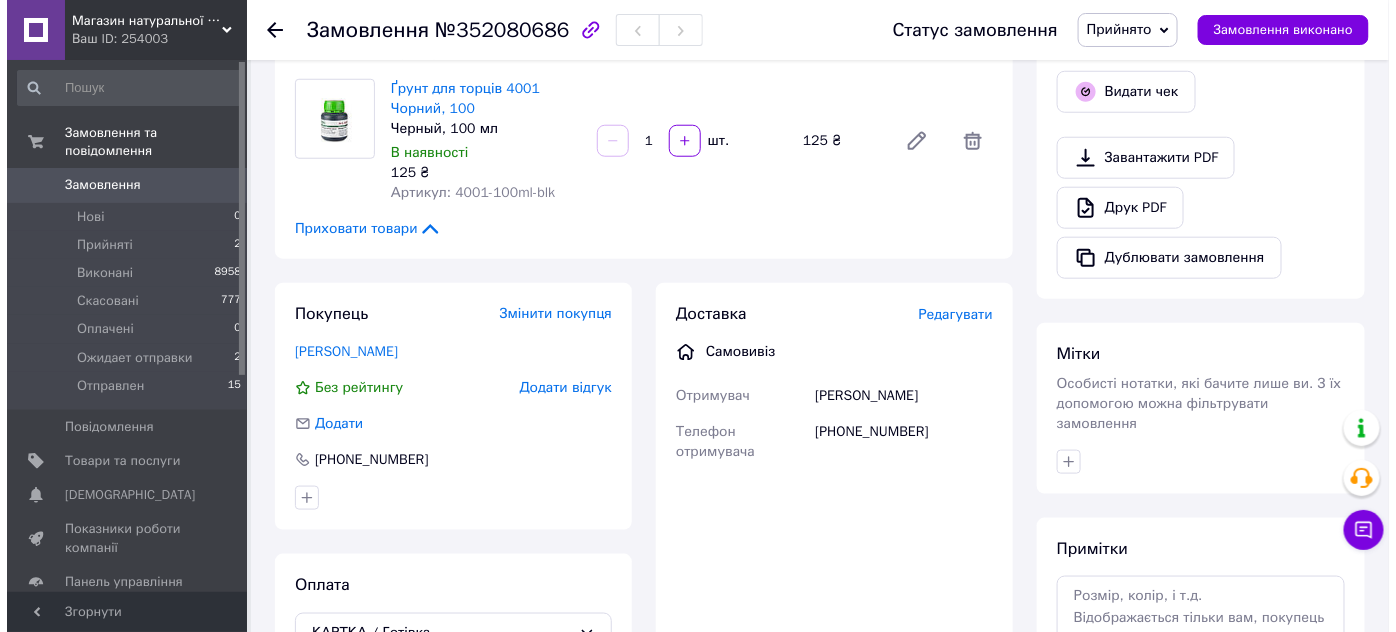 scroll, scrollTop: 303, scrollLeft: 0, axis: vertical 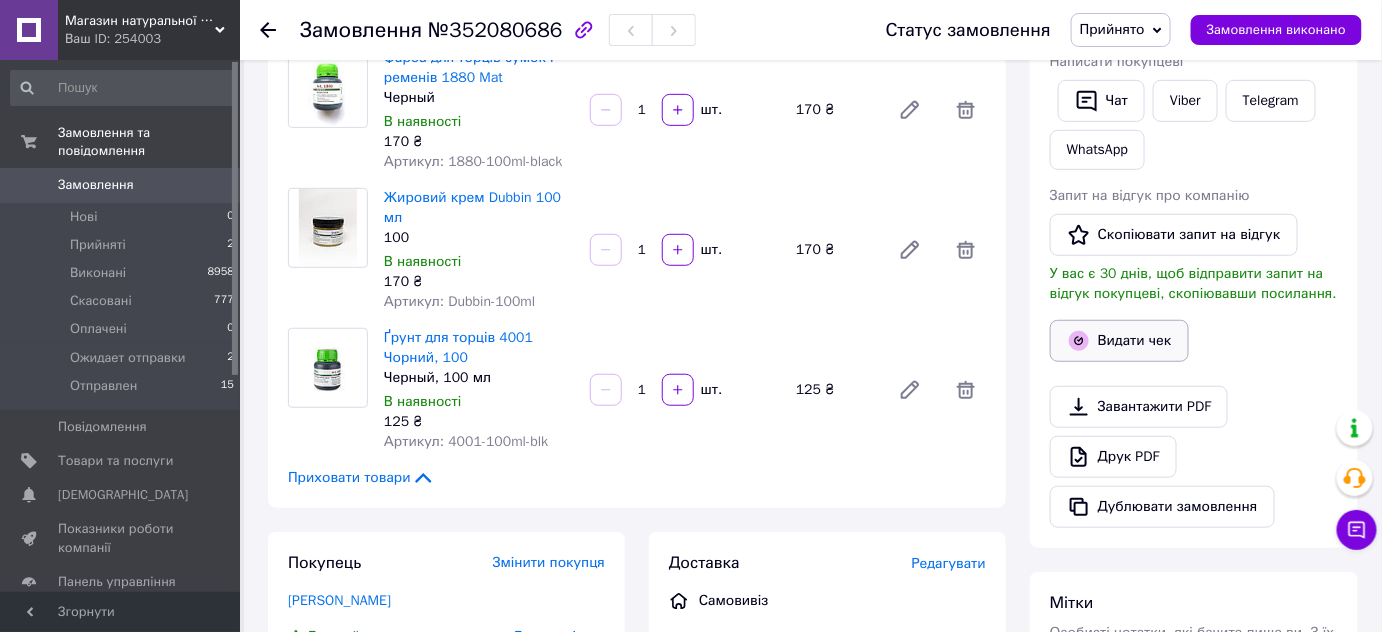 click on "Видати чек" at bounding box center (1119, 341) 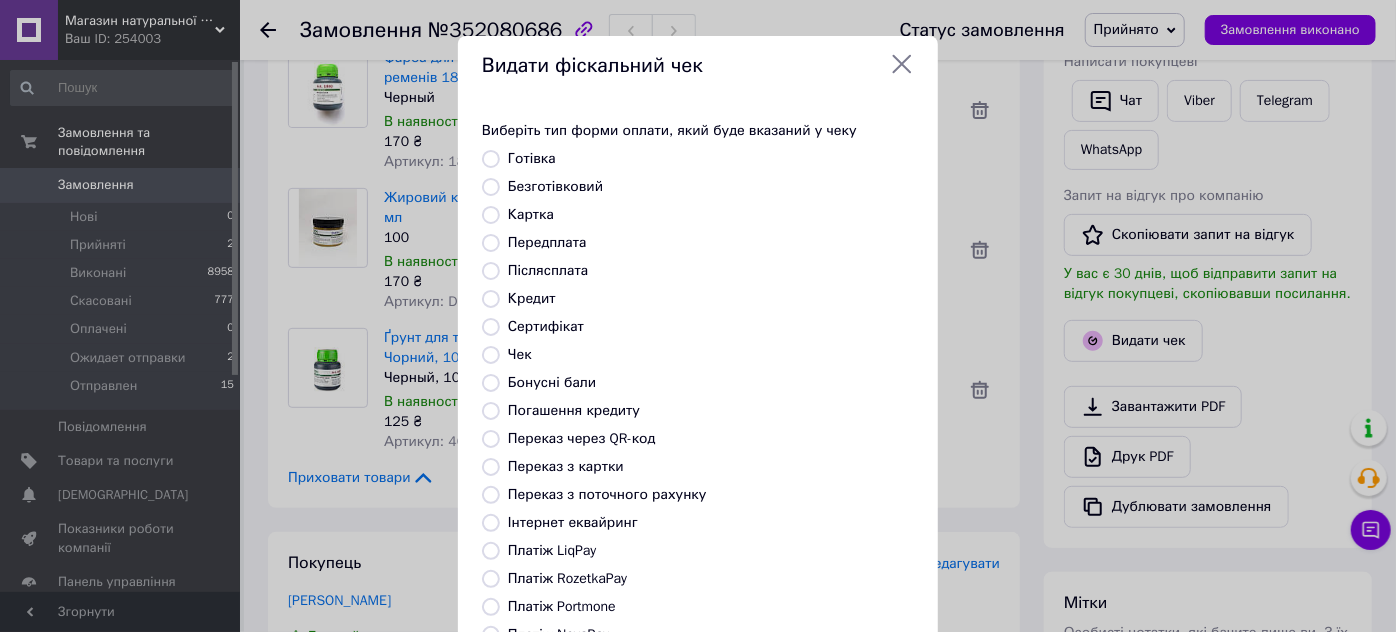 click on "Картка" at bounding box center [531, 214] 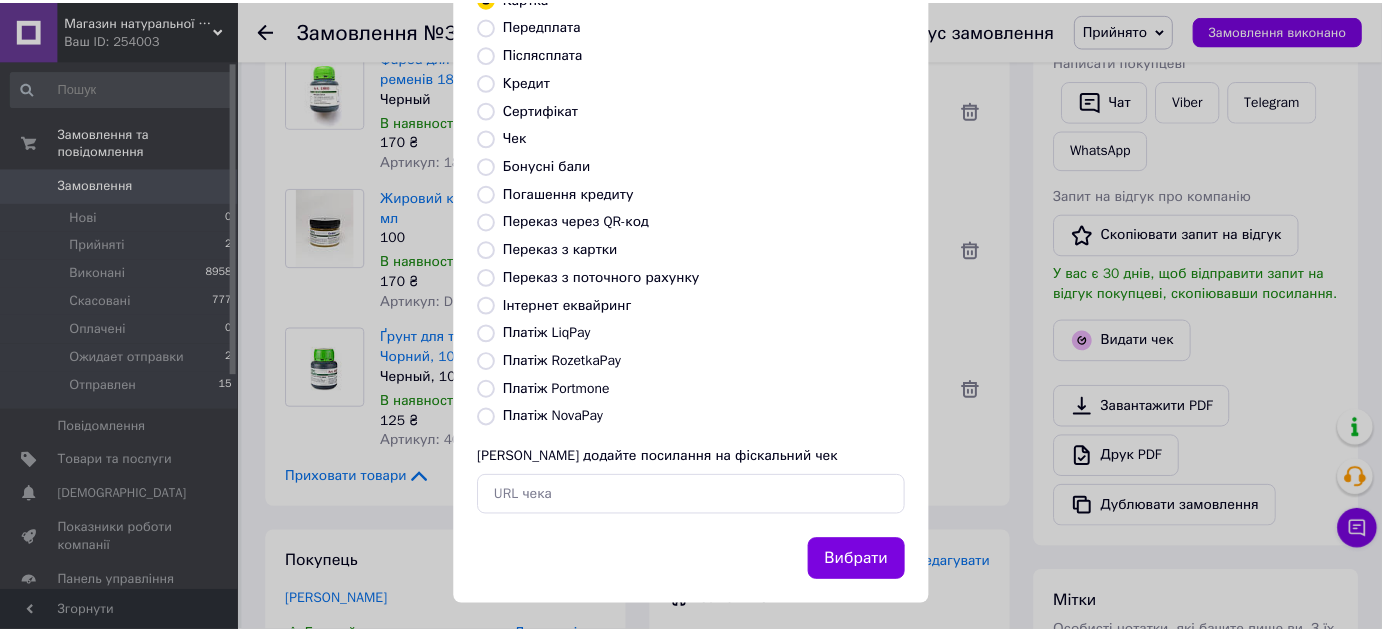 scroll, scrollTop: 226, scrollLeft: 0, axis: vertical 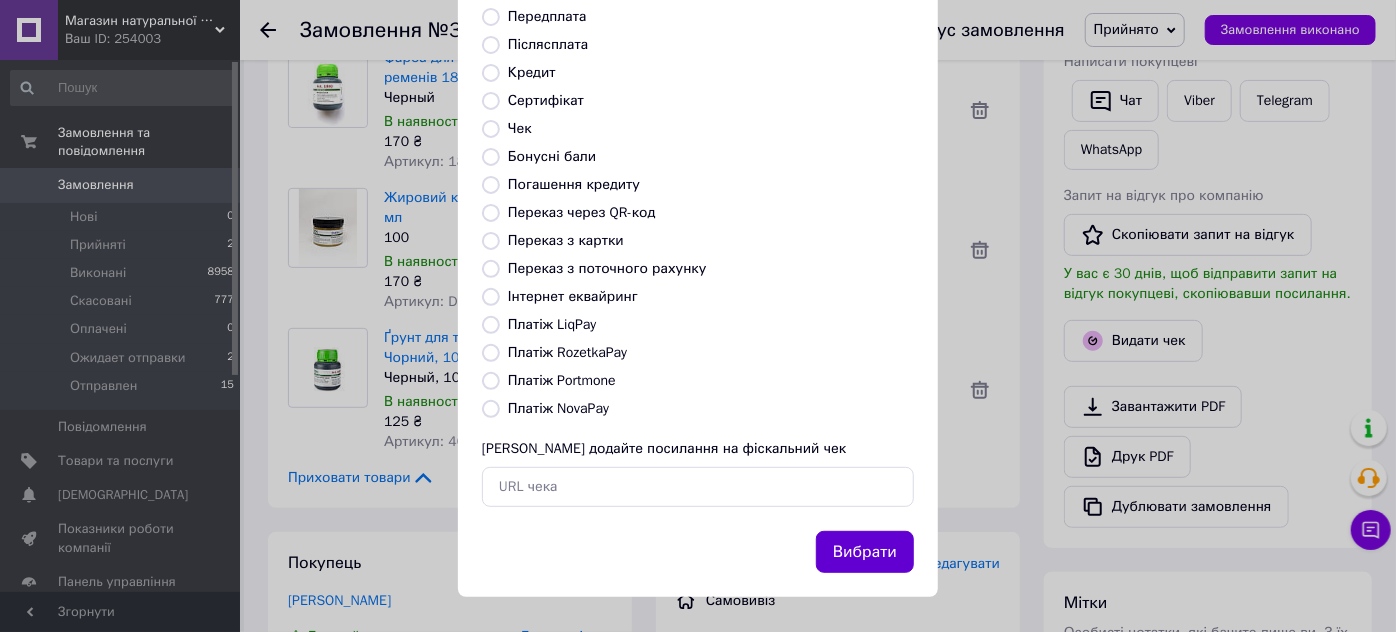 click on "Вибрати" at bounding box center (865, 552) 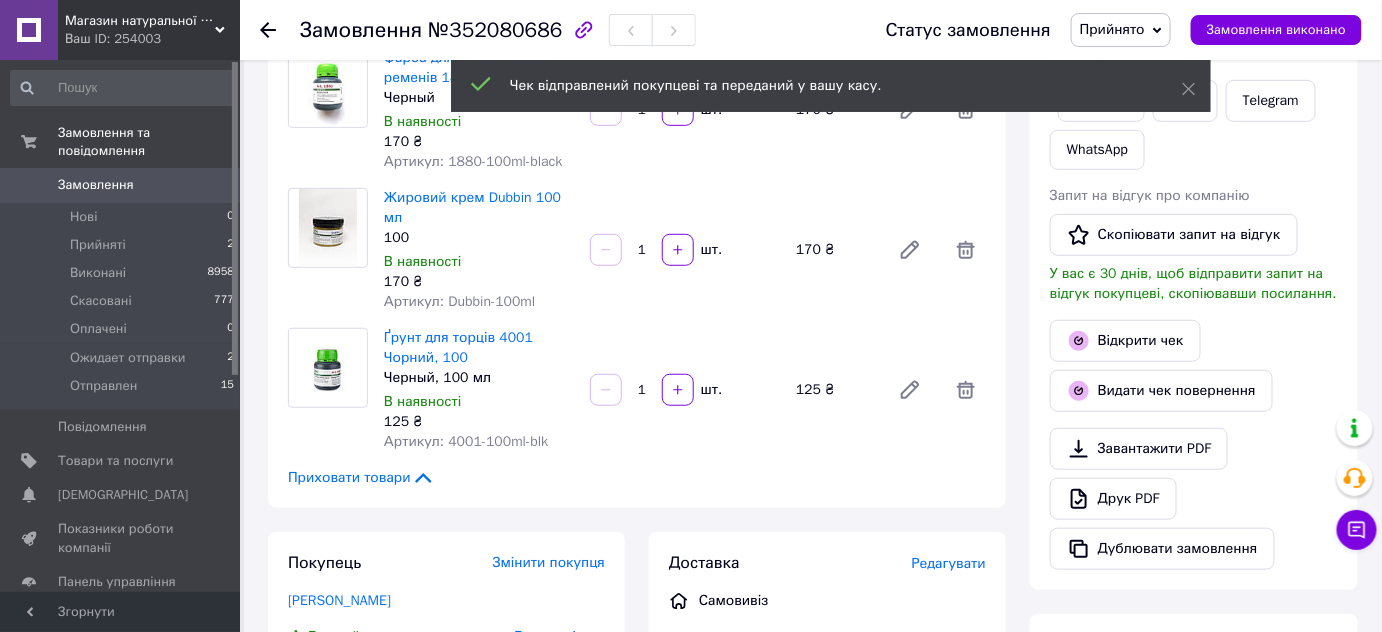 click on "Прийнято" at bounding box center [1121, 30] 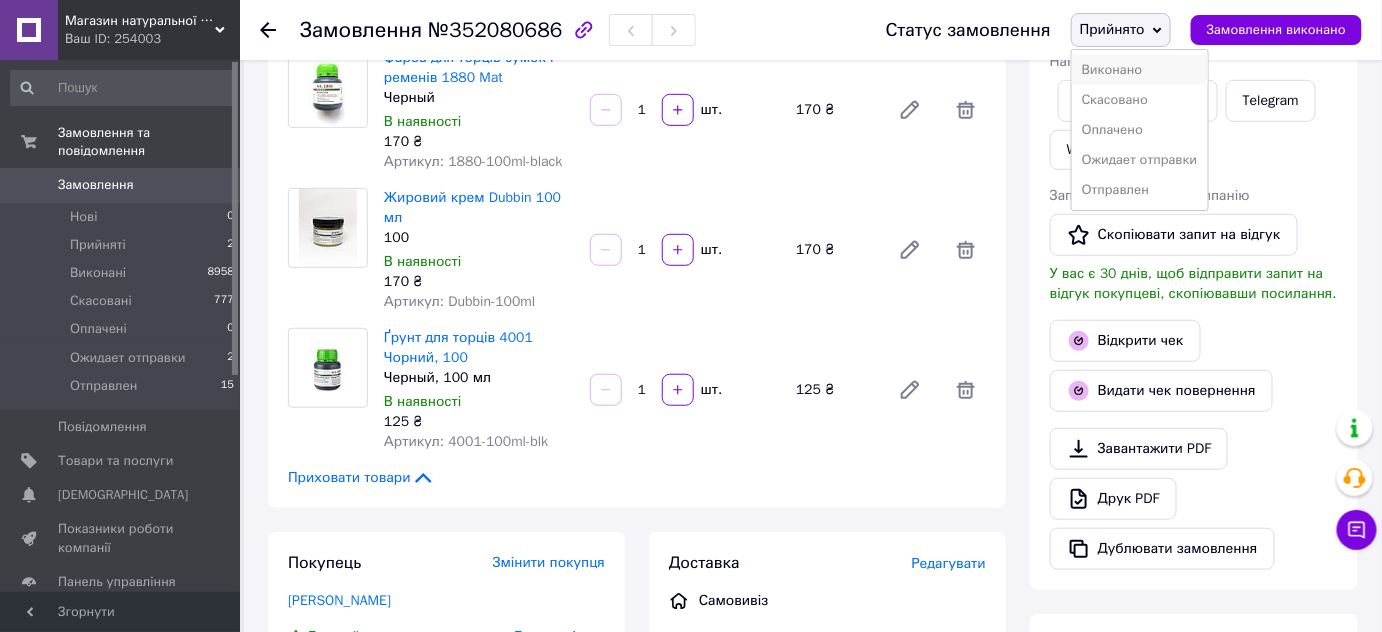 click on "Виконано" at bounding box center [1140, 70] 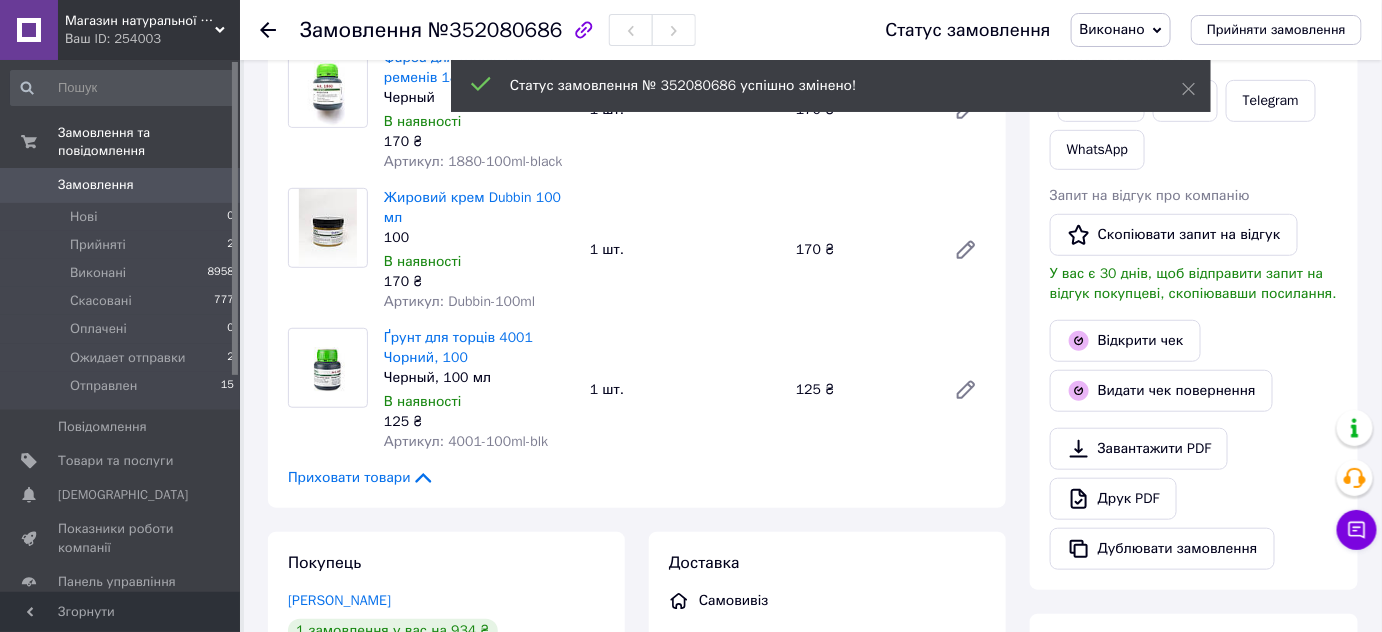 scroll, scrollTop: 0, scrollLeft: 0, axis: both 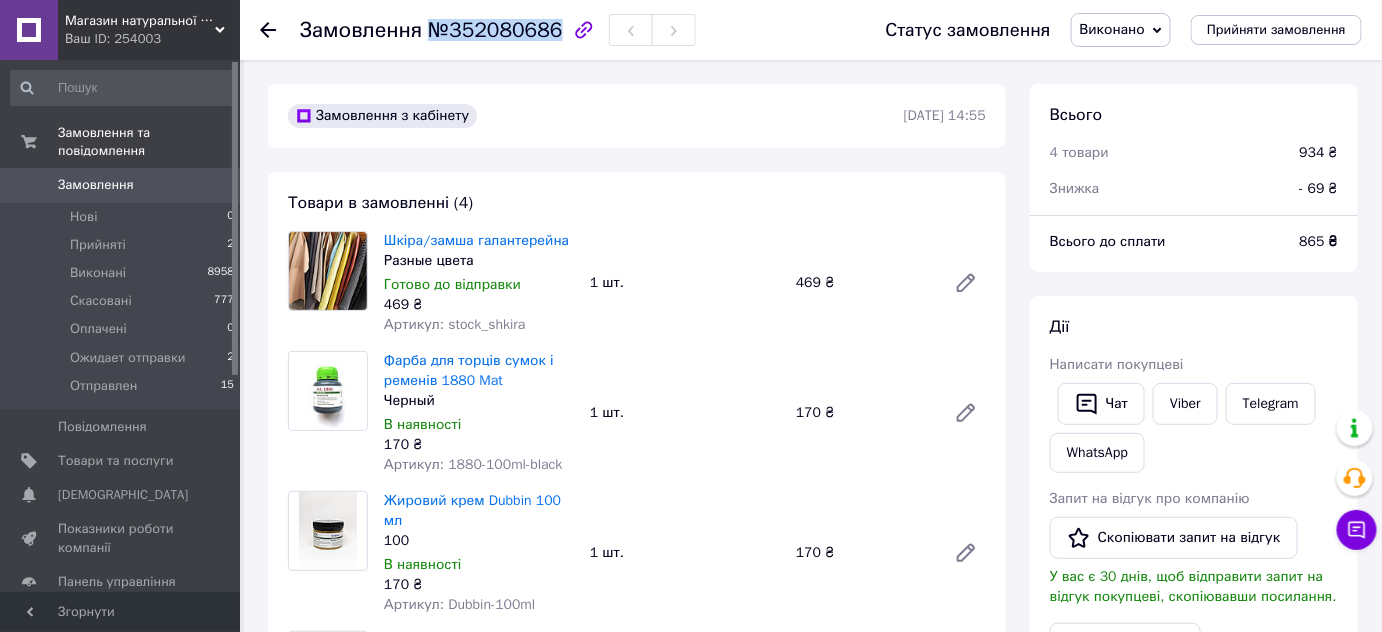drag, startPoint x: 426, startPoint y: 23, endPoint x: 546, endPoint y: 21, distance: 120.01666 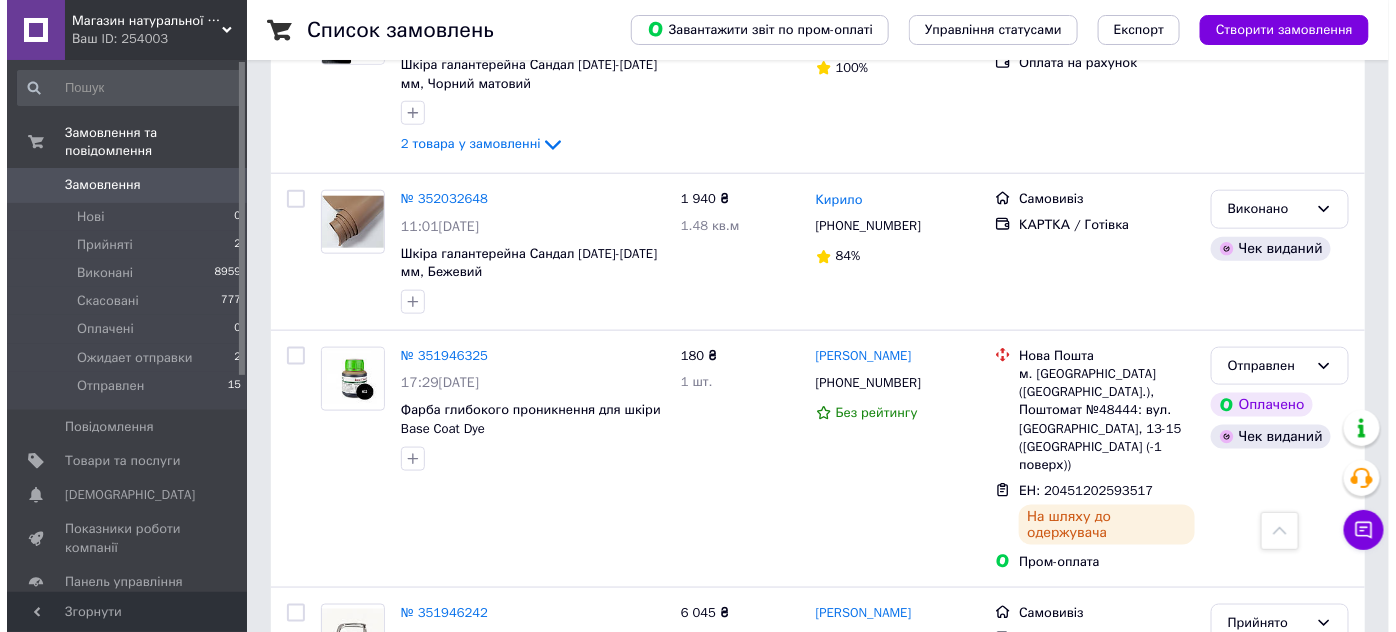 scroll, scrollTop: 0, scrollLeft: 0, axis: both 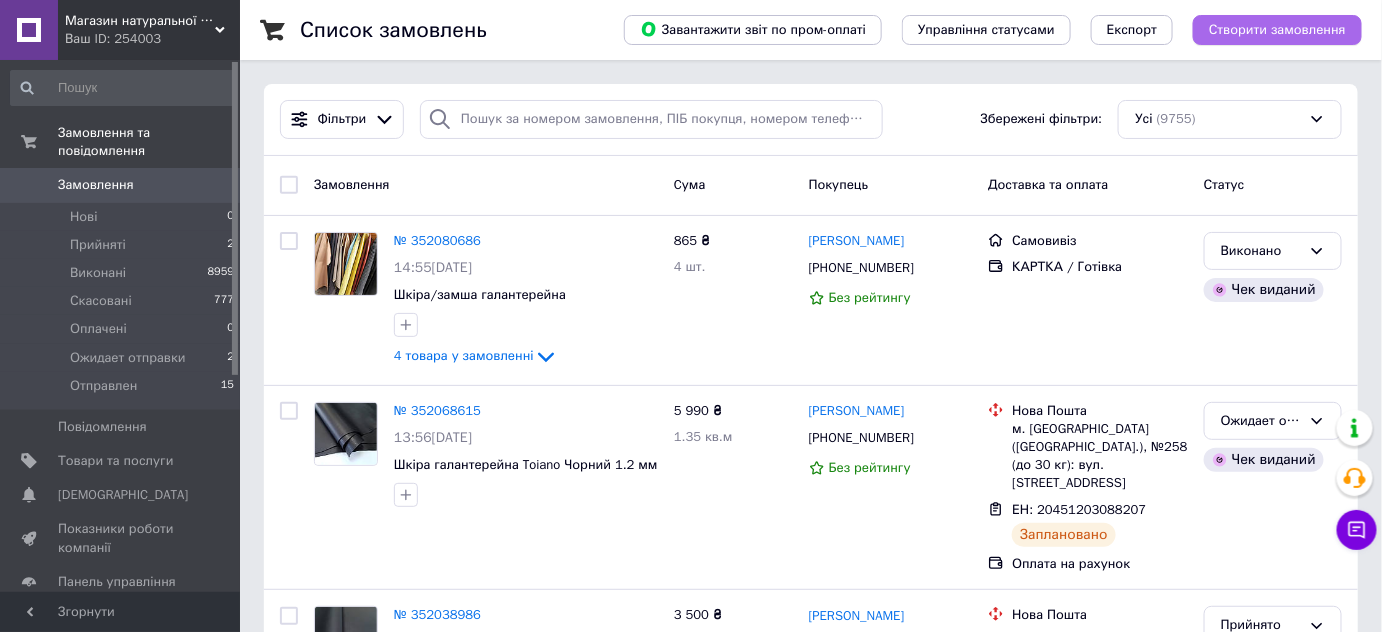 click on "Створити замовлення" at bounding box center [1277, 30] 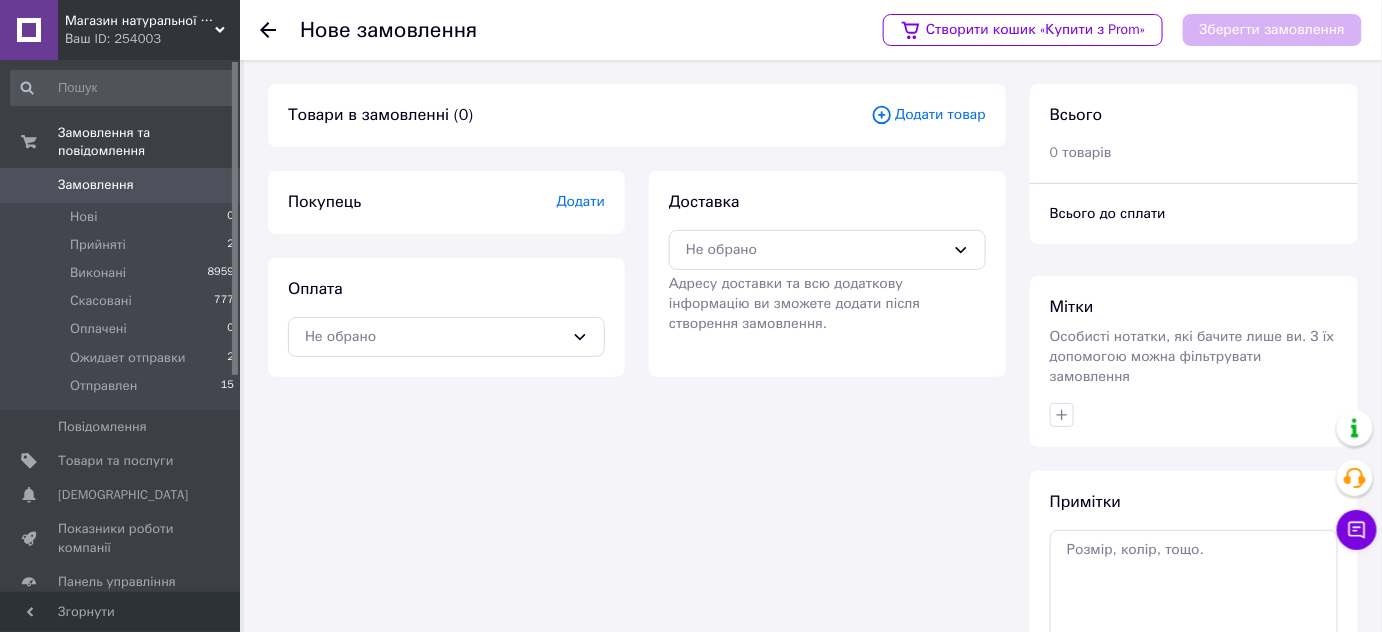 click on "Додати товар" at bounding box center [928, 115] 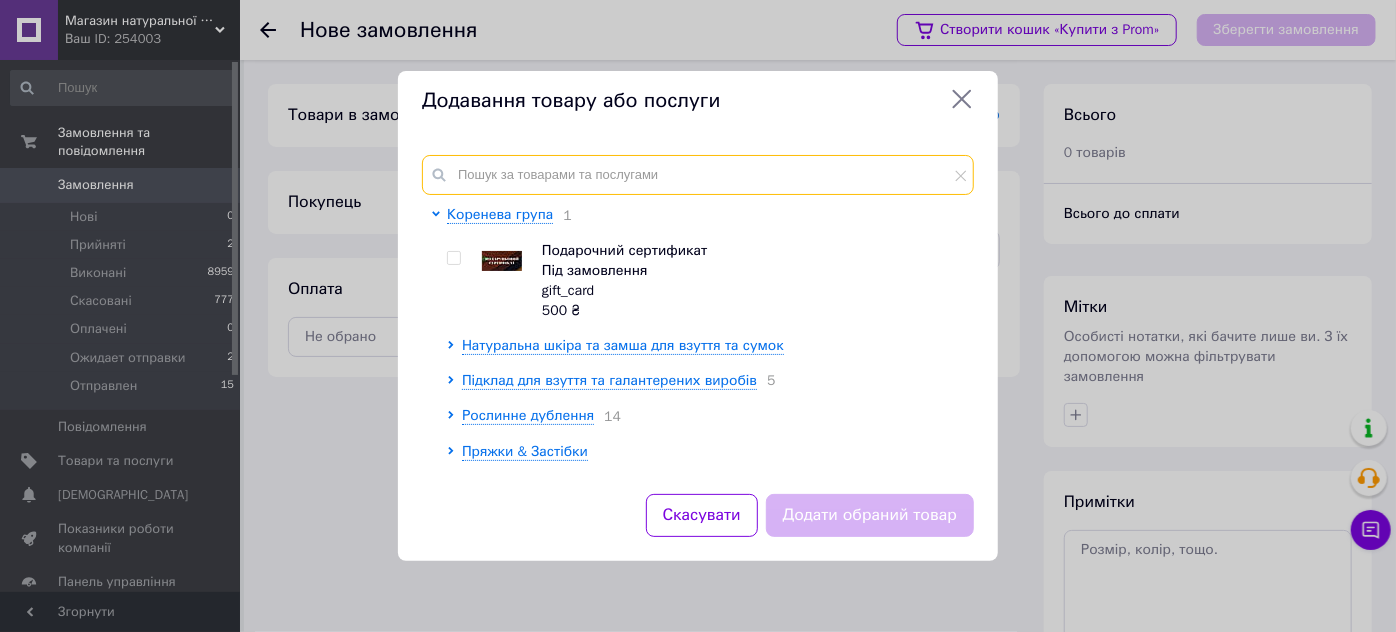 click at bounding box center (698, 175) 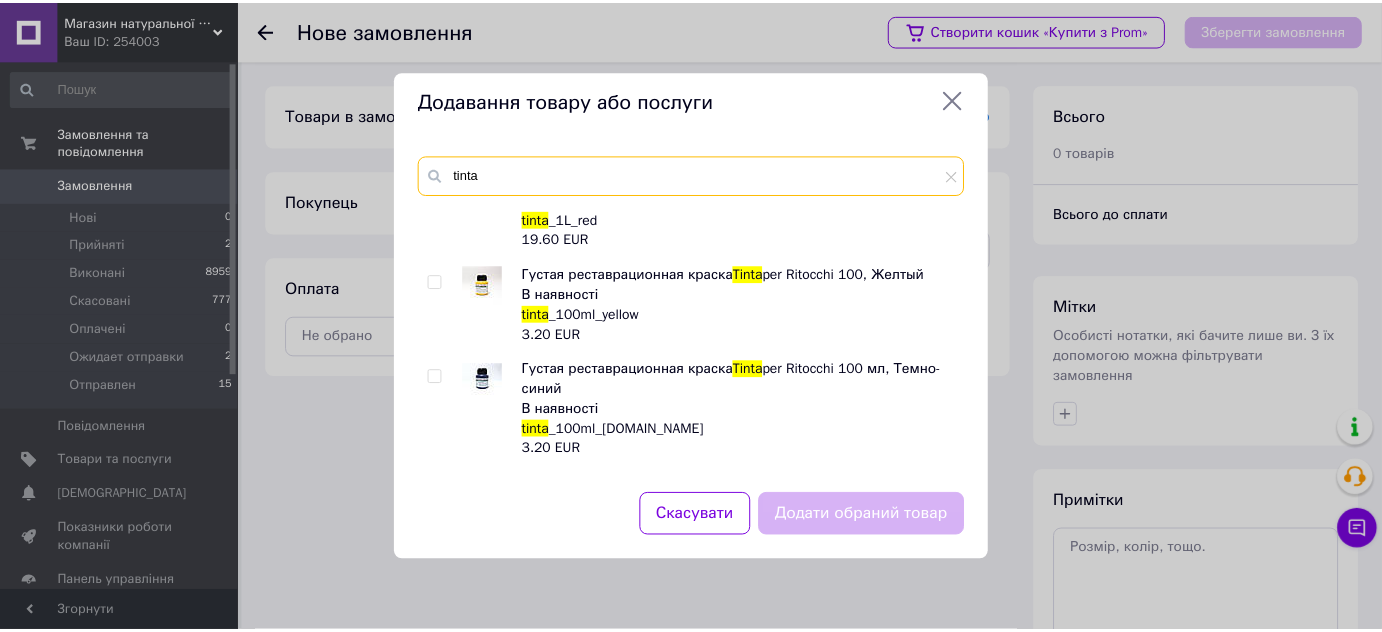 scroll, scrollTop: 909, scrollLeft: 0, axis: vertical 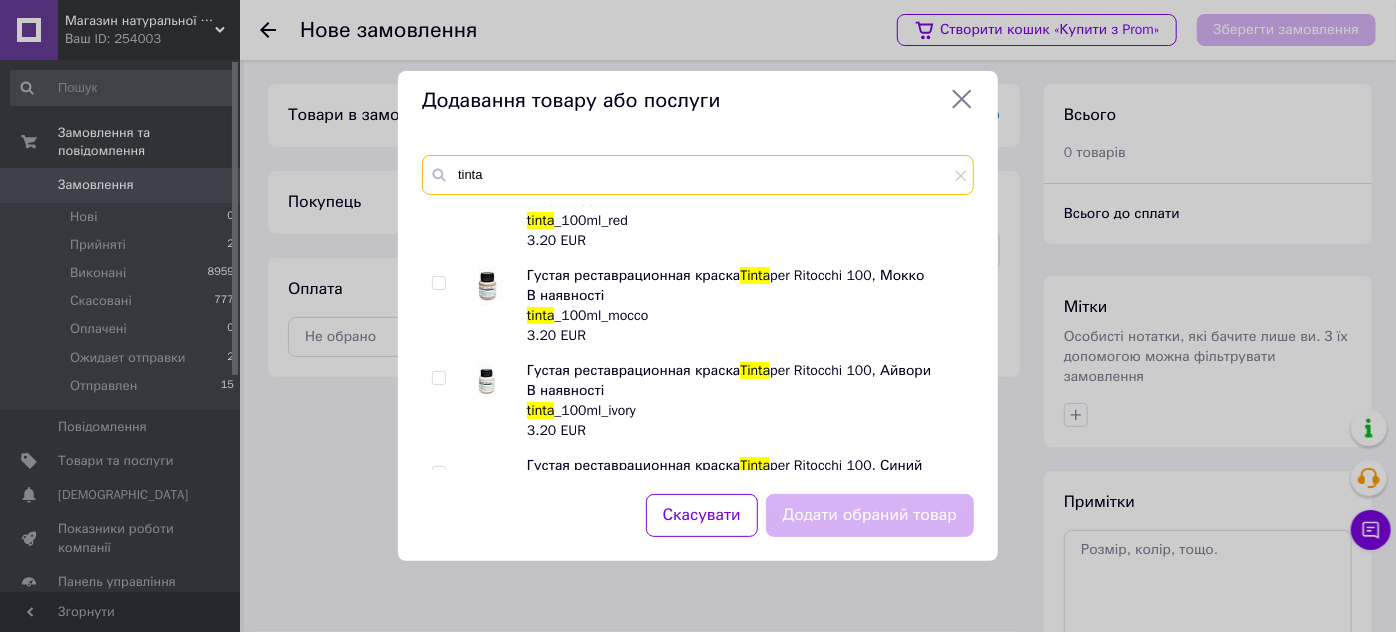 type on "tinta" 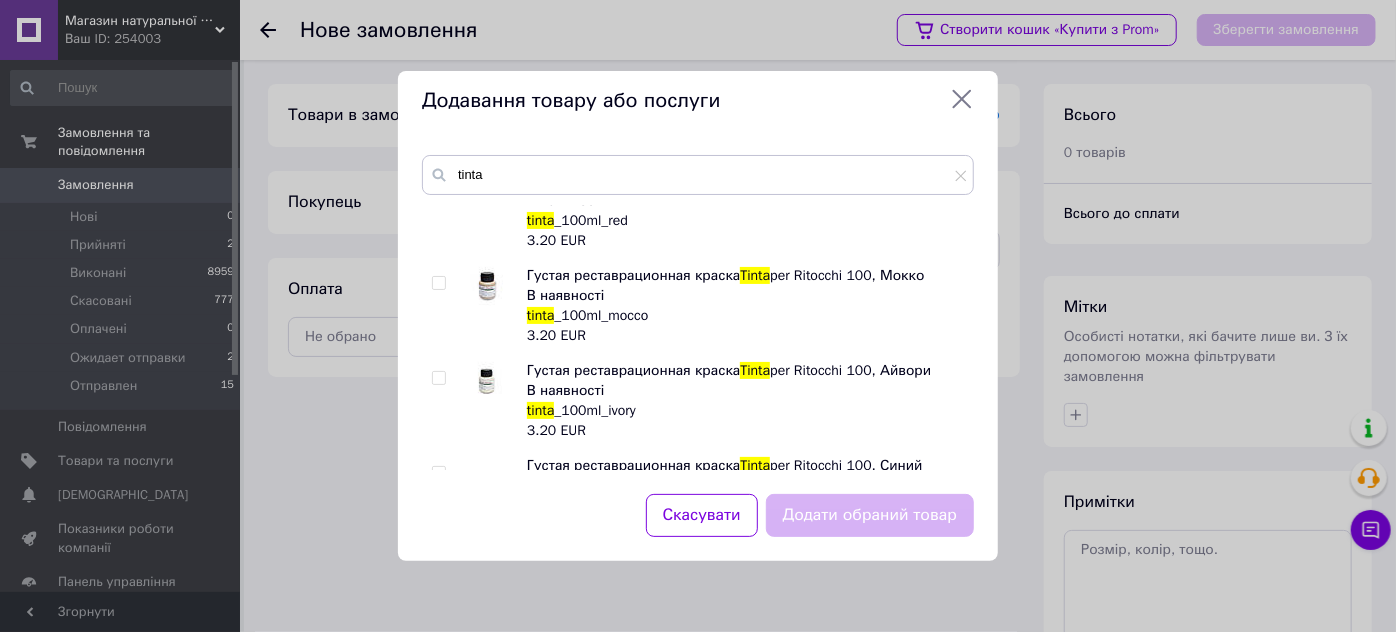 click at bounding box center (438, 283) 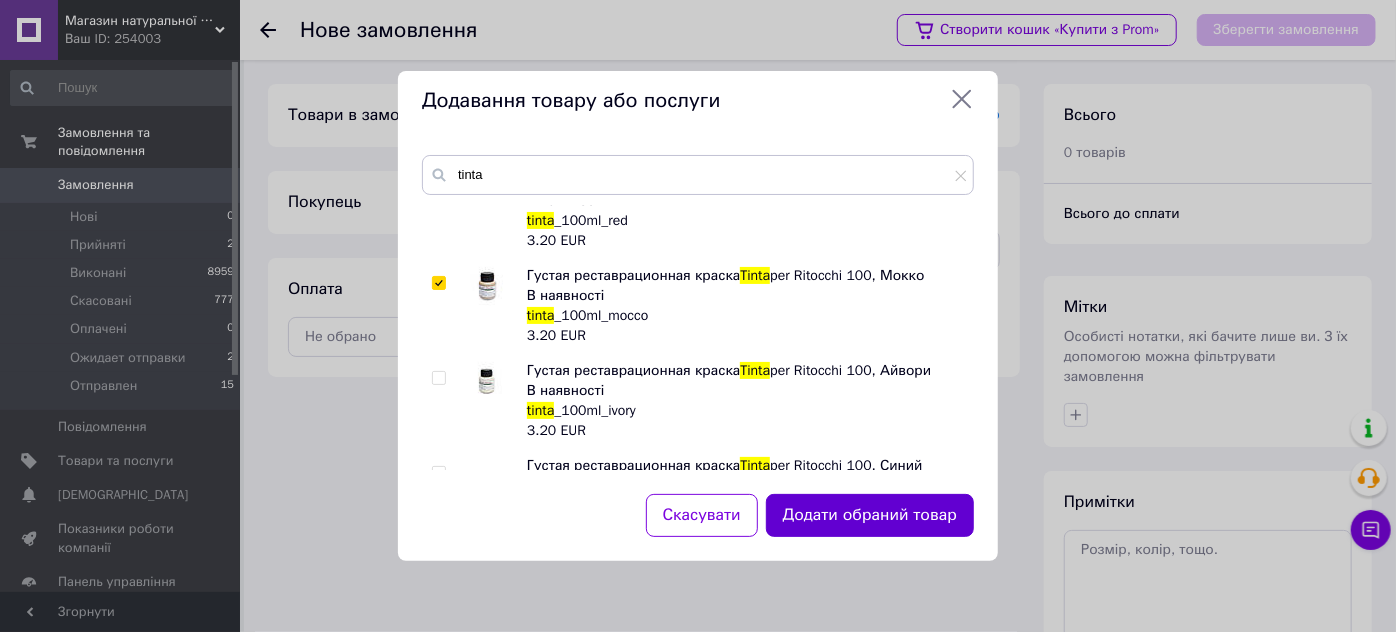 click on "Додати обраний товар" at bounding box center [870, 515] 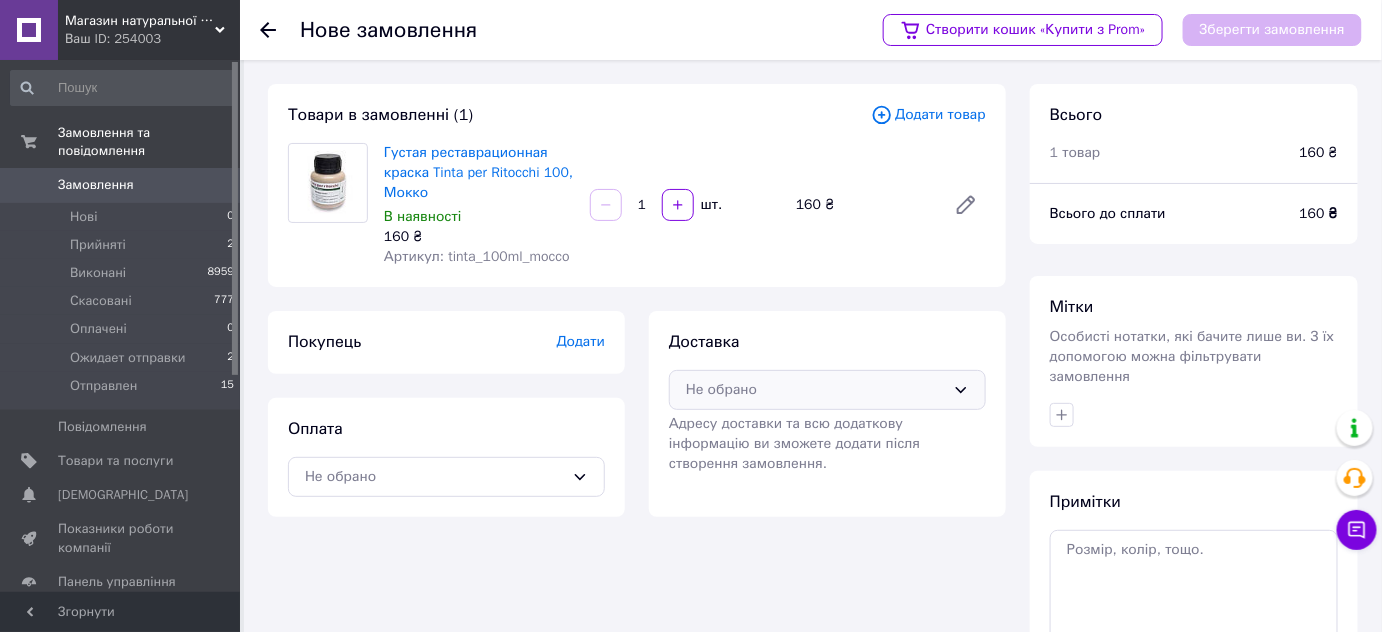 click on "Не обрано" at bounding box center (815, 390) 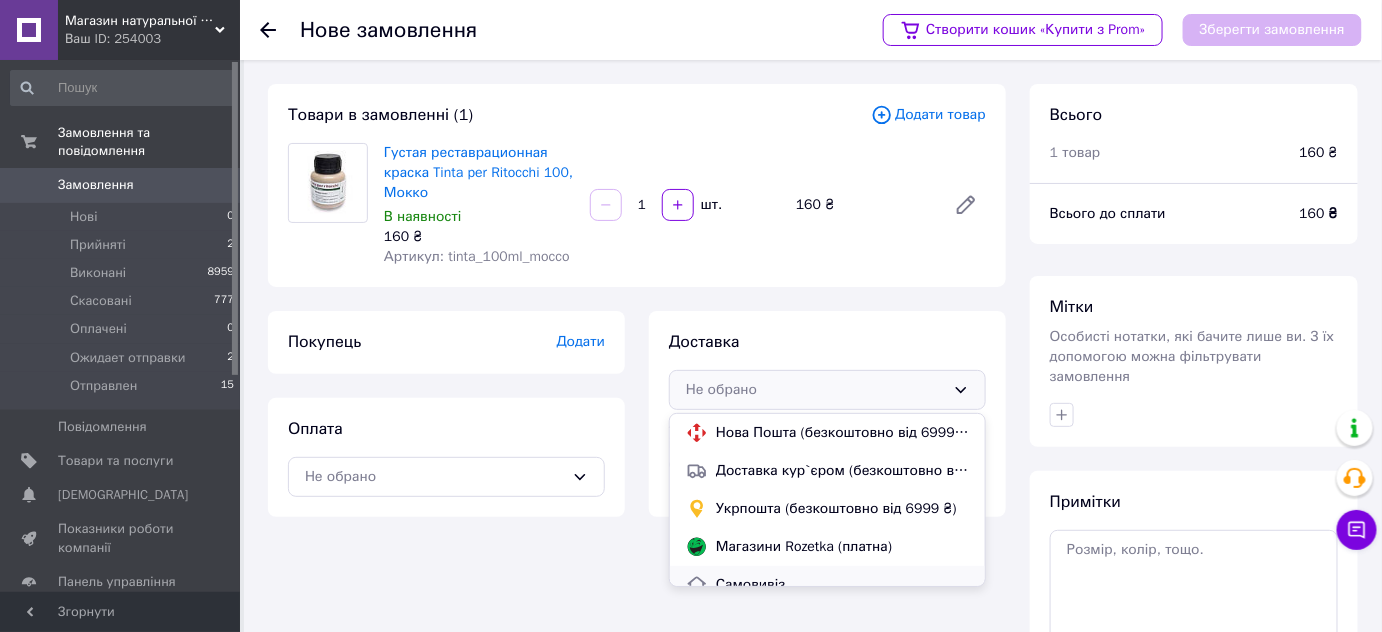 click on "Самовивіз" at bounding box center (827, 585) 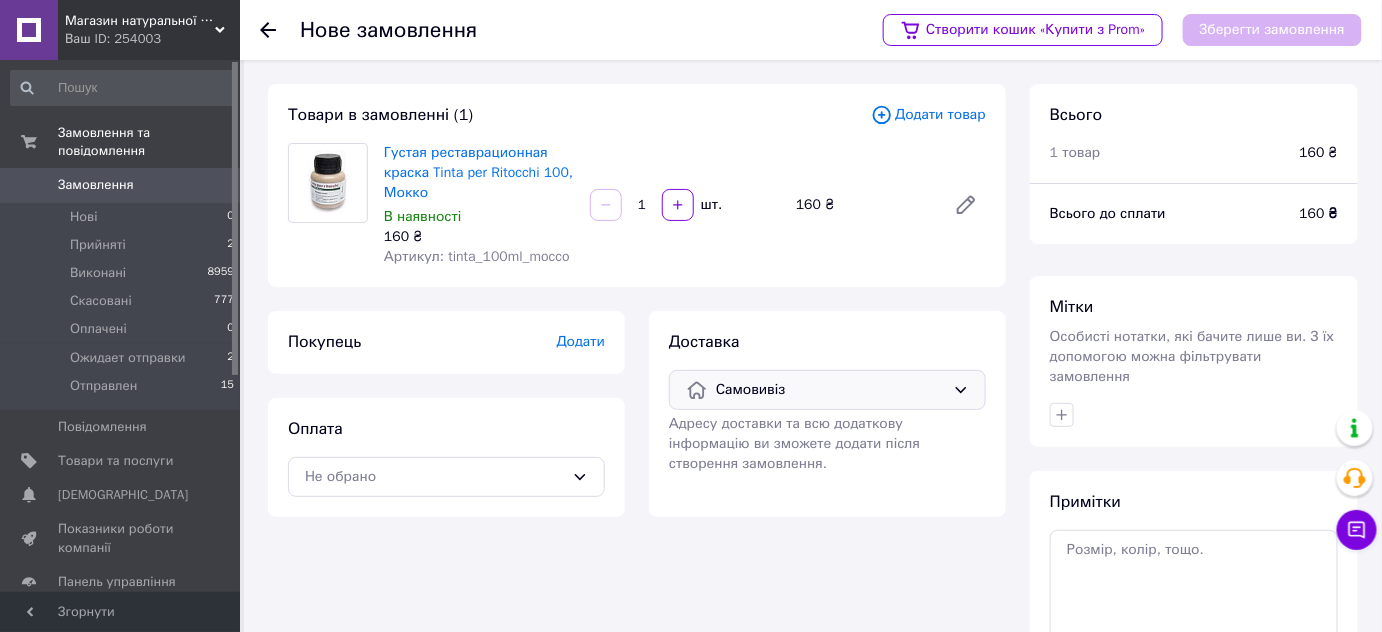 click on "Додати" at bounding box center (581, 341) 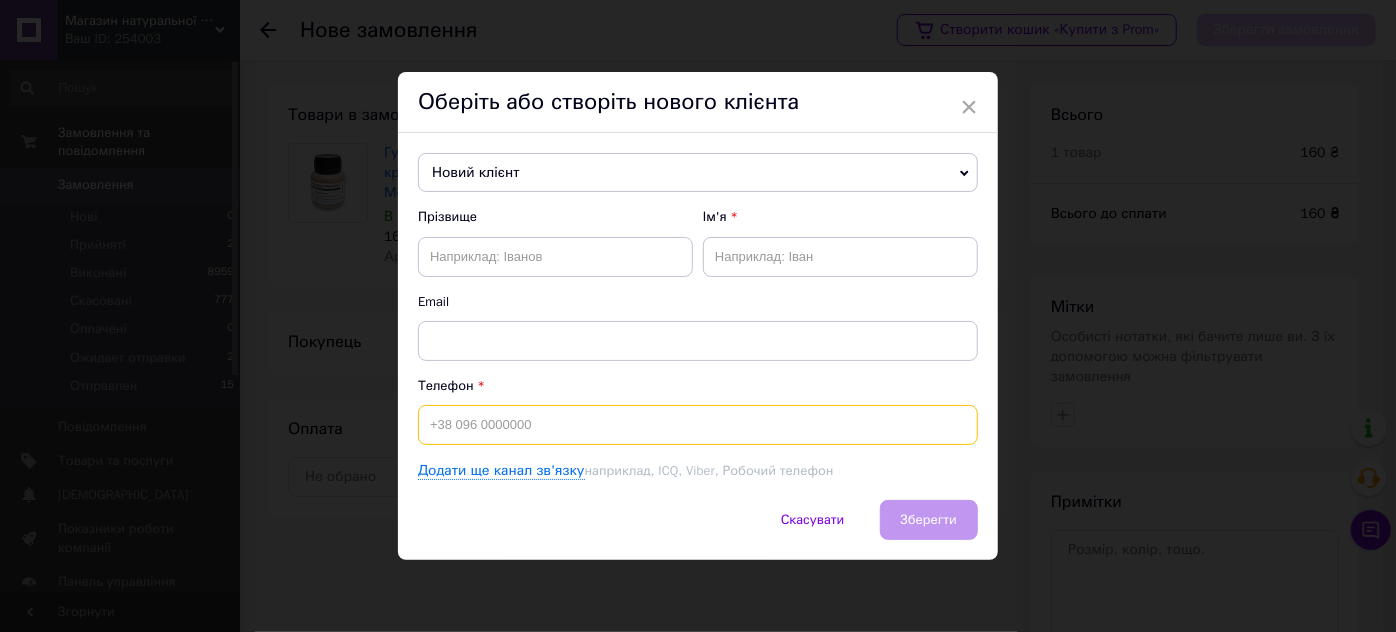 click at bounding box center (698, 425) 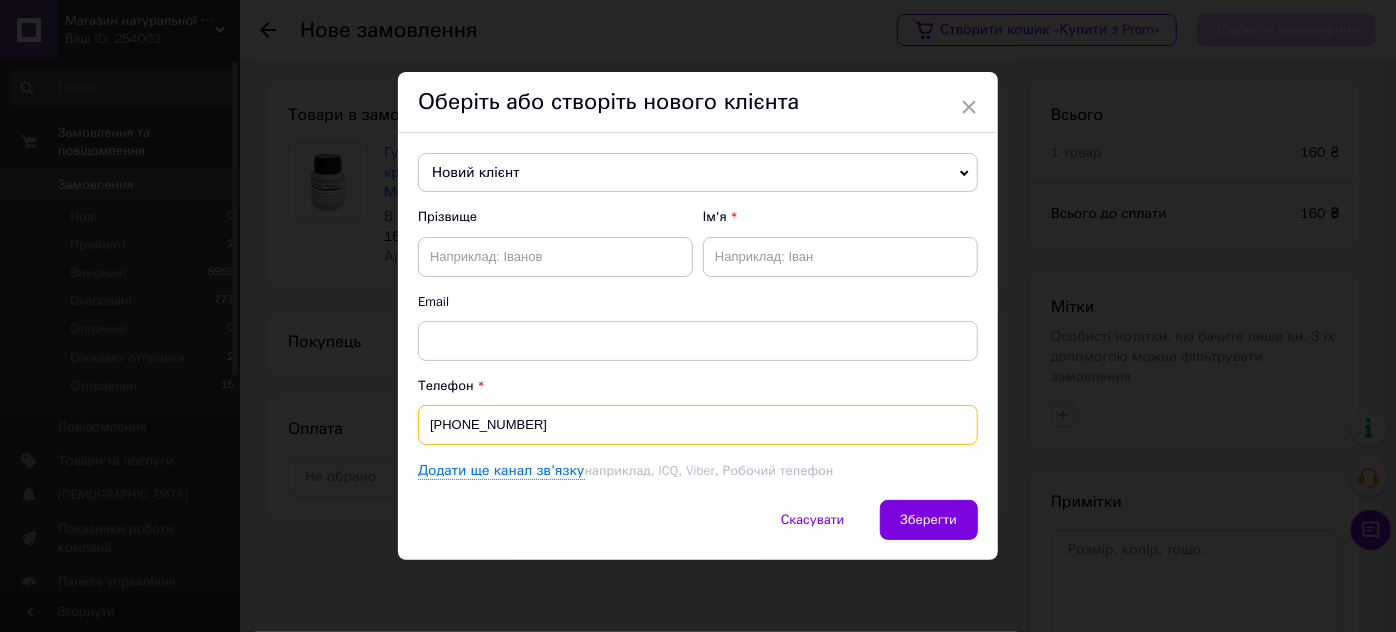 drag, startPoint x: 568, startPoint y: 414, endPoint x: 426, endPoint y: 426, distance: 142.50613 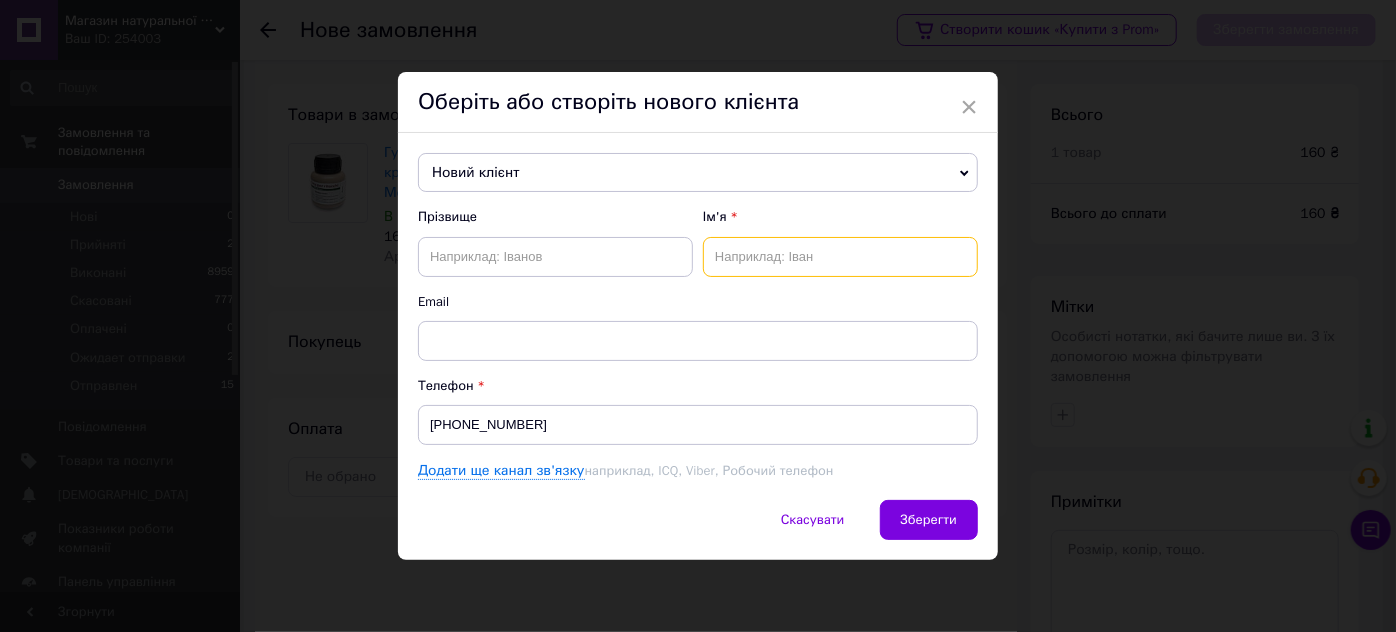 click at bounding box center [840, 257] 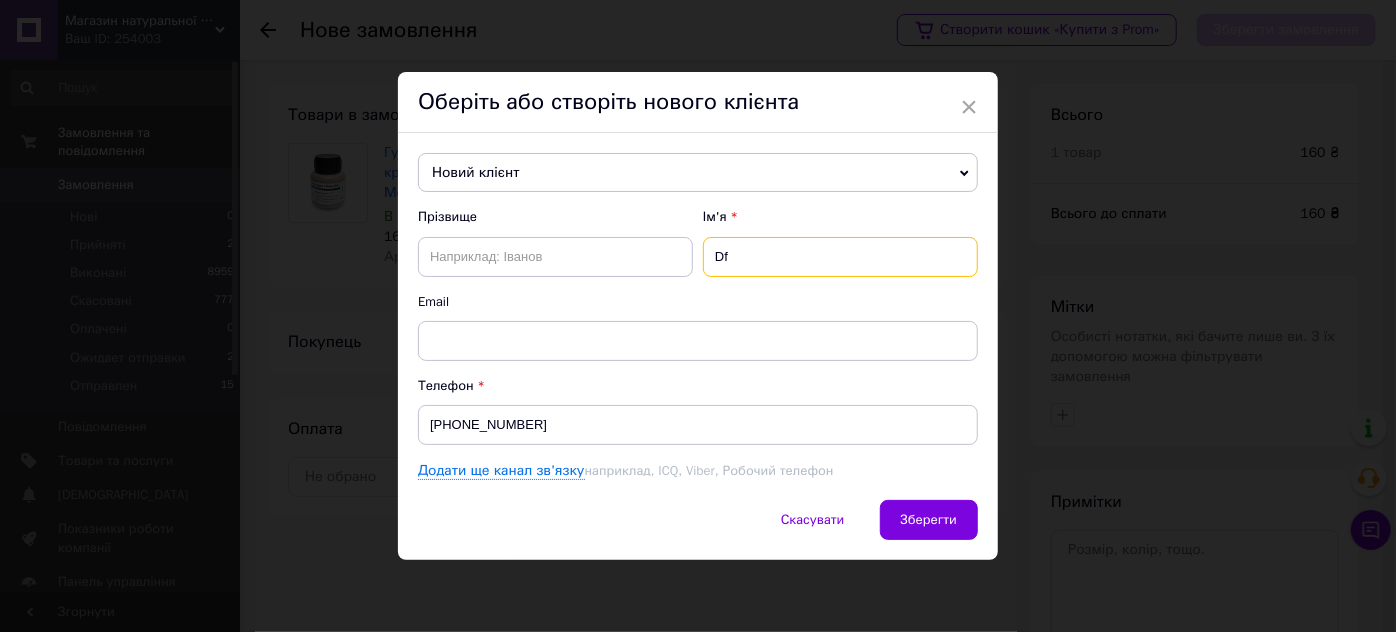 type on "D" 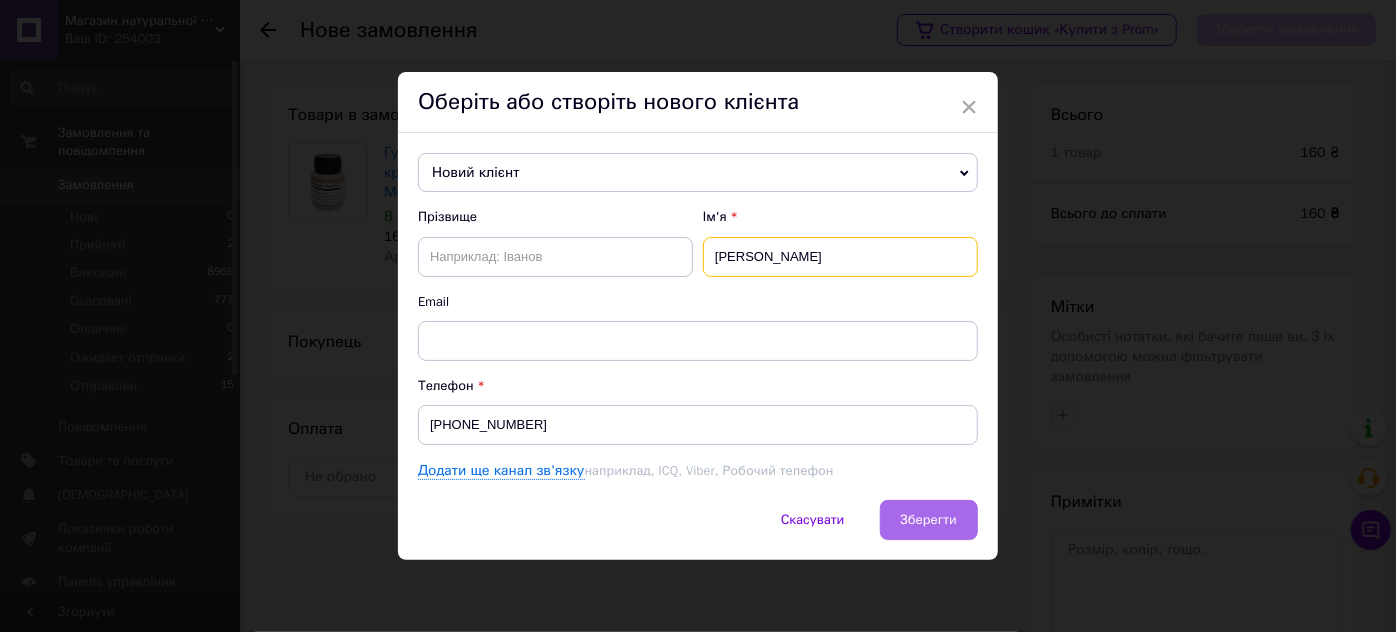 type on "Валентин" 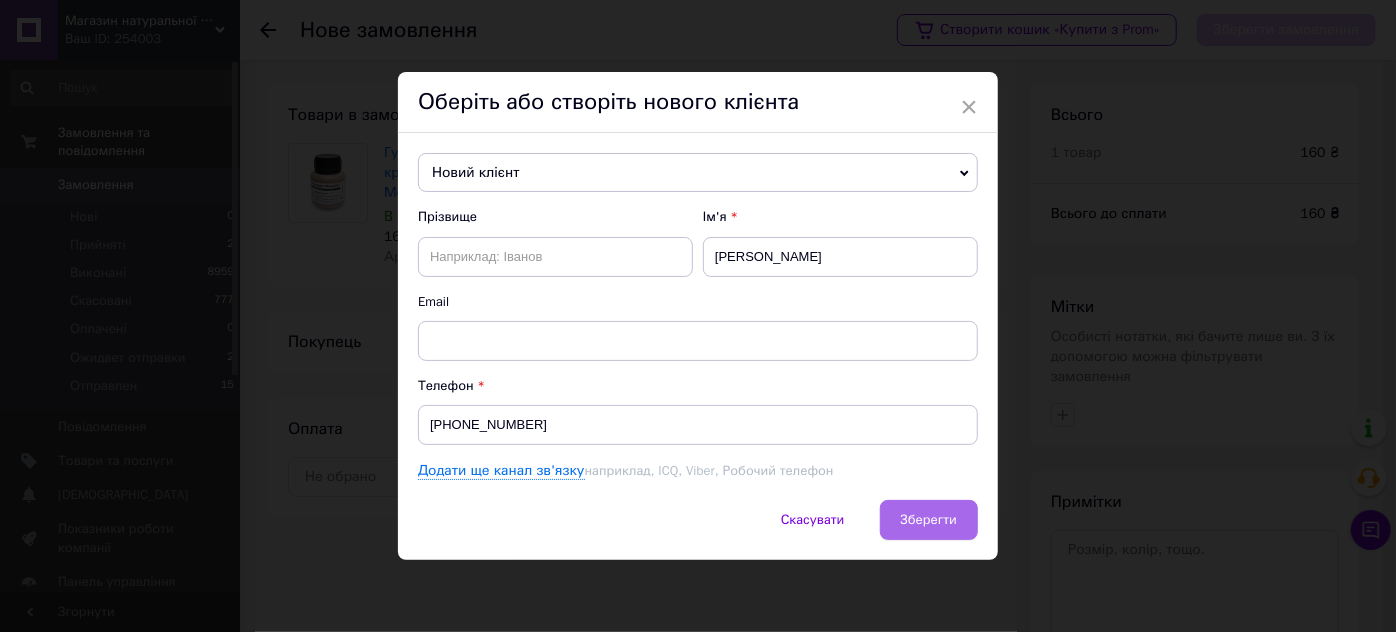 click on "Зберегти" at bounding box center (929, 519) 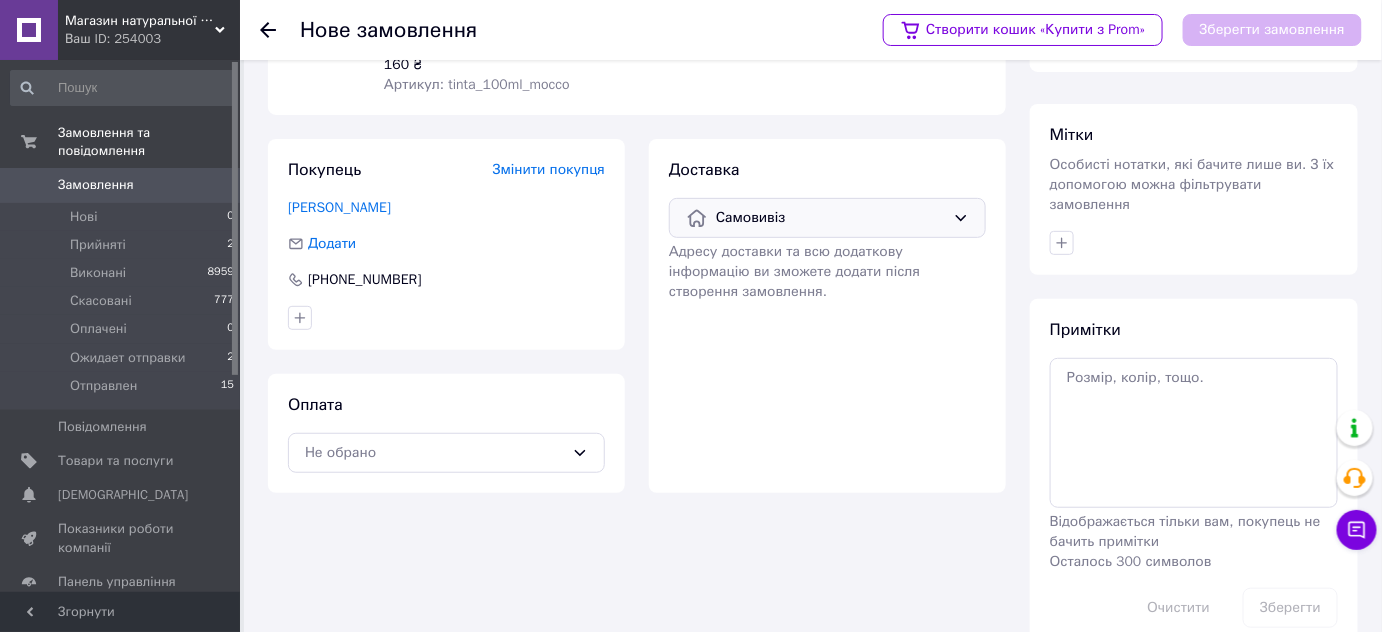 scroll, scrollTop: 190, scrollLeft: 0, axis: vertical 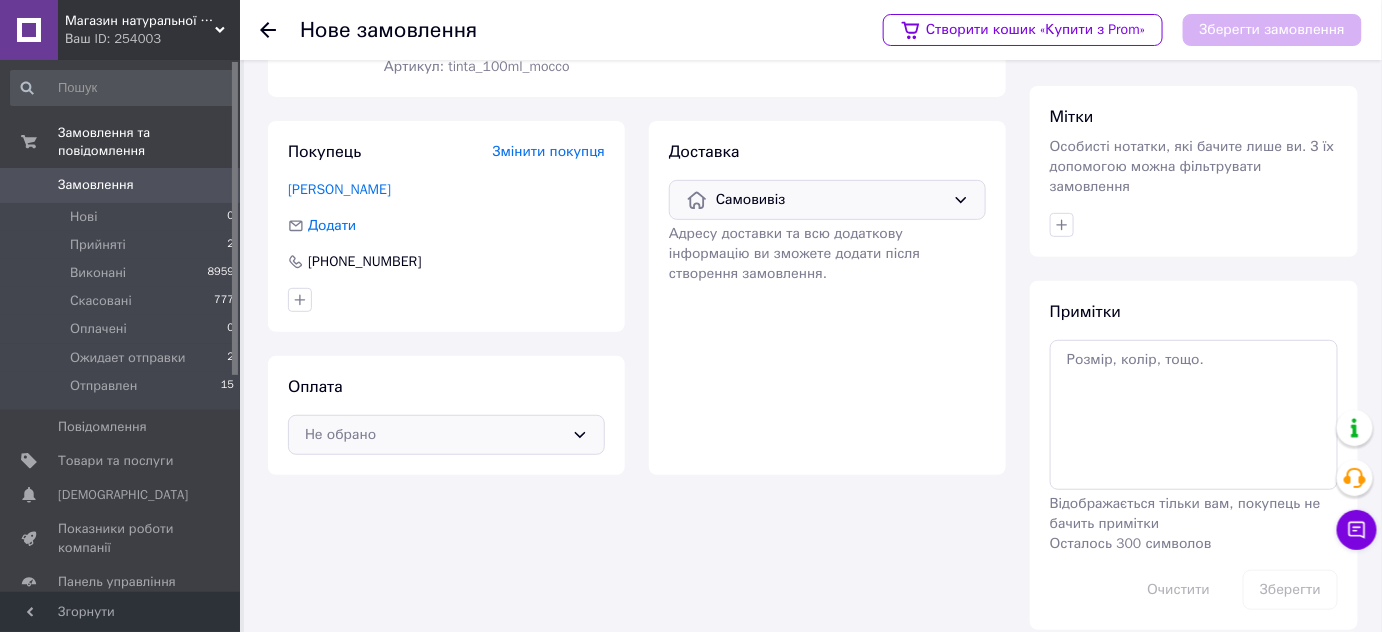 click on "Не обрано" at bounding box center [446, 435] 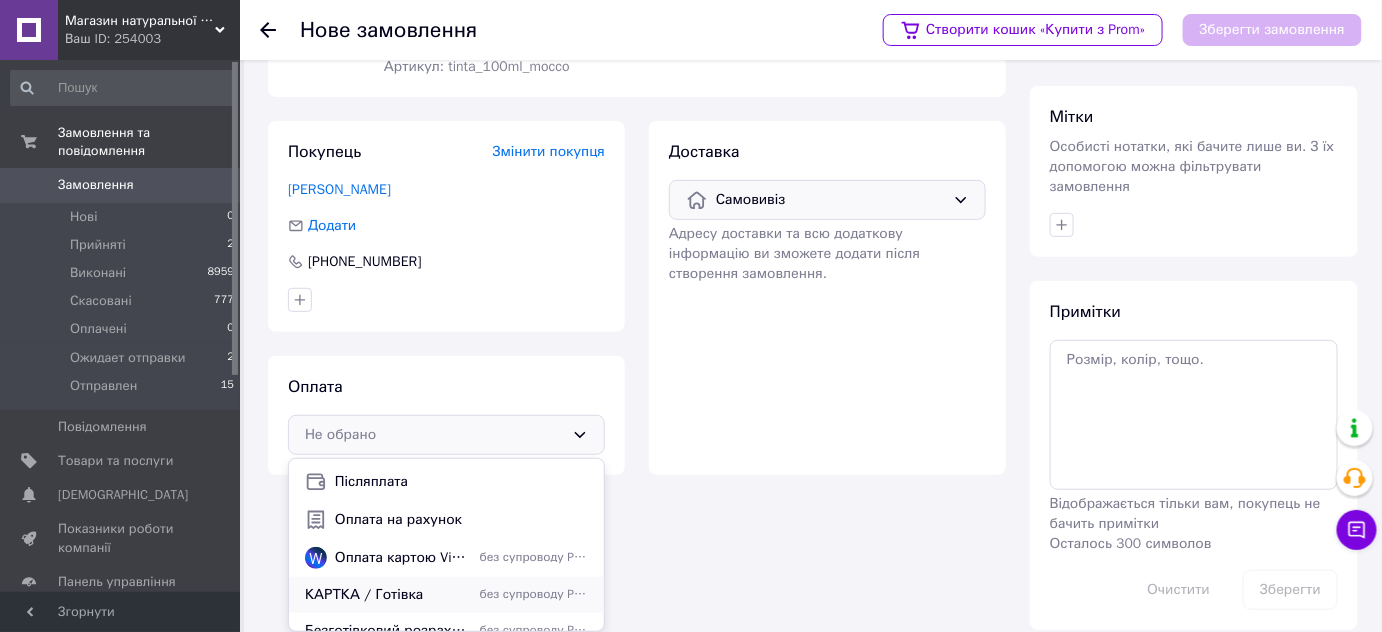 scroll, scrollTop: 51, scrollLeft: 0, axis: vertical 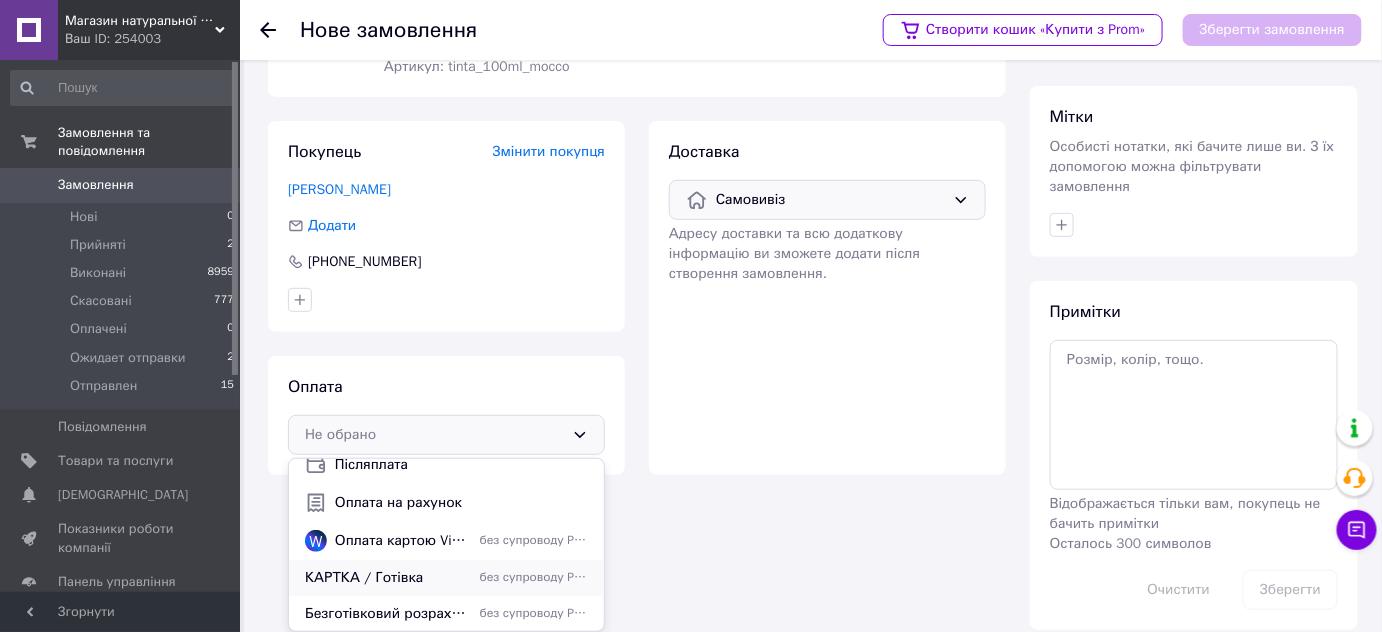 click on "без супроводу Prom" at bounding box center (534, 577) 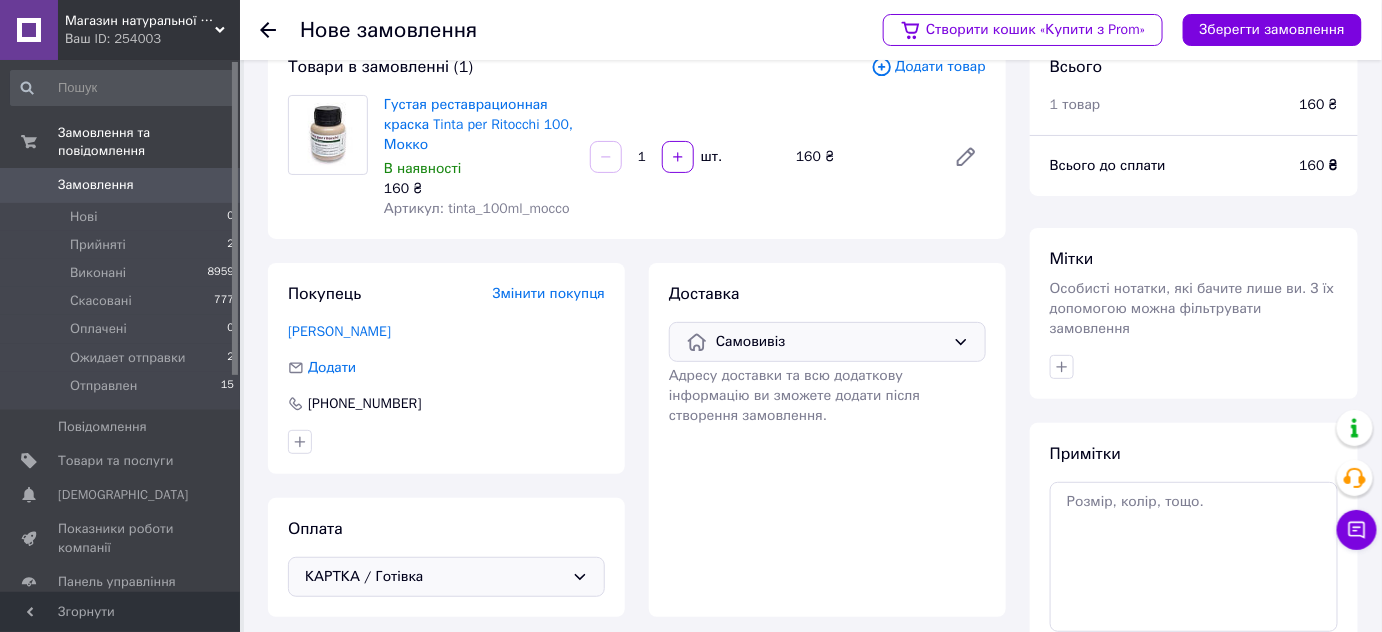 scroll, scrollTop: 0, scrollLeft: 0, axis: both 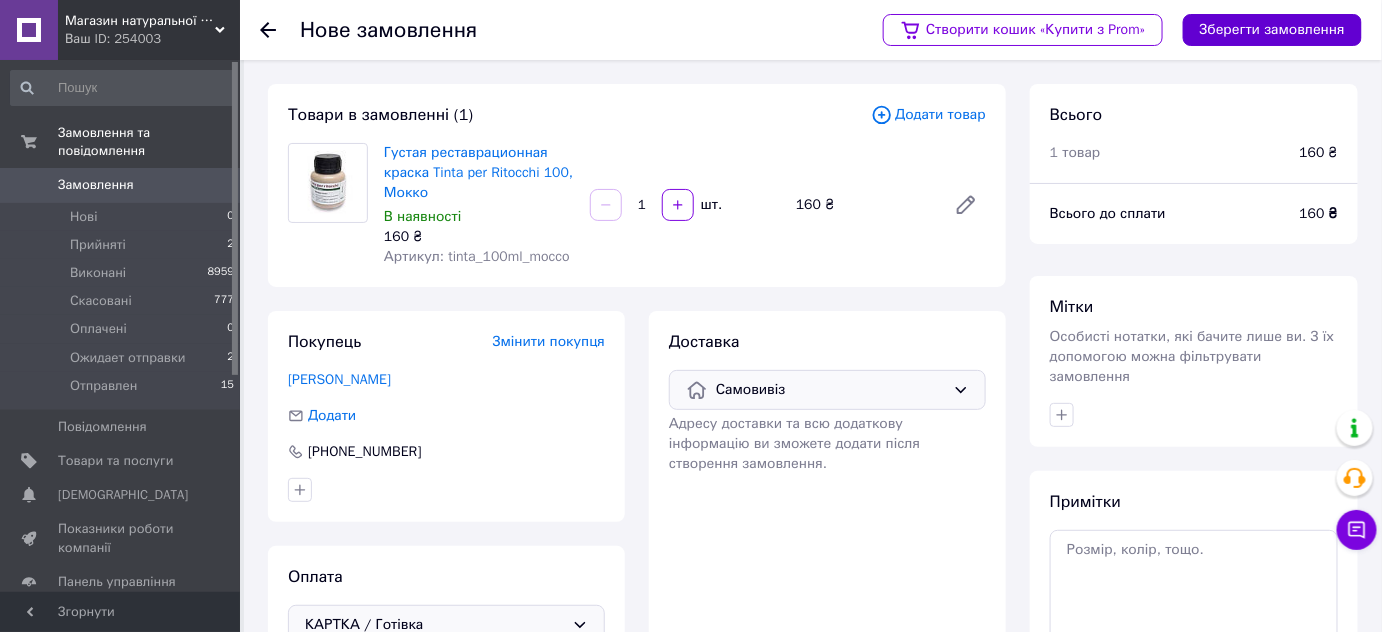 click on "Зберегти замовлення" at bounding box center [1272, 30] 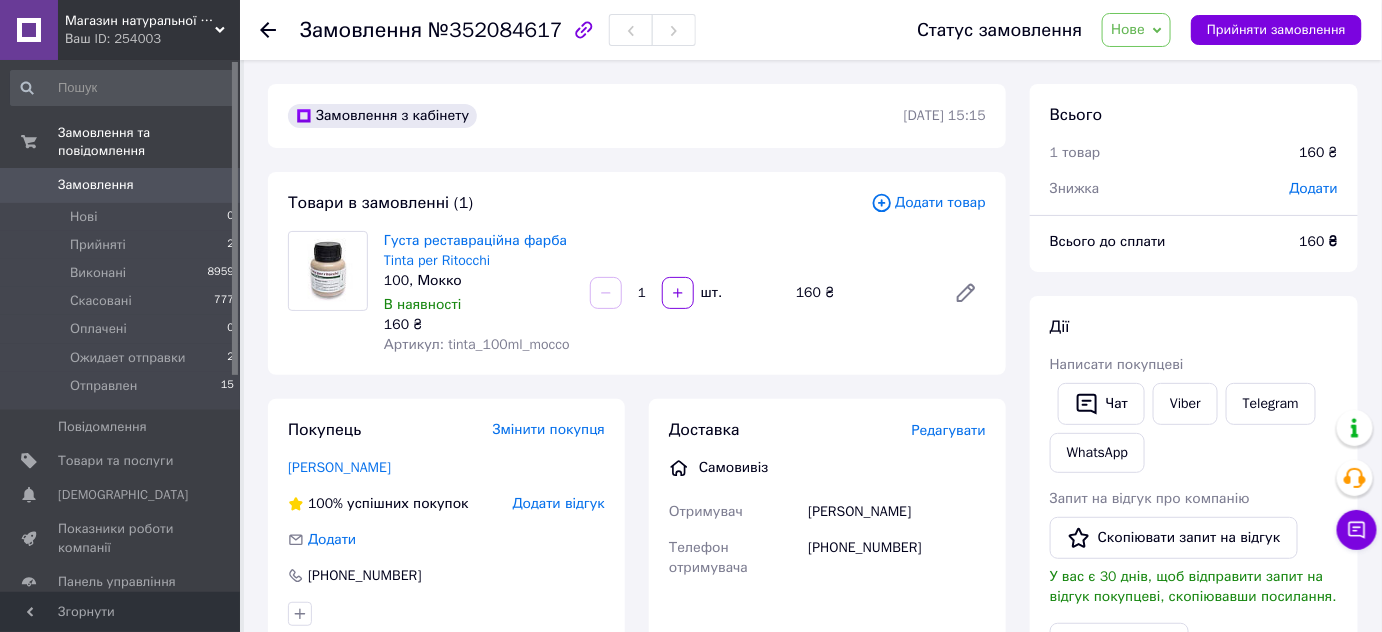 click on "Нове" at bounding box center [1128, 29] 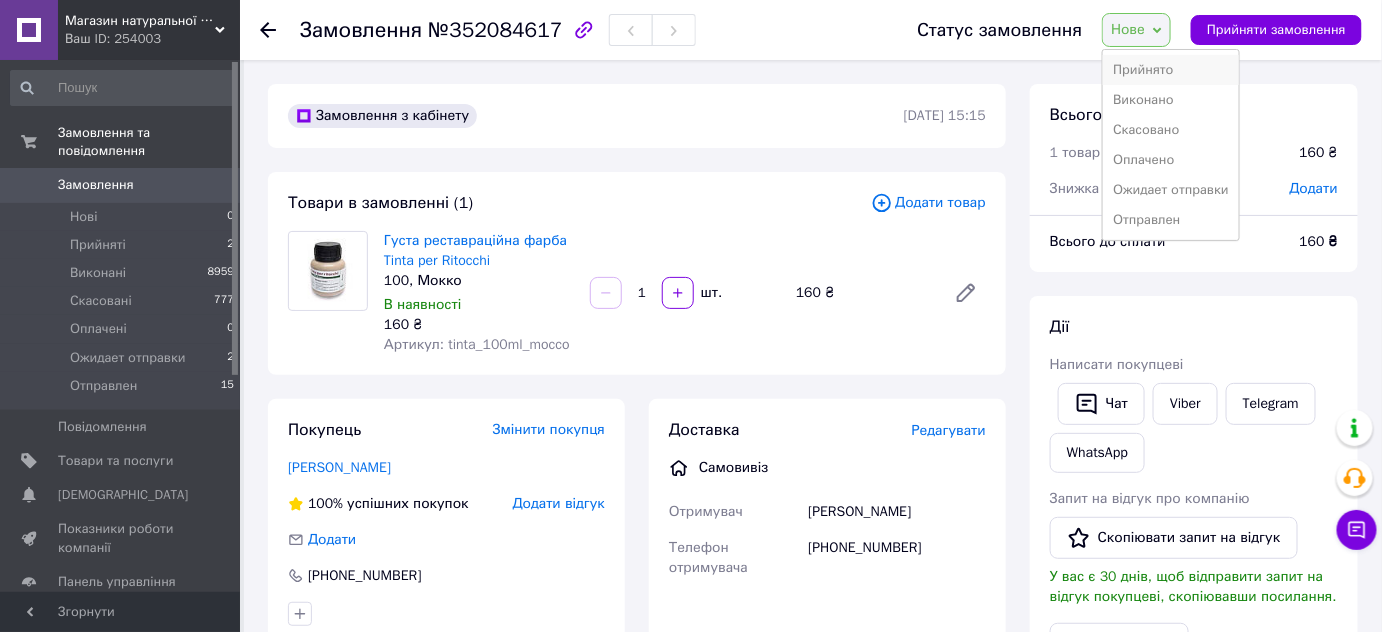 click on "Прийнято" at bounding box center (1171, 70) 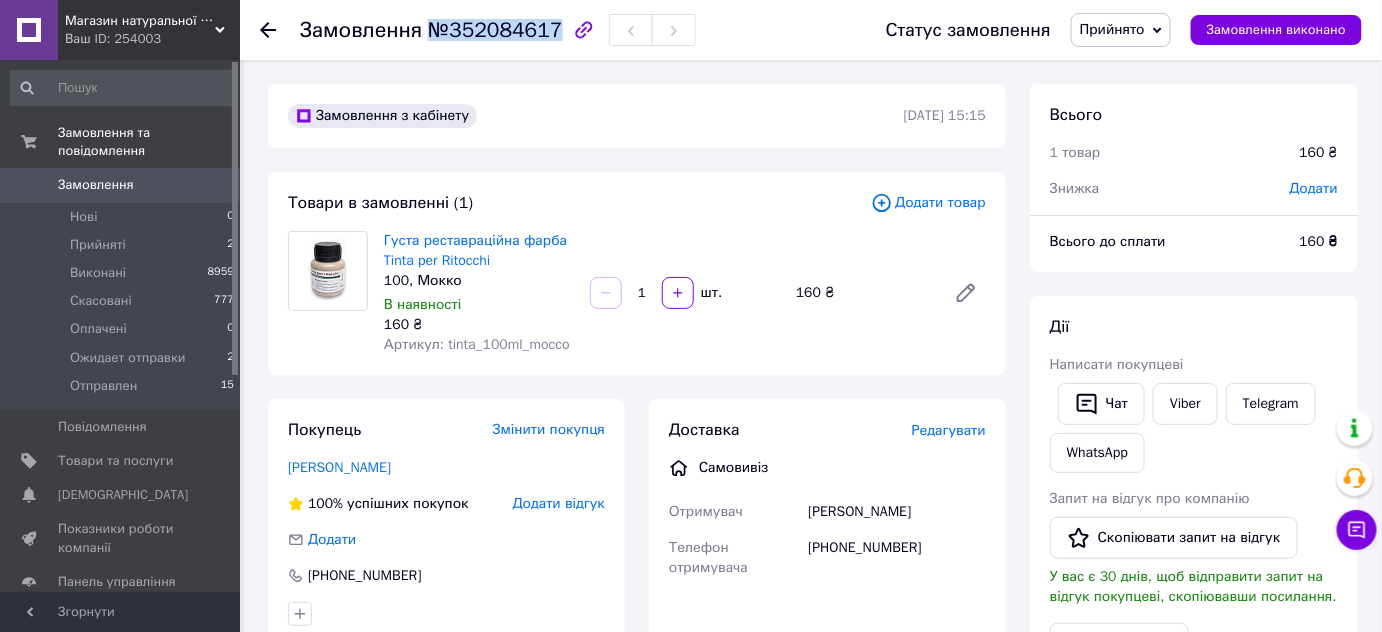 drag, startPoint x: 429, startPoint y: 28, endPoint x: 544, endPoint y: 22, distance: 115.15642 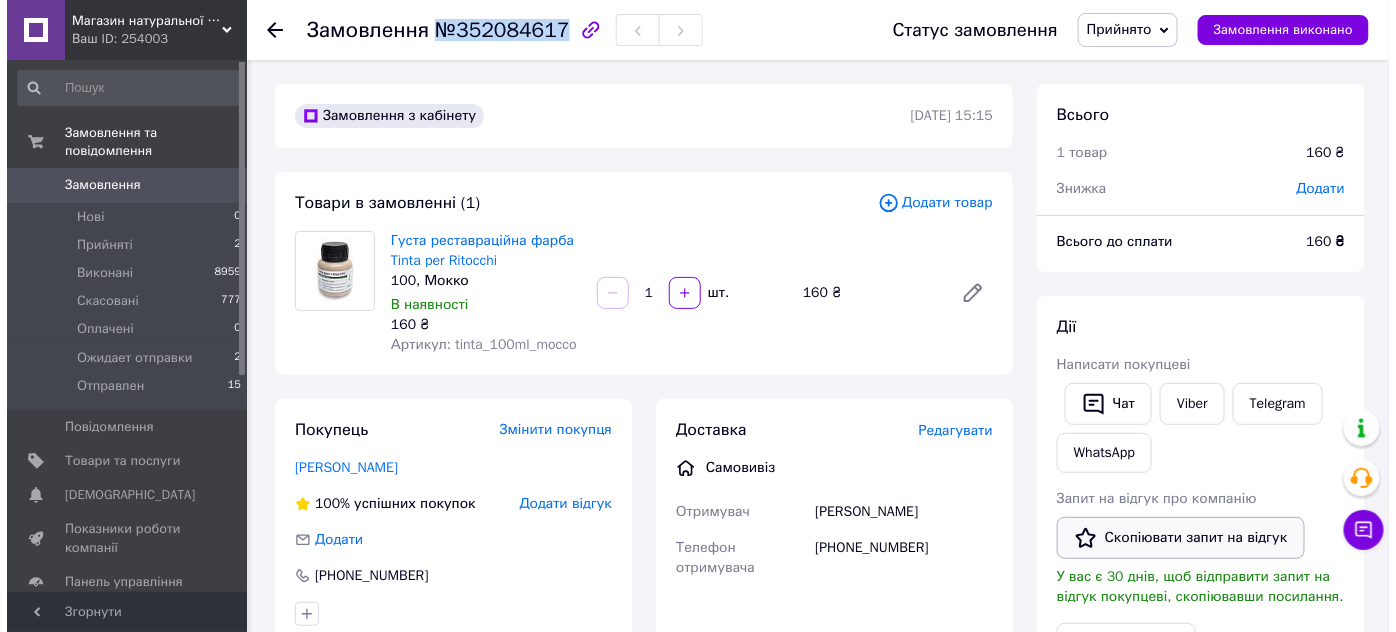 scroll, scrollTop: 303, scrollLeft: 0, axis: vertical 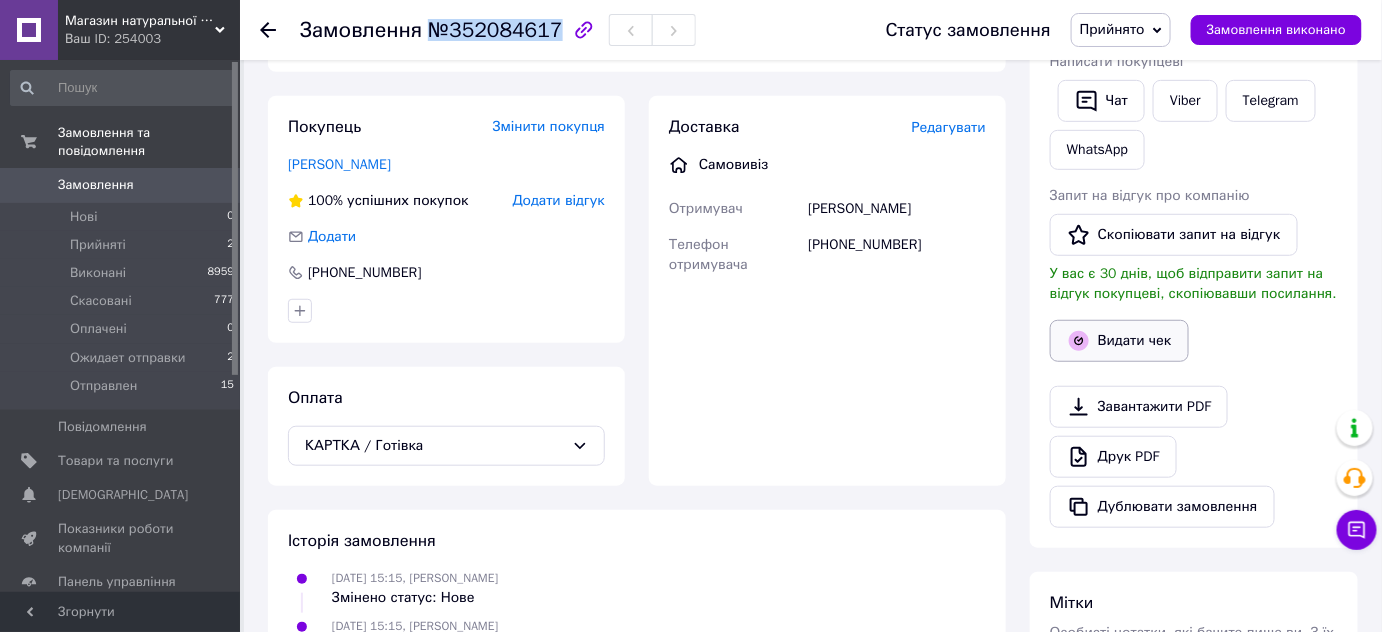 click on "Видати чек" at bounding box center [1119, 341] 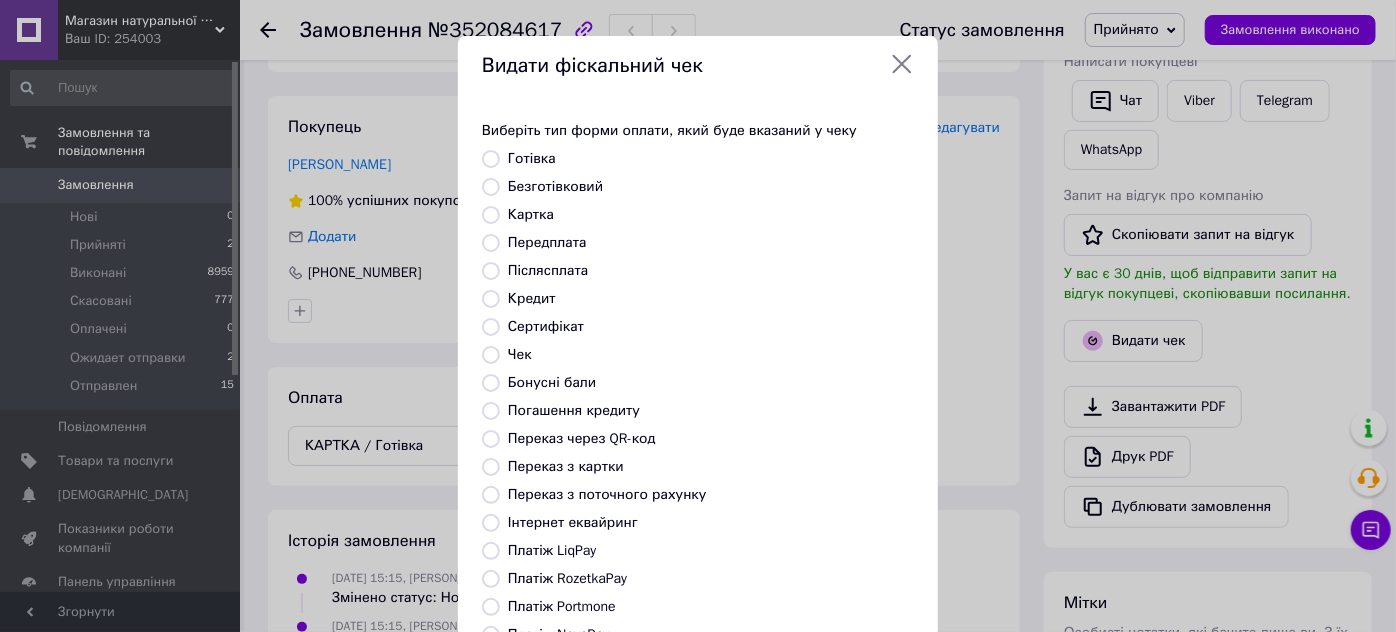 drag, startPoint x: 527, startPoint y: 197, endPoint x: 530, endPoint y: 207, distance: 10.440307 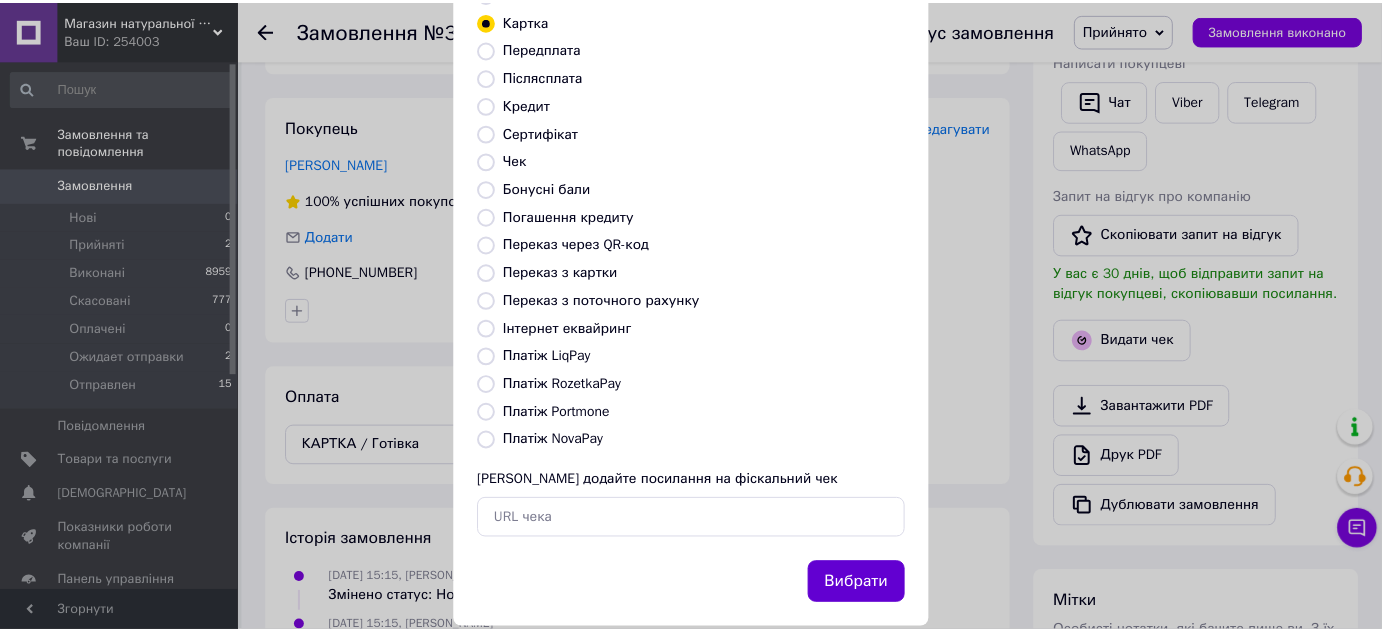 scroll, scrollTop: 226, scrollLeft: 0, axis: vertical 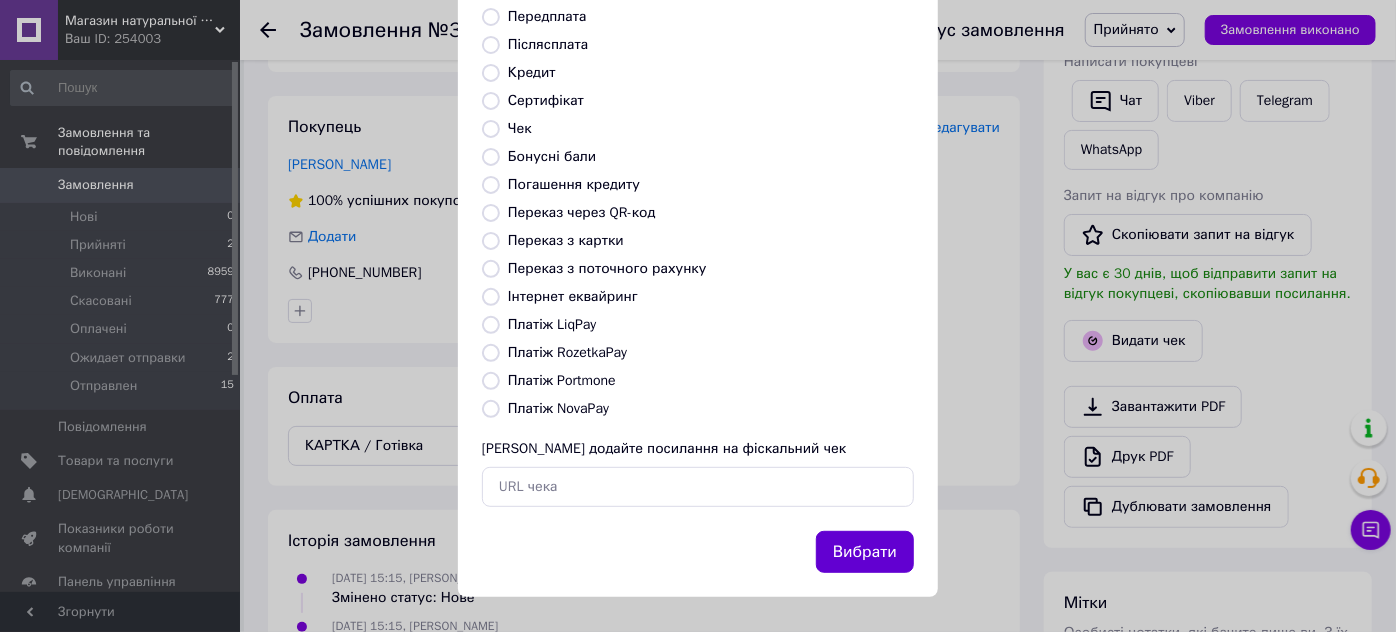 click on "Вибрати" at bounding box center [865, 552] 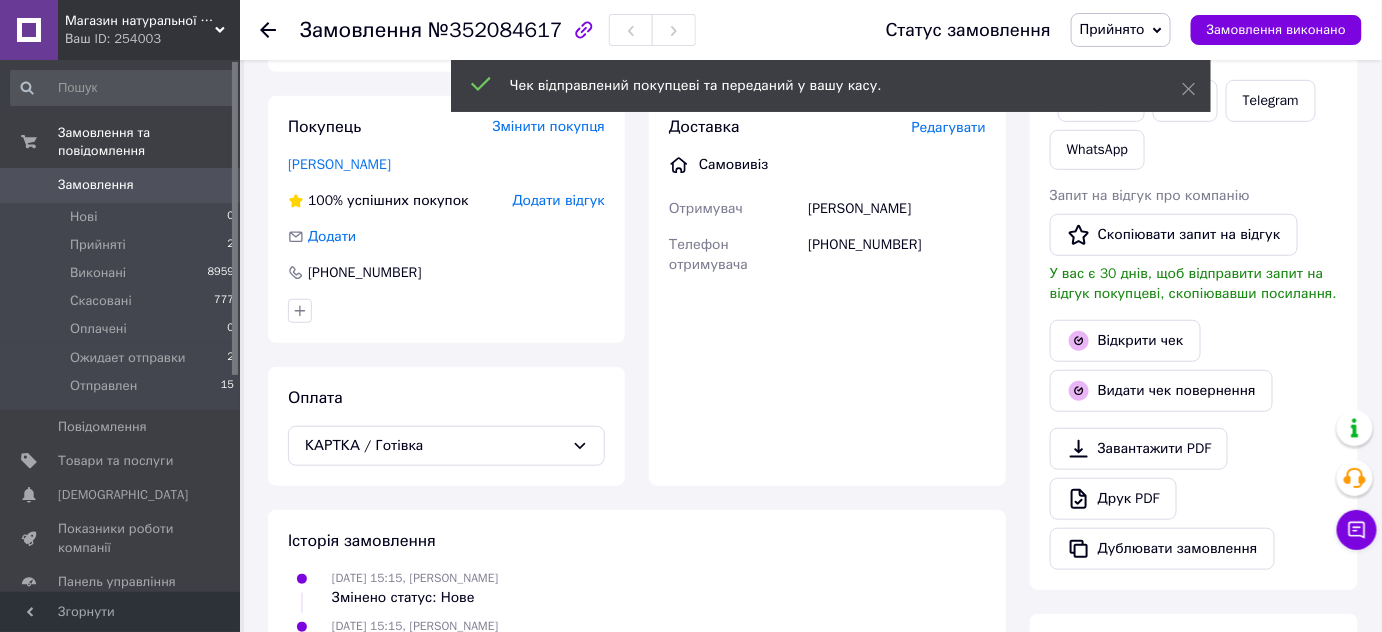 click on "Прийнято" at bounding box center [1112, 29] 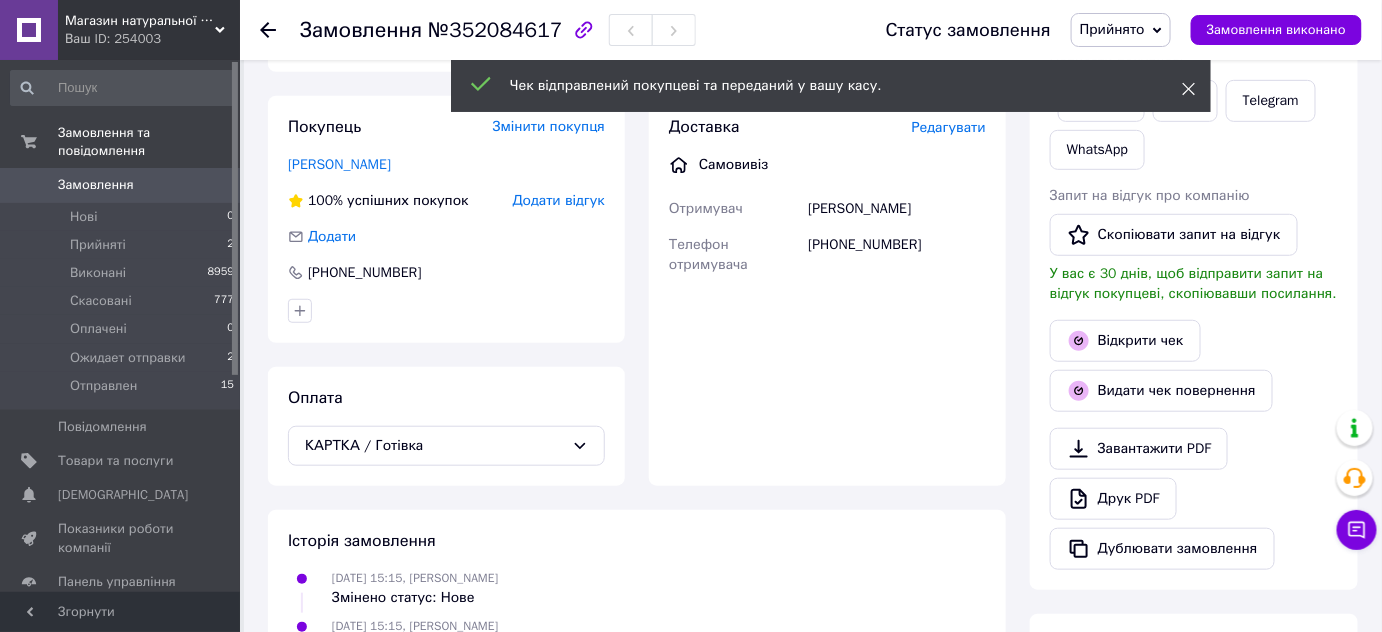 click 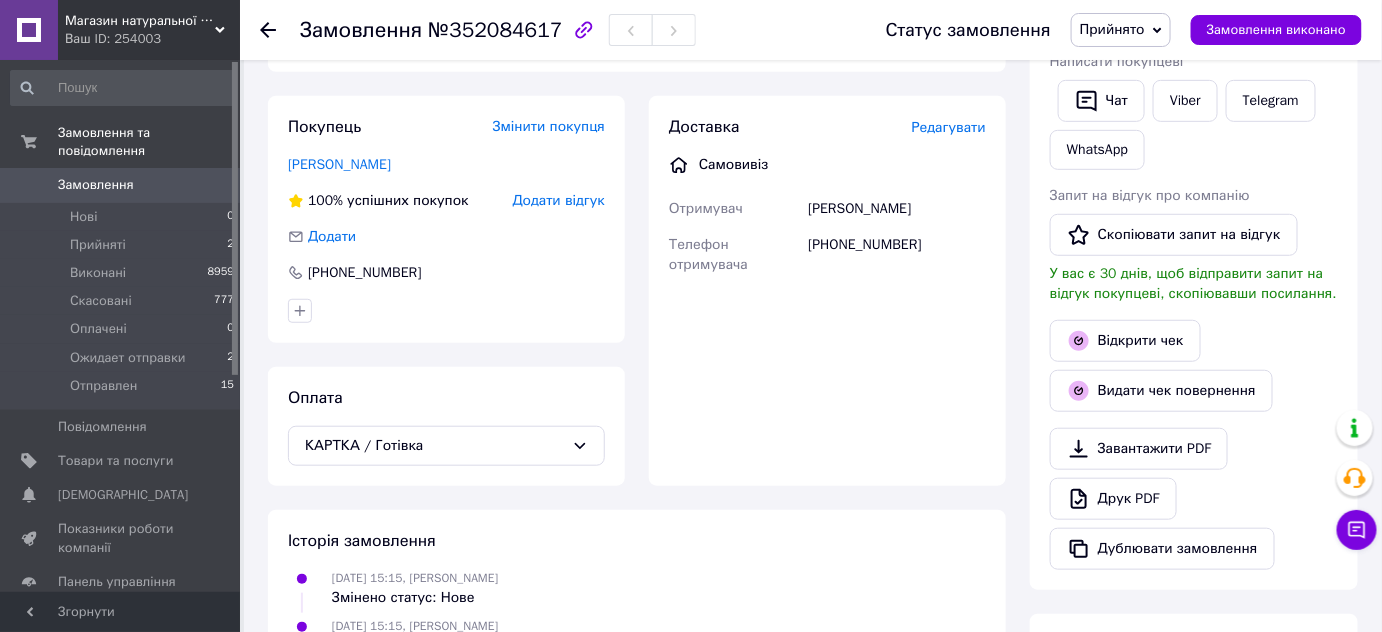 click on "Прийнято" at bounding box center (1112, 29) 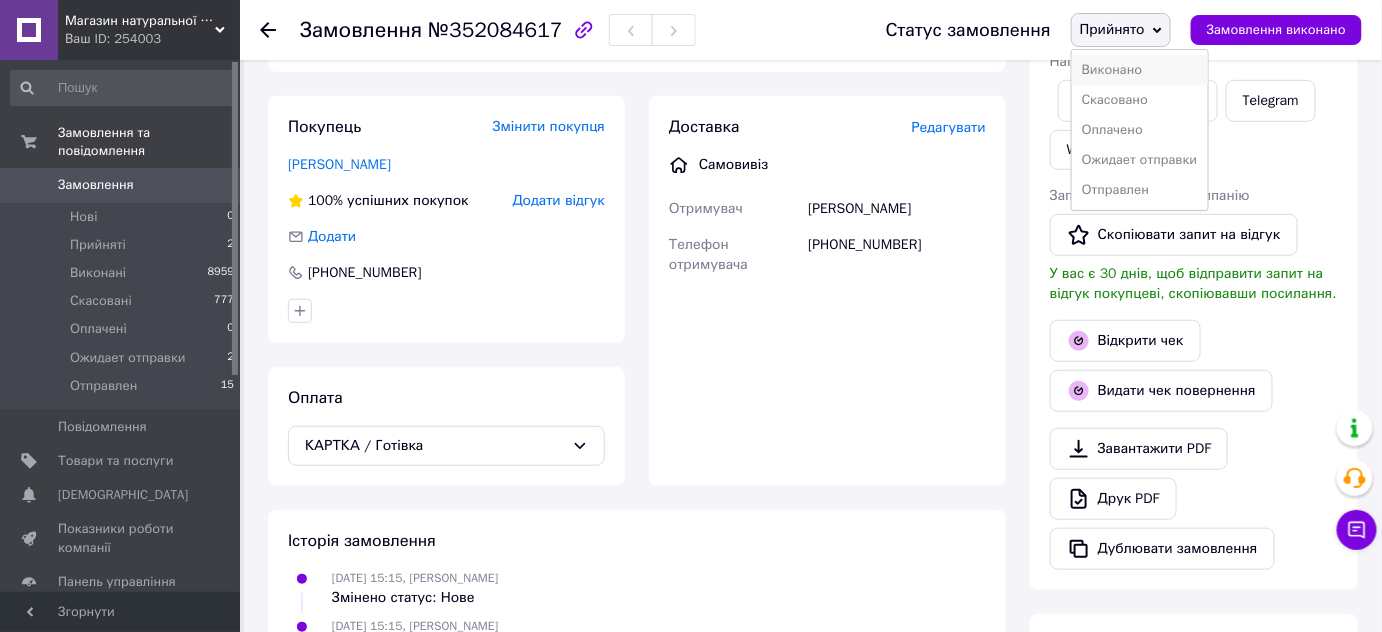 click on "Виконано" at bounding box center [1140, 70] 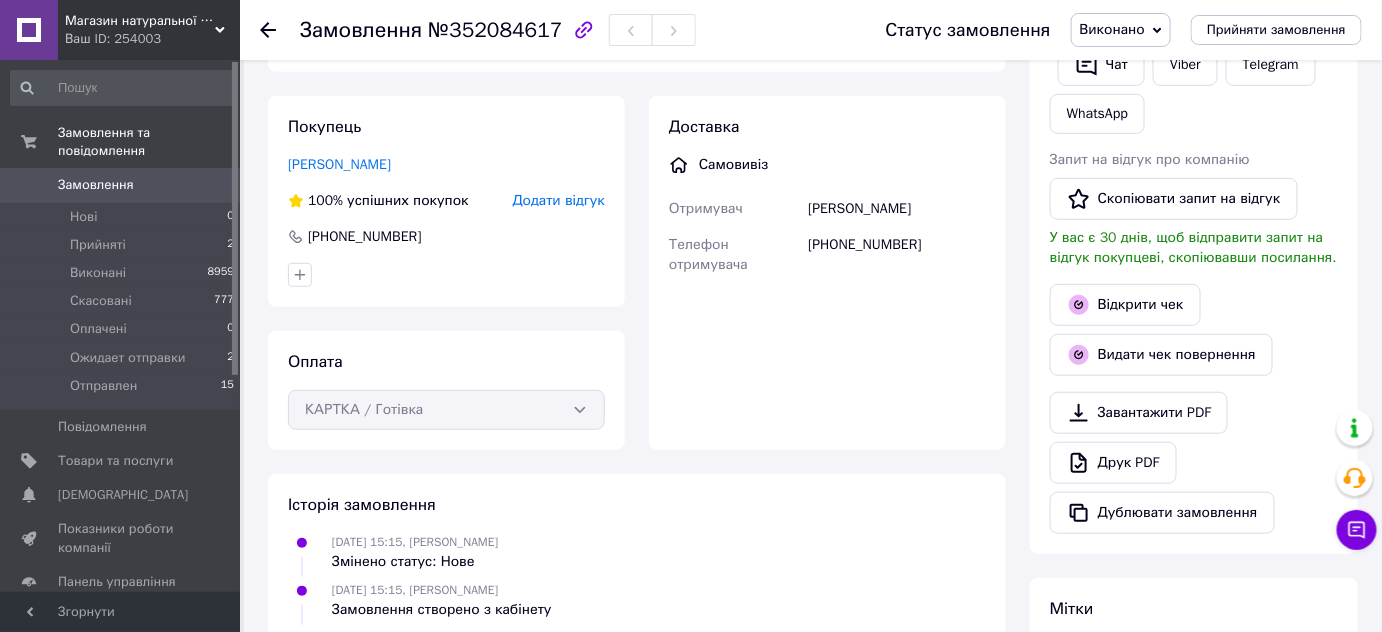 click on "№352084617" at bounding box center (495, 30) 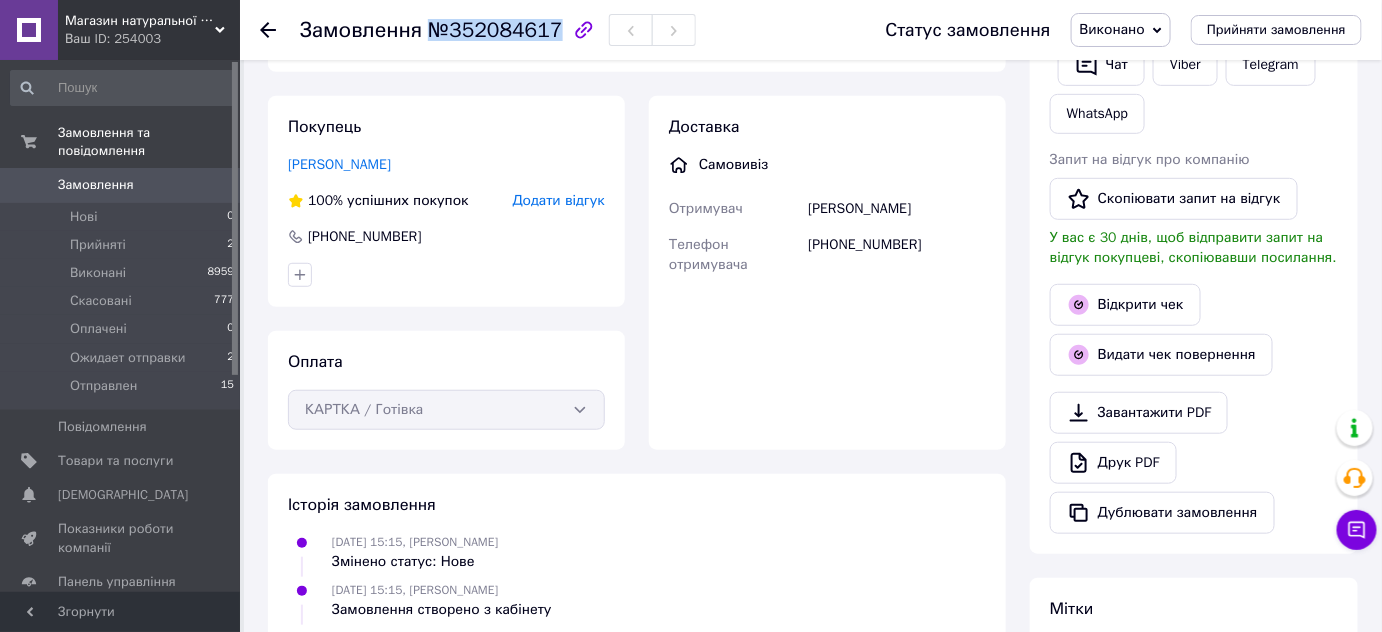 drag, startPoint x: 426, startPoint y: 31, endPoint x: 546, endPoint y: 35, distance: 120.06665 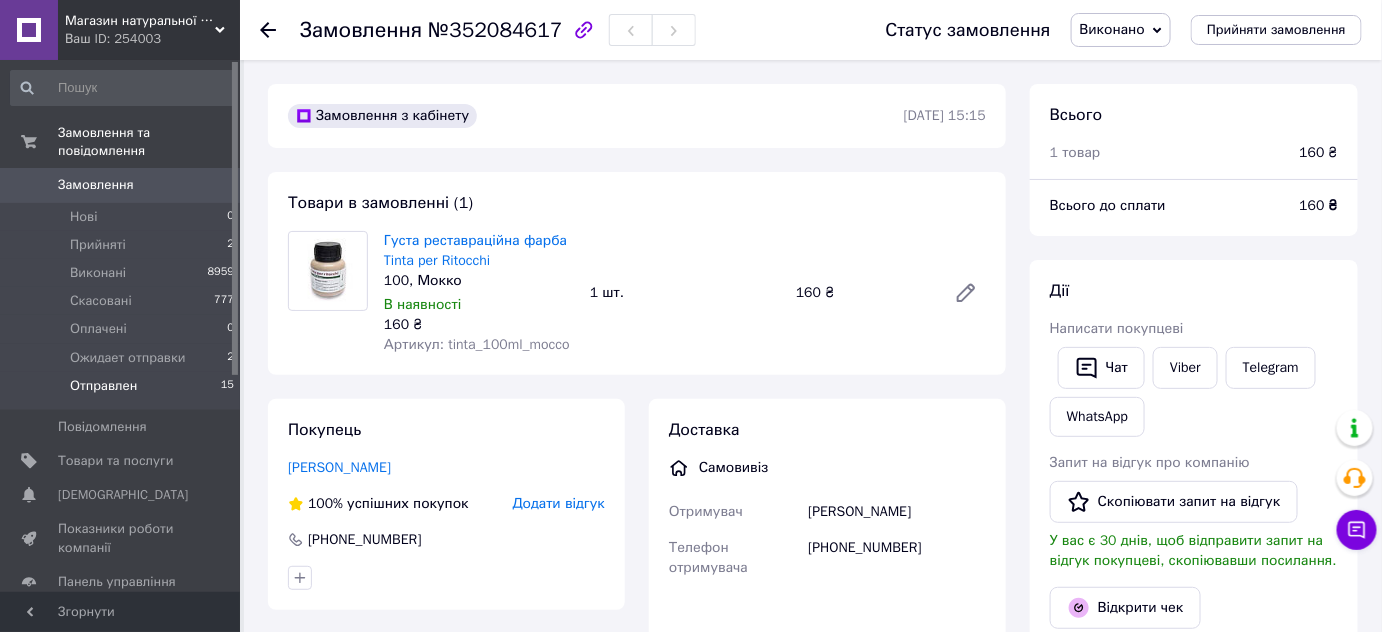 click on "Отправлен 15" at bounding box center [123, 391] 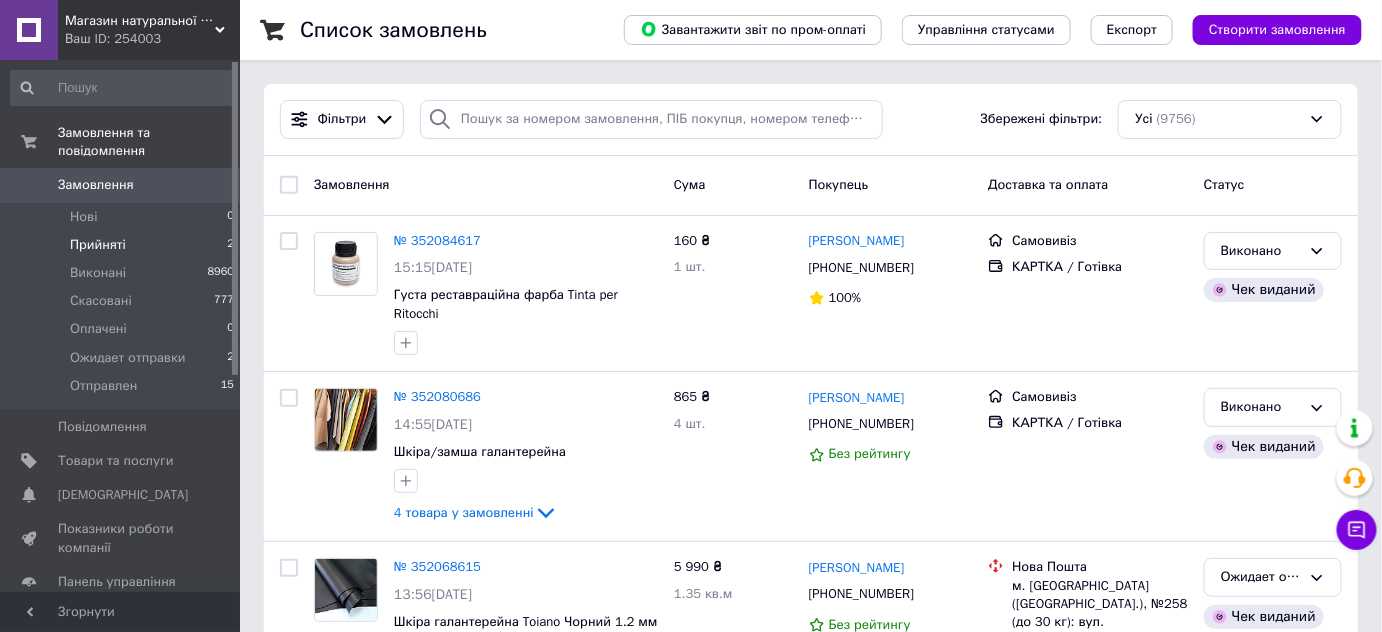 click on "Прийняті 2" at bounding box center [123, 245] 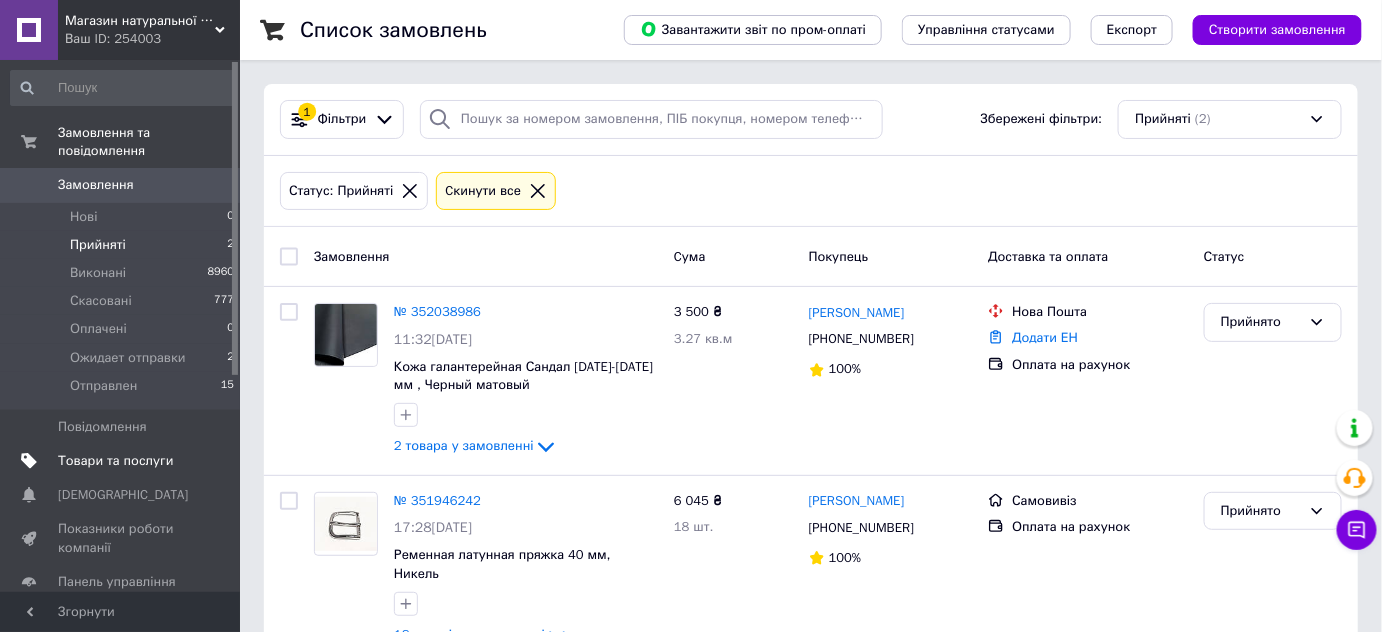 click on "Товари та послуги" at bounding box center [115, 461] 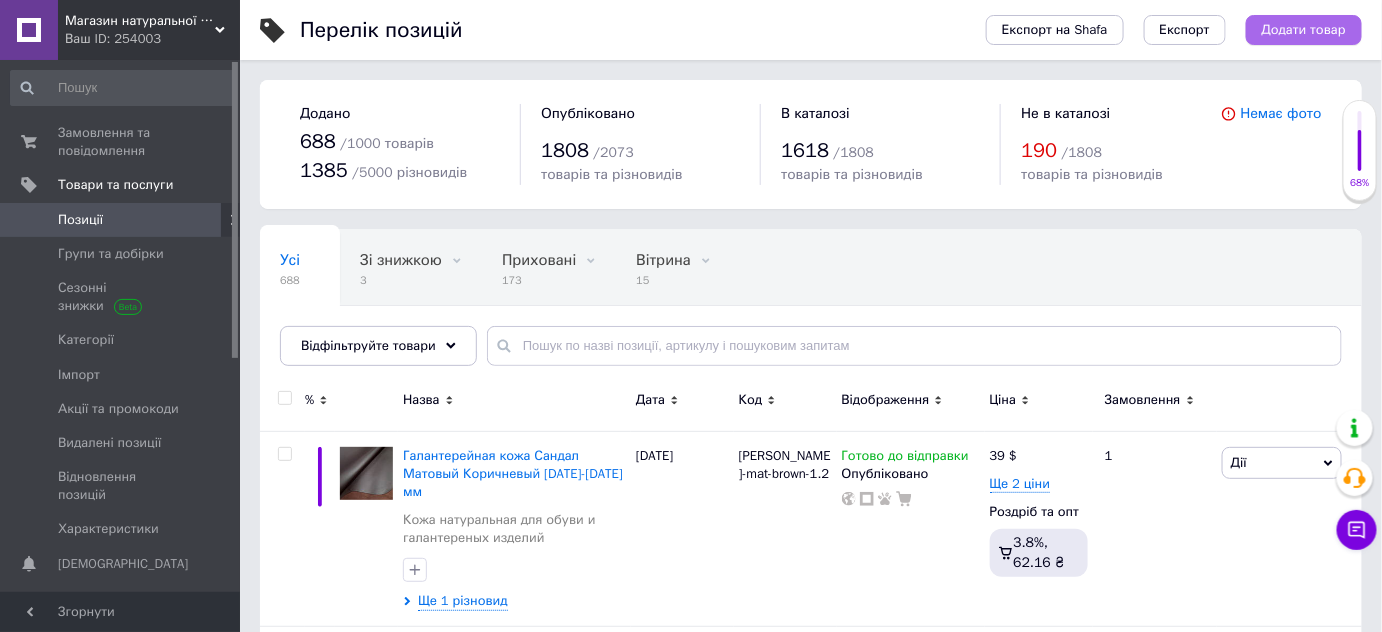 click on "Додати товар" at bounding box center [1304, 30] 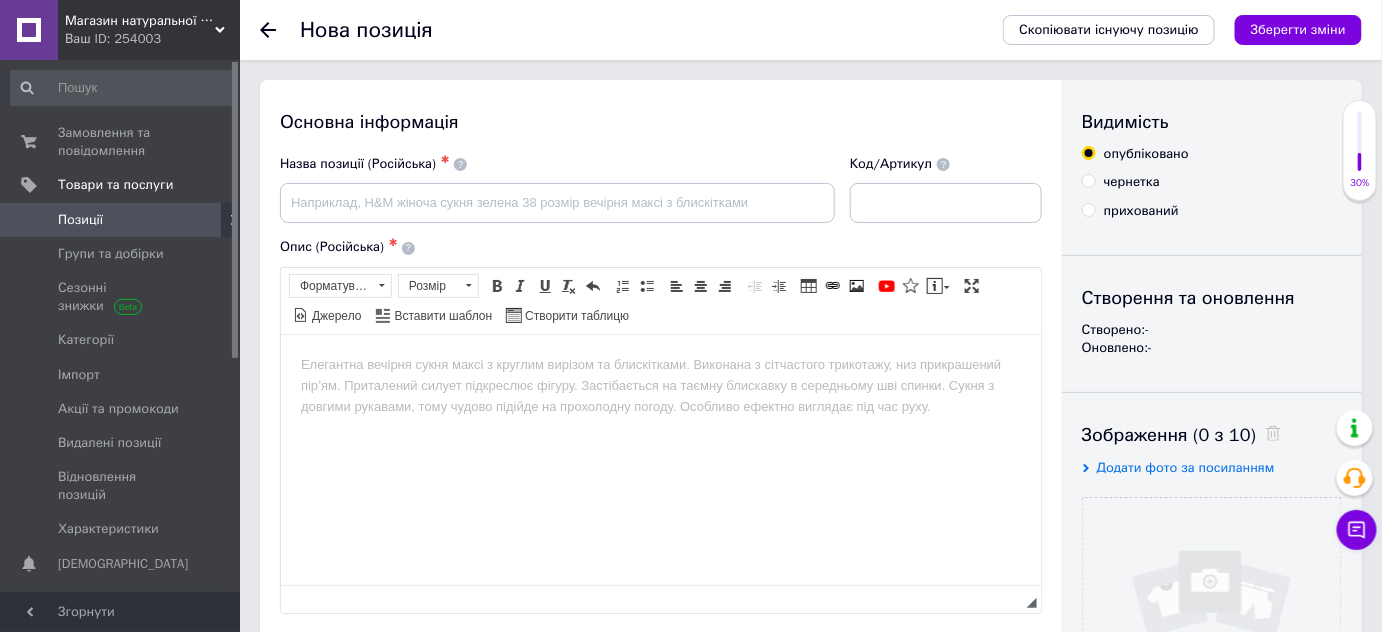 scroll, scrollTop: 0, scrollLeft: 0, axis: both 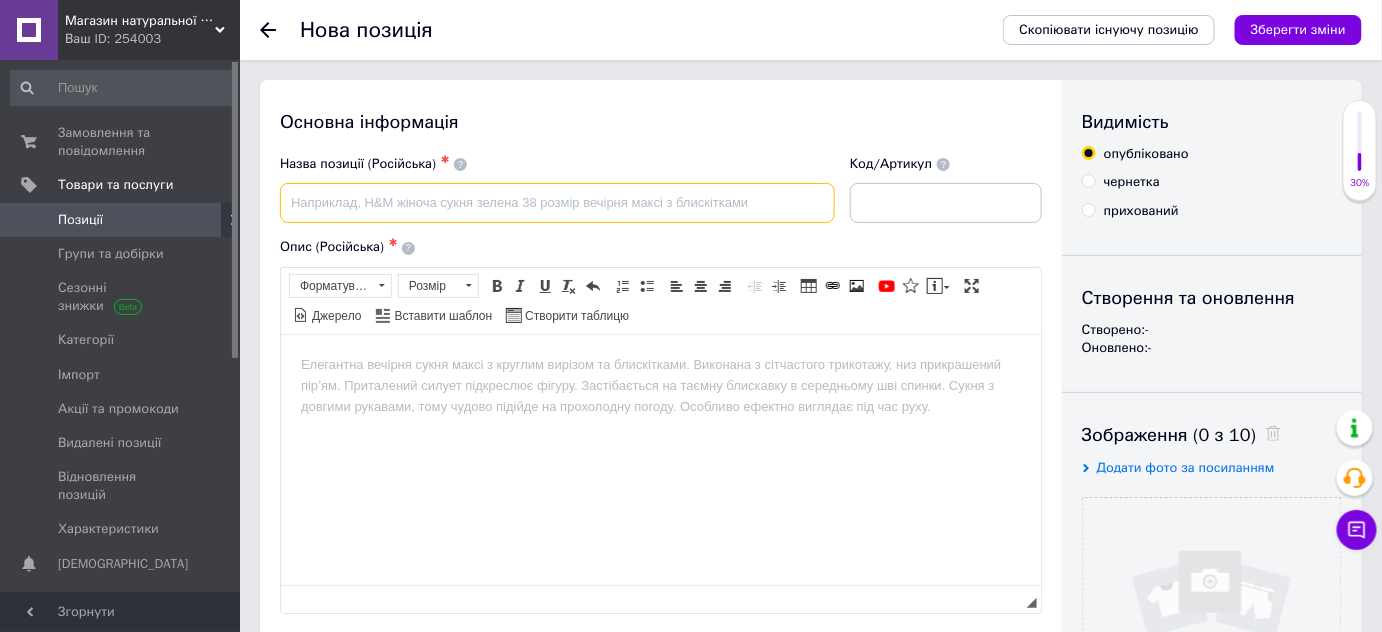 click at bounding box center (557, 203) 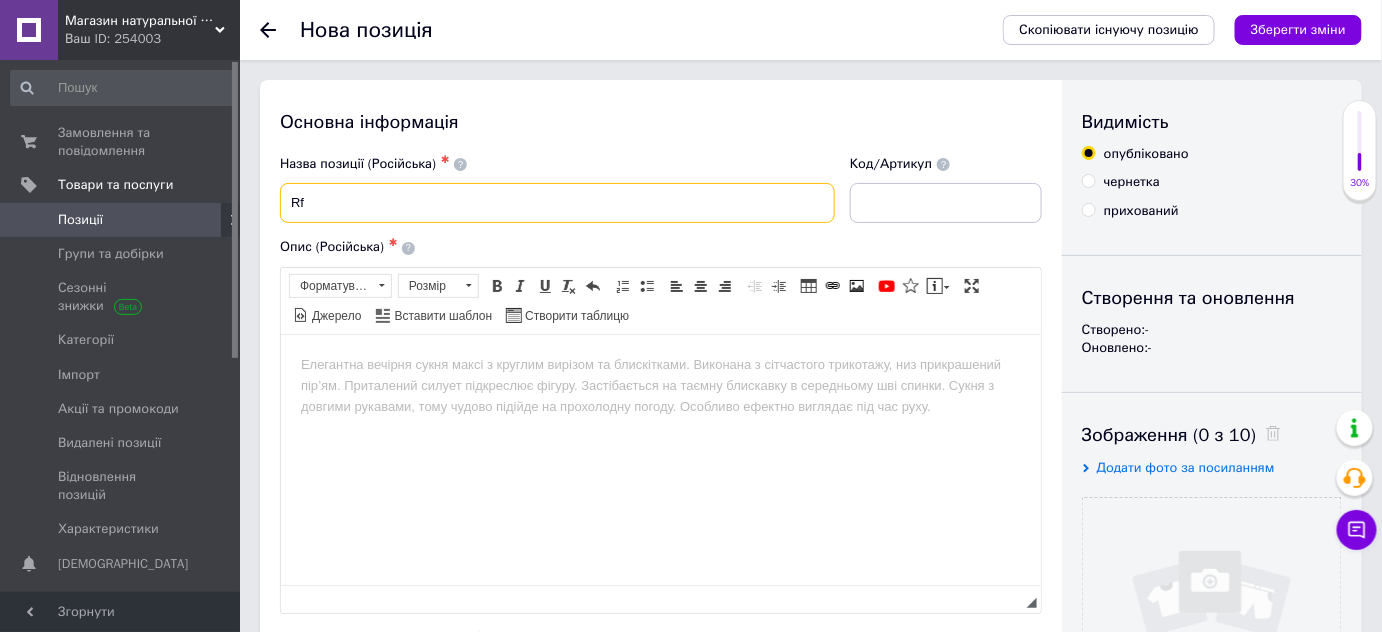 type on "R" 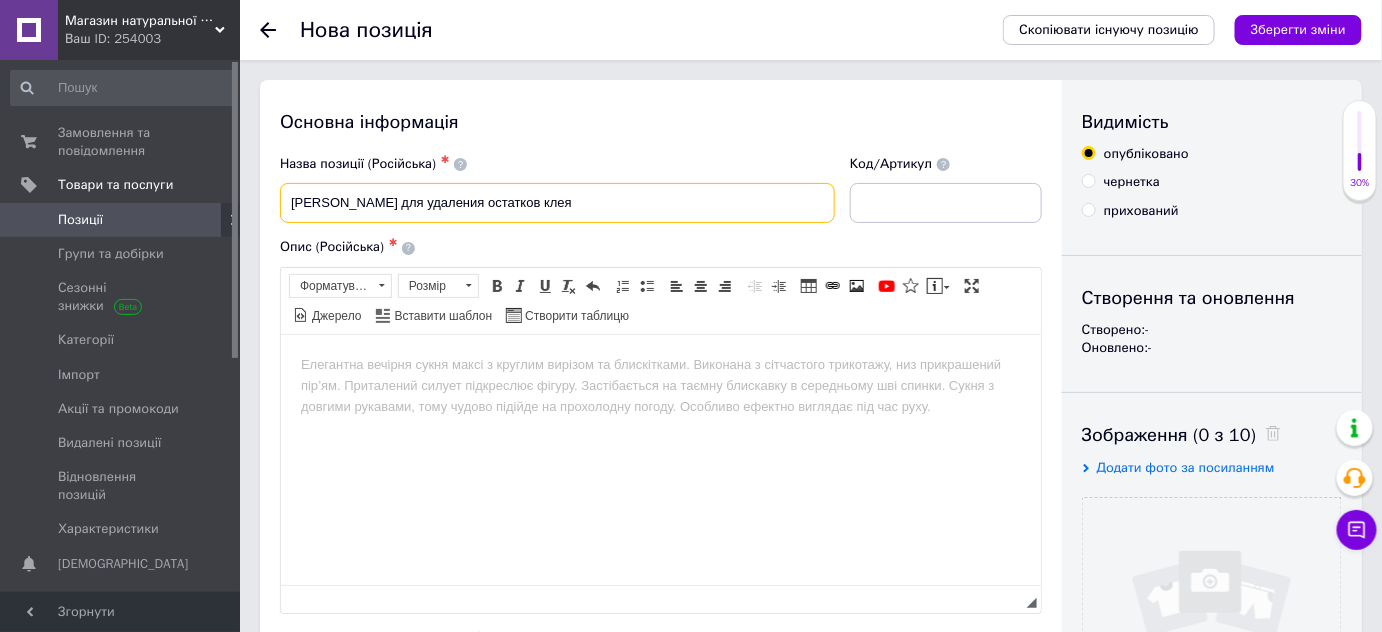 click on "Каучук для удаления остатков клея" at bounding box center [557, 203] 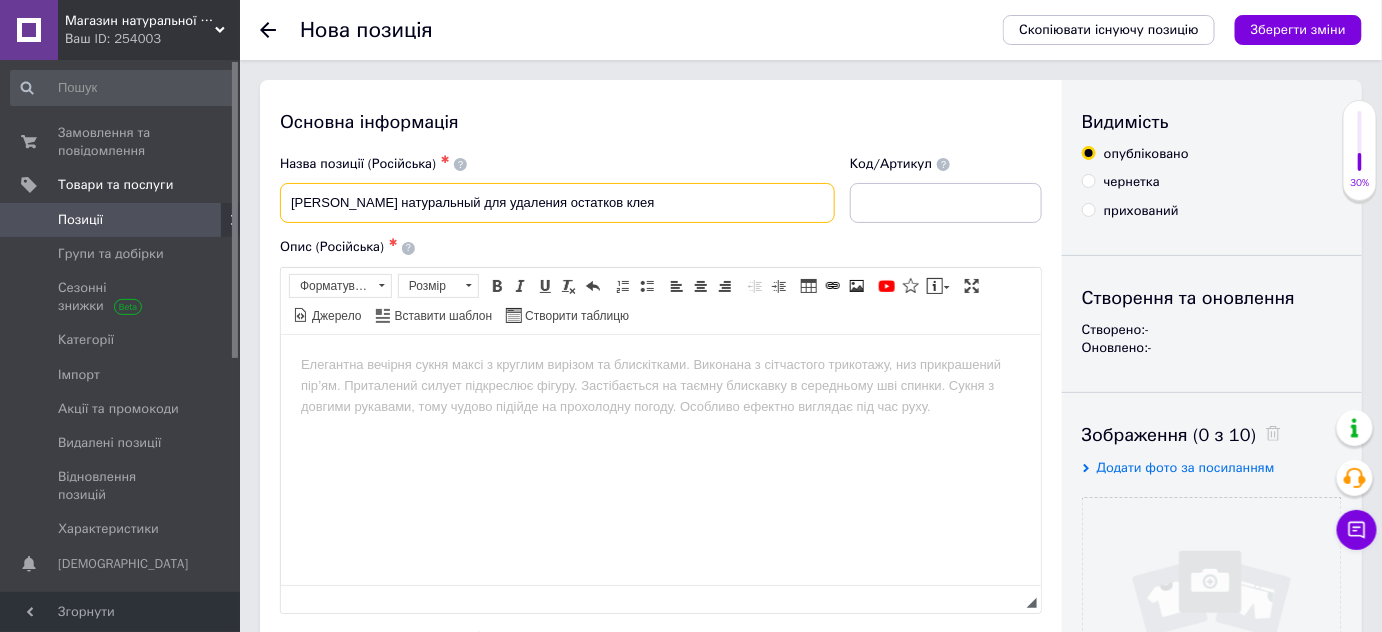 type on "Каучук натуральный для удаления остатков клея" 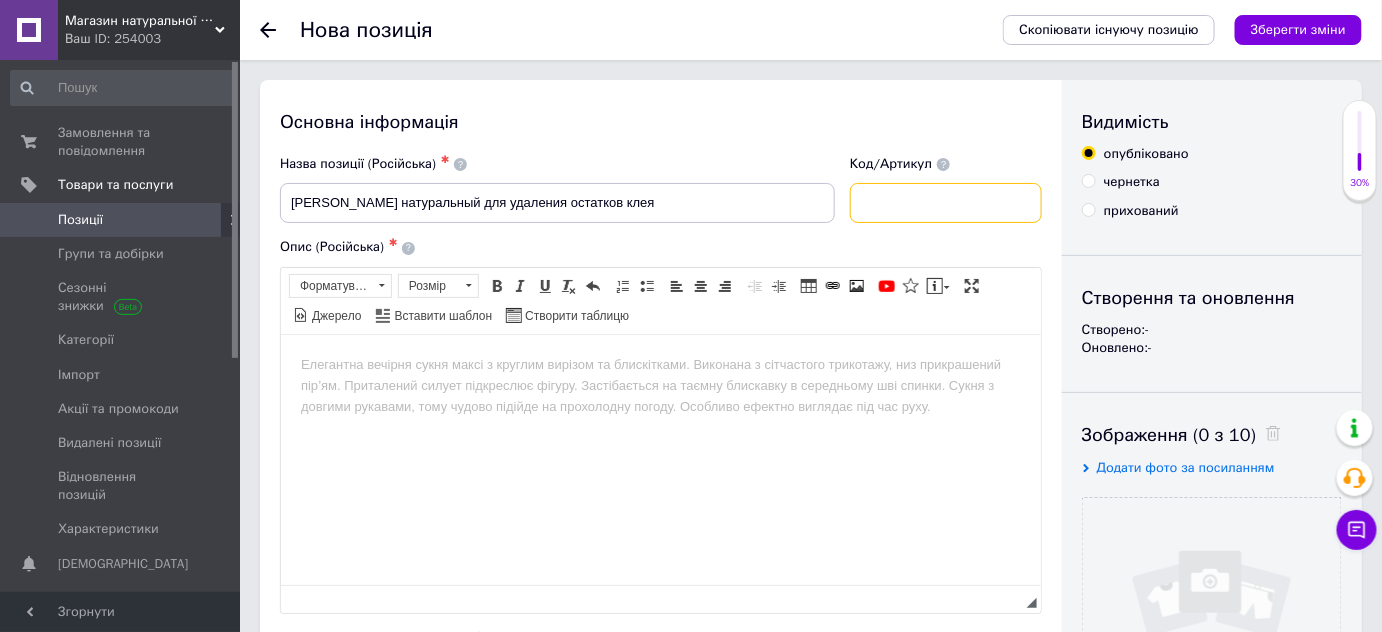 click at bounding box center [946, 203] 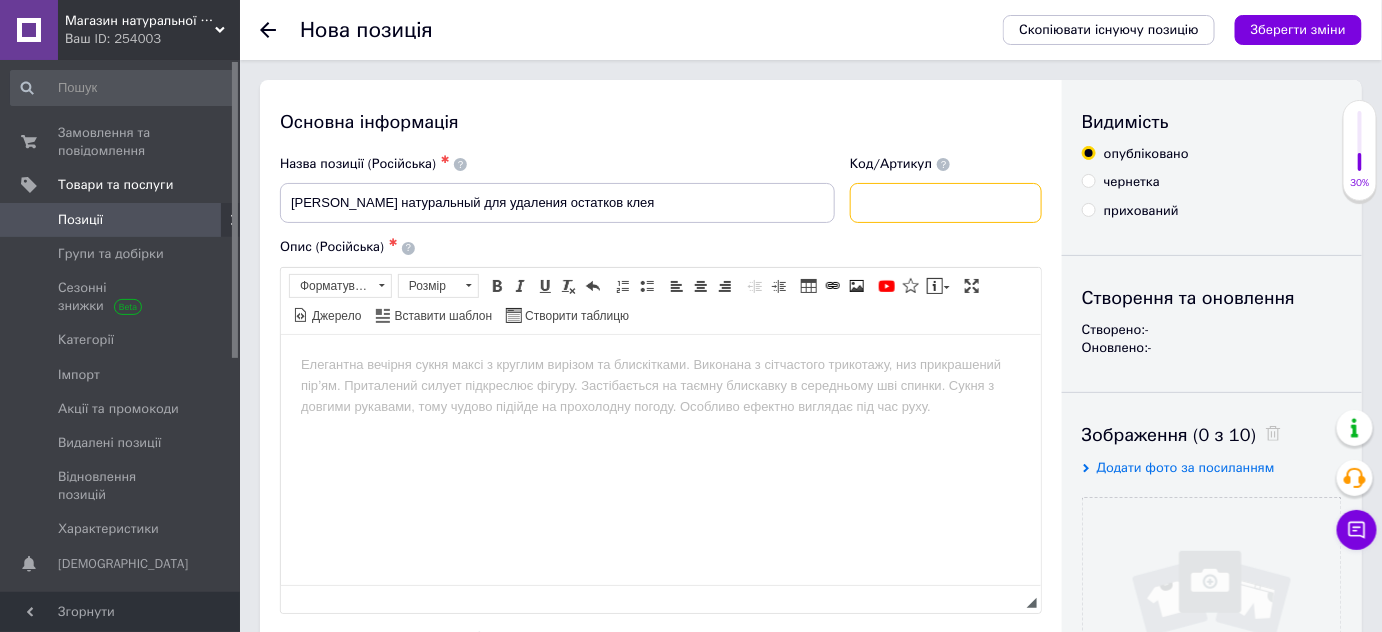 type on "c" 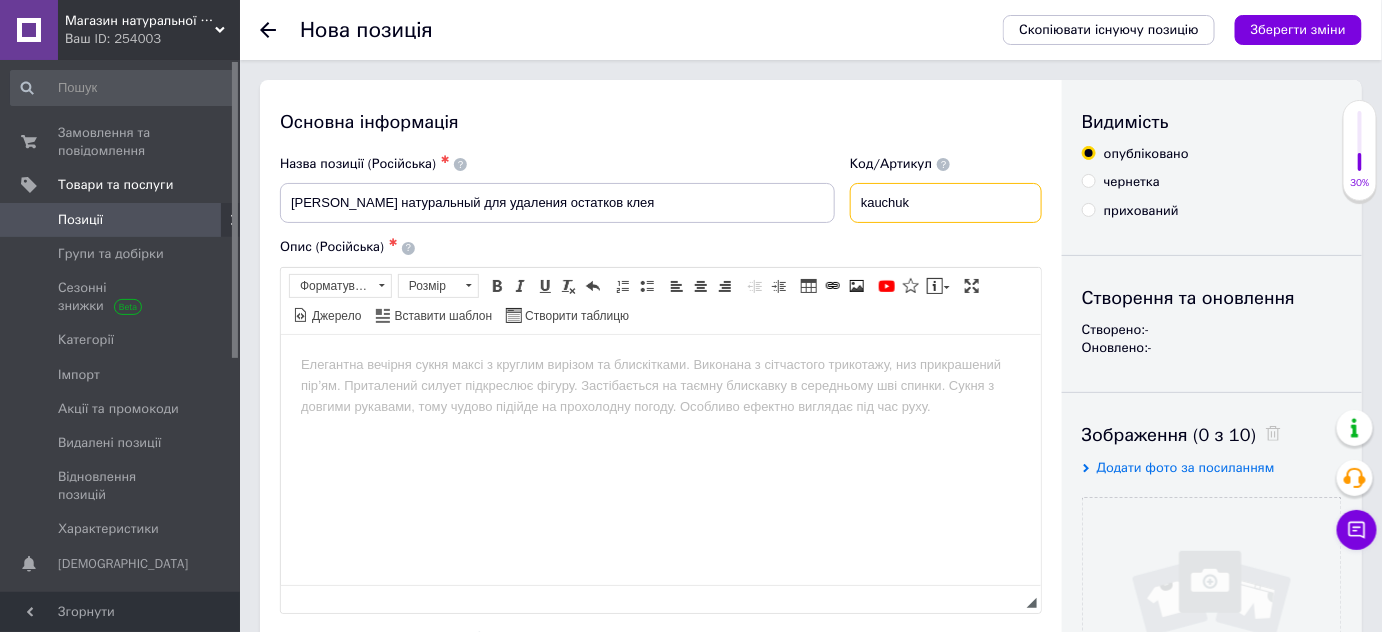type on "kauchuk" 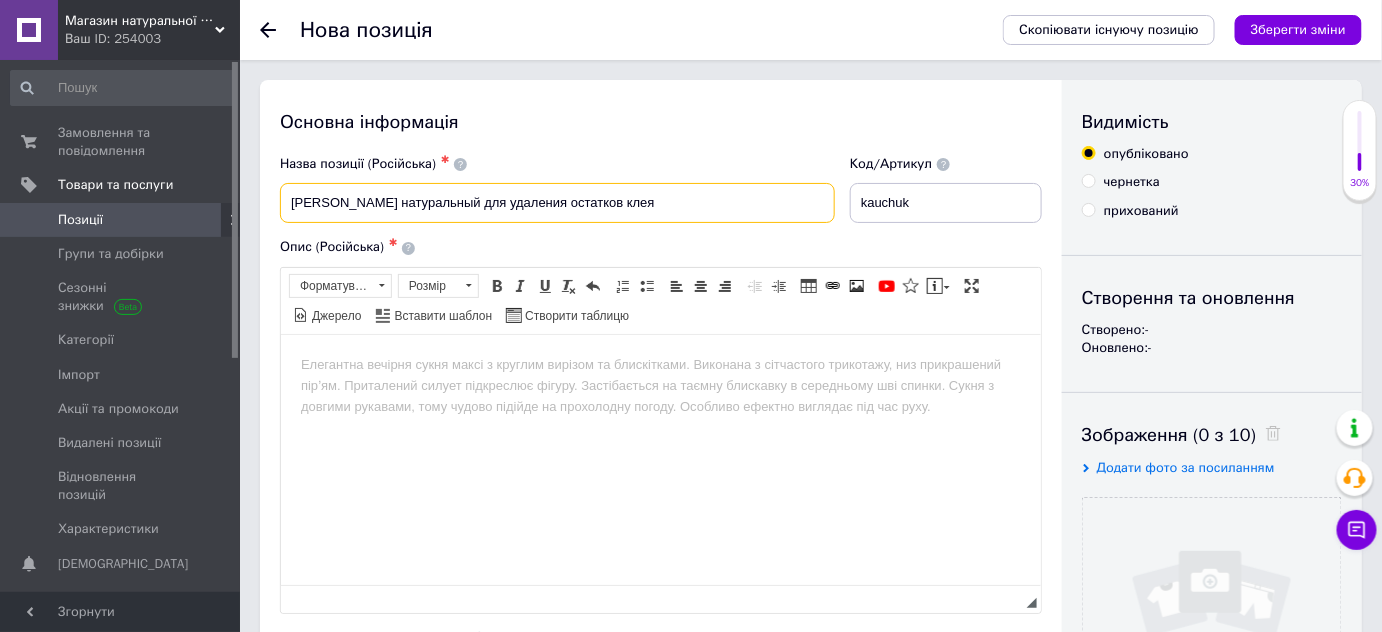 drag, startPoint x: 290, startPoint y: 199, endPoint x: 621, endPoint y: 195, distance: 331.02417 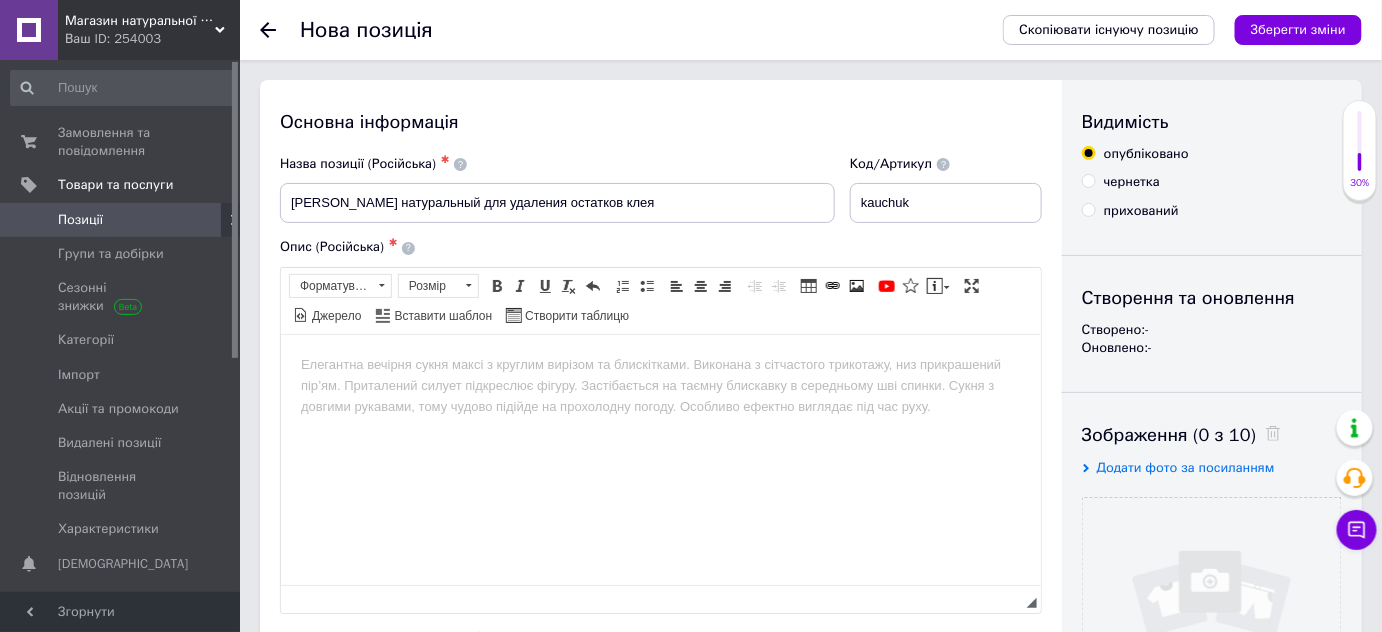 click at bounding box center [660, 364] 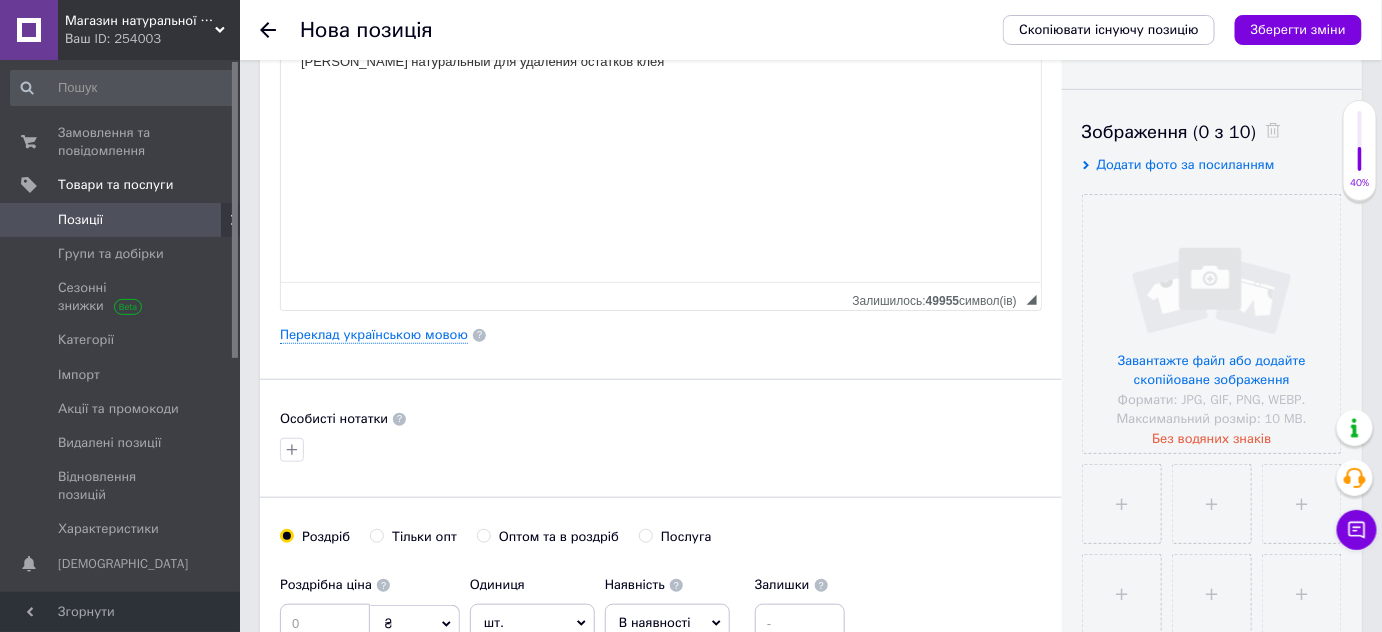 scroll, scrollTop: 605, scrollLeft: 0, axis: vertical 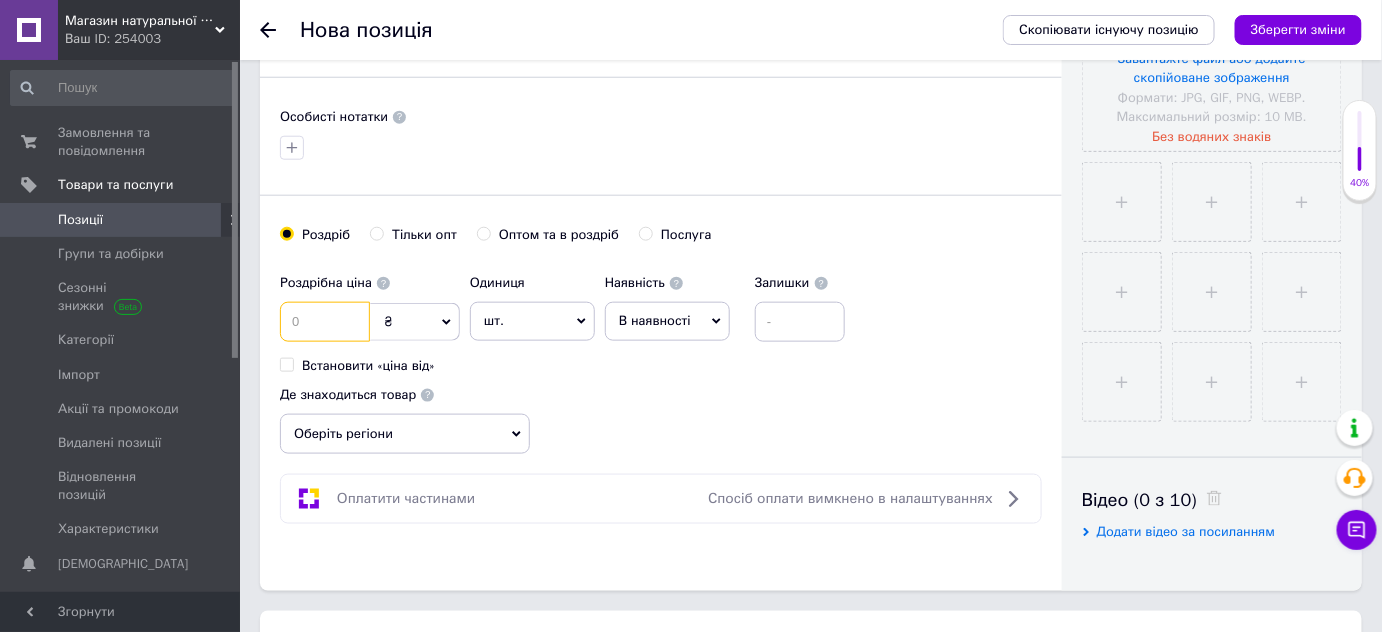 click at bounding box center [325, 322] 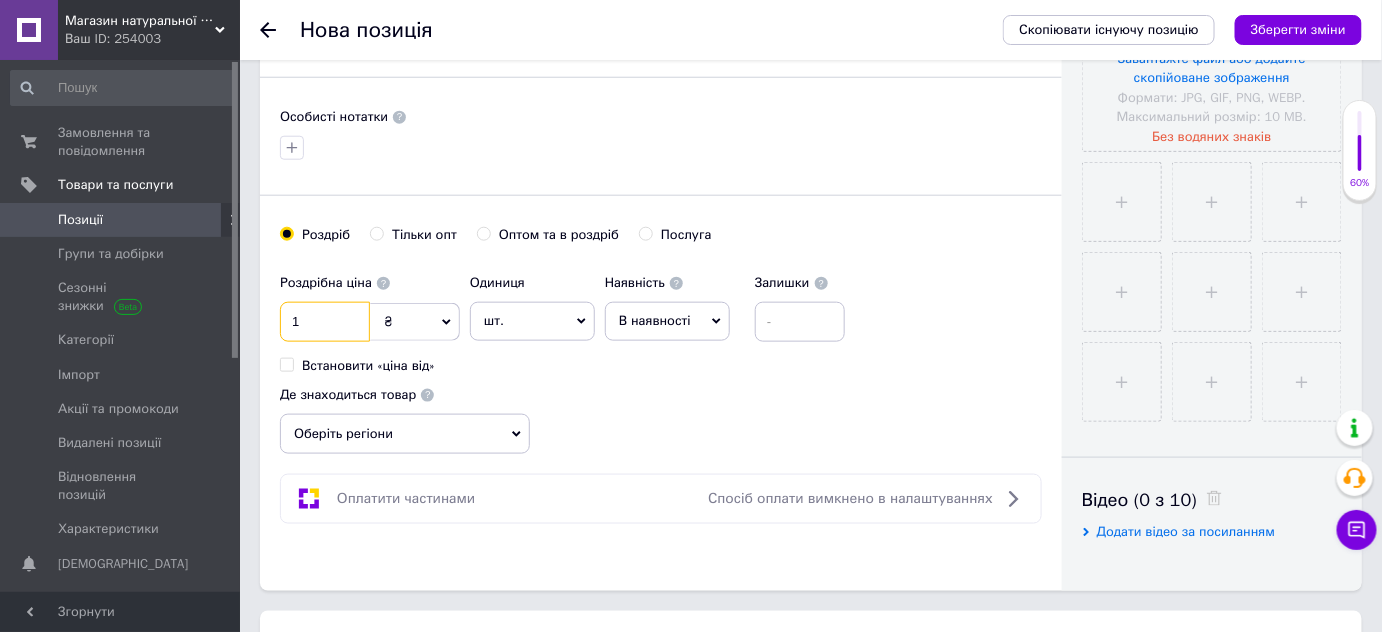 type on "1" 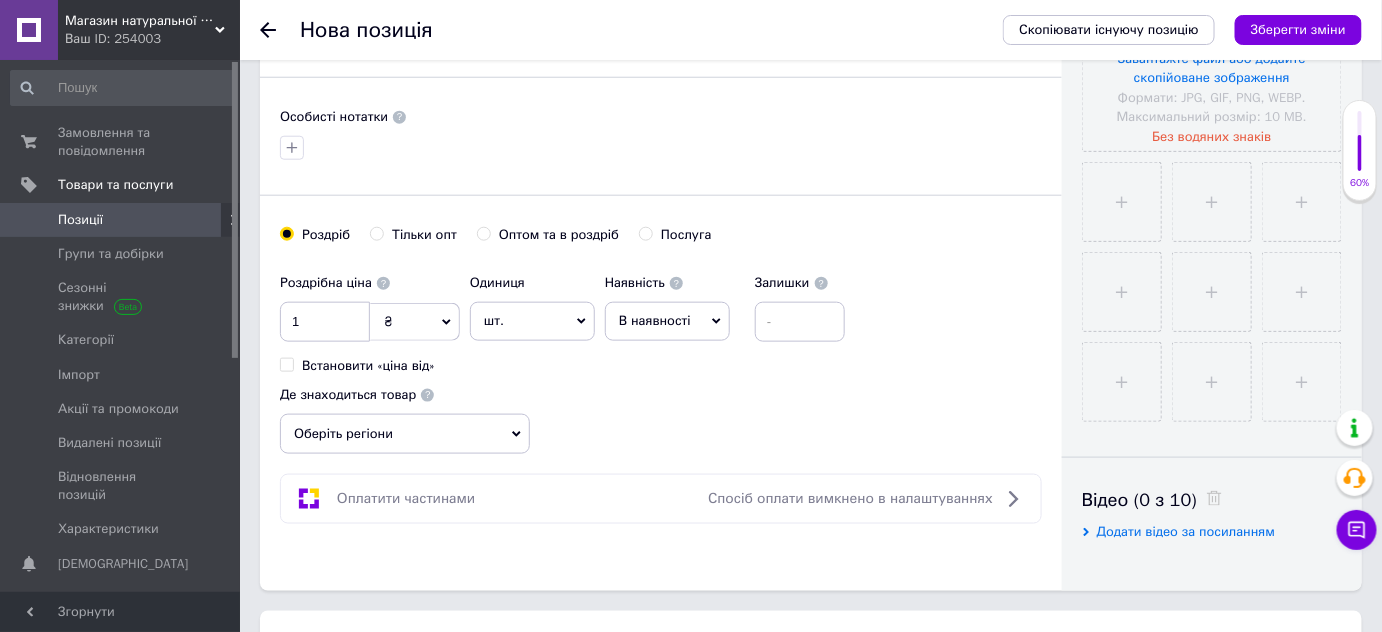 click on "Оптом та в роздріб" at bounding box center [559, 235] 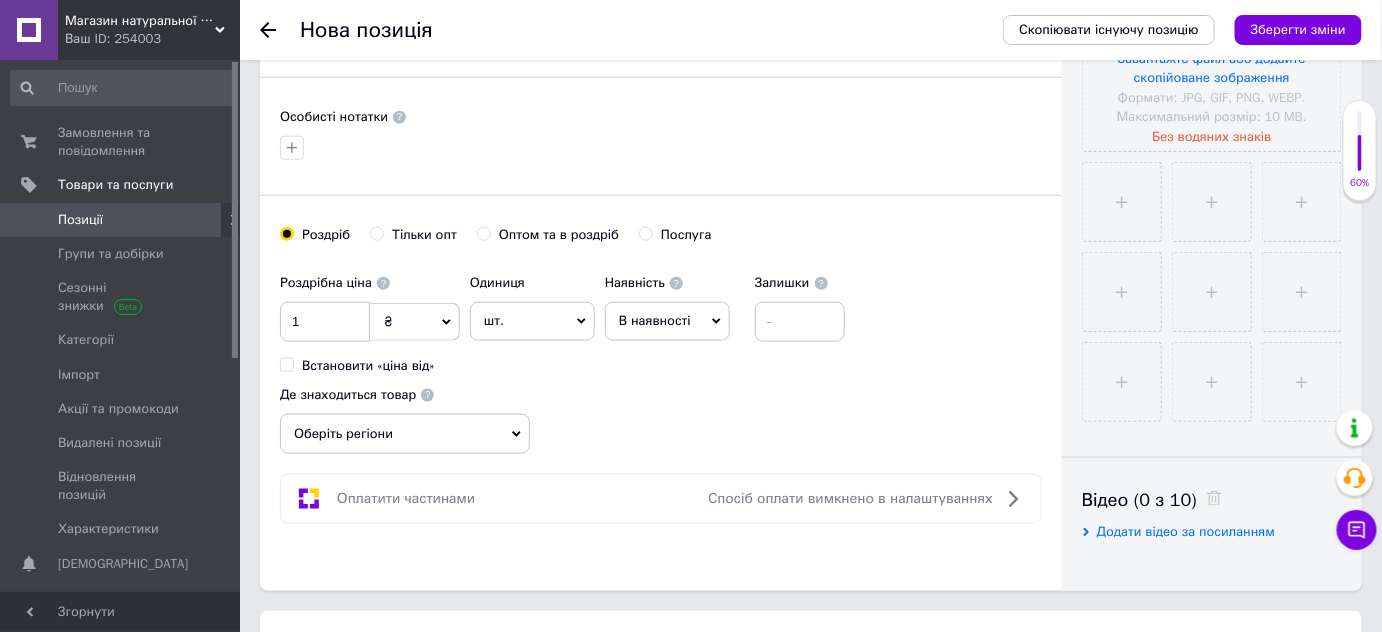 radio on "true" 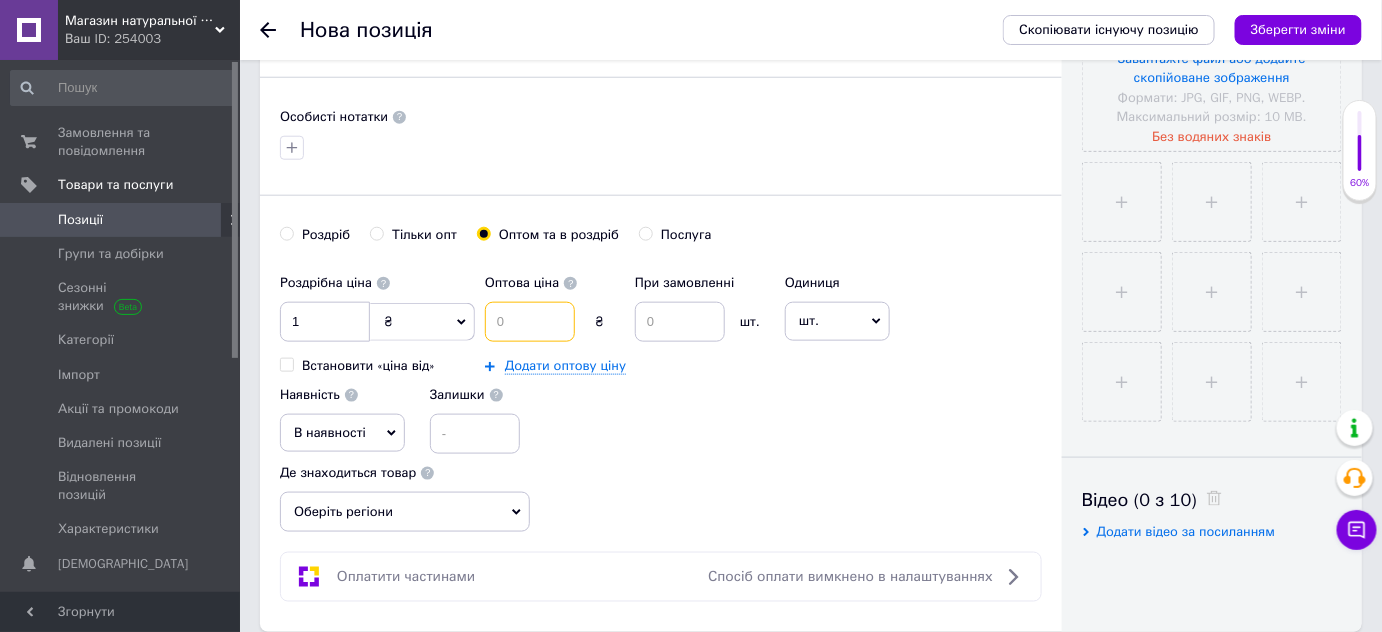 click at bounding box center (530, 322) 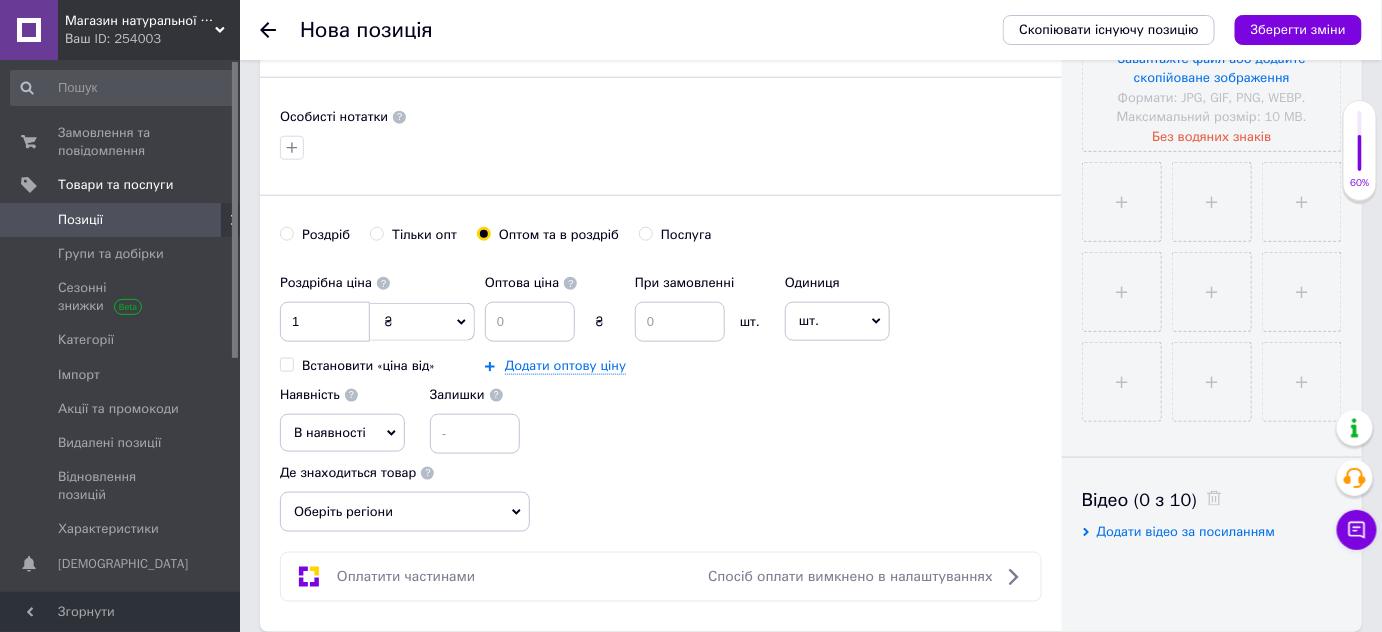 click on "₴" at bounding box center (422, 322) 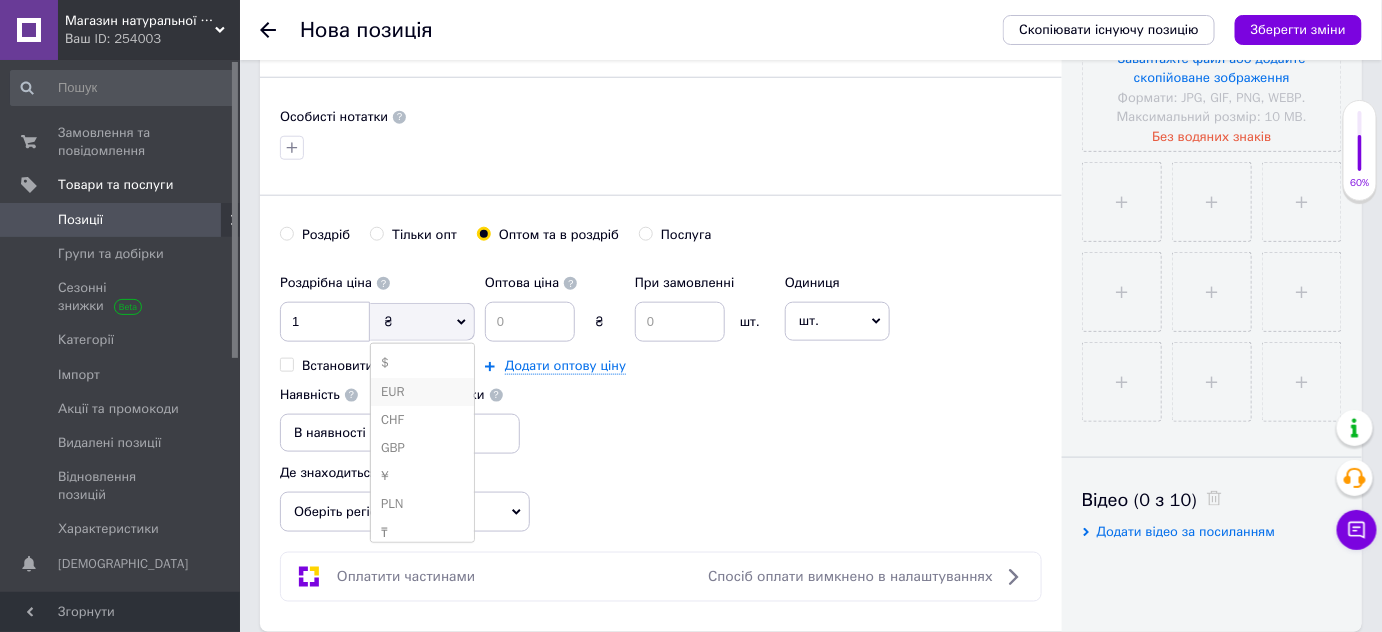 click on "EUR" at bounding box center (422, 392) 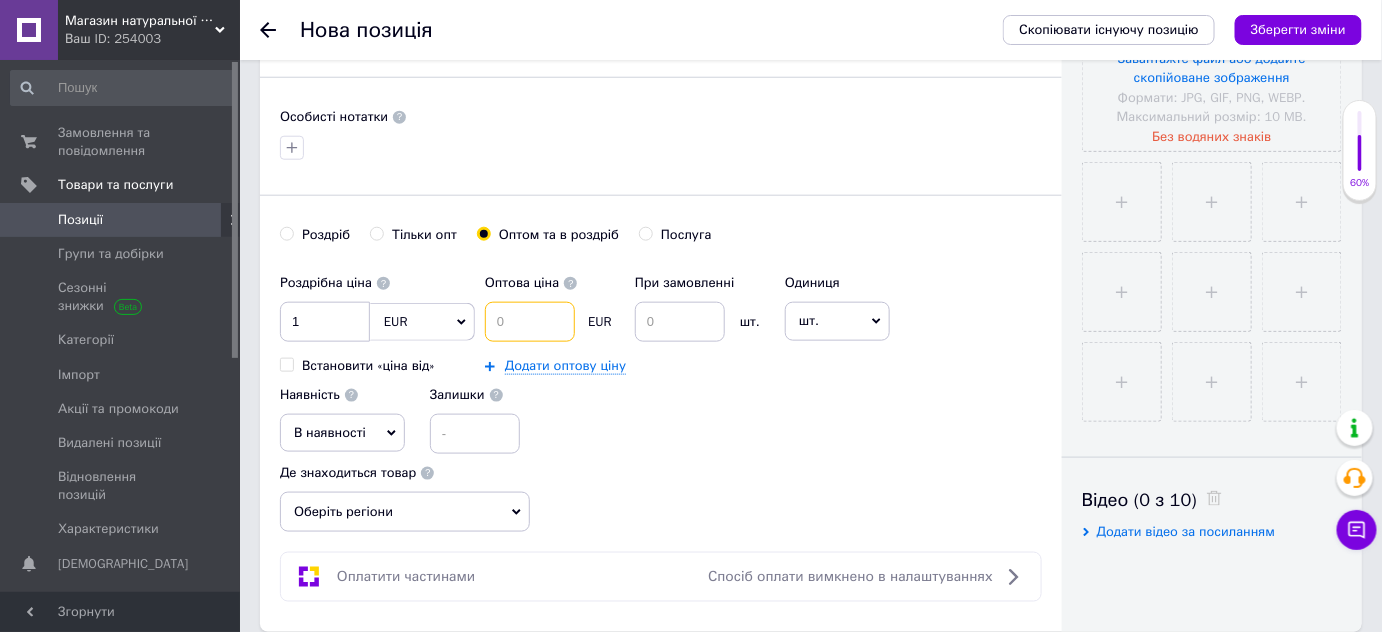 click at bounding box center (530, 322) 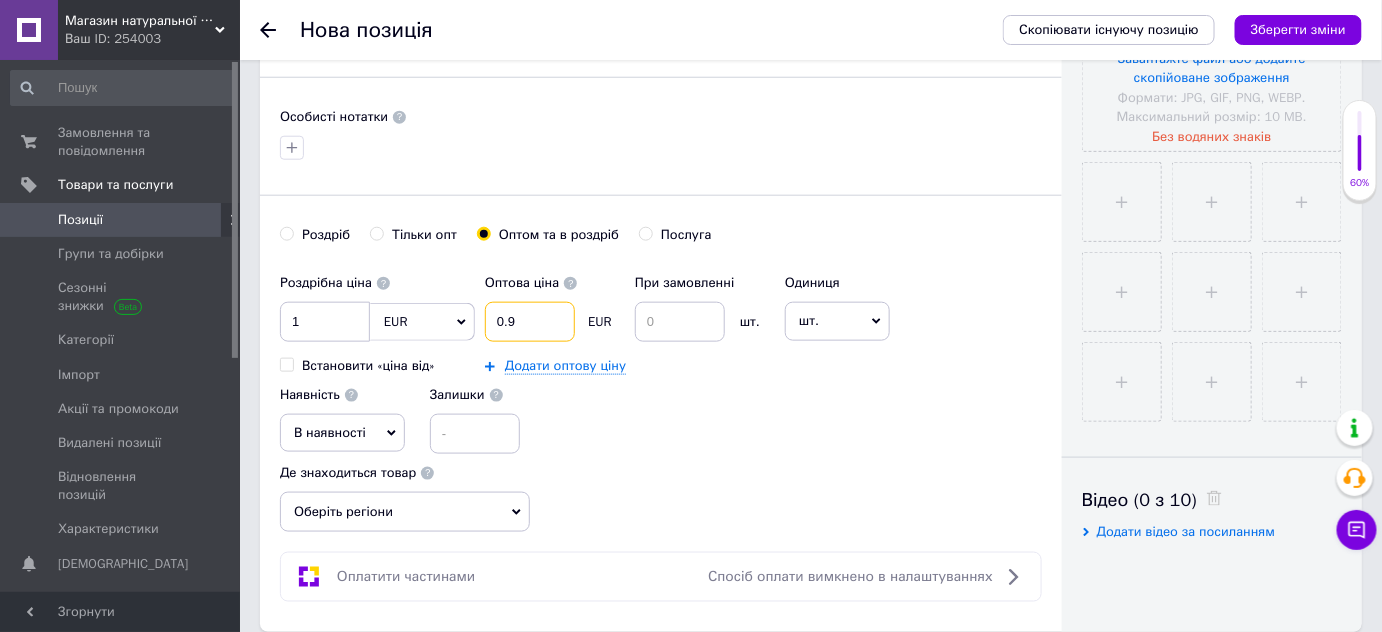 type on "0.9" 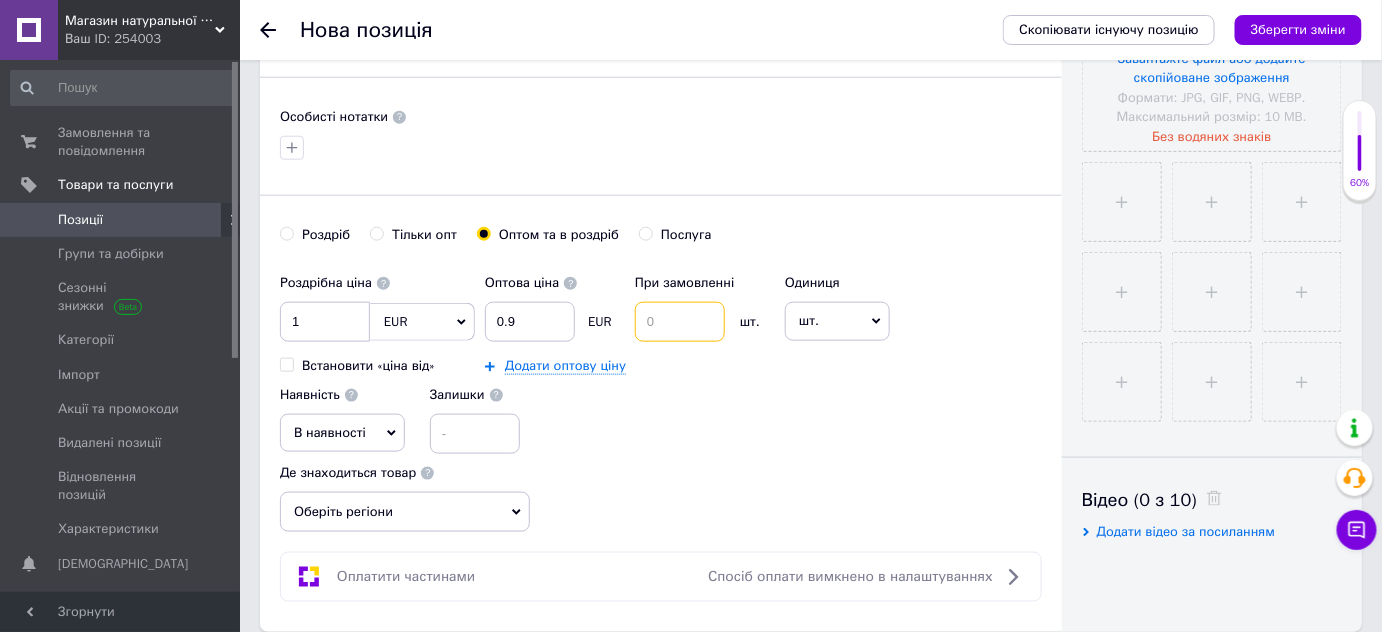 click at bounding box center (680, 322) 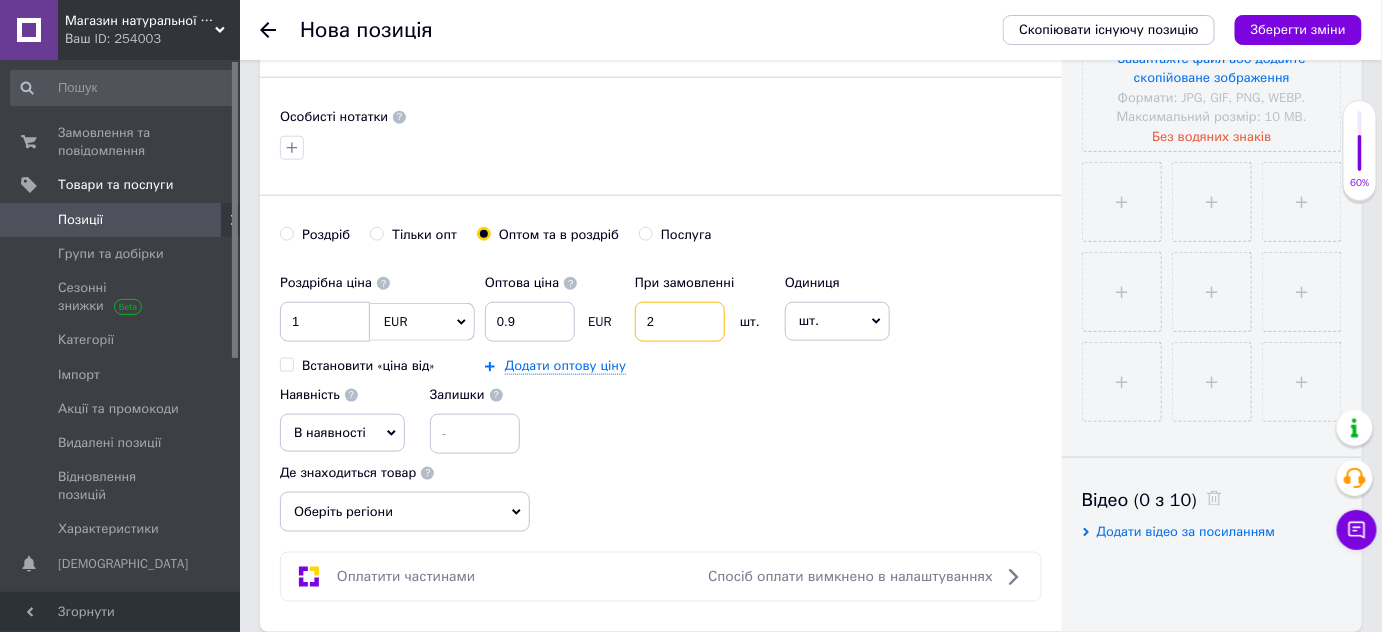 type on "2" 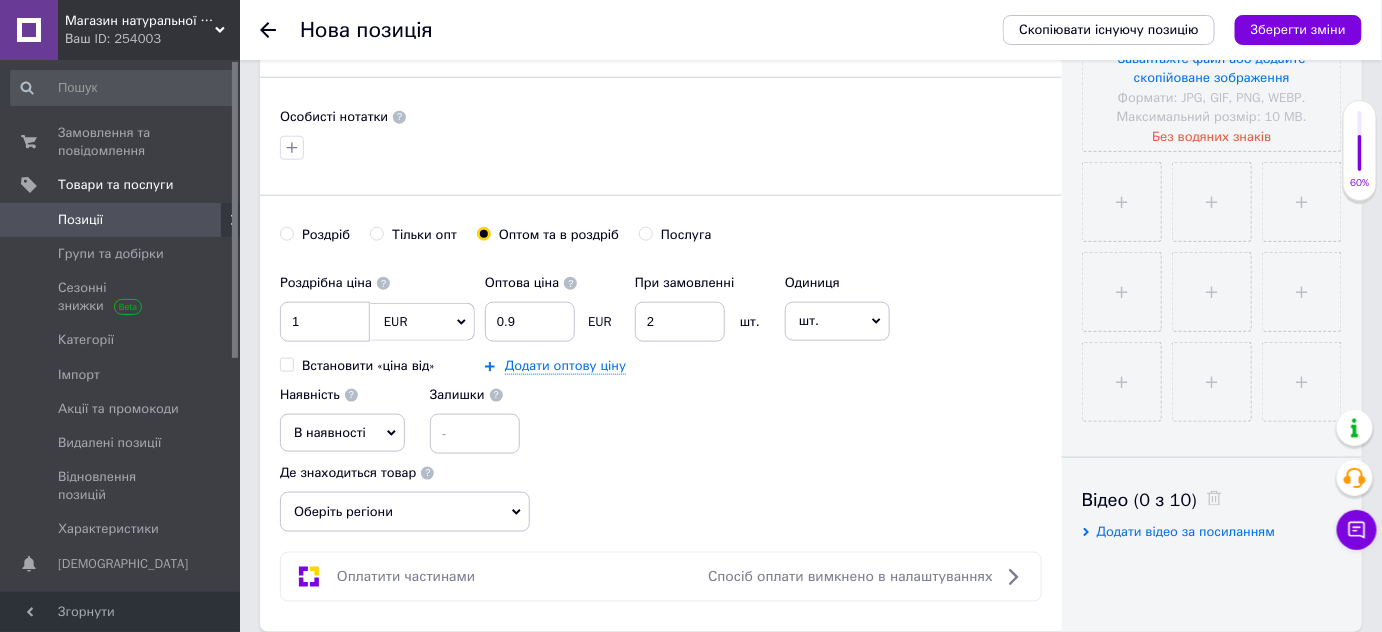 click on "Додати оптову ціну" at bounding box center [630, 366] 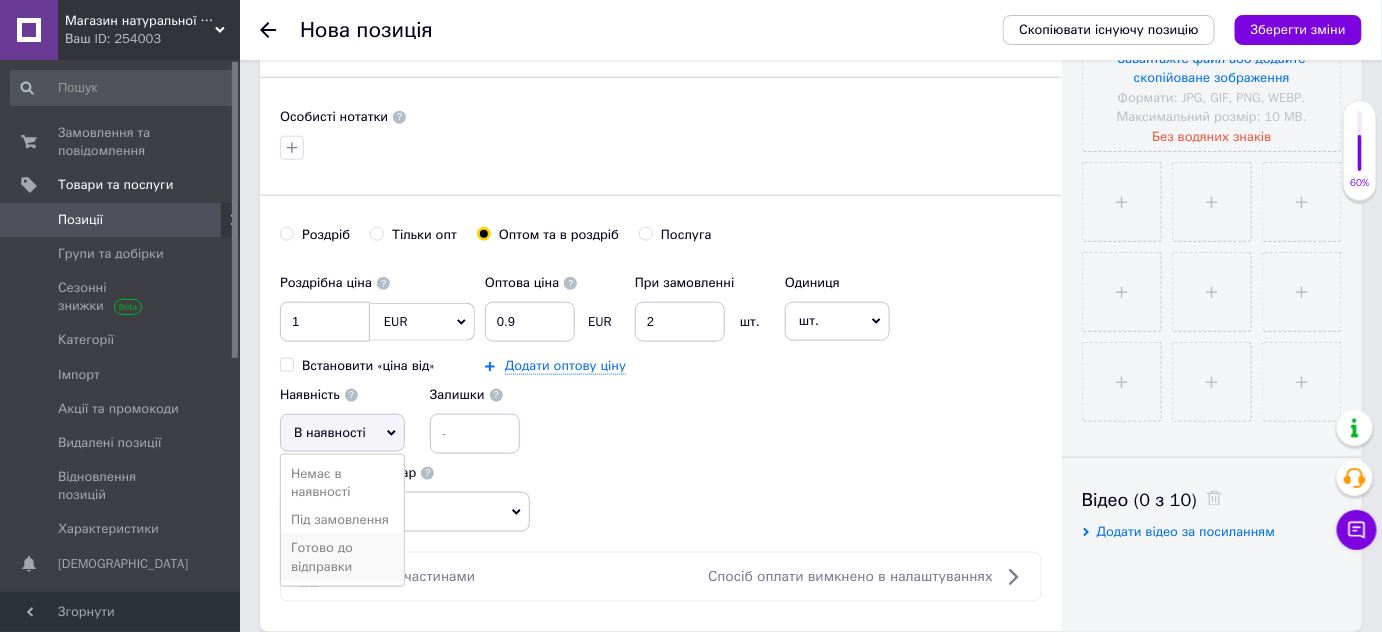 click on "Готово до відправки" at bounding box center (342, 557) 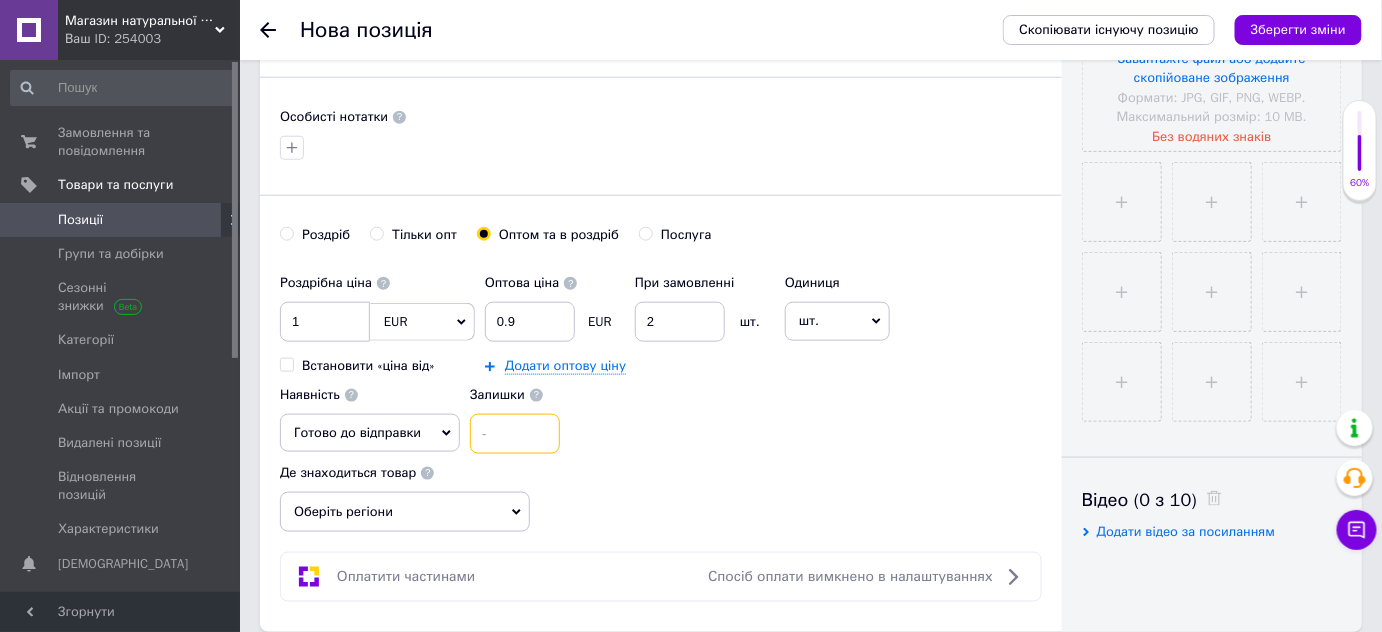click at bounding box center (515, 434) 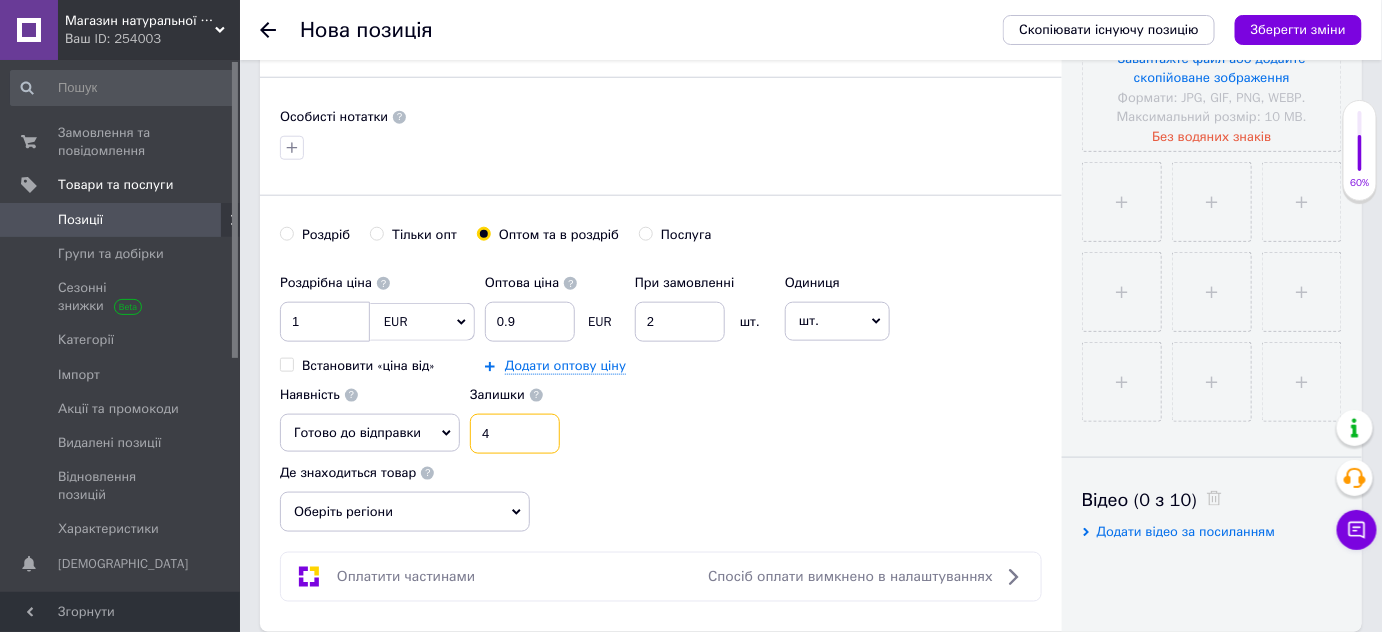 type on "4" 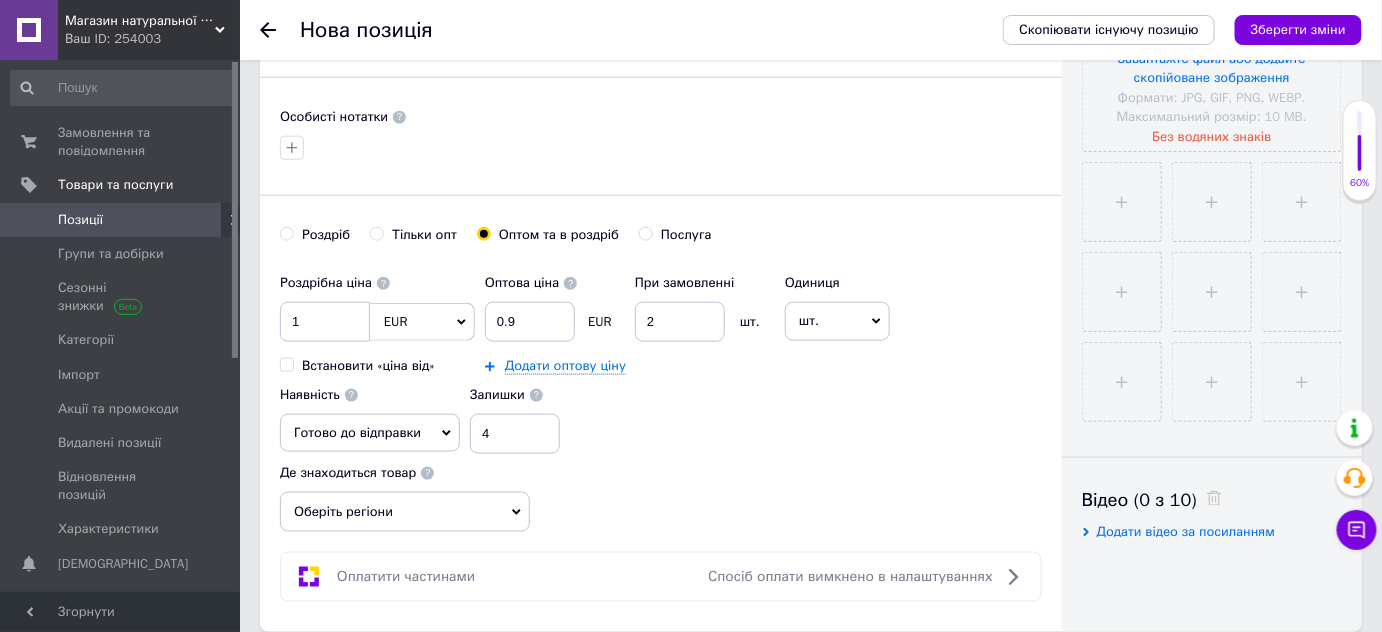 click on "Роздрібна ціна 1 EUR $ CHF ₴ GBP ¥ PLN ₸ MDL HUF KGS CNY TRY KRW lei Встановити «ціна від» Оптова ціна 0.9 EUR При замовленні 2 шт. Додати оптову ціну Одиниця шт. Популярне комплект упаковка кв.м пара м кг пог.м послуга т а автоцистерна ампула б балон банка блістер бобіна бочка бут бухта в ват виїзд відро г г га година гр/кв.м гігакалорія д дав два місяці день доба доза є єврокуб з зміна к кВт каністра карат кв.дм кв.м кв.см кв.фут квартал кг кг/кв.м км колесо комплект коробка куб.дм куб.м л л лист м м мВт мл мм моток місяць мішок н набір номер о об'єкт од. п палетомісце пара партія пач р с 1" at bounding box center [661, 359] 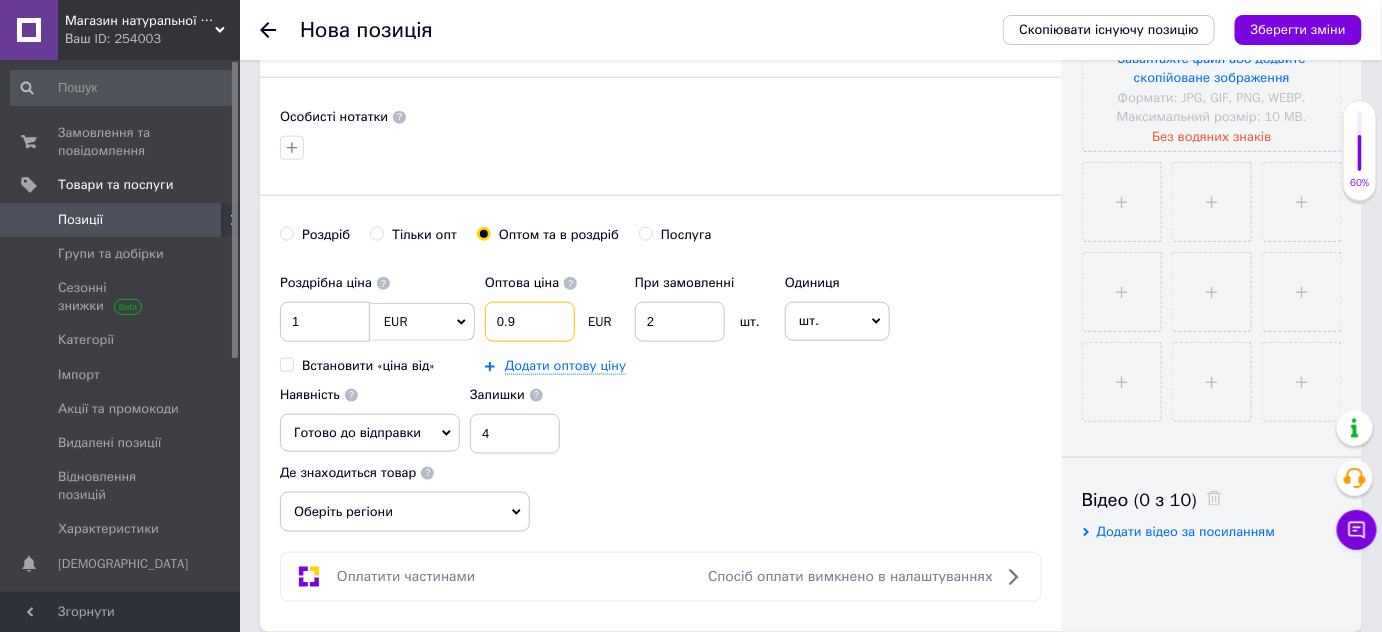 click on "0.9" at bounding box center [530, 322] 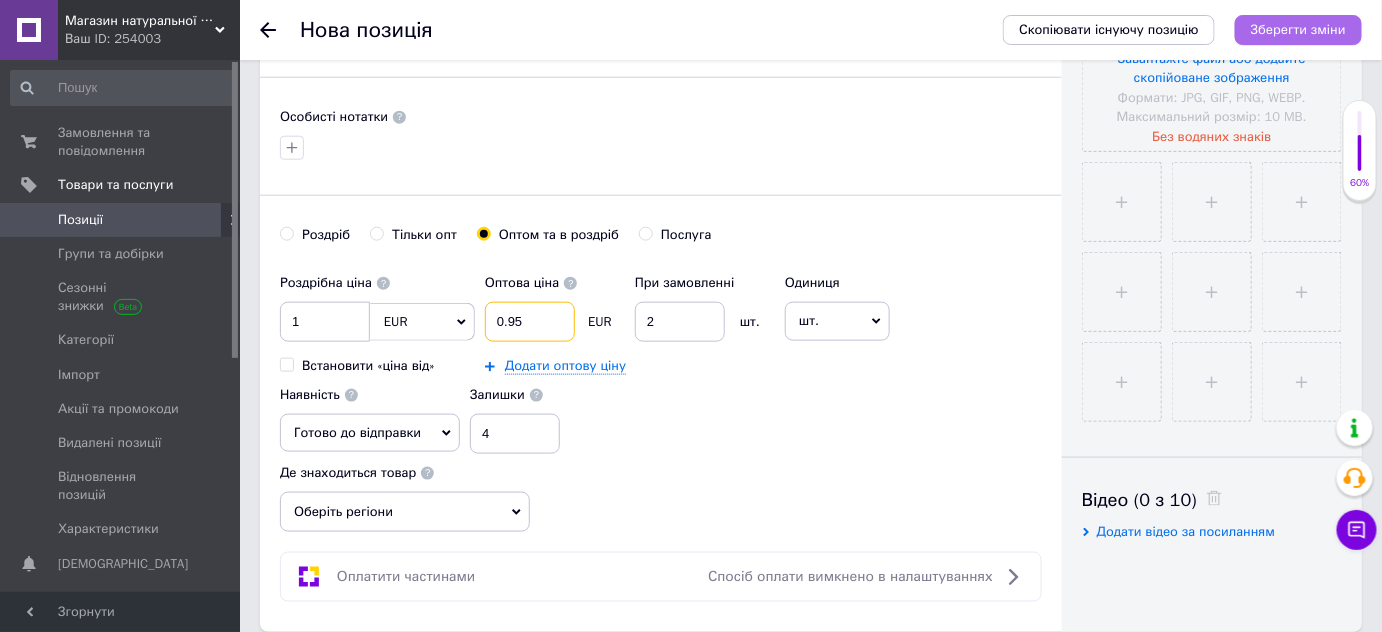 type on "0.95" 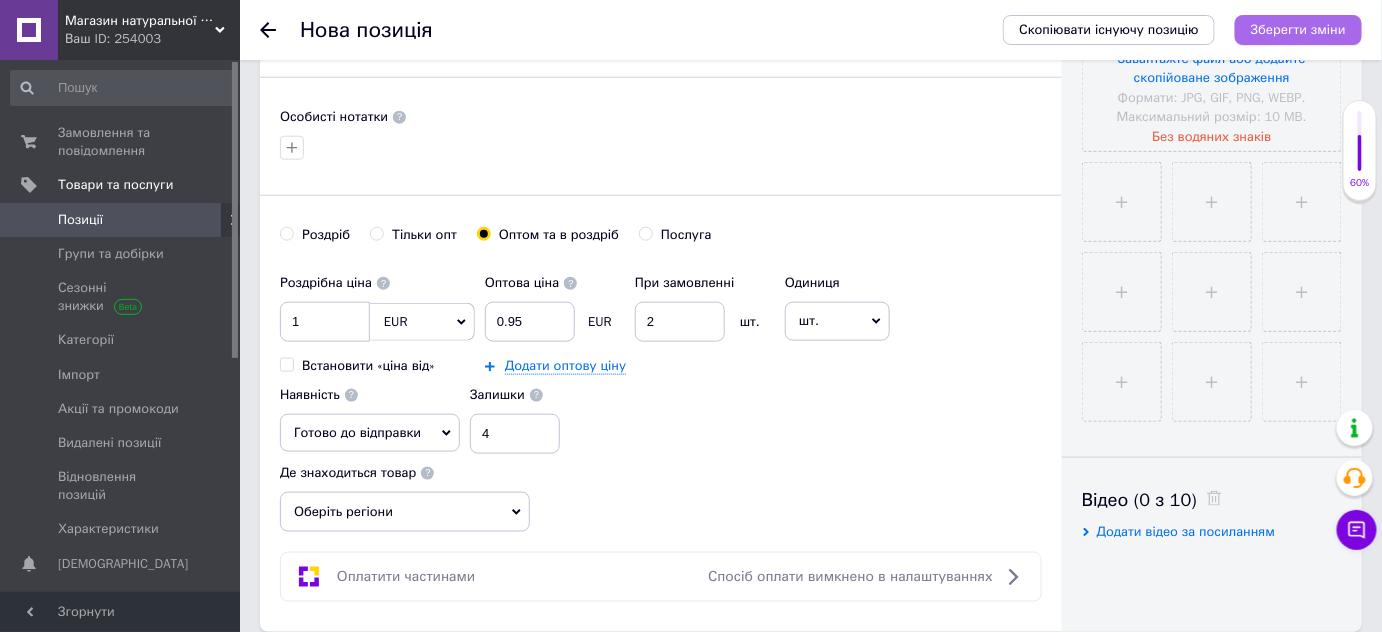 click on "Зберегти зміни" at bounding box center [1298, 29] 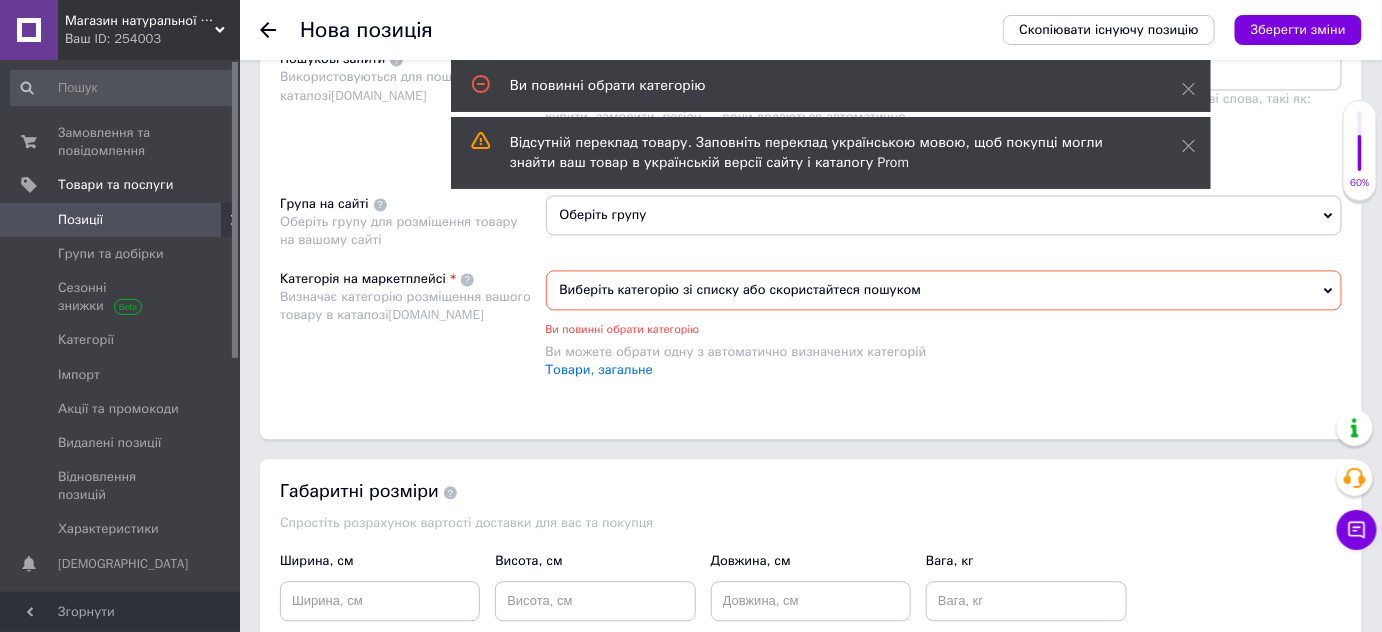 scroll, scrollTop: 1269, scrollLeft: 0, axis: vertical 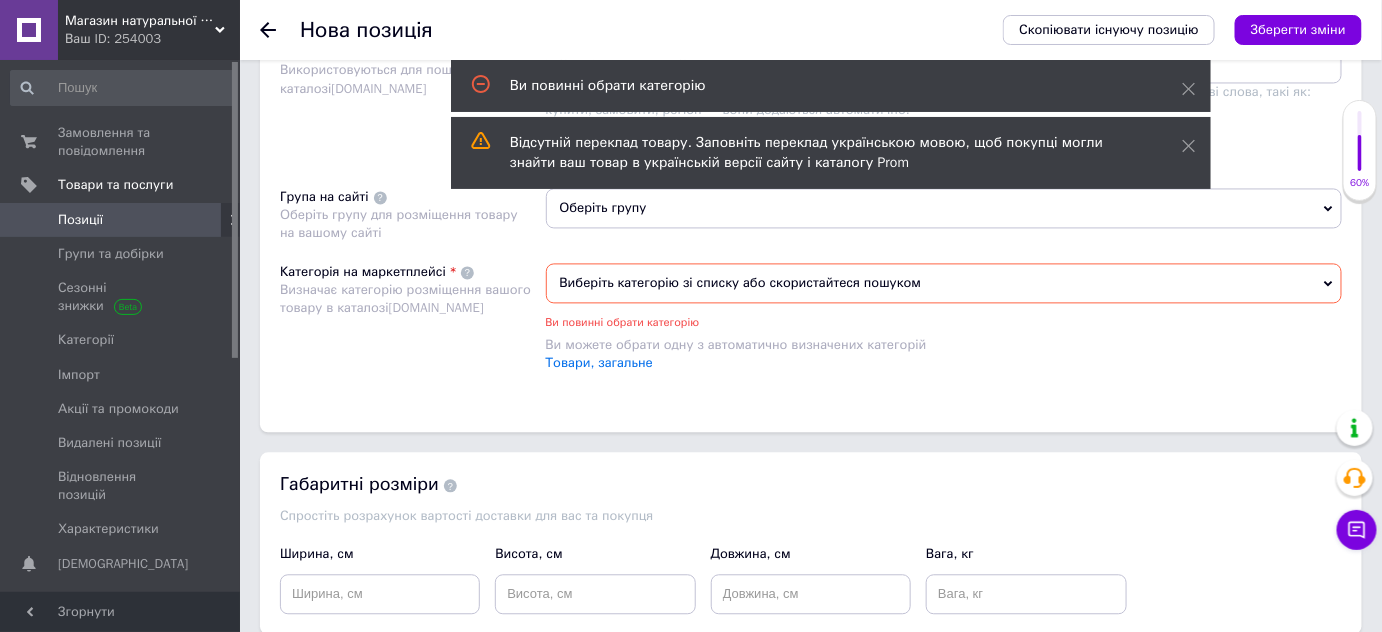 click on "Виберіть категорію зі списку або скористайтеся пошуком" at bounding box center [944, 283] 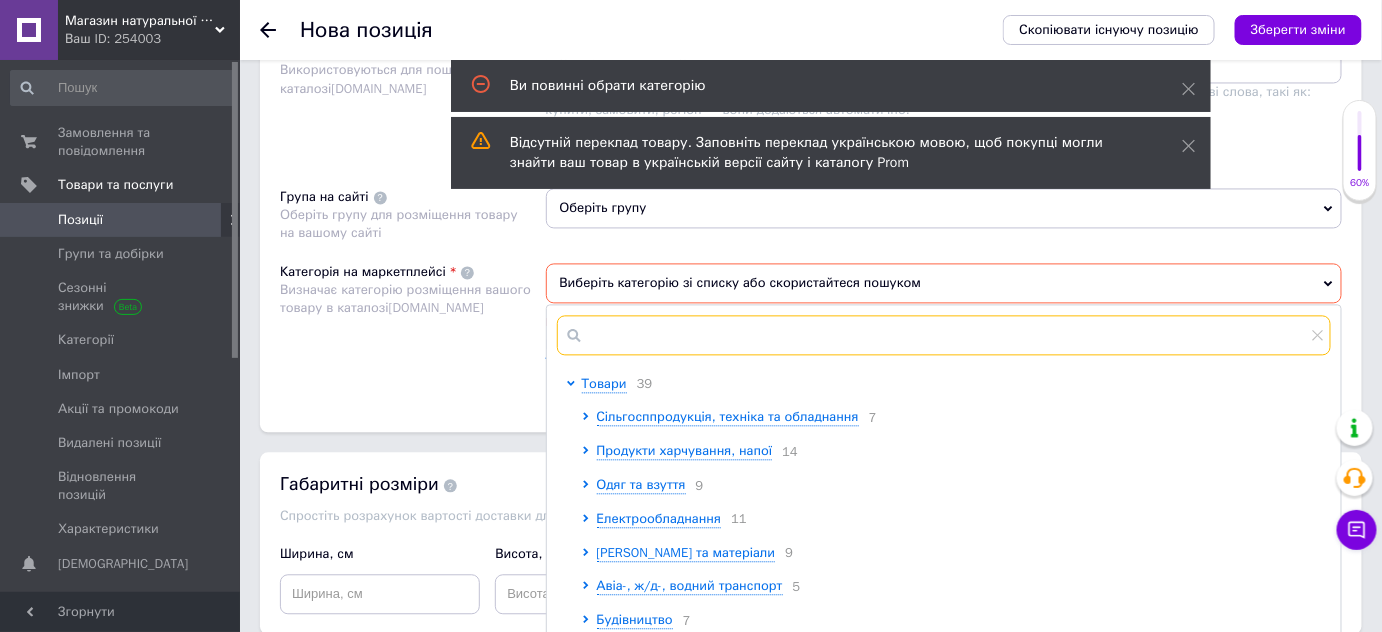 click at bounding box center [944, 335] 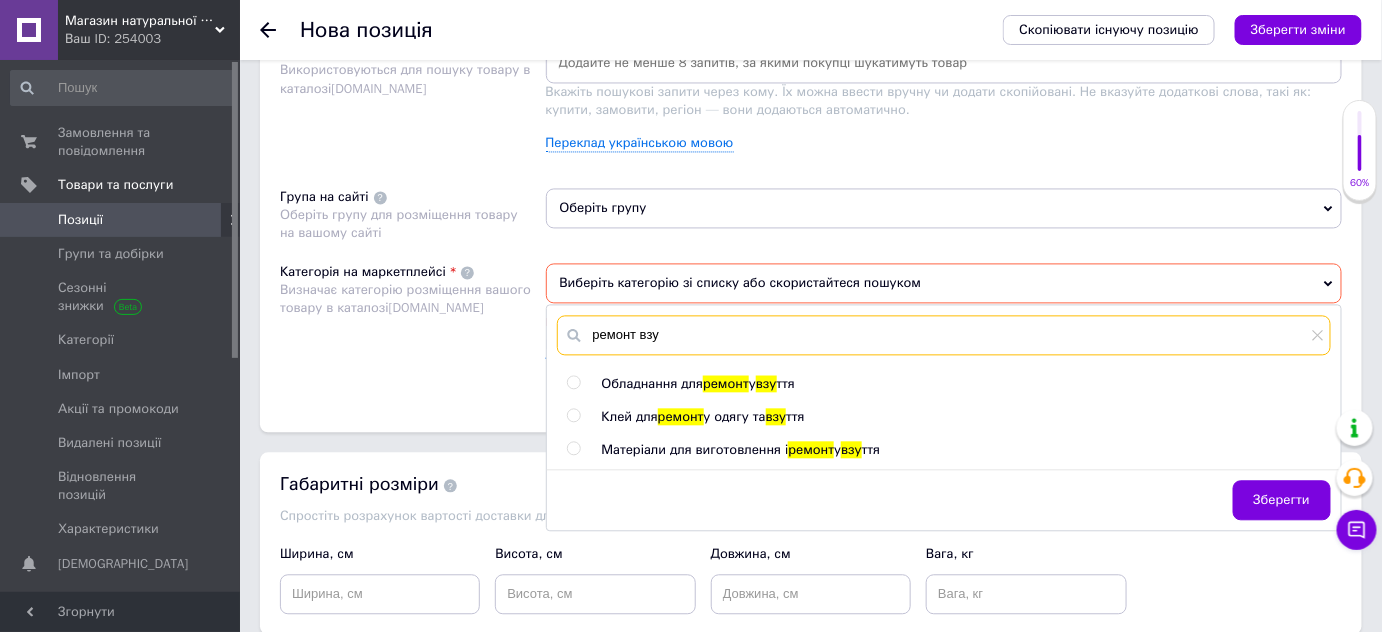 type on "ремонт взу" 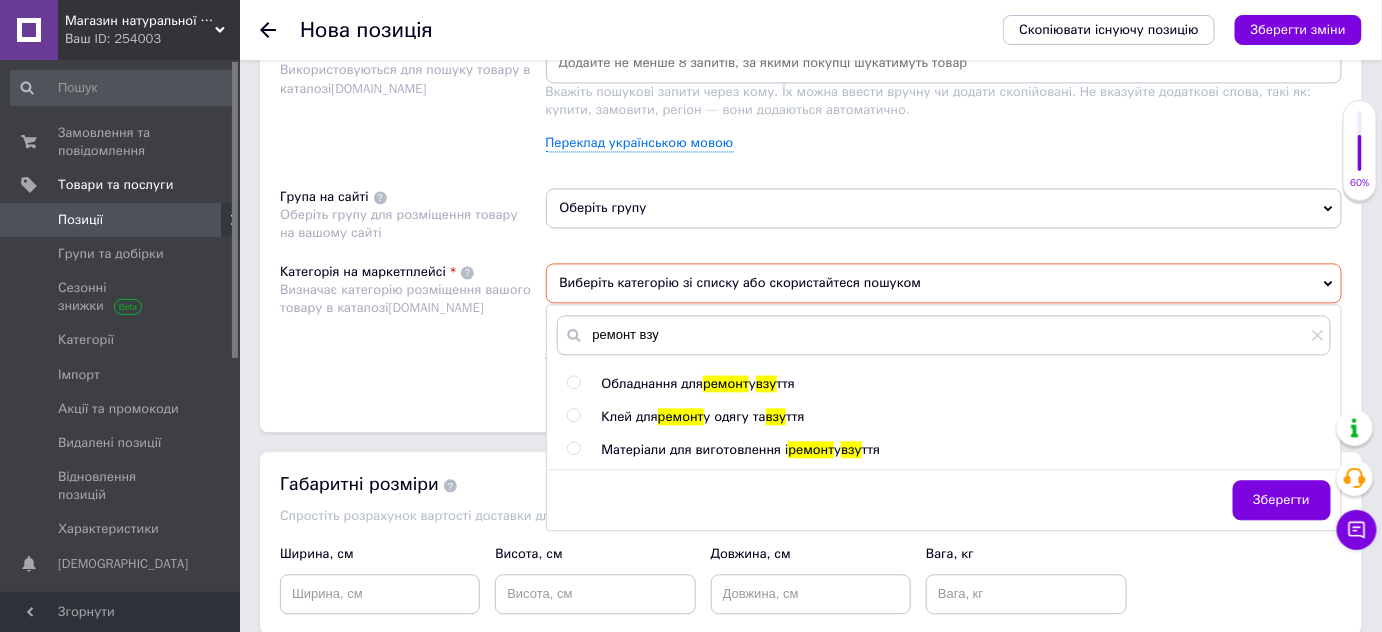 click at bounding box center [573, 448] 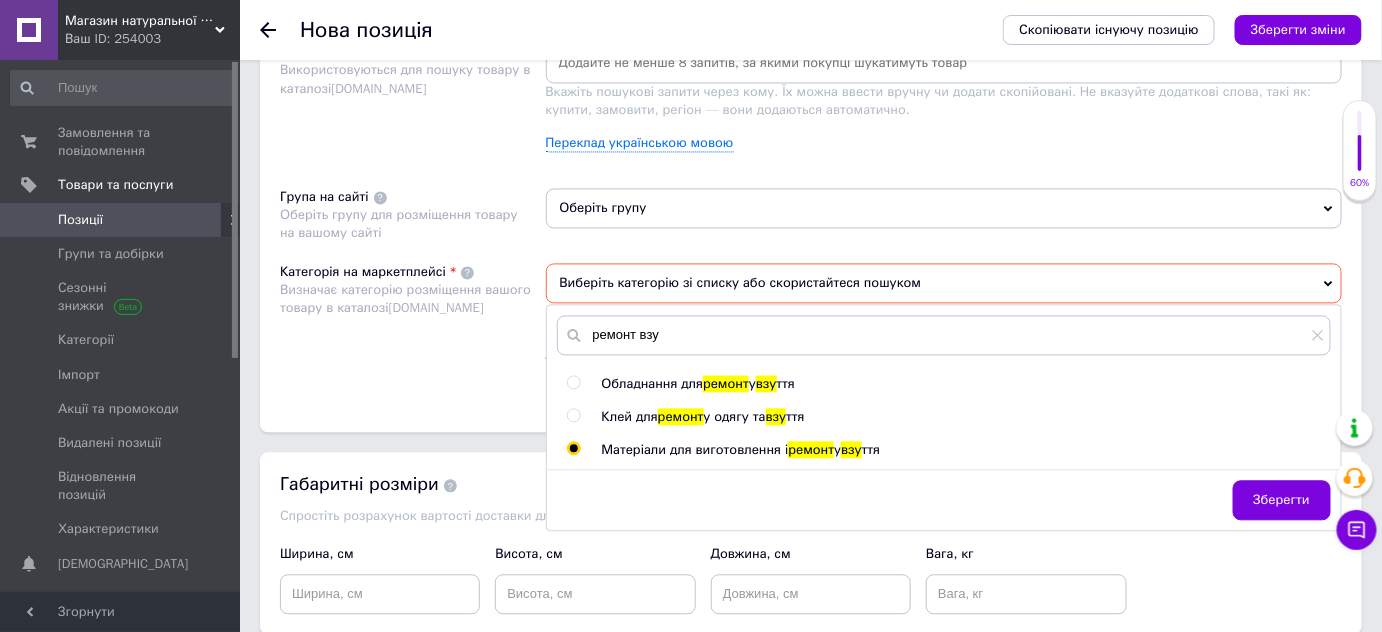 radio on "true" 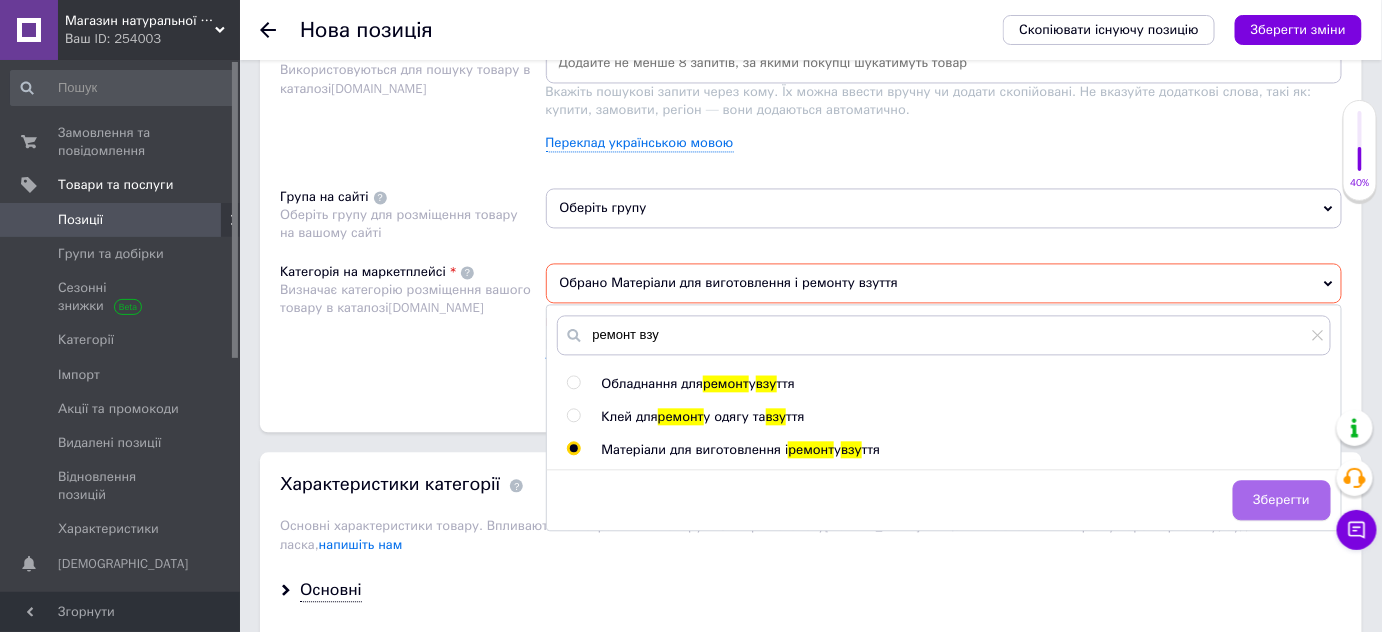 click on "Зберегти" at bounding box center [1282, 500] 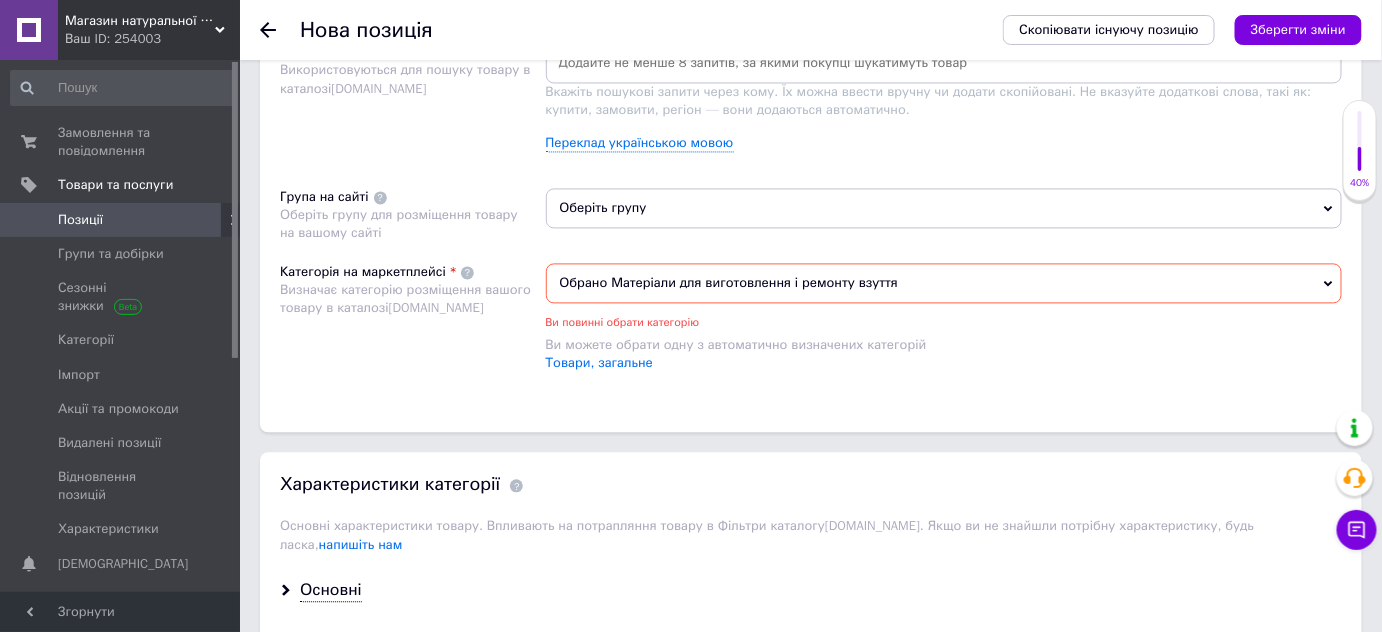 click on "Оберіть групу" at bounding box center [944, 208] 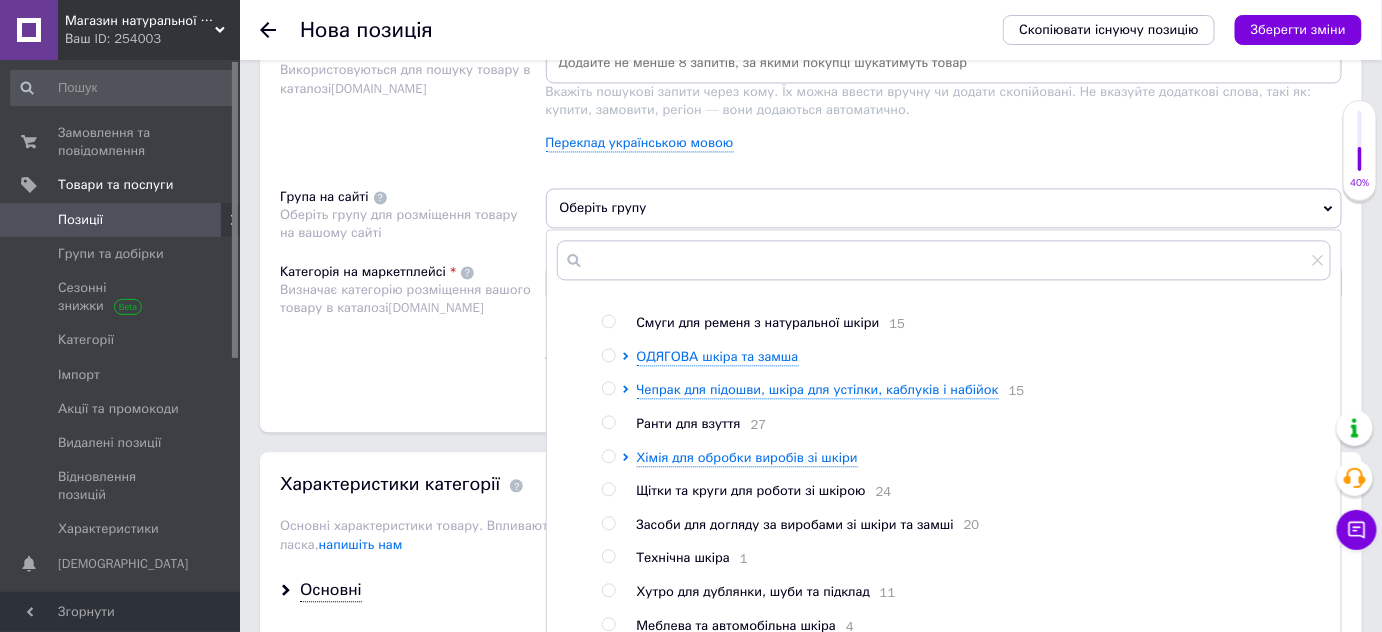 scroll, scrollTop: 207, scrollLeft: 0, axis: vertical 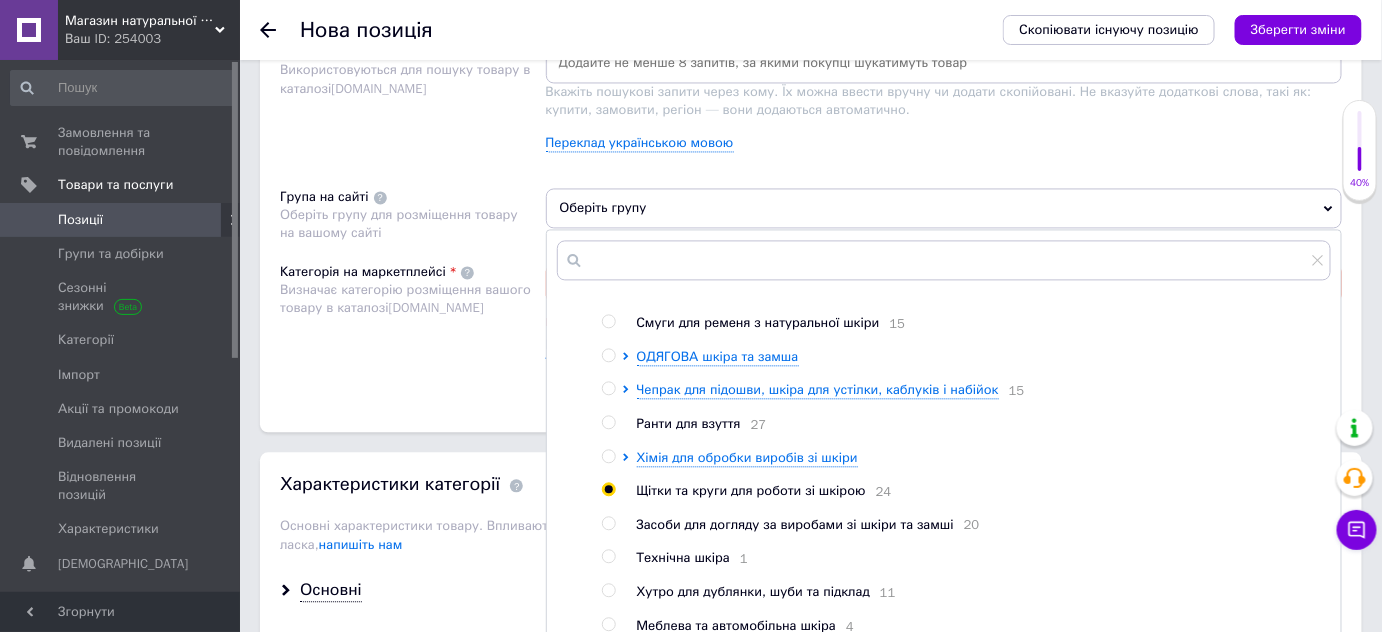 radio on "true" 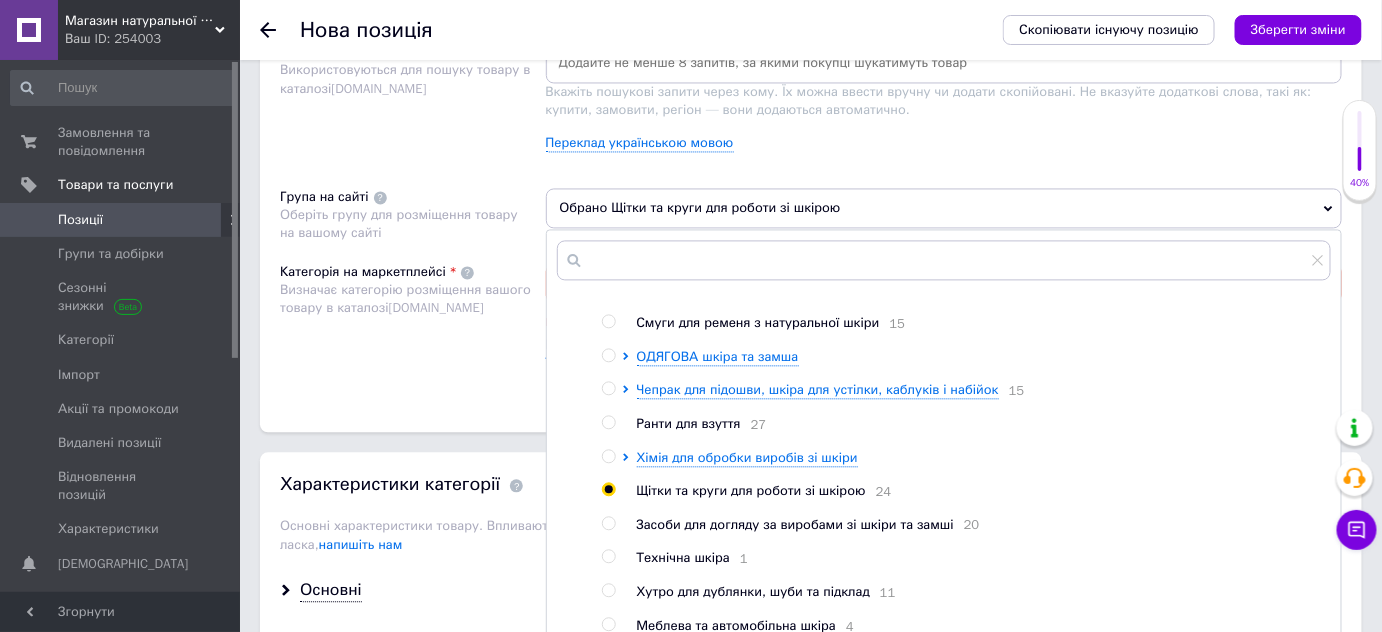 scroll, scrollTop: 1571, scrollLeft: 0, axis: vertical 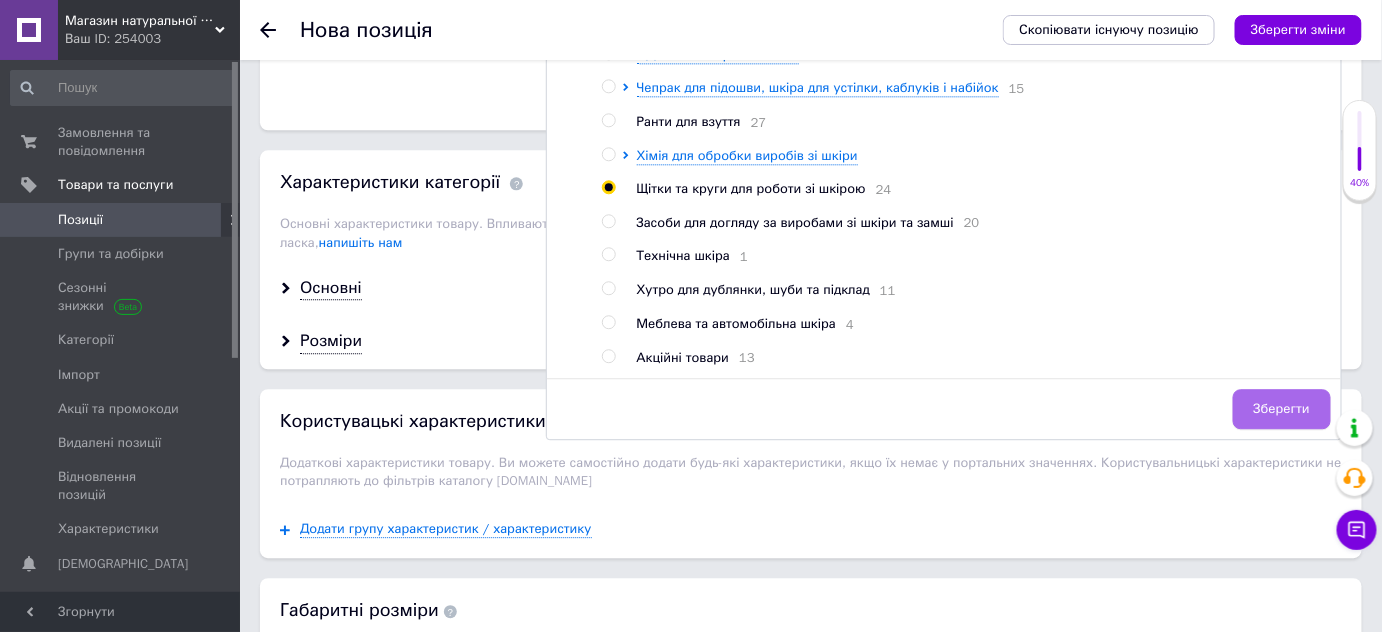 click on "Зберегти" at bounding box center (1282, 409) 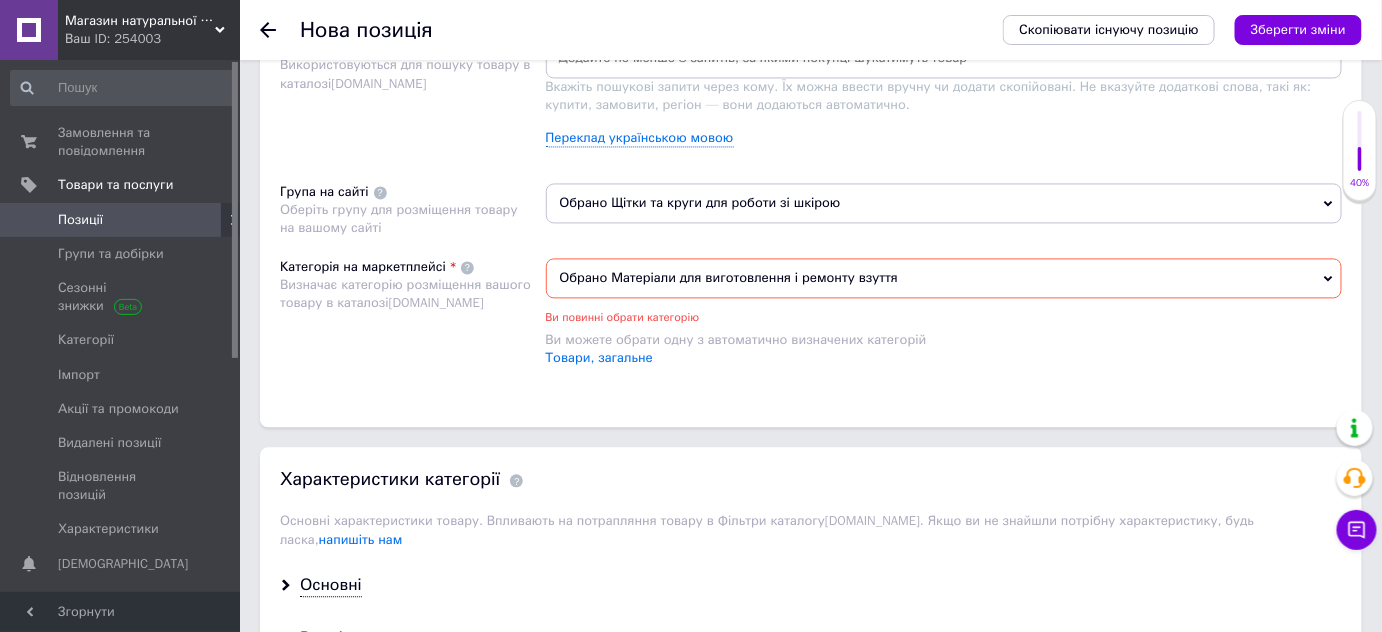 scroll, scrollTop: 1269, scrollLeft: 0, axis: vertical 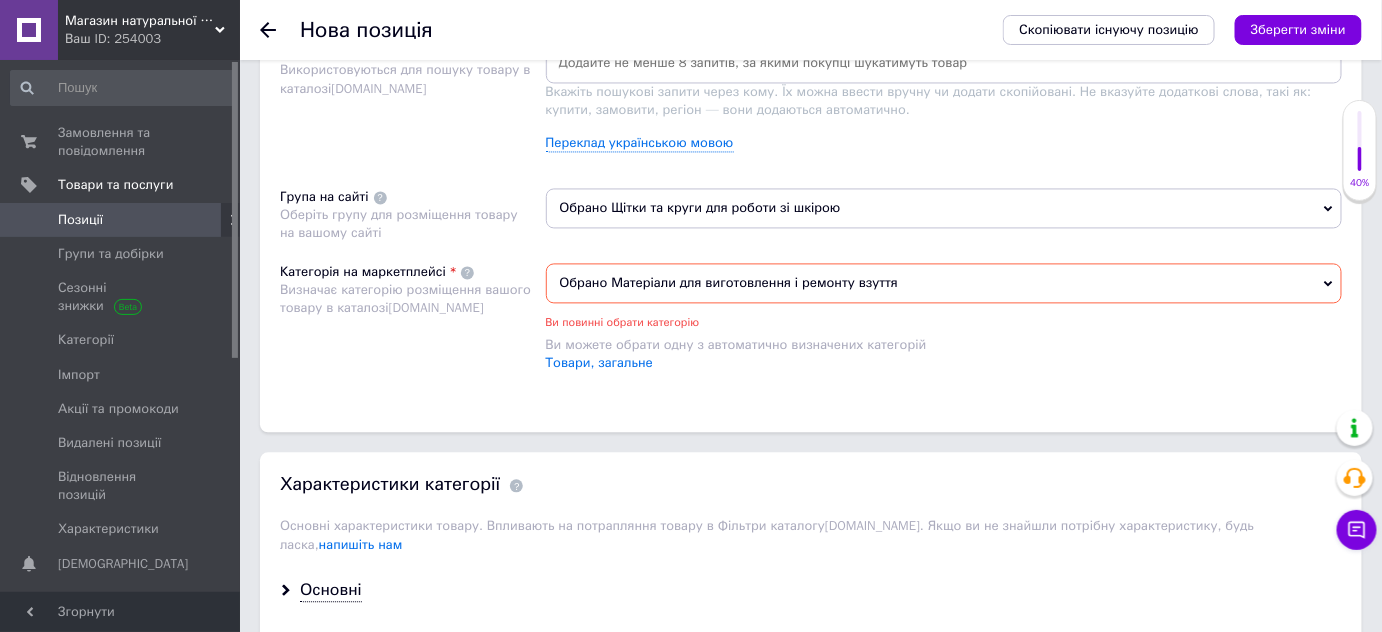 click on "Обрано Матеріали для виготовлення і ремонту взуття" at bounding box center (944, 283) 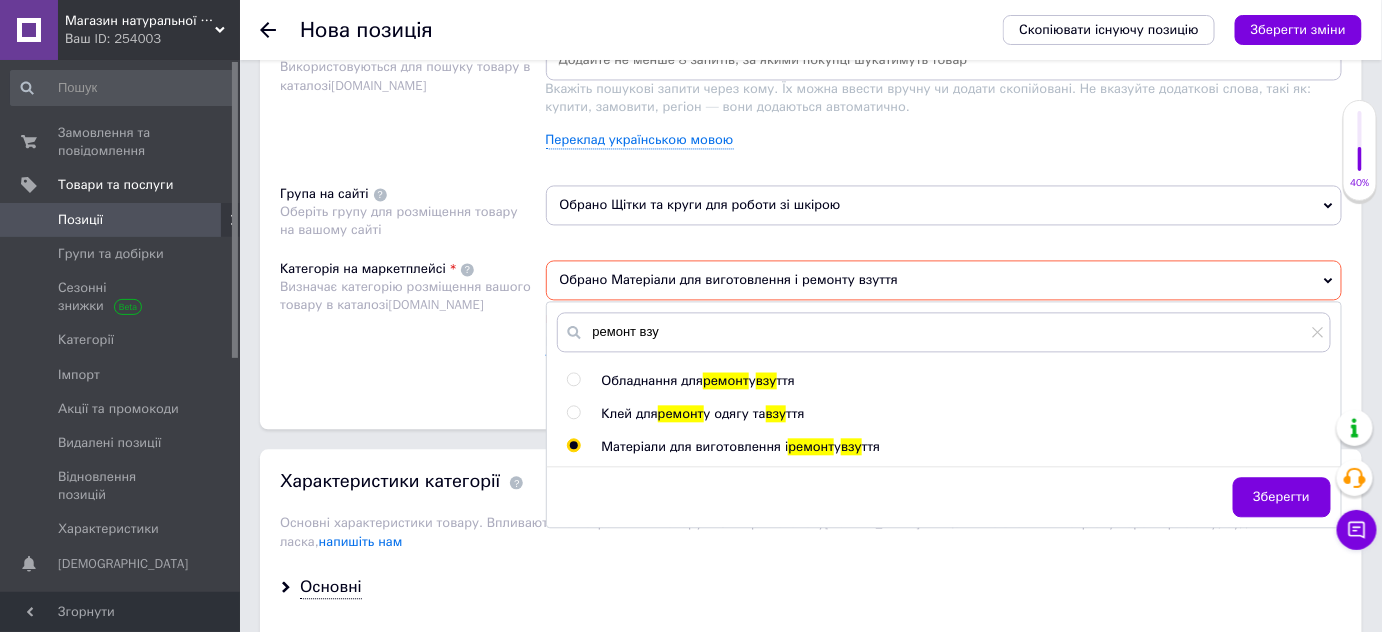 scroll, scrollTop: 1269, scrollLeft: 0, axis: vertical 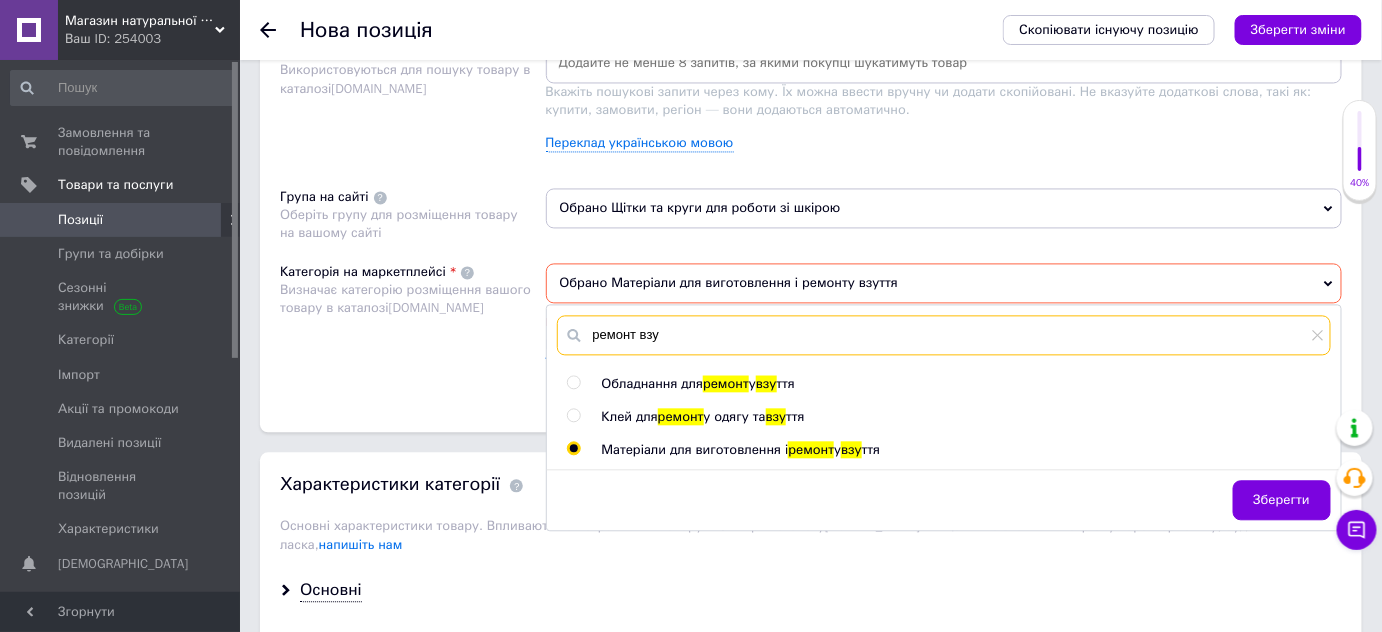 click on "ремонт взу" at bounding box center (944, 335) 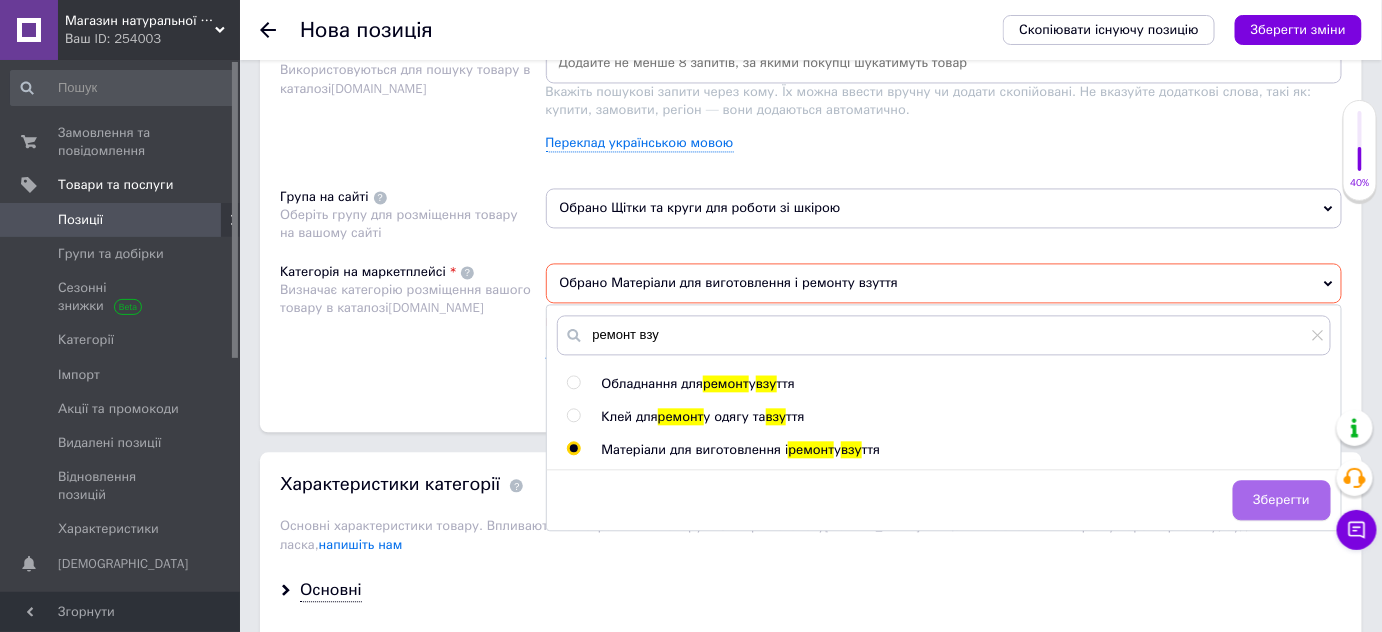 click on "Зберегти" at bounding box center [1282, 500] 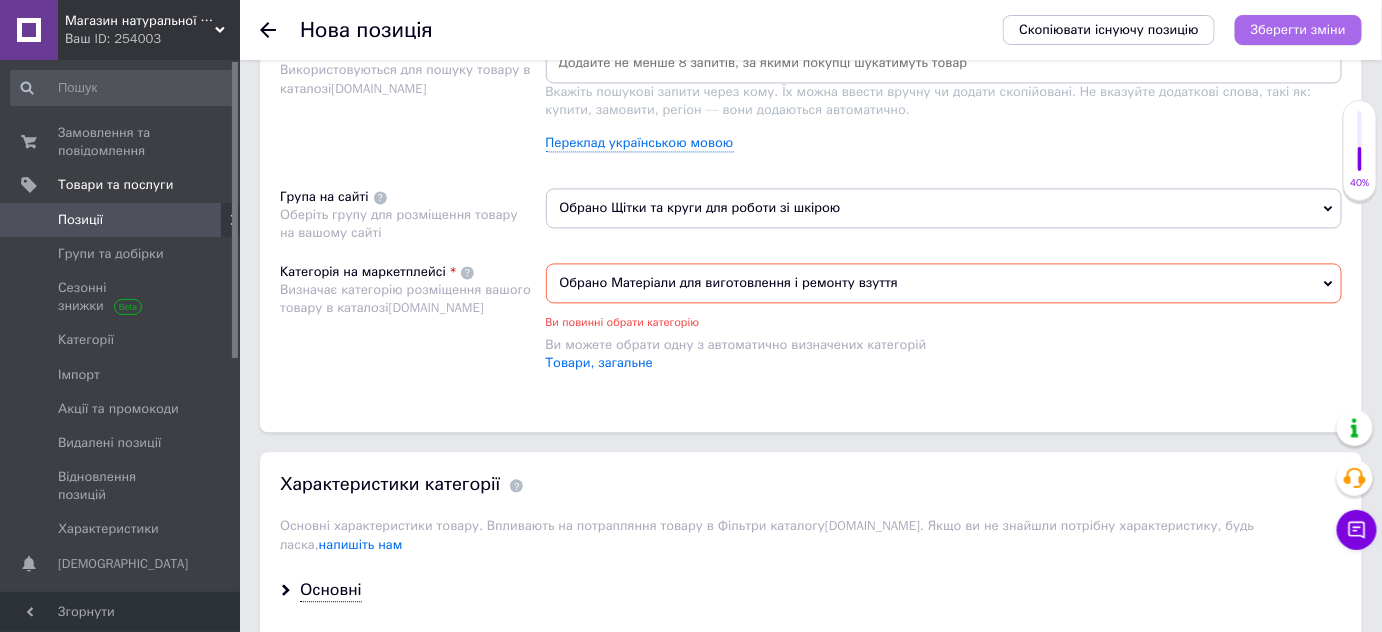 click on "Зберегти зміни" at bounding box center (1298, 29) 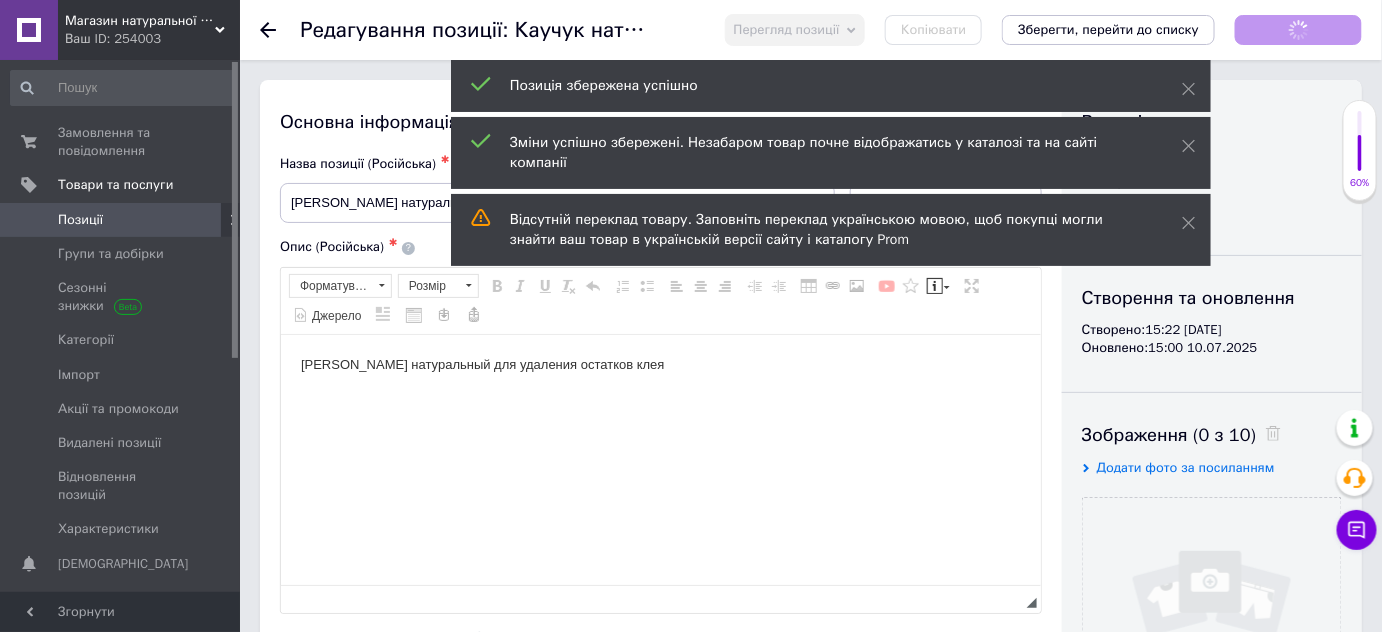 scroll, scrollTop: 0, scrollLeft: 0, axis: both 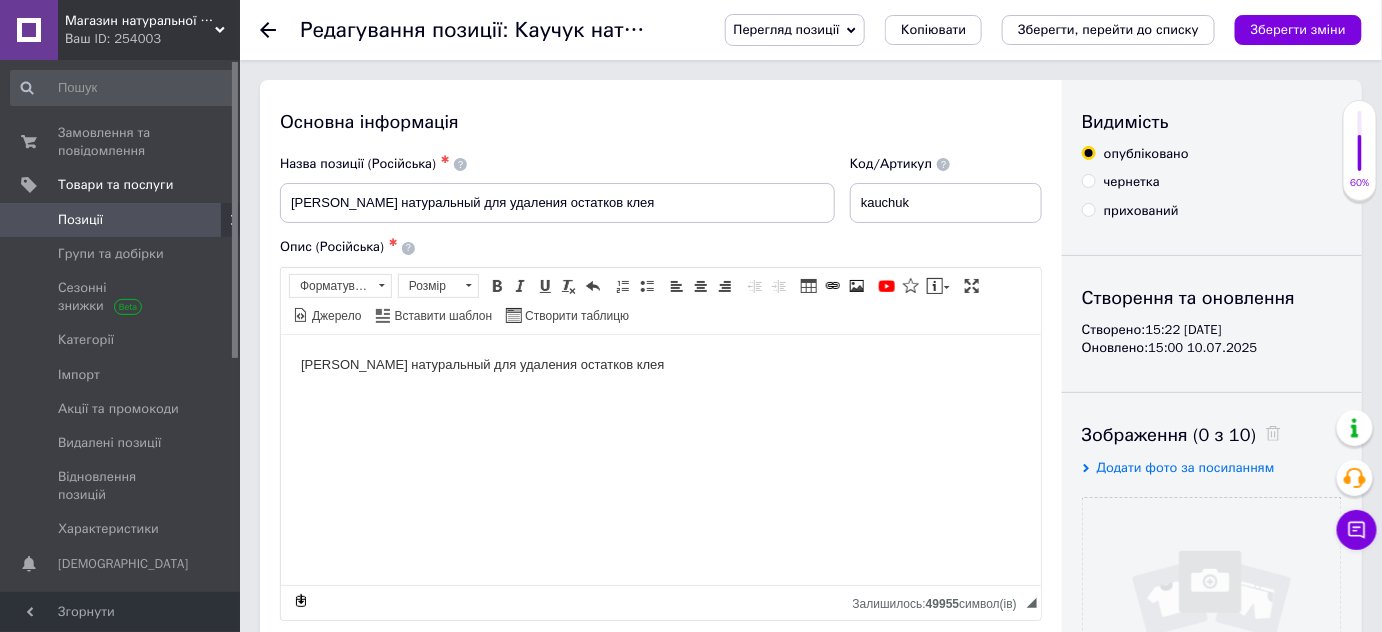 click on "Каучук натуральный для удаления остатков клея" at bounding box center [660, 364] 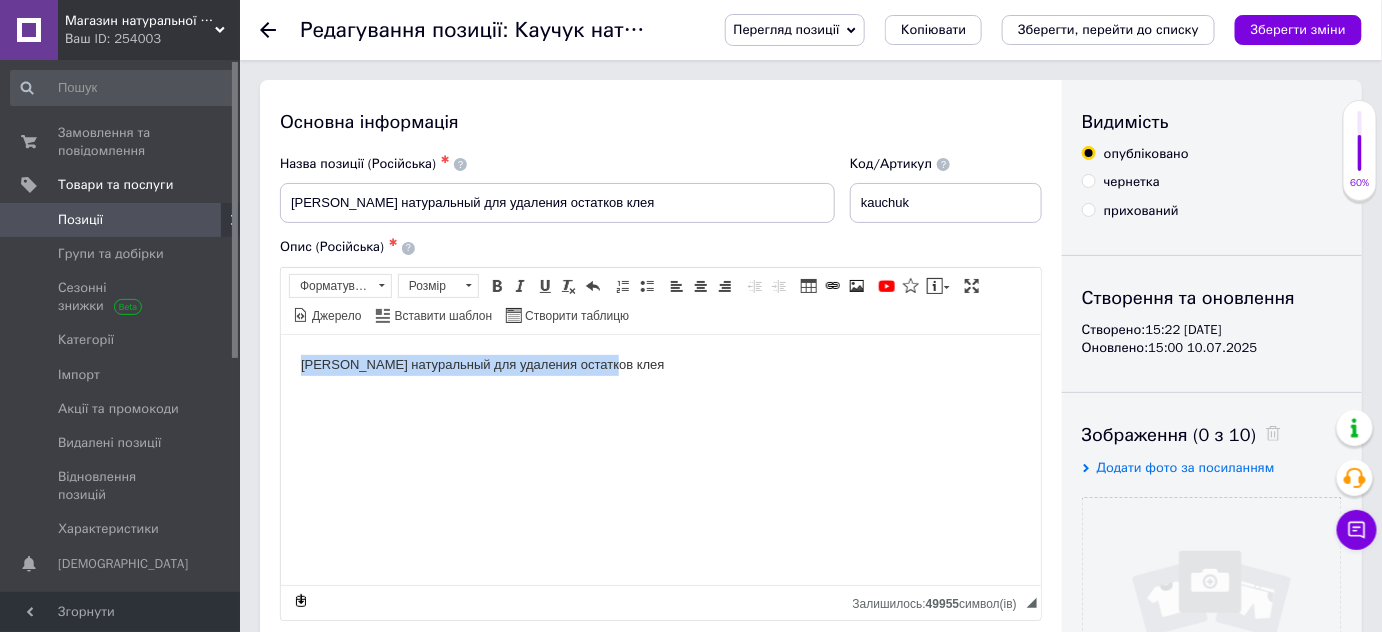 drag, startPoint x: 300, startPoint y: 360, endPoint x: 632, endPoint y: 358, distance: 332.006 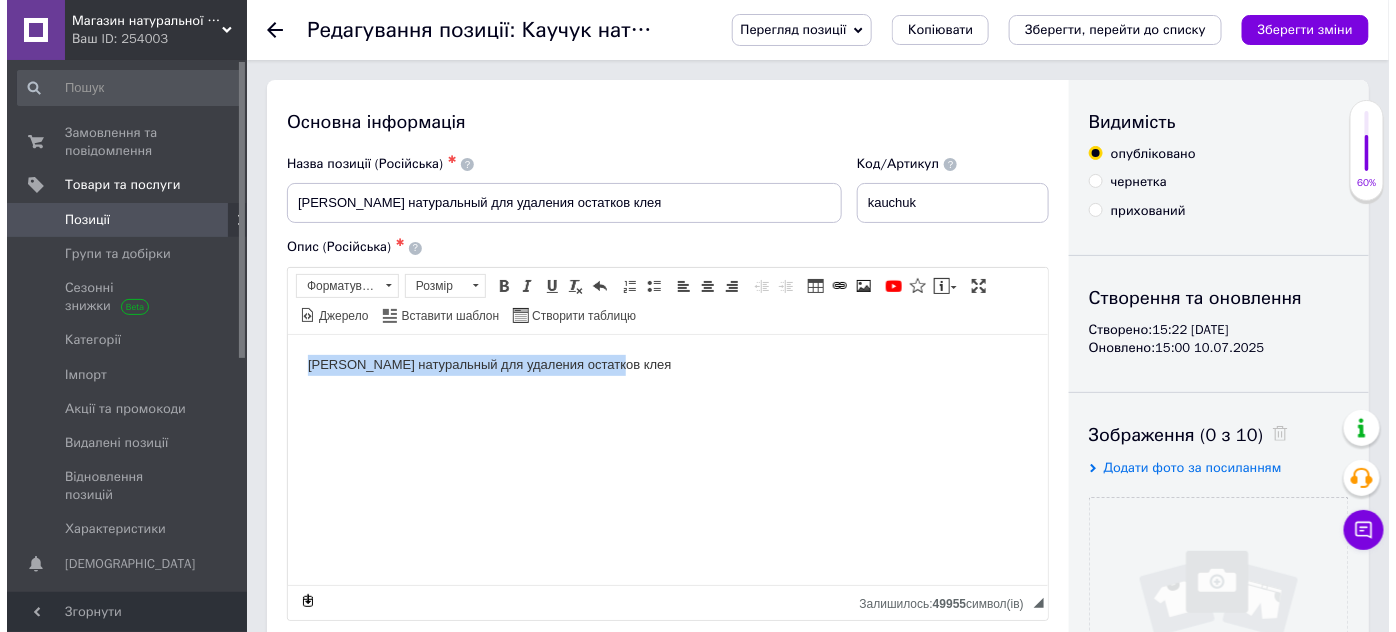 scroll, scrollTop: 303, scrollLeft: 0, axis: vertical 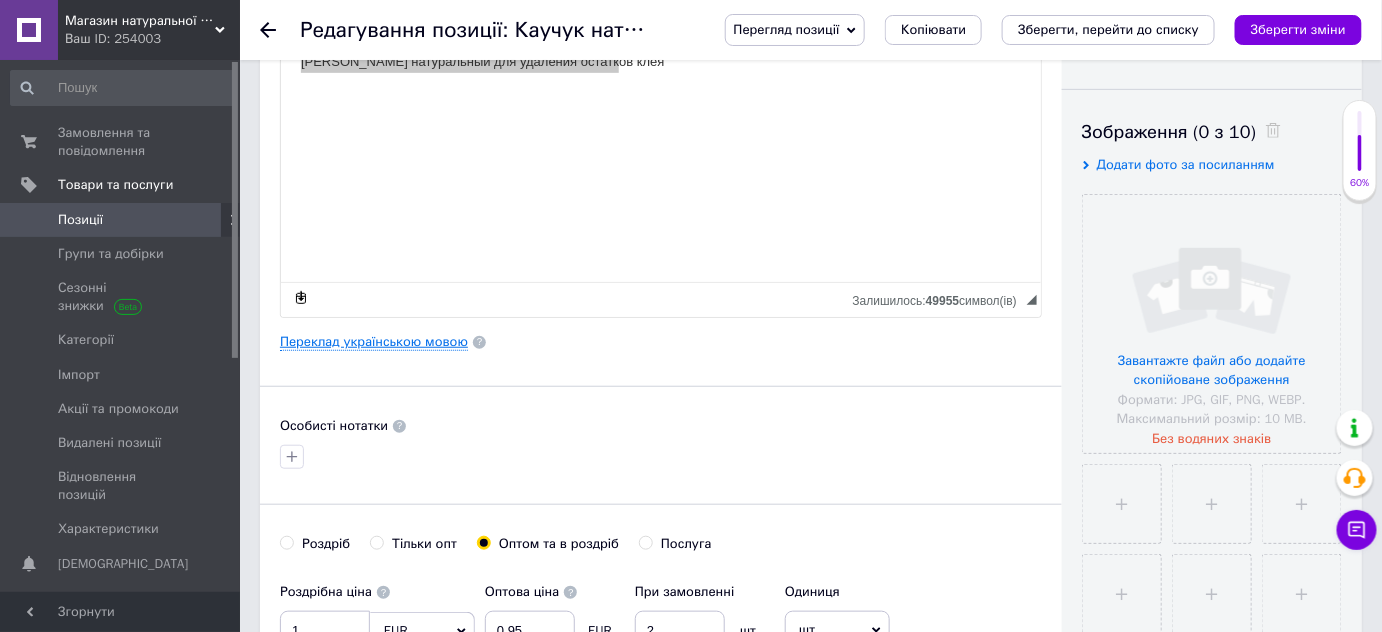 click on "Переклад українською мовою" at bounding box center [374, 342] 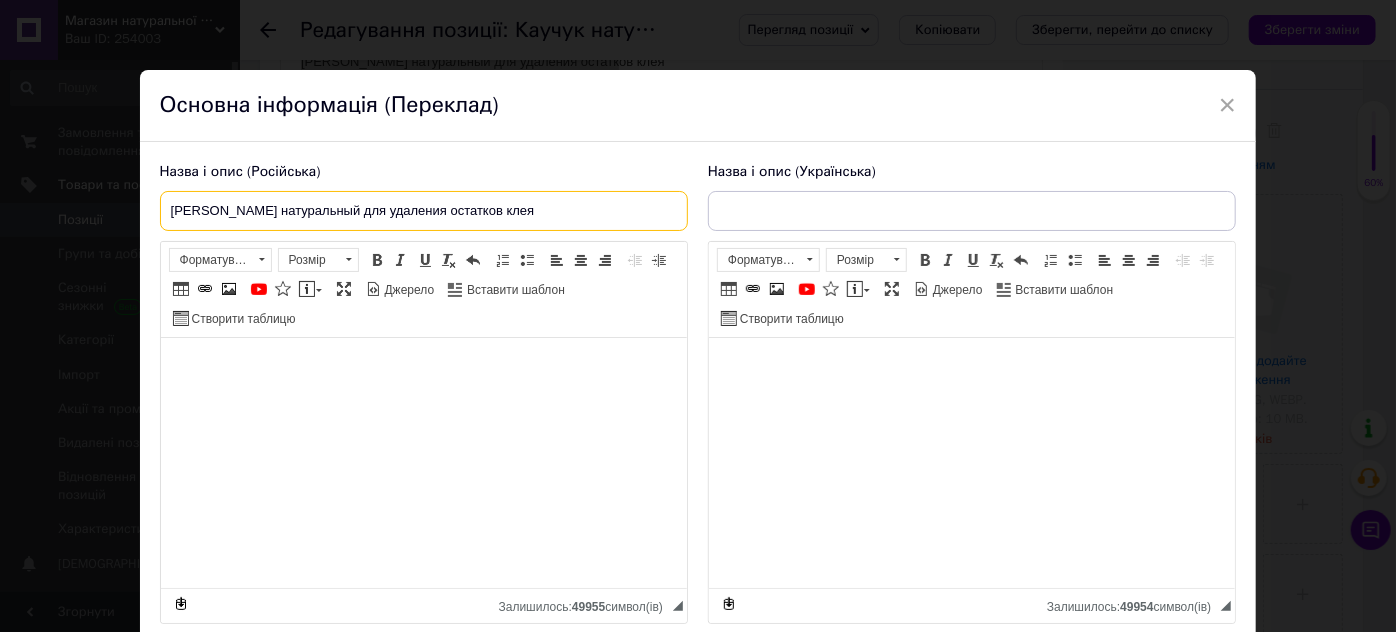drag, startPoint x: 163, startPoint y: 206, endPoint x: 471, endPoint y: 185, distance: 308.7151 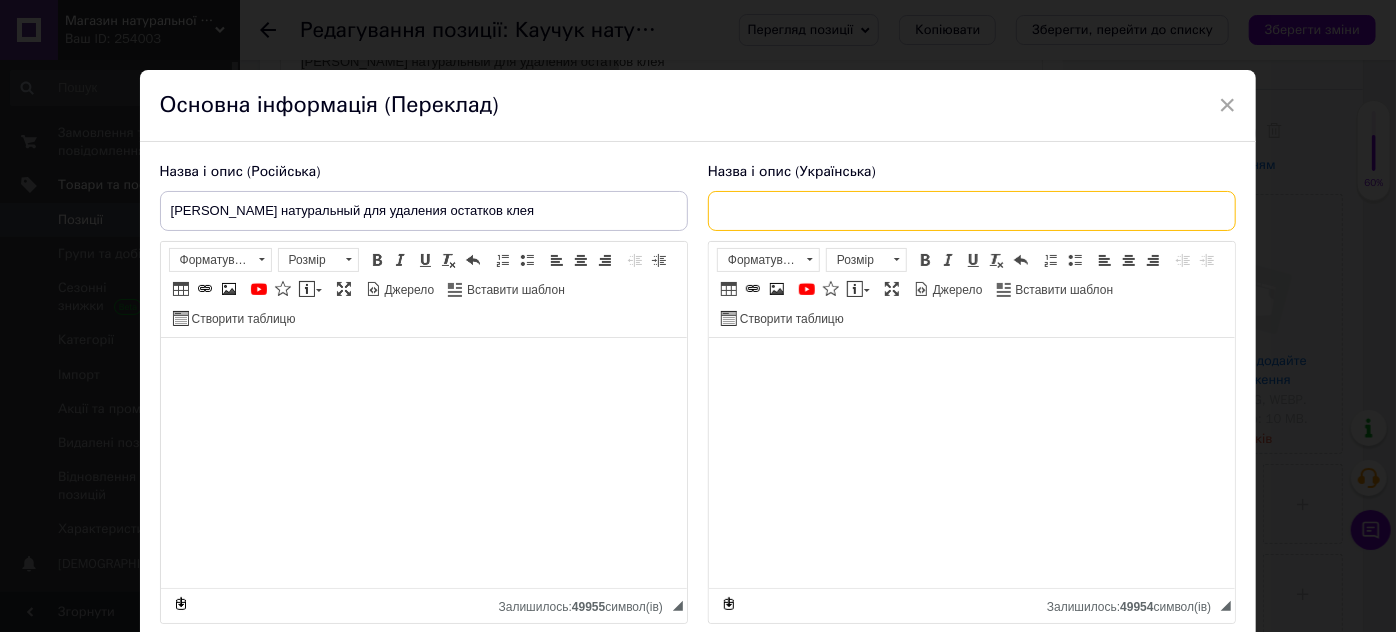 click at bounding box center [972, 211] 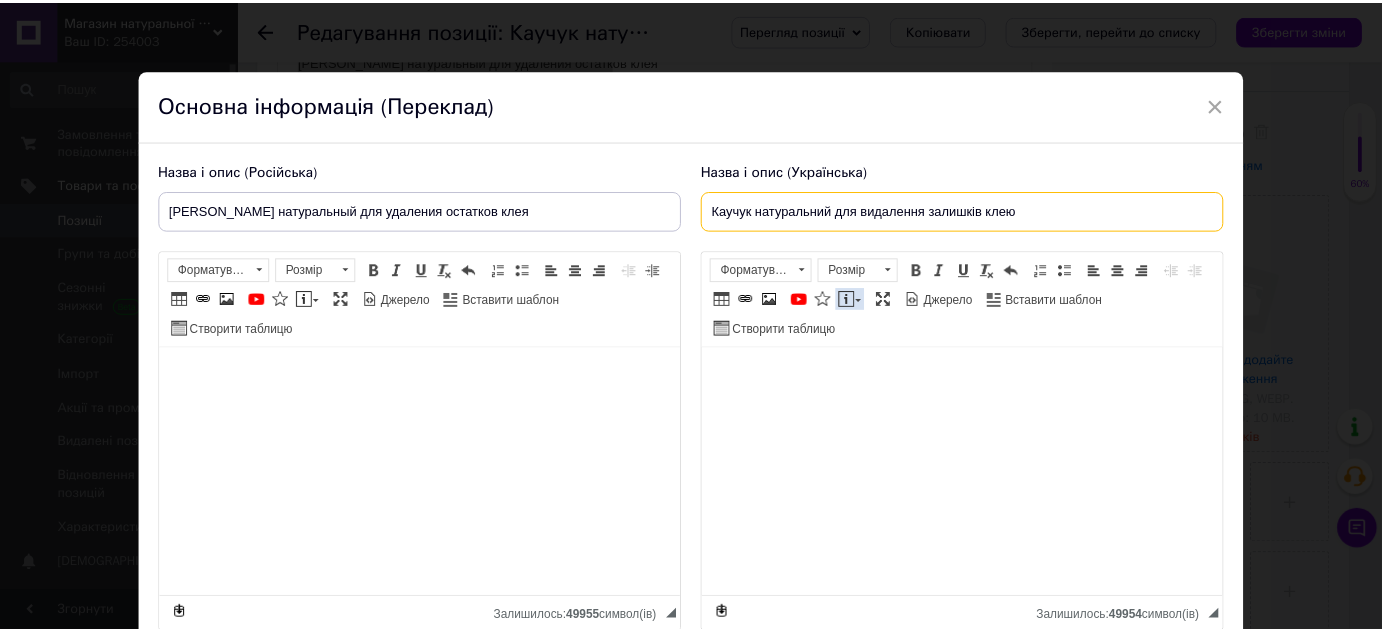 scroll, scrollTop: 163, scrollLeft: 0, axis: vertical 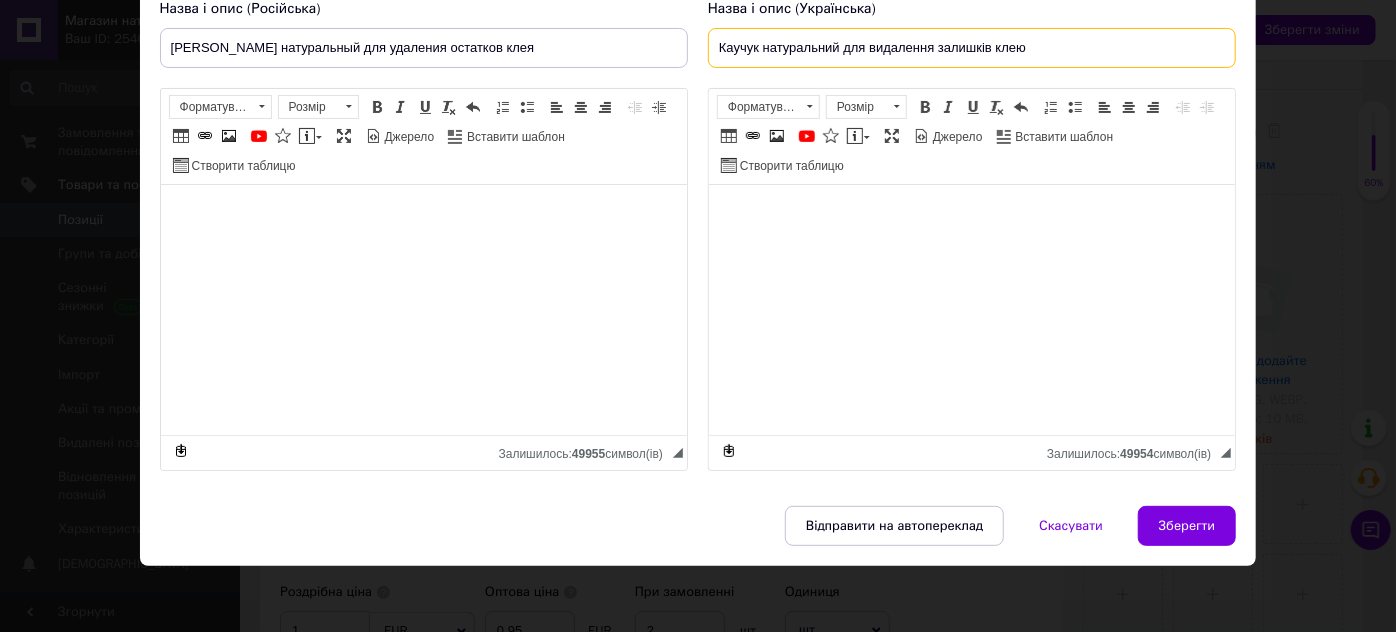 type on "Каучук натуральний для видалення залишків клею" 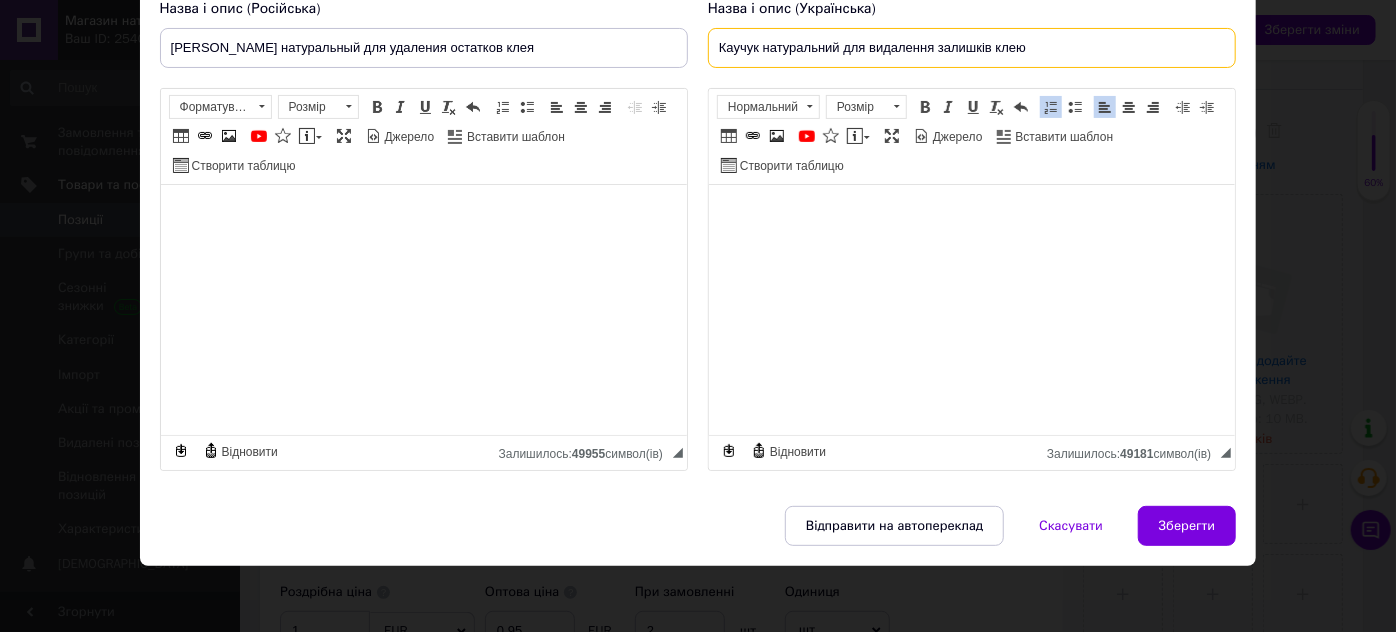 drag, startPoint x: 716, startPoint y: 42, endPoint x: 1067, endPoint y: 42, distance: 351 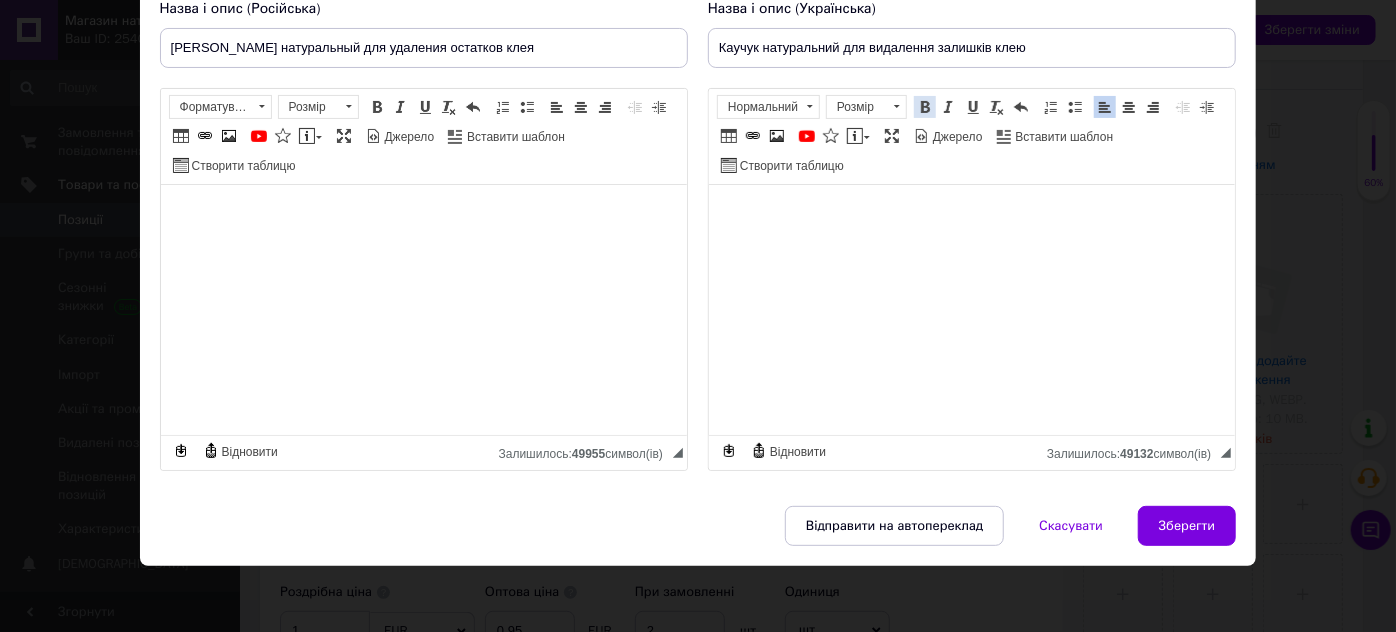 click at bounding box center [925, 107] 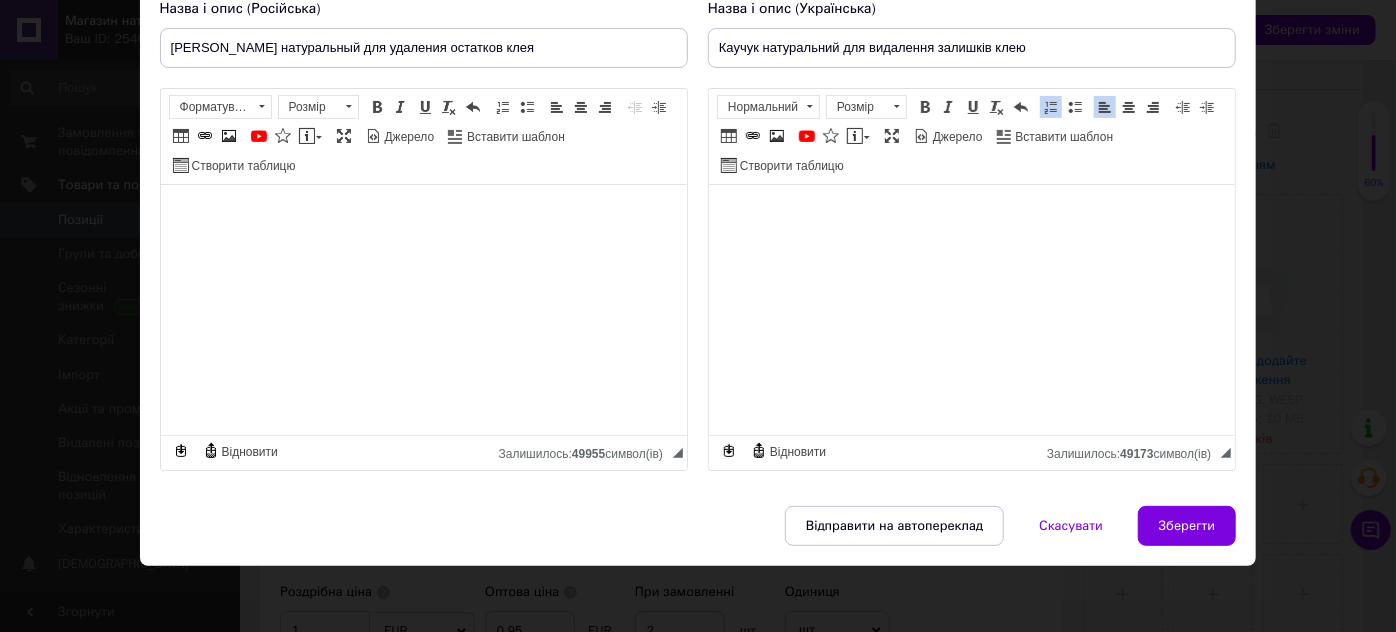 click at bounding box center [1051, 107] 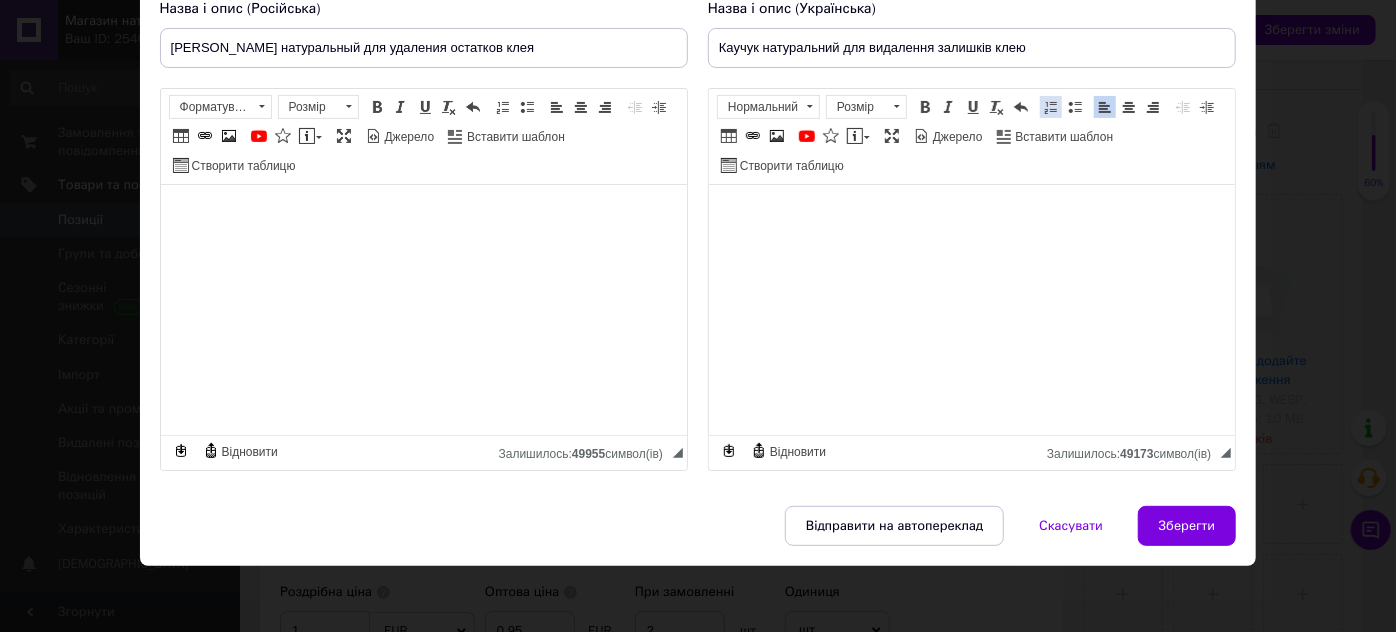 click at bounding box center (1051, 107) 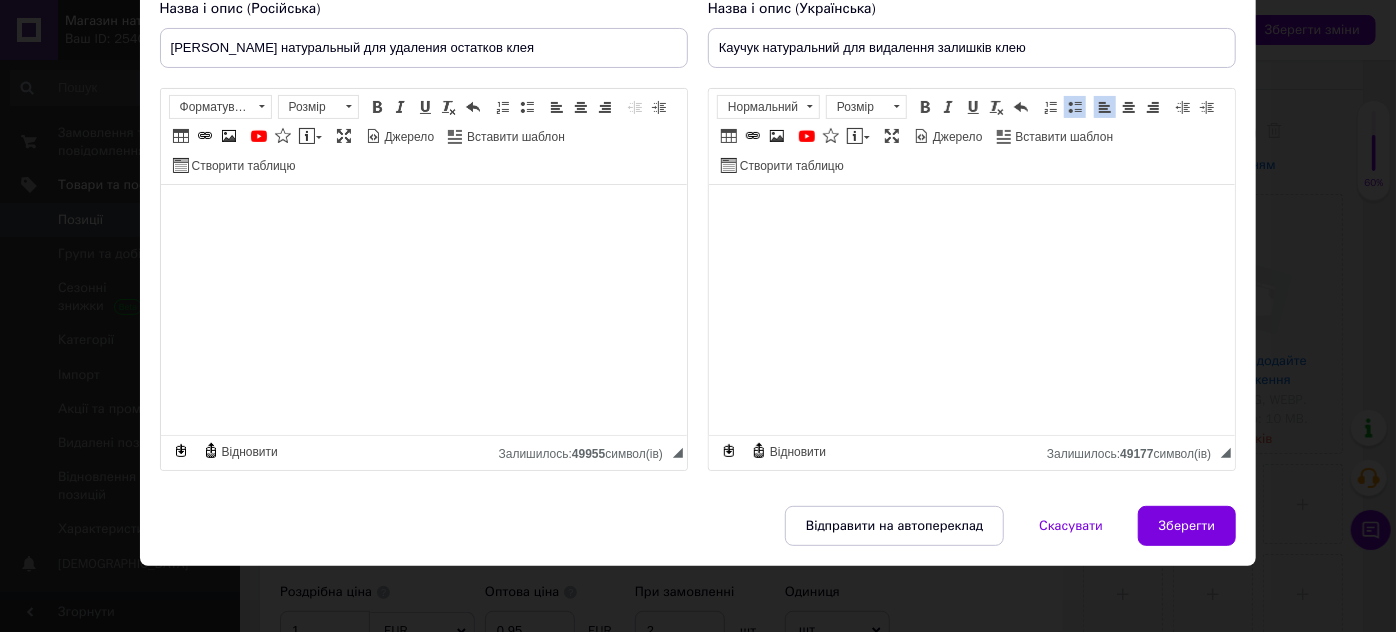 click at bounding box center (1075, 107) 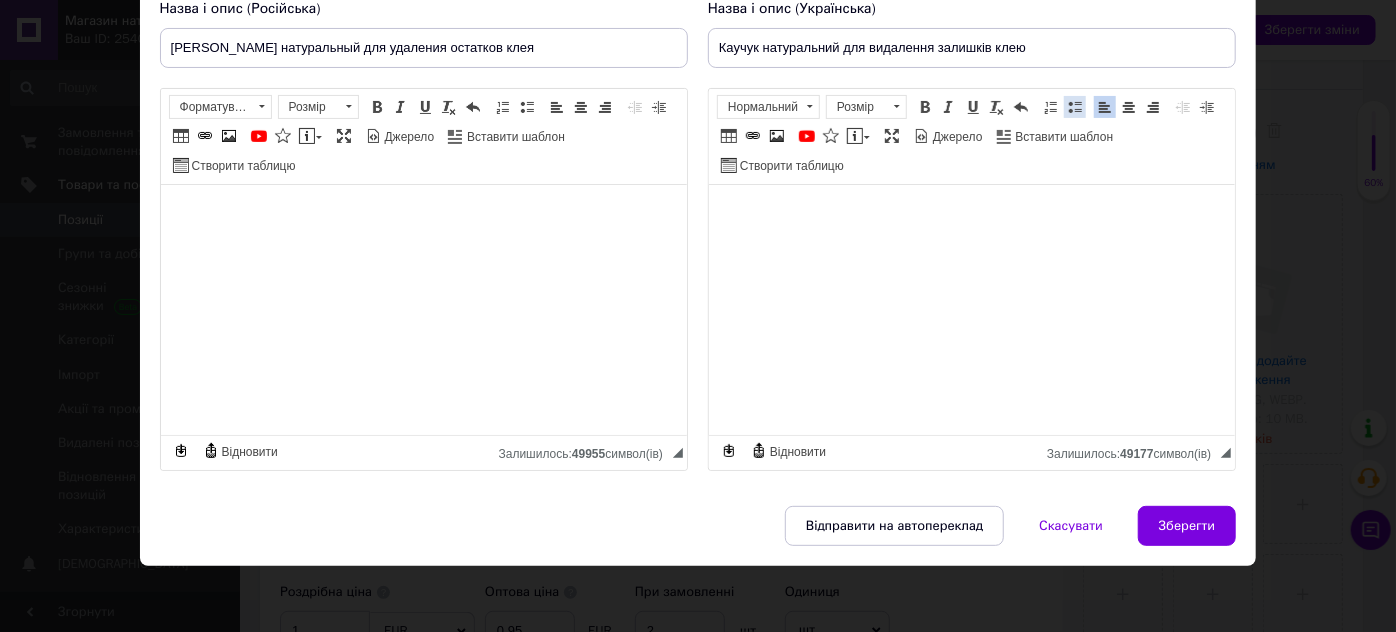 click at bounding box center (1075, 107) 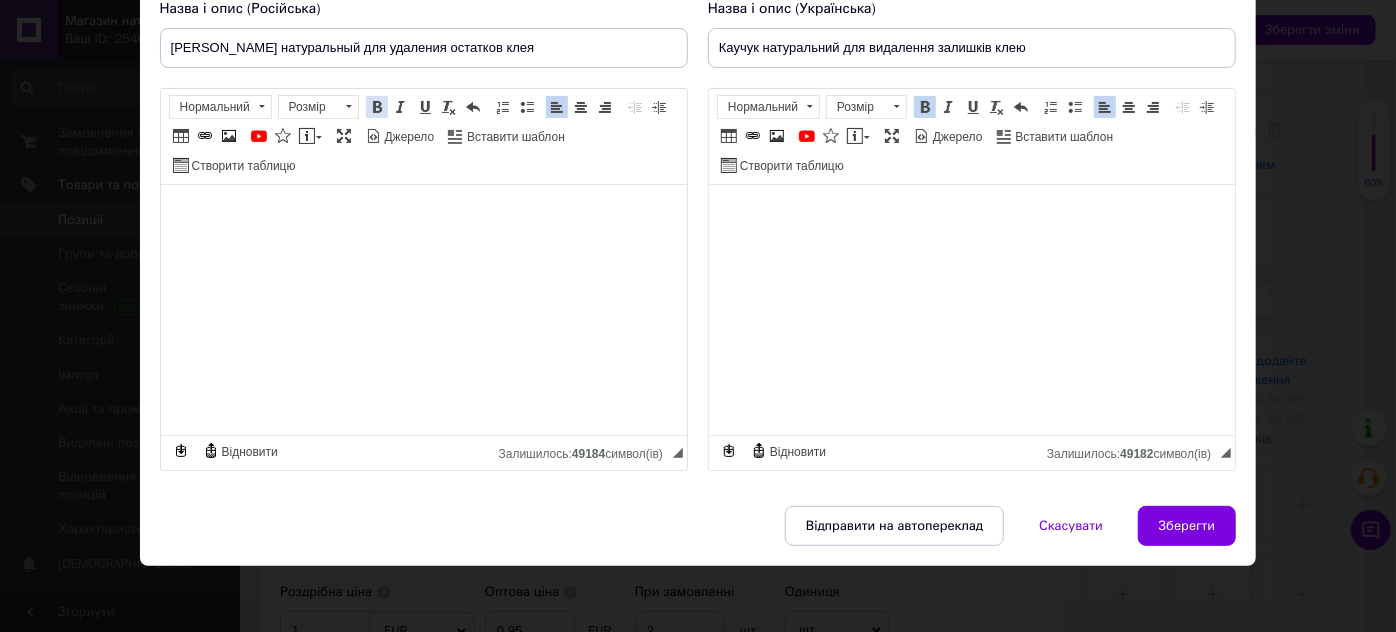 click at bounding box center [377, 107] 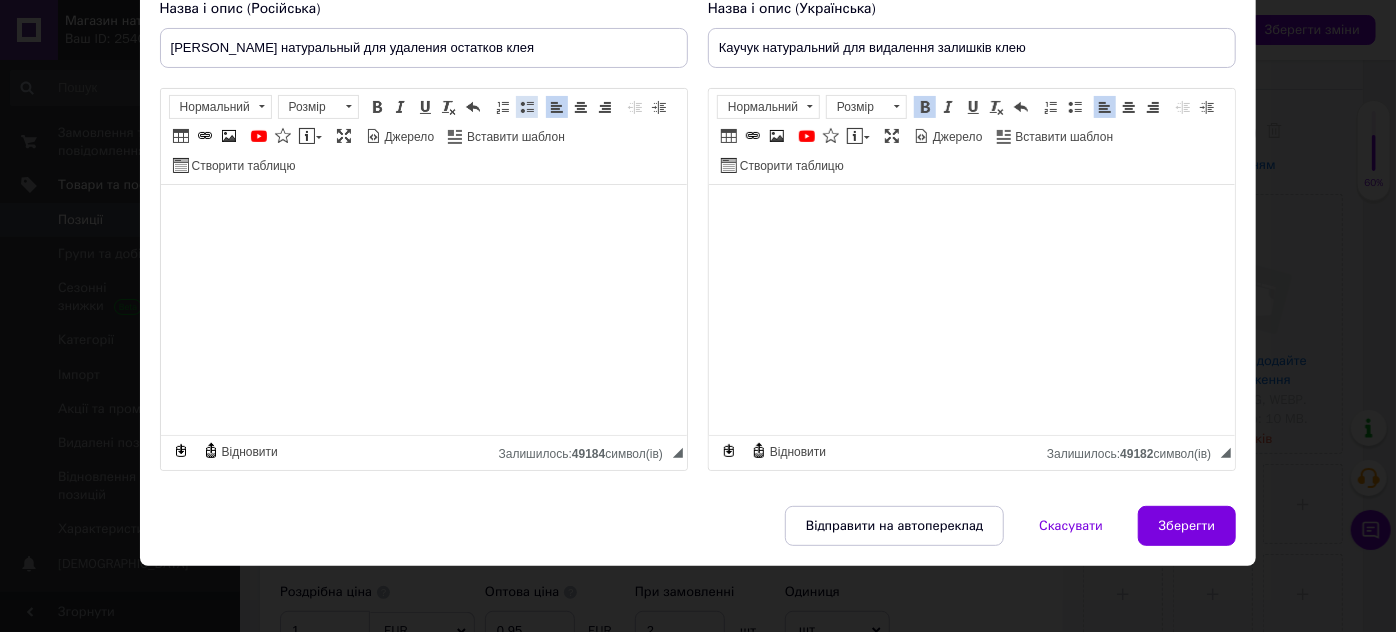 click on "Вставити/видалити маркований список" at bounding box center (527, 107) 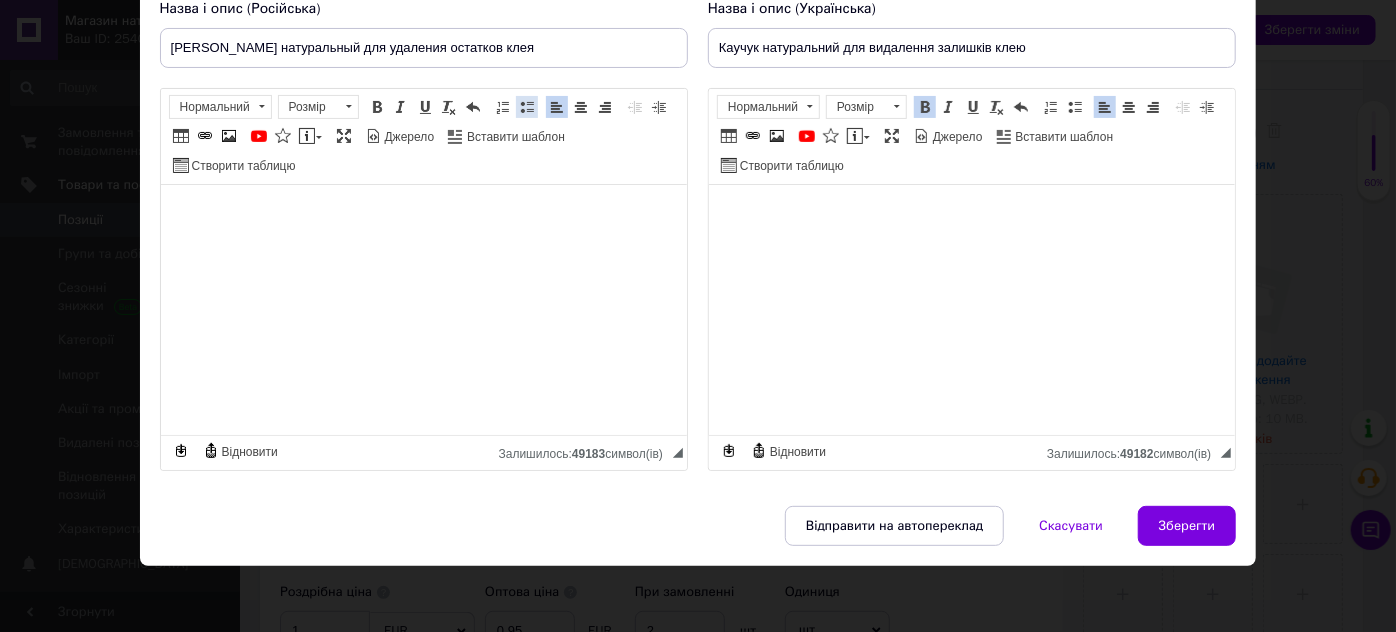 click at bounding box center [527, 107] 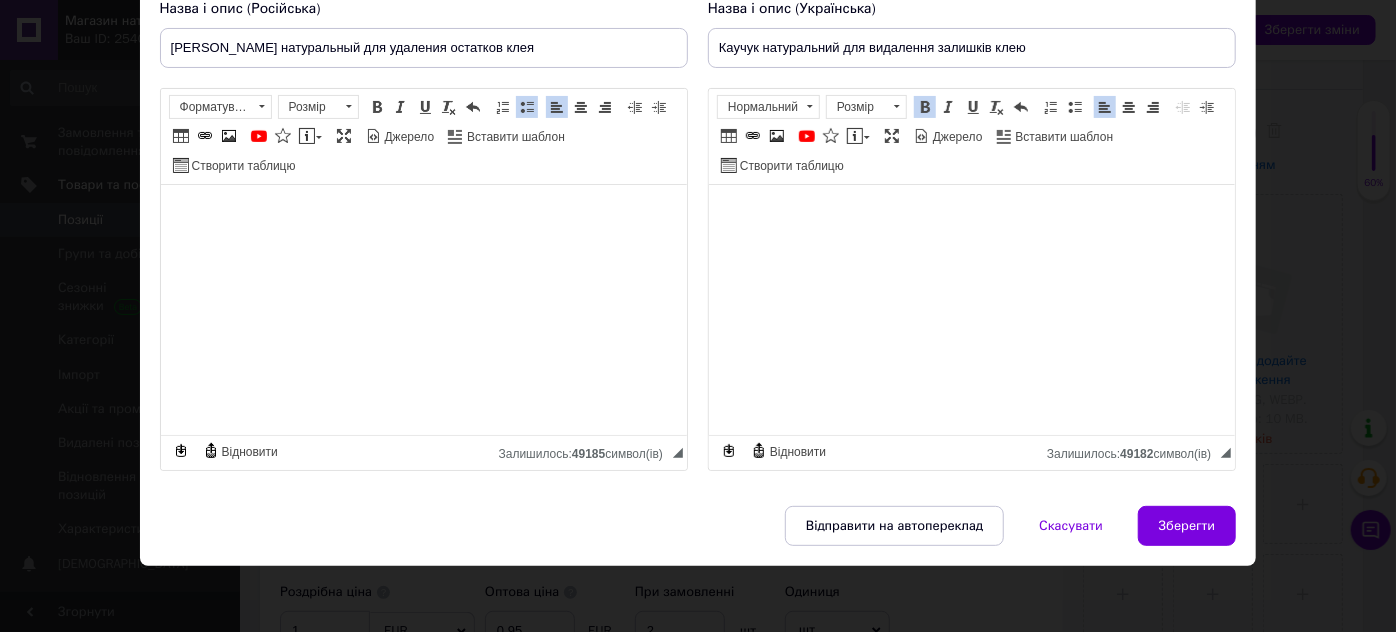 click on "Жирний  Сполучення клавіш Ctrl+B   Курсив  Сполучення клавіш Ctrl+I   Підкреслений  Сполучення клавіш Ctrl+U   Видалити форматування   Повернути  Сполучення клавіш Ctrl+Z" at bounding box center [425, 107] 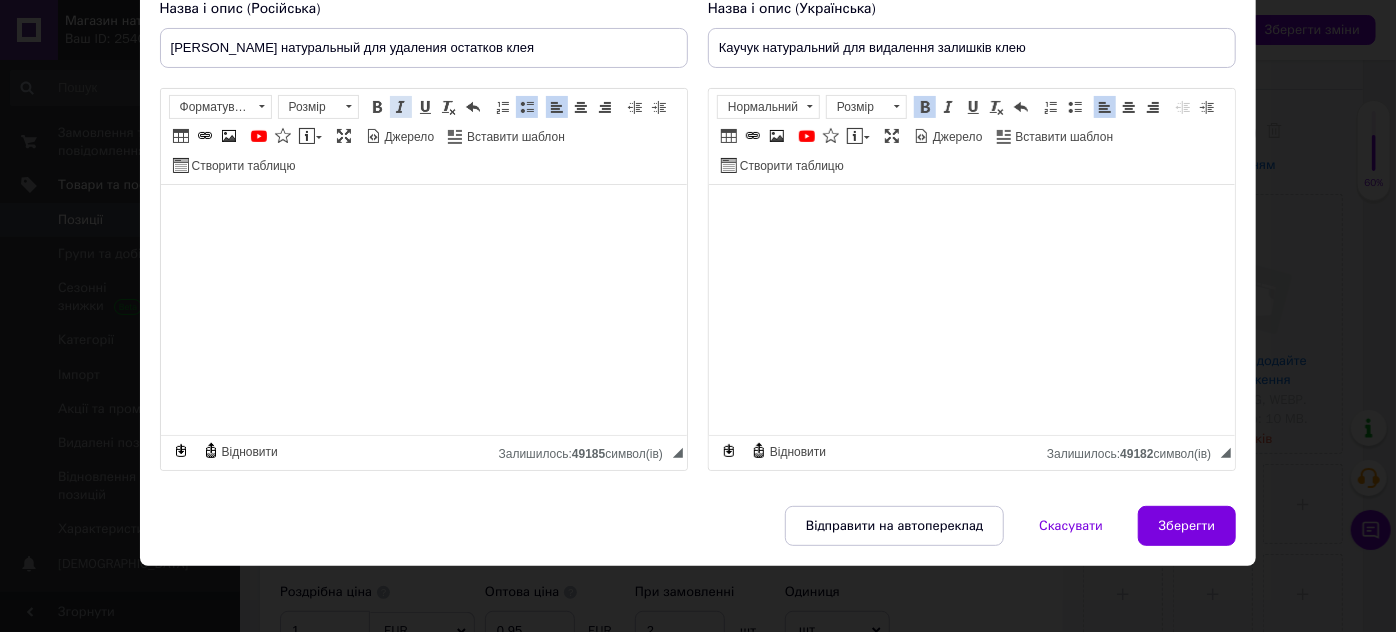 click on "Курсив  Сполучення клавіш Ctrl+I" at bounding box center [401, 107] 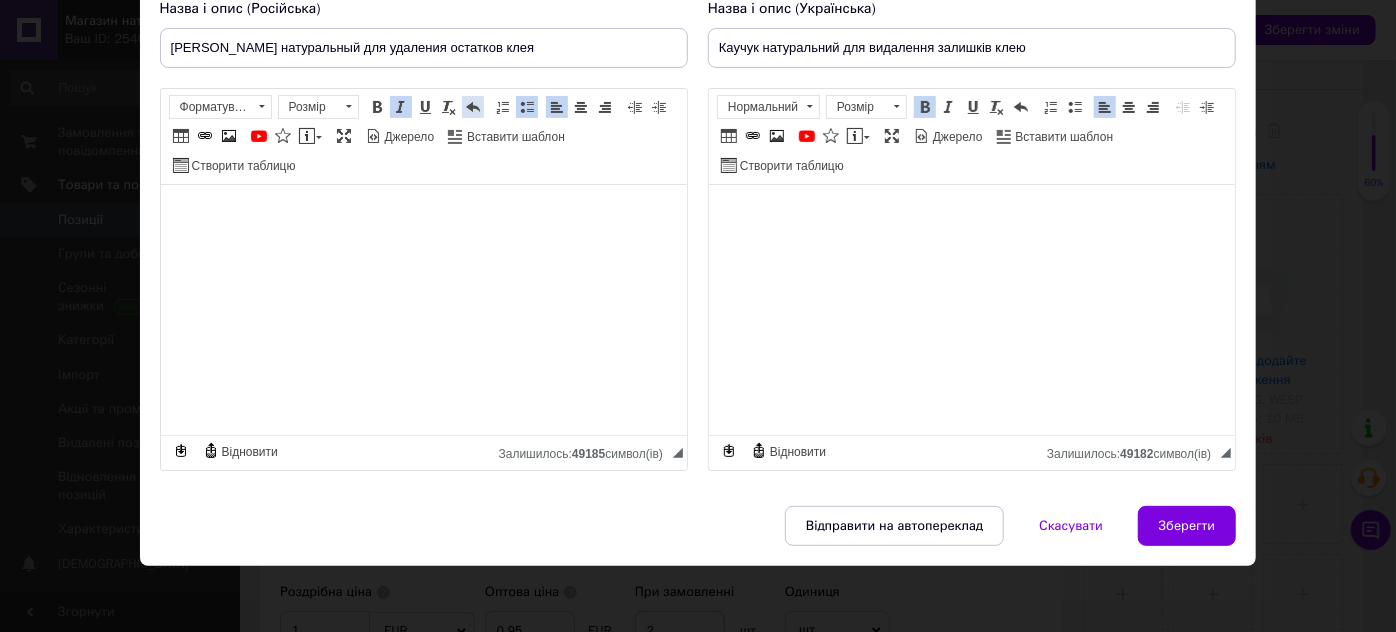 click at bounding box center [473, 107] 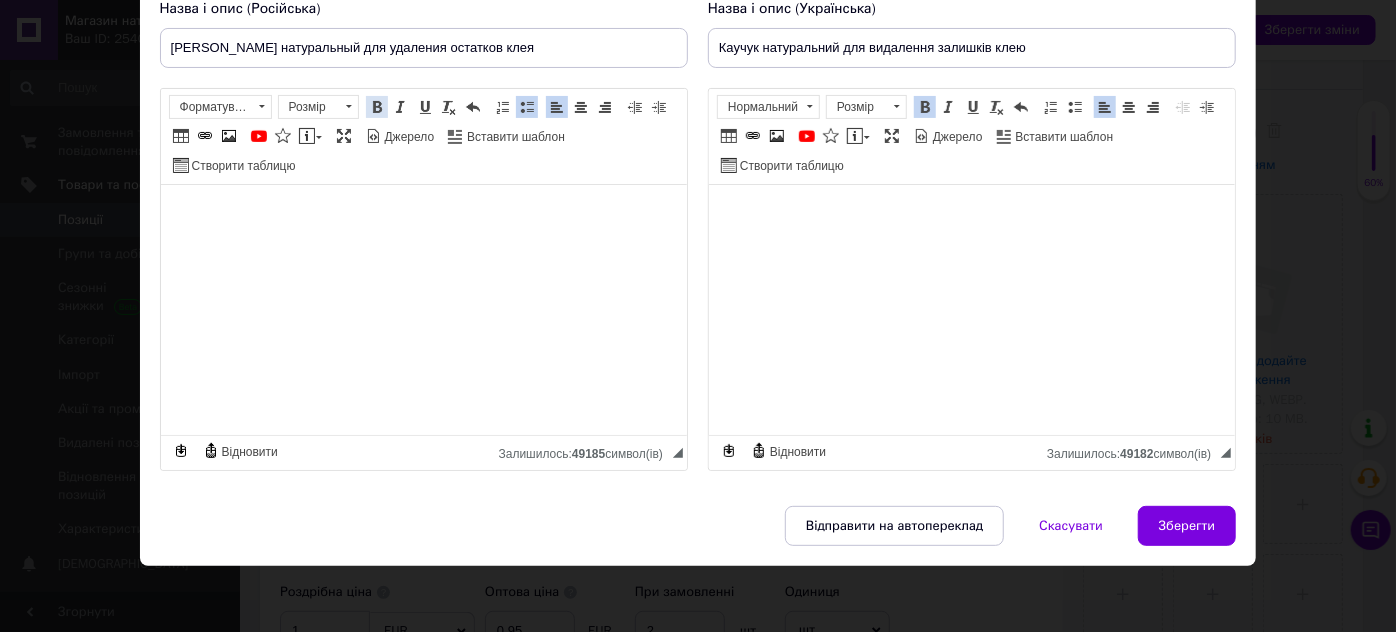 click at bounding box center [377, 107] 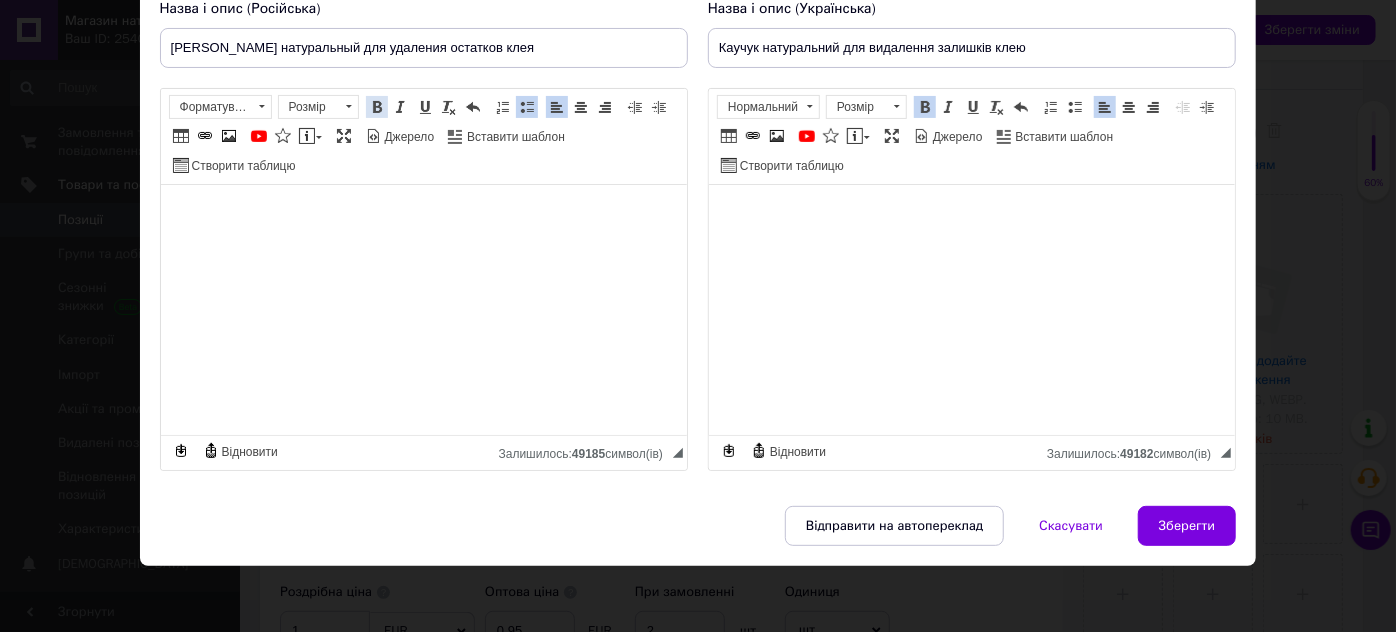 click at bounding box center [377, 107] 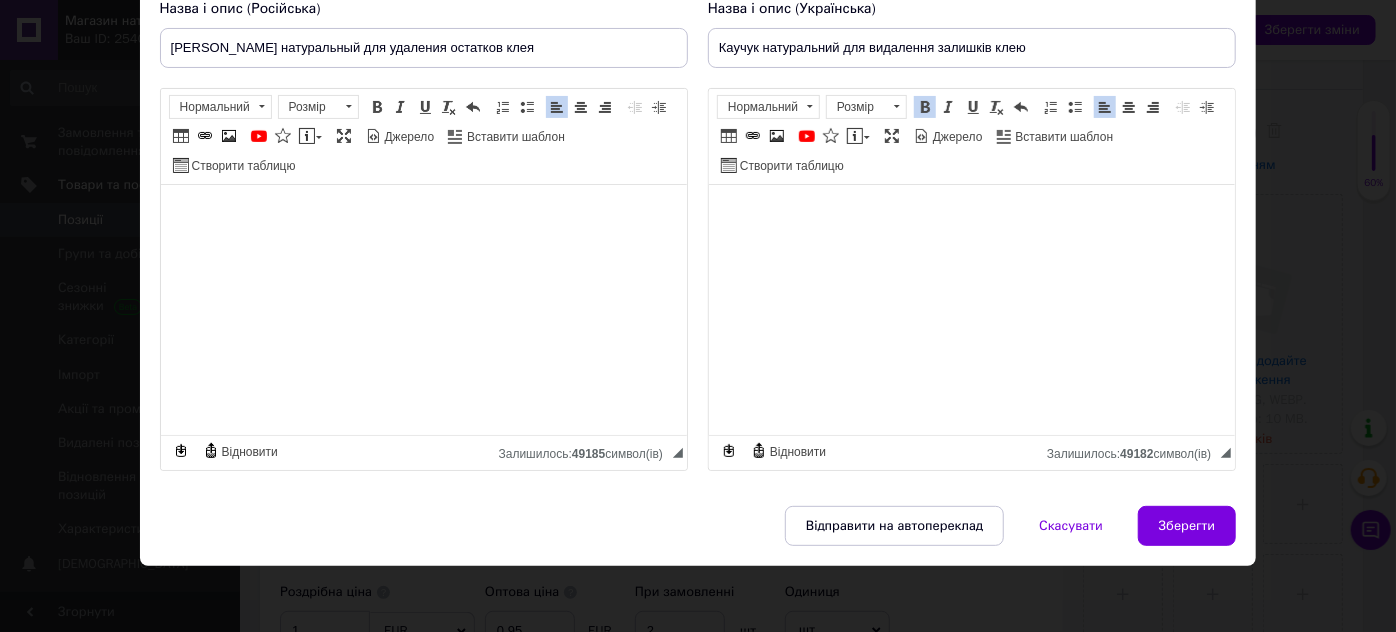 click on "Жирний  Сполучення клавіш Ctrl+B   Курсив  Сполучення клавіш Ctrl+I   Підкреслений  Сполучення клавіш Ctrl+U   Видалити форматування   Повернути  Сполучення клавіш Ctrl+Z" at bounding box center (425, 107) 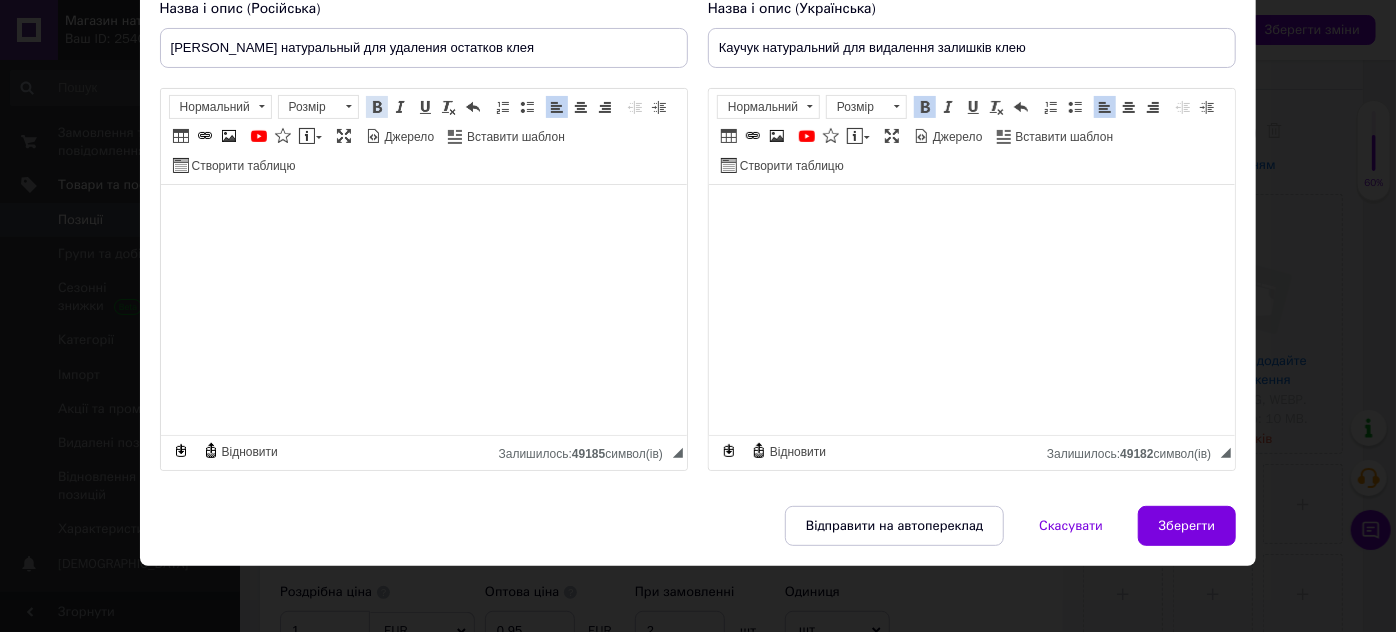 click on "Жирний  Сполучення клавіш Ctrl+B" at bounding box center [377, 107] 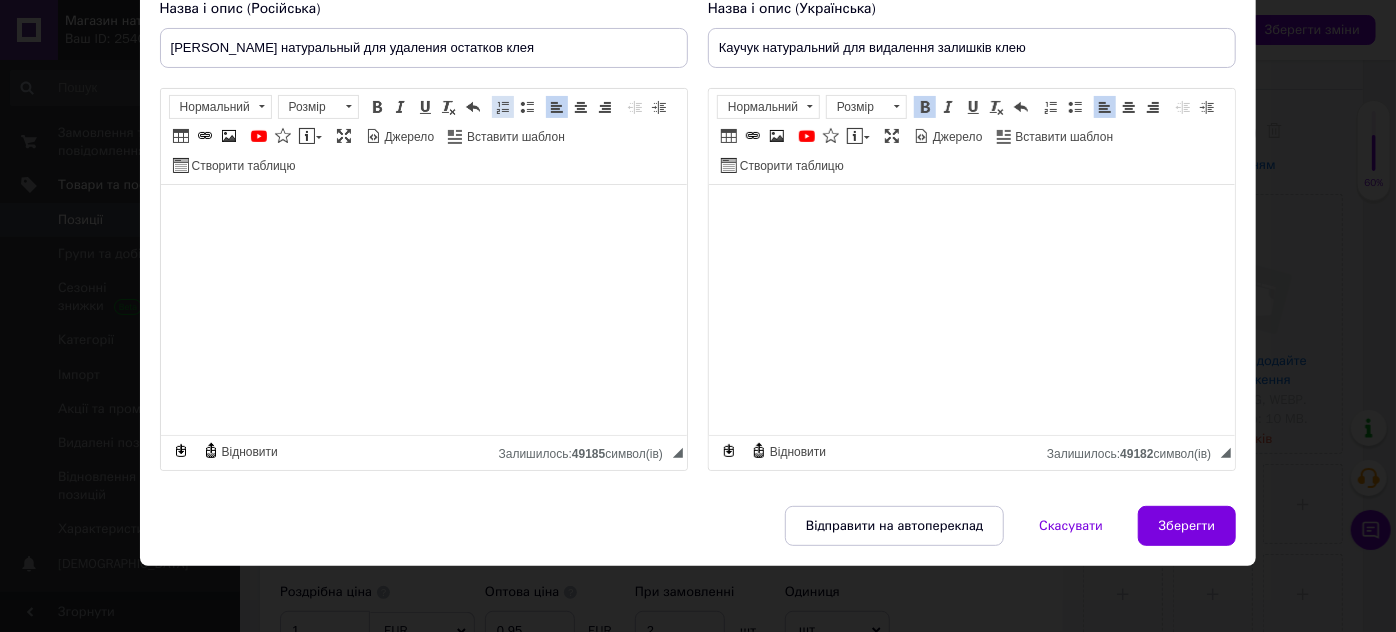 click at bounding box center [503, 107] 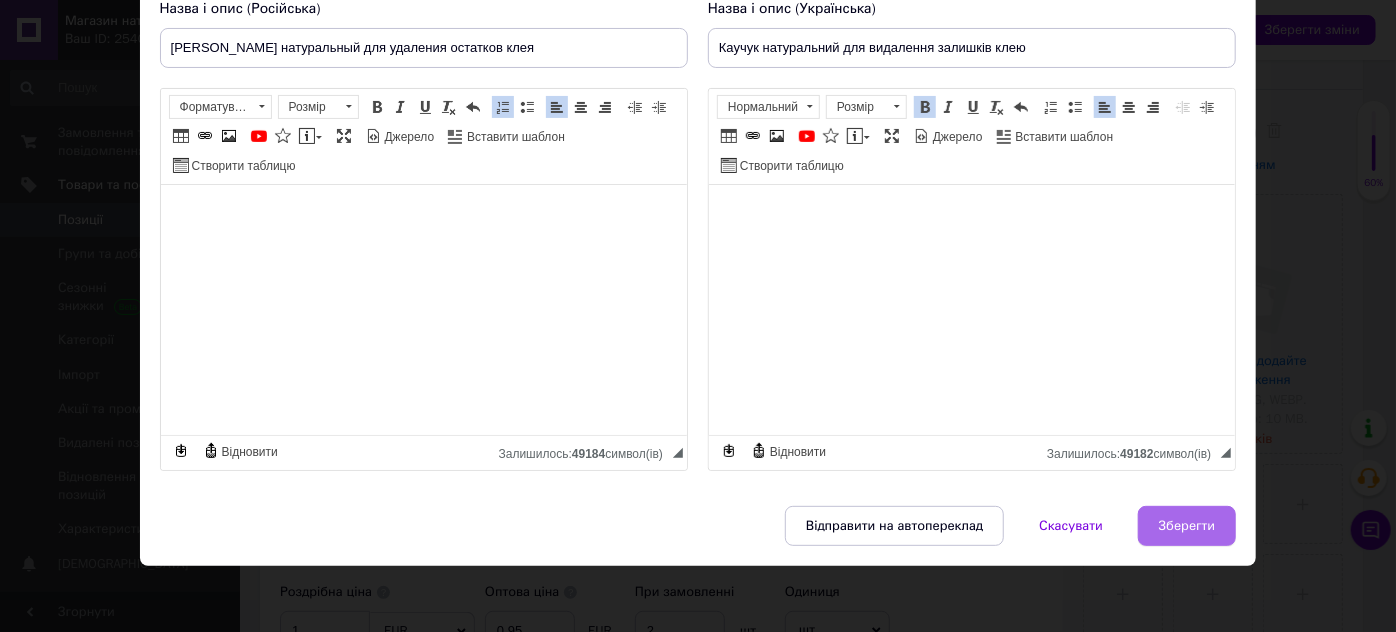 click on "Зберегти" at bounding box center [1187, 526] 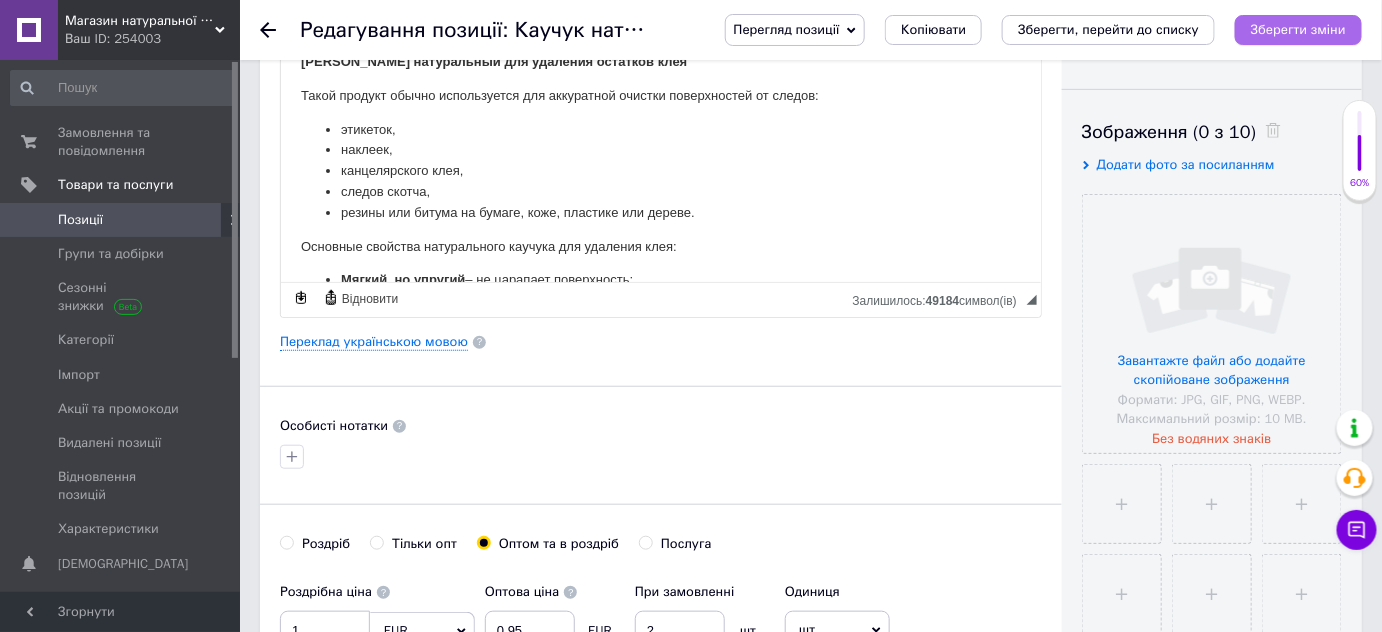 click on "Зберегти зміни" at bounding box center [1298, 29] 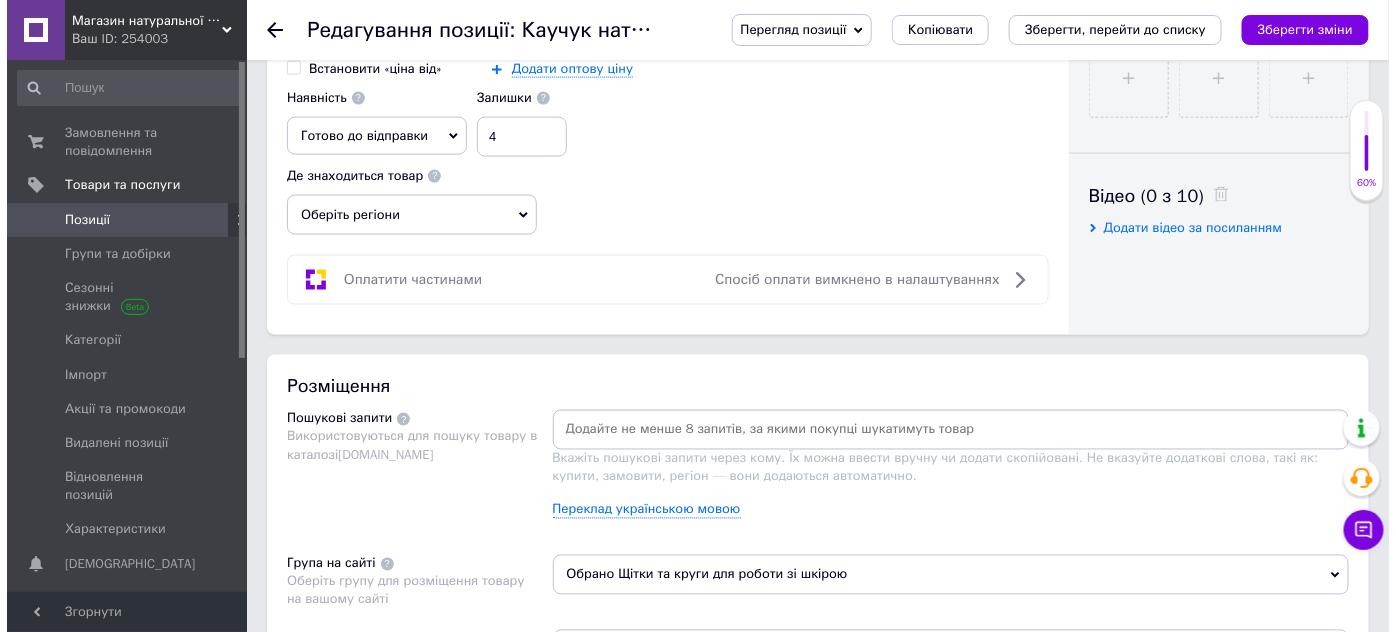 scroll, scrollTop: 1212, scrollLeft: 0, axis: vertical 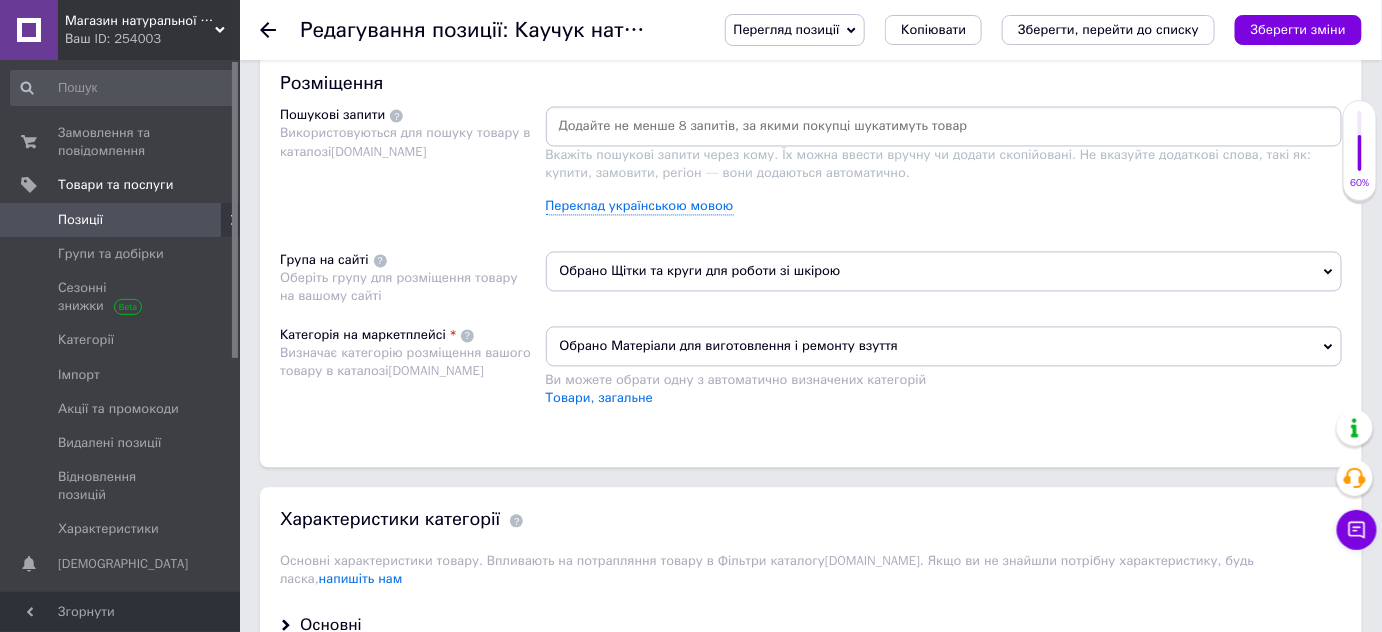 click at bounding box center [944, 127] 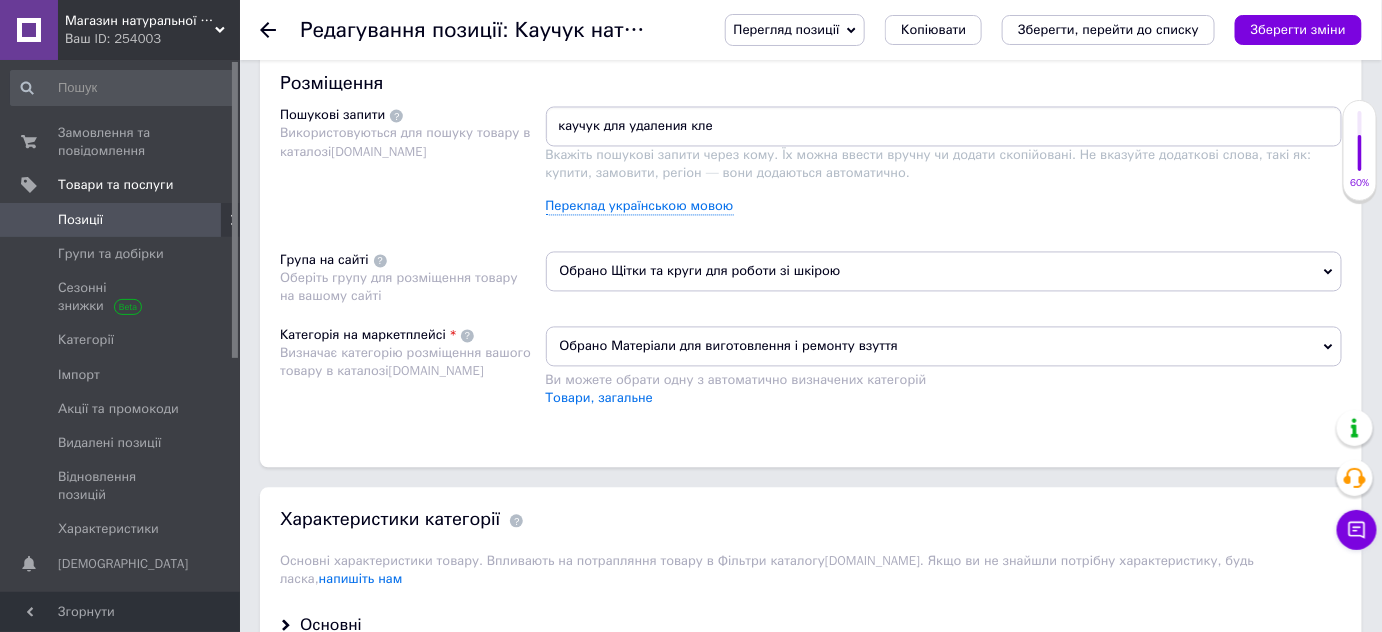 type on "каучук для удаления клея" 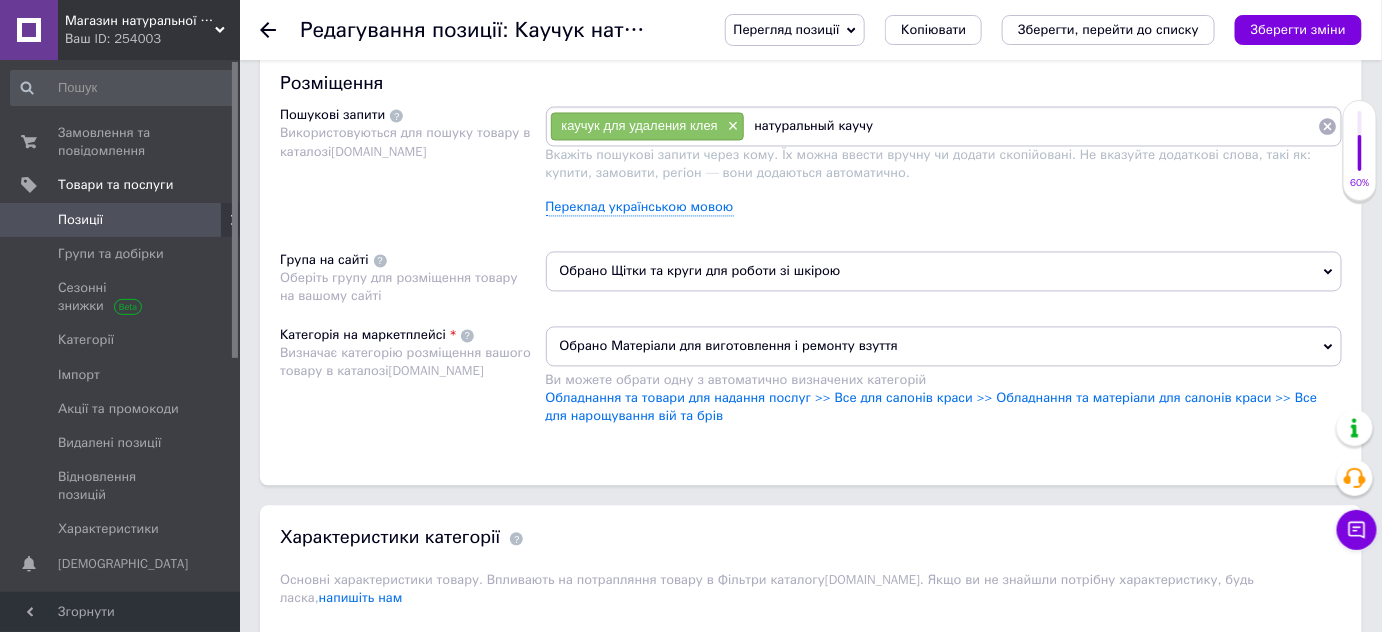 type on "натуральный каучук" 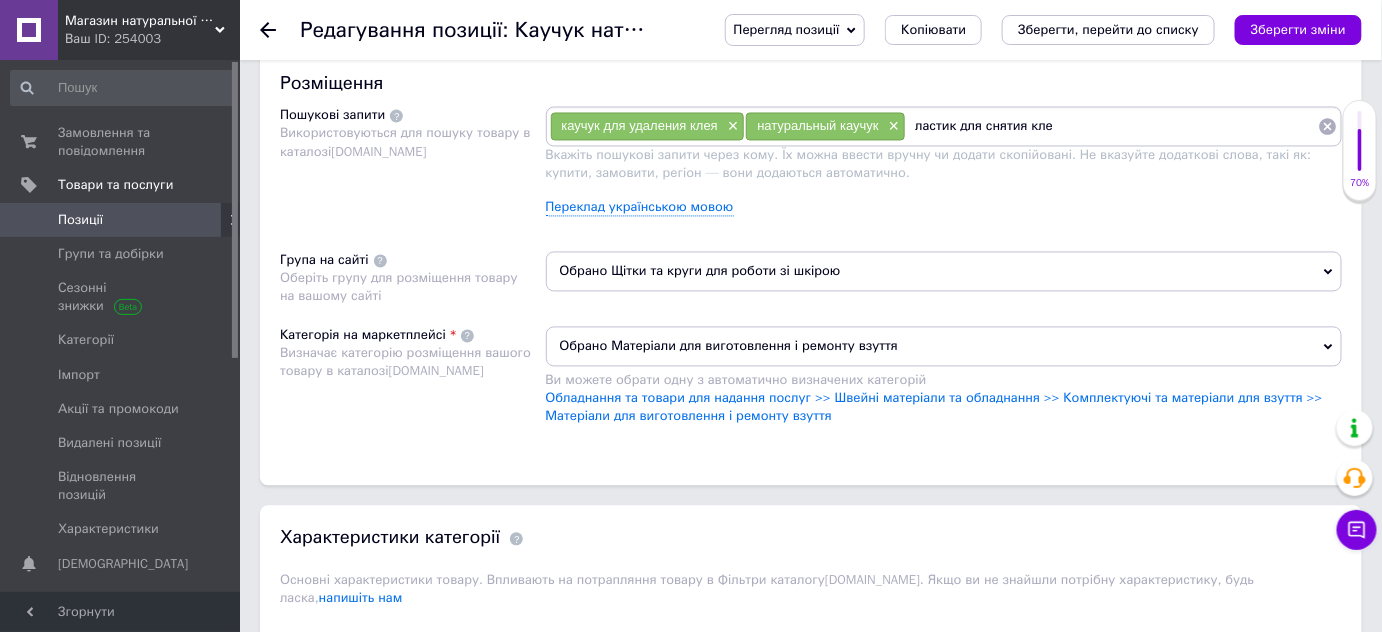 type on "ластик для снятия клея" 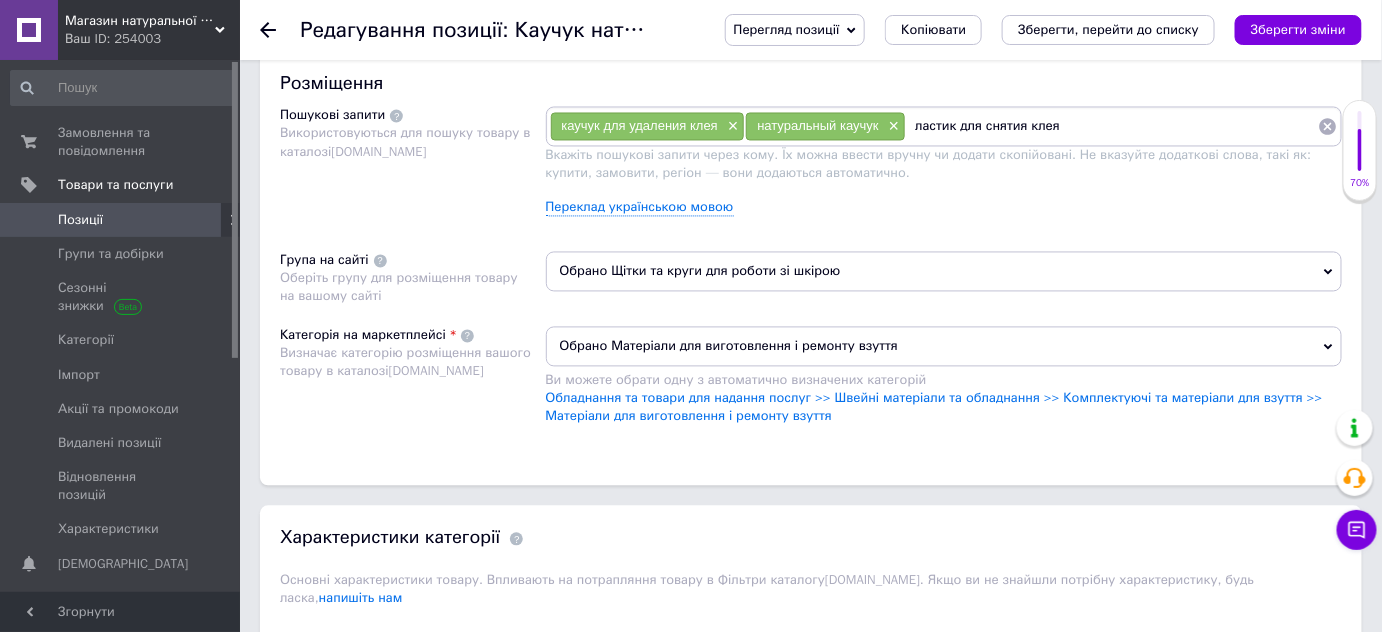 type 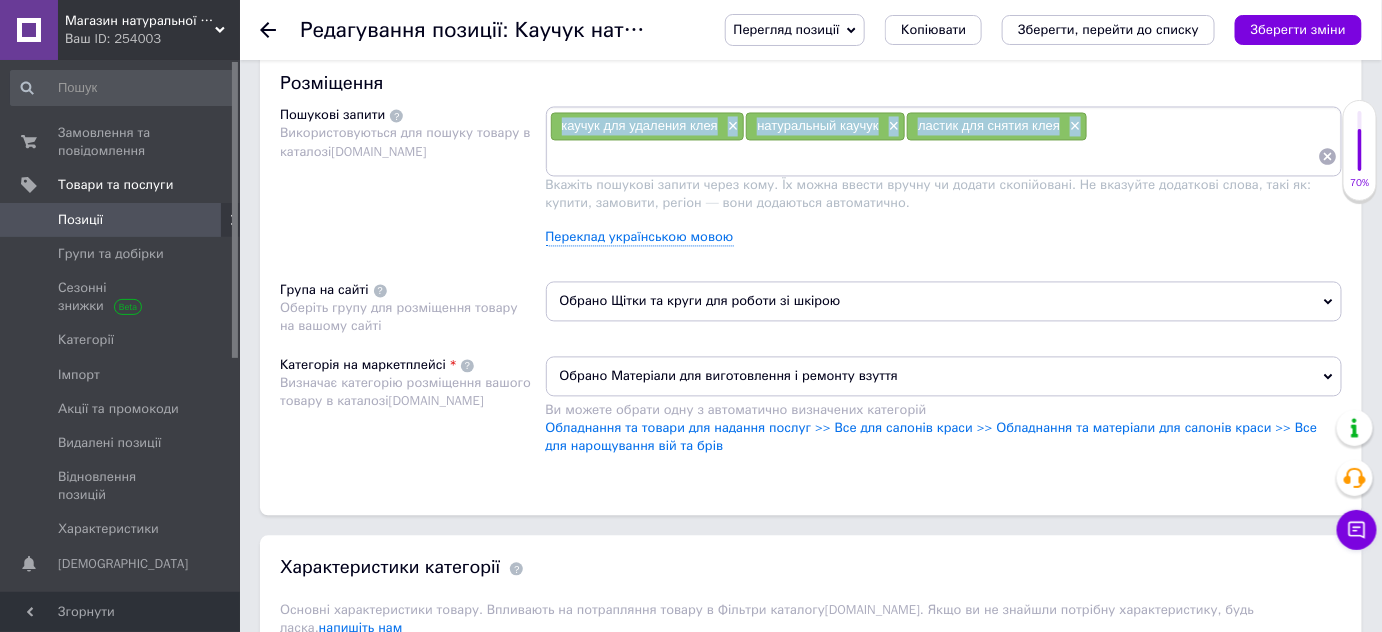 drag, startPoint x: 1111, startPoint y: 114, endPoint x: 560, endPoint y: 127, distance: 551.1533 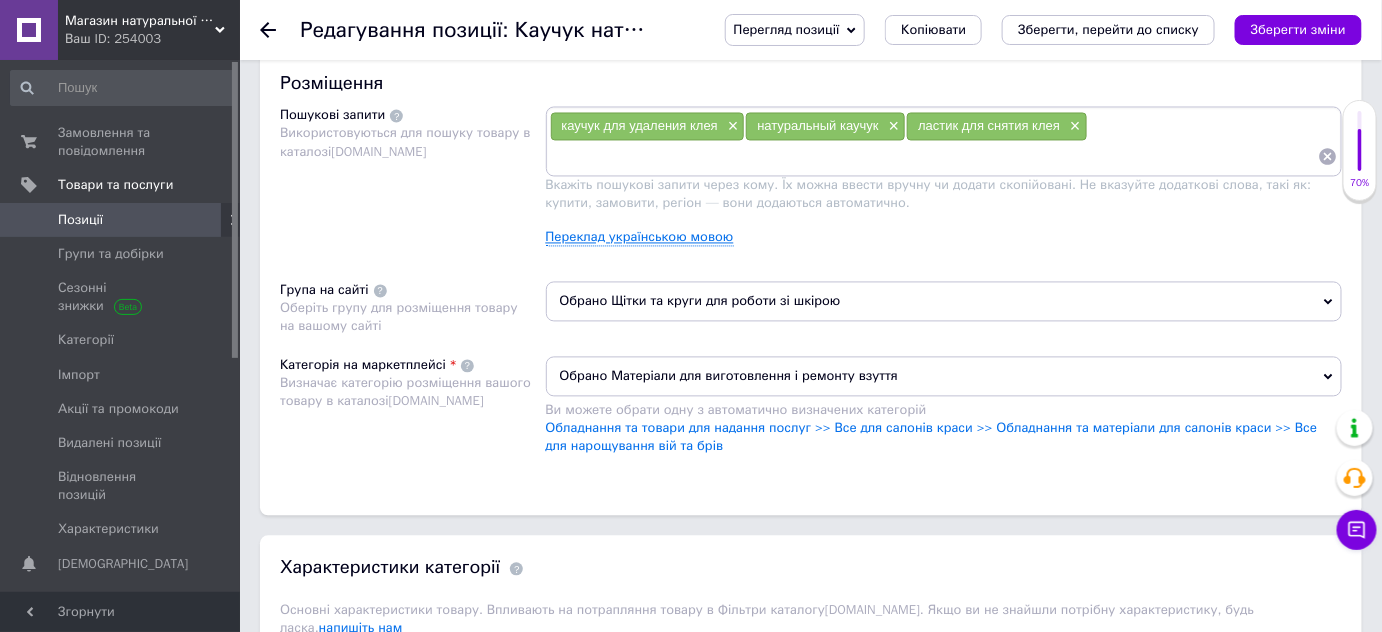 click on "Переклад українською мовою" at bounding box center (640, 238) 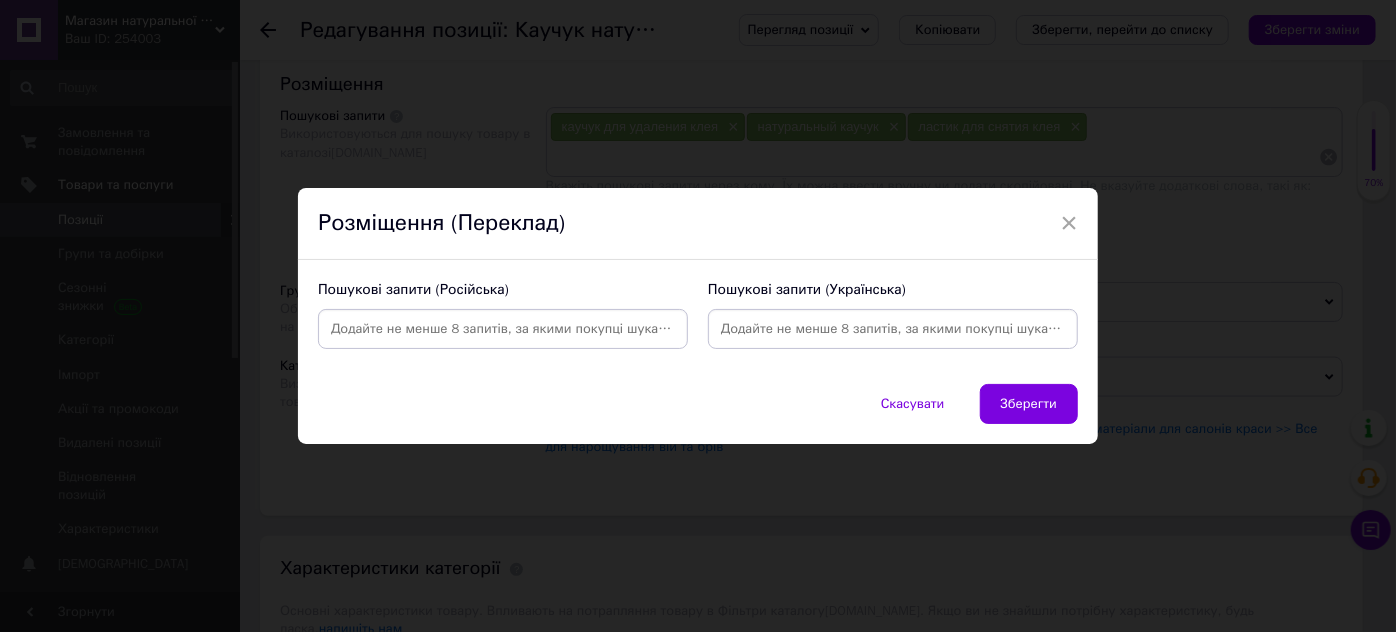 click at bounding box center (893, 329) 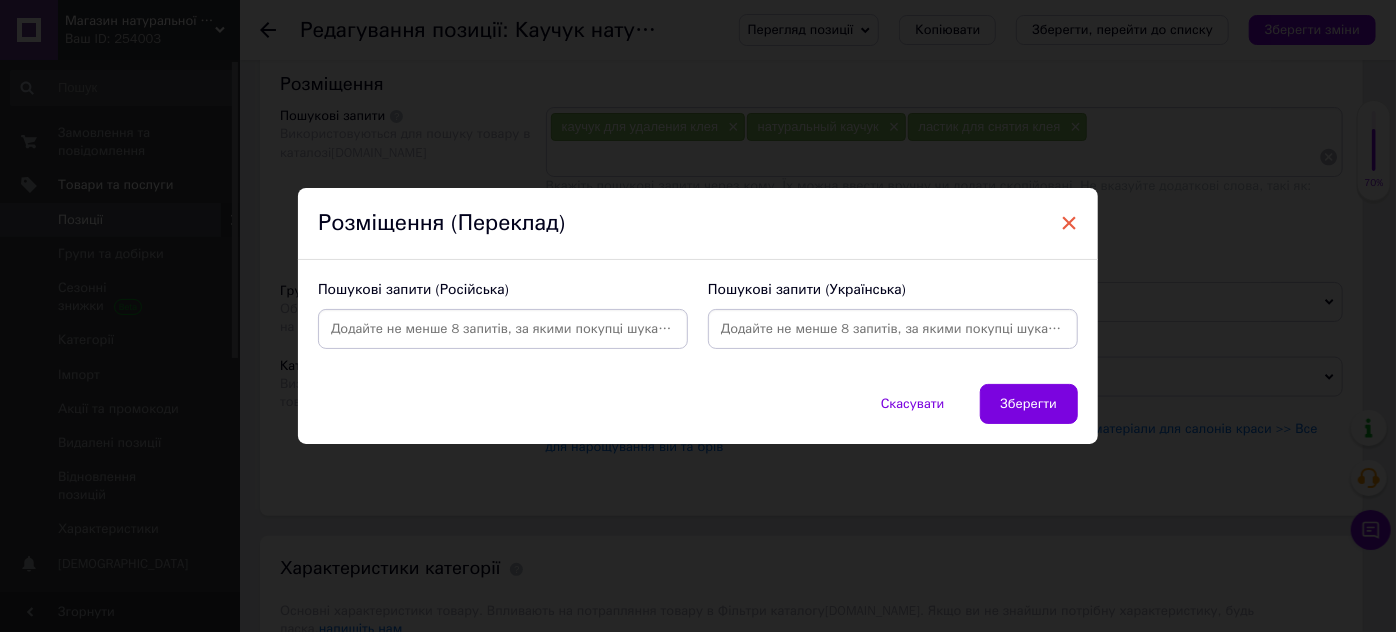 click on "×" at bounding box center [1069, 223] 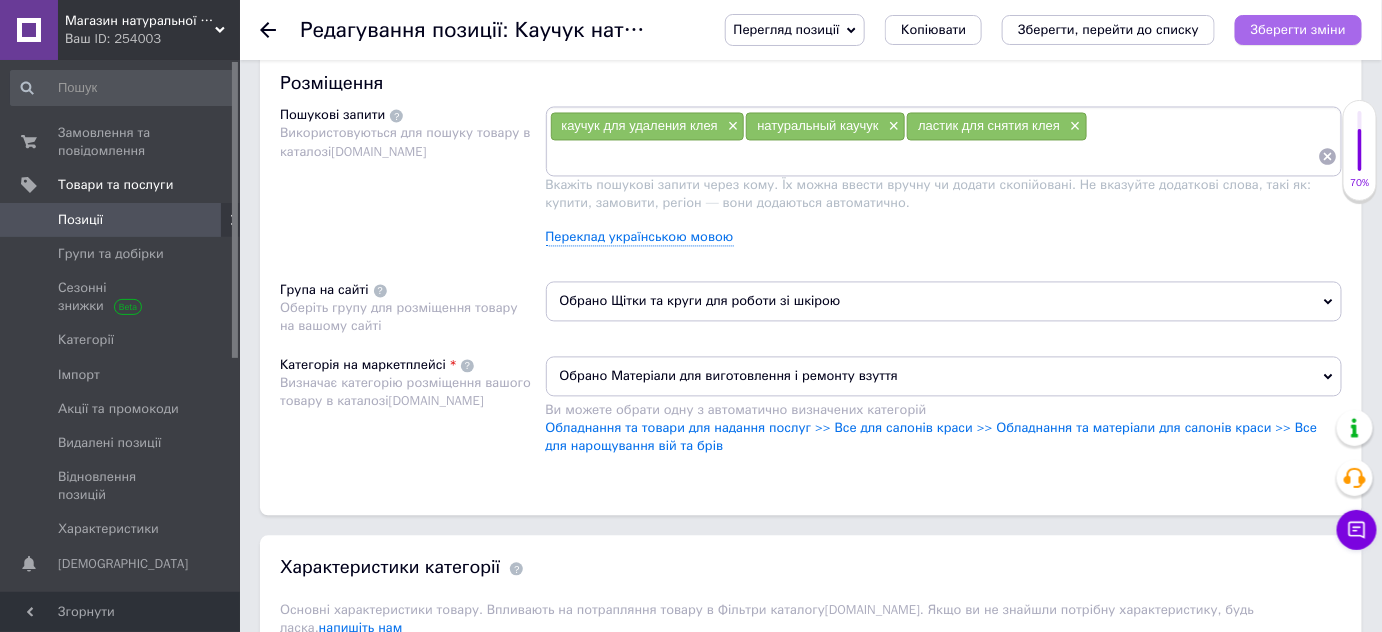 click on "Зберегти зміни" at bounding box center (1298, 29) 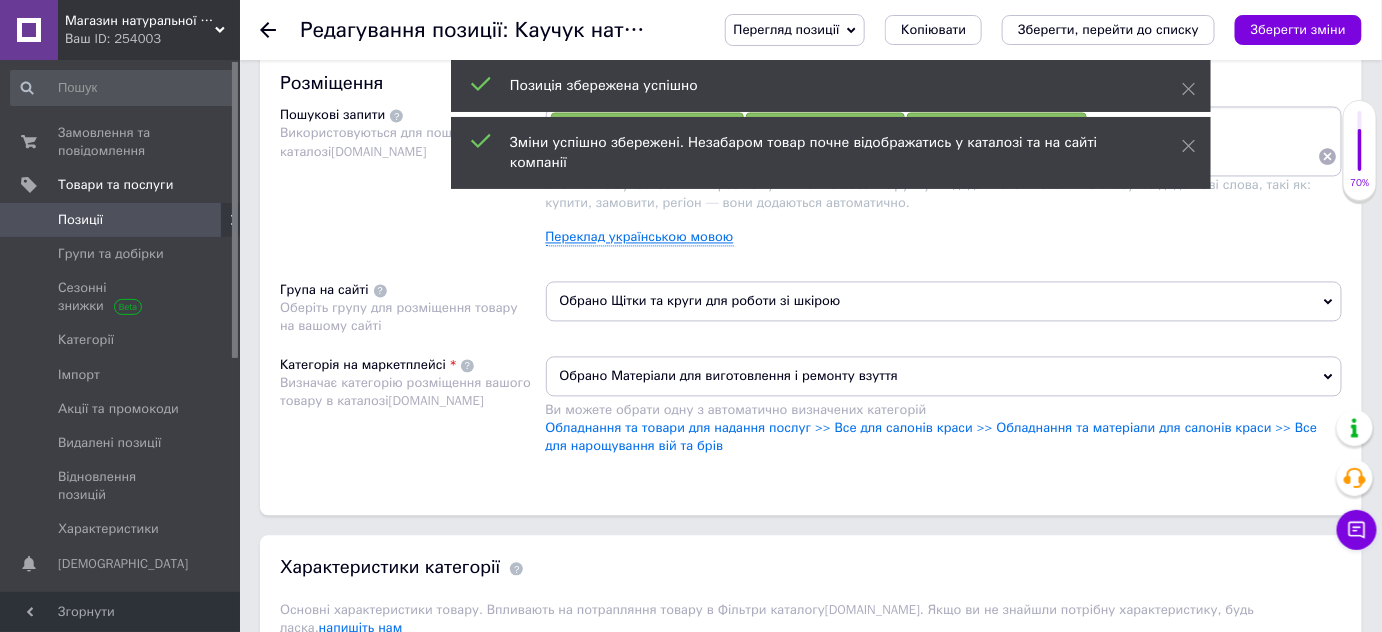 click on "Переклад українською мовою" at bounding box center (640, 238) 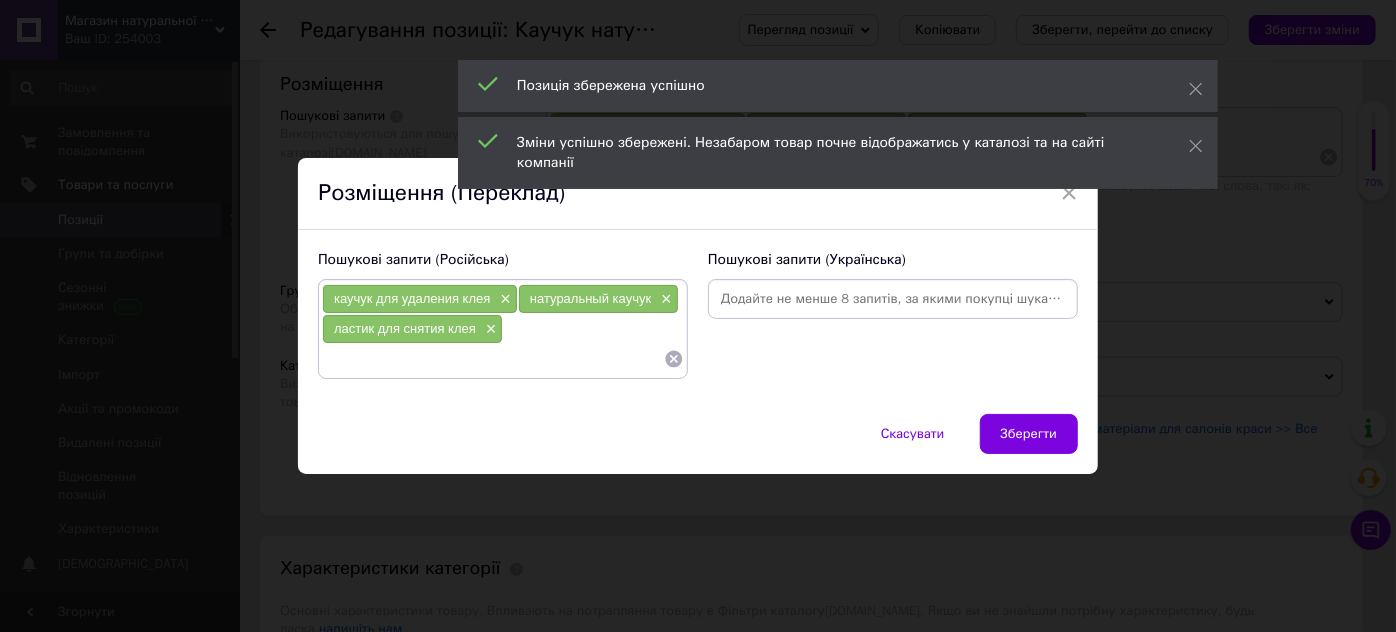 click at bounding box center [893, 299] 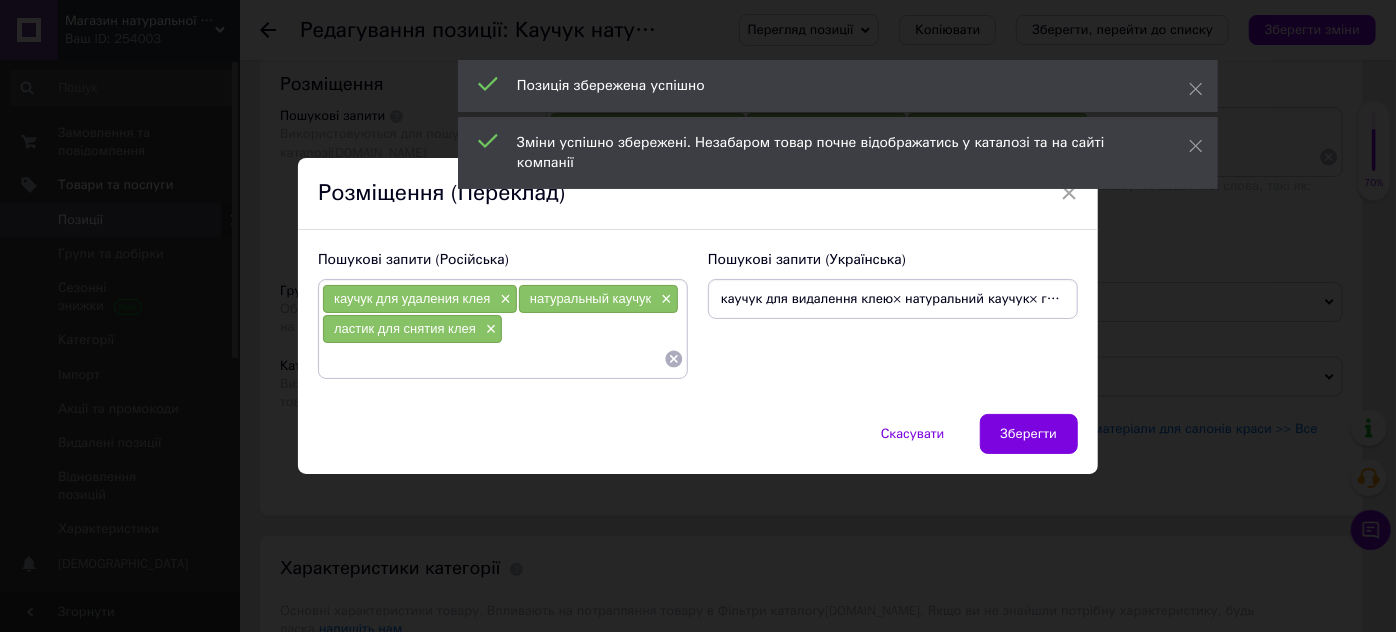 scroll, scrollTop: 0, scrollLeft: 285, axis: horizontal 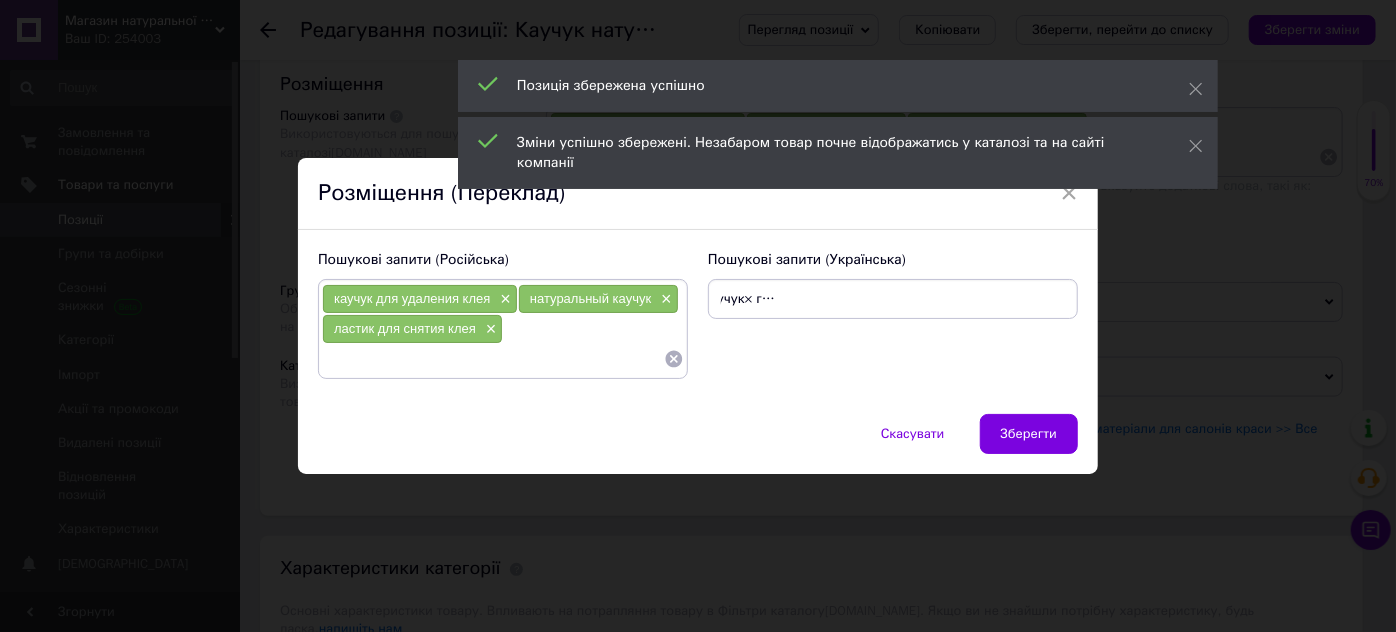 click on "каучук для видалення клею× натуральний каучук× гумка для зняття клею× гумка для очищення від клею" at bounding box center [893, 299] 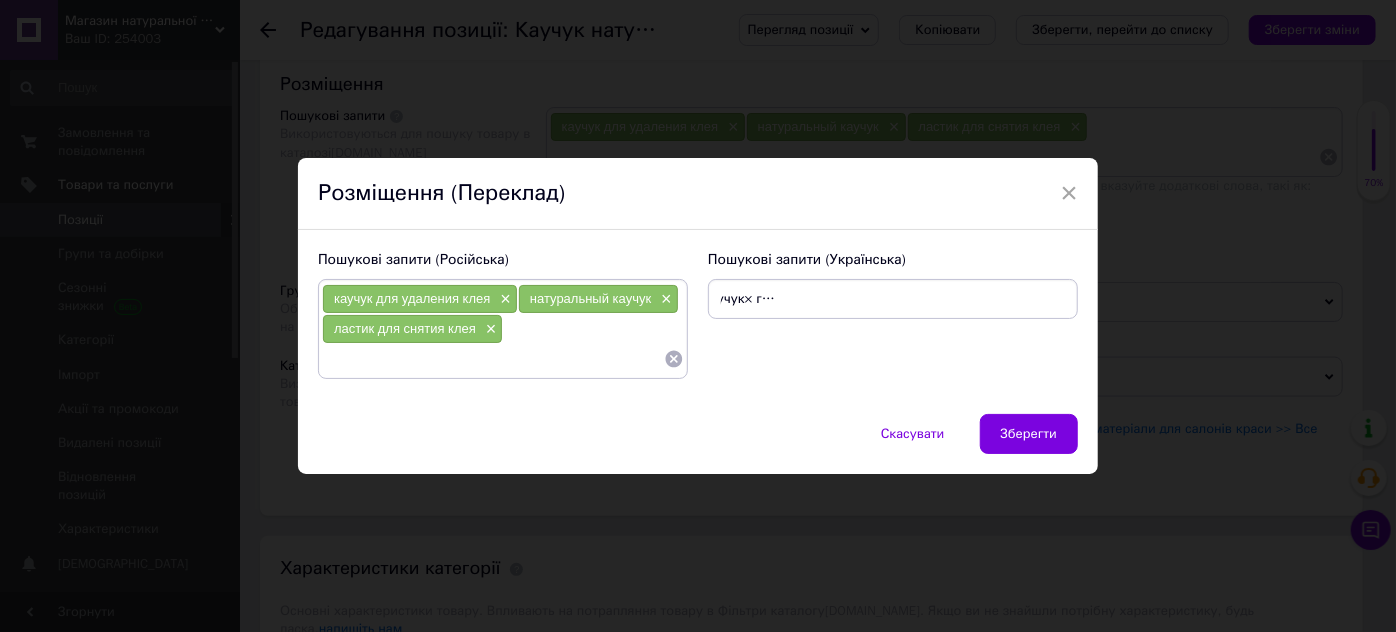 click on "каучук для видалення клею× натуральний каучук× гумка для зняття клею× гумка для очищення від клею" at bounding box center (893, 299) 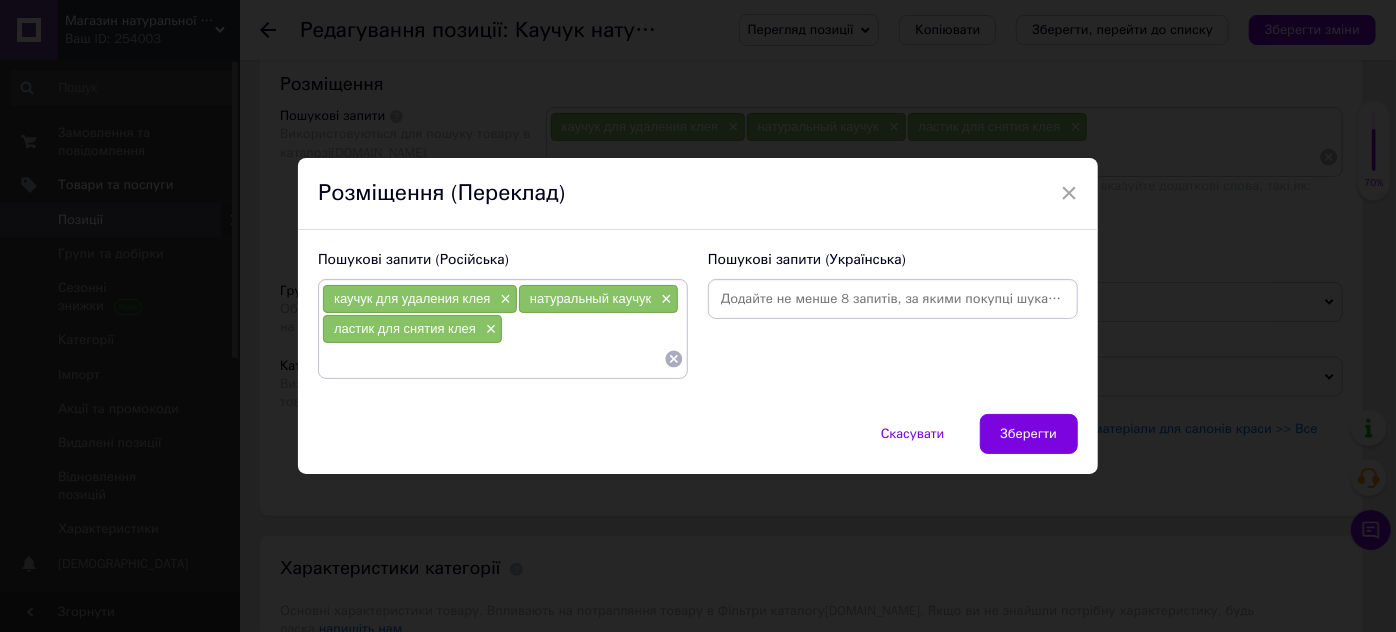 scroll, scrollTop: 0, scrollLeft: 0, axis: both 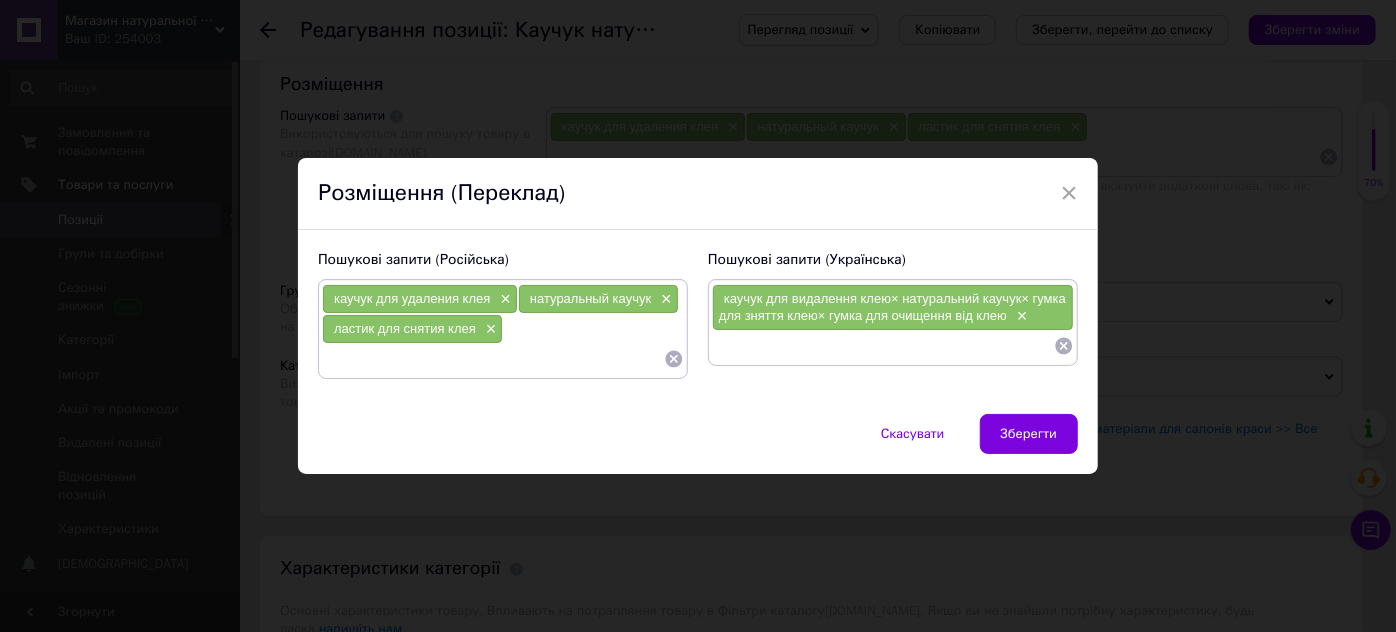 click 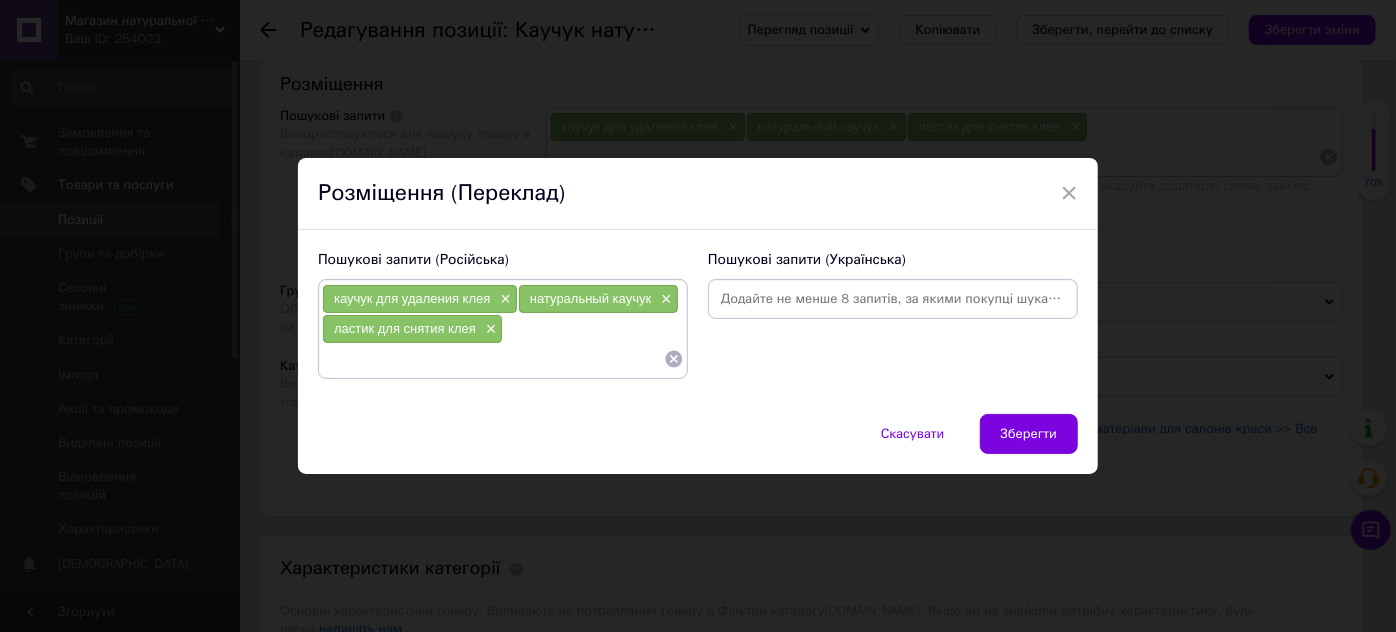 click at bounding box center [893, 299] 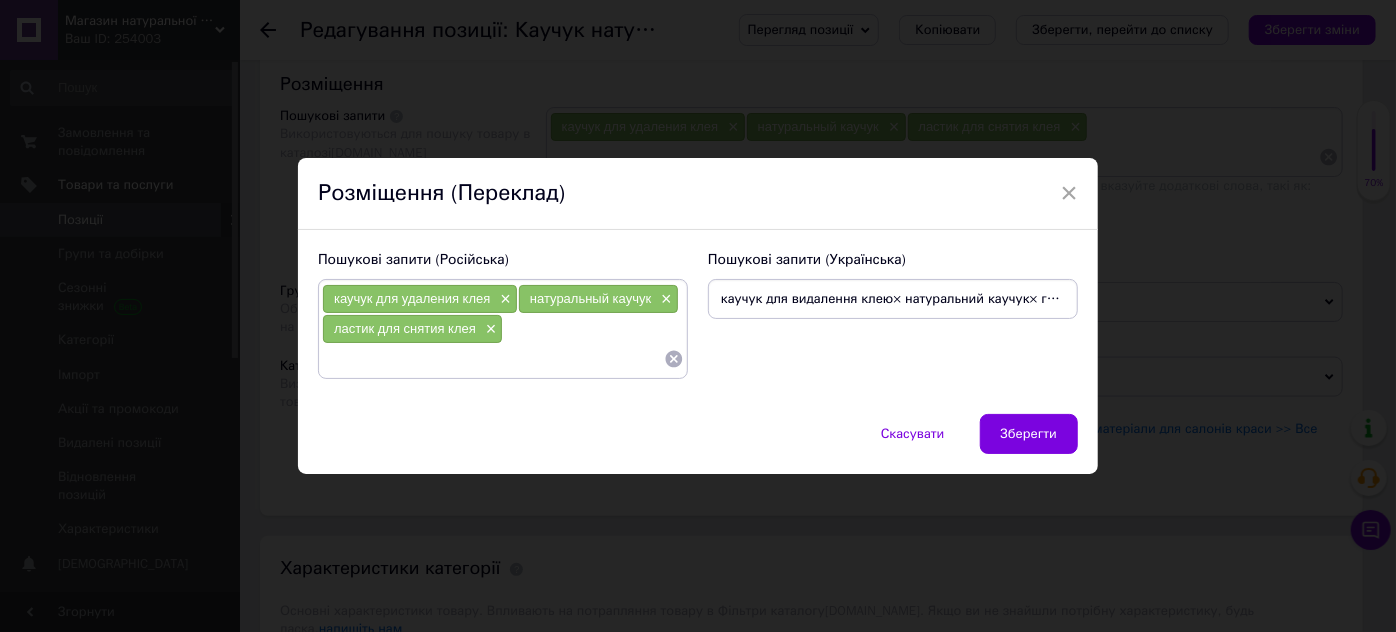 scroll, scrollTop: 0, scrollLeft: 285, axis: horizontal 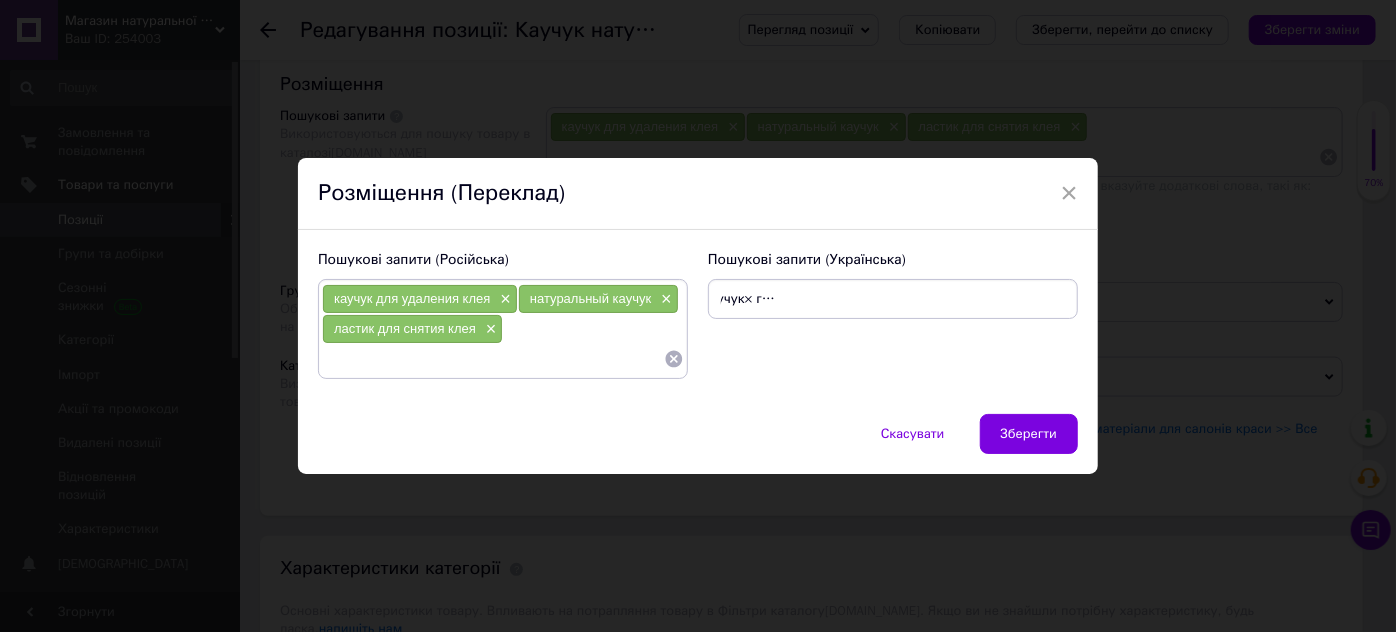 click on "каучук для видалення клею× натуральний каучук× гумка для зняття клею× гумка для очищення від клею" at bounding box center (893, 299) 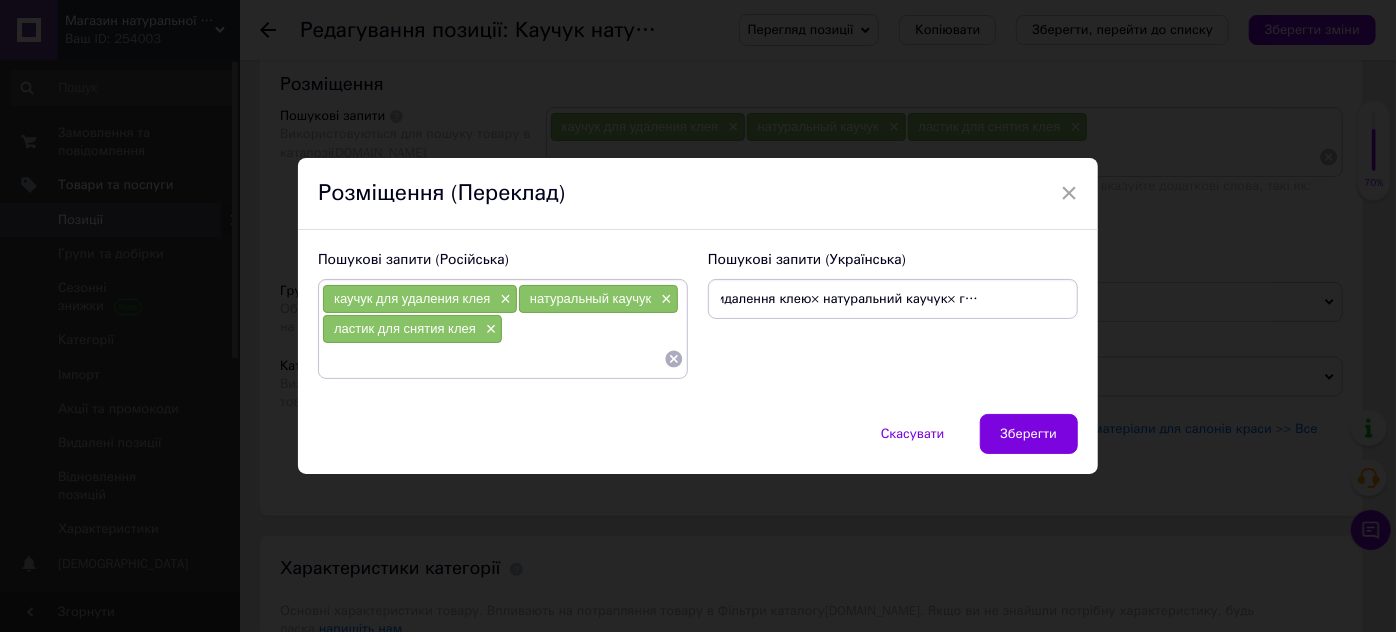 scroll, scrollTop: 0, scrollLeft: 0, axis: both 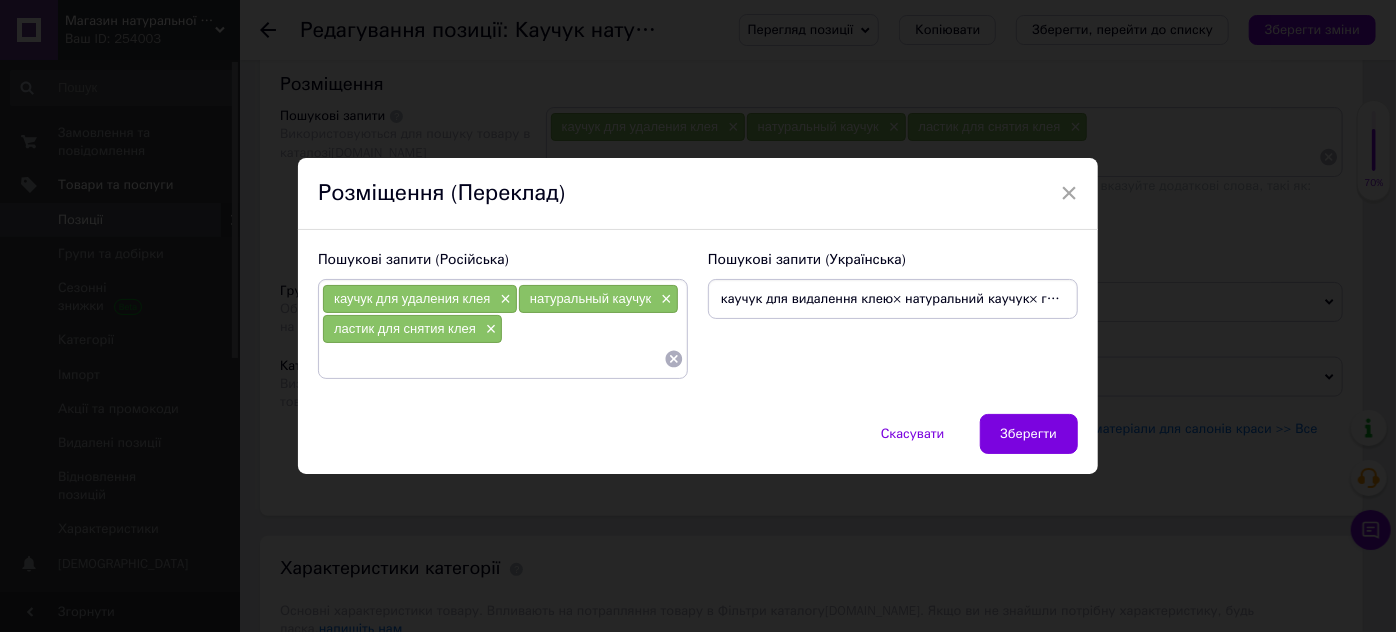 drag, startPoint x: 1059, startPoint y: 301, endPoint x: 686, endPoint y: 299, distance: 373.00537 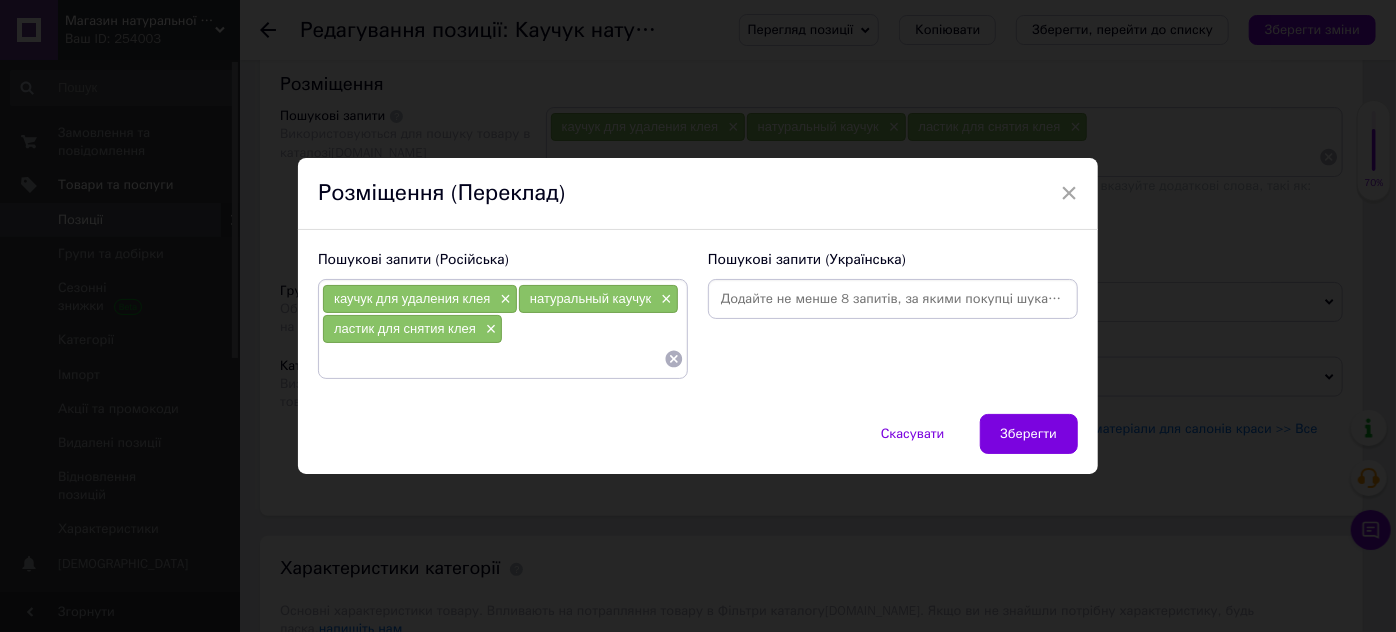 paste on "каучук для видалення клею× натуральний каучук× гумка для зняття клею× гумка для очищення від клею" 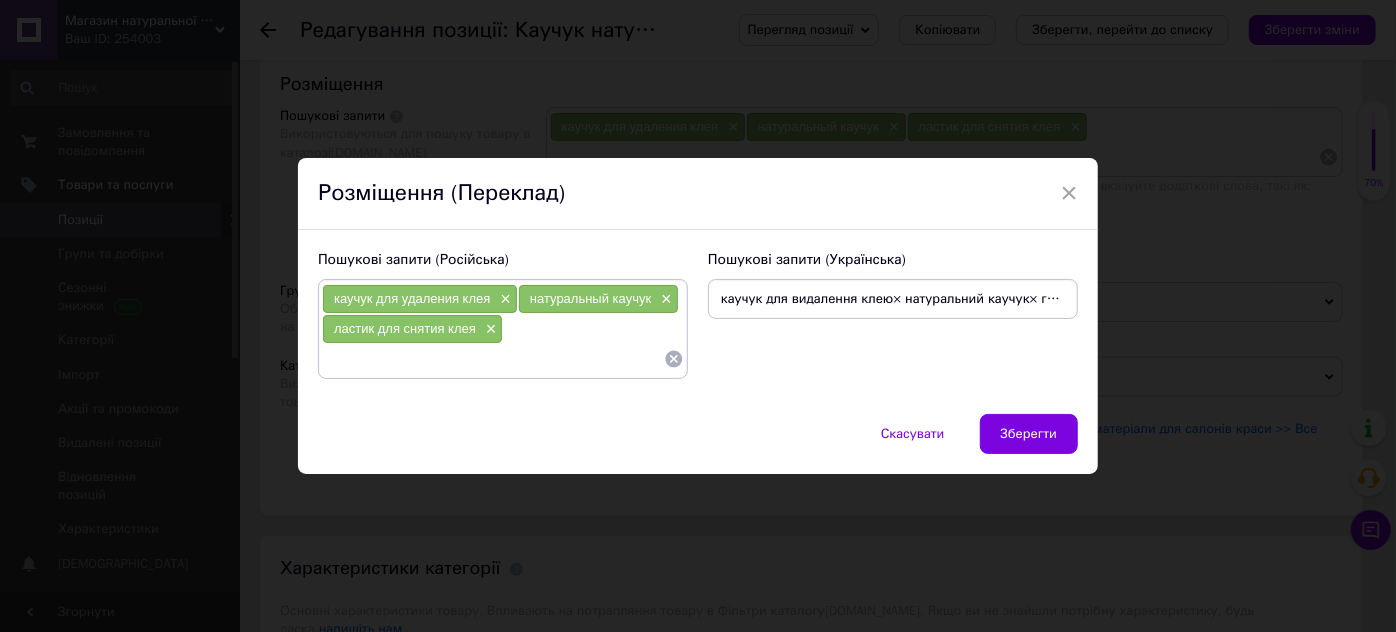 scroll, scrollTop: 0, scrollLeft: 285, axis: horizontal 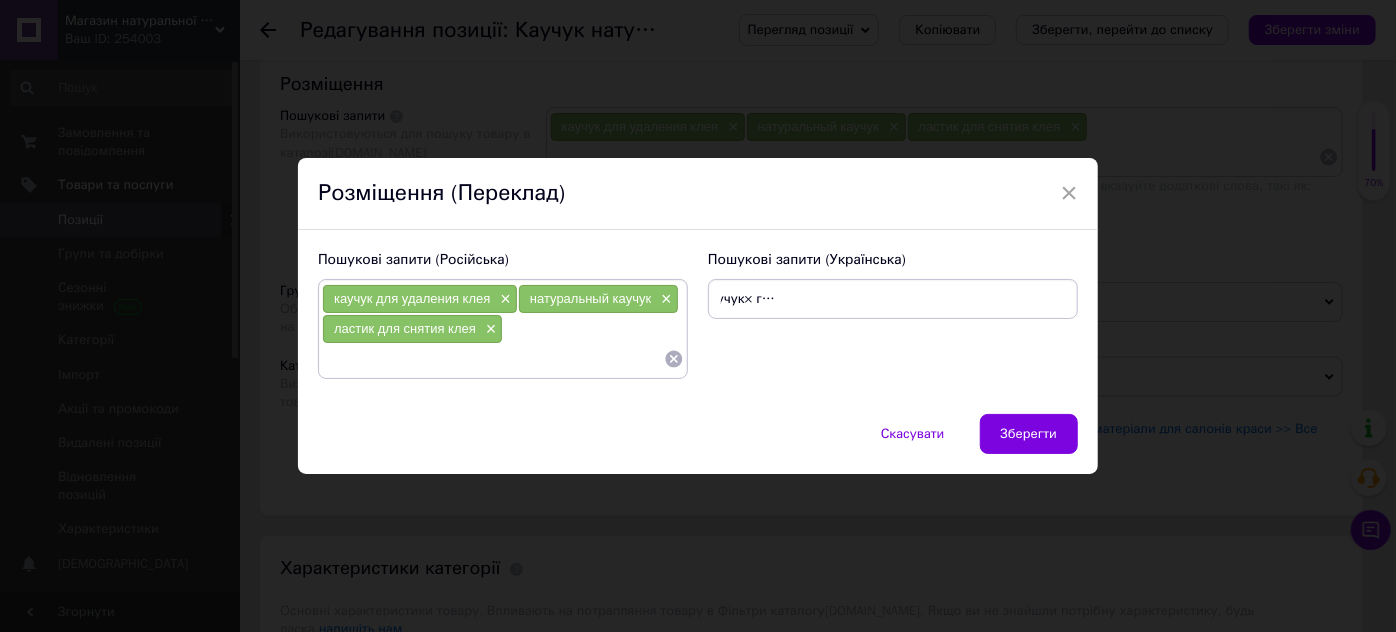 drag, startPoint x: 733, startPoint y: 297, endPoint x: 738, endPoint y: 315, distance: 18.681541 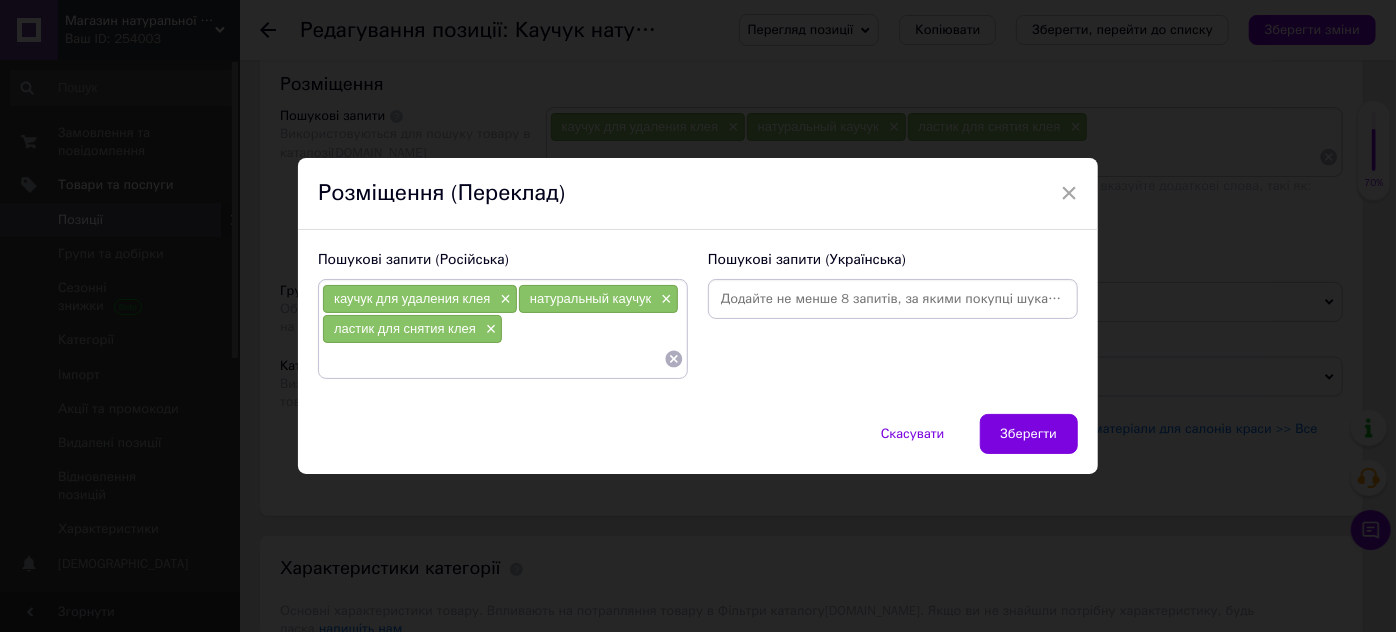 scroll, scrollTop: 0, scrollLeft: 0, axis: both 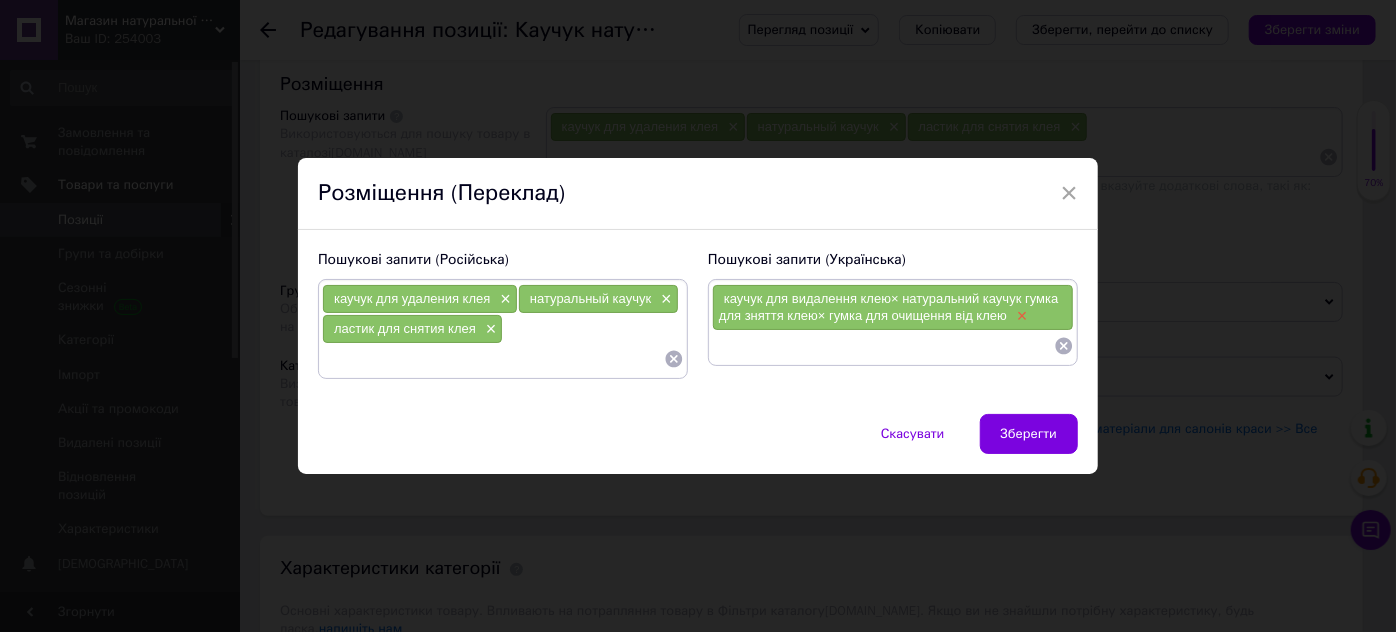 click on "×" at bounding box center [1020, 316] 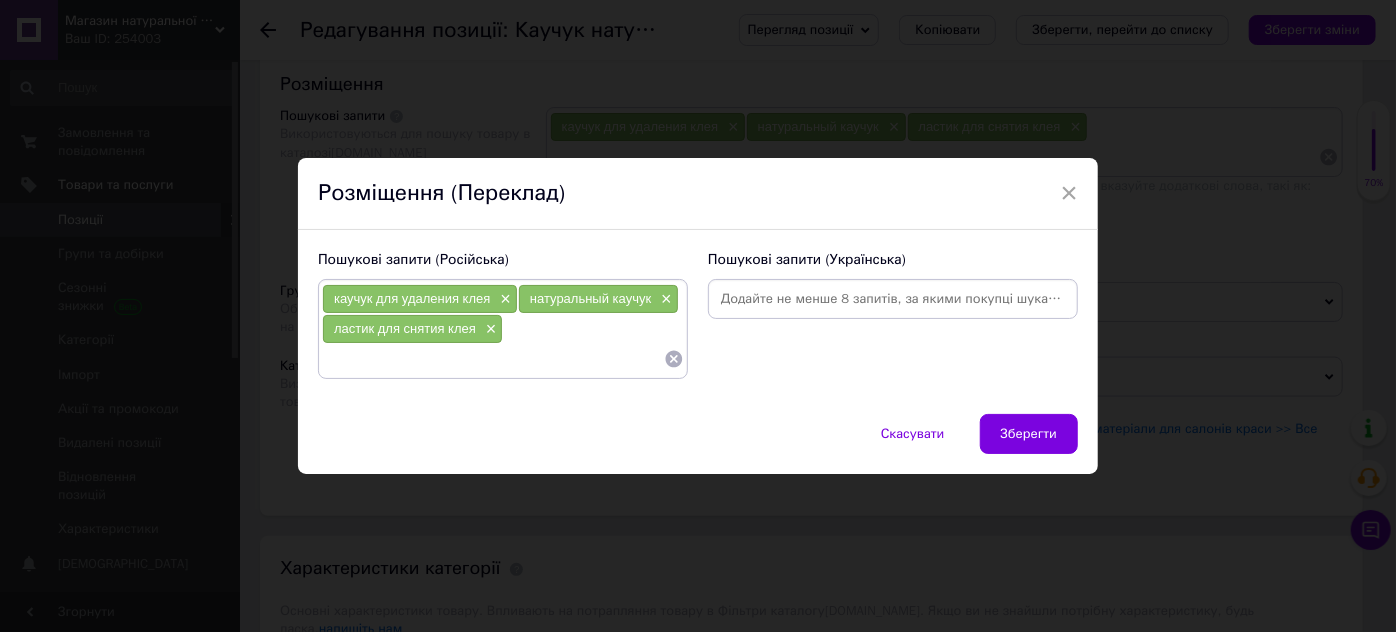 click at bounding box center (893, 299) 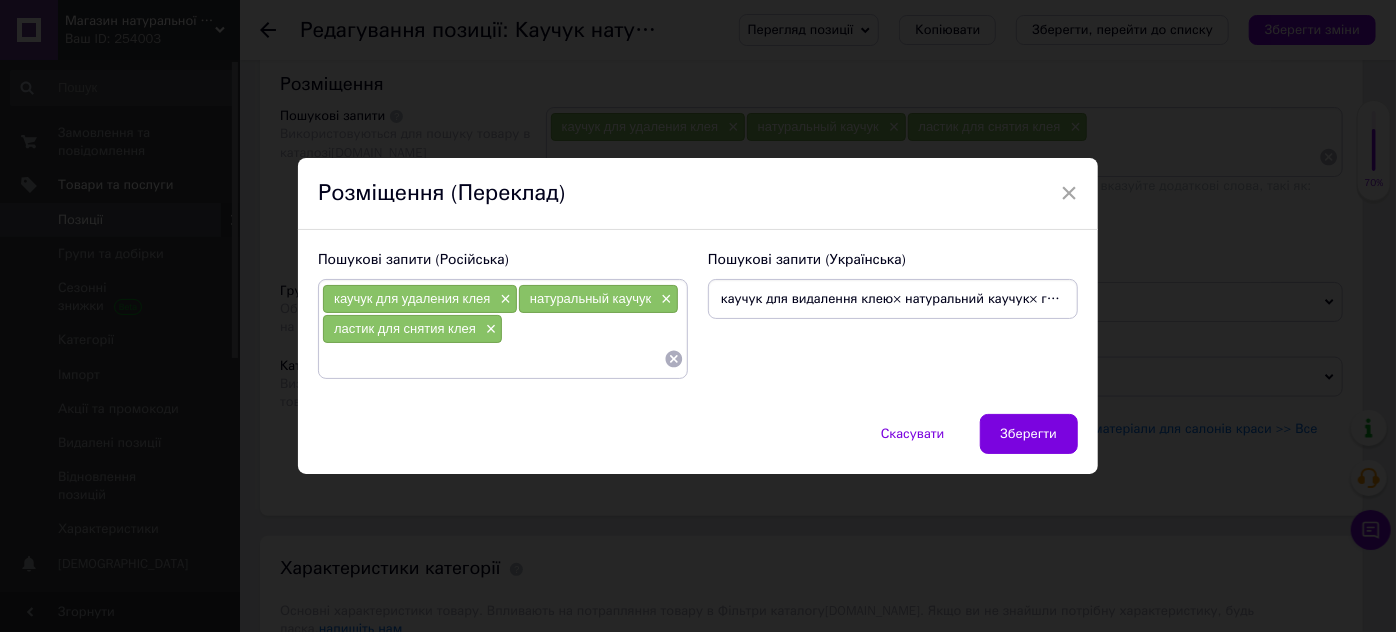 scroll, scrollTop: 0, scrollLeft: 285, axis: horizontal 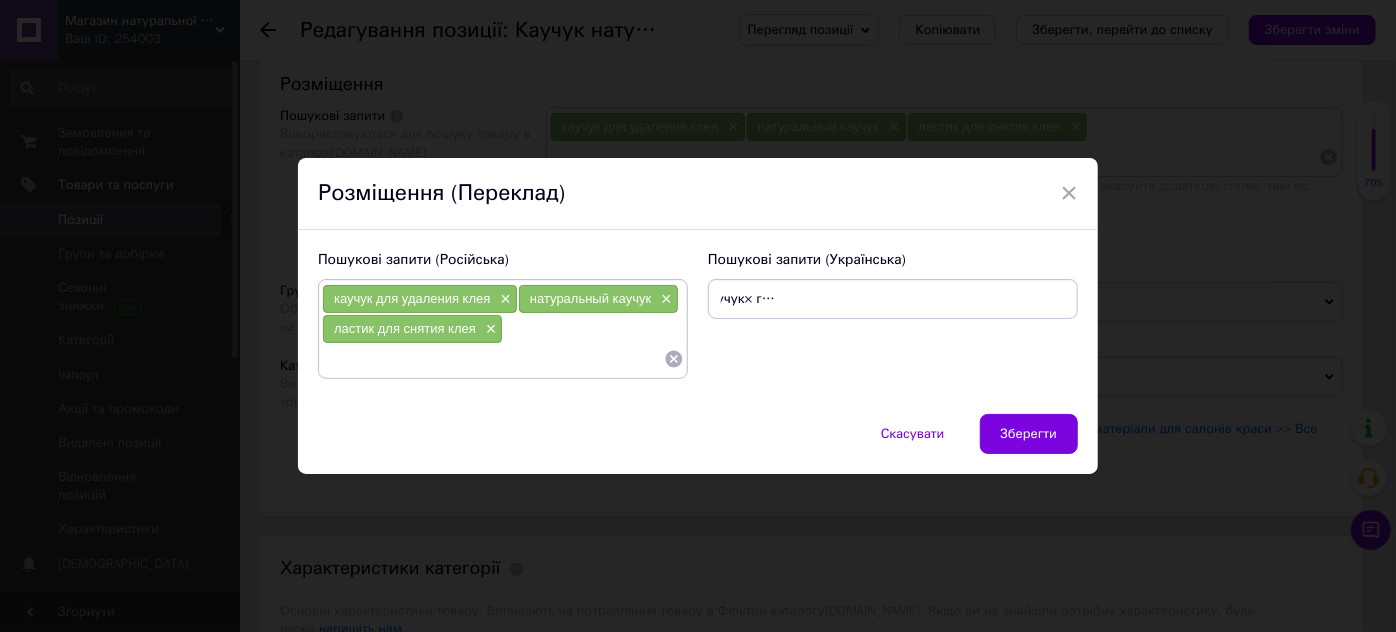 click on "каучук для видалення клею× натуральний каучук× гумка для зняття клею× гумка для очищення від клею" at bounding box center [893, 299] 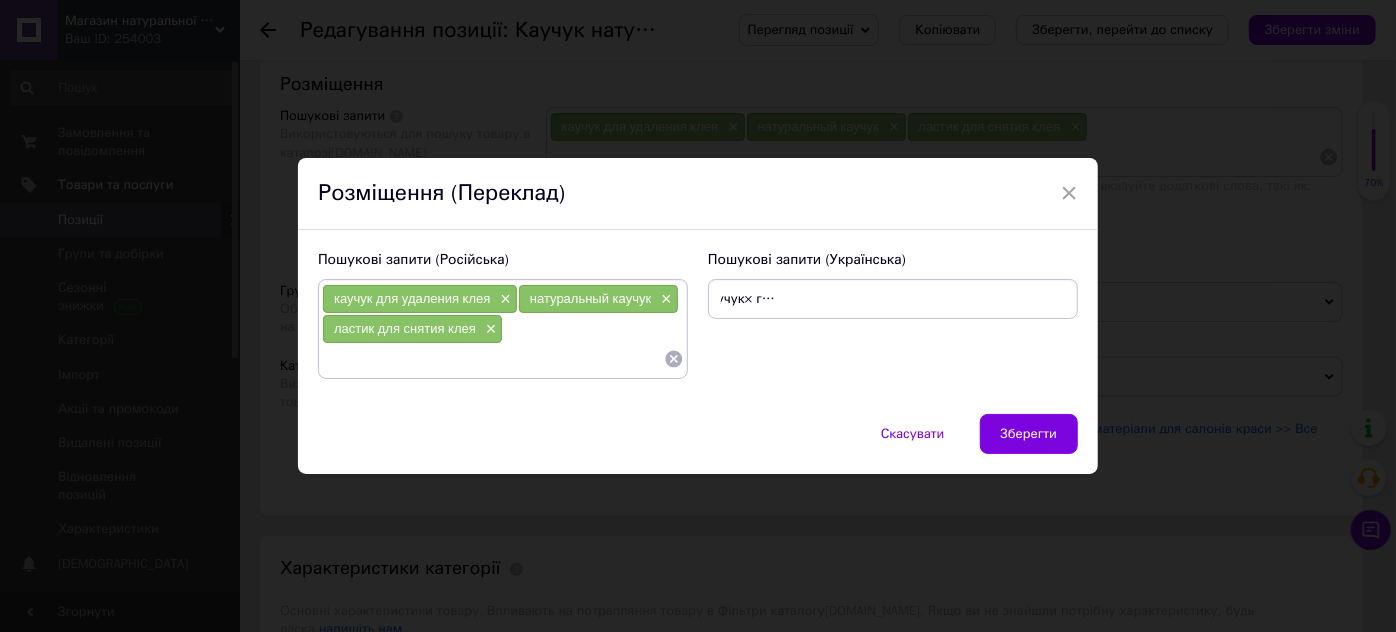 drag, startPoint x: 732, startPoint y: 304, endPoint x: 1070, endPoint y: 303, distance: 338.00146 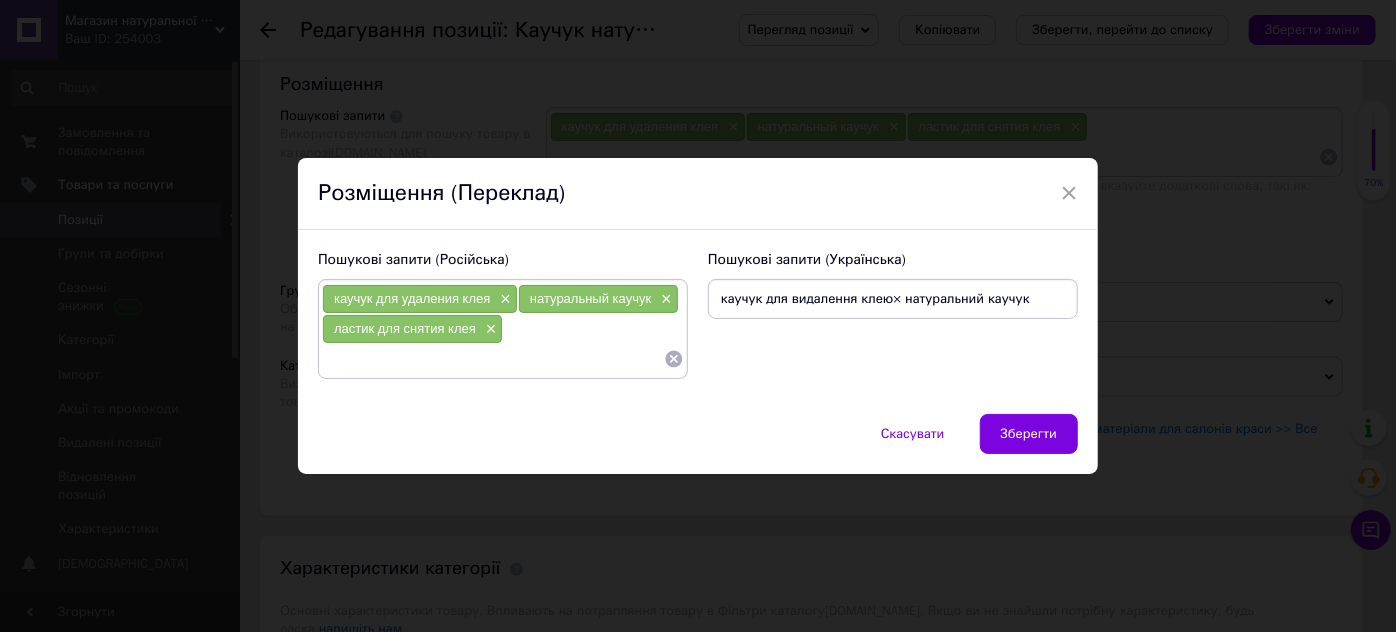 scroll, scrollTop: 0, scrollLeft: 0, axis: both 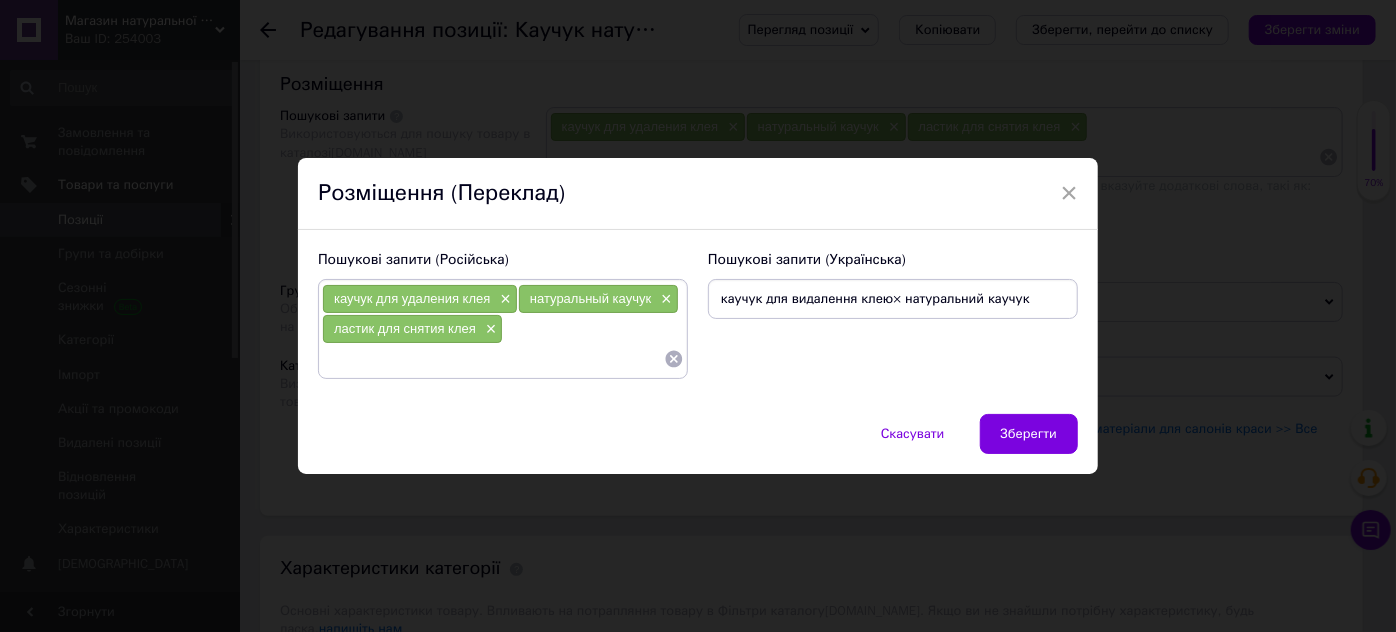 drag, startPoint x: 885, startPoint y: 297, endPoint x: 1059, endPoint y: 308, distance: 174.34735 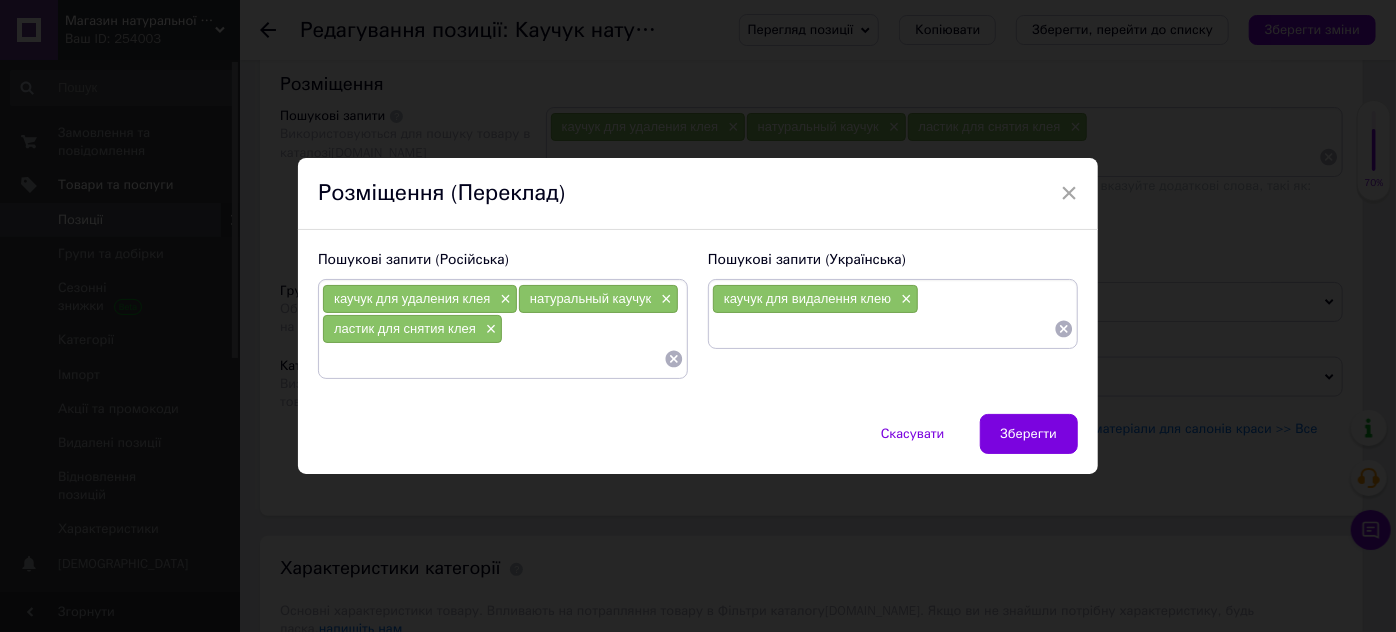 paste on "каучук для видалення клею× натуральний каучук× гумка для зняття клею× гумка для очищення від клею" 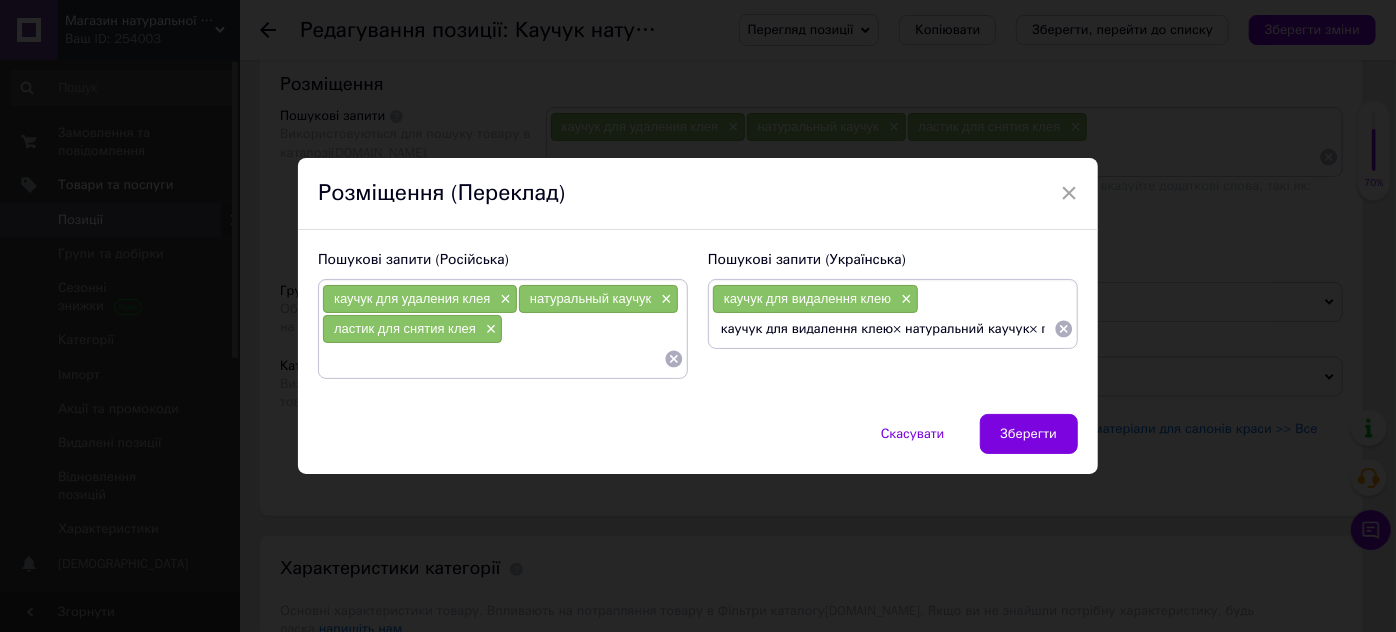scroll, scrollTop: 0, scrollLeft: 306, axis: horizontal 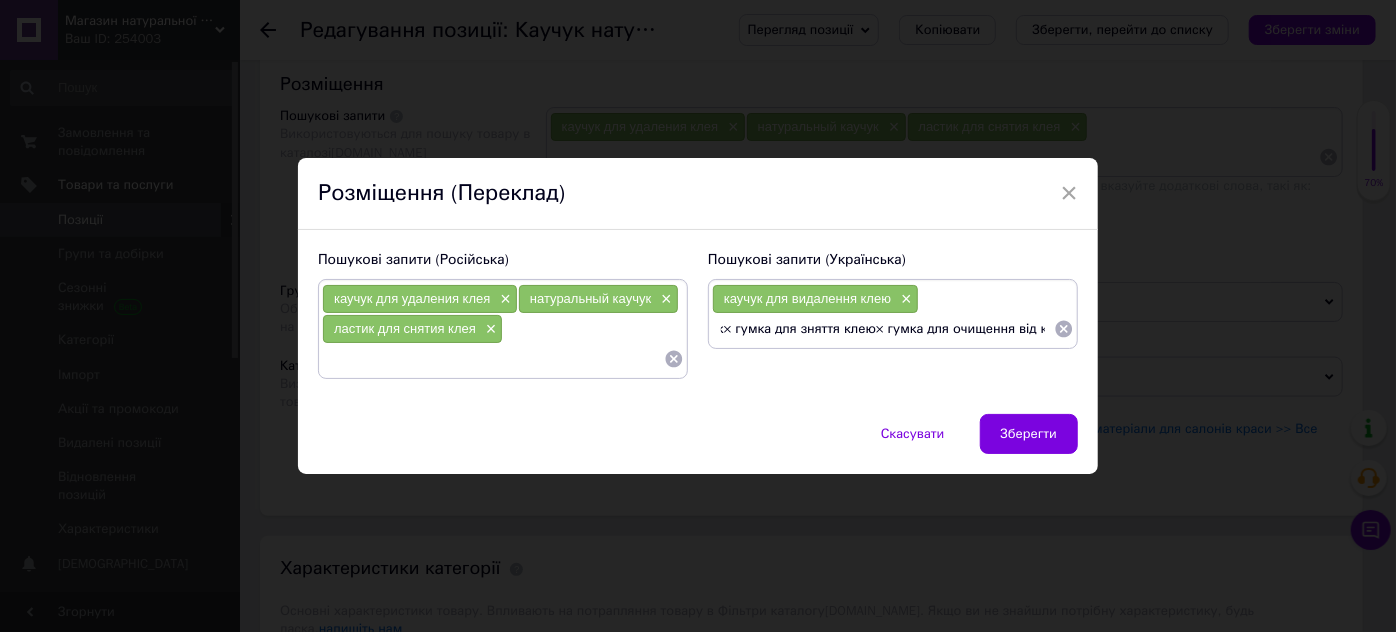 drag, startPoint x: 853, startPoint y: 330, endPoint x: 1050, endPoint y: 329, distance: 197.00253 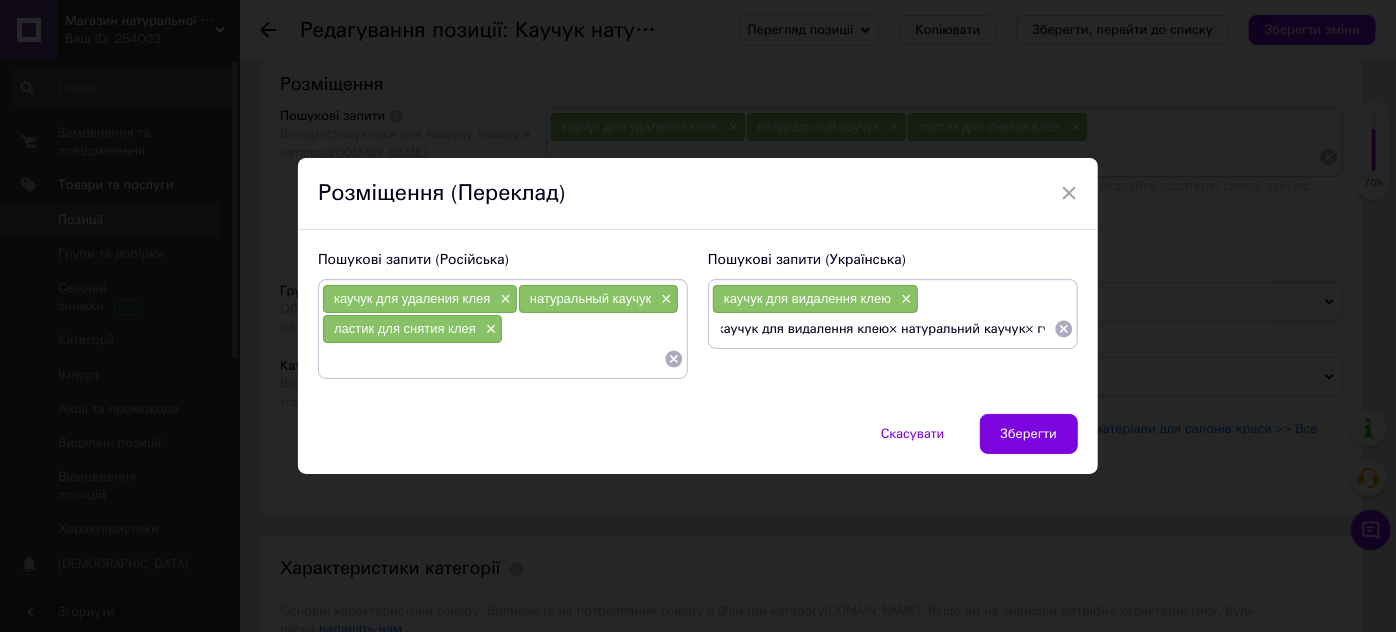 scroll, scrollTop: 0, scrollLeft: 0, axis: both 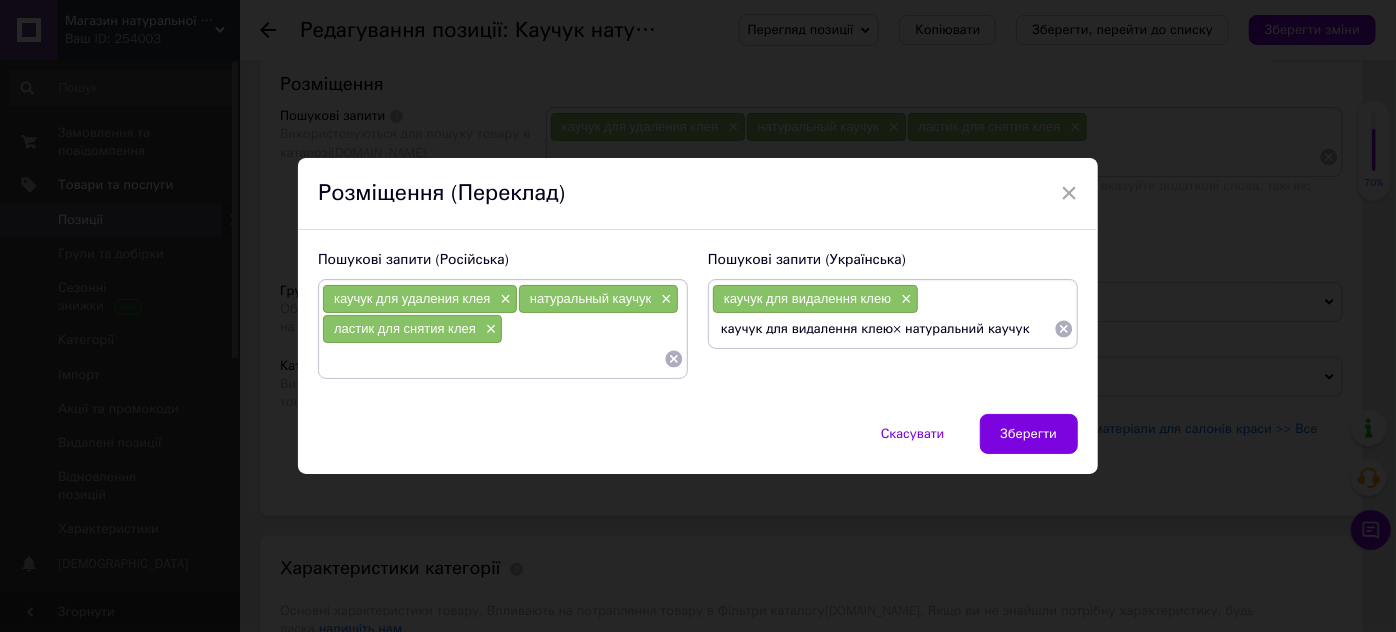 drag, startPoint x: 894, startPoint y: 330, endPoint x: 717, endPoint y: 327, distance: 177.02542 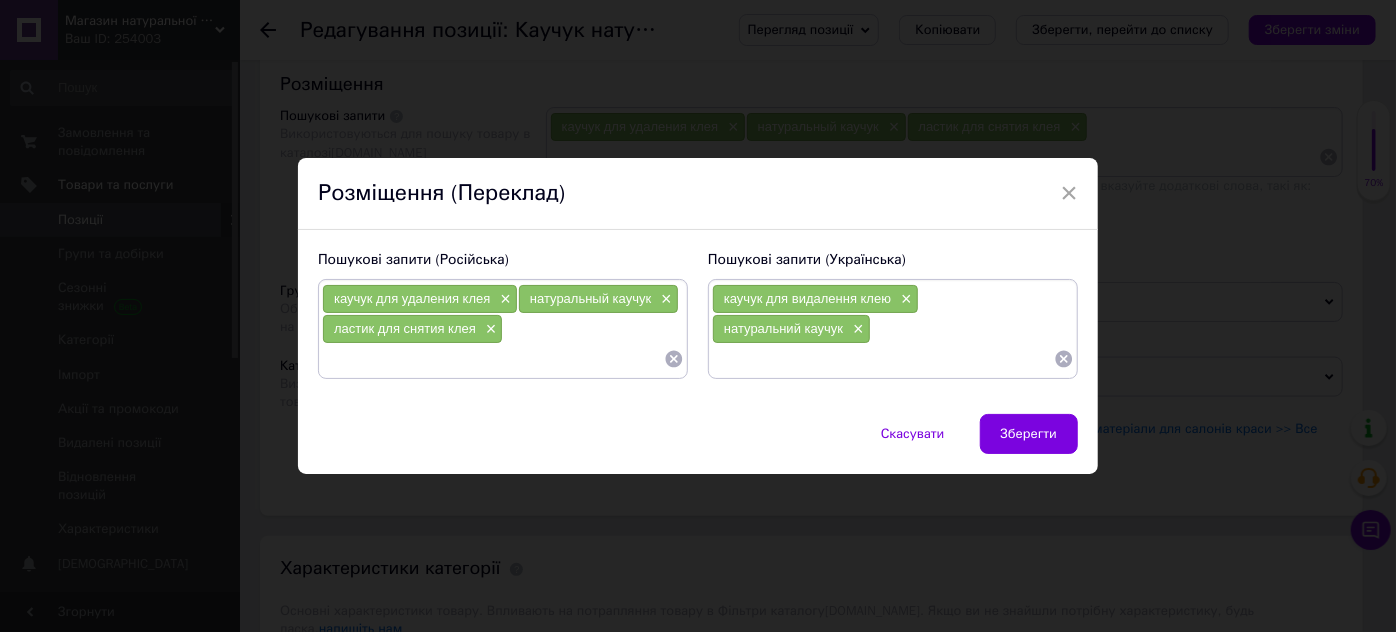 paste on "каучук для видалення клею× натуральний каучук× гумка для зняття клею× гумка для очищення від клею" 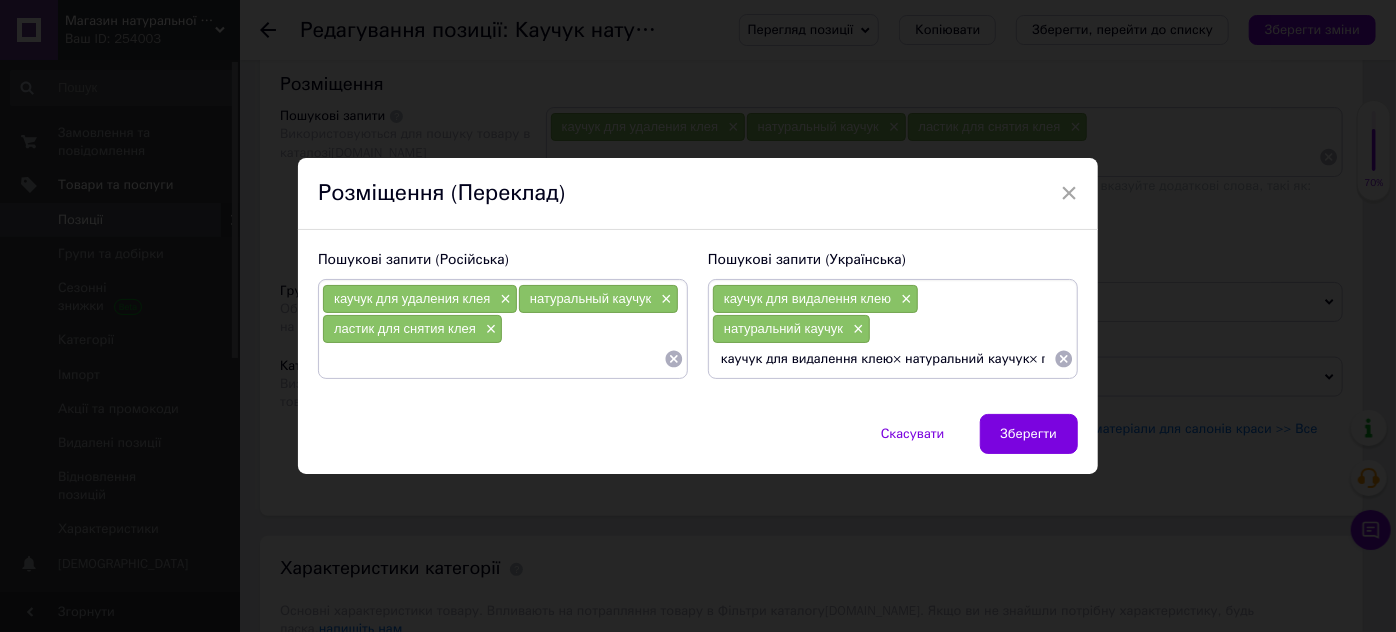 scroll, scrollTop: 0, scrollLeft: 306, axis: horizontal 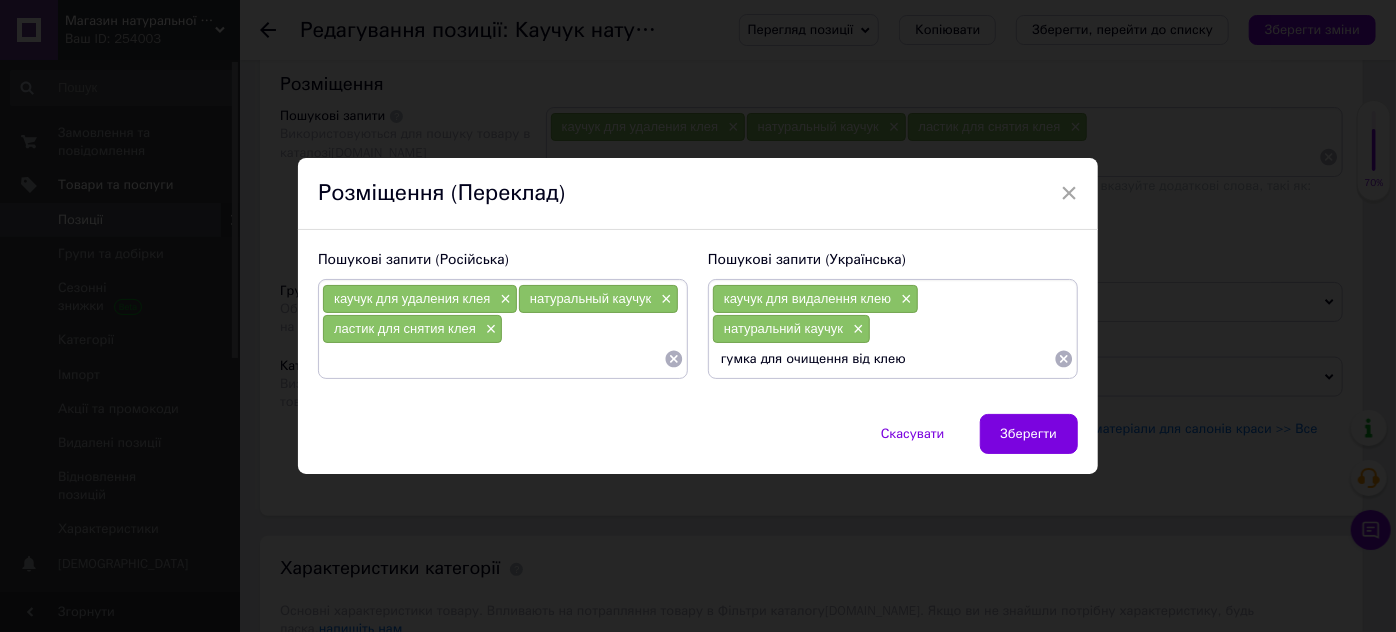 type on "гумка для очищення від клею" 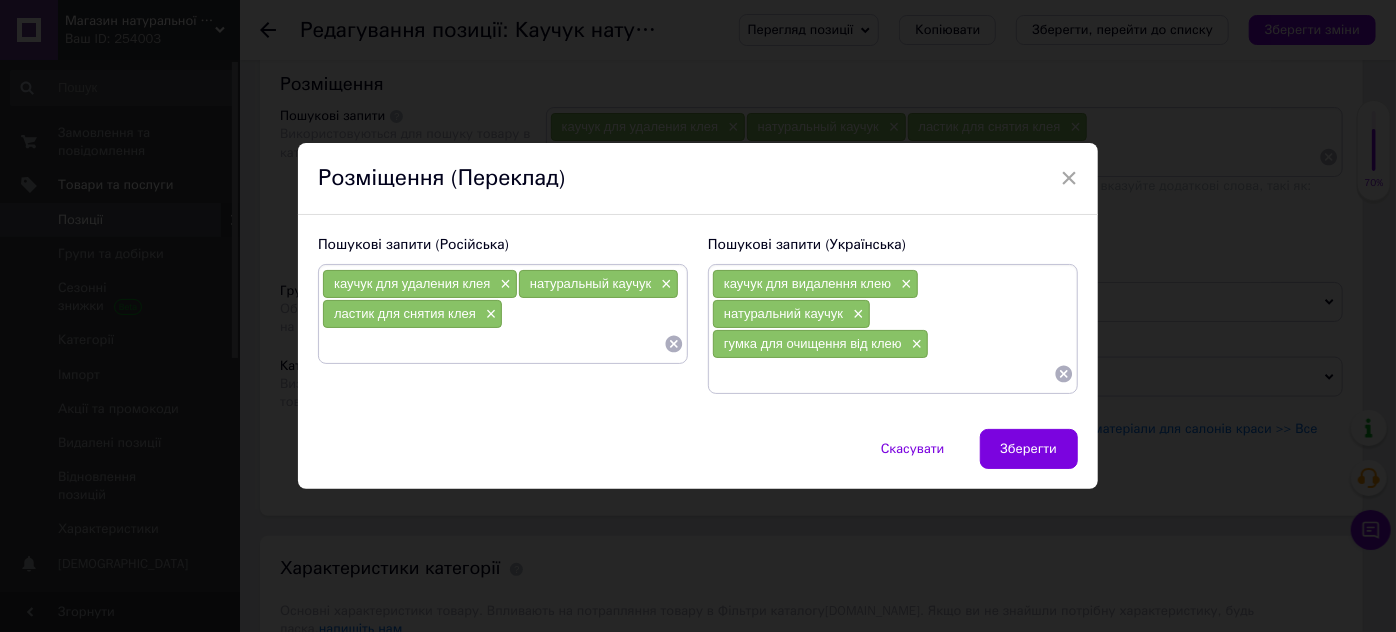 paste on "каучук для видалення клею× натуральний каучук× гумка для зняття клею× гумка для очищення від клею" 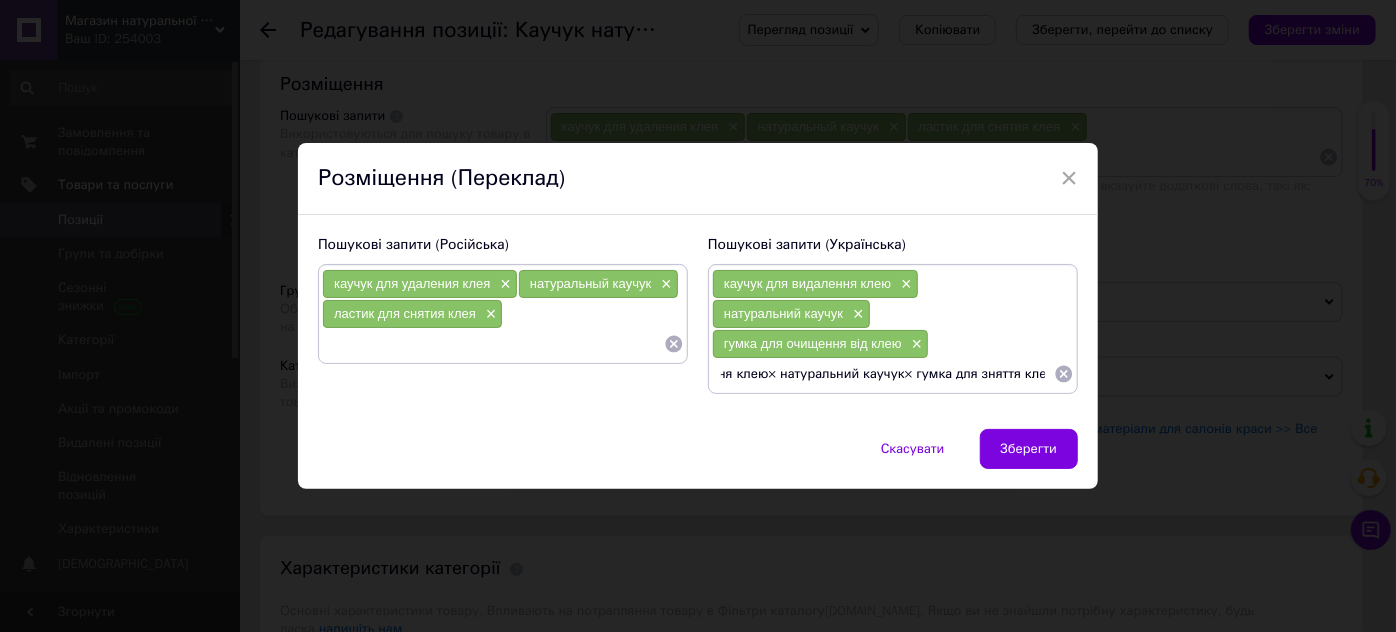 scroll, scrollTop: 0, scrollLeft: 116, axis: horizontal 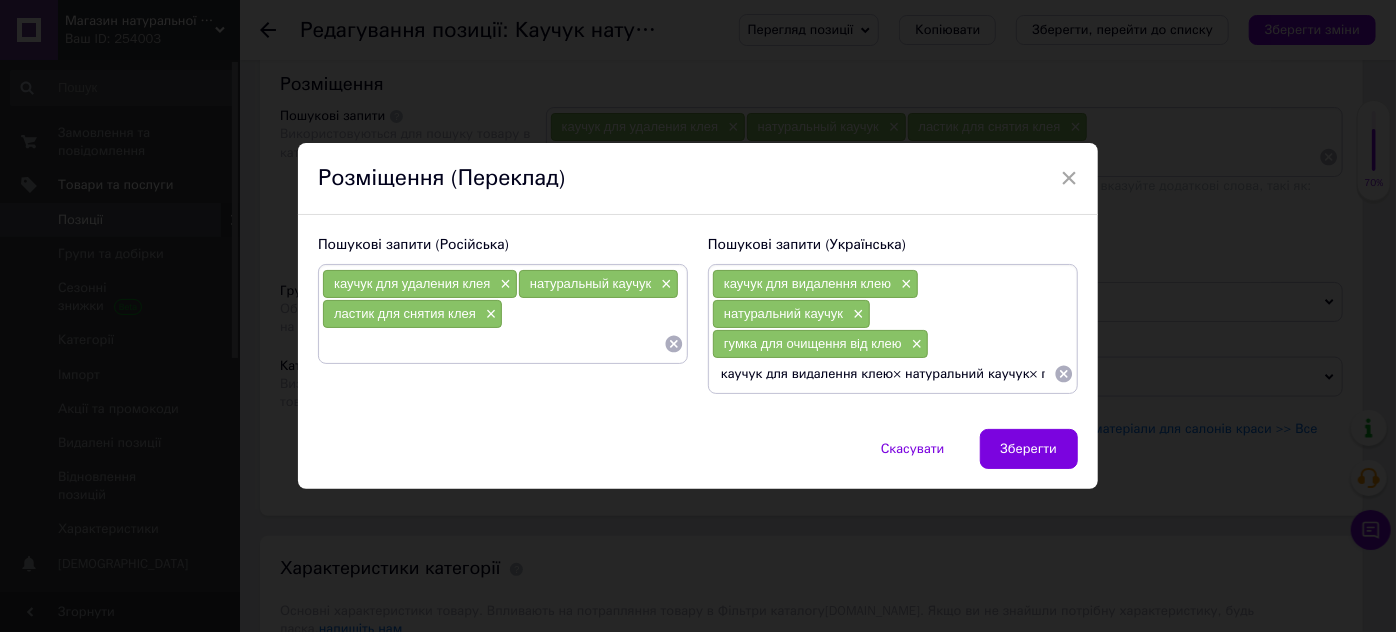 drag, startPoint x: 910, startPoint y: 376, endPoint x: 703, endPoint y: 380, distance: 207.03865 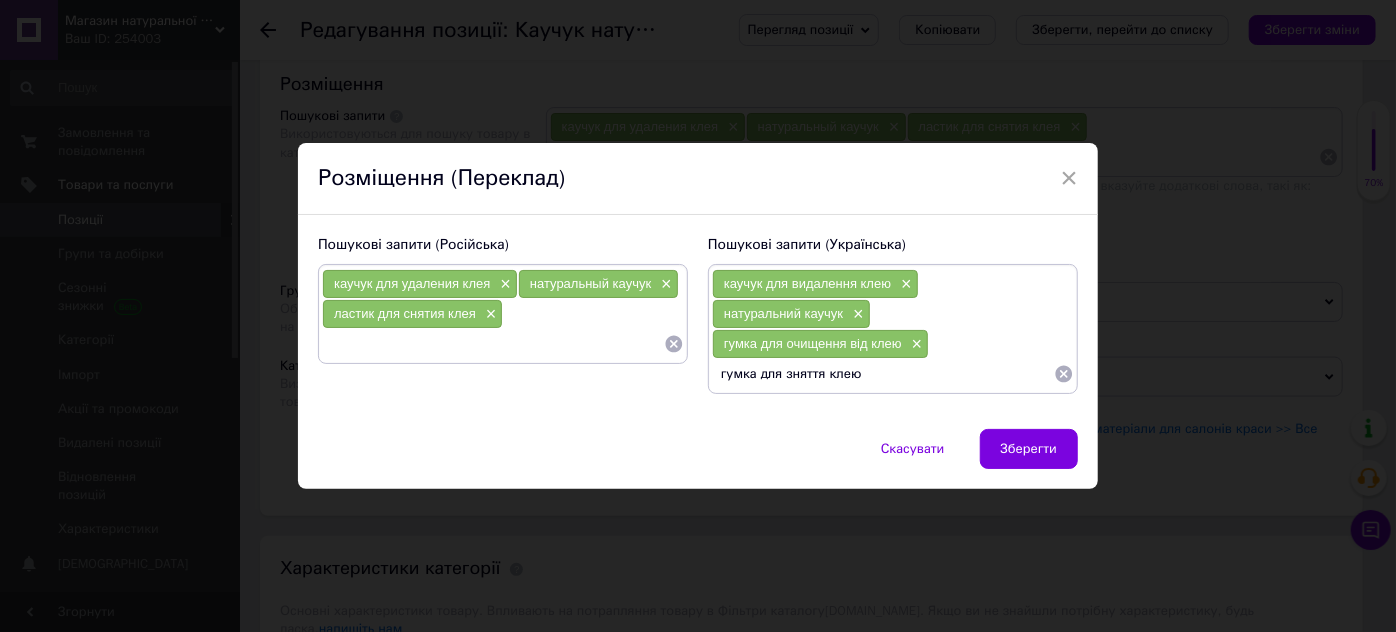 type 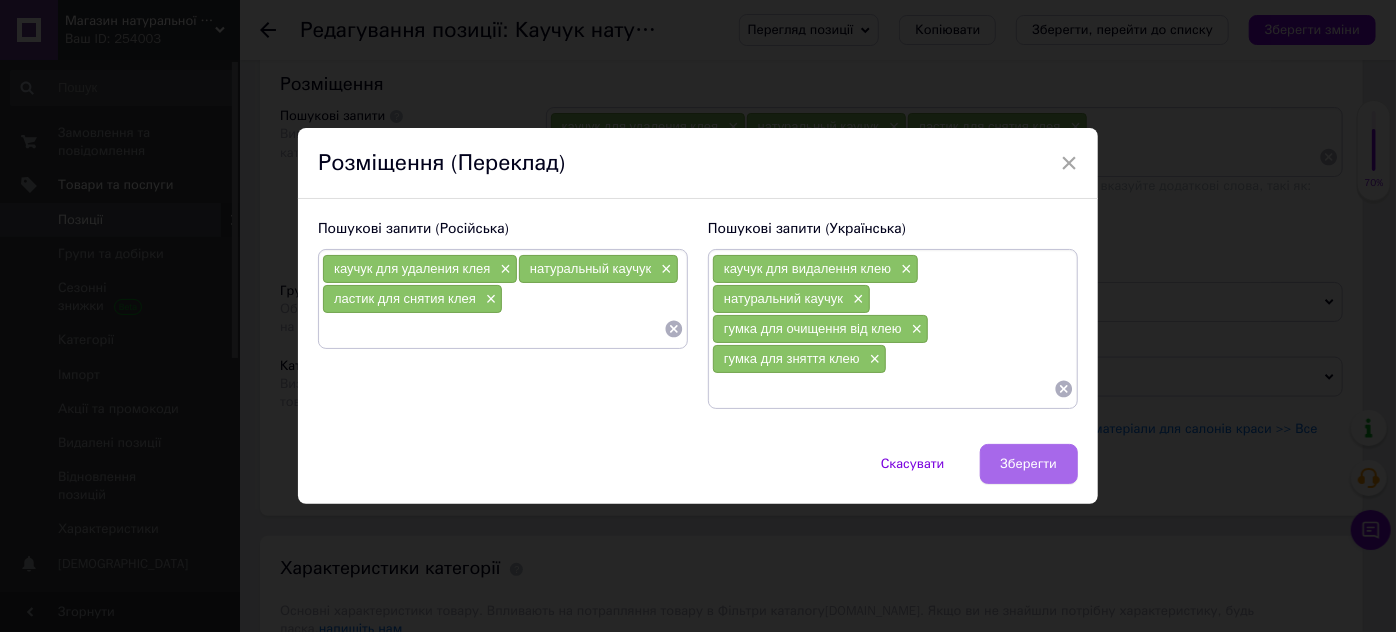 click on "Зберегти" at bounding box center [1029, 464] 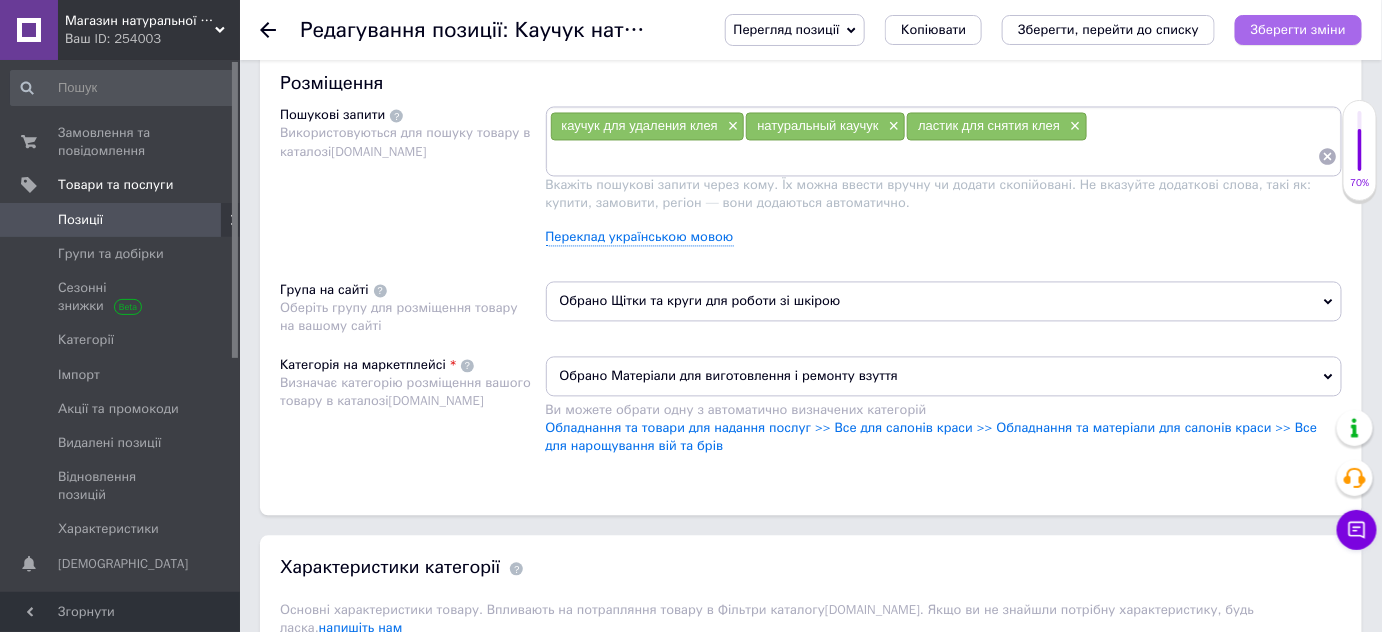 click on "Зберегти зміни" at bounding box center (1298, 30) 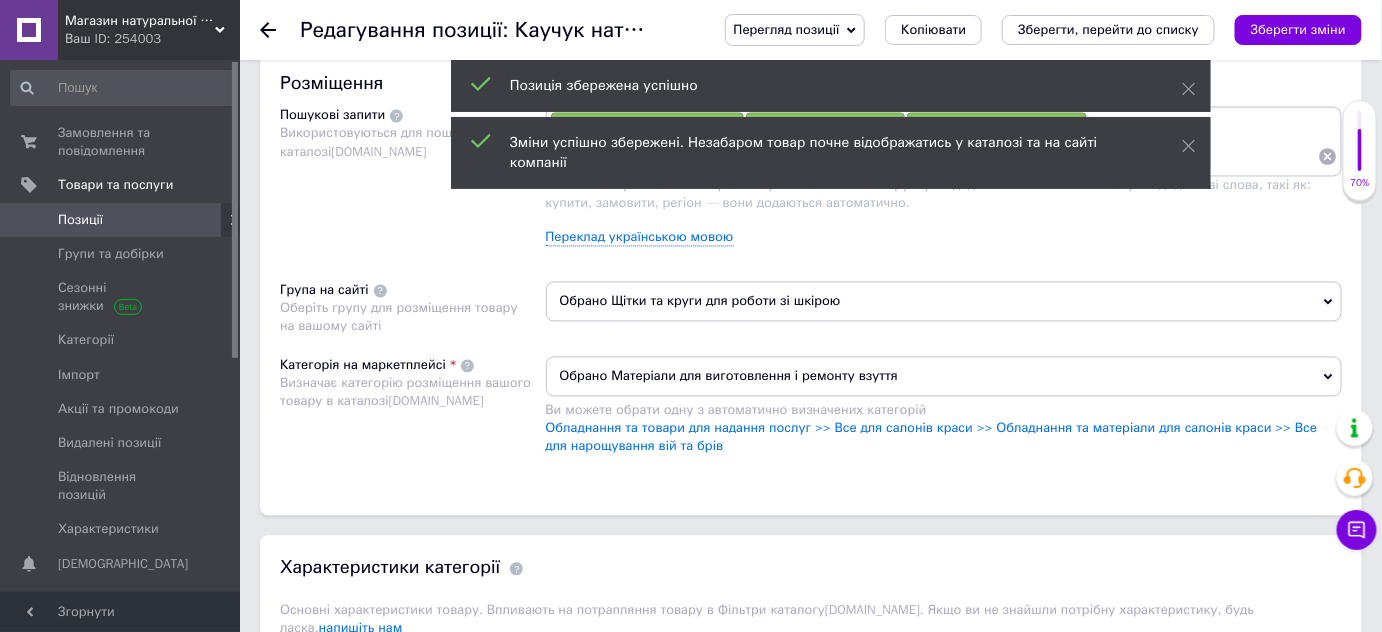 scroll, scrollTop: 0, scrollLeft: 0, axis: both 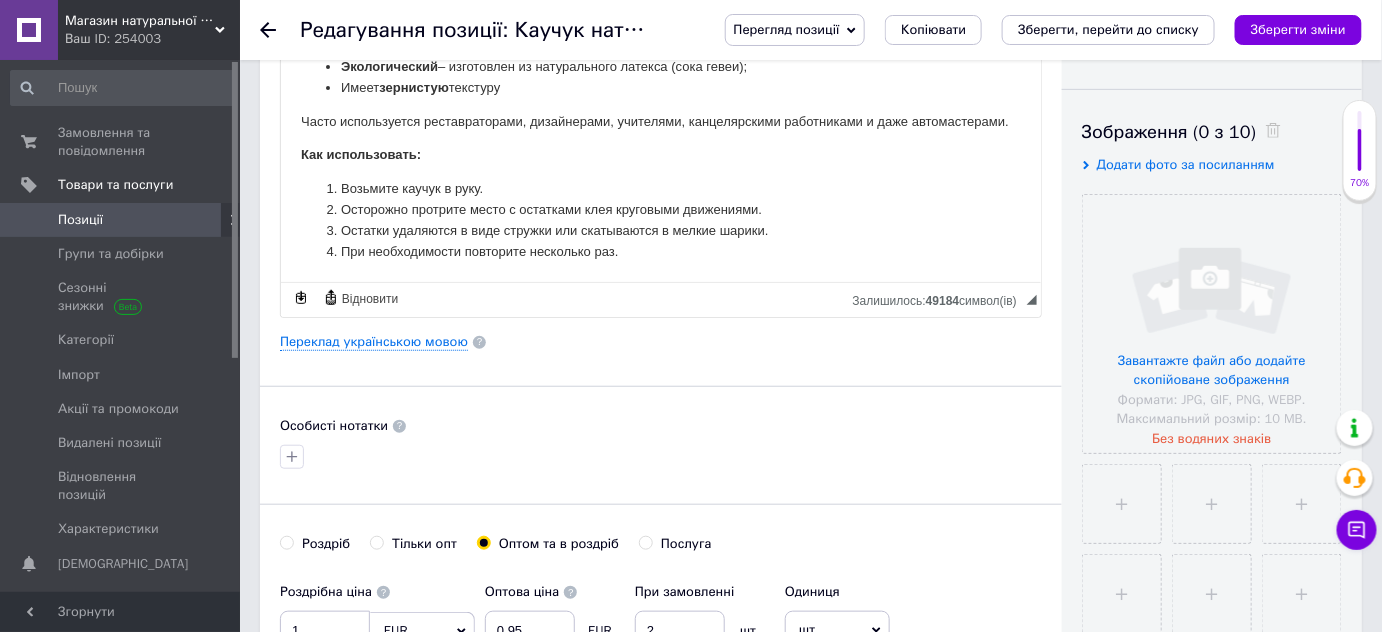 click on "Часто используется реставраторами, дизайнерами, учителями, канцелярскими работниками и даже автомастерами." at bounding box center (660, 121) 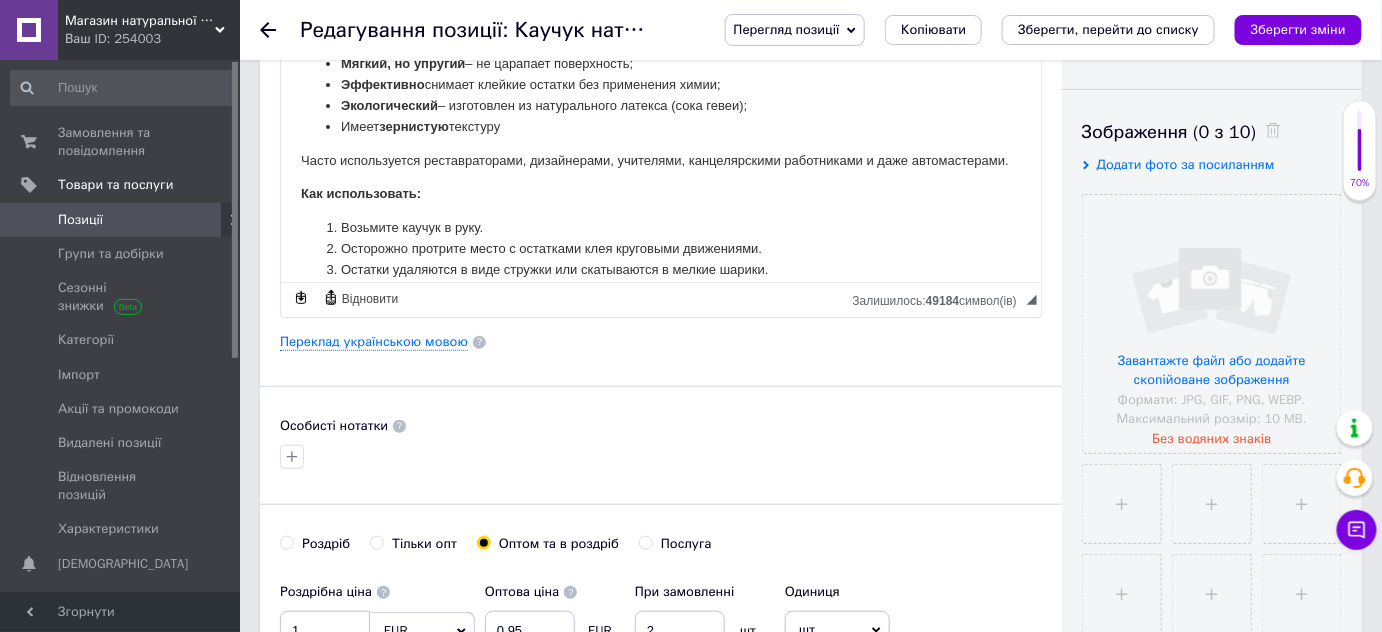 scroll, scrollTop: 255, scrollLeft: 0, axis: vertical 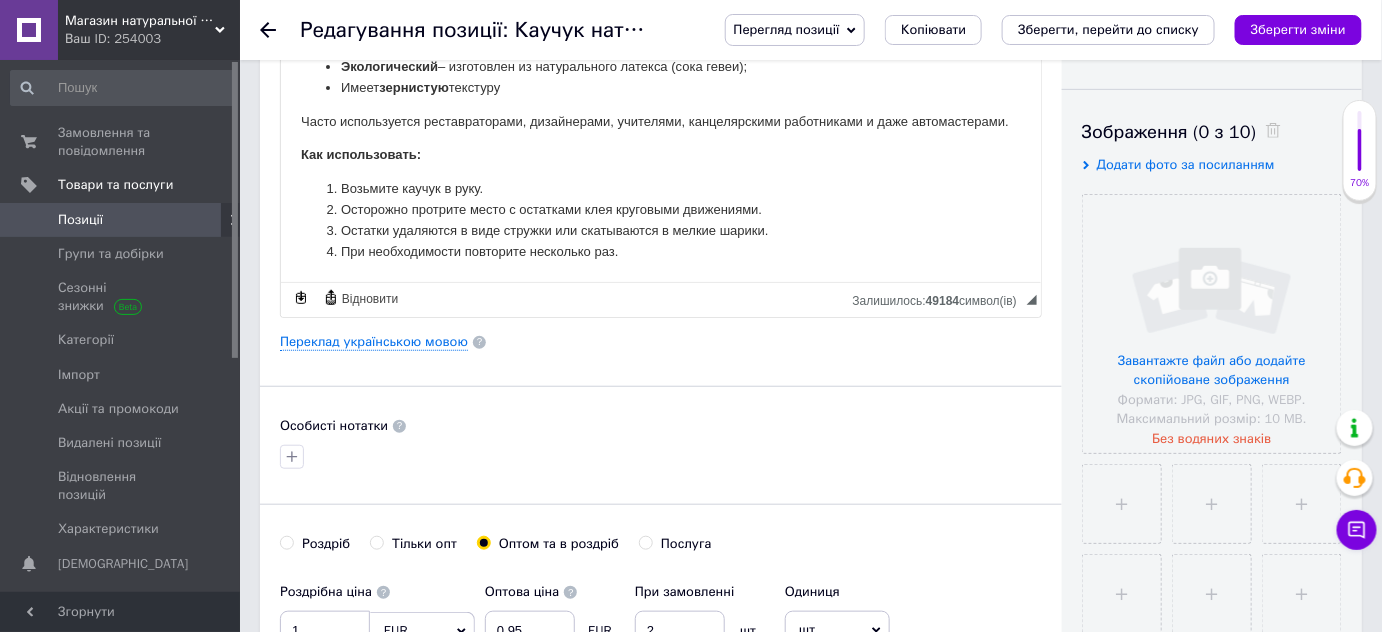 click on "Каучук натуральный для удаления остатков клея Такой продукт обычно используется для аккуратной очистки поверхностей от следов: этикеток, наклеек, канцелярского клея, следов скотча, резины или битума на бумаге, коже, пластике или дереве. Основные свойства натурального каучука для удаления клея: Мягкий, но упругий  – не царапает поверхность; Эффективно  снимает клейкие остатки без применения химии; Экологический  – изготовлен из натурального латекса (сока гевеи); Имеет  зернистую  текстуру Как использовать: Возьмите каучук в руку." at bounding box center [660, 28] 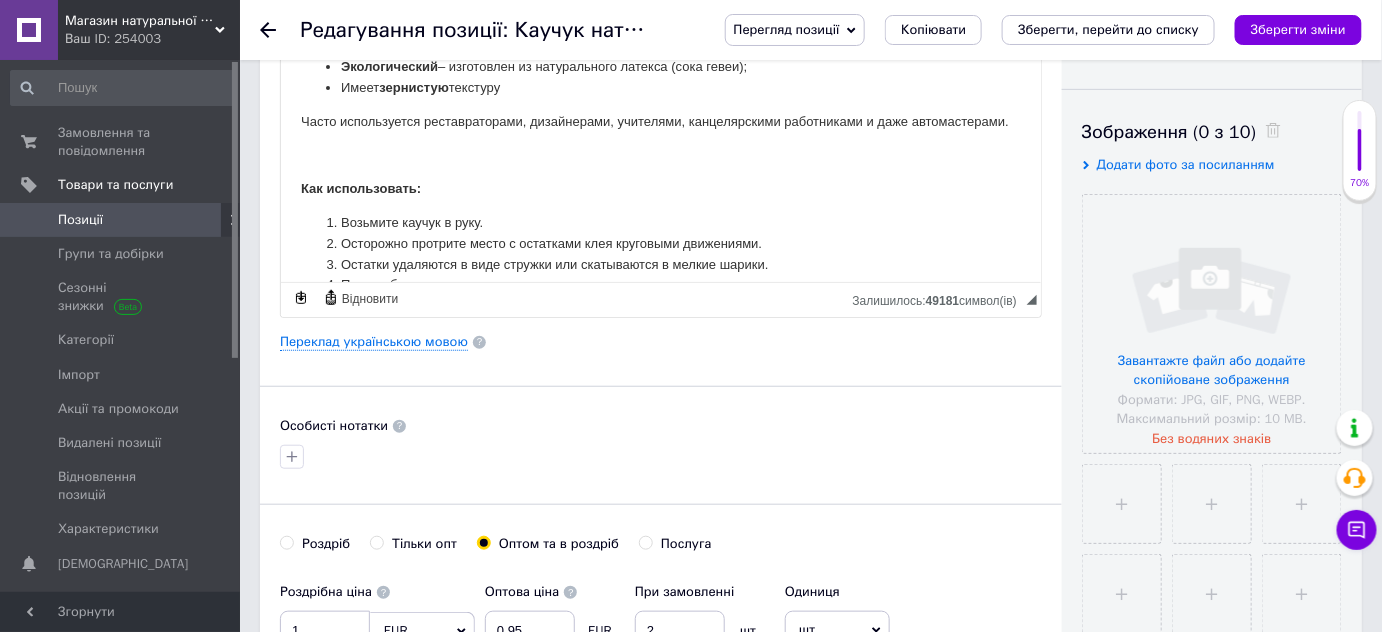 type 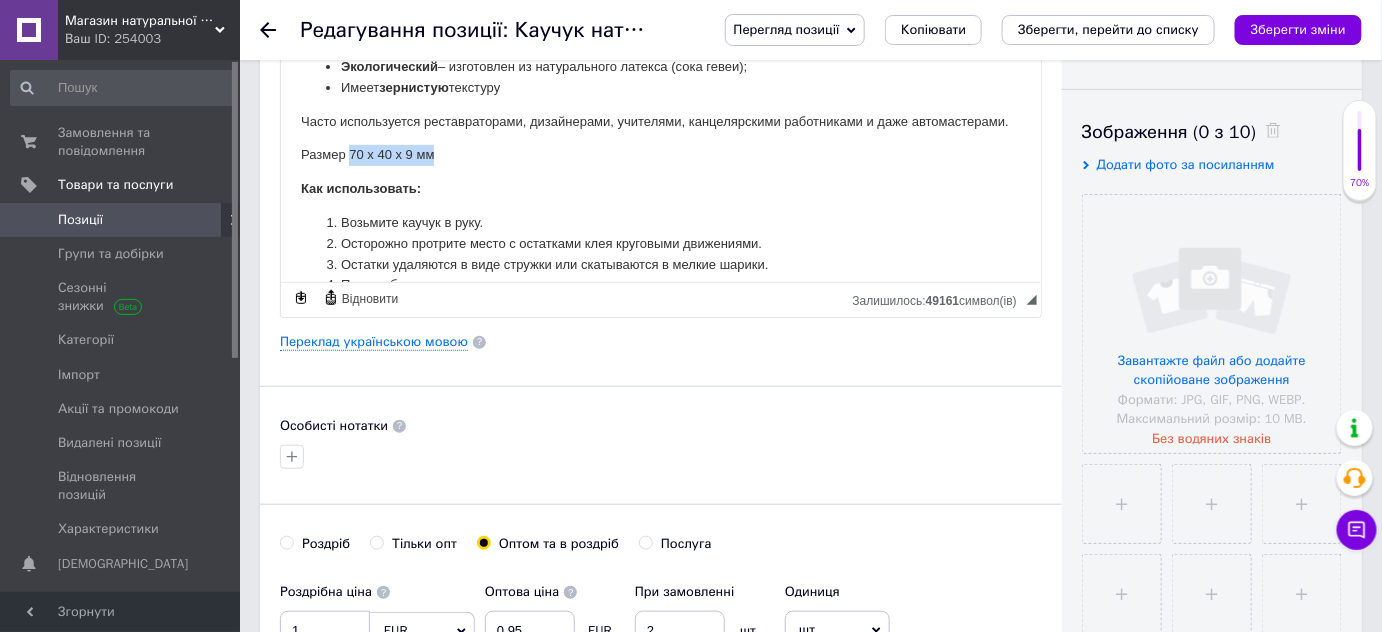 drag, startPoint x: 349, startPoint y: 148, endPoint x: 434, endPoint y: 146, distance: 85.02353 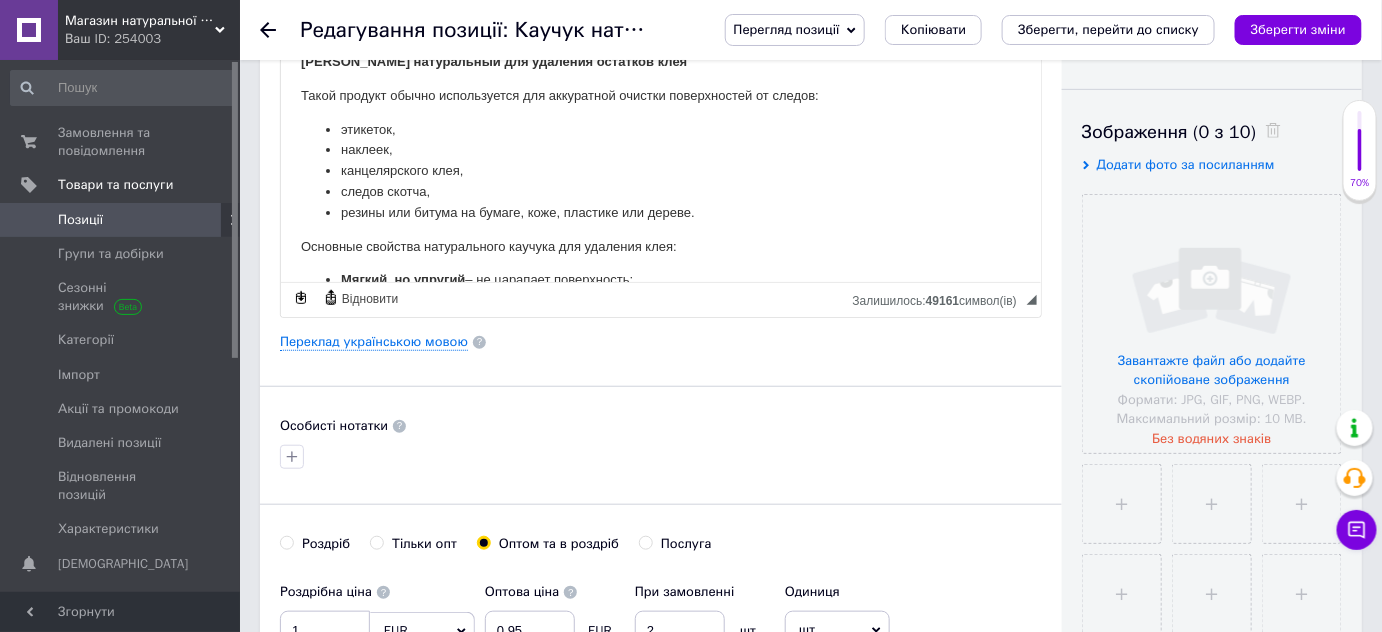 scroll, scrollTop: 0, scrollLeft: 0, axis: both 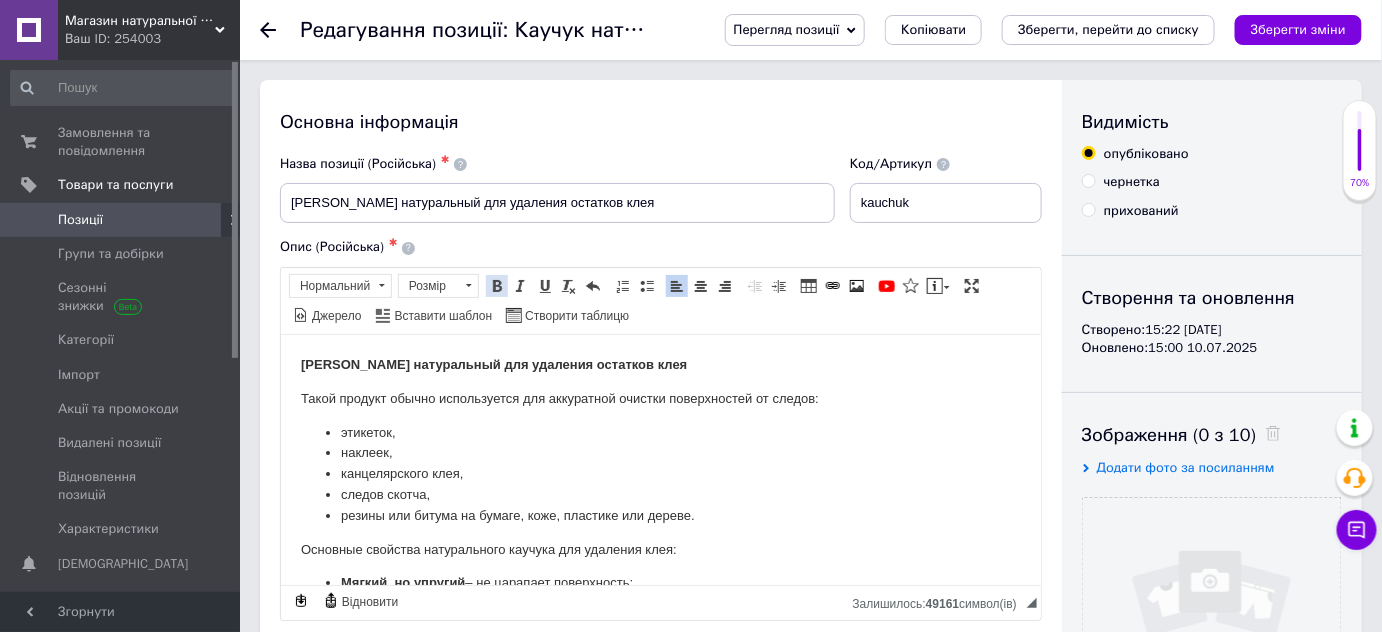 click at bounding box center [497, 286] 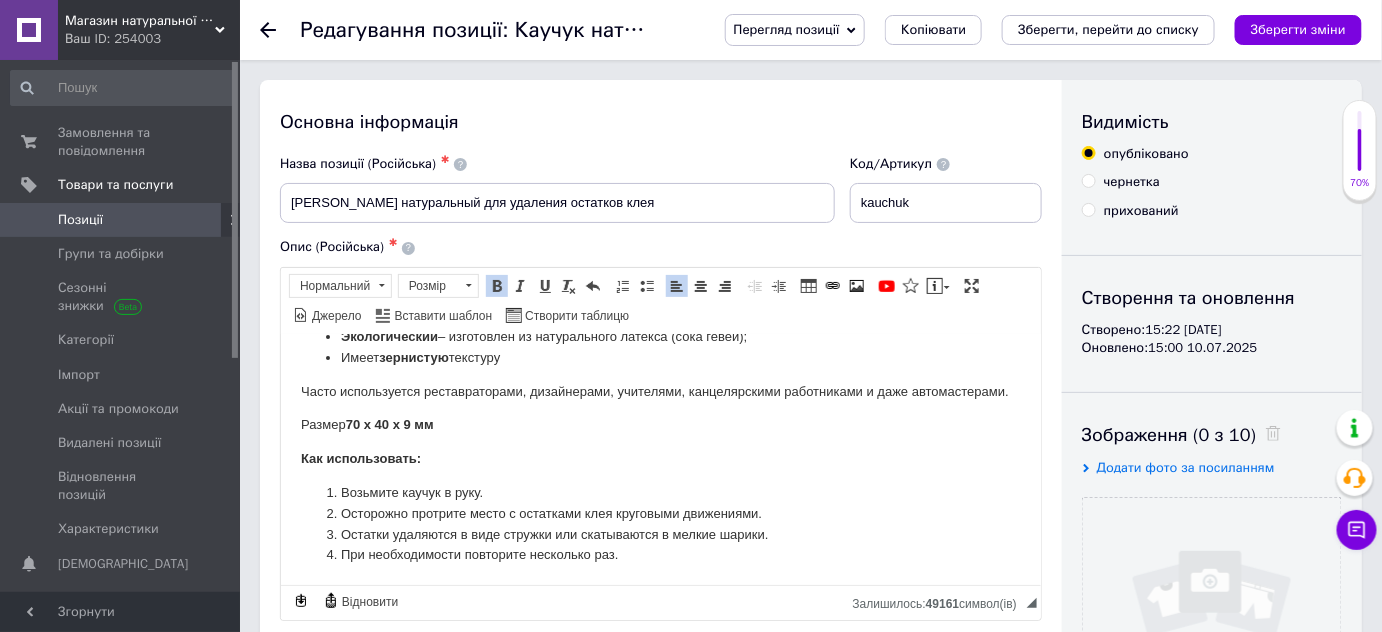 scroll, scrollTop: 288, scrollLeft: 0, axis: vertical 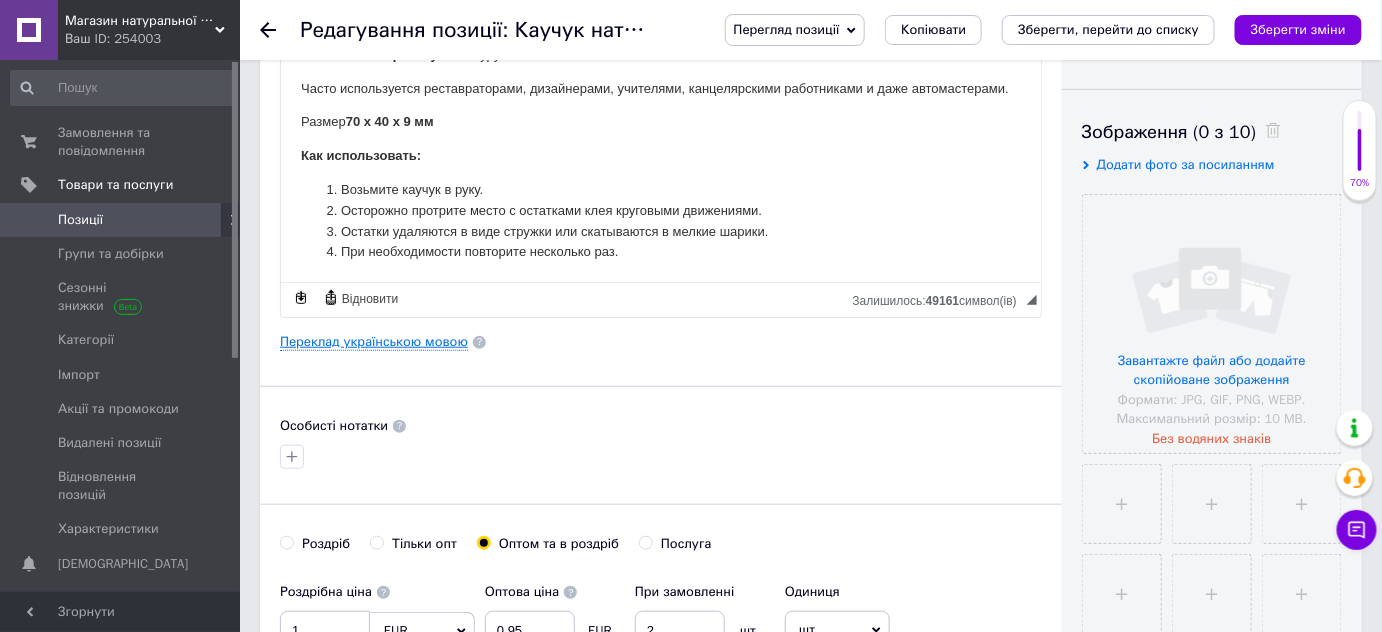click on "Переклад українською мовою" at bounding box center [374, 342] 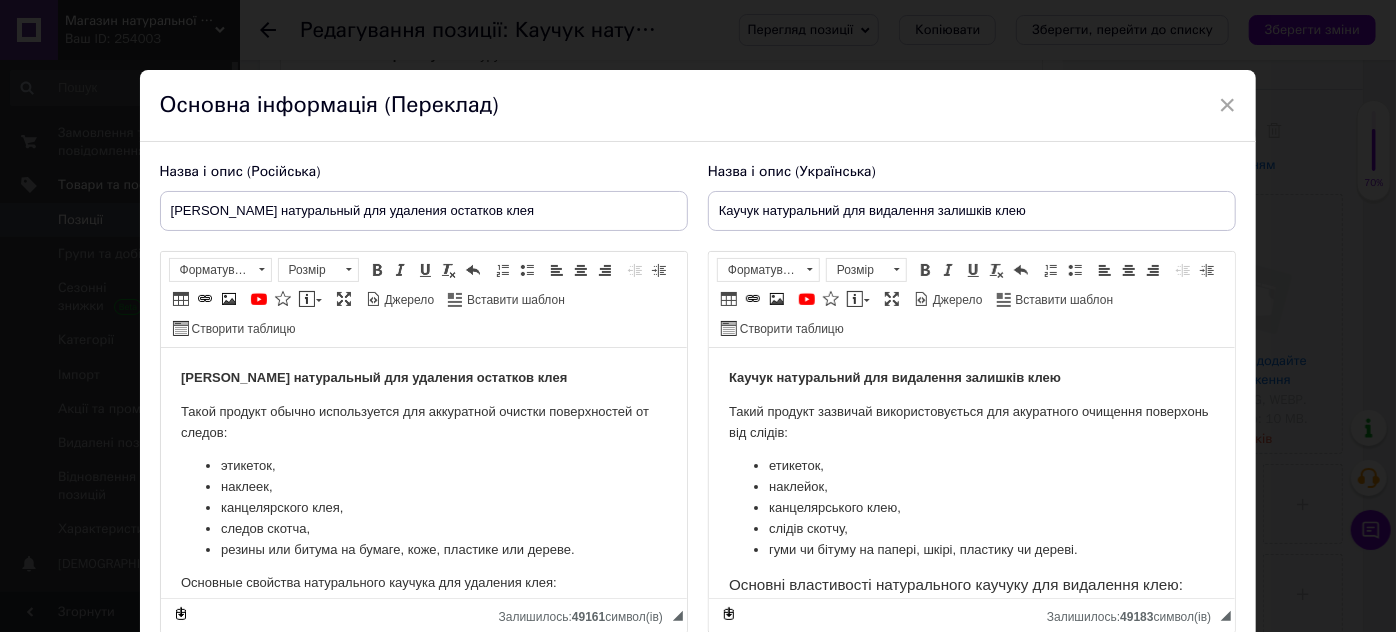 scroll, scrollTop: 0, scrollLeft: 0, axis: both 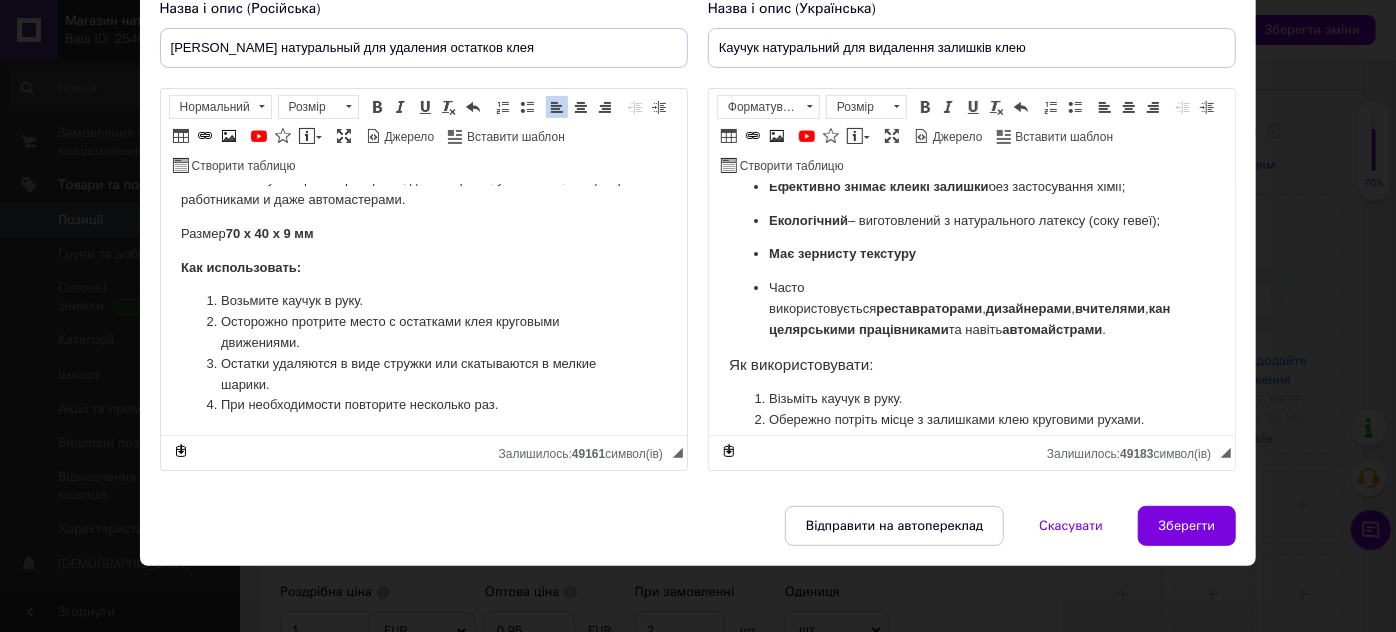 click on "Каучук натуральный для удаления остатков клея Такой продукт обычно используется для аккуратной очистки поверхностей от следов: этикеток, наклеек, канцелярского клея, следов скотча, резины или битума на бумаге, коже, пластике или дереве. Основные свойства натурального каучука для удаления клея: Мягкий, но упругий  – не царапает поверхность; Эффективно  снимает клейкие остатки без применения химии; Экологический  – изготовлен из натурального латекса (сока гевеи); Имеет  зернистую  текстуру Размер  70 х 40 х 9 мм Как использовать: Возьмите каучук в руку." at bounding box center [423, 114] 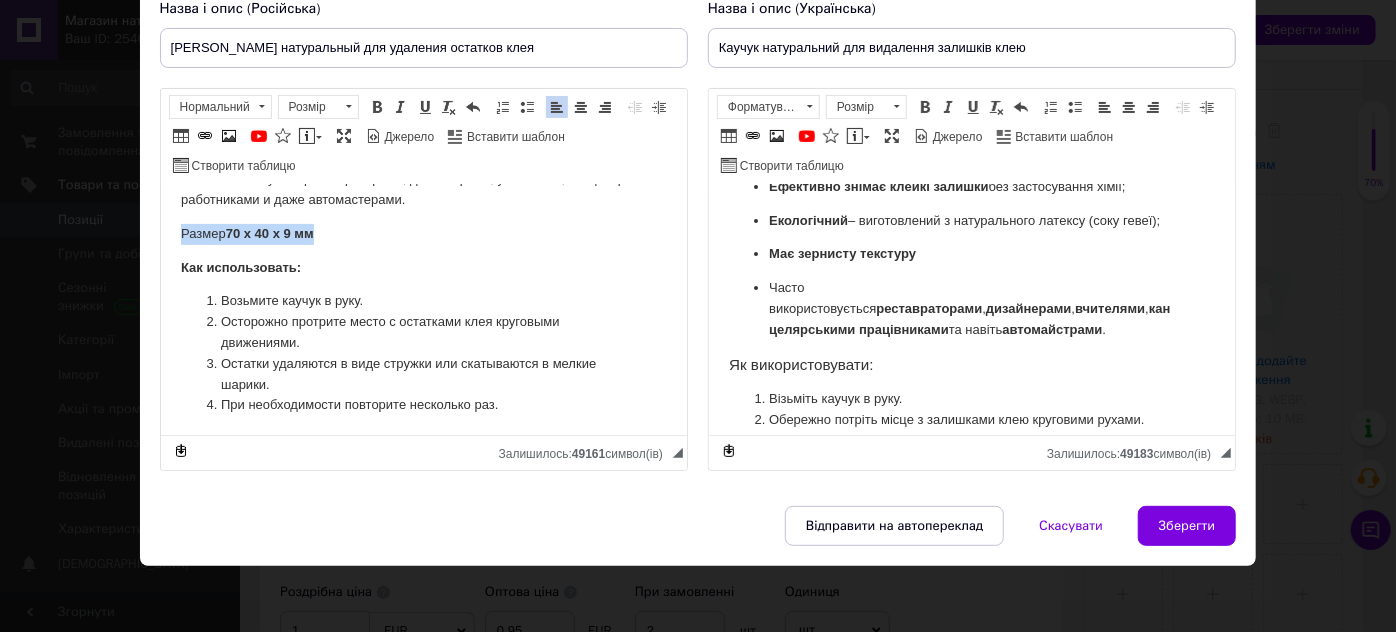 drag, startPoint x: 168, startPoint y: 229, endPoint x: 390, endPoint y: 240, distance: 222.27235 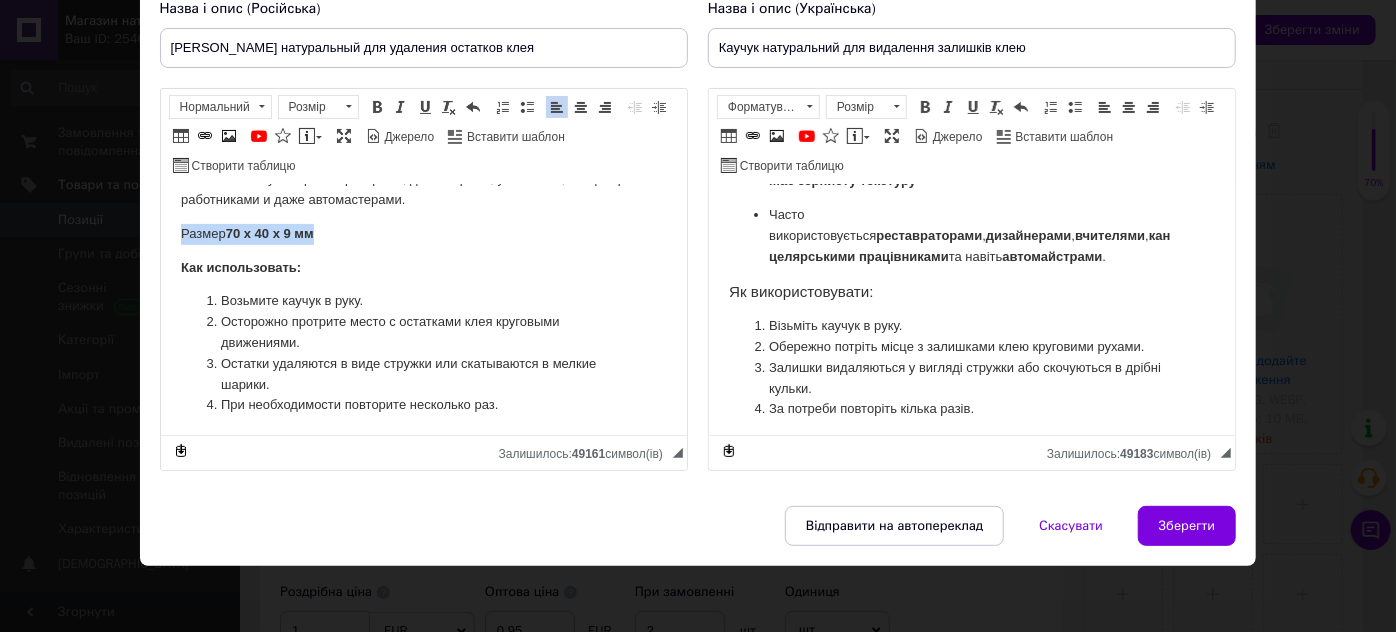 scroll, scrollTop: 402, scrollLeft: 0, axis: vertical 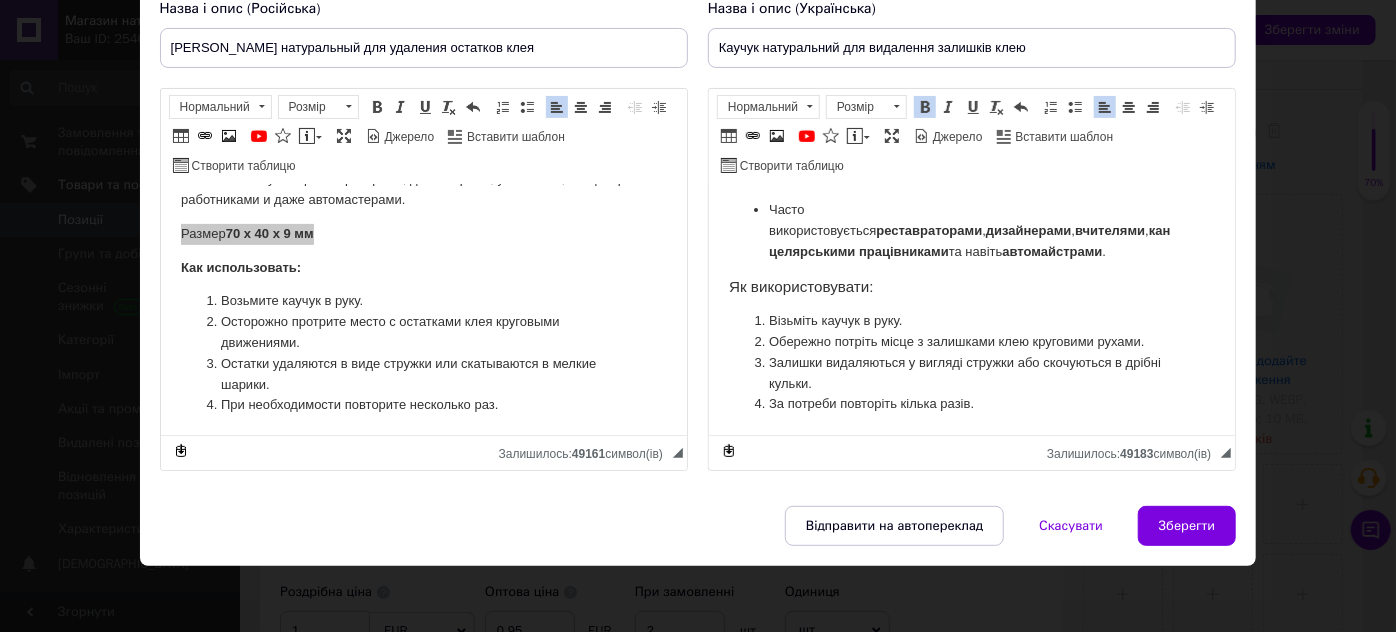 click on "Часто використовується  реставраторами ,  дизайнерами ,  вчителями ,  канцелярськими працівниками  та навіть  автомайстрами ." at bounding box center (971, 231) 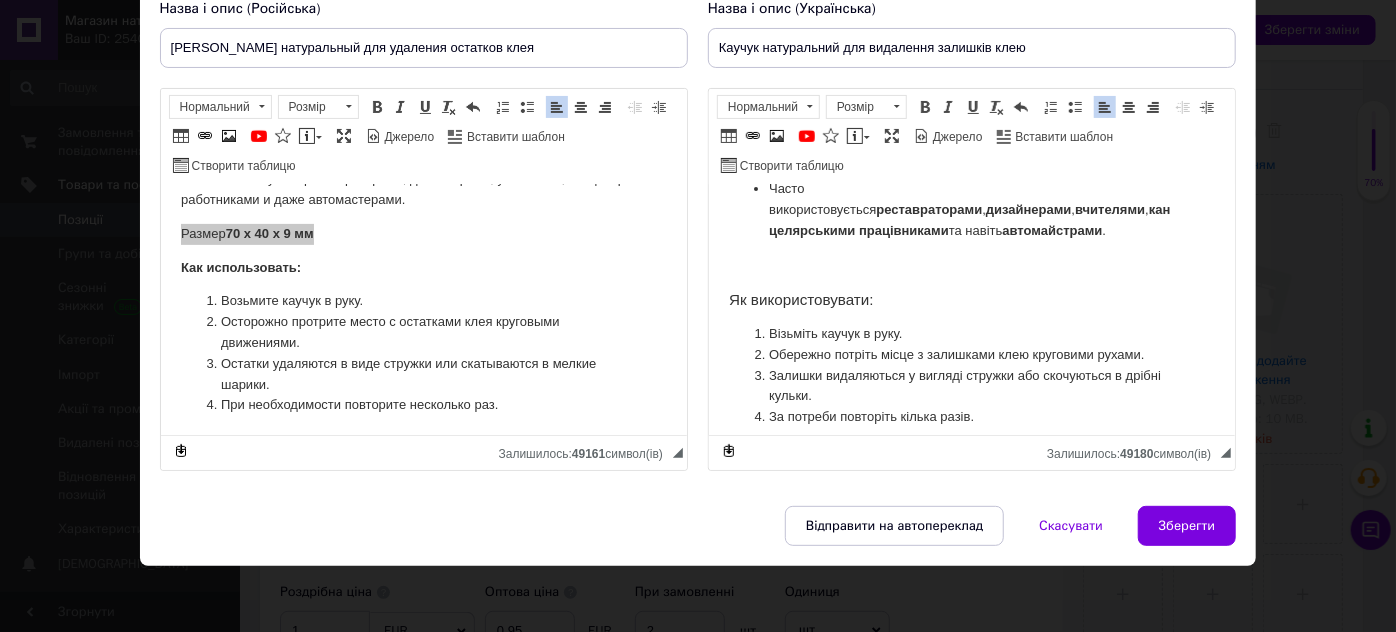 paste 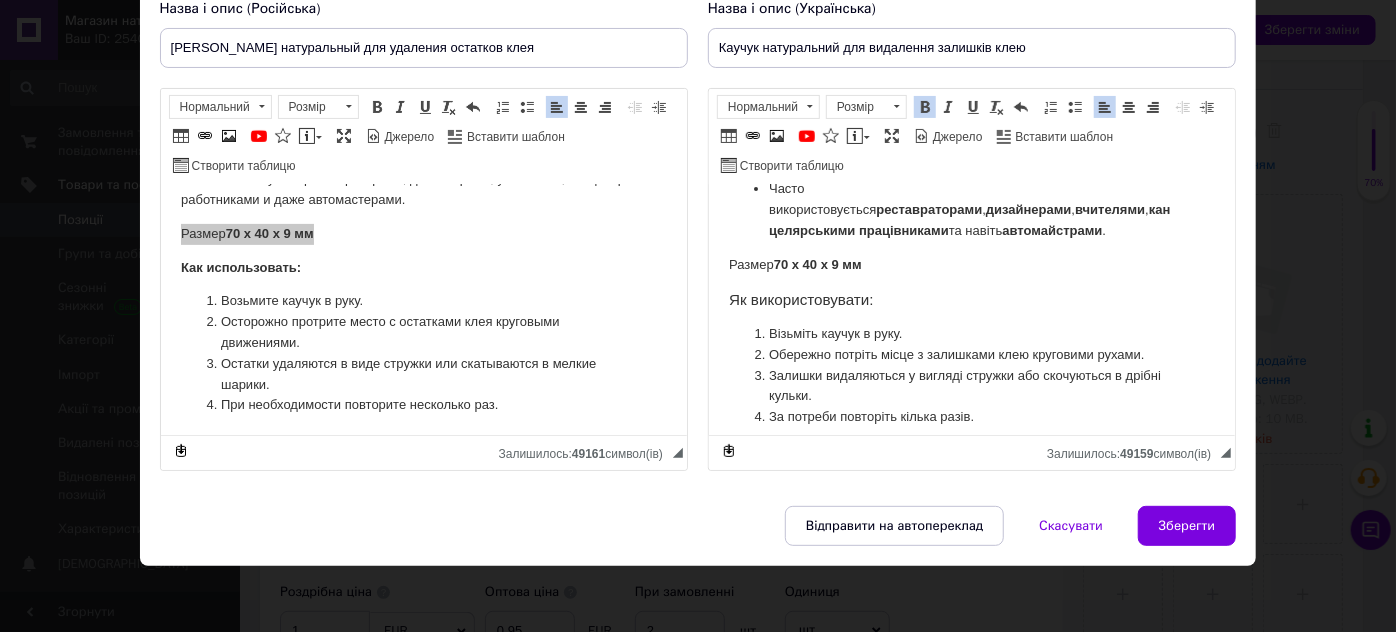 click on "Размер  70 х 40 х 9 мм" at bounding box center [971, 265] 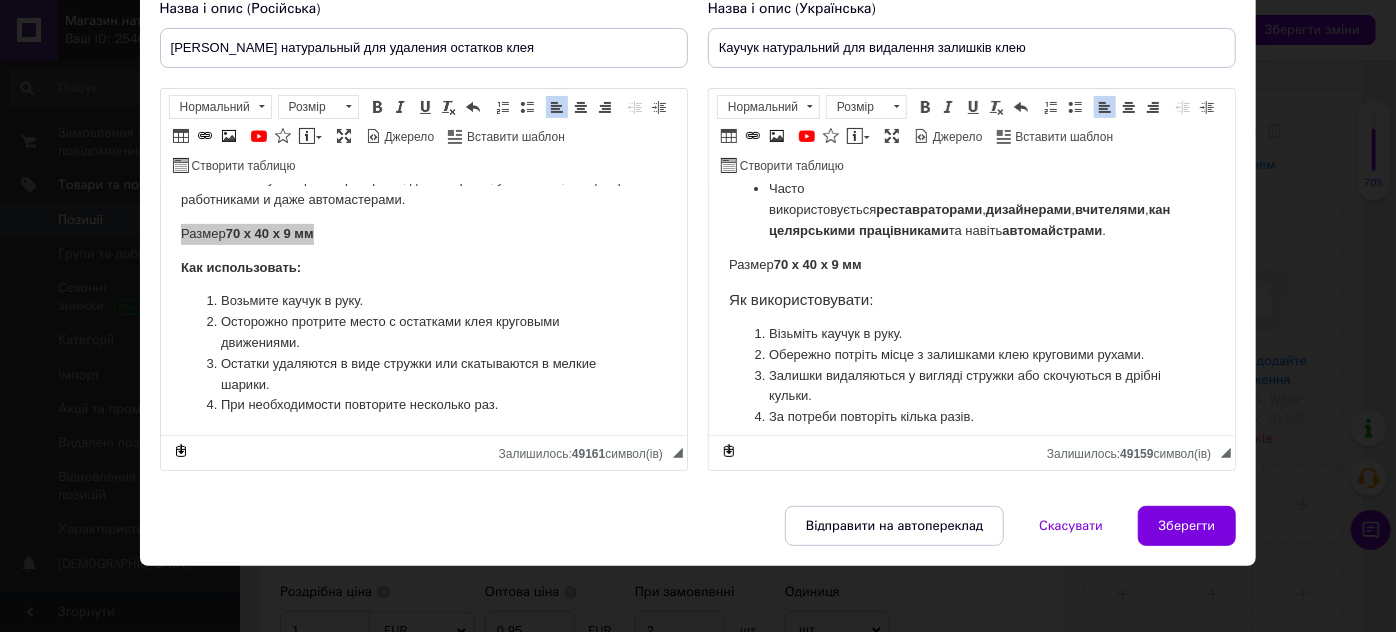 type 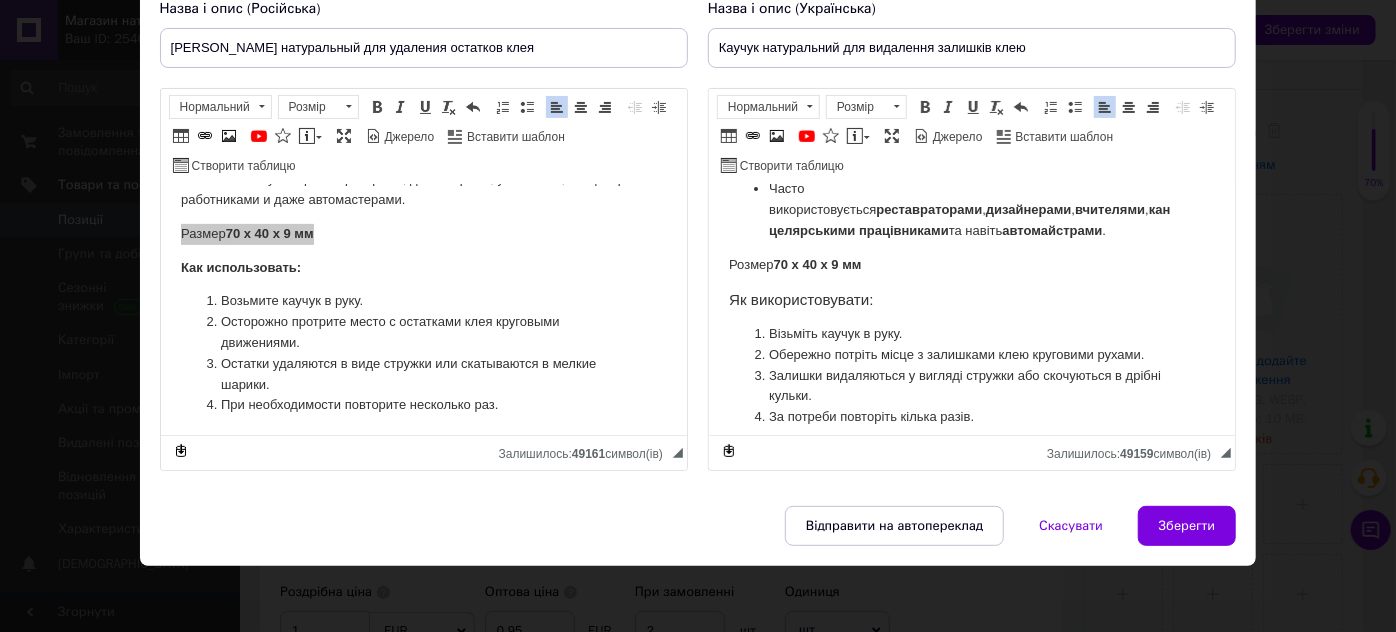 click on "Розмер  70 х 40 х 9 мм" at bounding box center (971, 265) 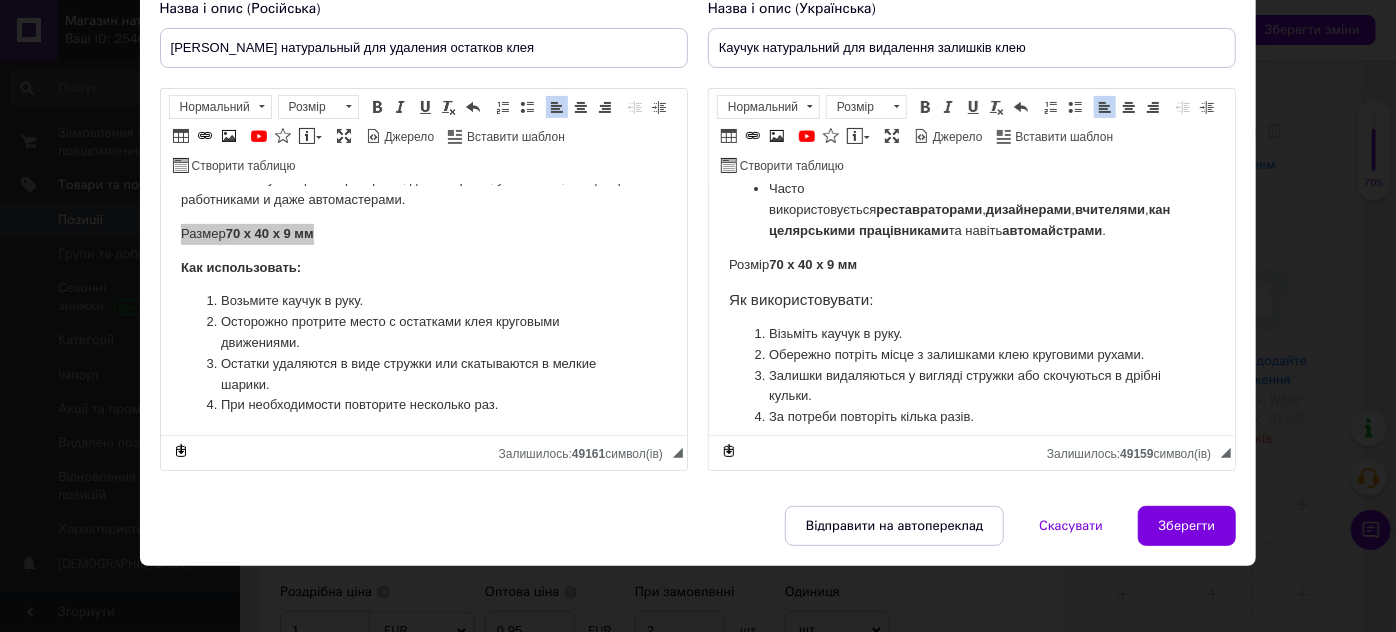click on "Каучук натуральний для видалення залишків клею Такий продукт зазвичай використовується для акуратного очищення поверхонь від слідів: етикеток, наклейок, канцелярського клею, слідів скотчу, гуми чи бітуму на папері, шкірі, пластику чи дереві. Основні властивості натурального каучуку для видалення клею: М’який, але пружний  – не дряпає поверхню; Ефективно знімає клейкі залишки  без застосування хімії; Екологічний  – виготовлений з натурального латексу (соку гевеї); Має зернисту текстуру Часто використовується  реставраторами ,  дизайнерами ,  вчителями" at bounding box center (971, 115) 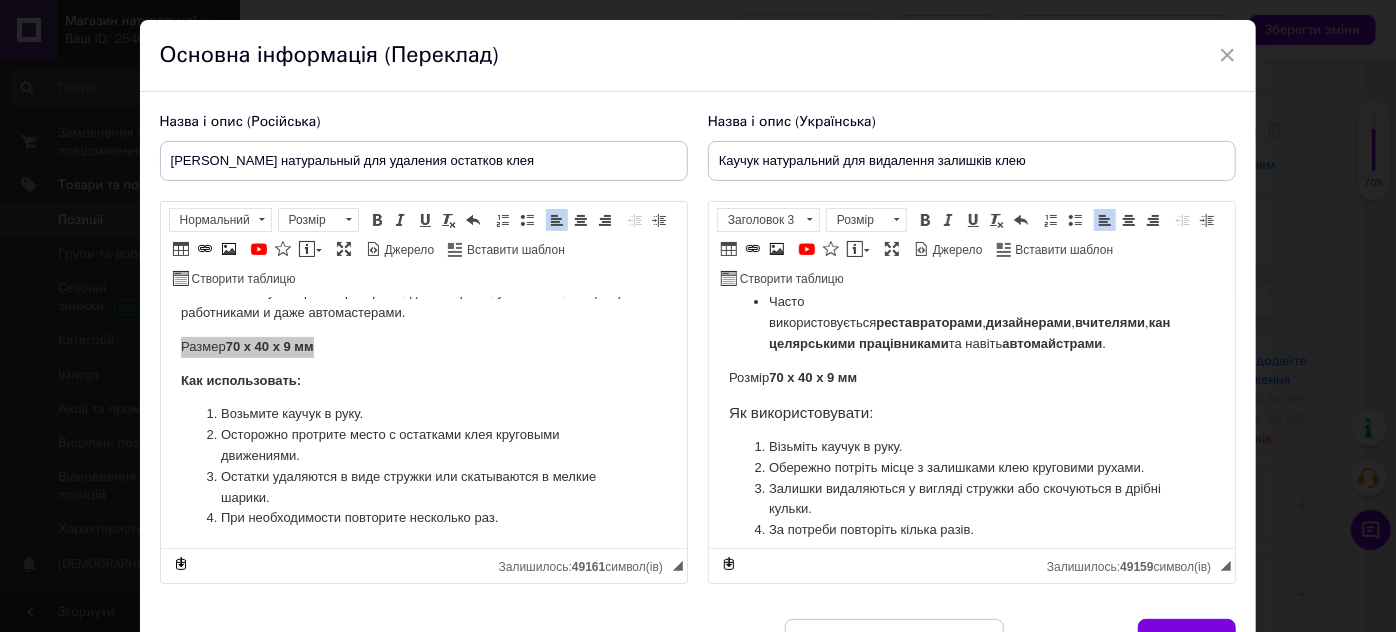 scroll, scrollTop: 0, scrollLeft: 0, axis: both 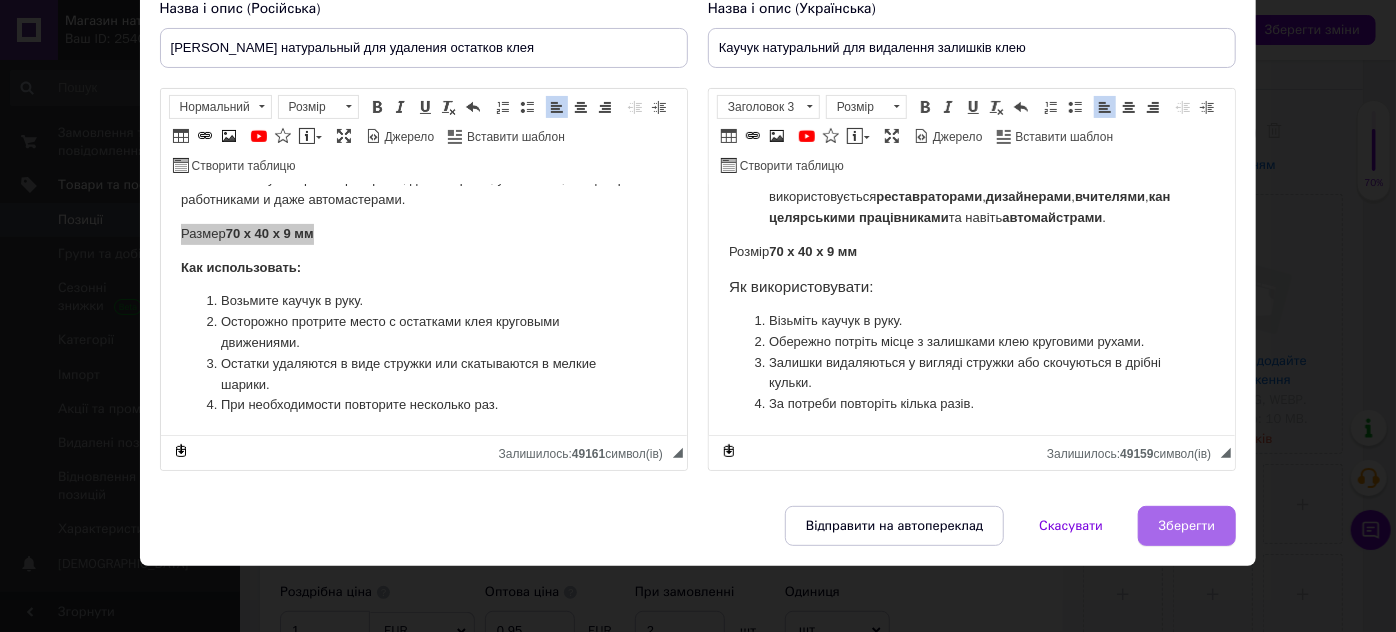 click on "Зберегти" at bounding box center (1187, 526) 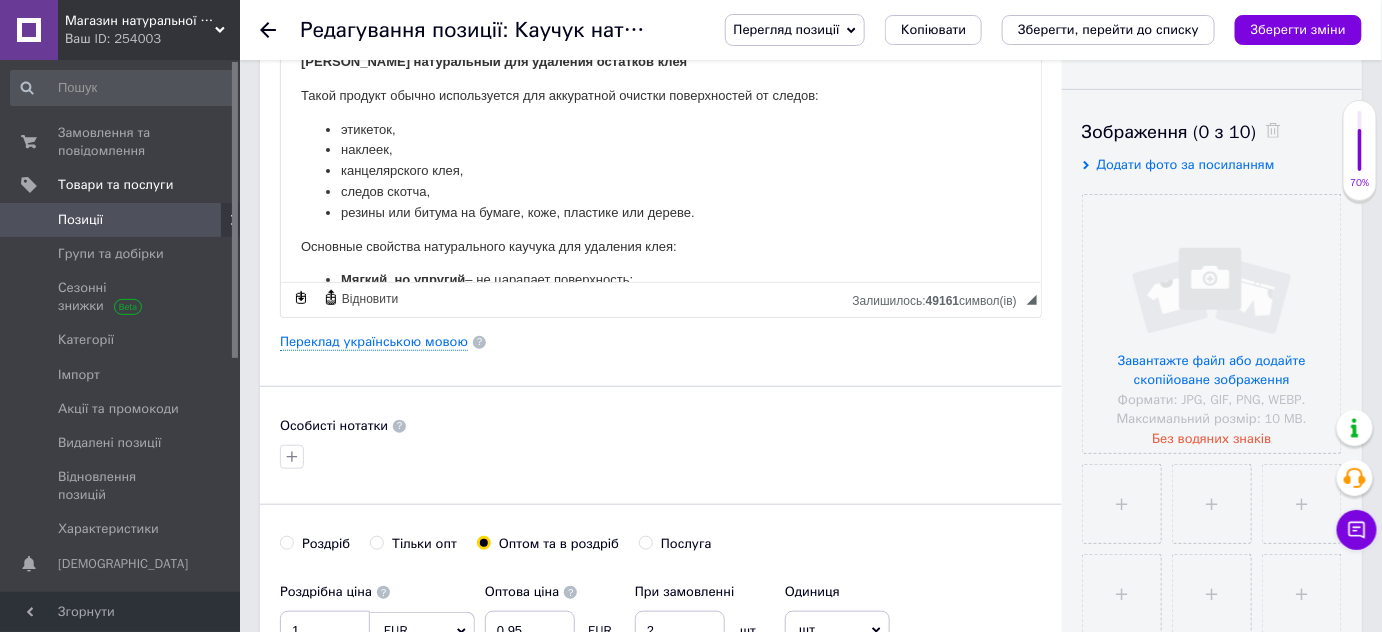 scroll, scrollTop: 0, scrollLeft: 0, axis: both 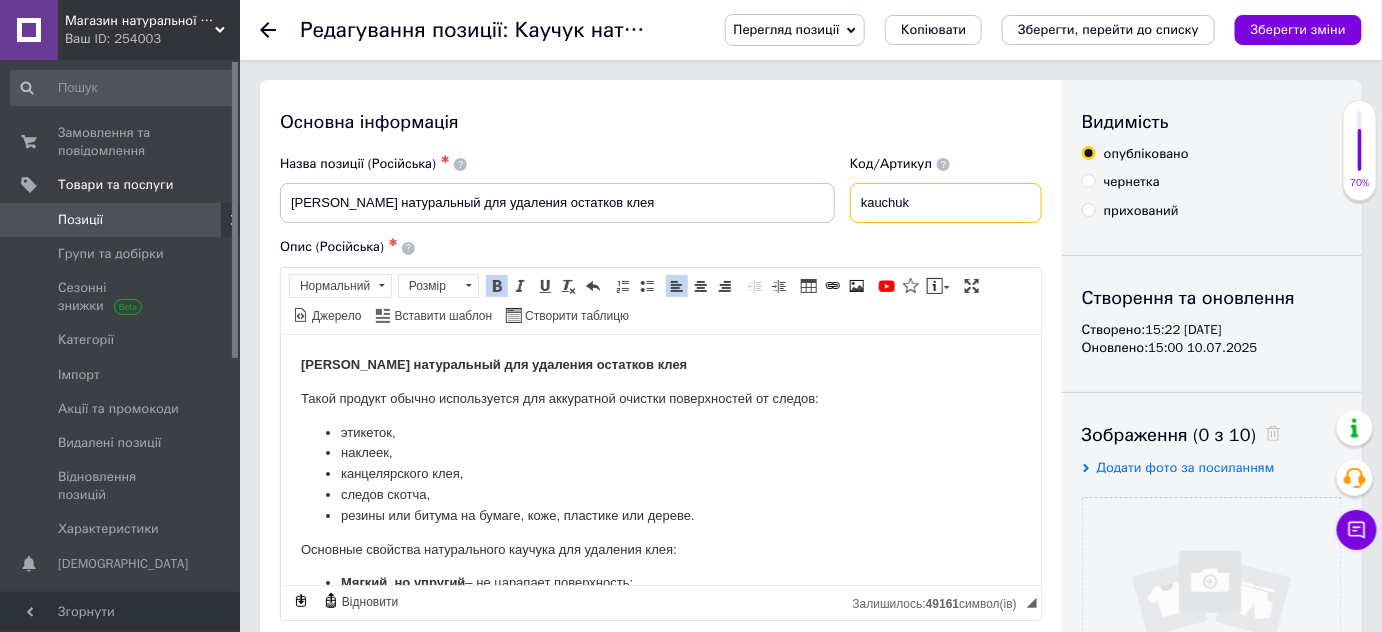 click on "kauchuk" at bounding box center (946, 203) 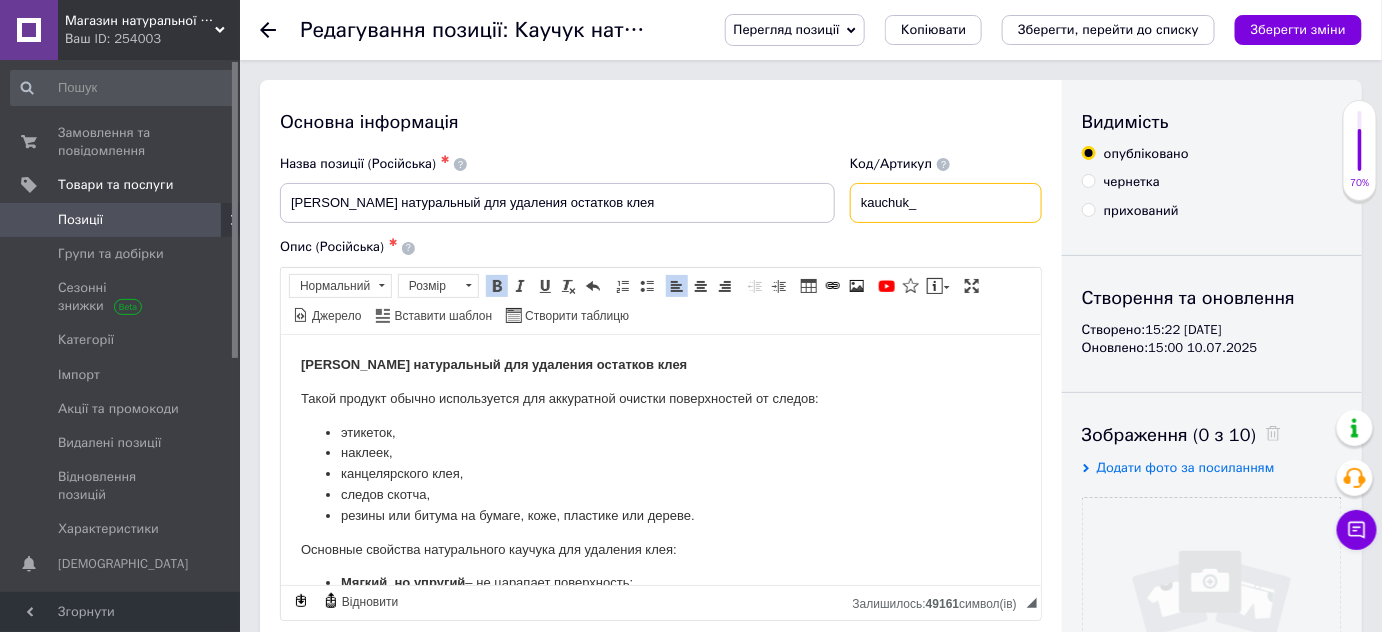 click on "kauchuk_" at bounding box center (946, 203) 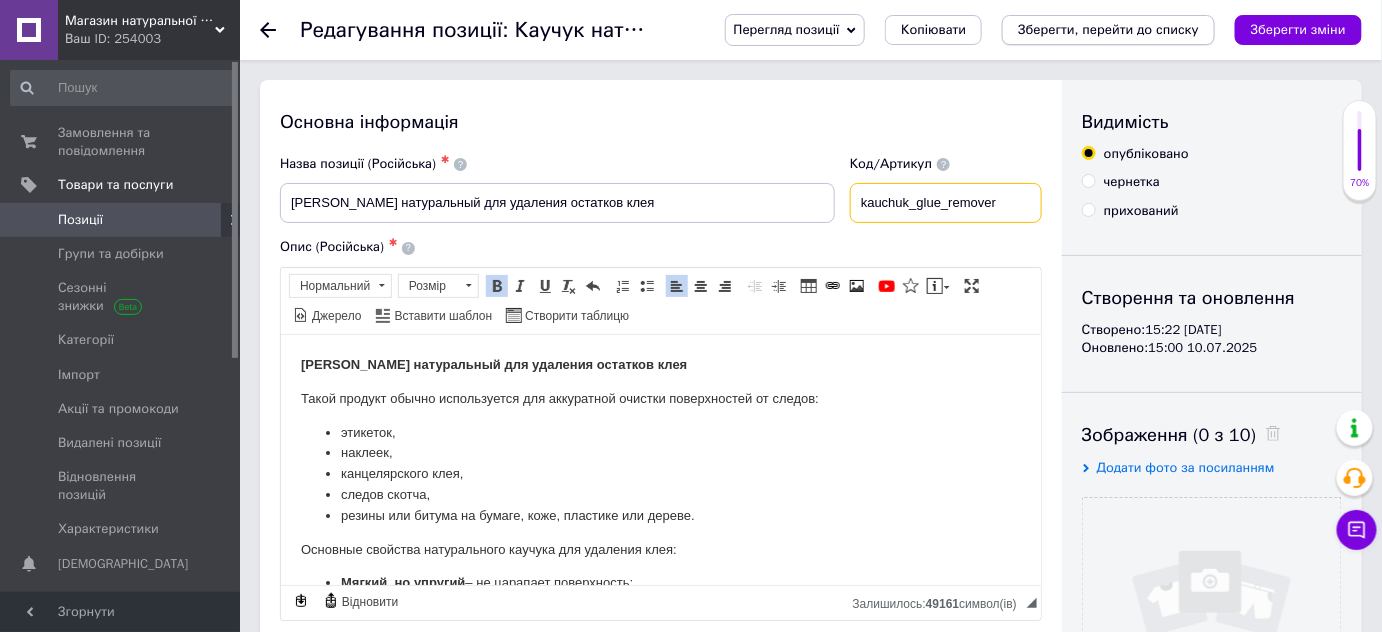 type on "kauchuk_glue_remover" 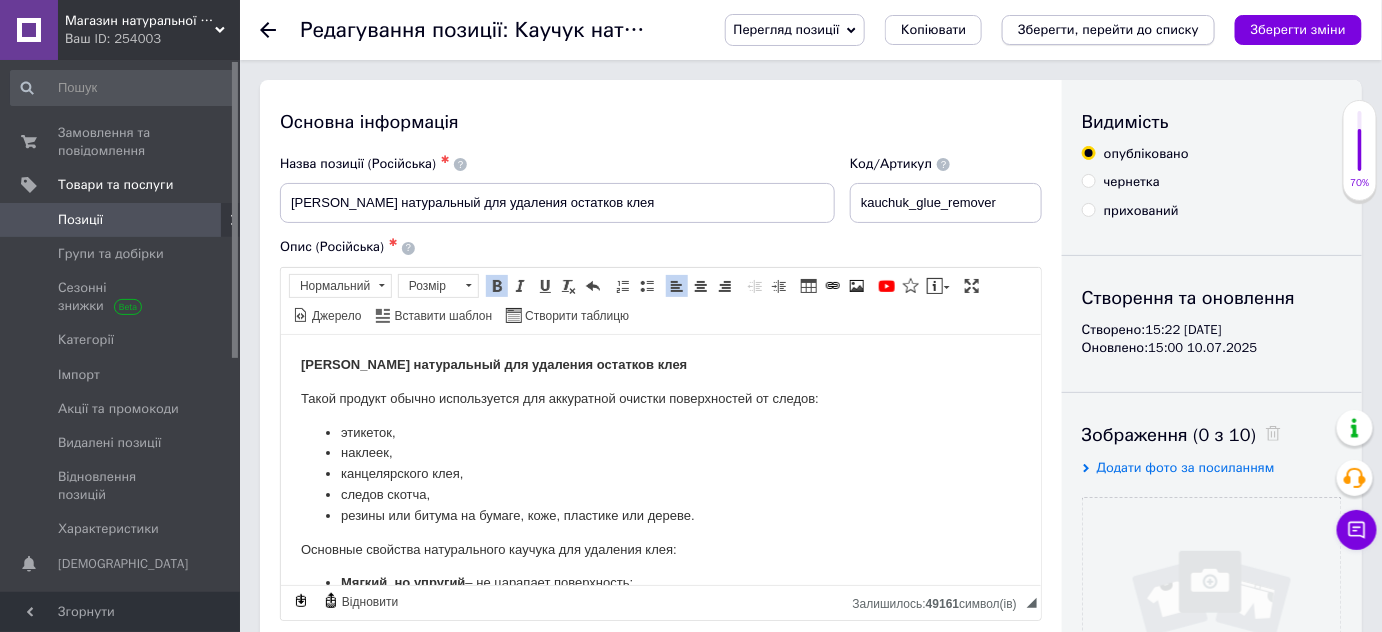 click on "Зберегти, перейти до списку" at bounding box center (1108, 29) 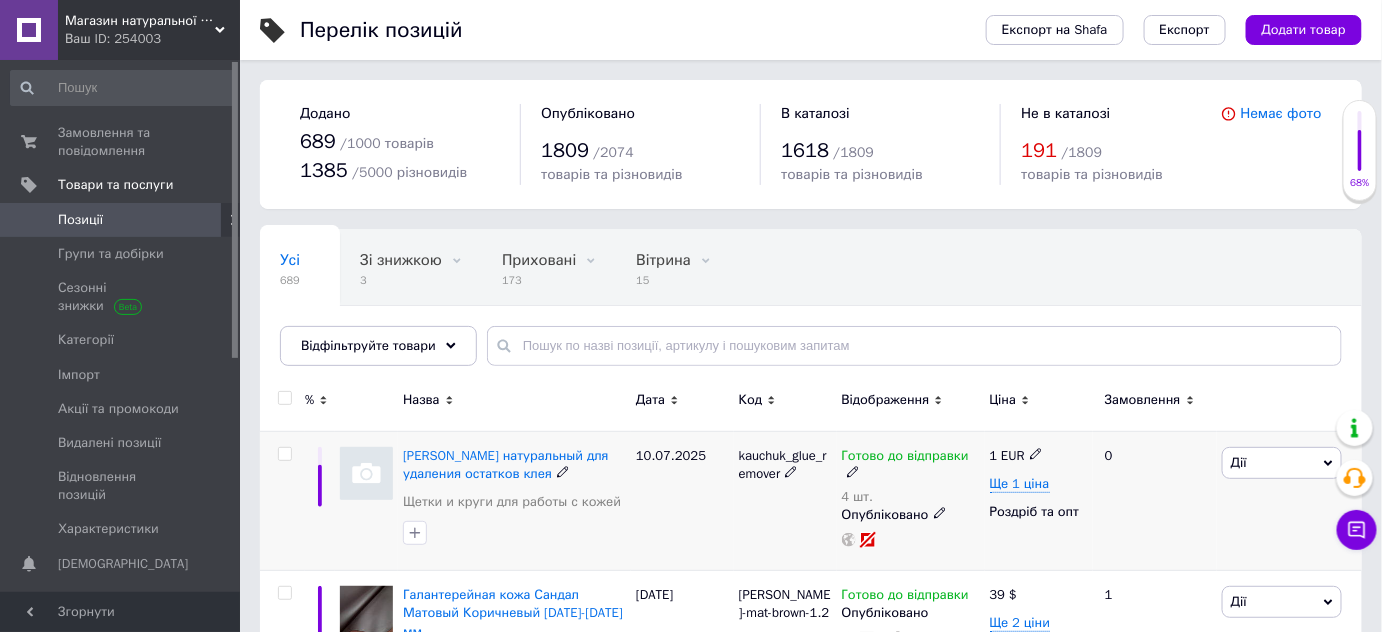 click on "Дії" at bounding box center (1282, 463) 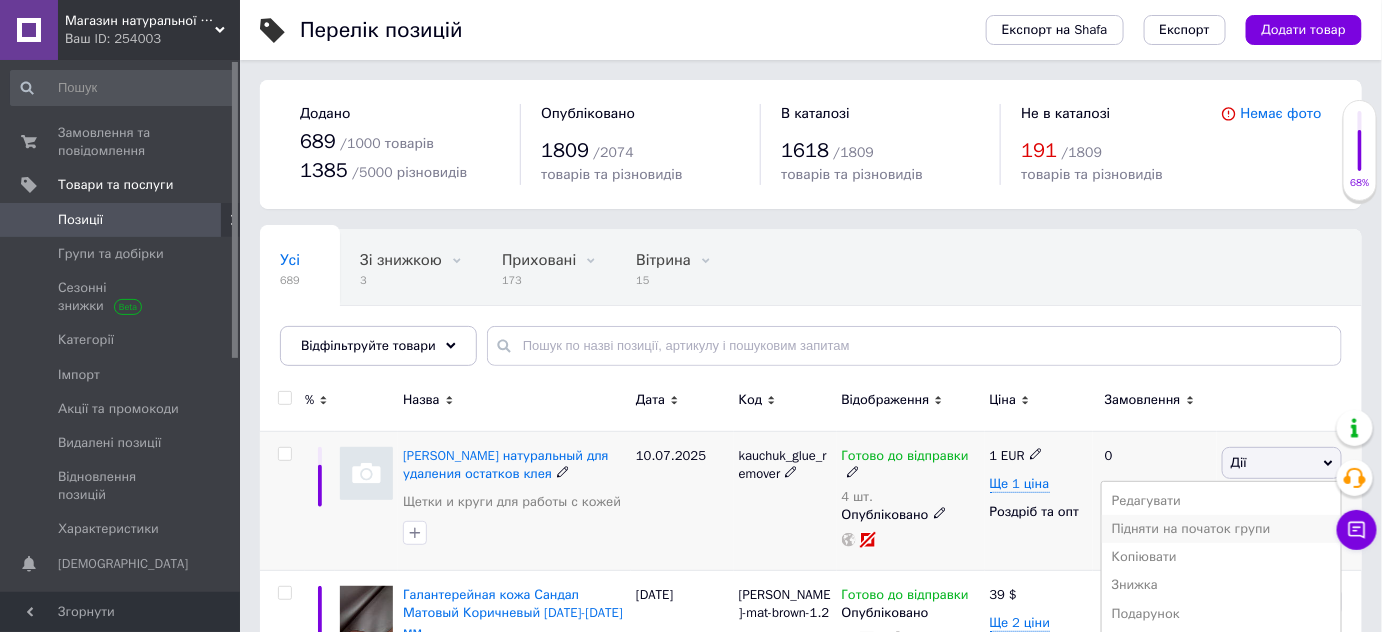 click on "Підняти на початок групи" at bounding box center (1221, 529) 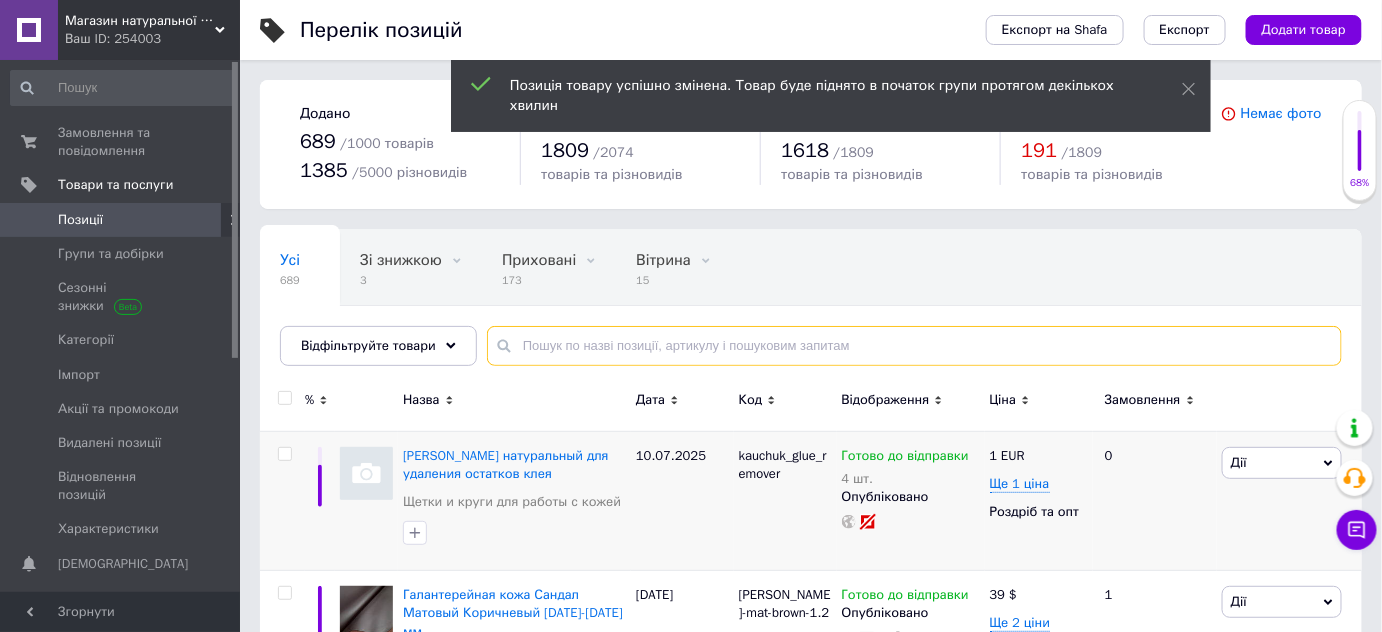 click at bounding box center (914, 346) 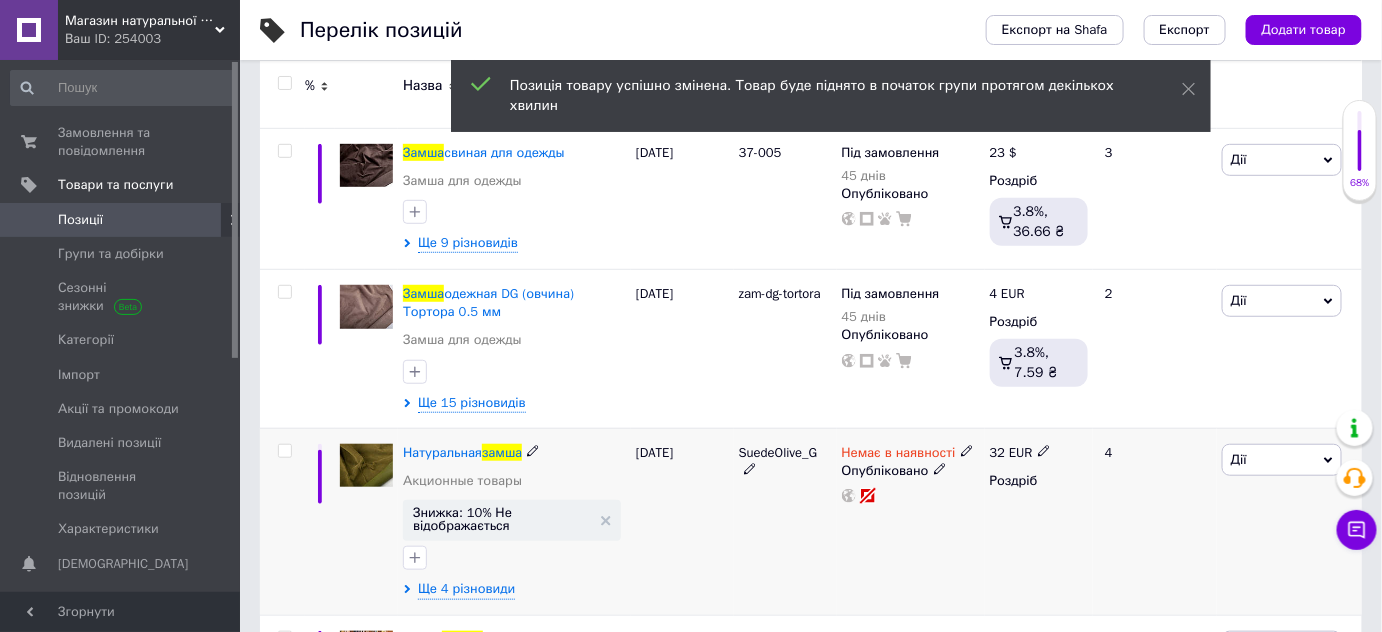 scroll, scrollTop: 605, scrollLeft: 0, axis: vertical 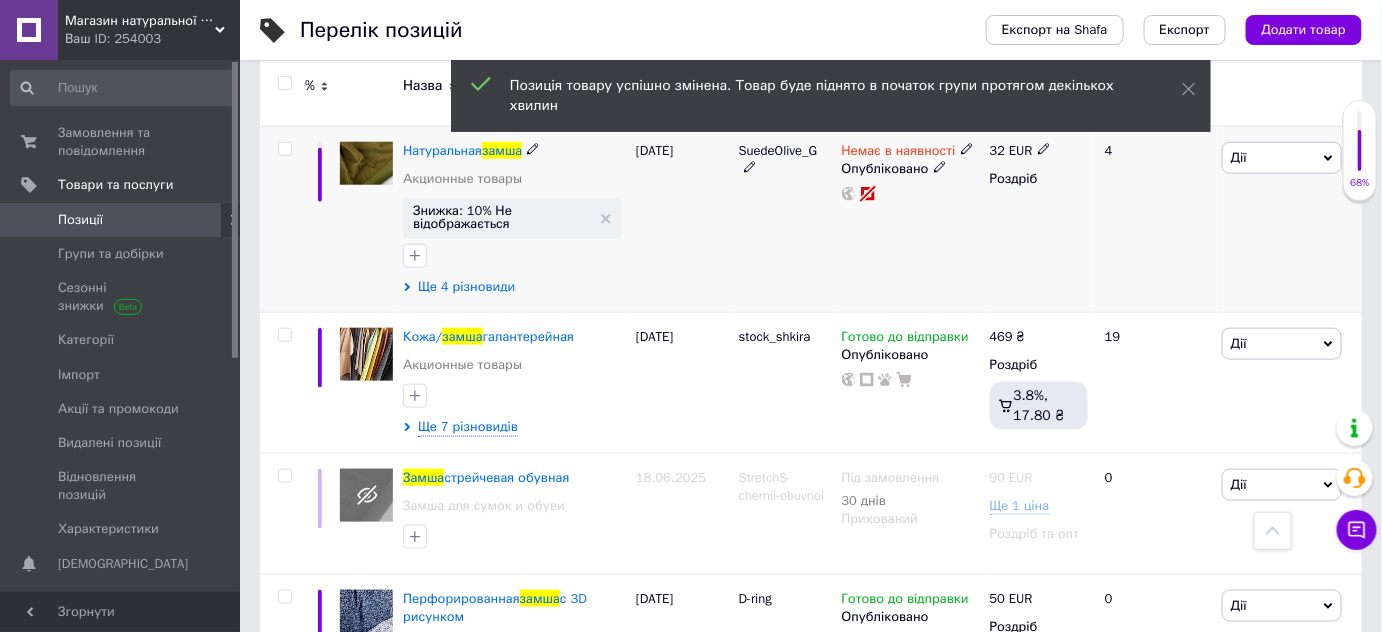 click on "Ще 4 різновиди" at bounding box center (466, 287) 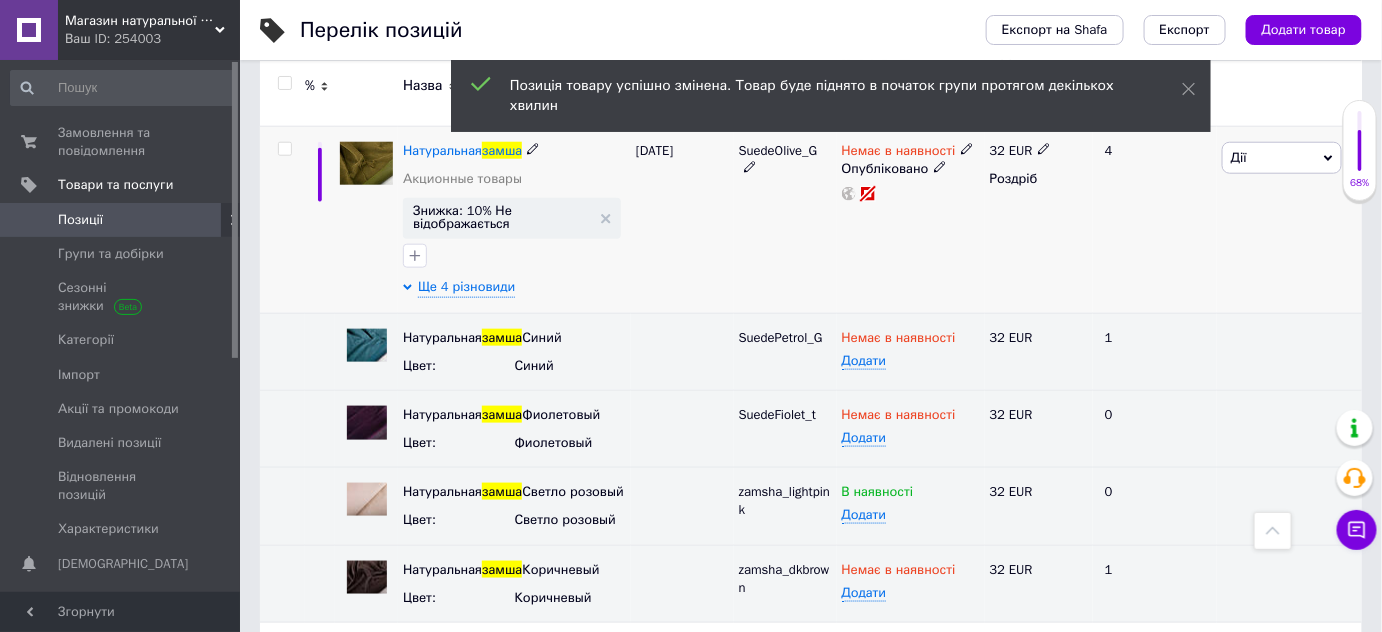 click on "Дії" at bounding box center (1282, 158) 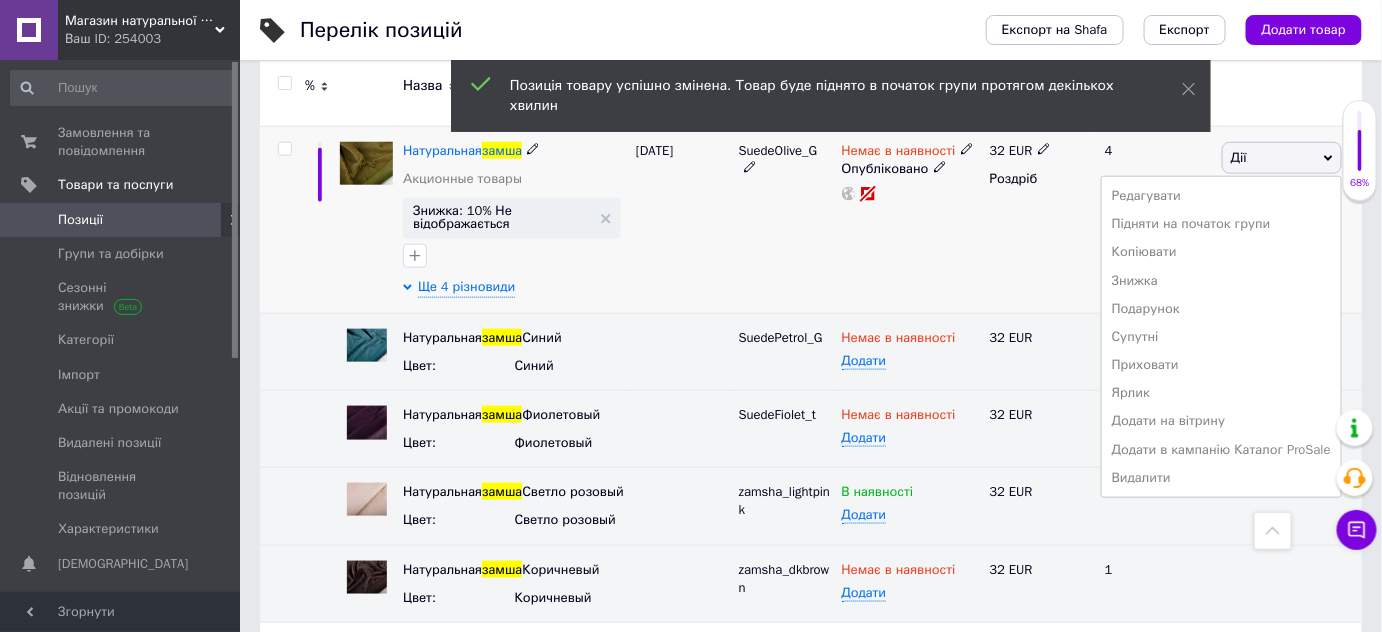 click 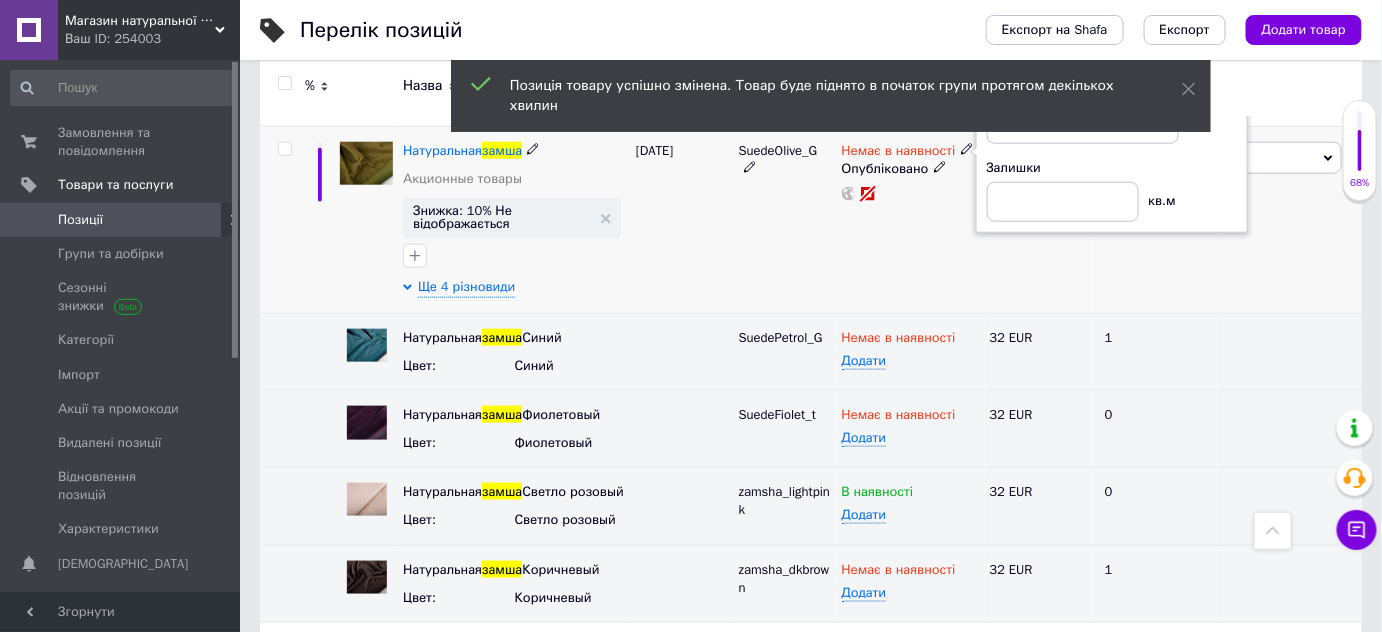 click on "Дії" at bounding box center (1282, 158) 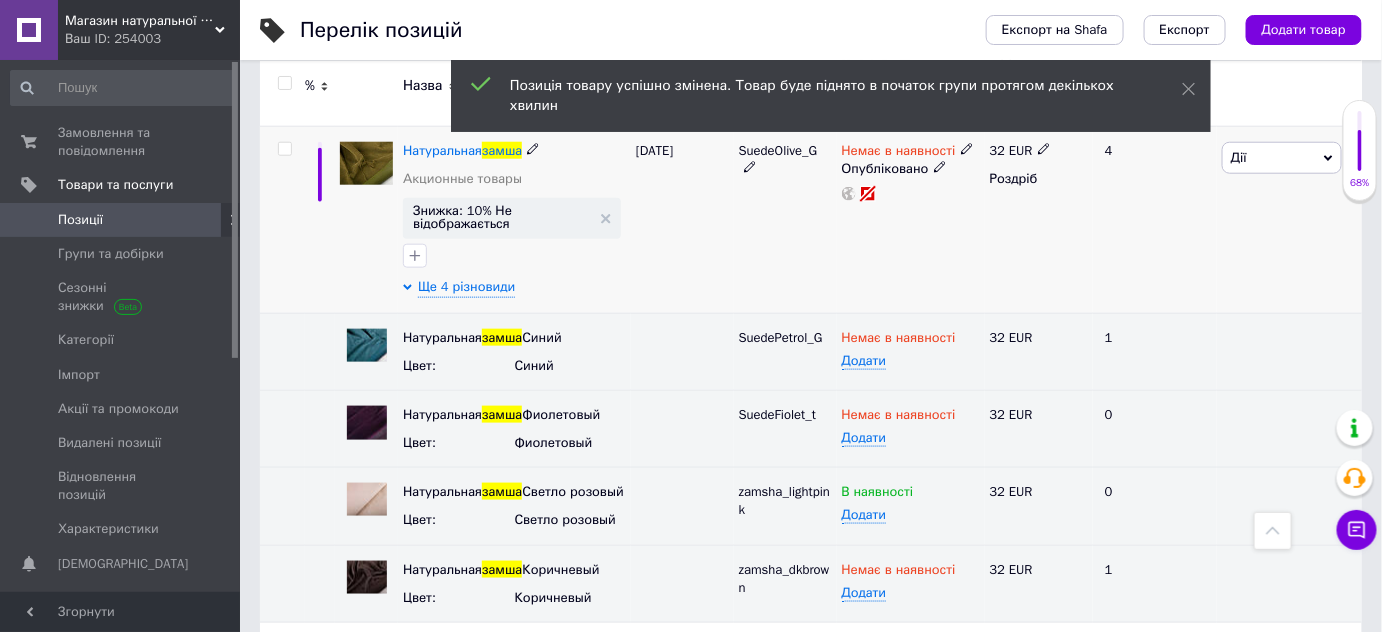 click 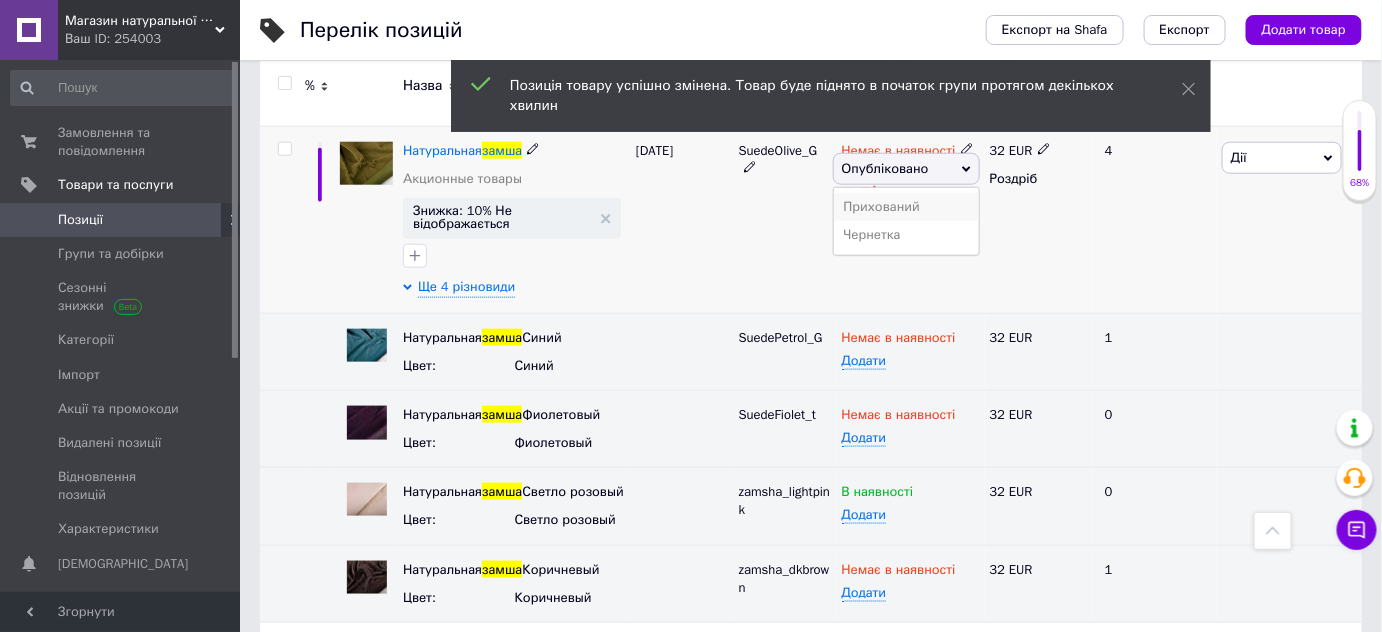 click on "Прихований" at bounding box center (906, 207) 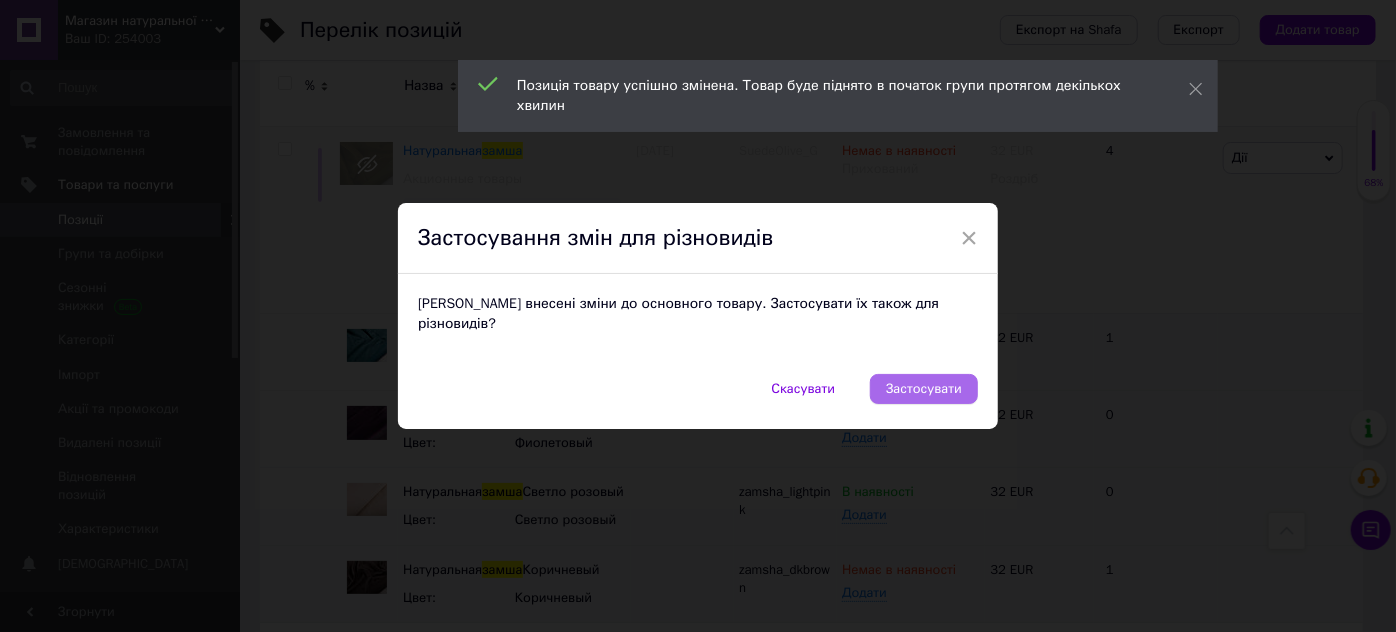 click on "Застосувати" at bounding box center (924, 389) 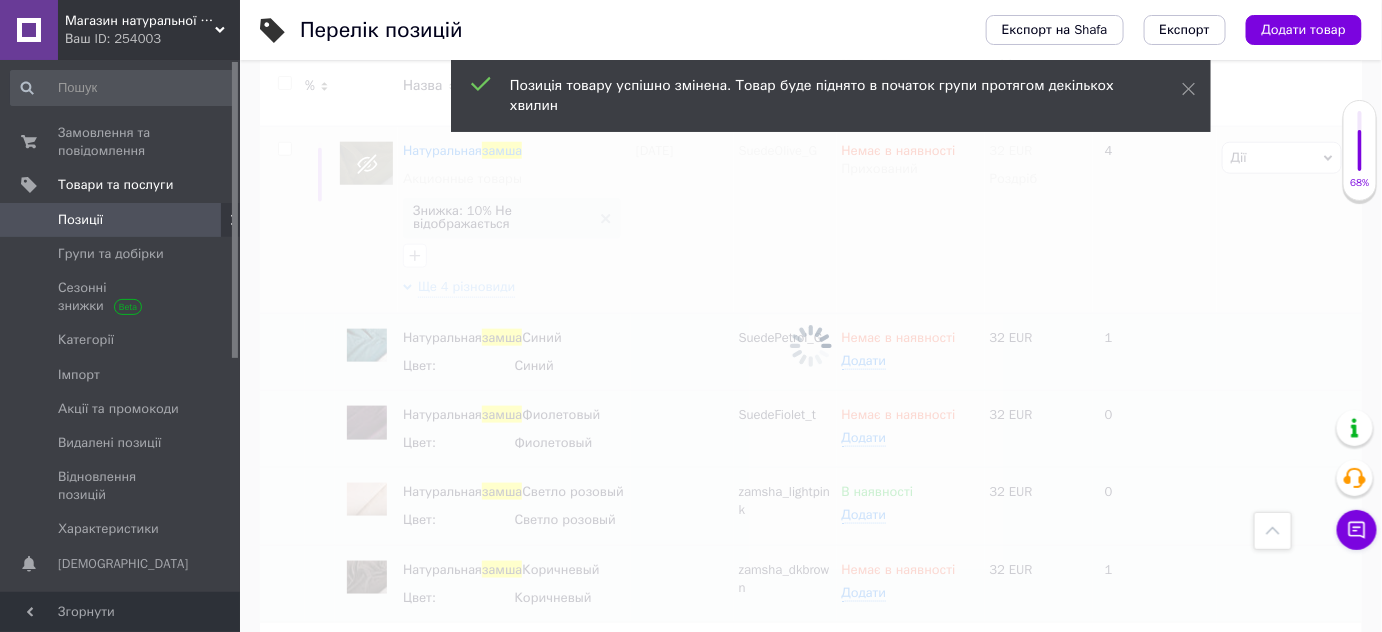 scroll, scrollTop: 149, scrollLeft: 0, axis: vertical 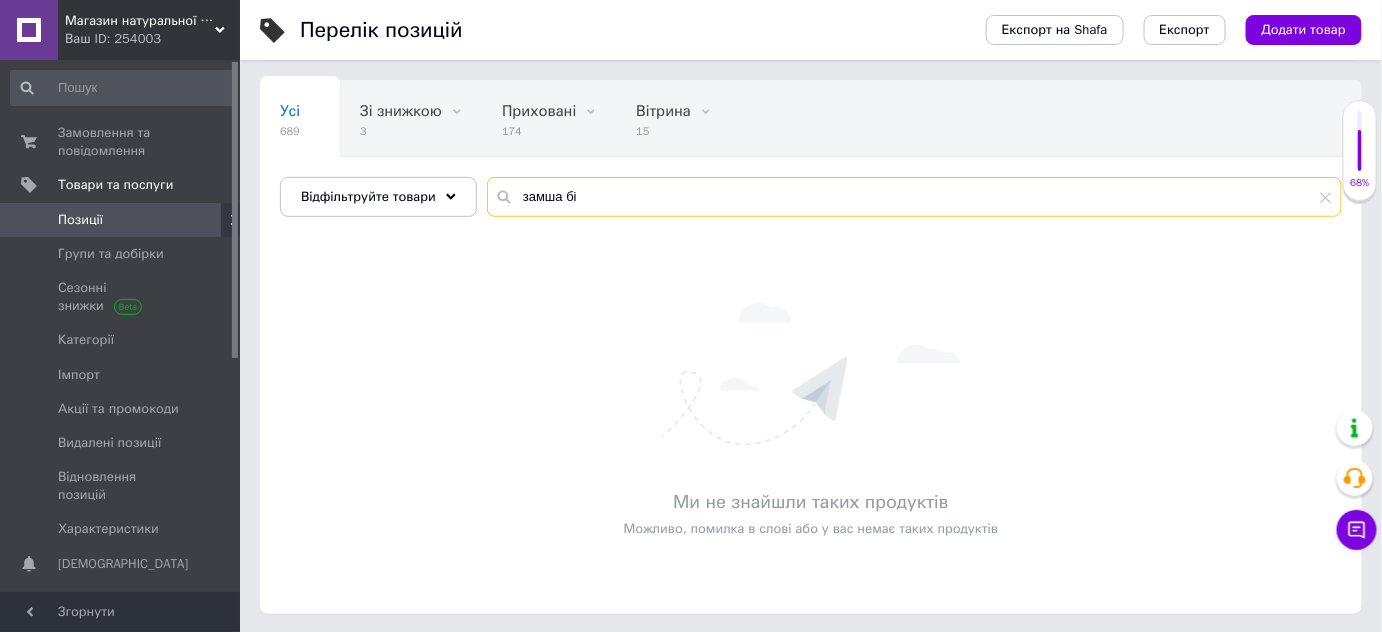 click on "замша бі" at bounding box center (914, 197) 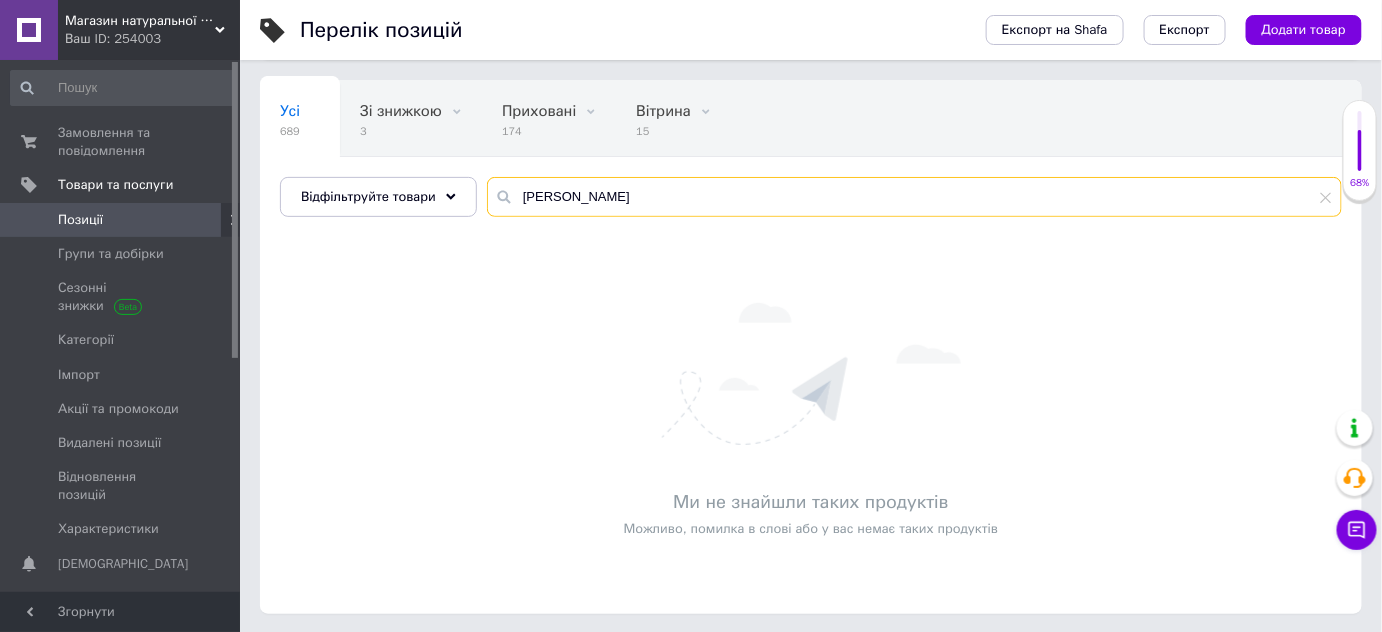 drag, startPoint x: 515, startPoint y: 196, endPoint x: 632, endPoint y: 194, distance: 117.01709 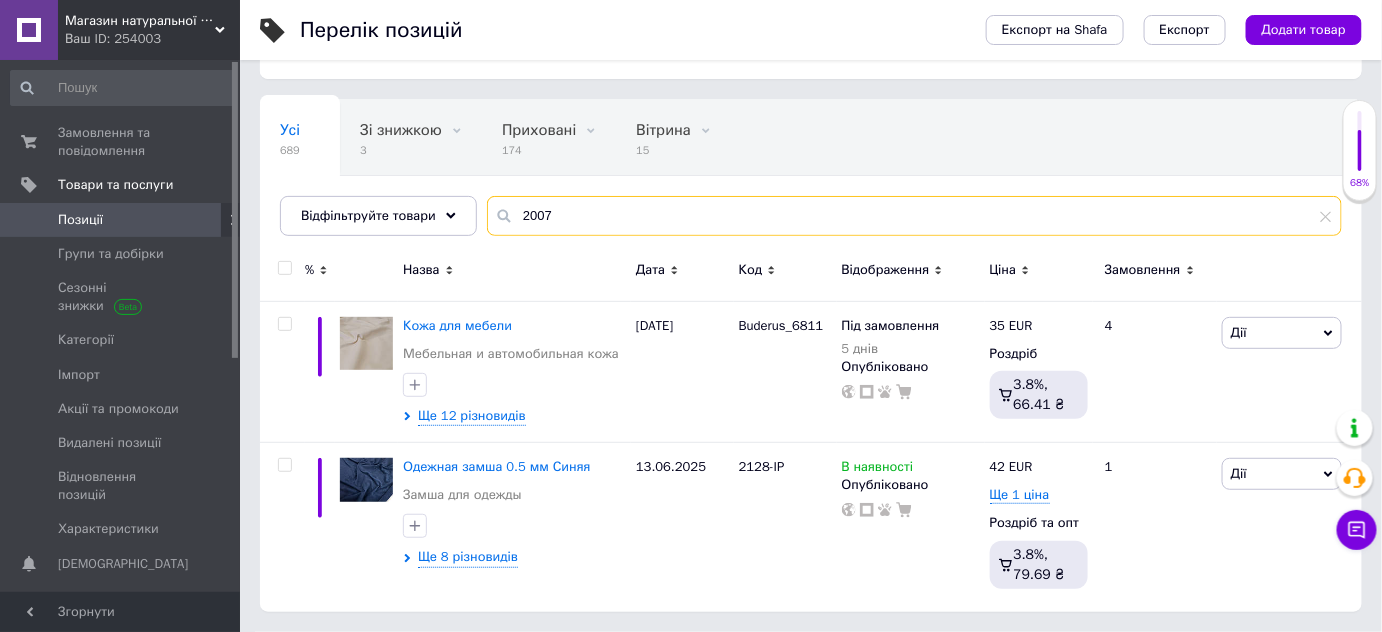 scroll, scrollTop: 128, scrollLeft: 0, axis: vertical 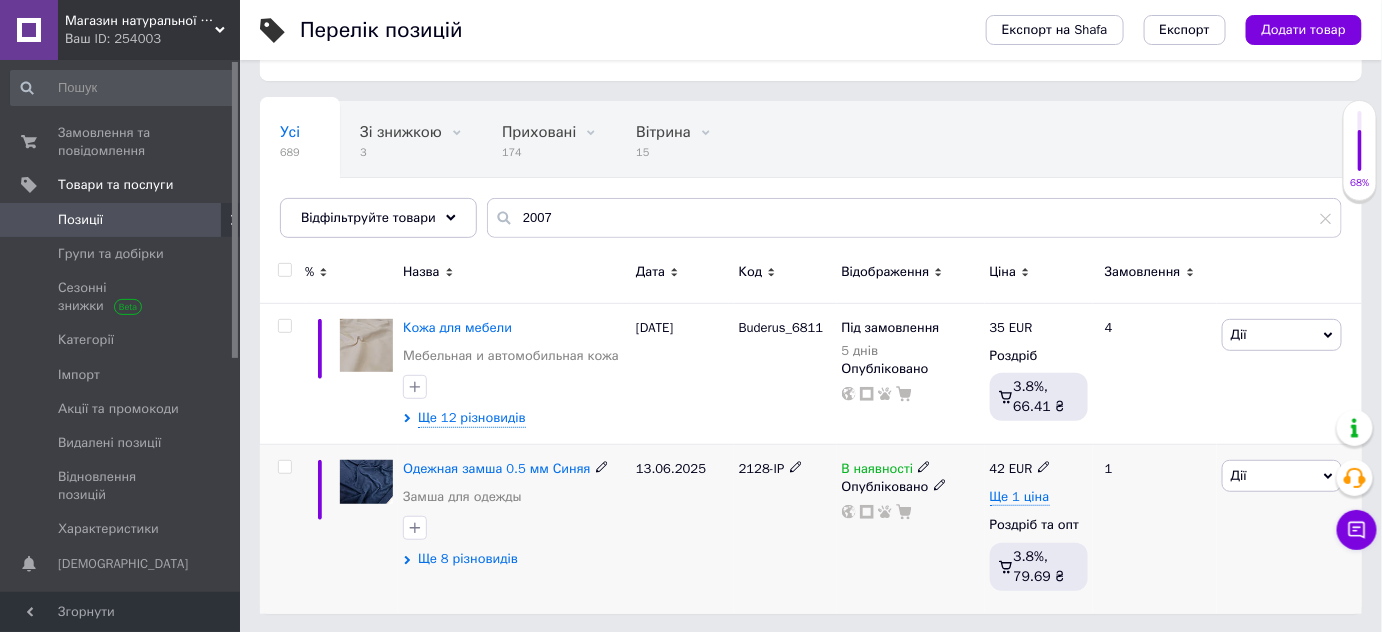 click on "Ще 8 різновидів" at bounding box center (468, 559) 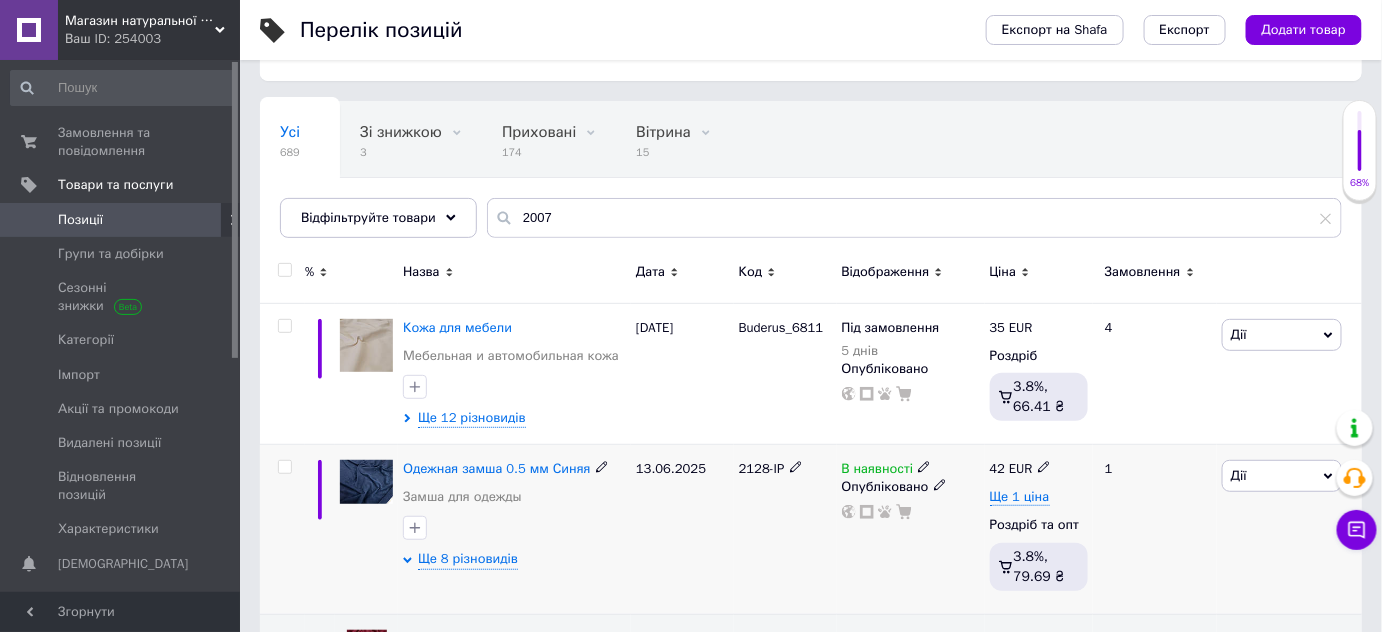 scroll, scrollTop: 431, scrollLeft: 0, axis: vertical 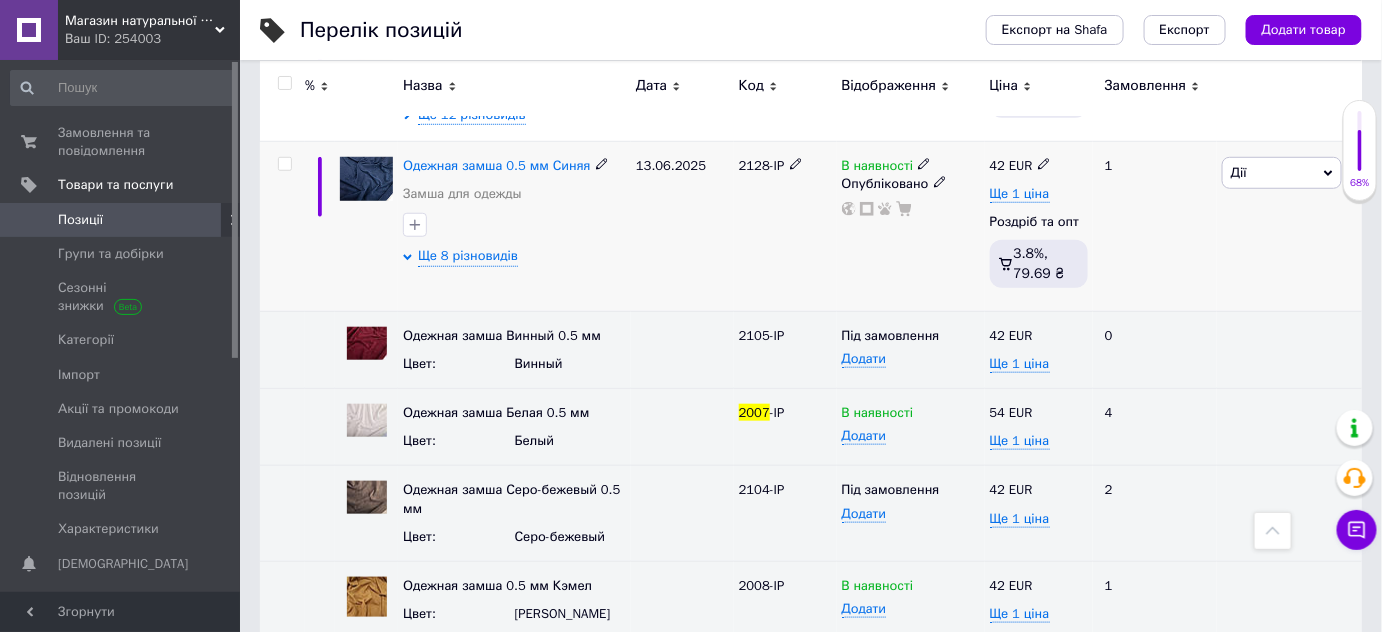 click 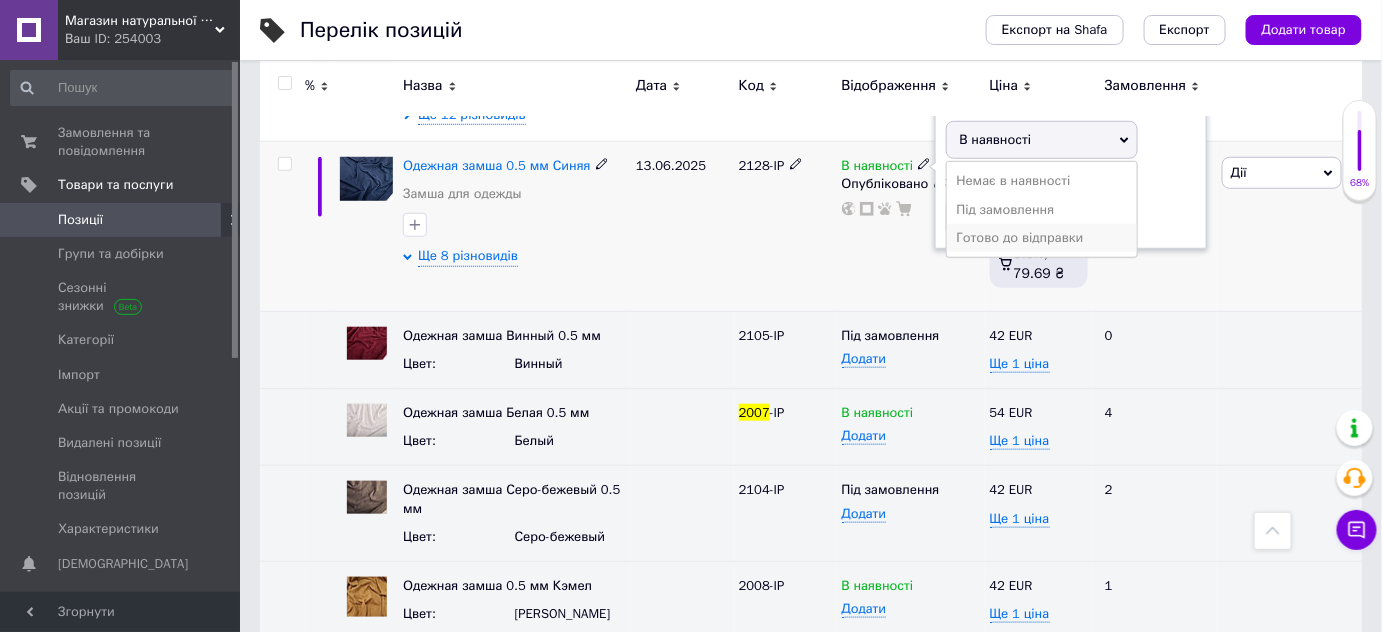 click on "Готово до відправки" at bounding box center (1042, 238) 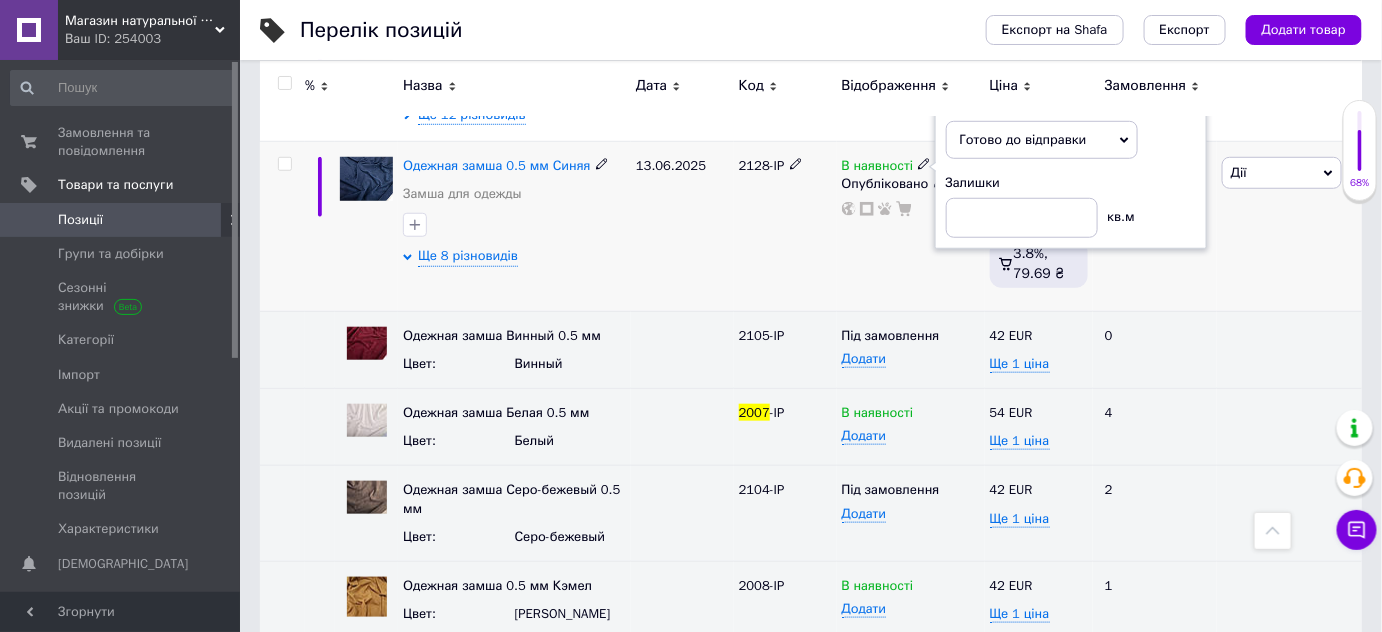 click on "13.06.2025" at bounding box center (682, 227) 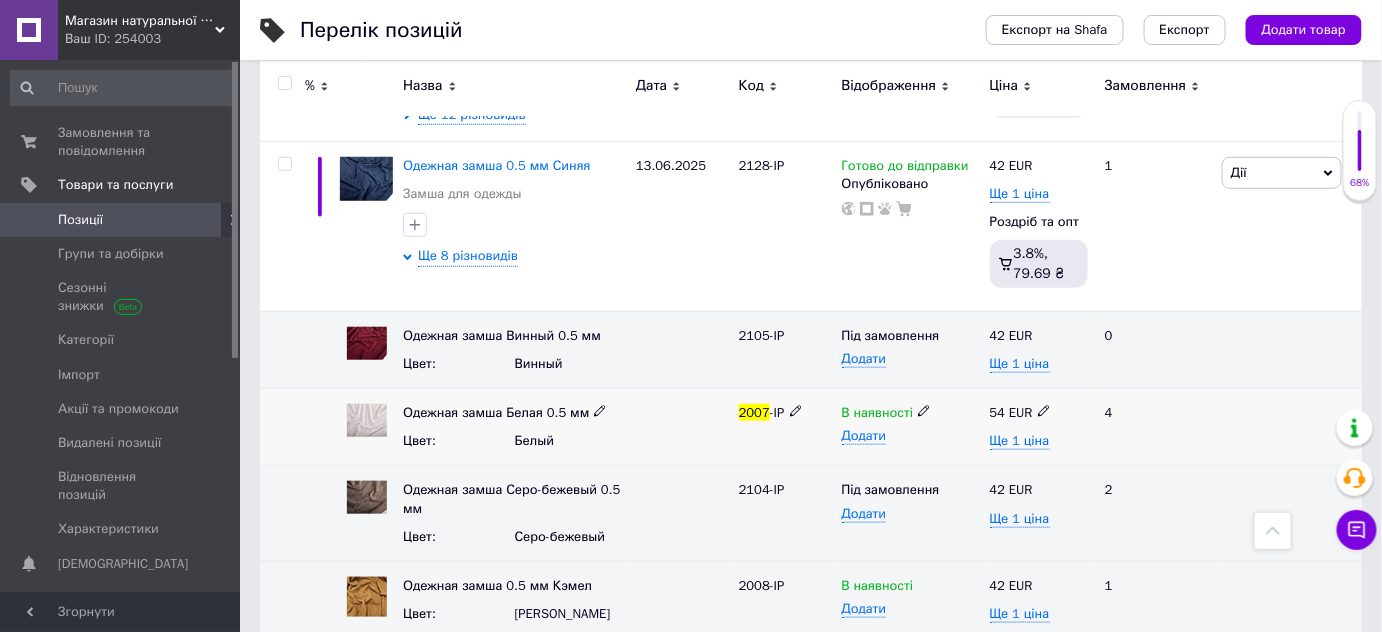 click 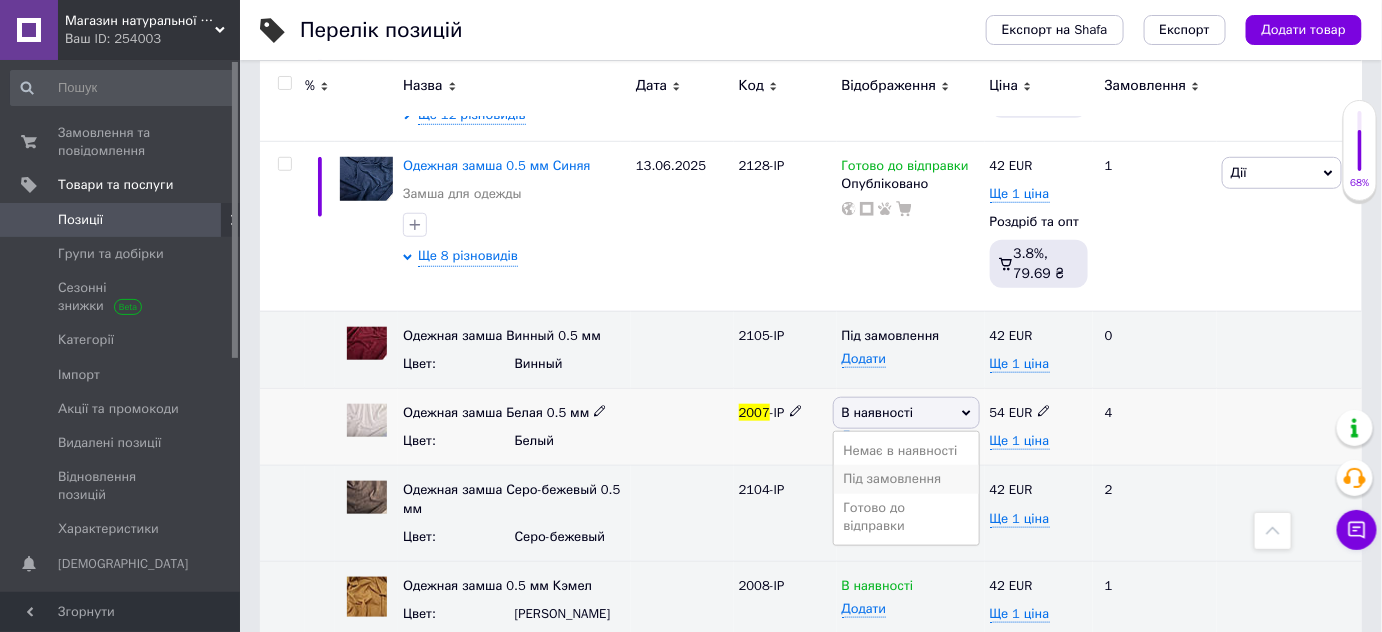 click on "Під замовлення" at bounding box center [906, 479] 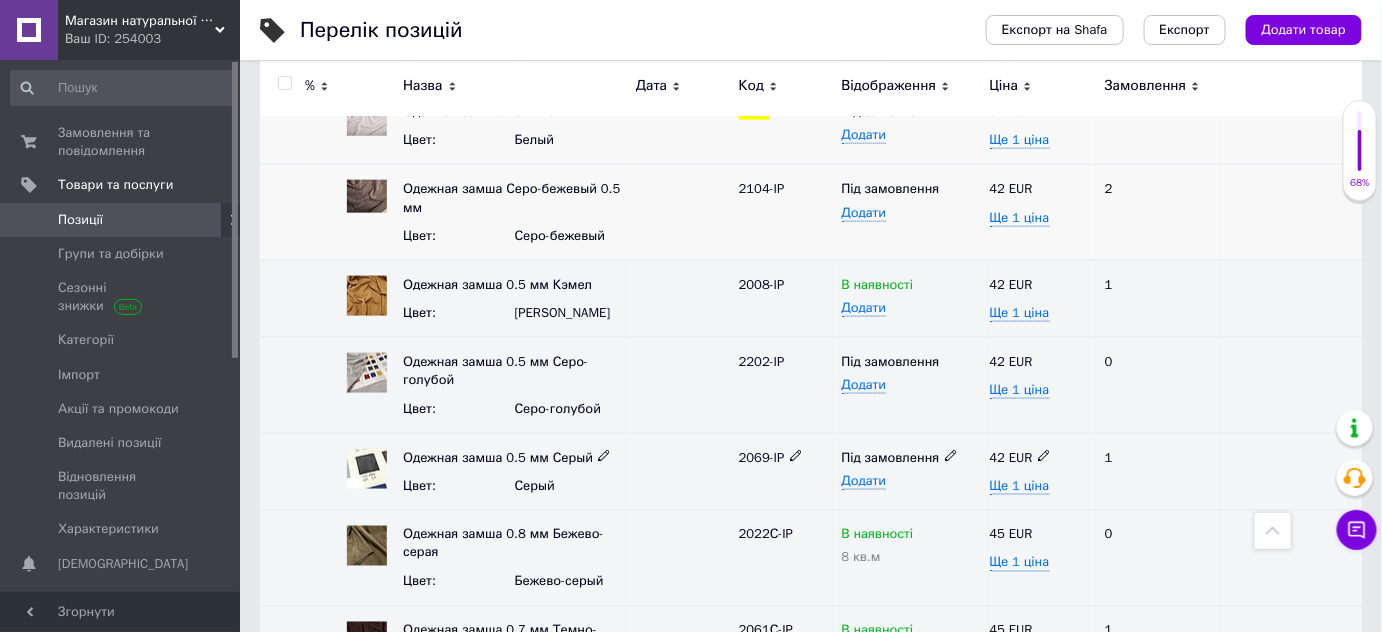 scroll, scrollTop: 733, scrollLeft: 0, axis: vertical 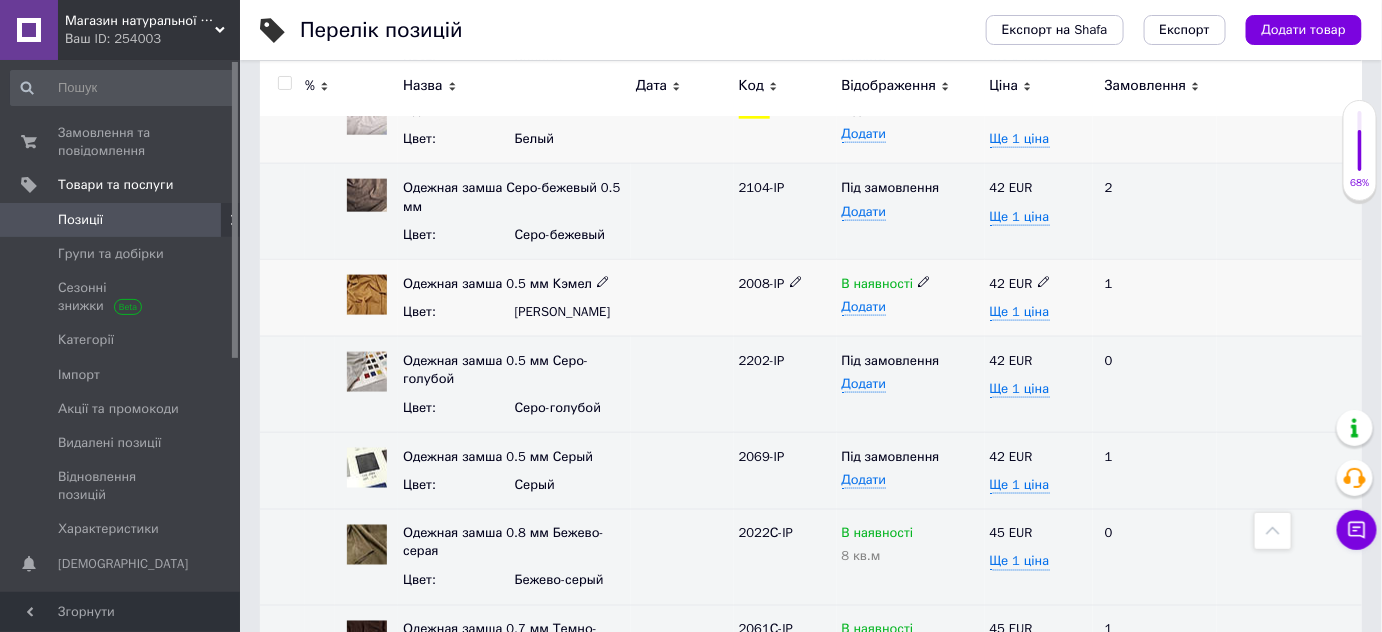 click 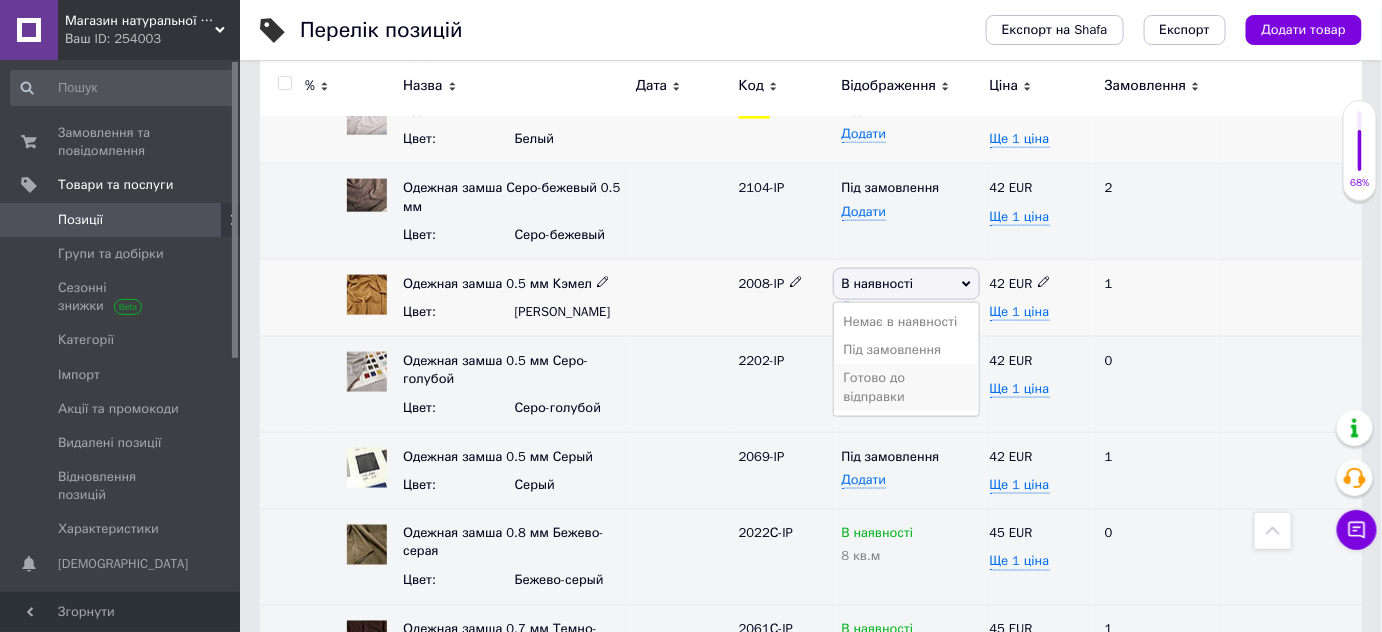 click on "Готово до відправки" at bounding box center (906, 387) 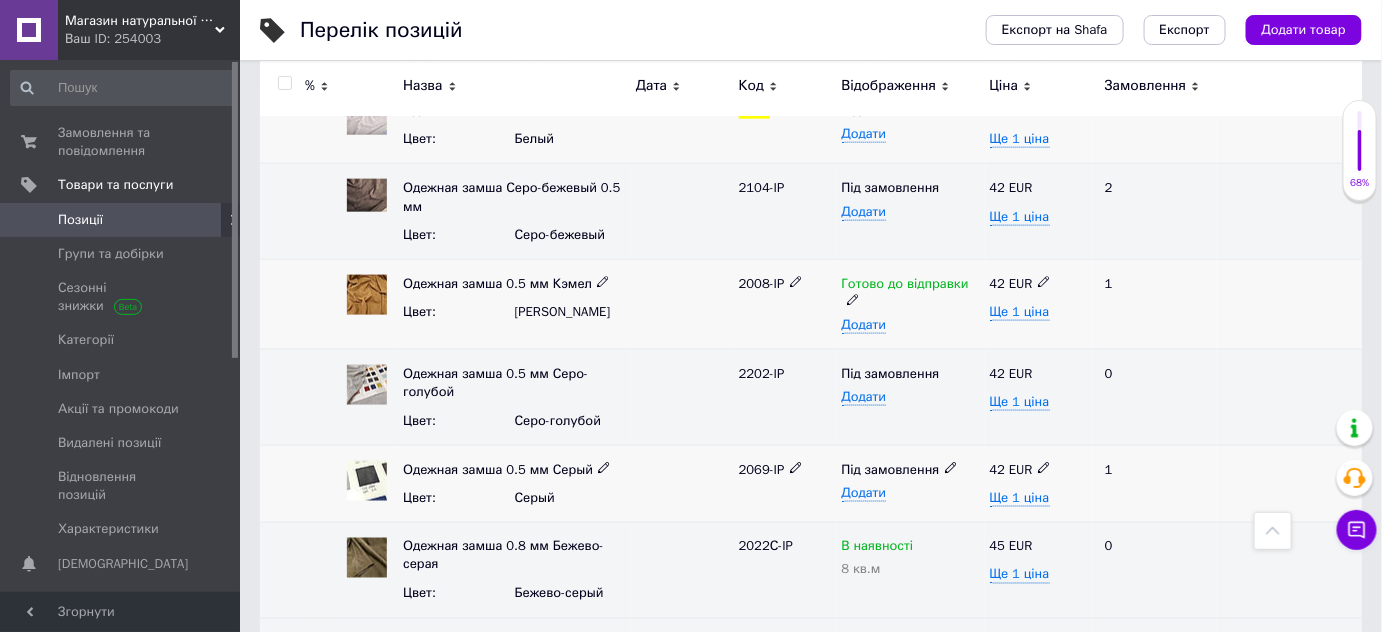 scroll, scrollTop: 848, scrollLeft: 0, axis: vertical 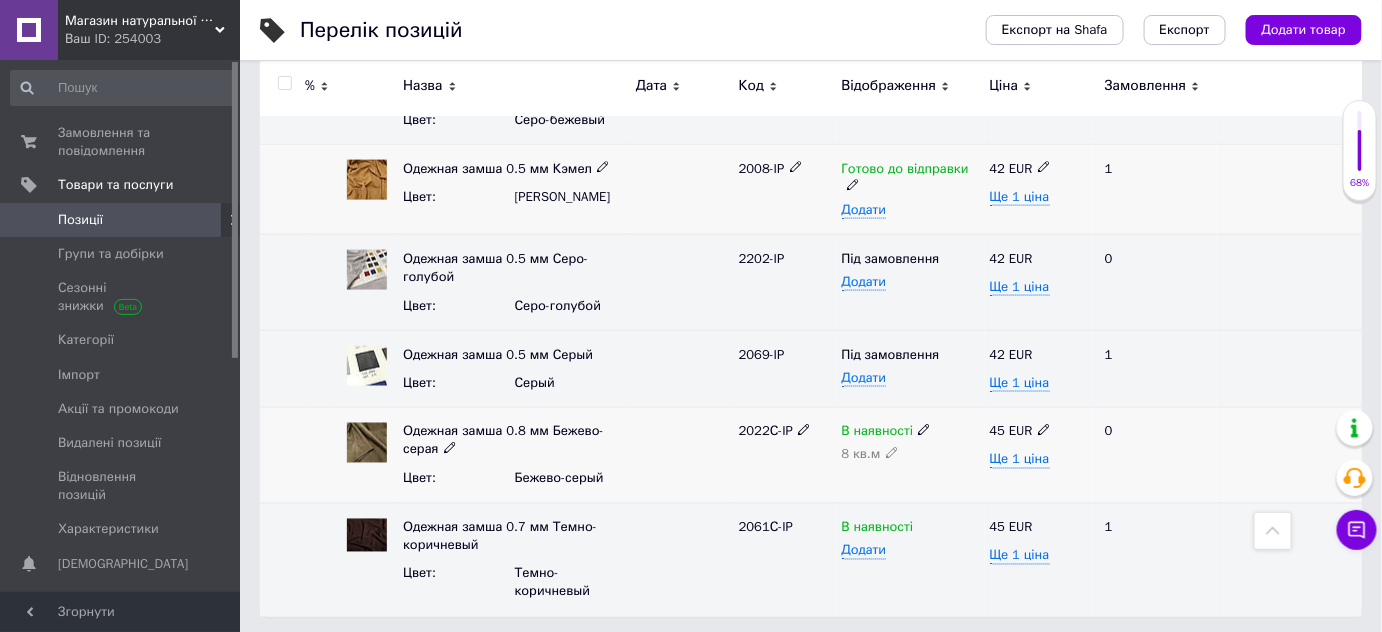 click 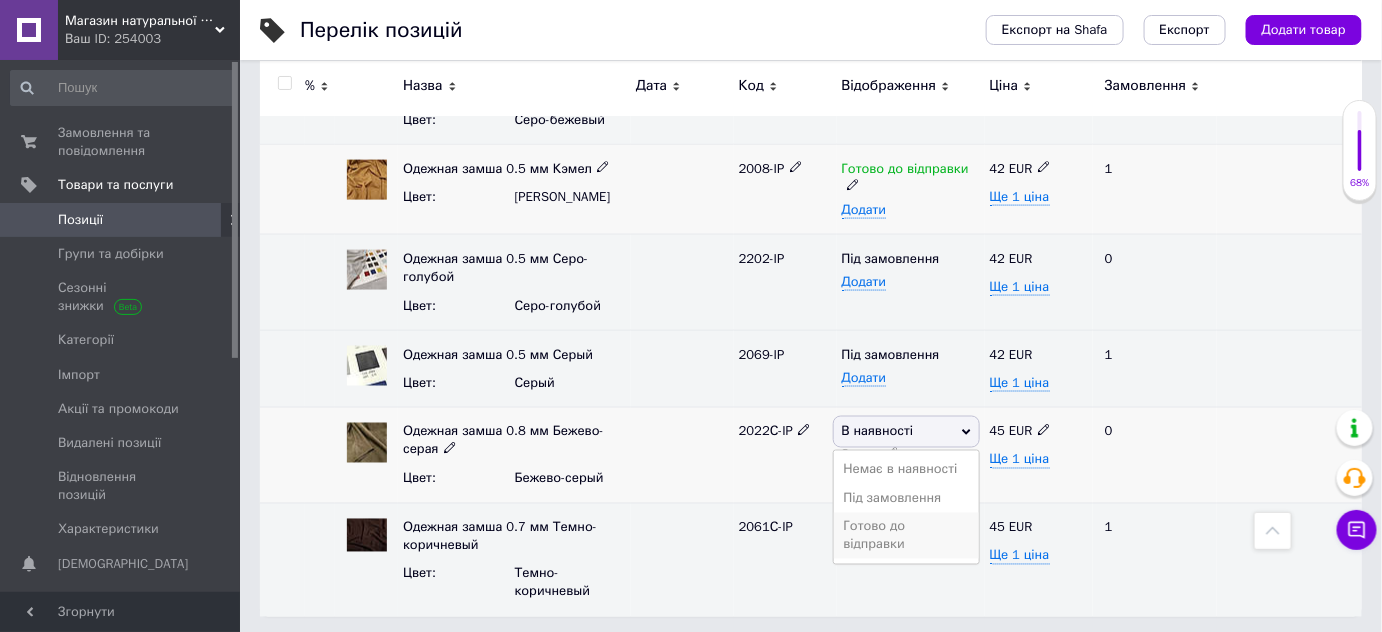 click on "Готово до відправки" at bounding box center [906, 536] 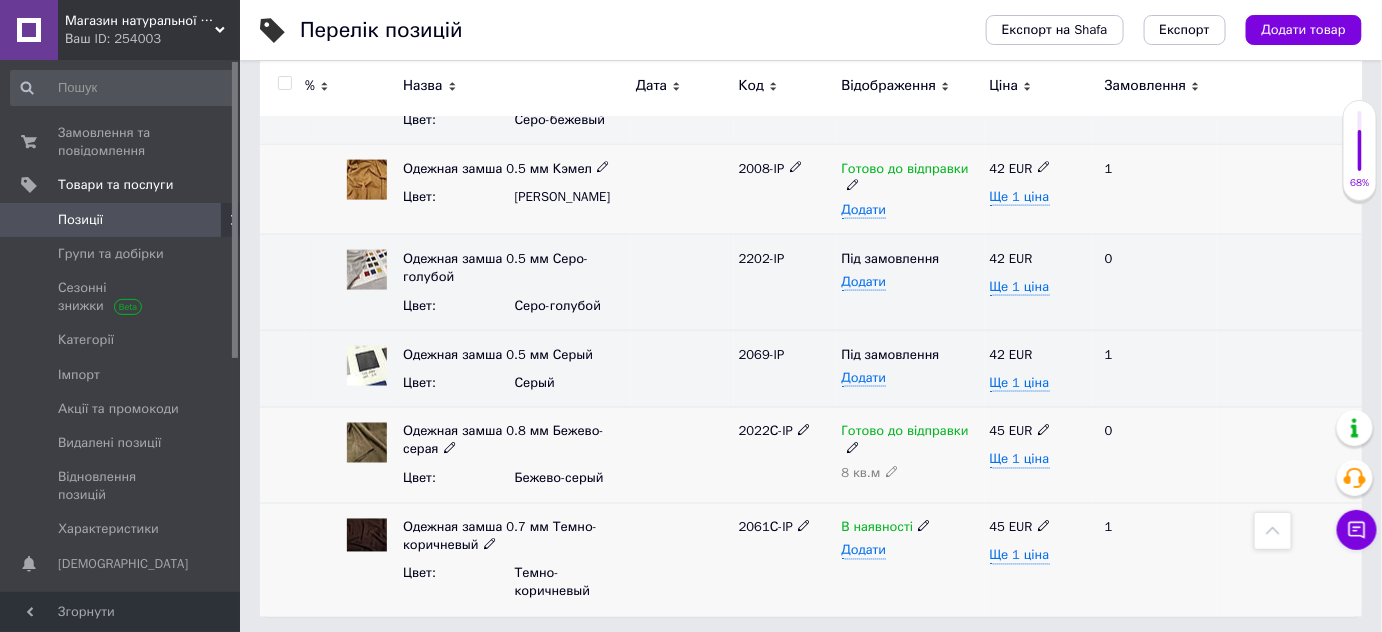 click at bounding box center (924, 525) 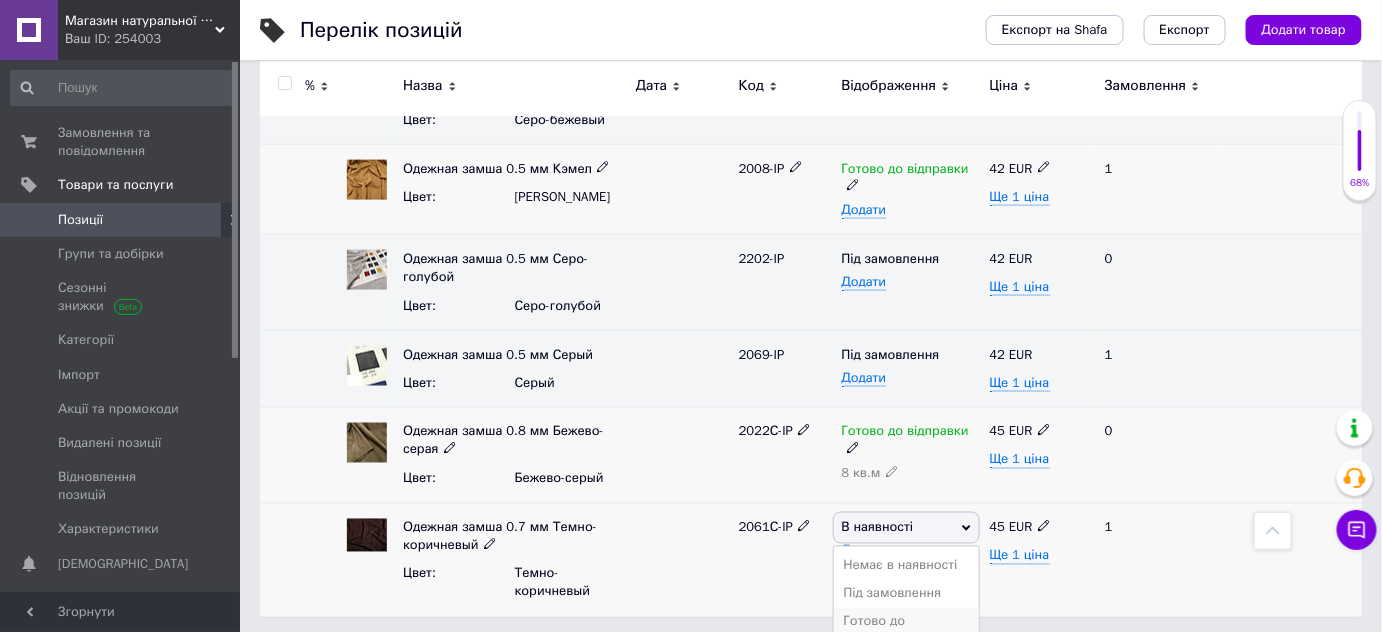click on "Готово до відправки" at bounding box center [906, 631] 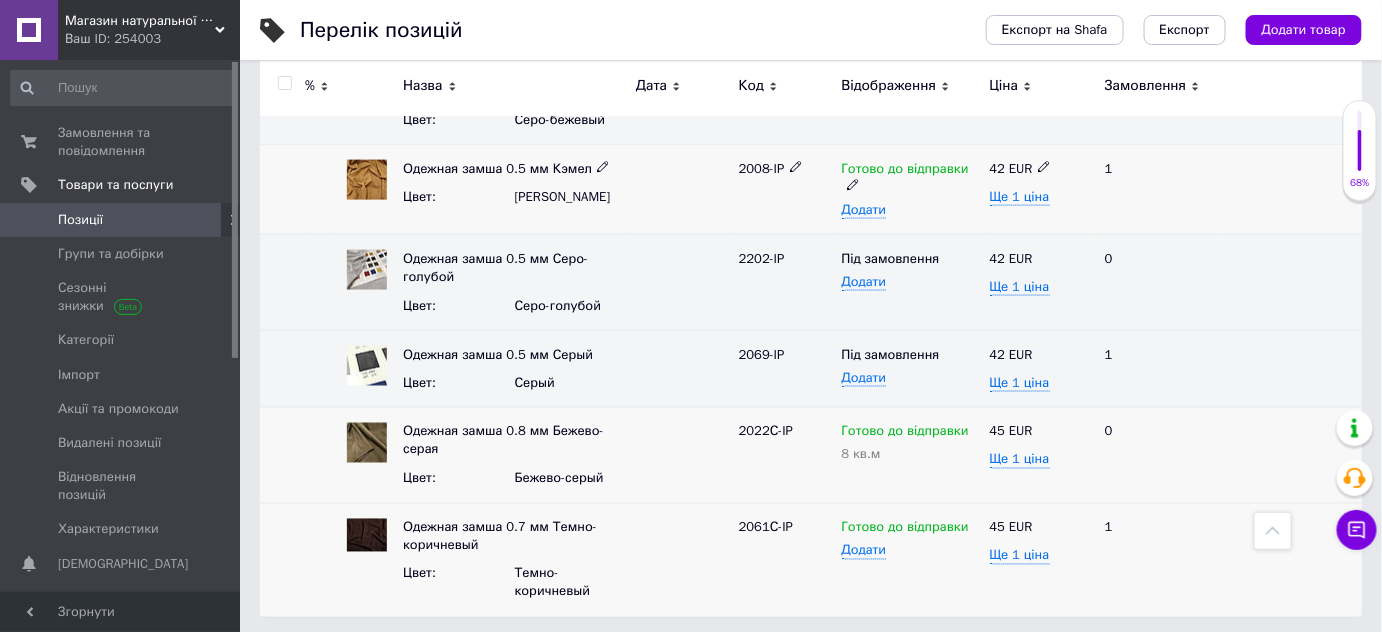 scroll, scrollTop: 0, scrollLeft: 0, axis: both 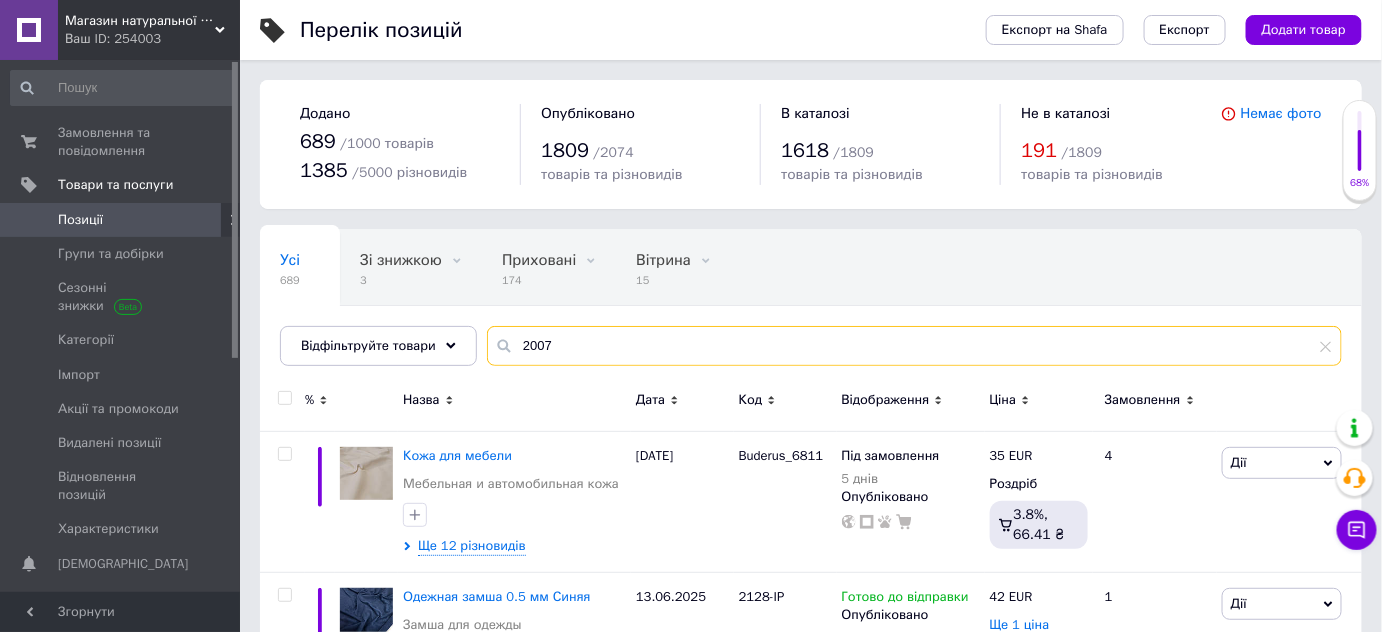drag, startPoint x: 592, startPoint y: 346, endPoint x: 506, endPoint y: 345, distance: 86.00581 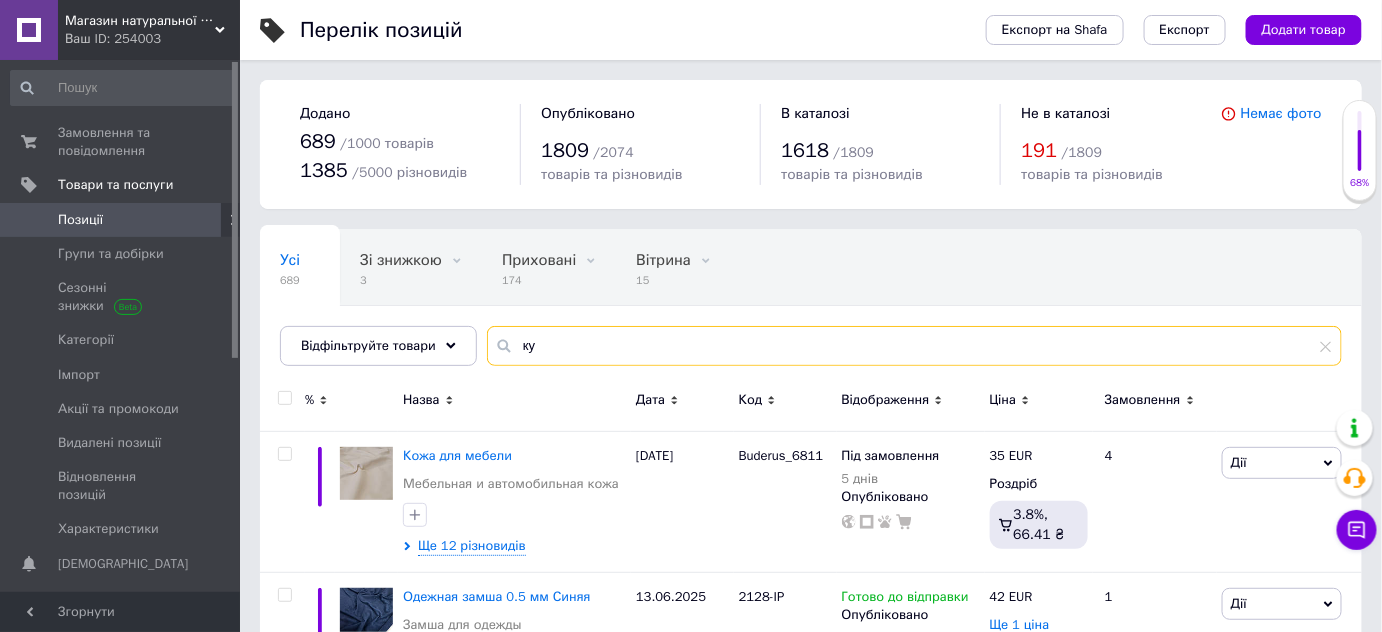 type on "к" 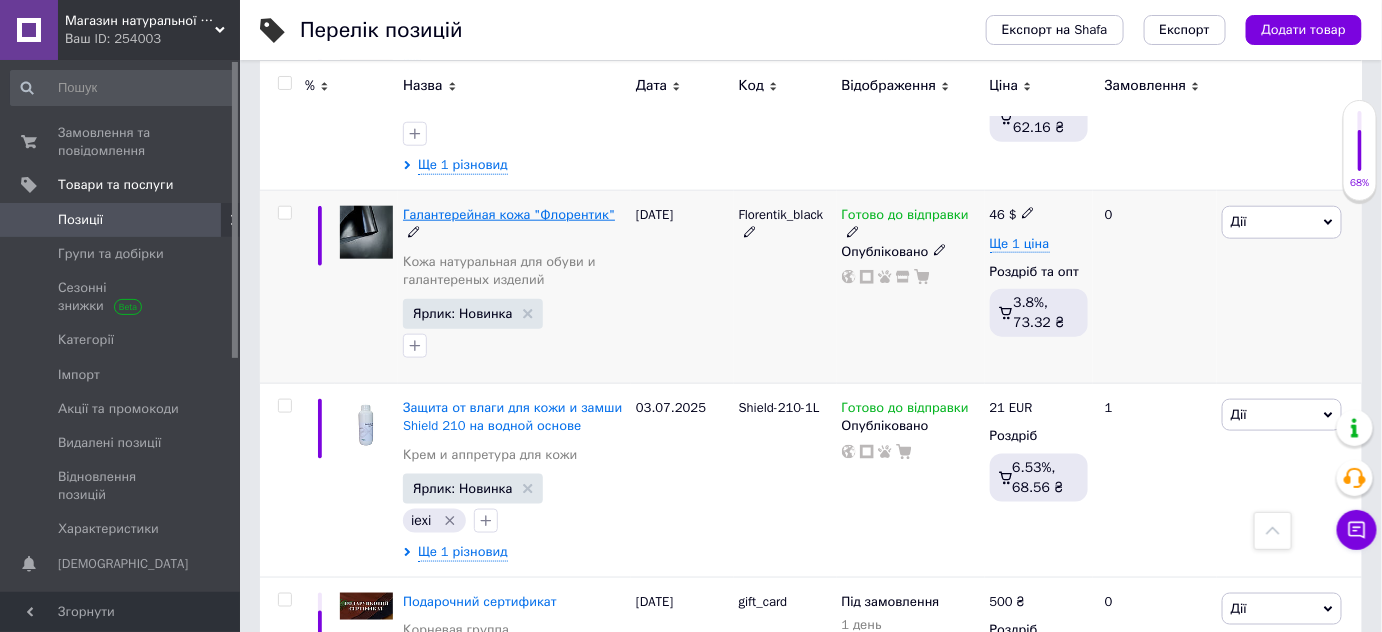 scroll, scrollTop: 0, scrollLeft: 0, axis: both 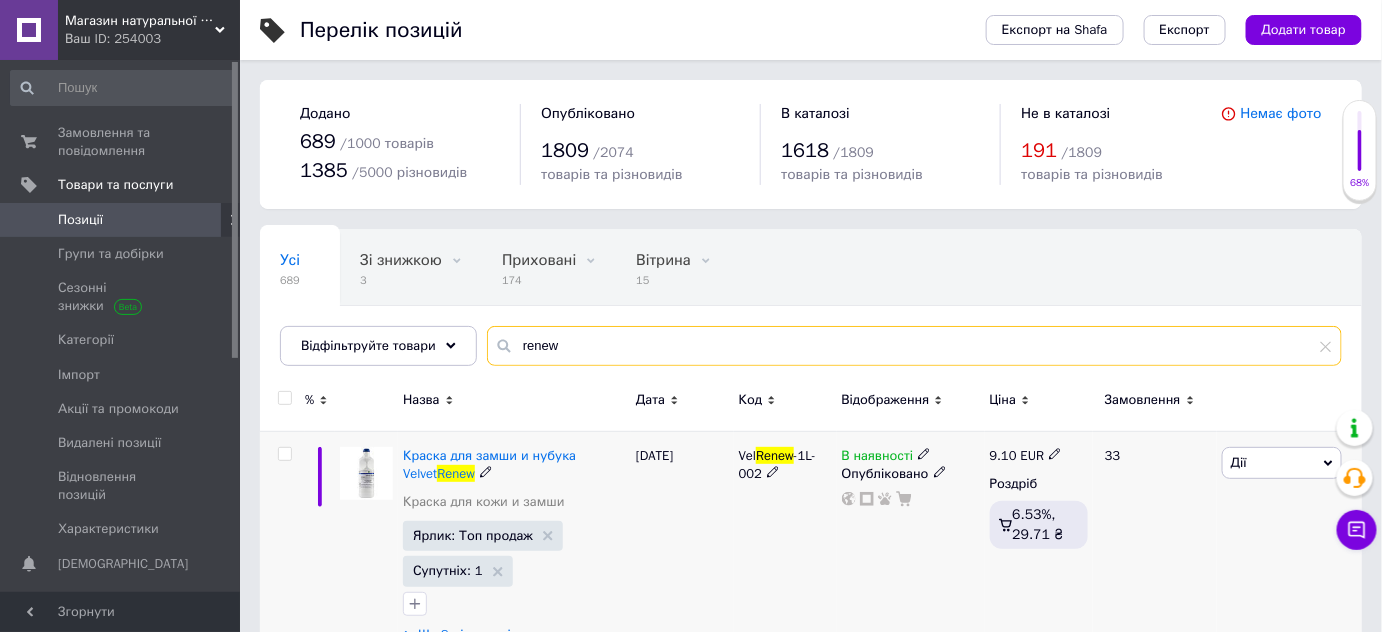 type on "renew" 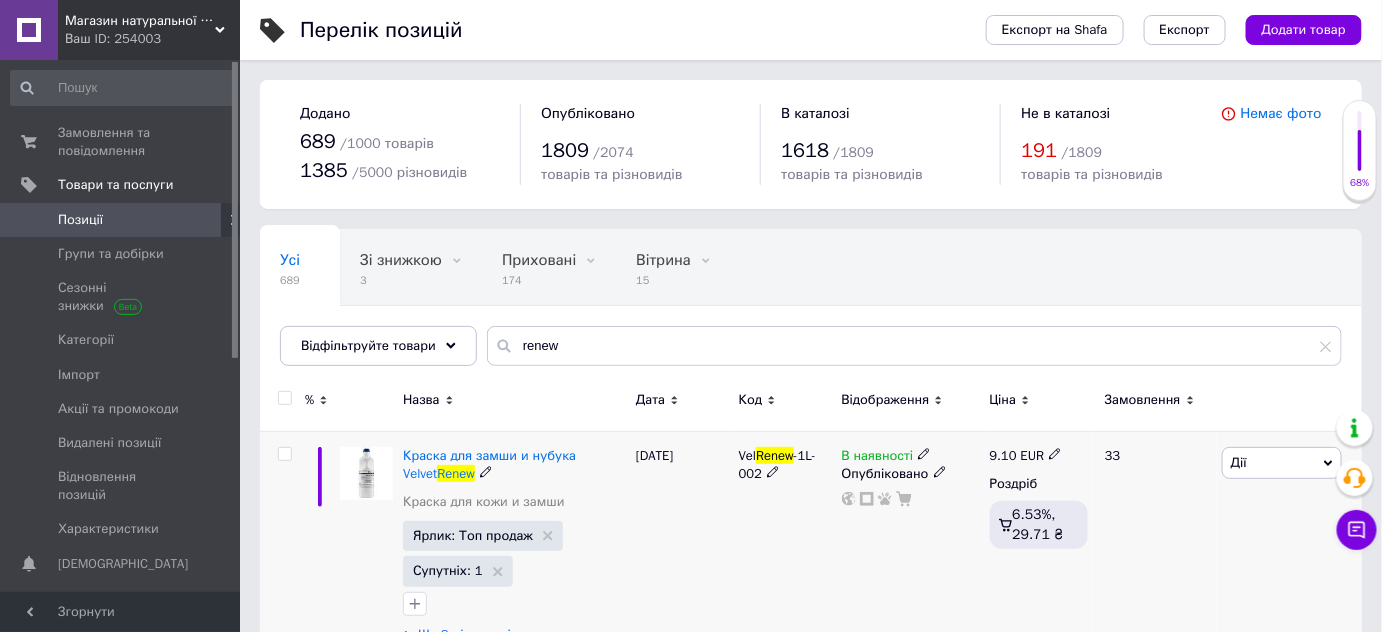 click 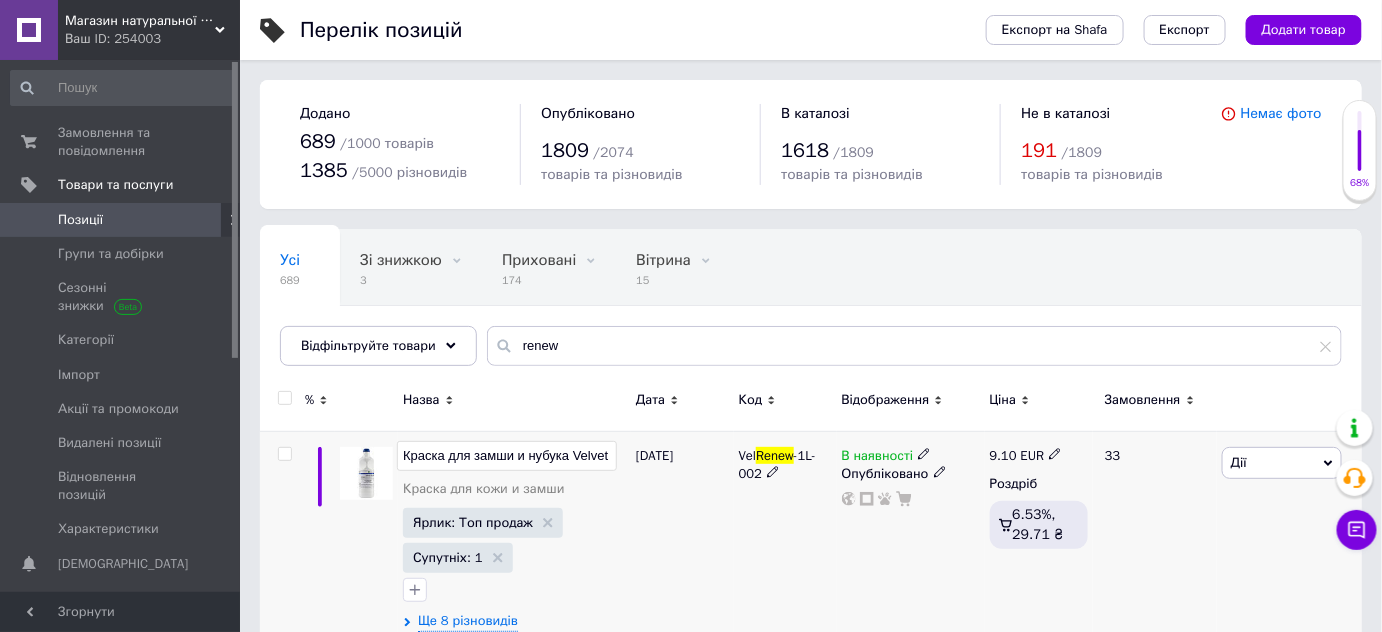 scroll, scrollTop: 0, scrollLeft: 40, axis: horizontal 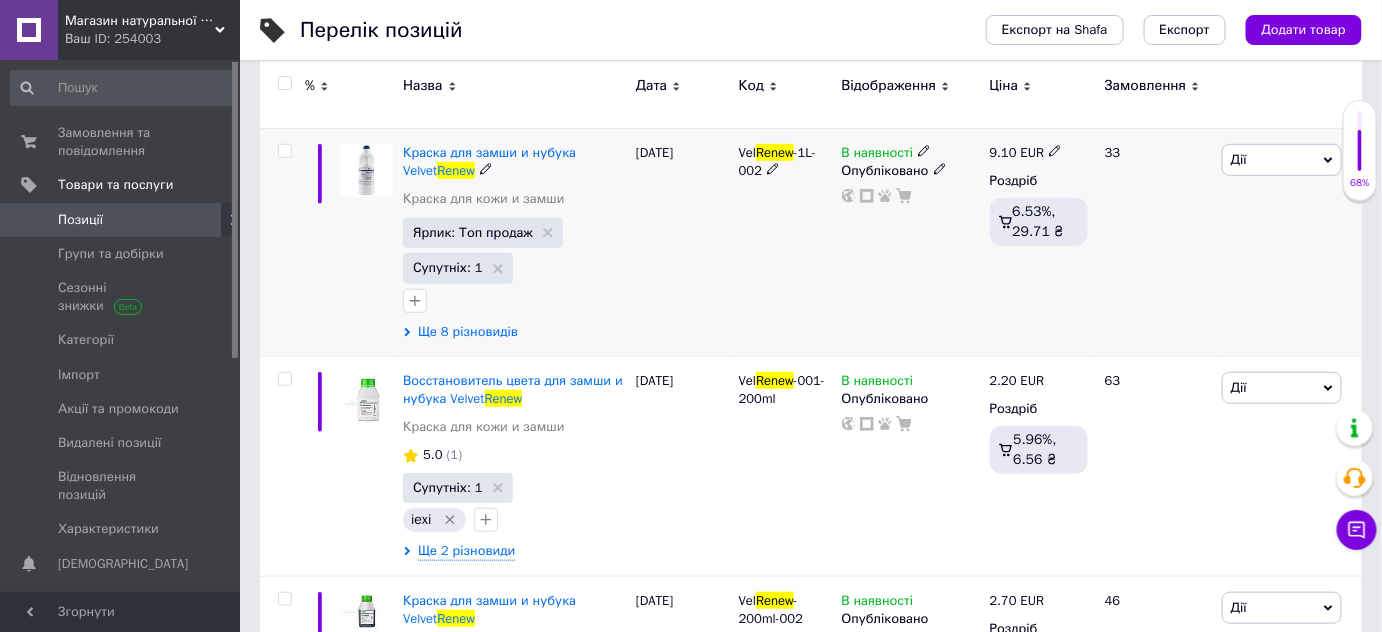 click on "Ще 8 різновидів" at bounding box center (468, 332) 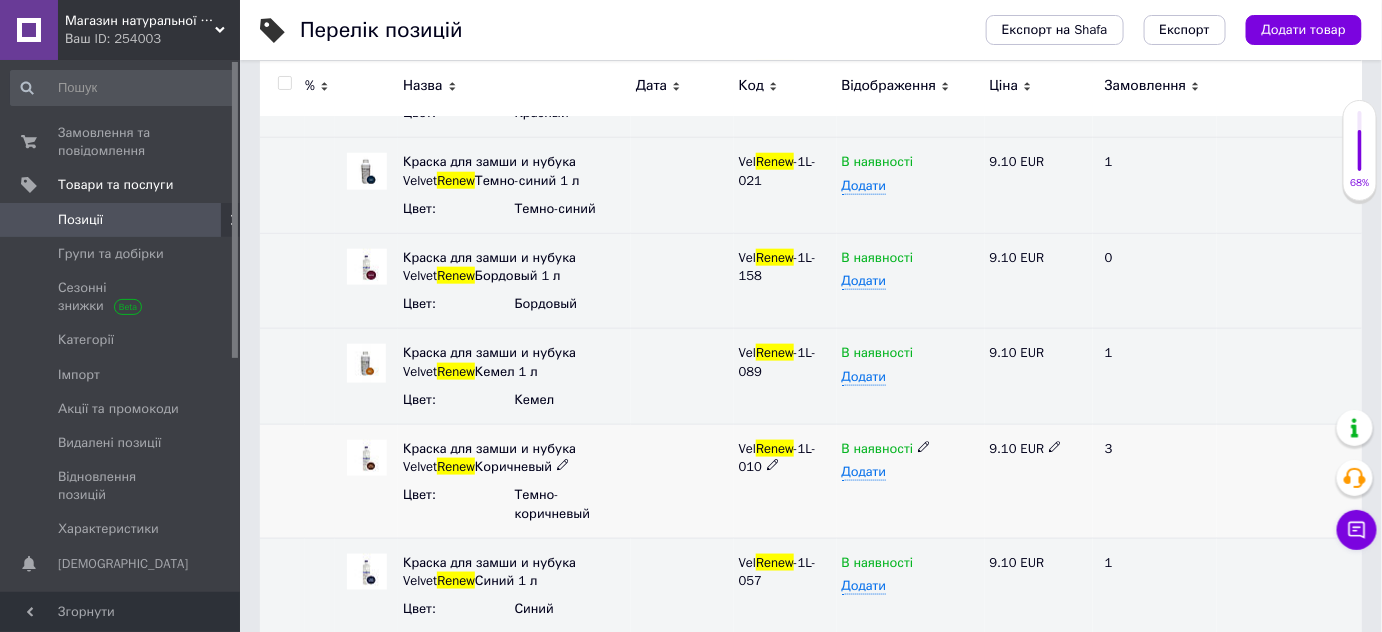scroll, scrollTop: 909, scrollLeft: 0, axis: vertical 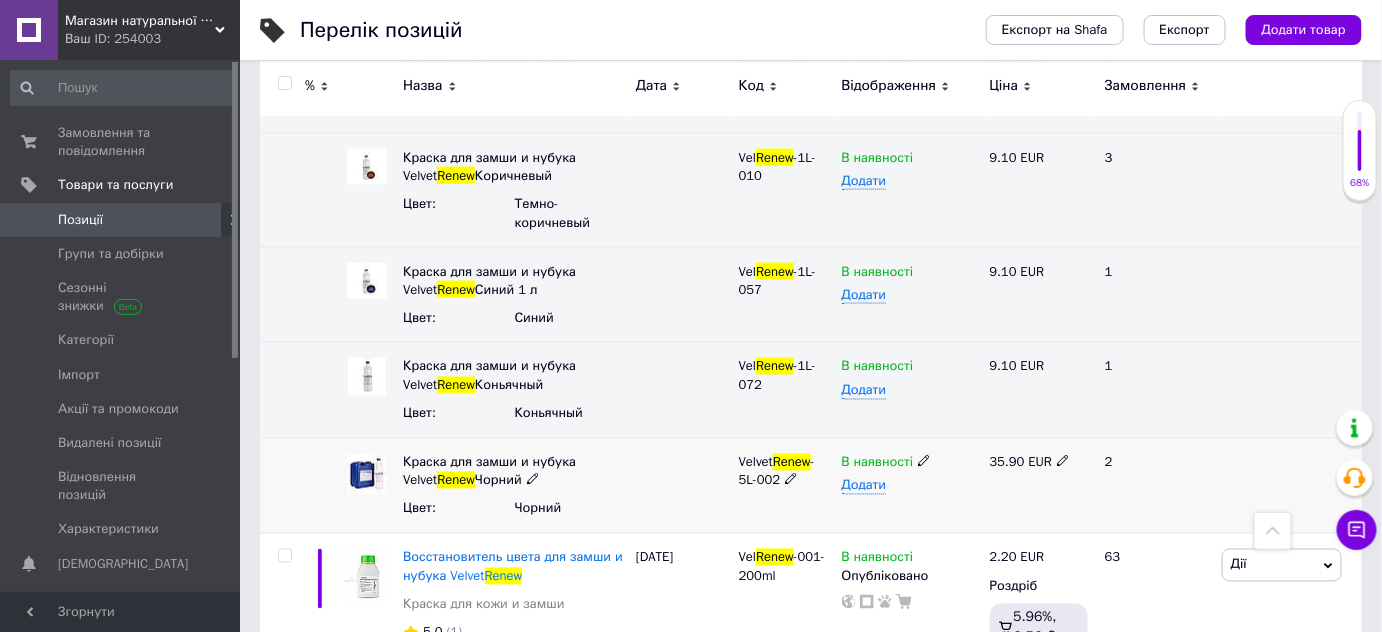 click 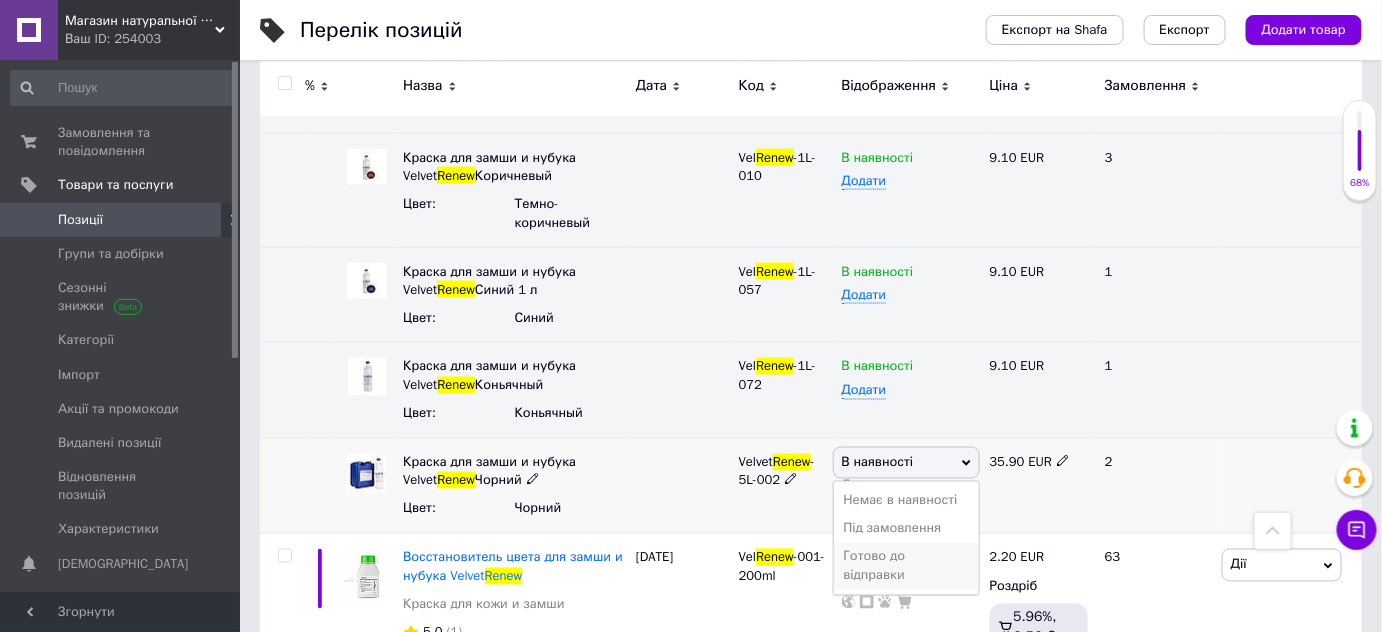click on "Готово до відправки" at bounding box center (906, 566) 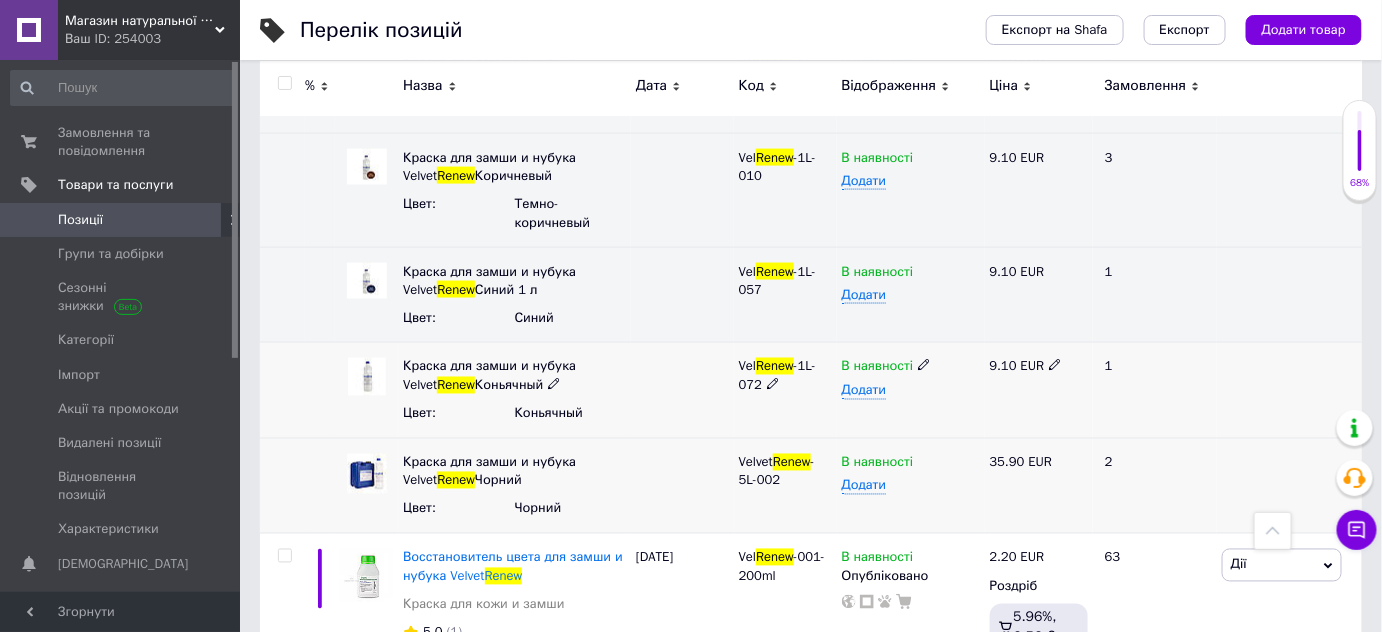 click 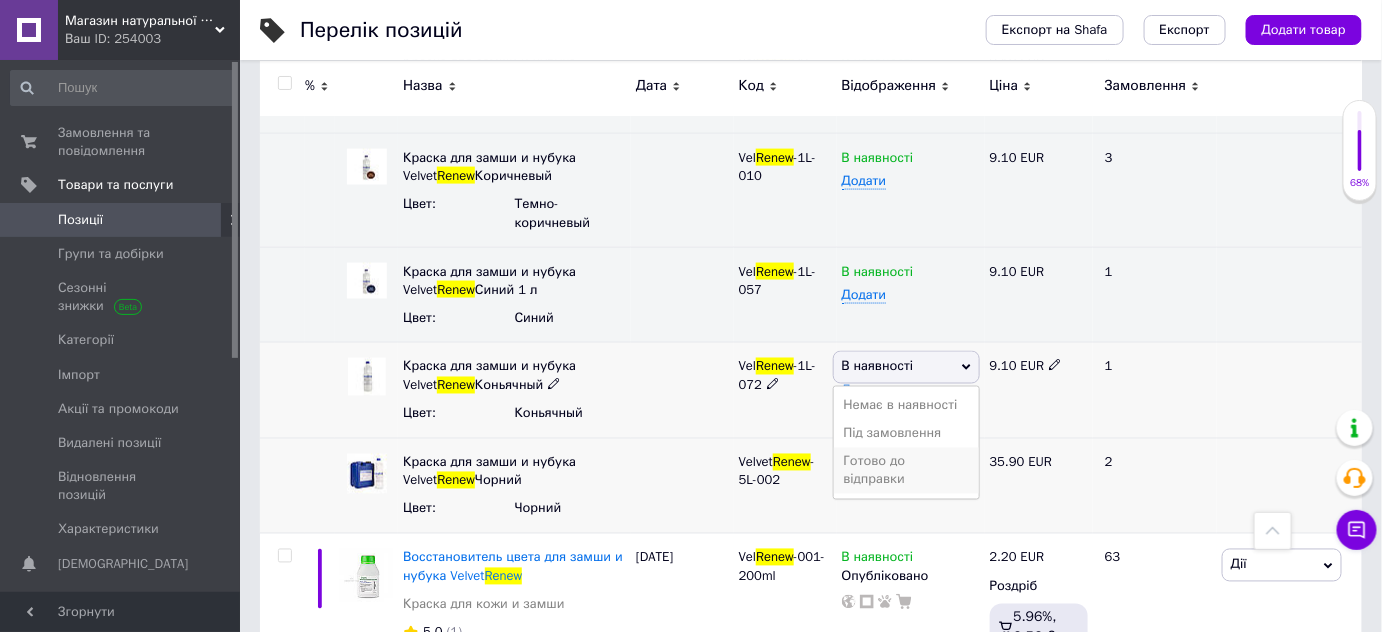 click on "Готово до відправки" at bounding box center [906, 471] 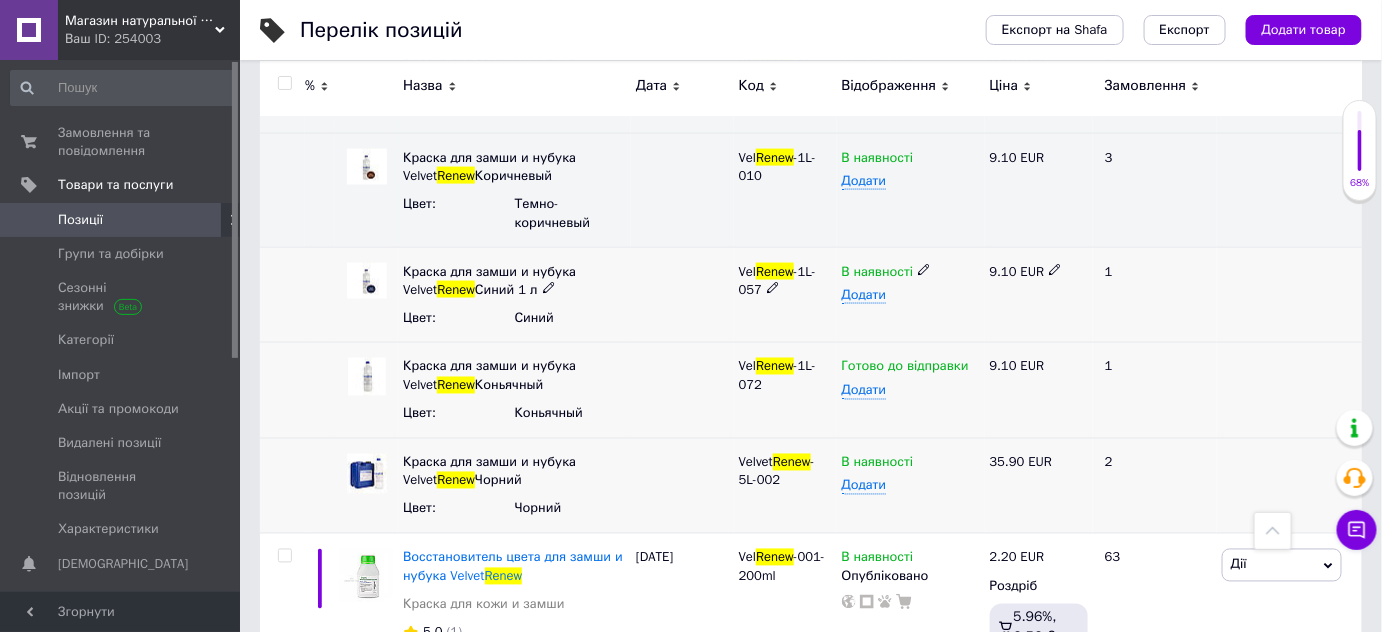 click 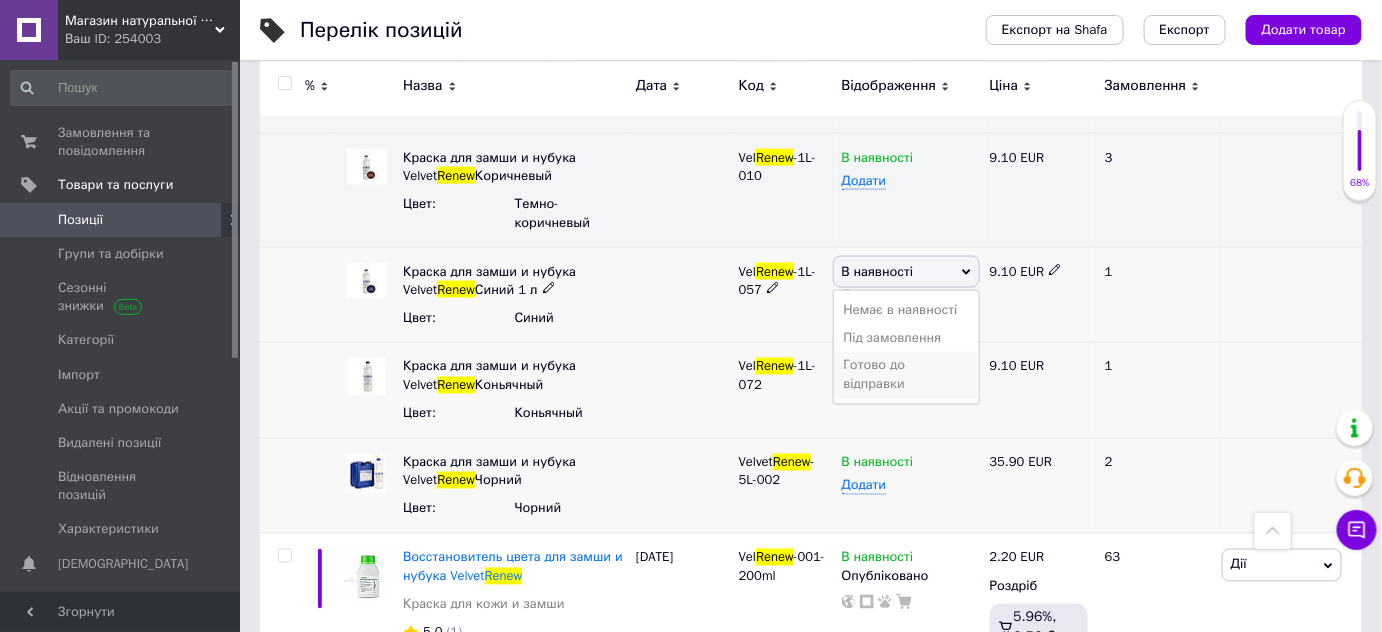 click on "Готово до відправки" at bounding box center (906, 375) 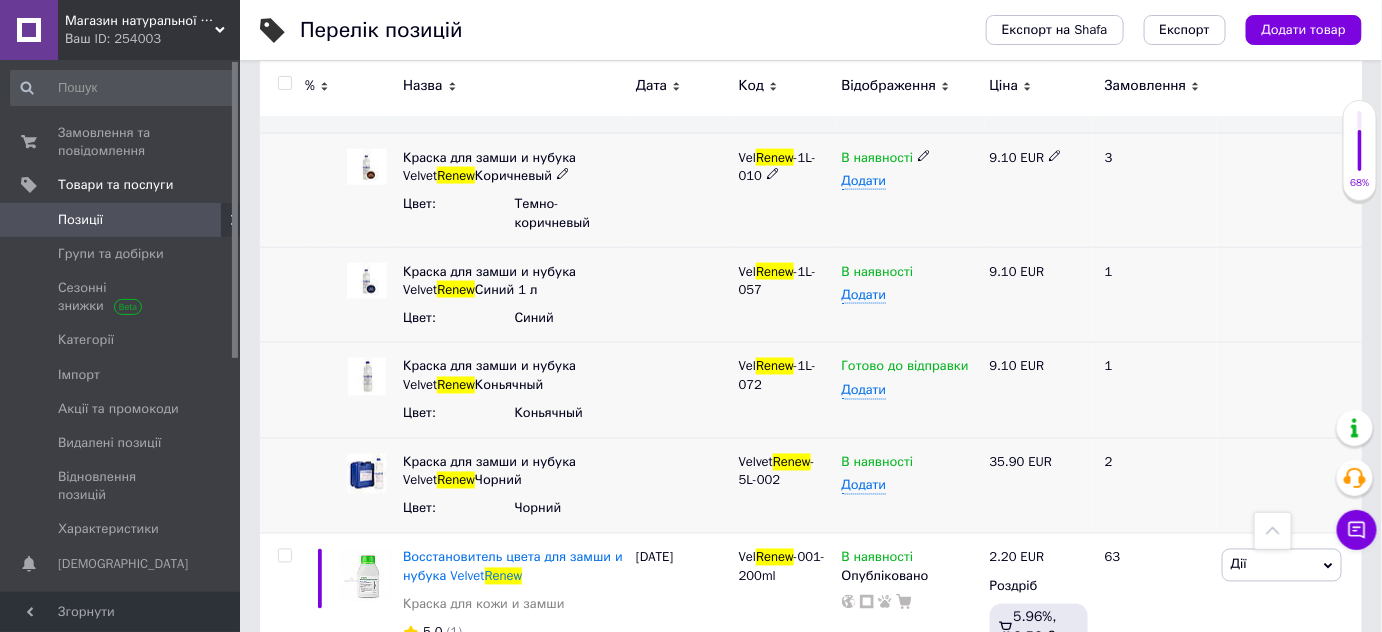 click on "В наявності" at bounding box center (911, 158) 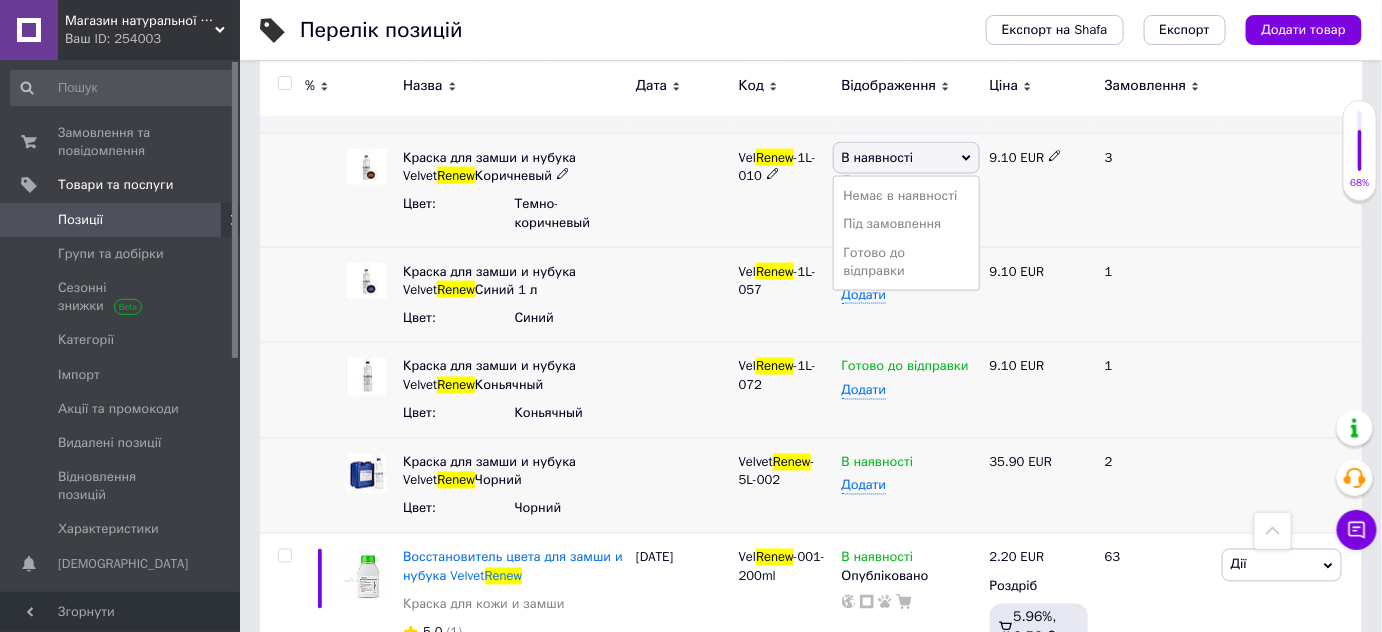 click on "В наявності" at bounding box center [906, 158] 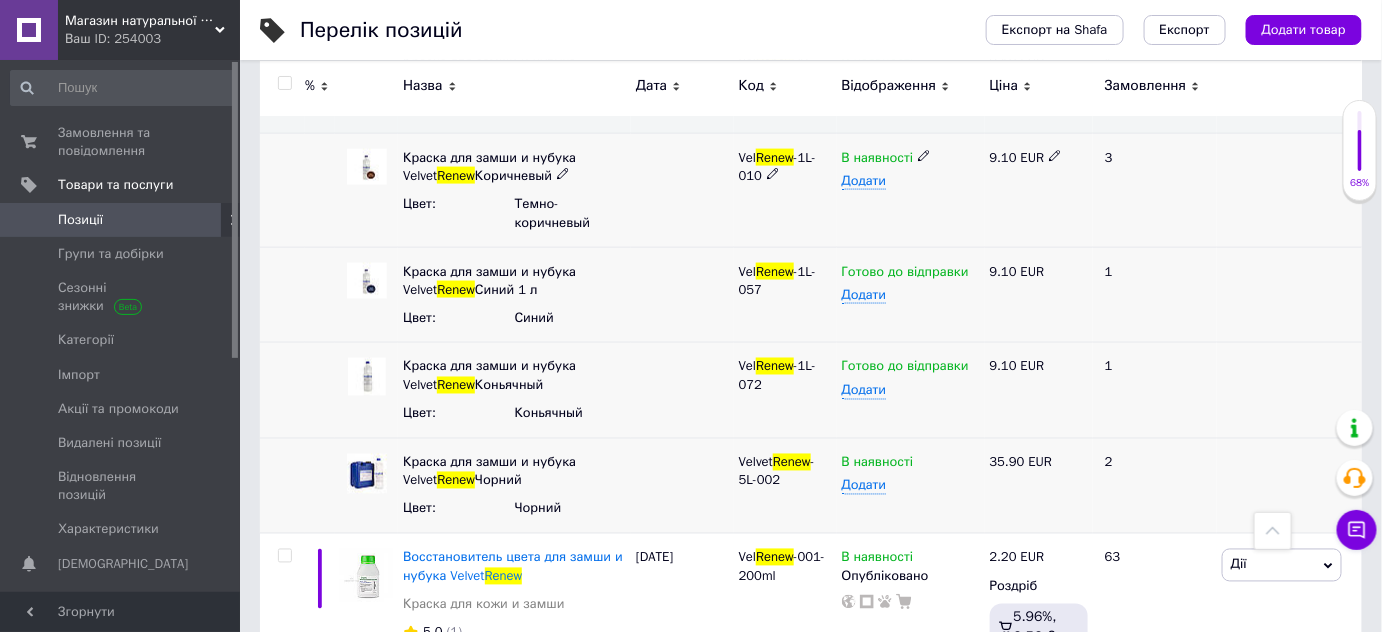 click 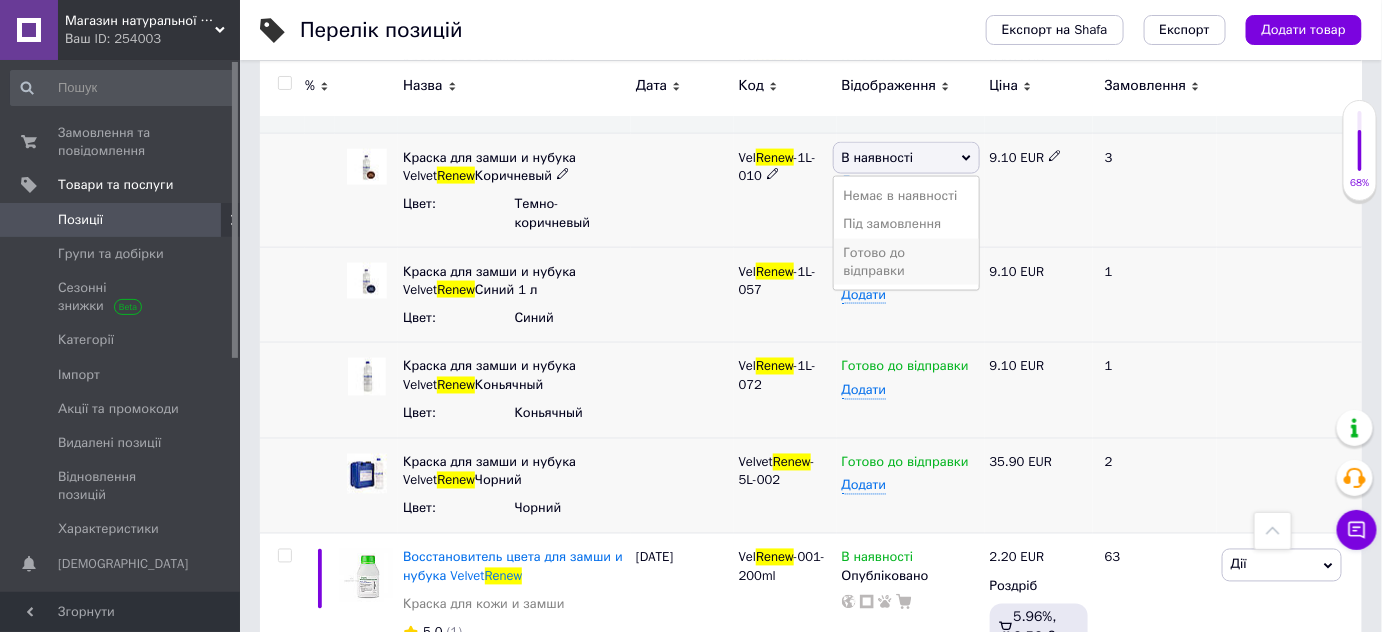 click on "Готово до відправки" at bounding box center (906, 262) 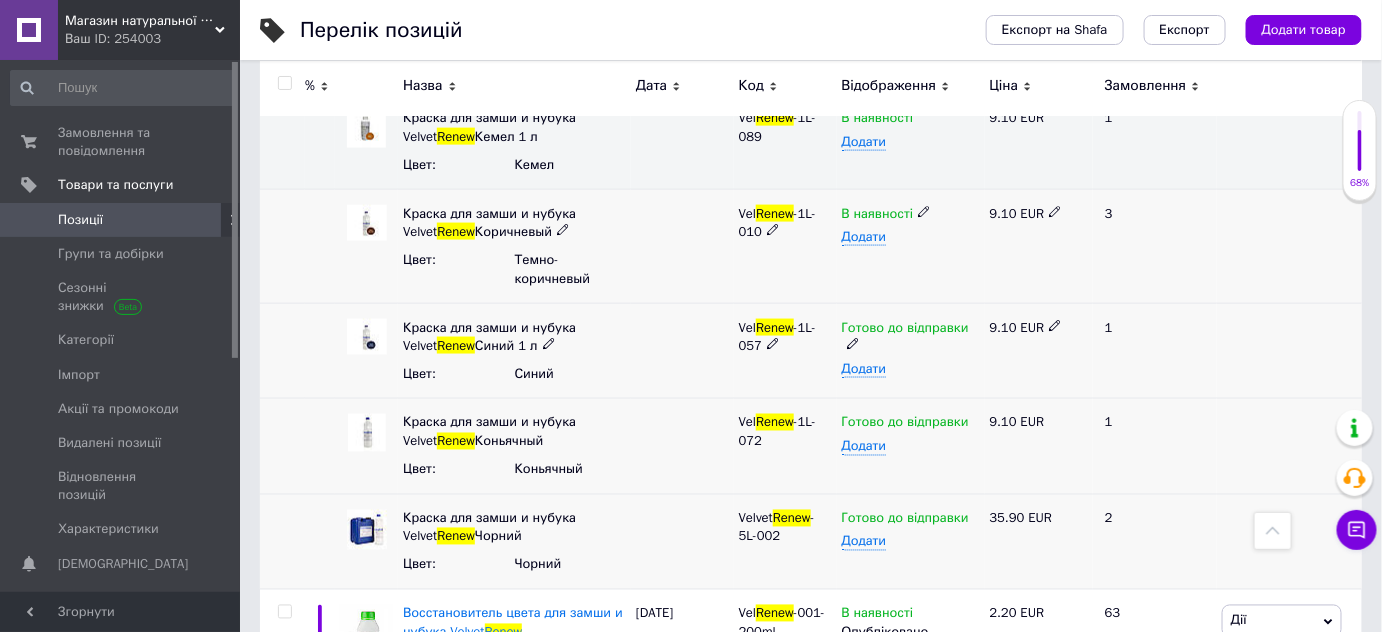 scroll, scrollTop: 605, scrollLeft: 0, axis: vertical 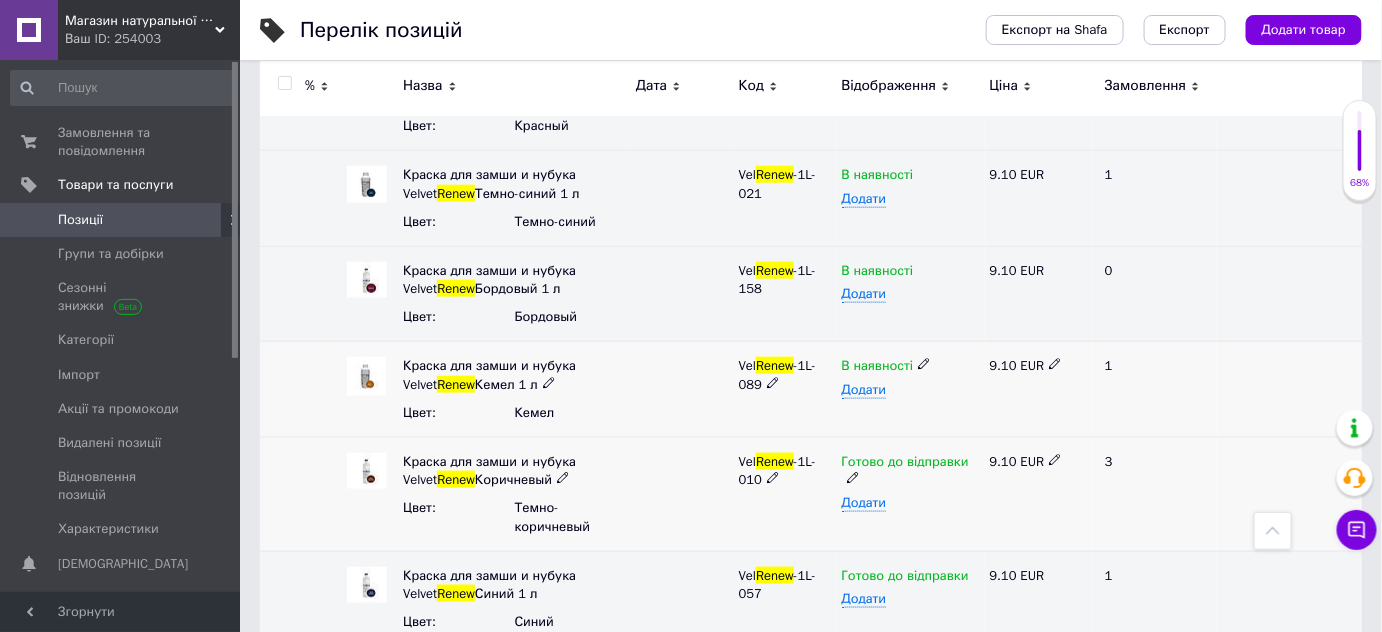 click 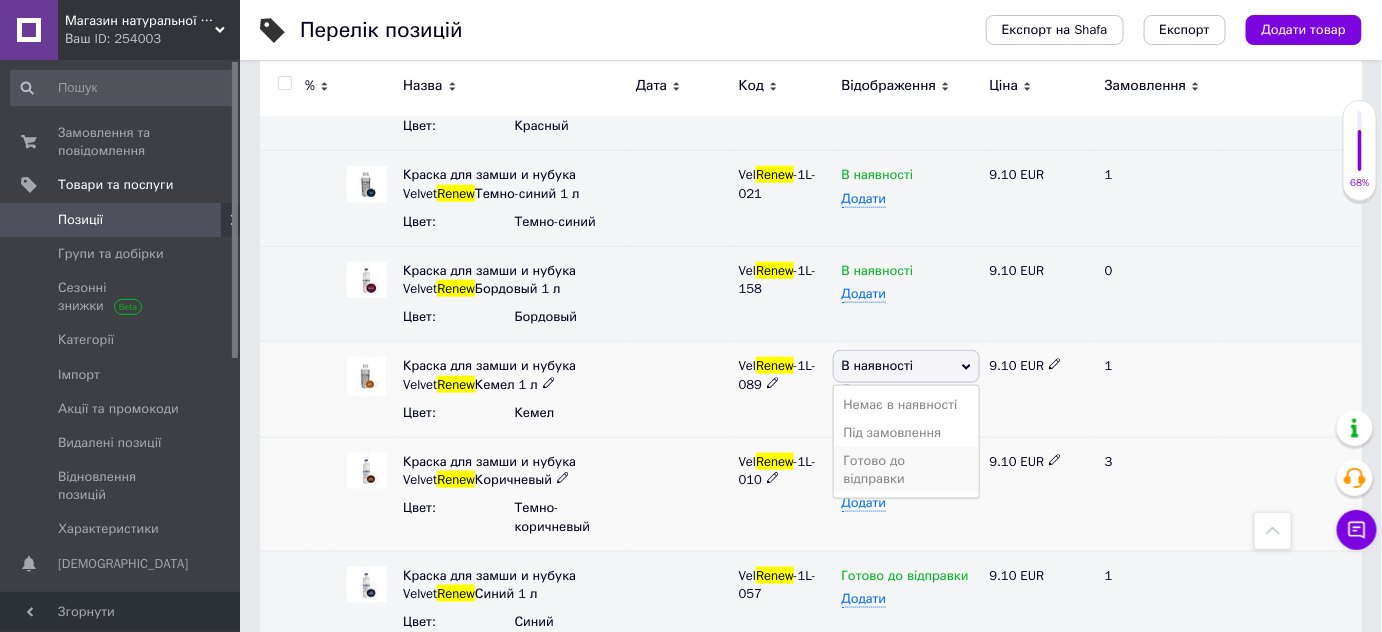 click on "Готово до відправки" at bounding box center [906, 470] 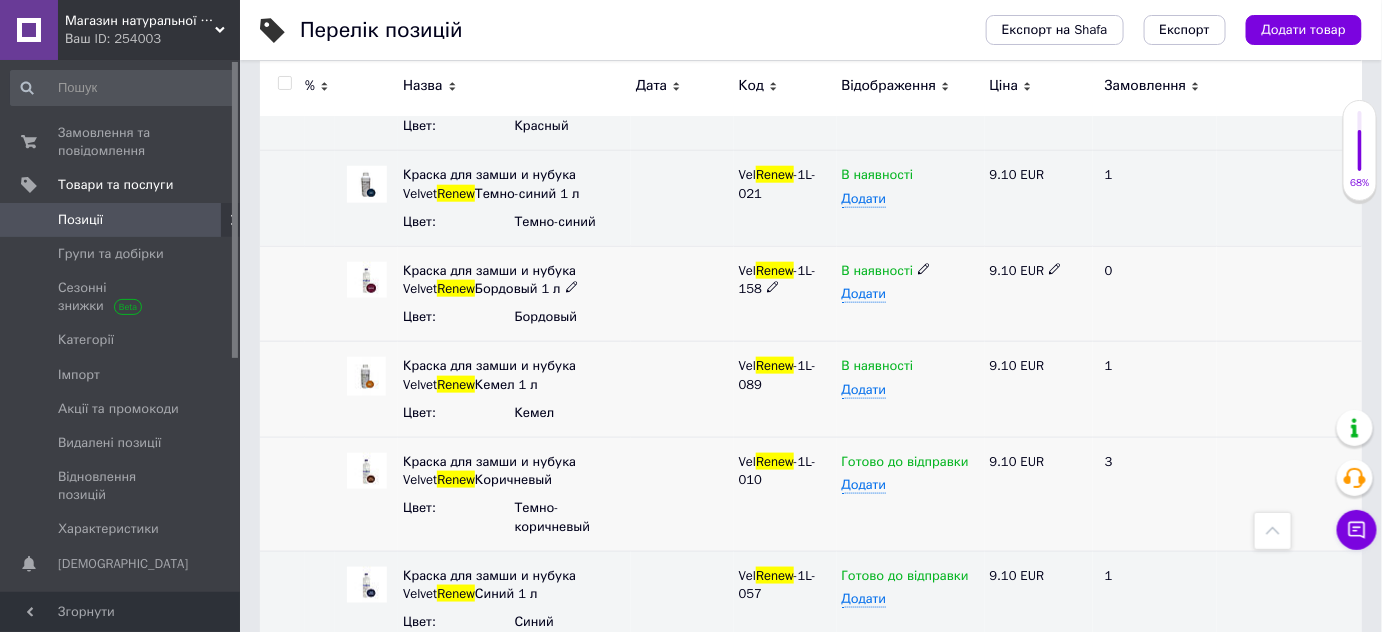 click 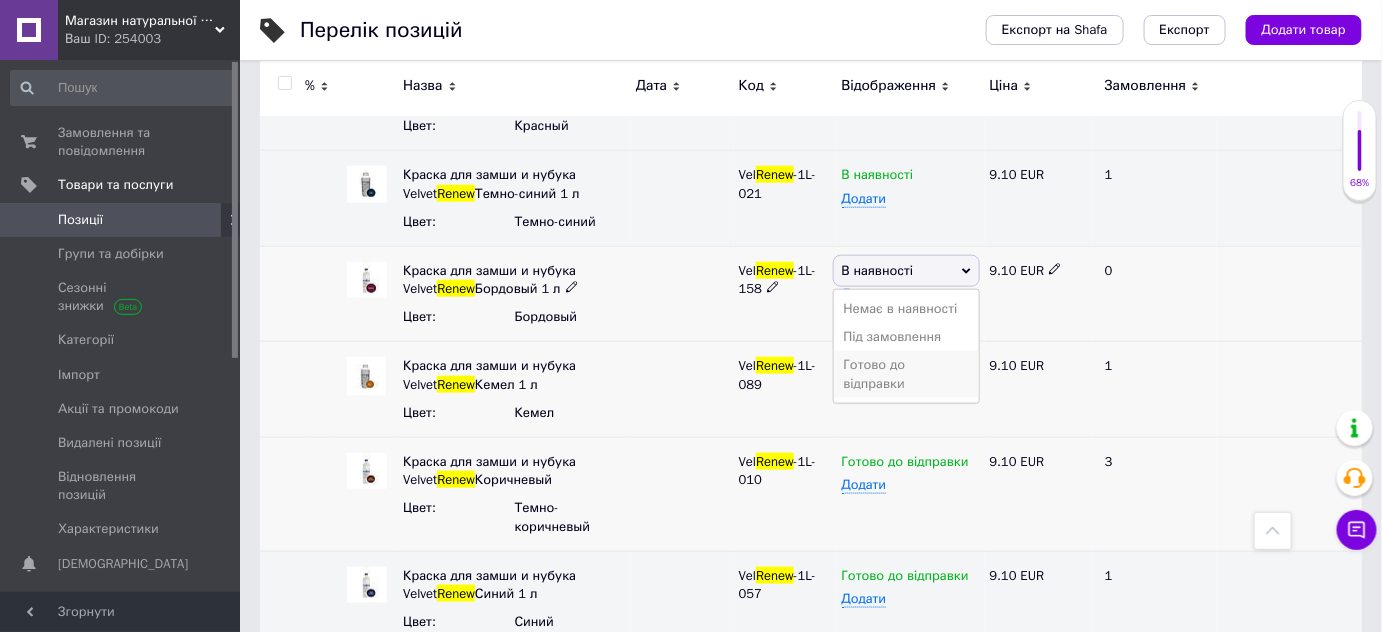 click on "Готово до відправки" at bounding box center (906, 374) 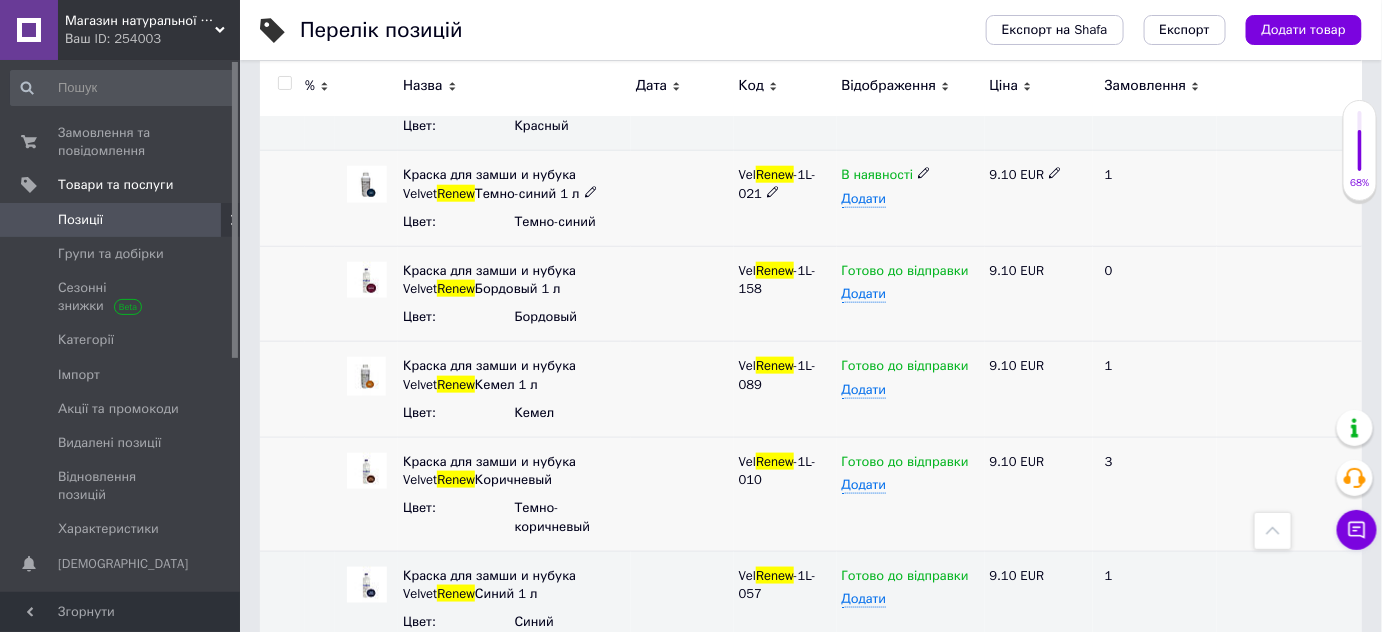 click 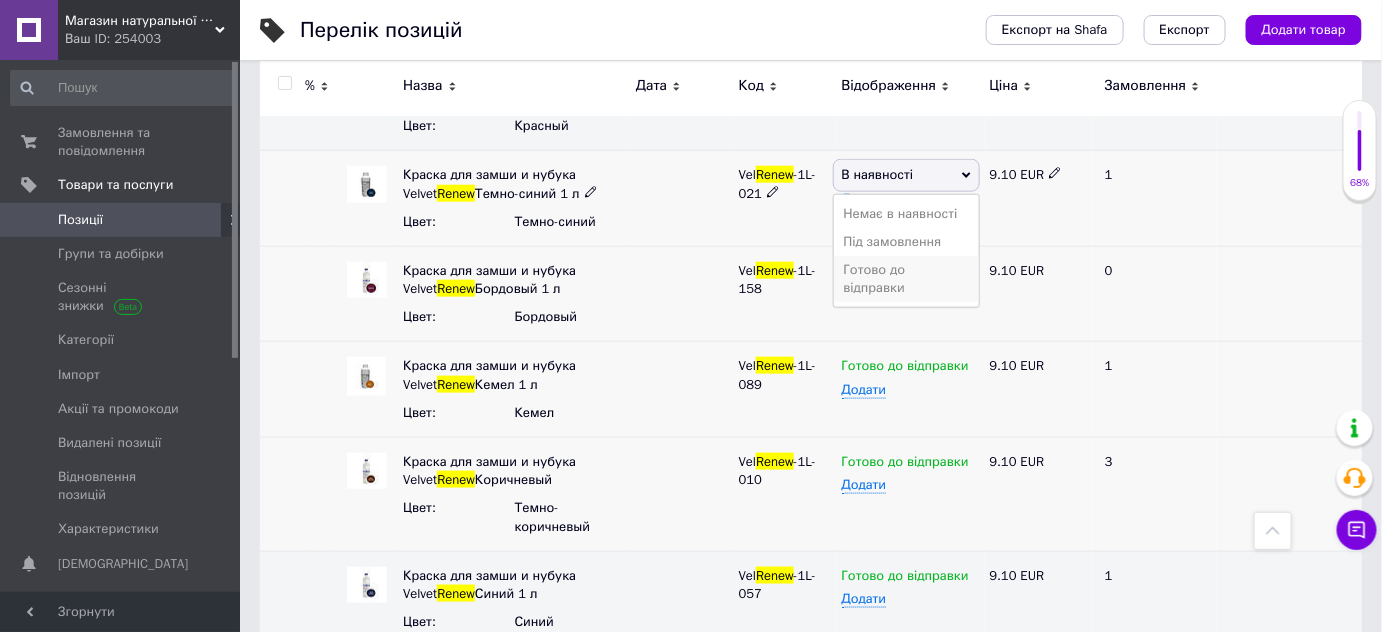 click on "Готово до відправки" at bounding box center [906, 279] 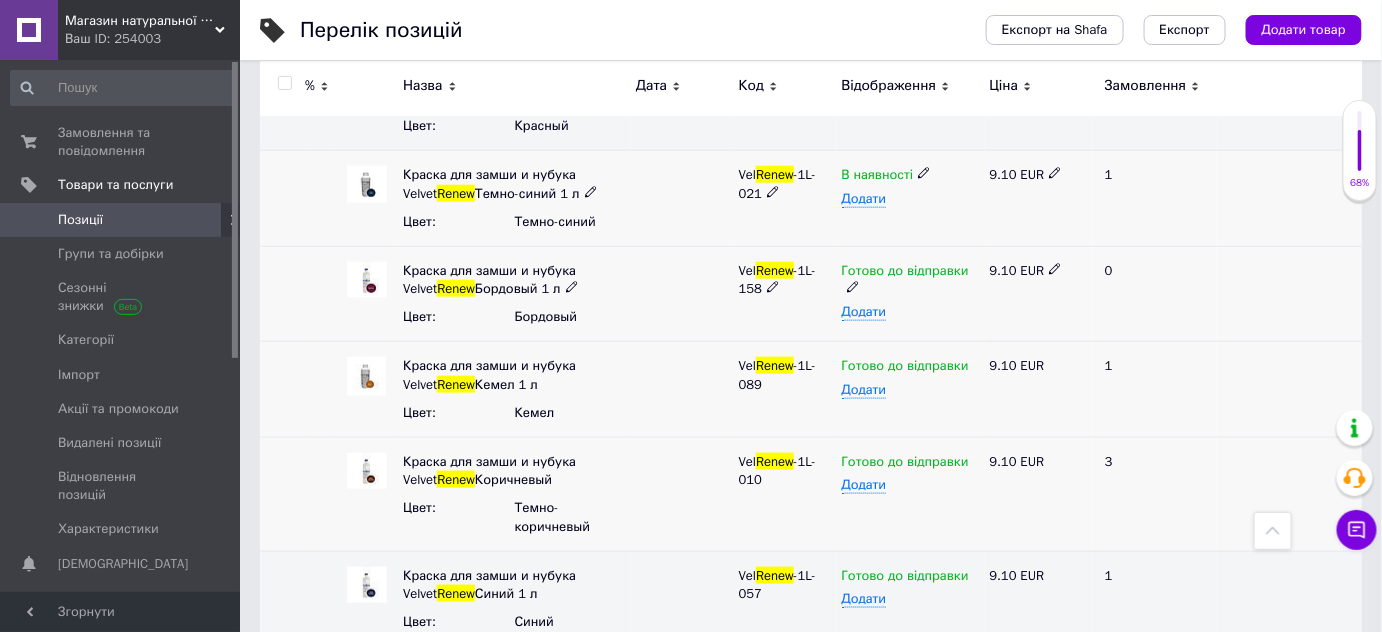 scroll, scrollTop: 303, scrollLeft: 0, axis: vertical 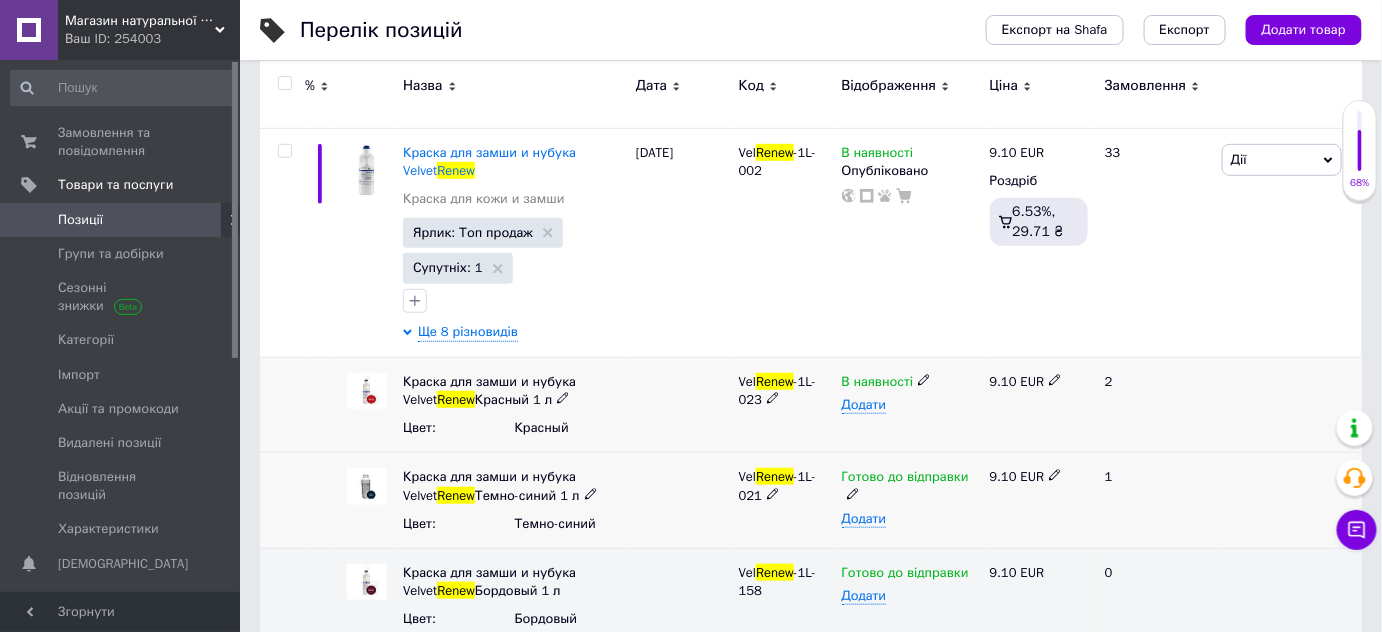 click 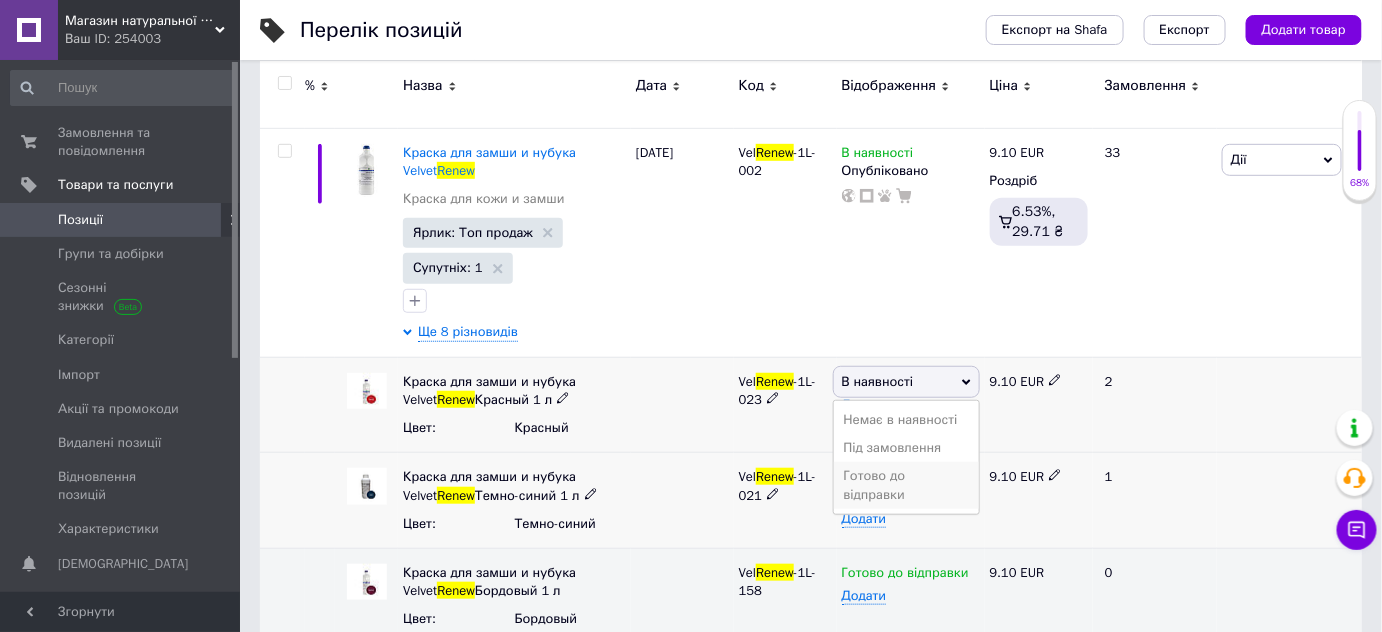 click on "Готово до відправки" at bounding box center [906, 485] 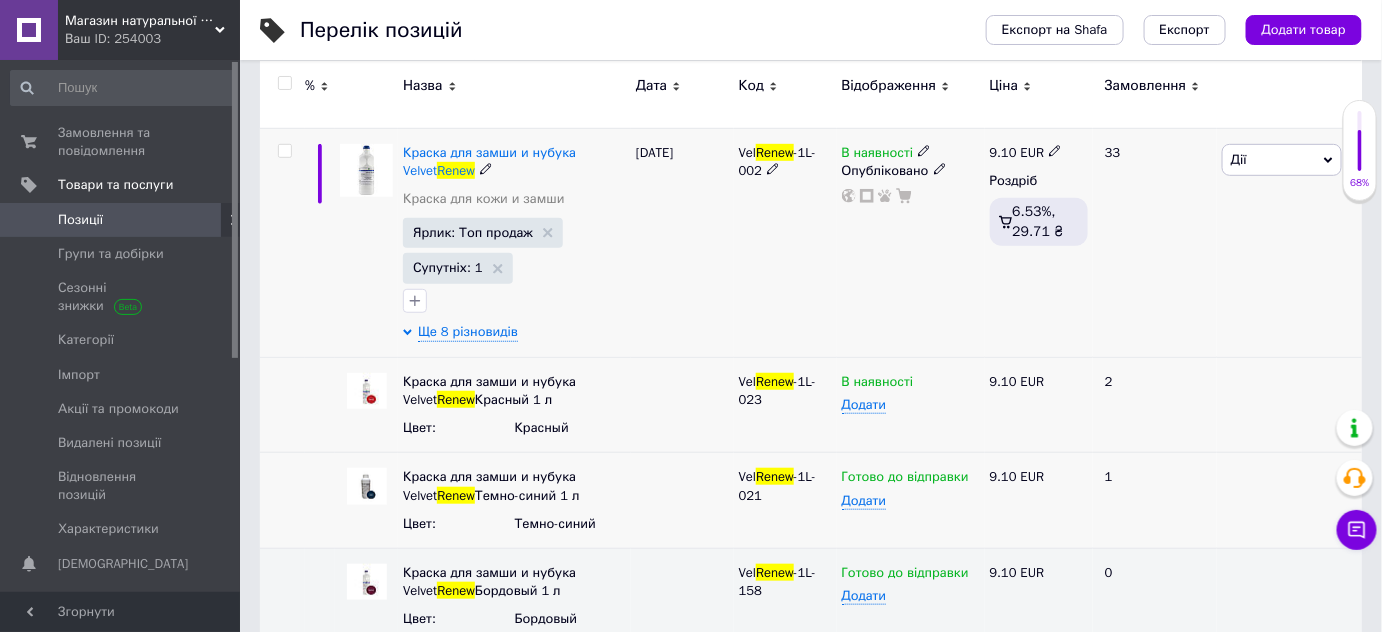 click 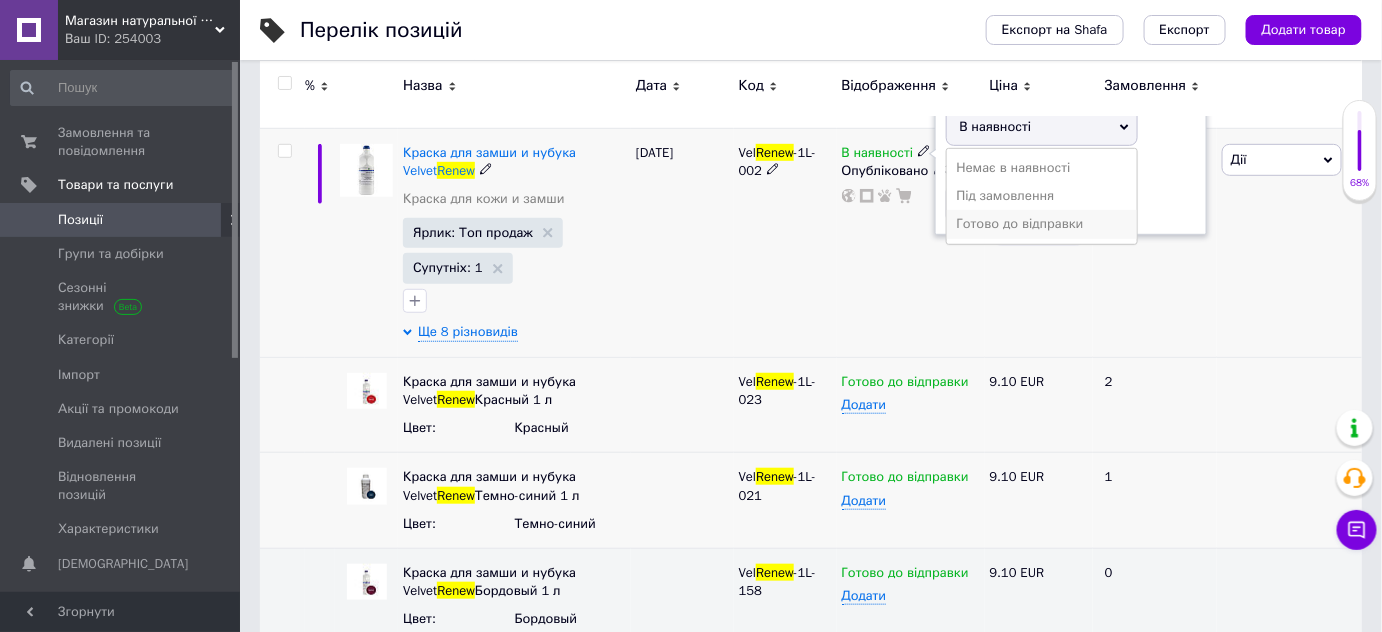 click on "Готово до відправки" at bounding box center (1042, 224) 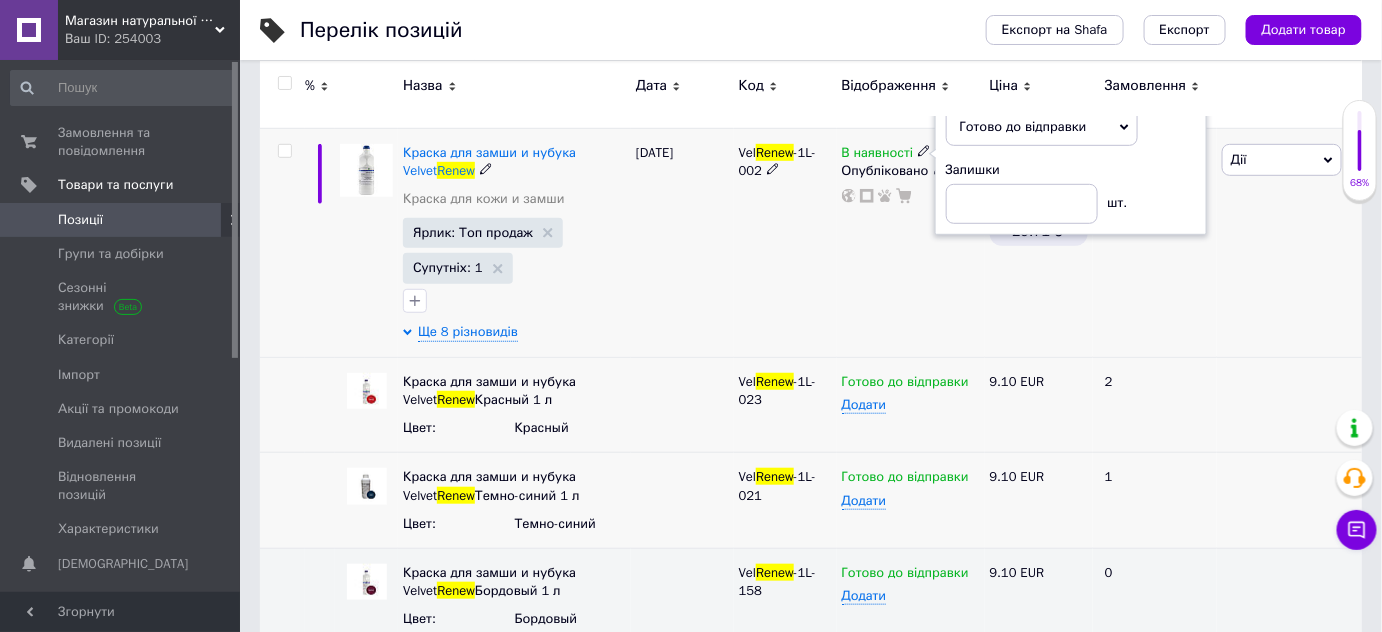 click on "Vel Renew -1L-002" at bounding box center (785, 242) 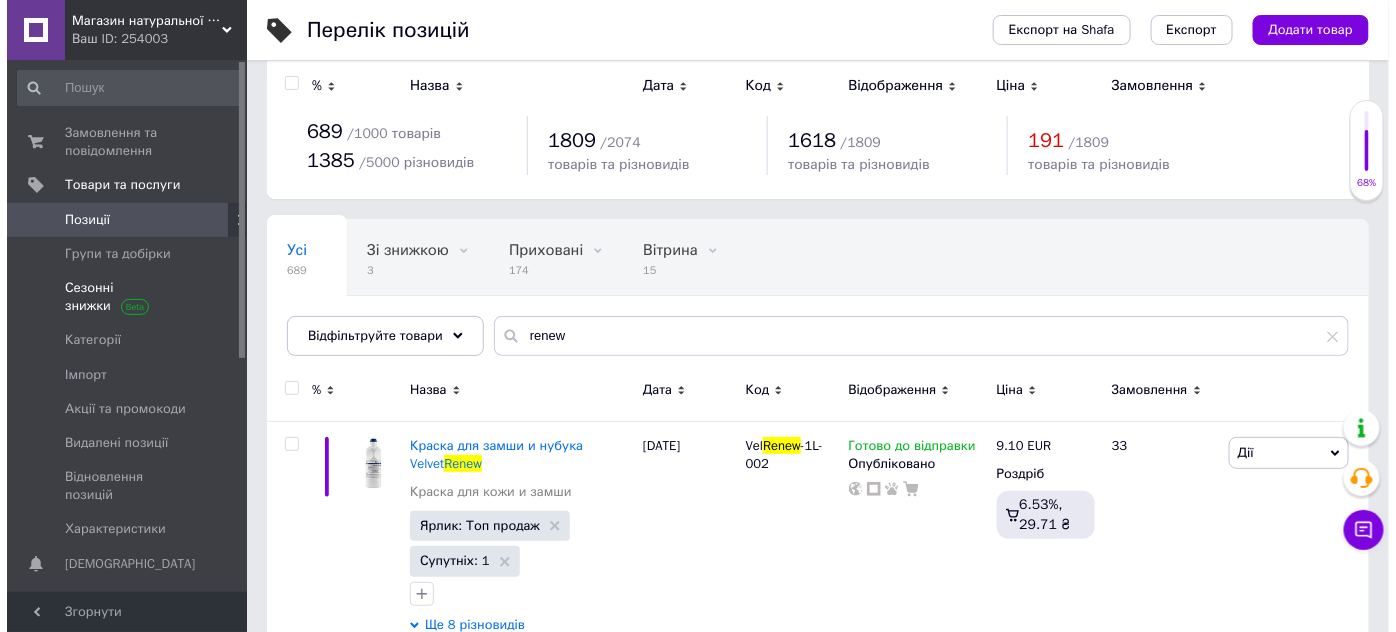 scroll, scrollTop: 0, scrollLeft: 0, axis: both 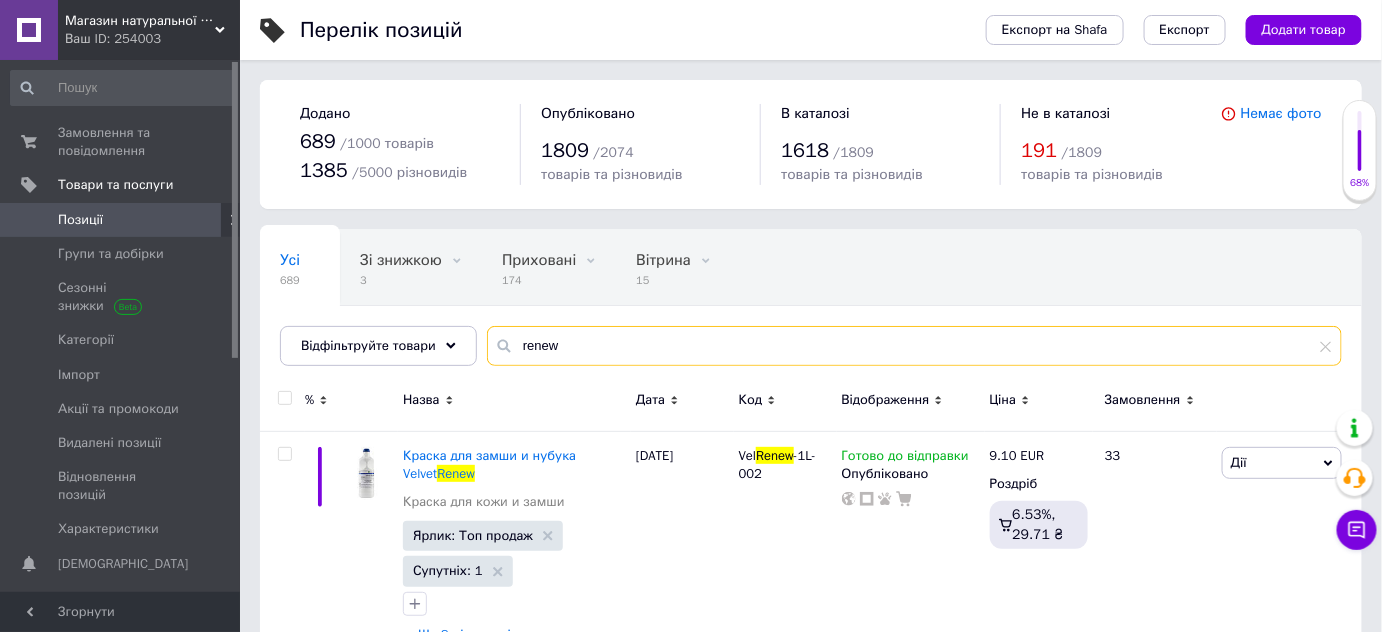 click on "renew" at bounding box center (914, 346) 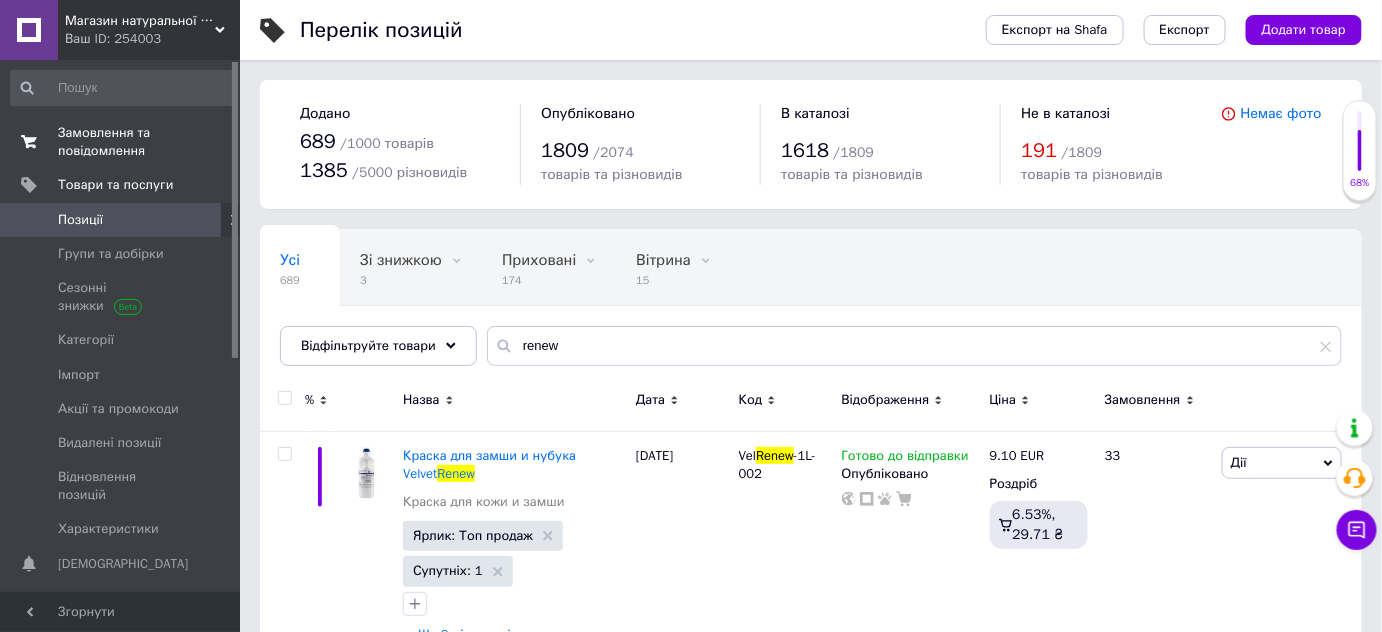 click on "Замовлення та повідомлення" at bounding box center [121, 142] 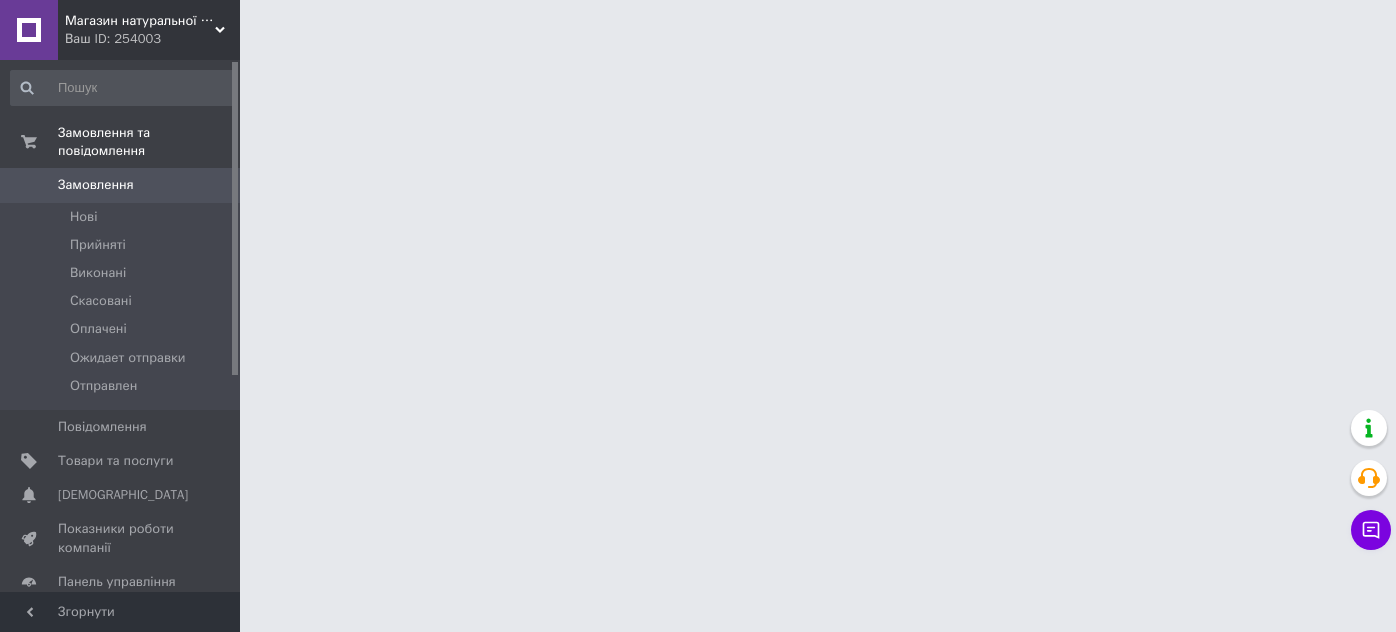scroll, scrollTop: 0, scrollLeft: 0, axis: both 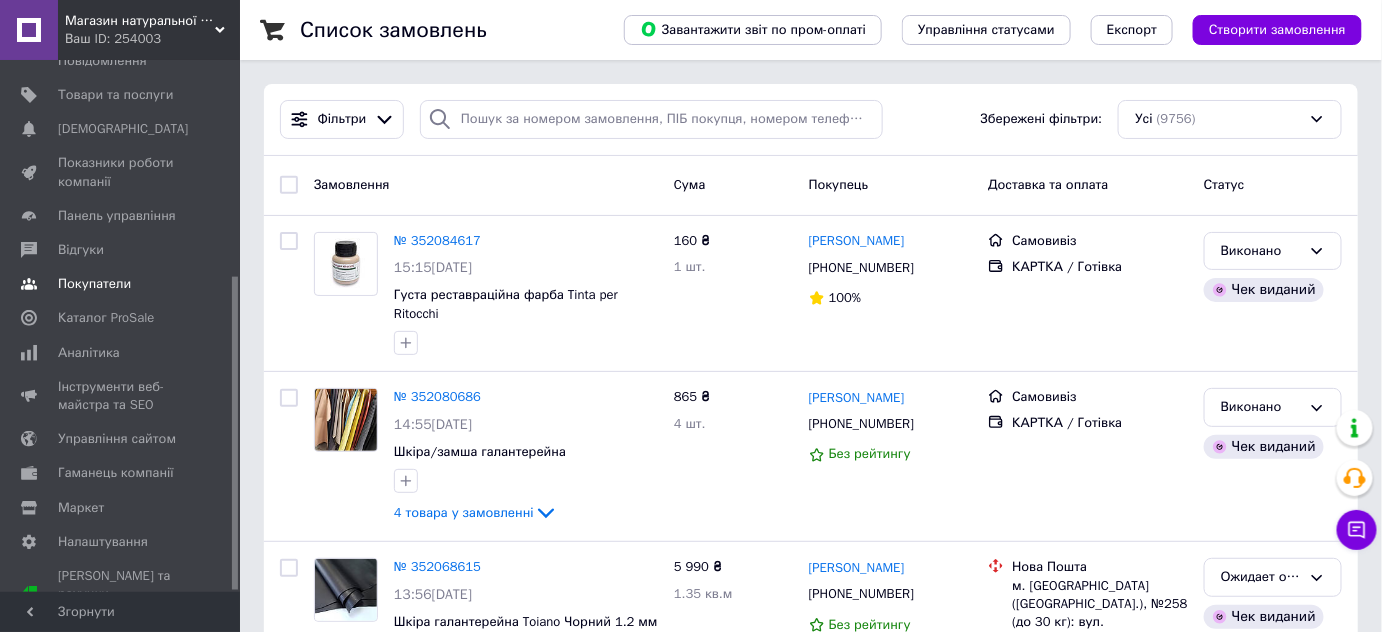 click on "Покупатели" at bounding box center (94, 284) 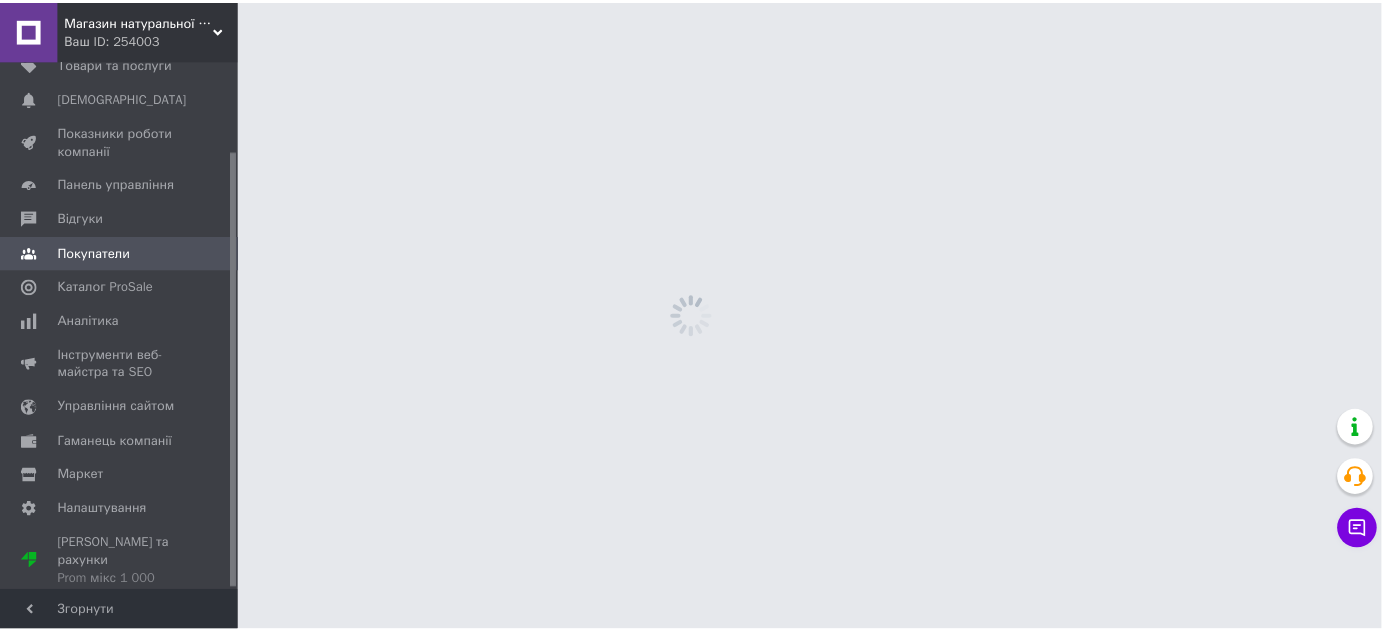 scroll, scrollTop: 109, scrollLeft: 0, axis: vertical 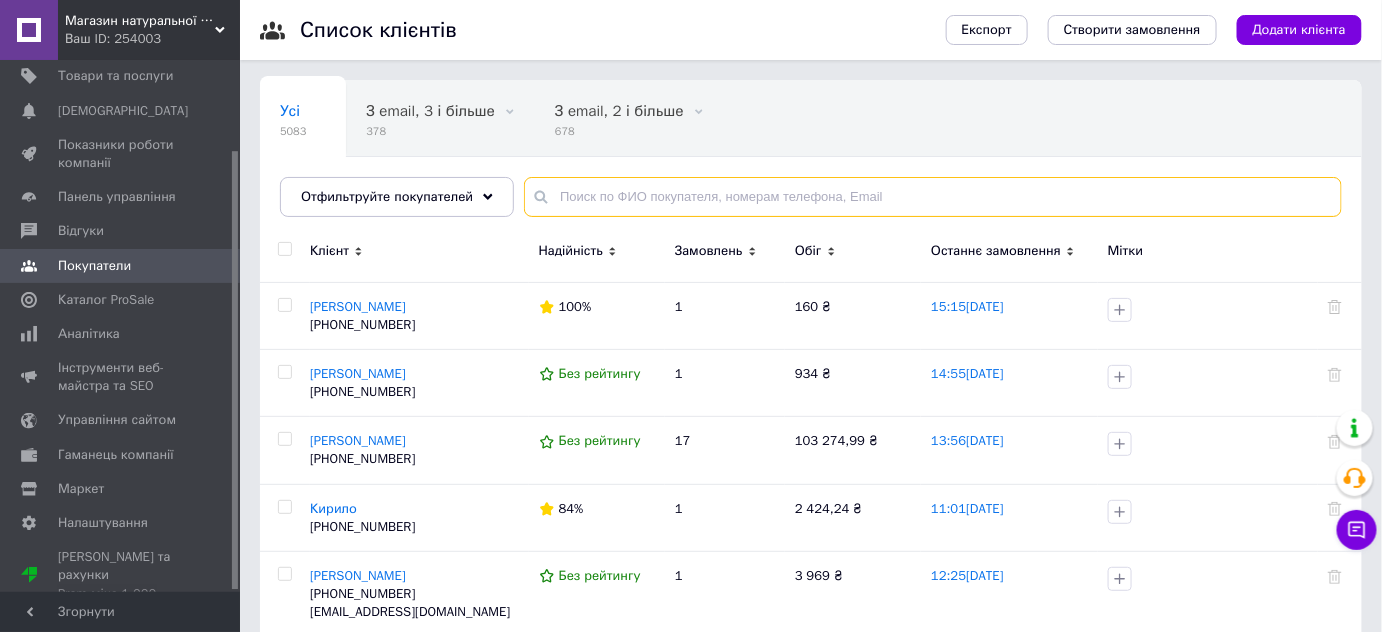 click at bounding box center [933, 197] 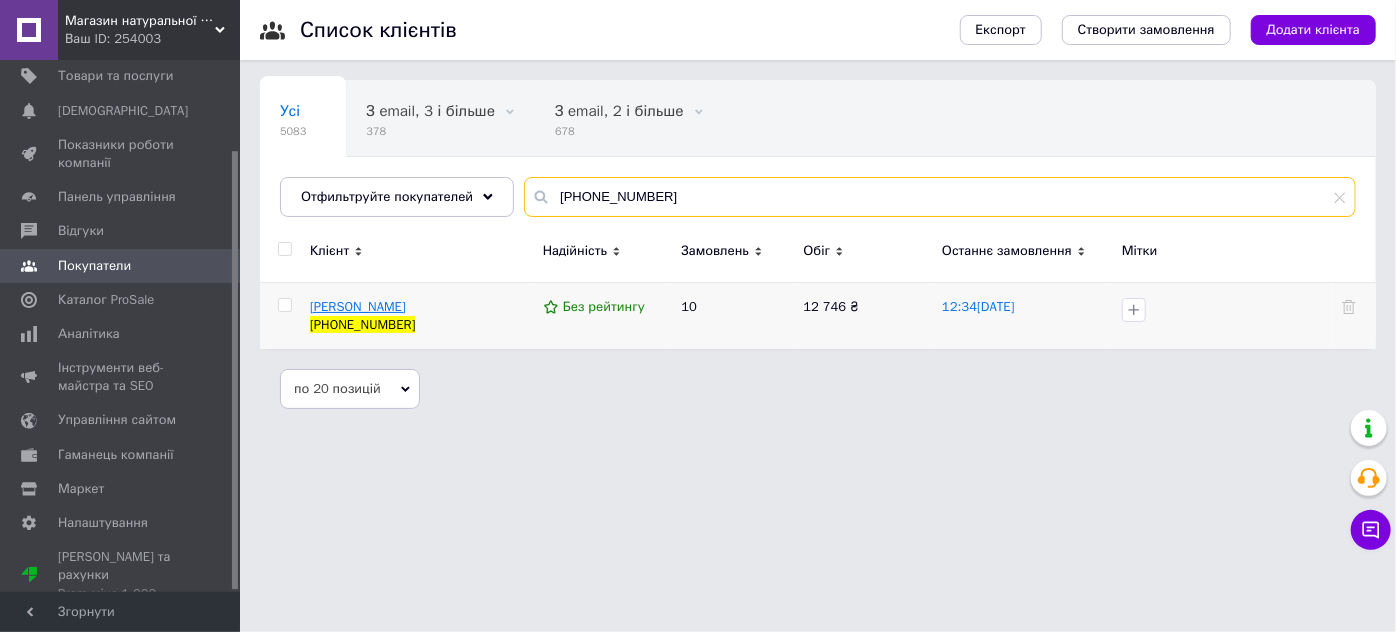 type on "[PHONE_NUMBER]" 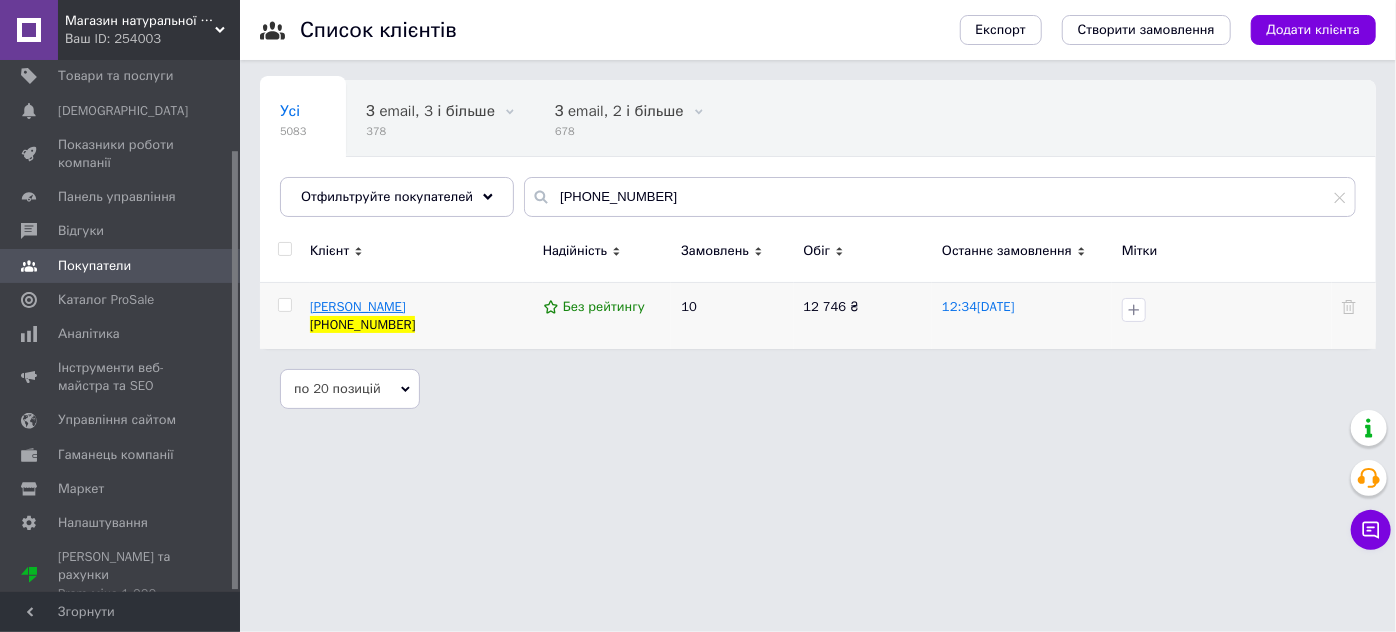 click on "[PERSON_NAME]" at bounding box center [358, 306] 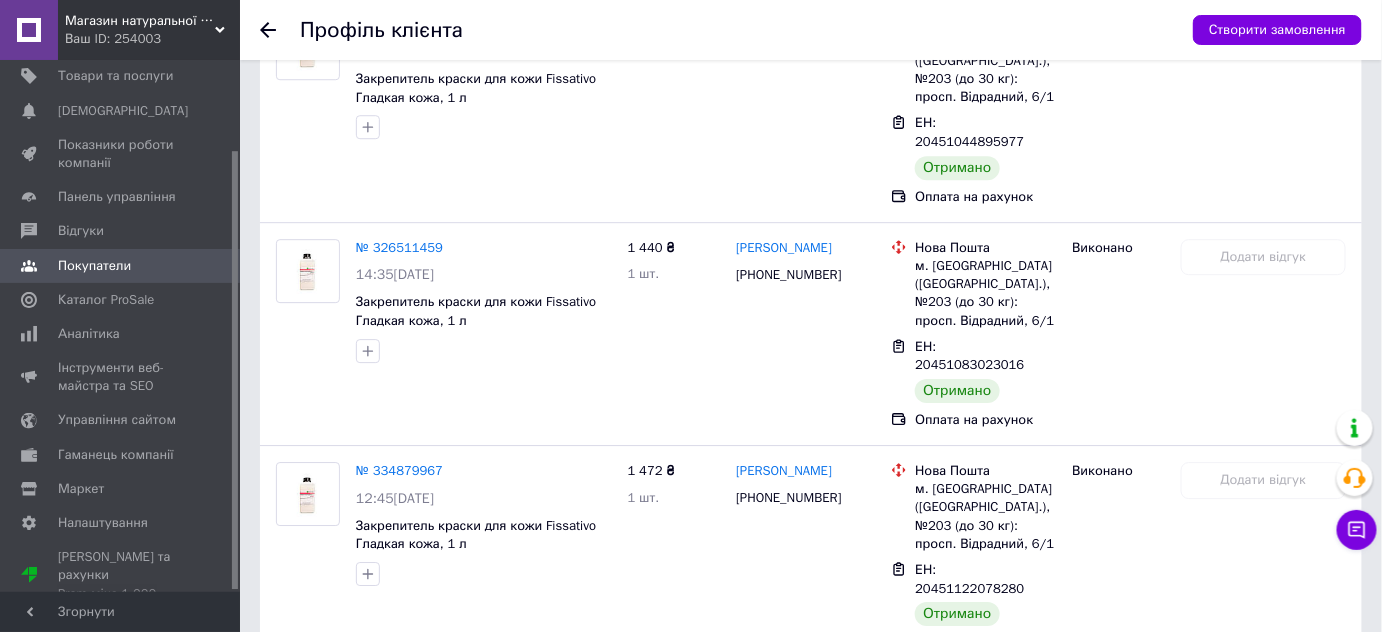 scroll, scrollTop: 1885, scrollLeft: 0, axis: vertical 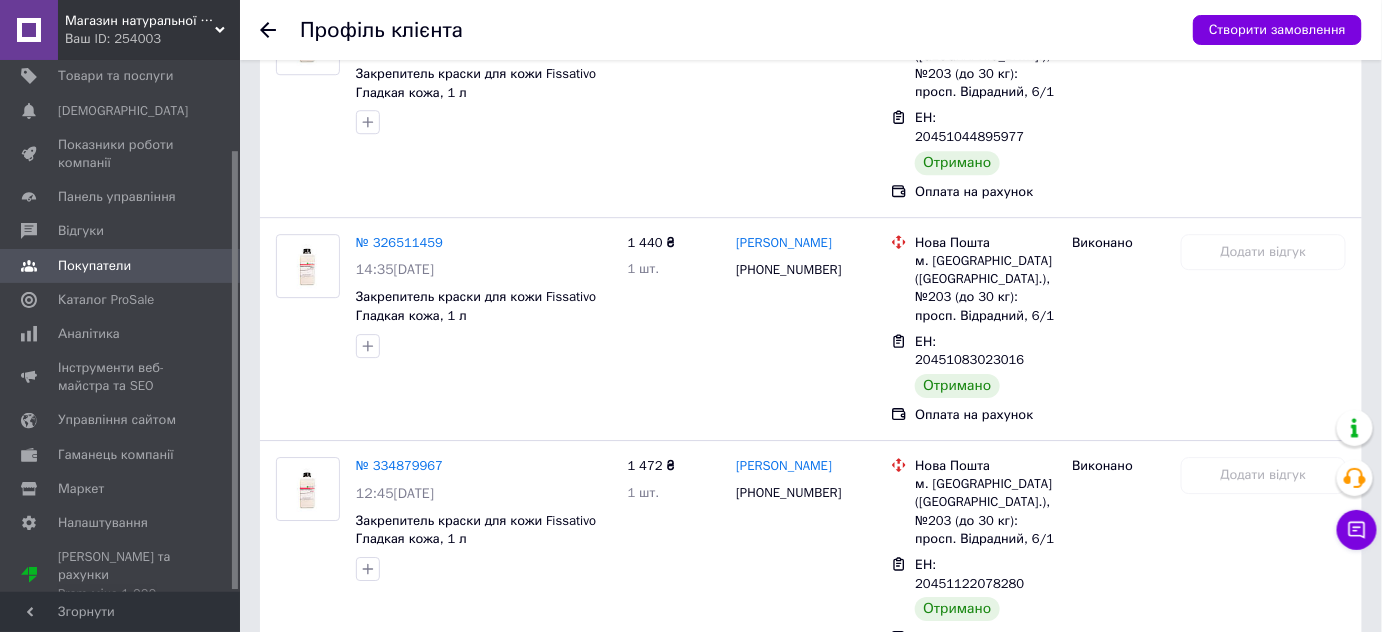 click on "№ 341766152" at bounding box center (399, 688) 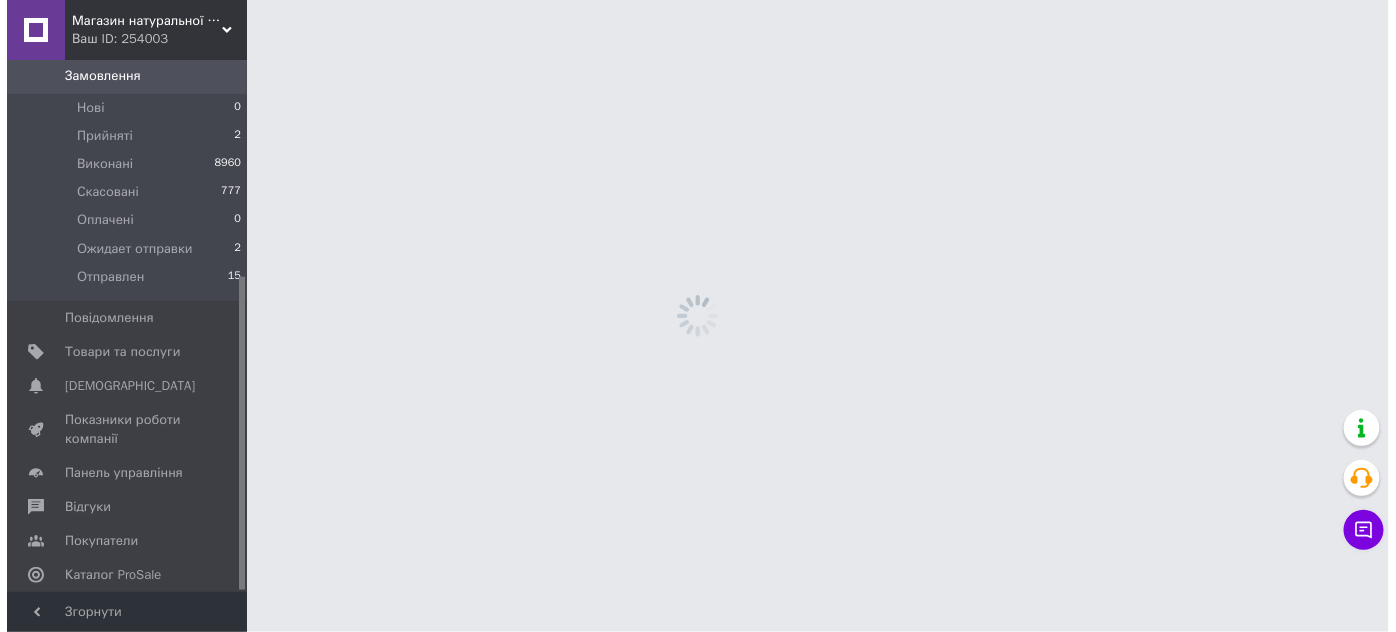 scroll, scrollTop: 0, scrollLeft: 0, axis: both 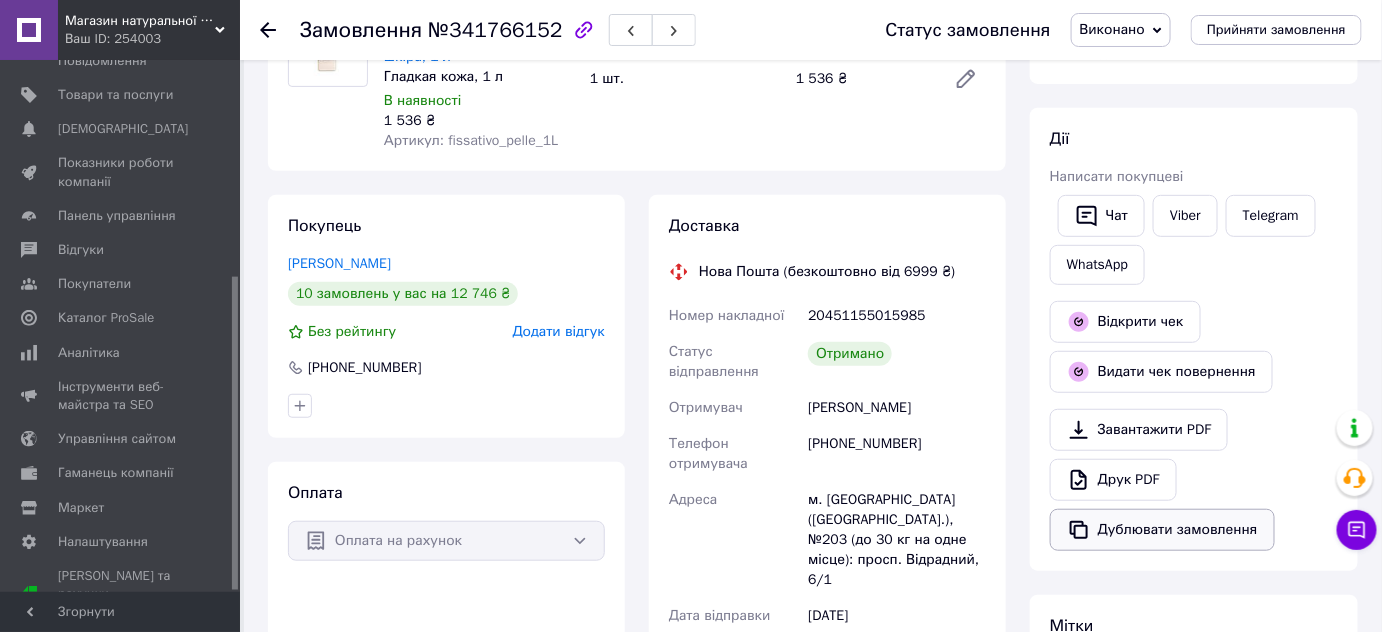 click on "Дублювати замовлення" at bounding box center (1162, 530) 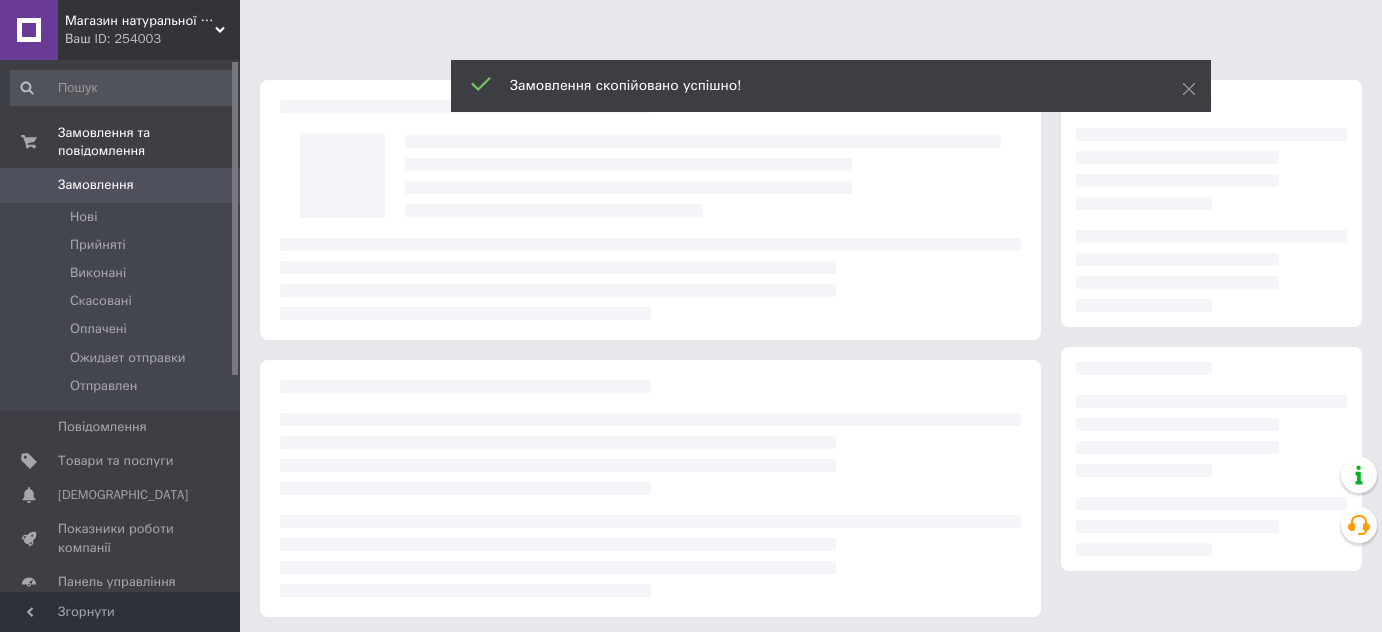 scroll, scrollTop: 0, scrollLeft: 0, axis: both 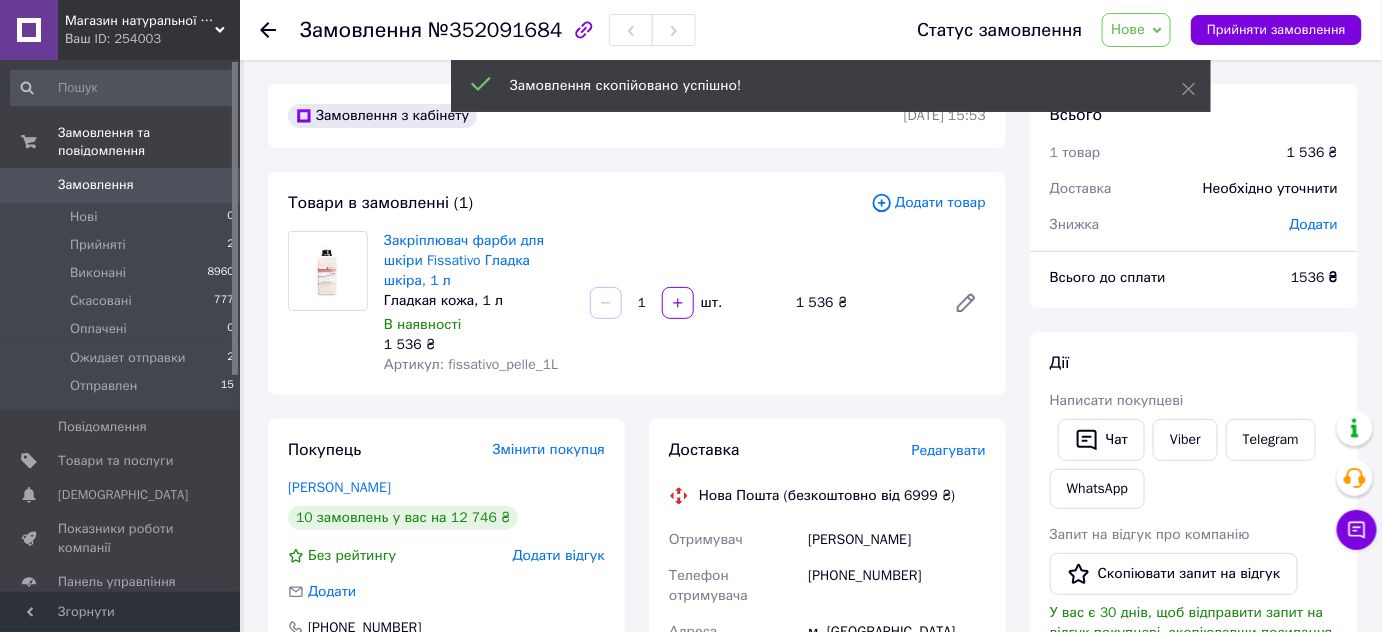 click 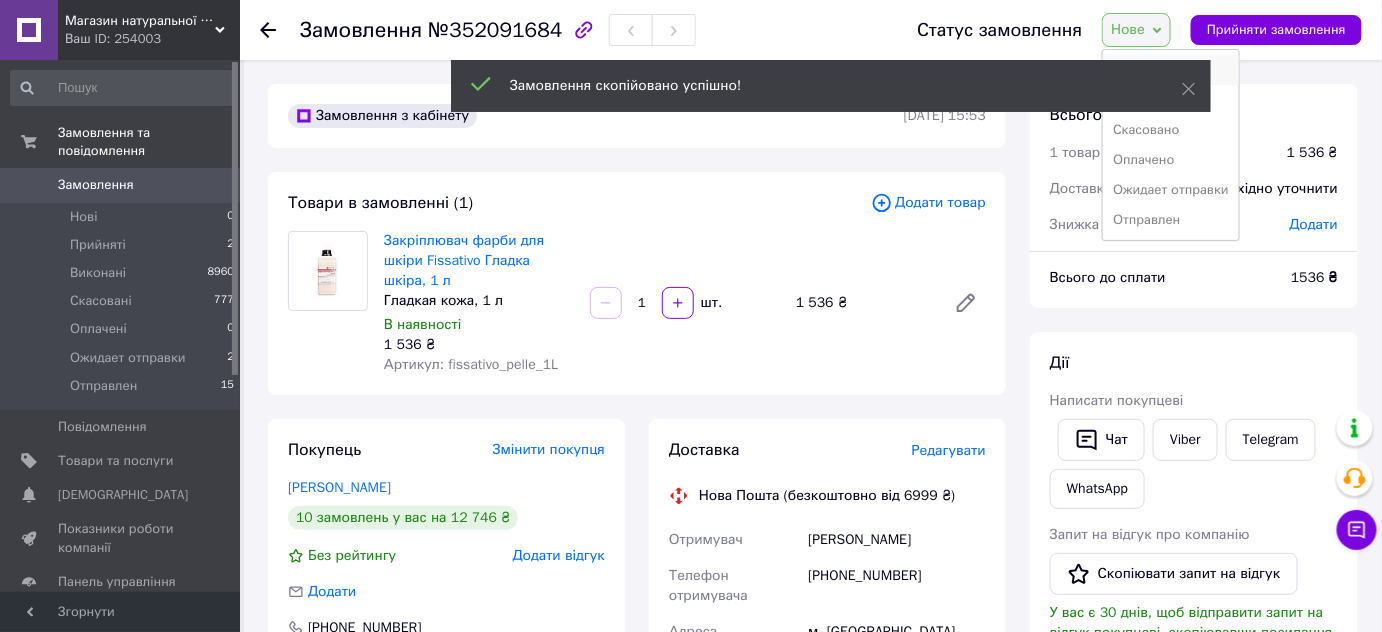 click on "Прийнято" at bounding box center [1171, 70] 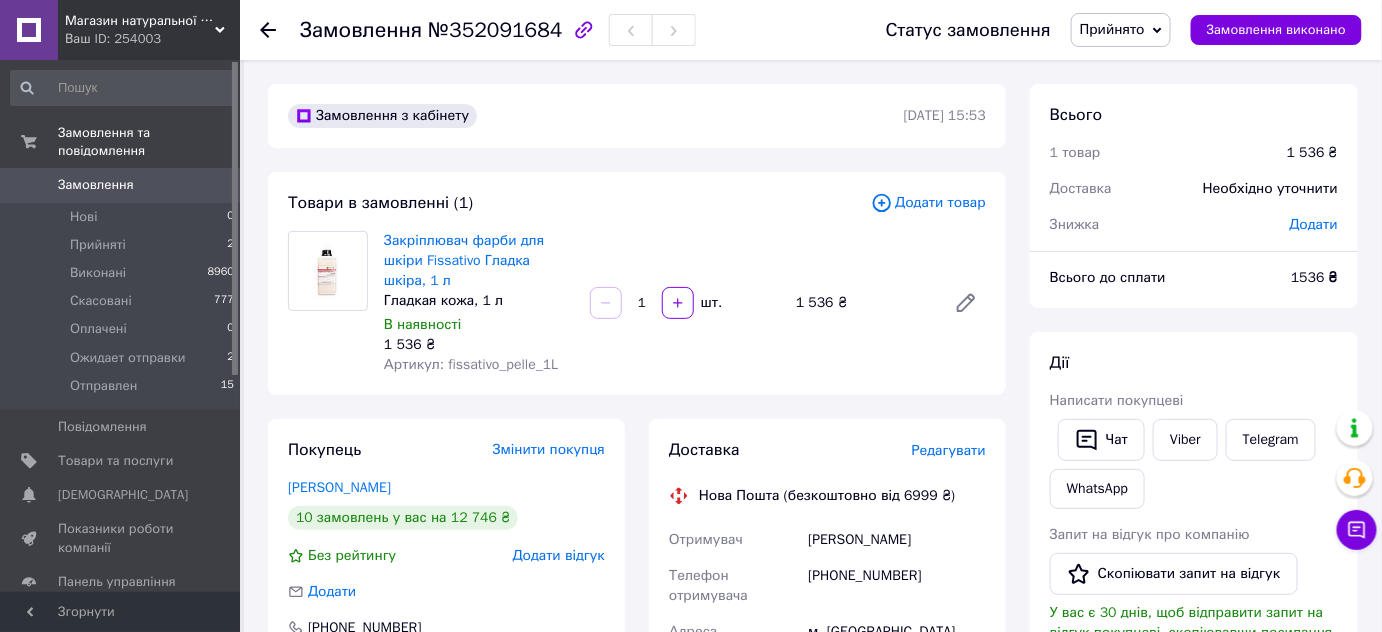 click on "Додати" at bounding box center [1314, 224] 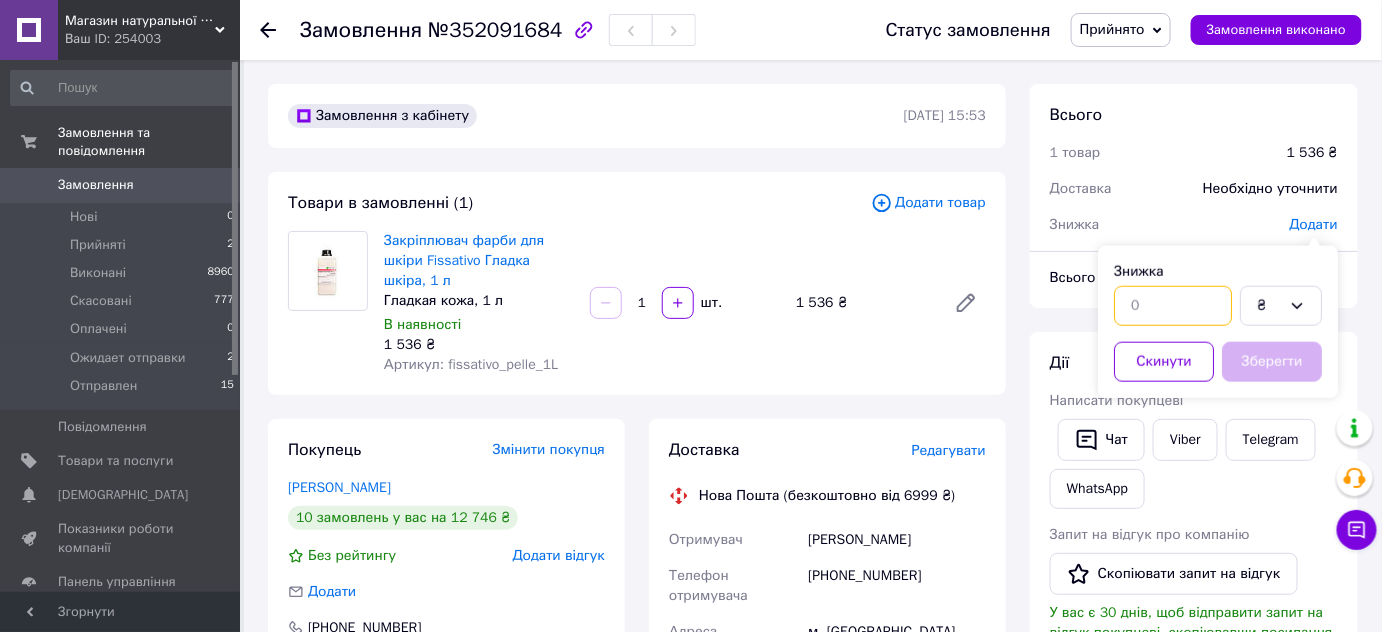 click at bounding box center (1173, 306) 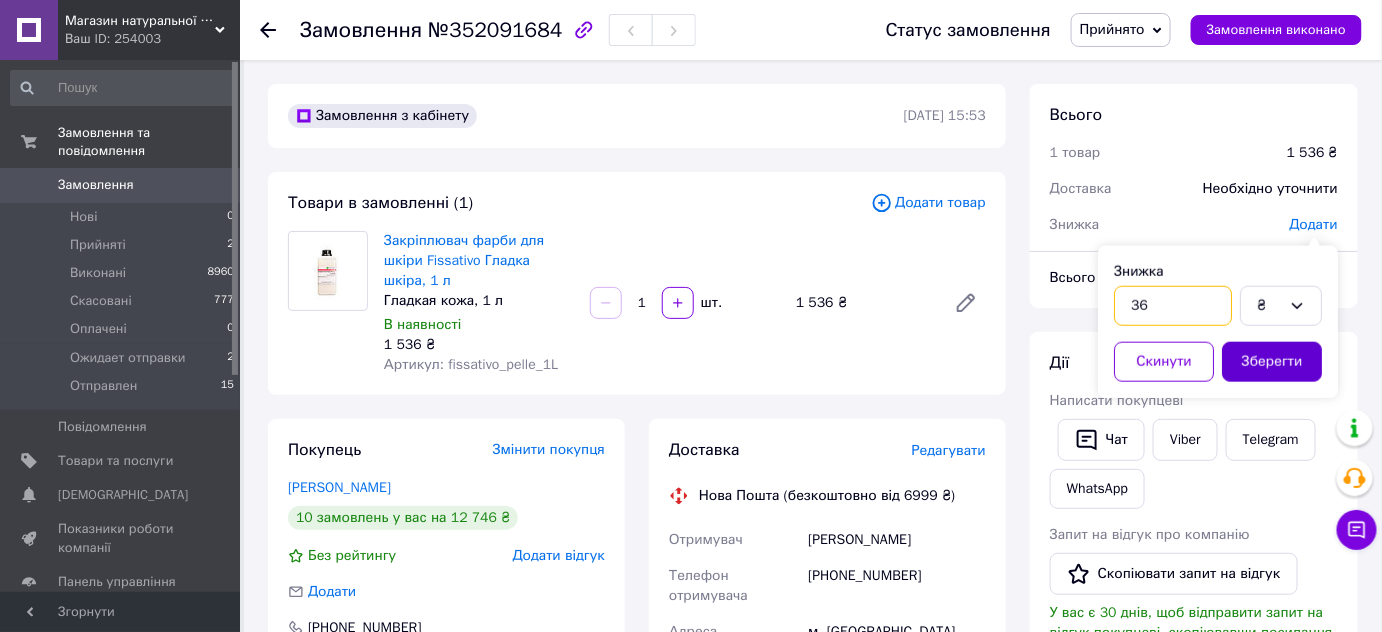 type on "36" 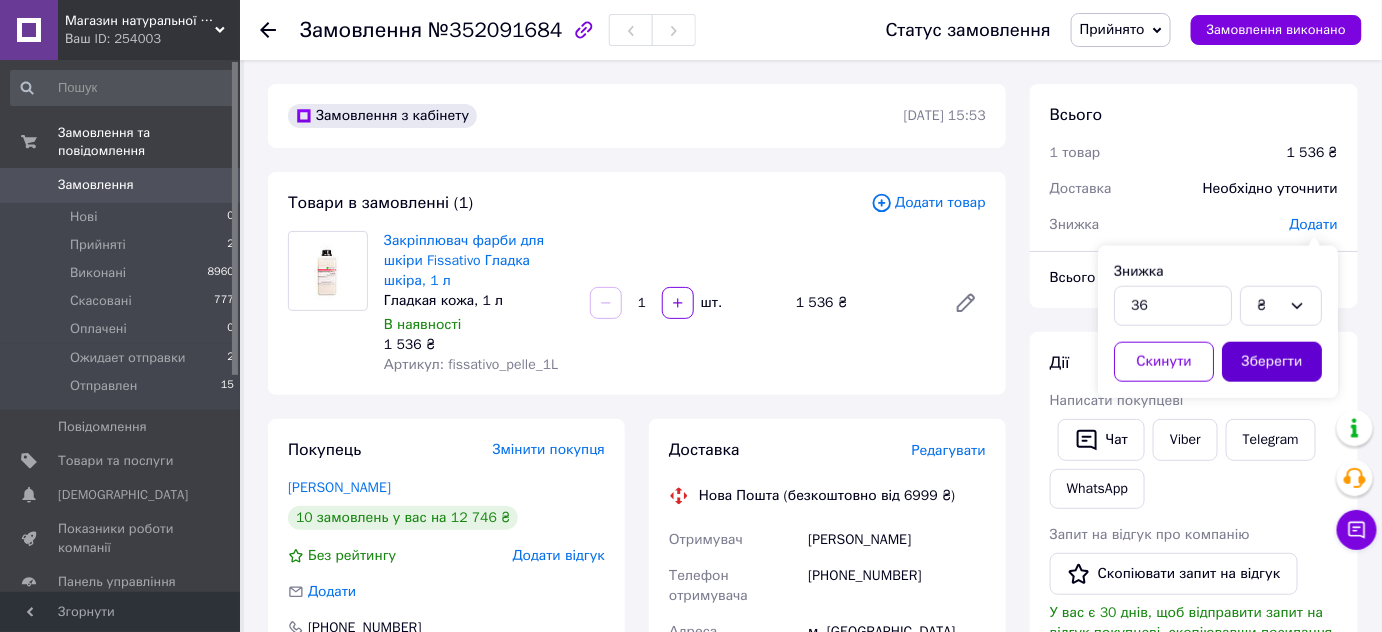 click on "Зберегти" at bounding box center [1272, 362] 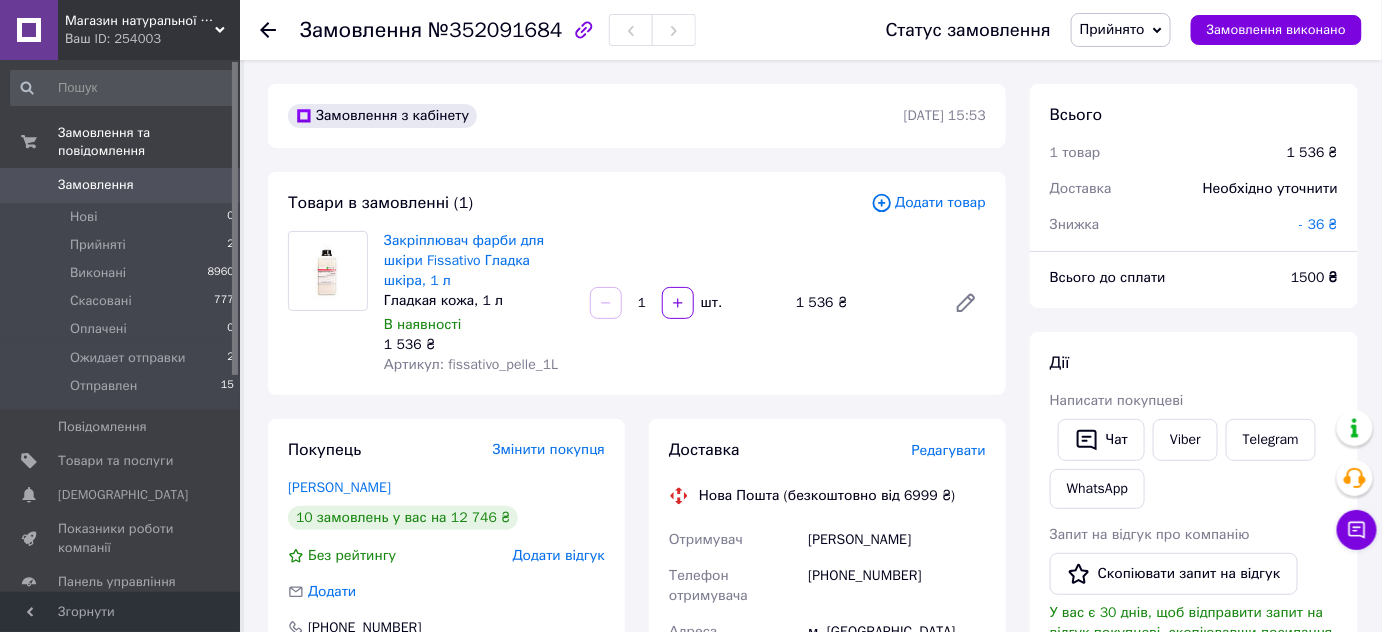 click on "- 36 ₴" at bounding box center (1319, 224) 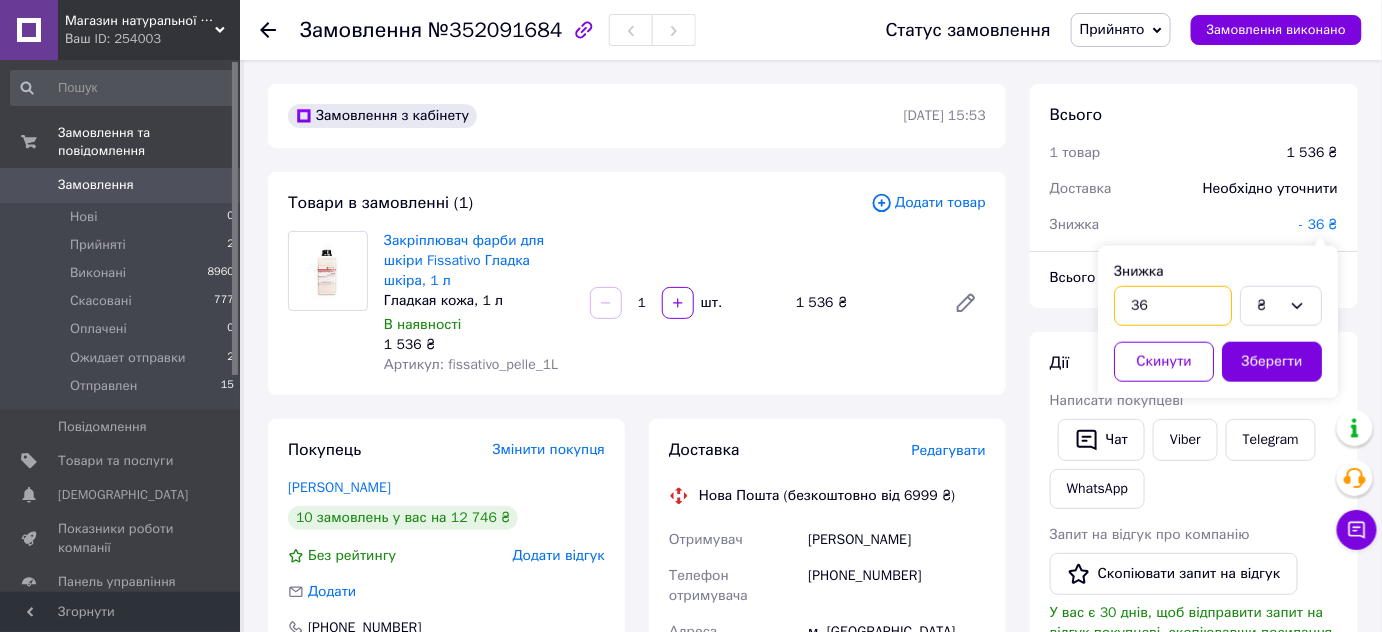click on "36" at bounding box center [1173, 306] 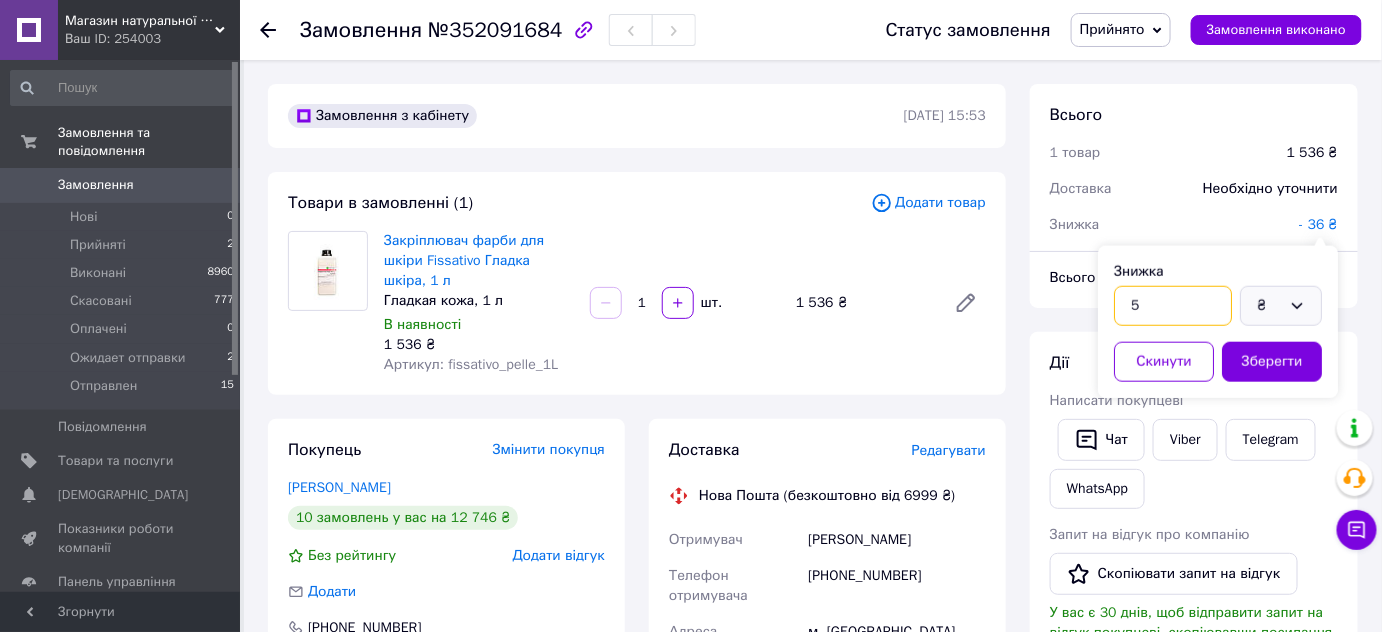 type on "5" 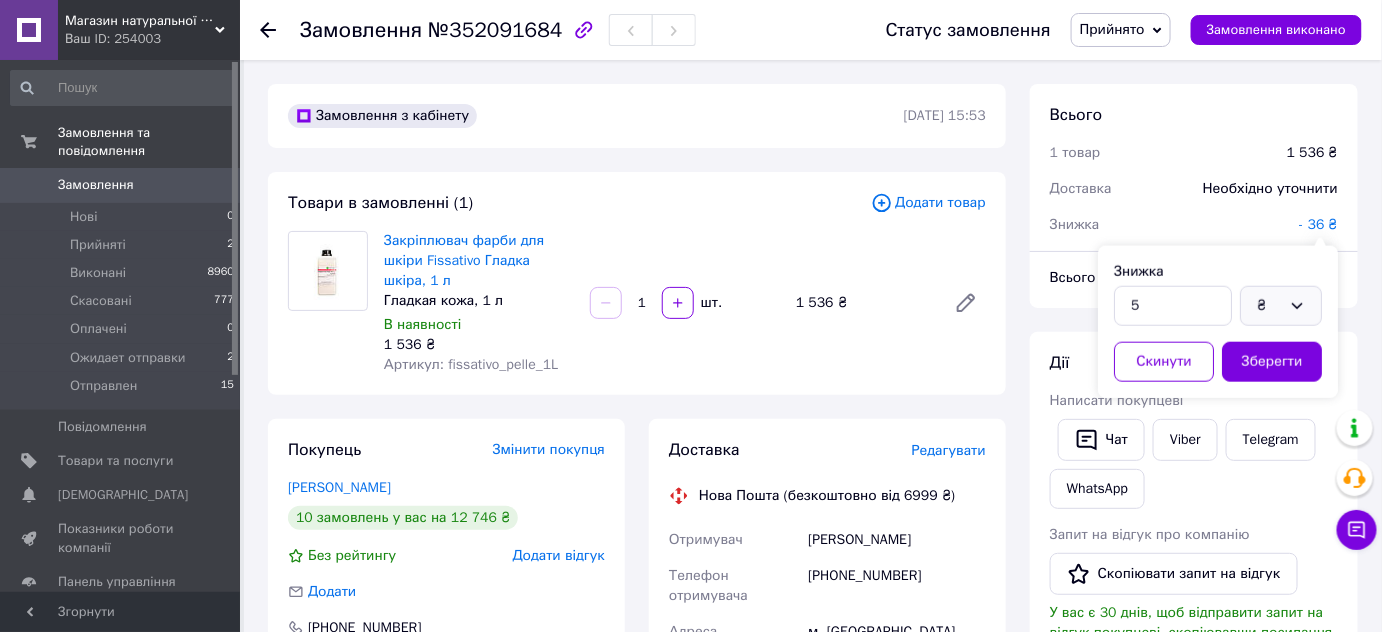 click on "₴" at bounding box center [1269, 306] 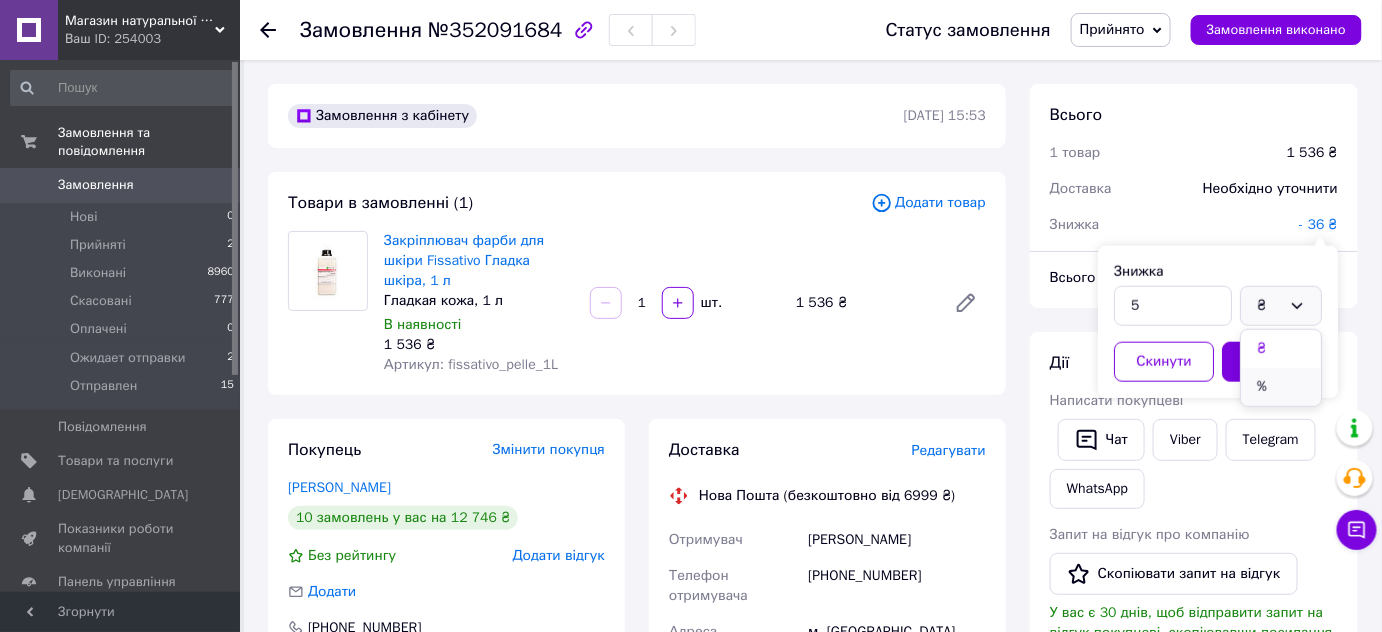 click on "%" at bounding box center [1281, 387] 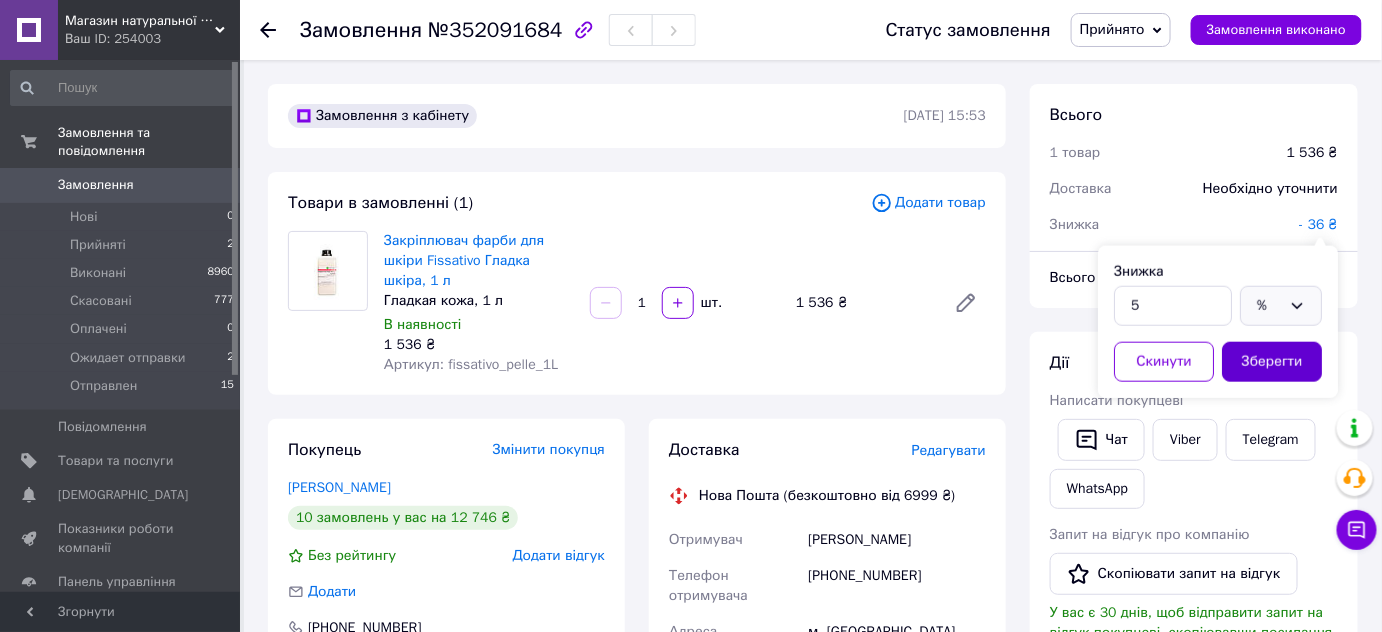 click on "Зберегти" at bounding box center (1272, 362) 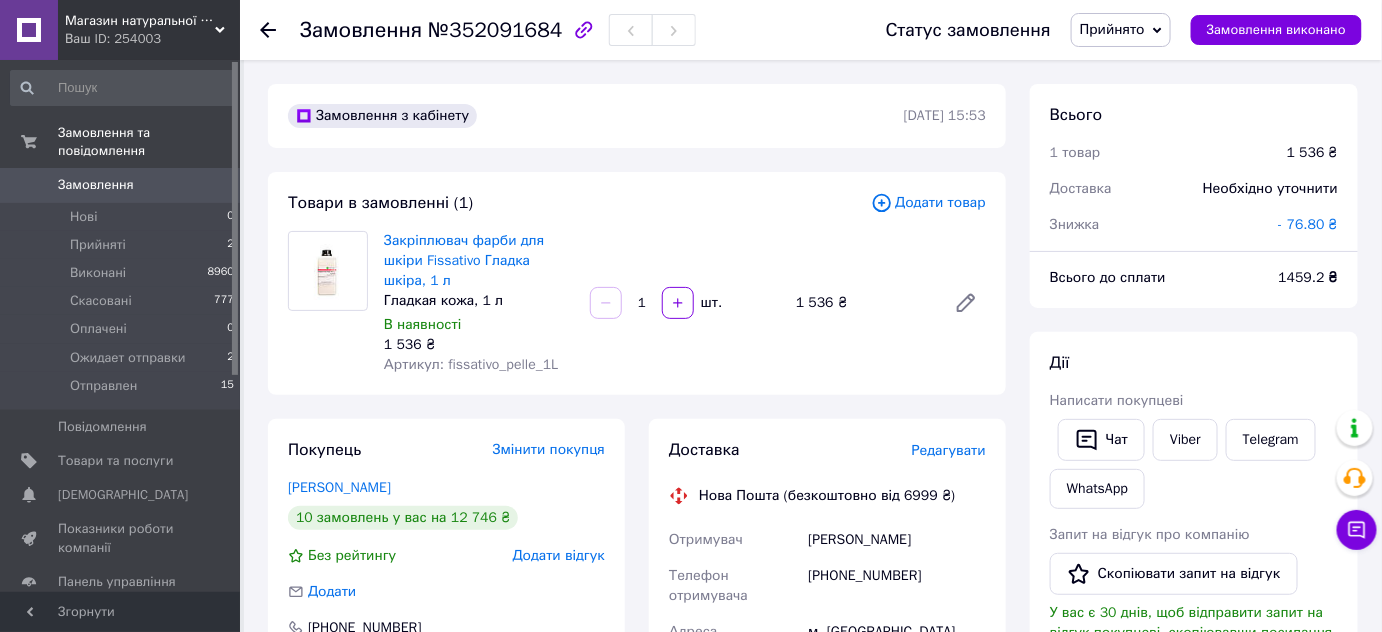 click on "- 76.80 ₴" at bounding box center [1308, 224] 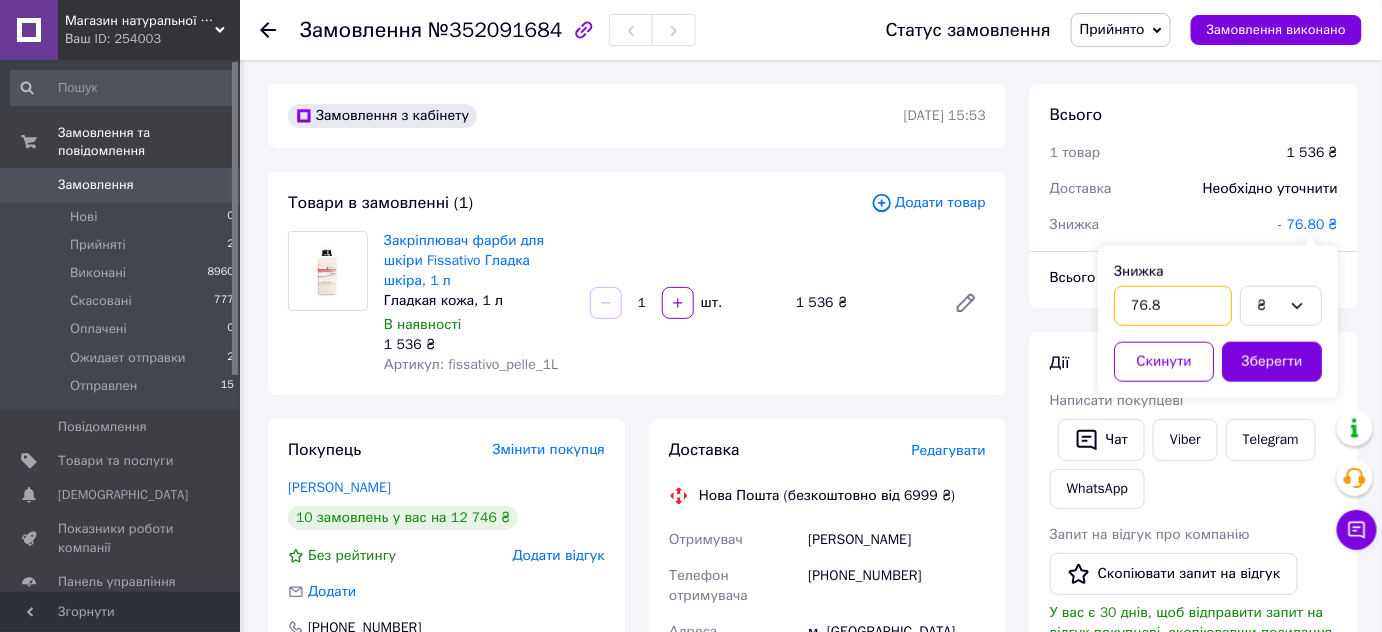 drag, startPoint x: 1173, startPoint y: 308, endPoint x: 1133, endPoint y: 311, distance: 40.112343 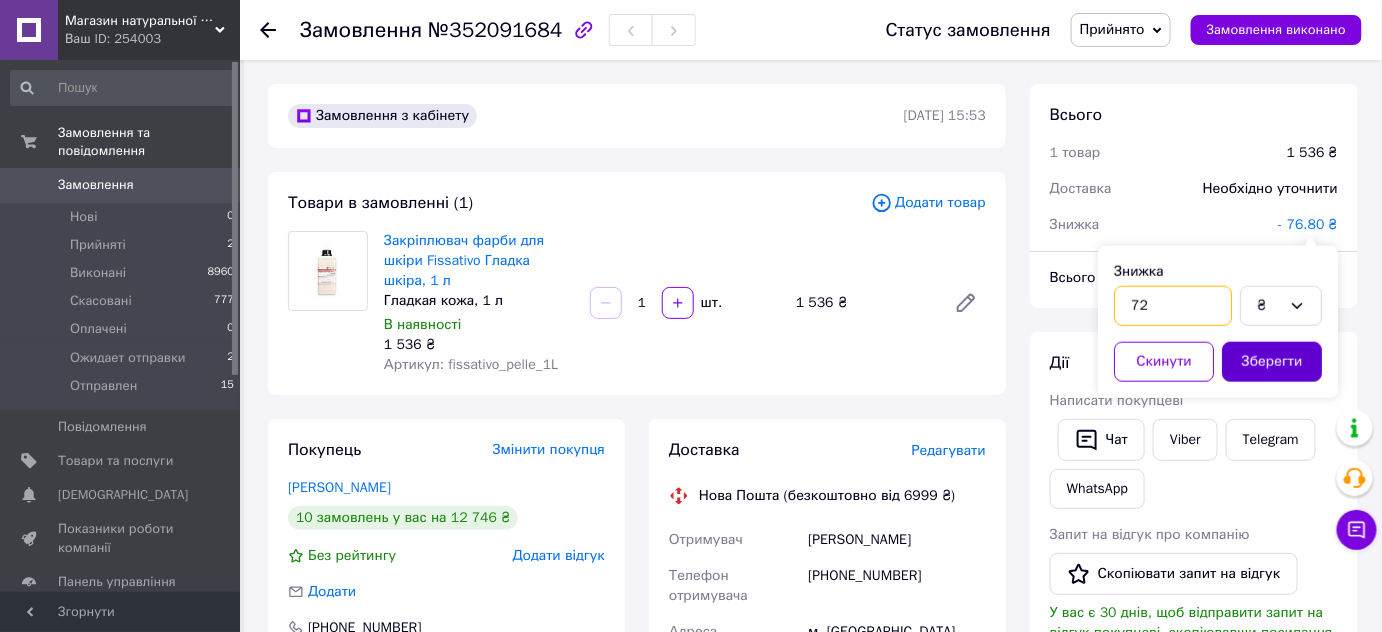 type on "72" 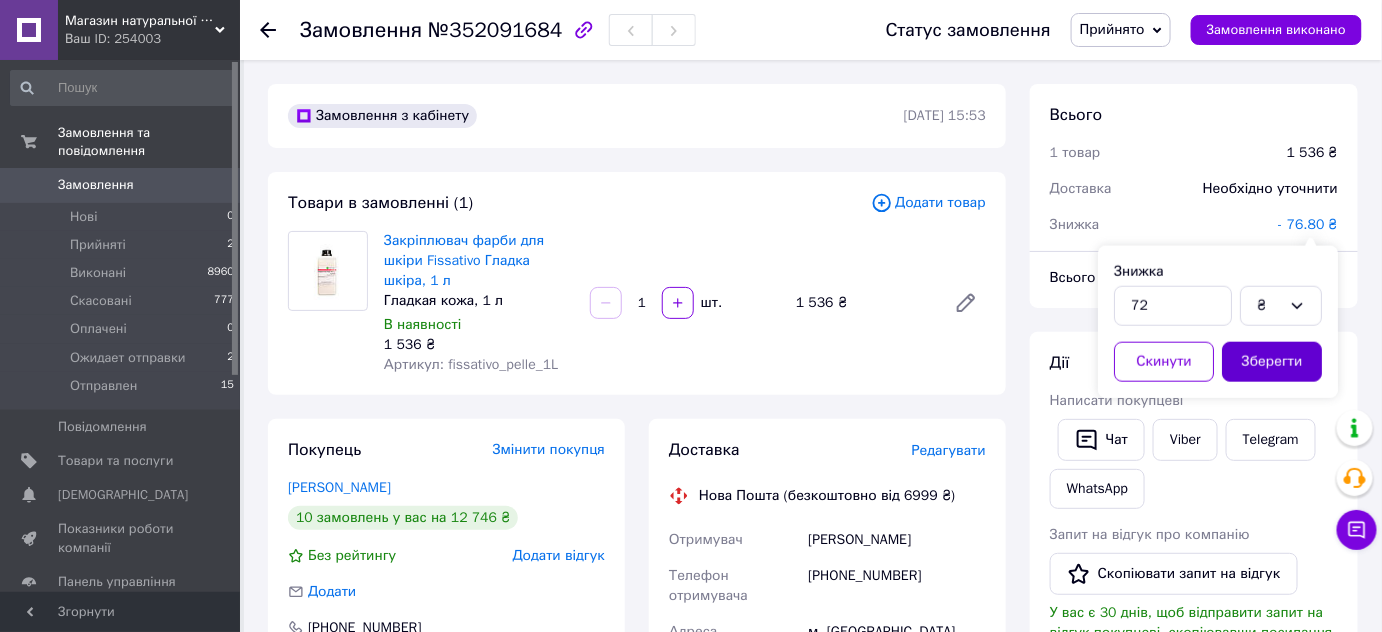 click on "Зберегти" at bounding box center (1272, 362) 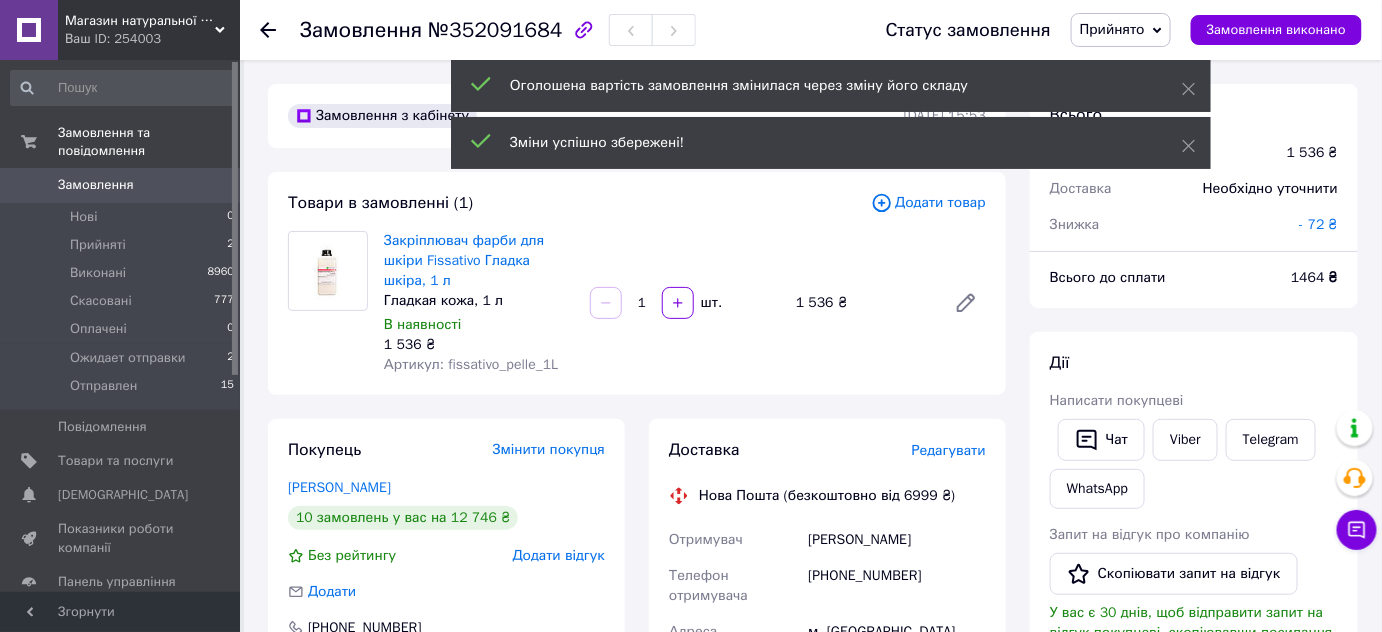 click on "- 72 ₴" at bounding box center [1319, 224] 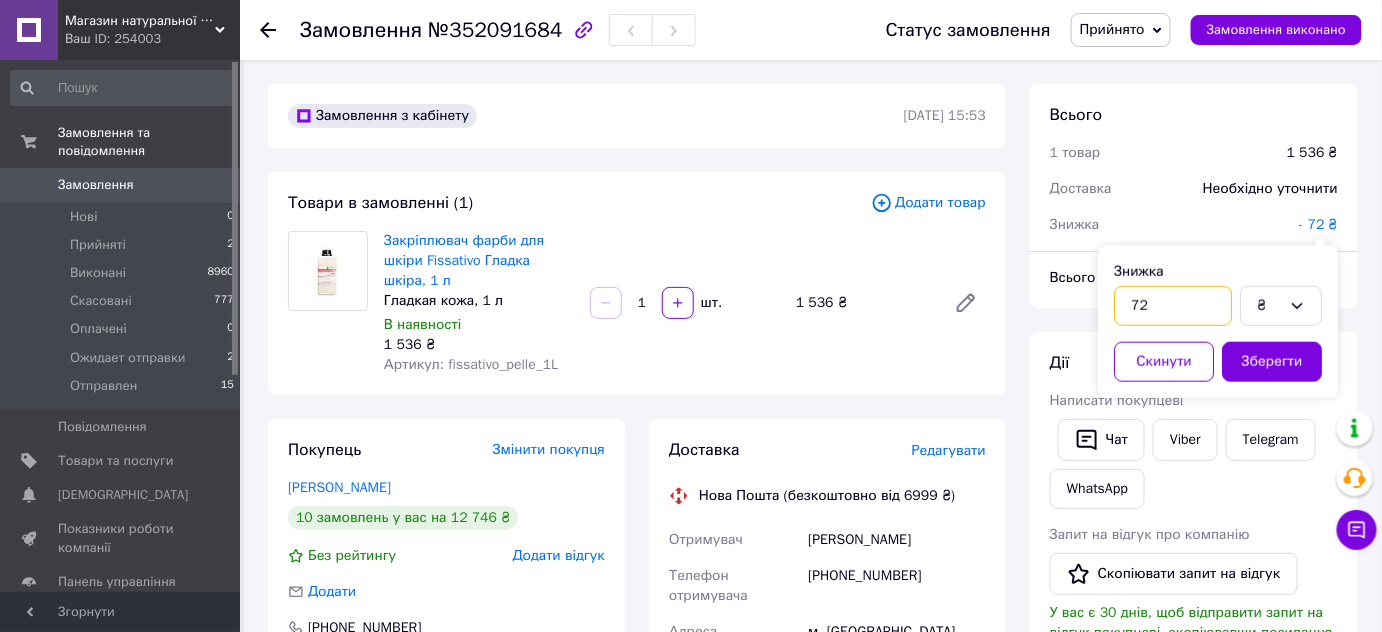 click on "72" at bounding box center (1173, 306) 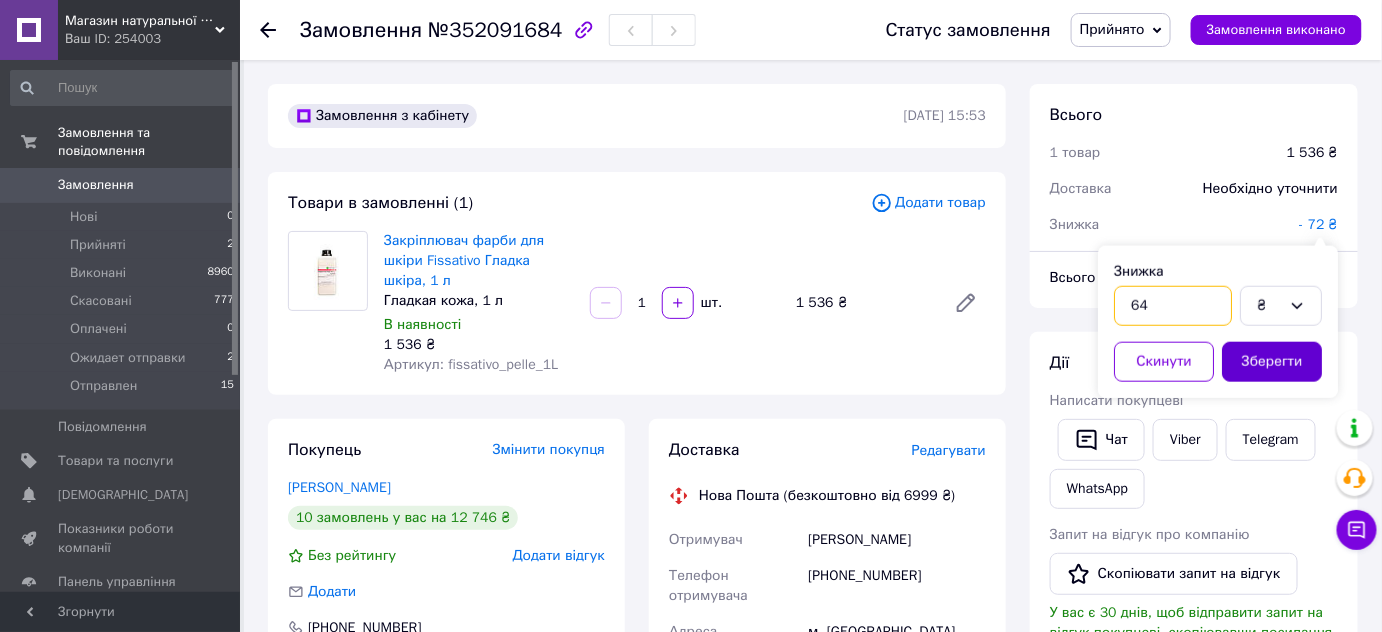type on "64" 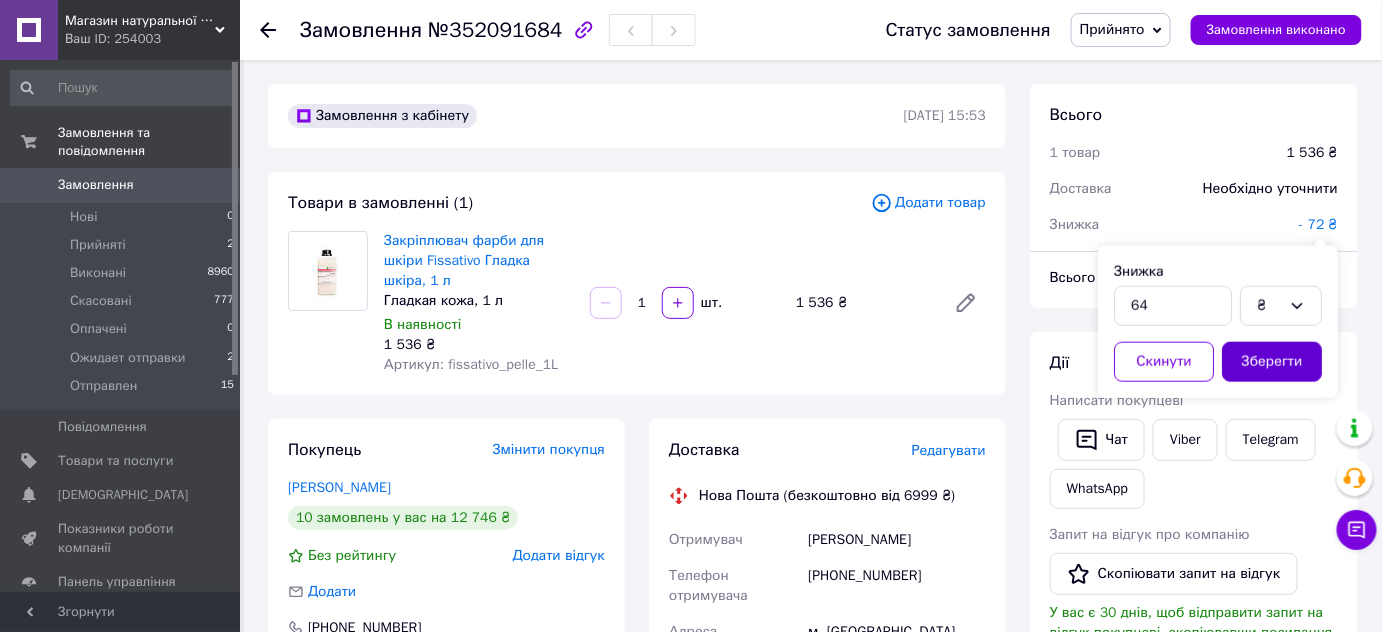click on "Зберегти" at bounding box center [1272, 362] 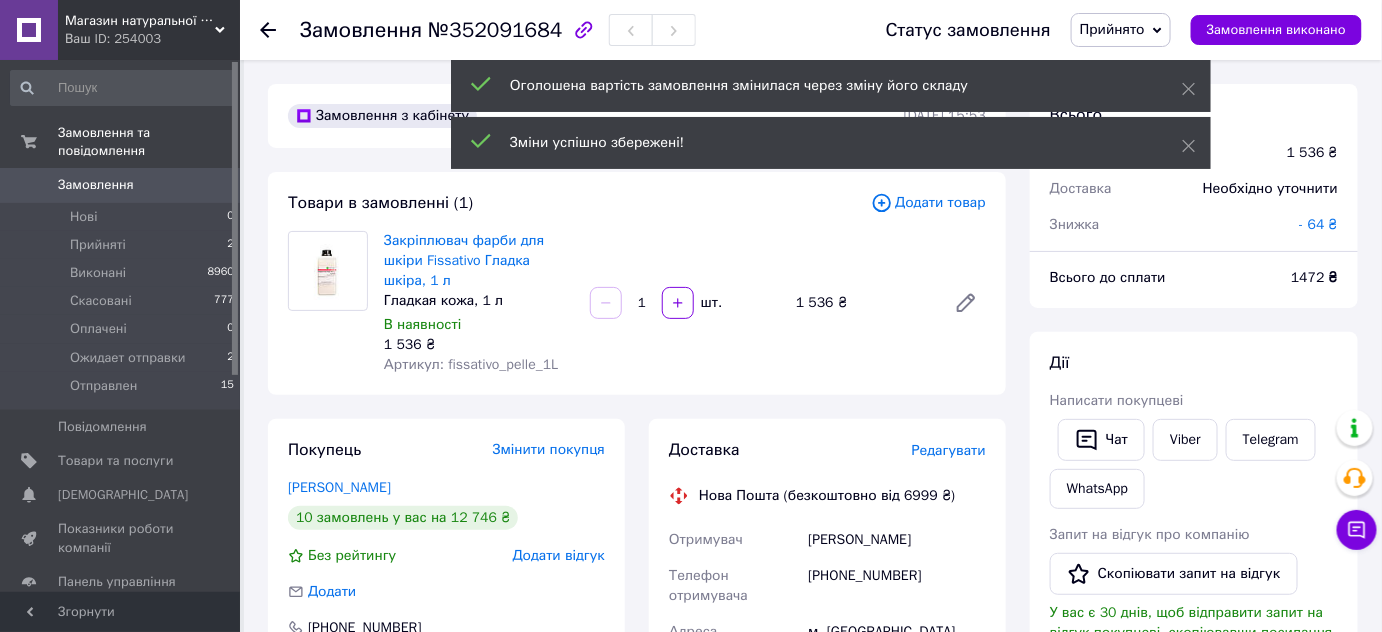 click on "- 64 ₴" at bounding box center (1319, 224) 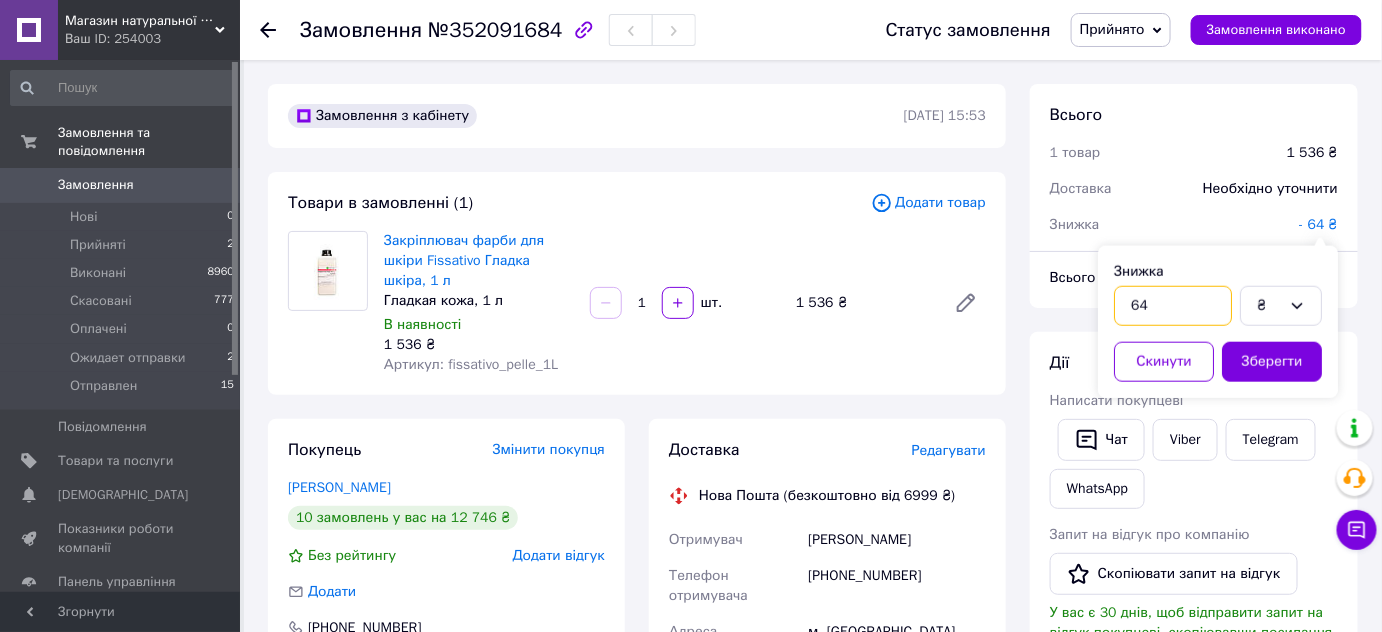 click on "64" at bounding box center (1173, 306) 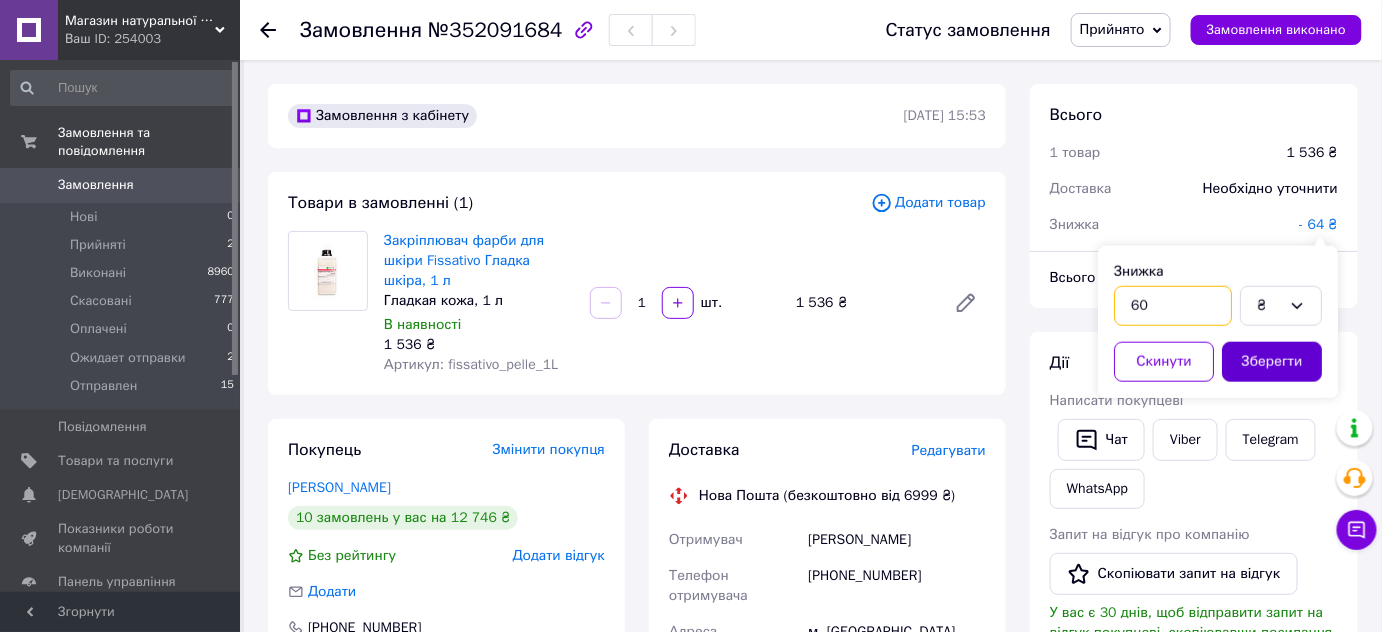type on "60" 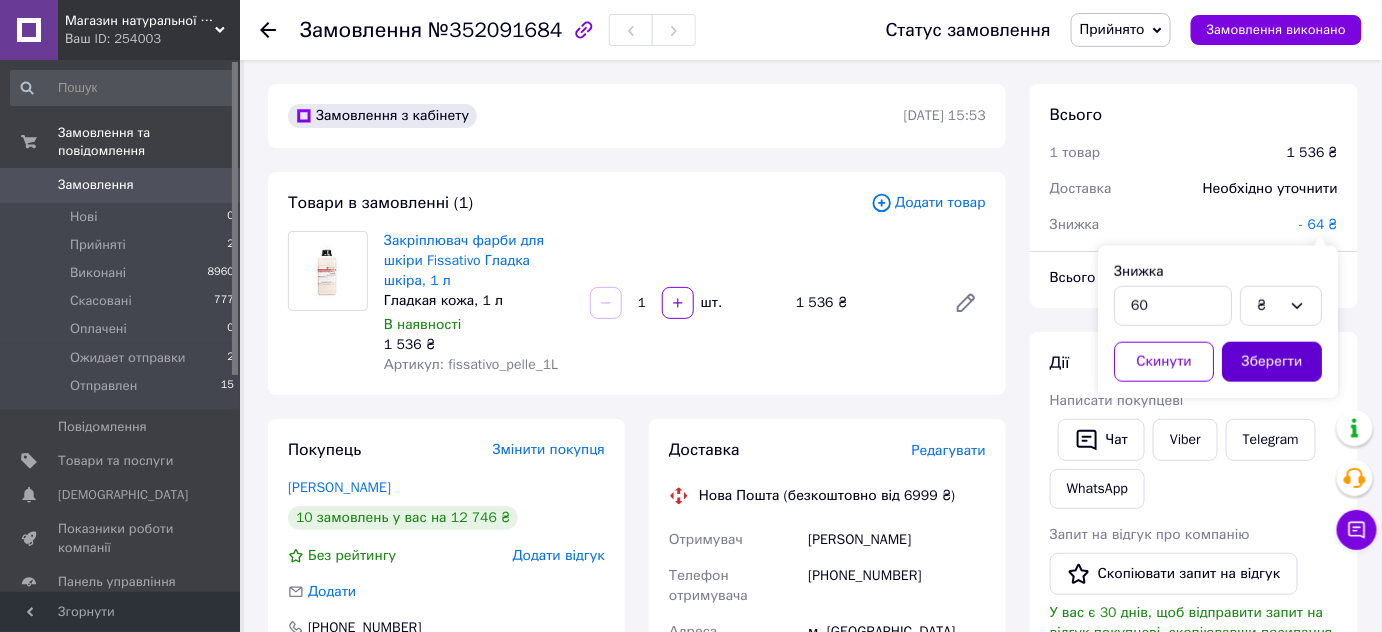 click on "Зберегти" at bounding box center [1272, 362] 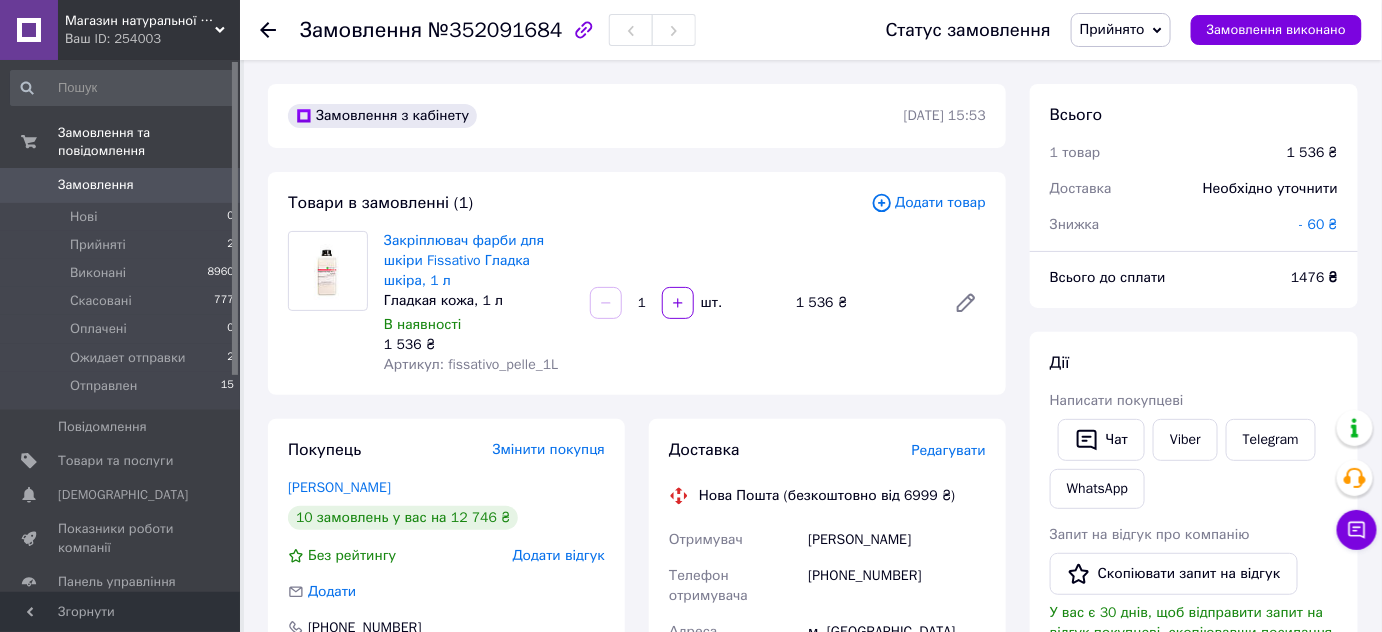 click on "- 60 ₴" at bounding box center [1319, 224] 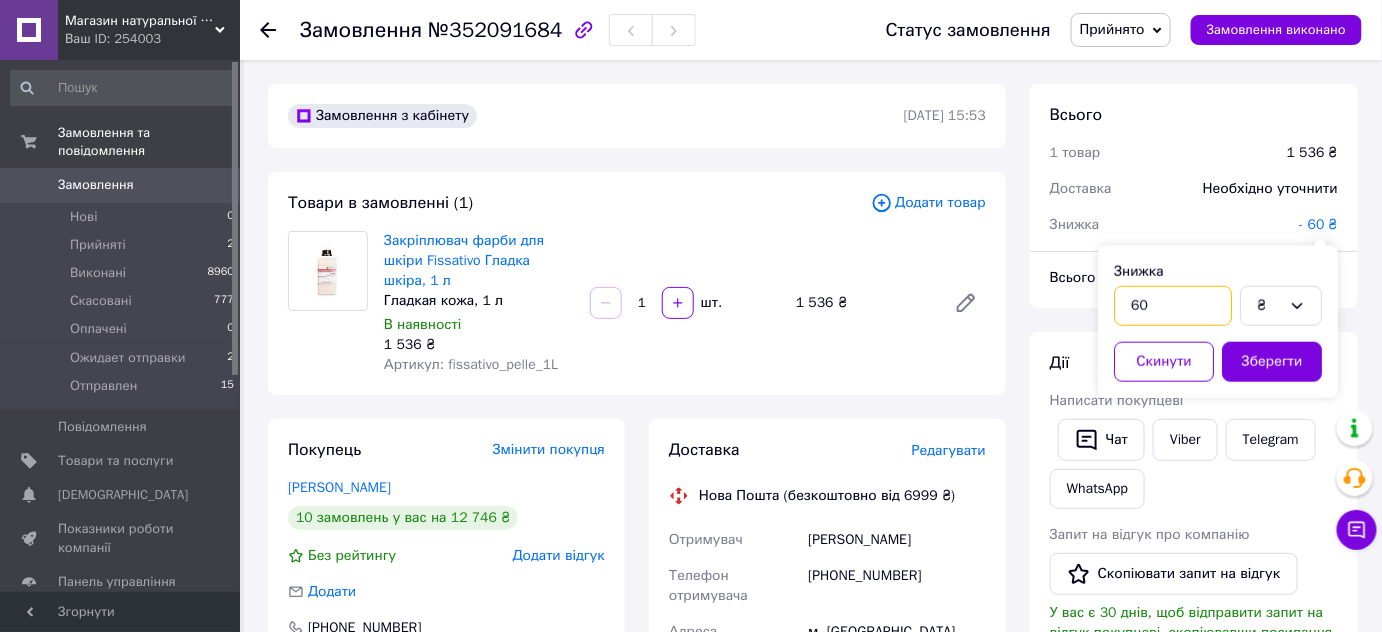 click on "60" at bounding box center [1173, 306] 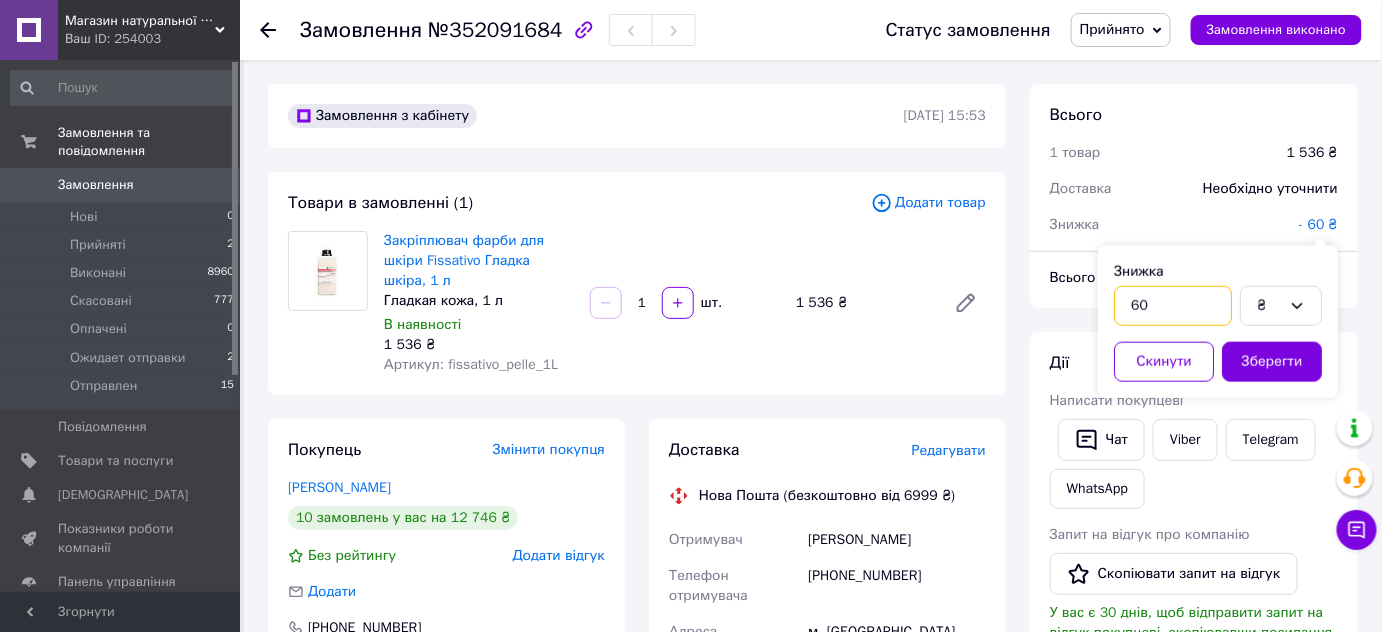 type on "6" 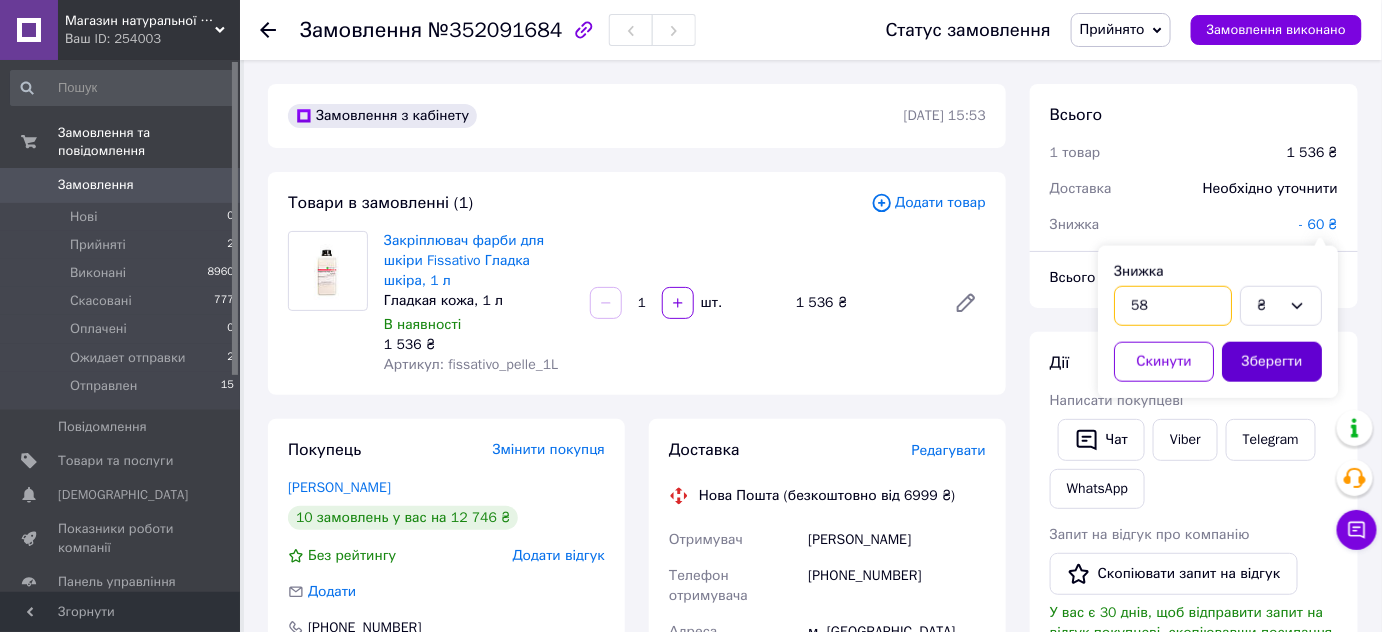 type on "58" 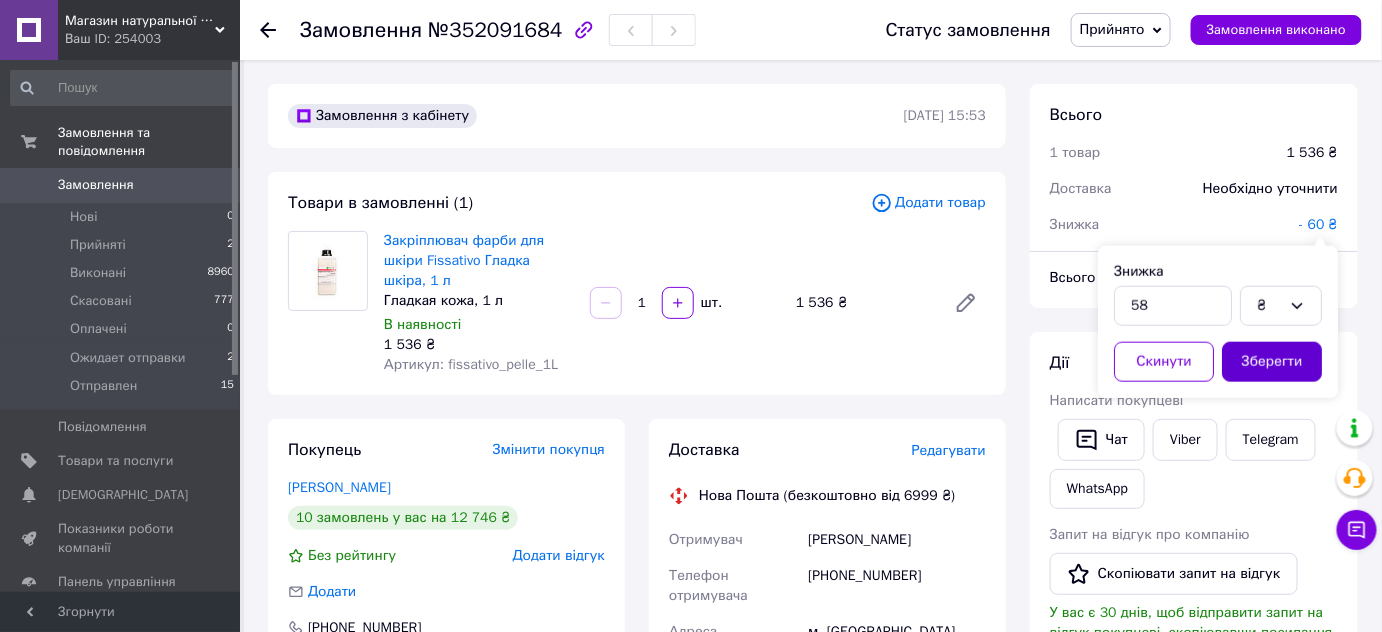 click on "Зберегти" at bounding box center (1272, 362) 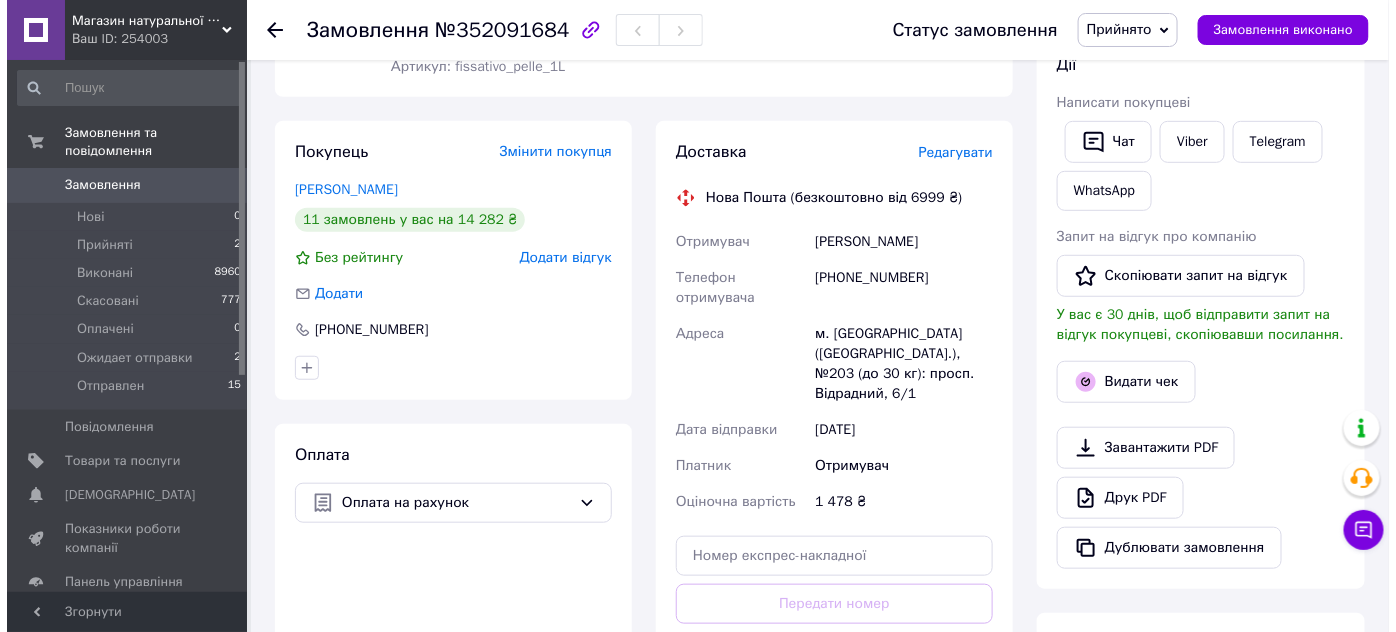 scroll, scrollTop: 303, scrollLeft: 0, axis: vertical 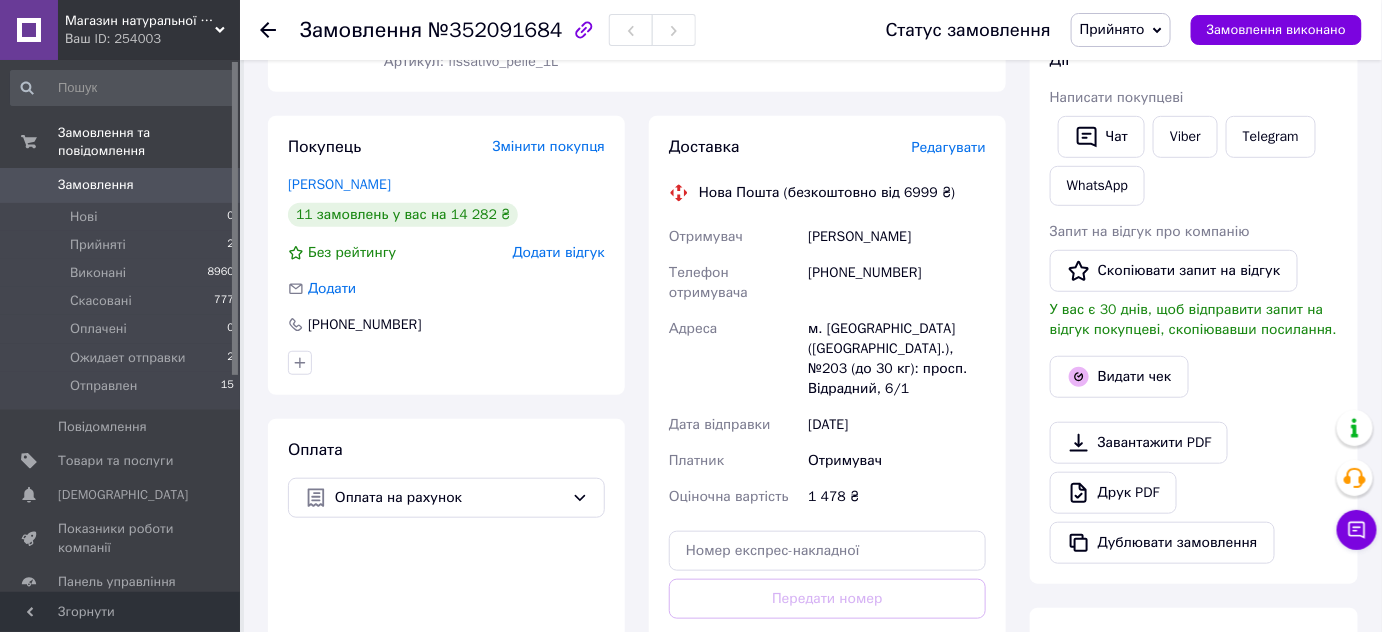 click on "Редагувати" at bounding box center (949, 147) 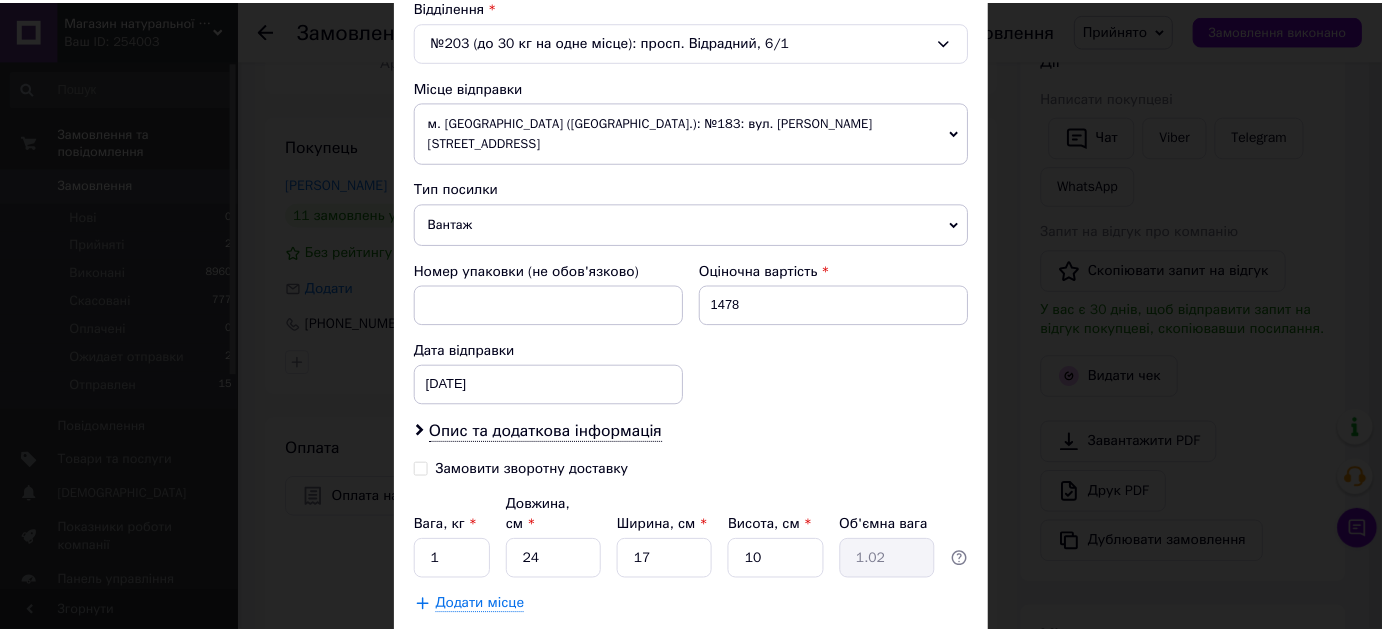 scroll, scrollTop: 725, scrollLeft: 0, axis: vertical 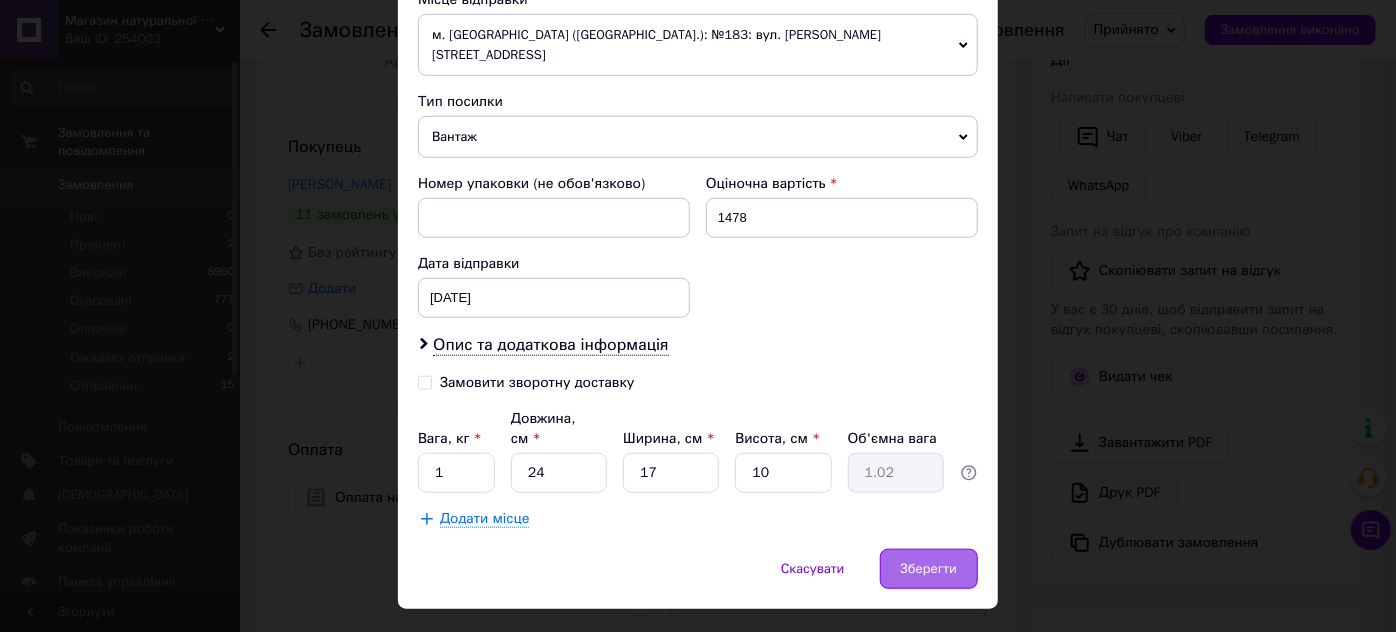 click on "Зберегти" at bounding box center [929, 569] 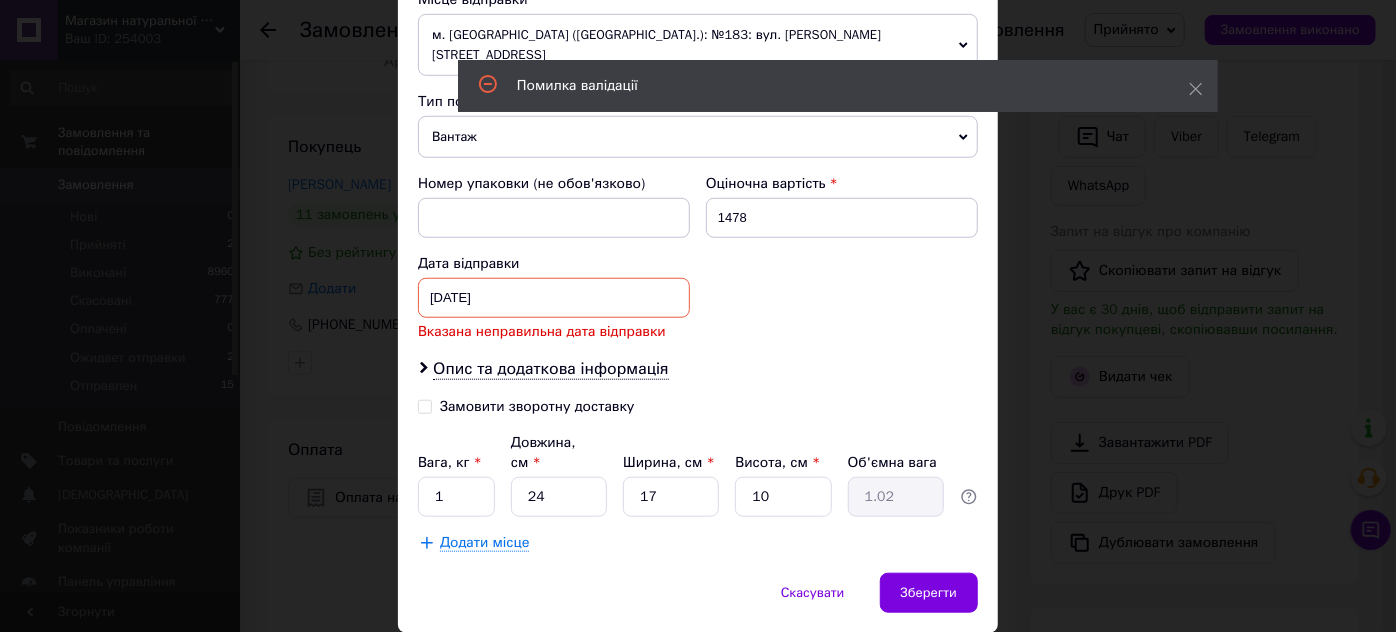 click on "[DATE] < 2025 > < Май > Пн Вт Ср Чт Пт Сб Вс 28 29 30 1 2 3 4 5 6 7 8 9 10 11 12 13 14 15 16 17 18 19 20 21 22 23 24 25 26 27 28 29 30 31 1 2 3 4 5 6 7 8" at bounding box center (554, 298) 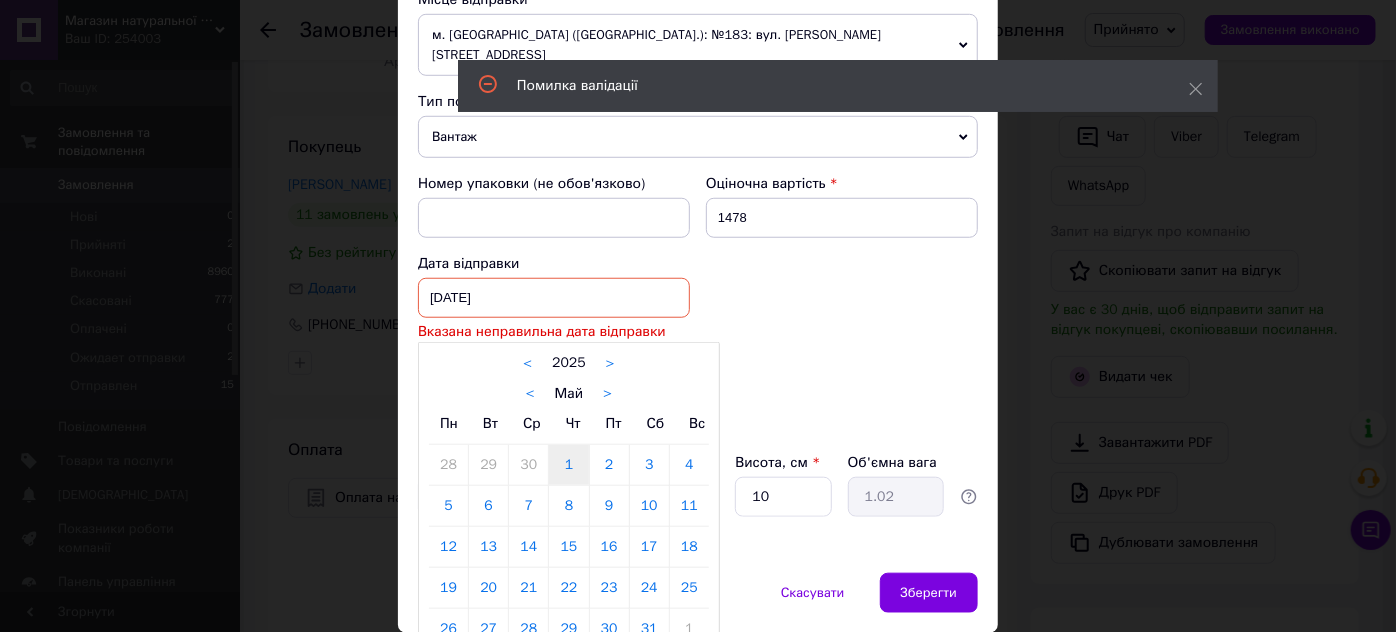 click on ">" at bounding box center [607, 394] 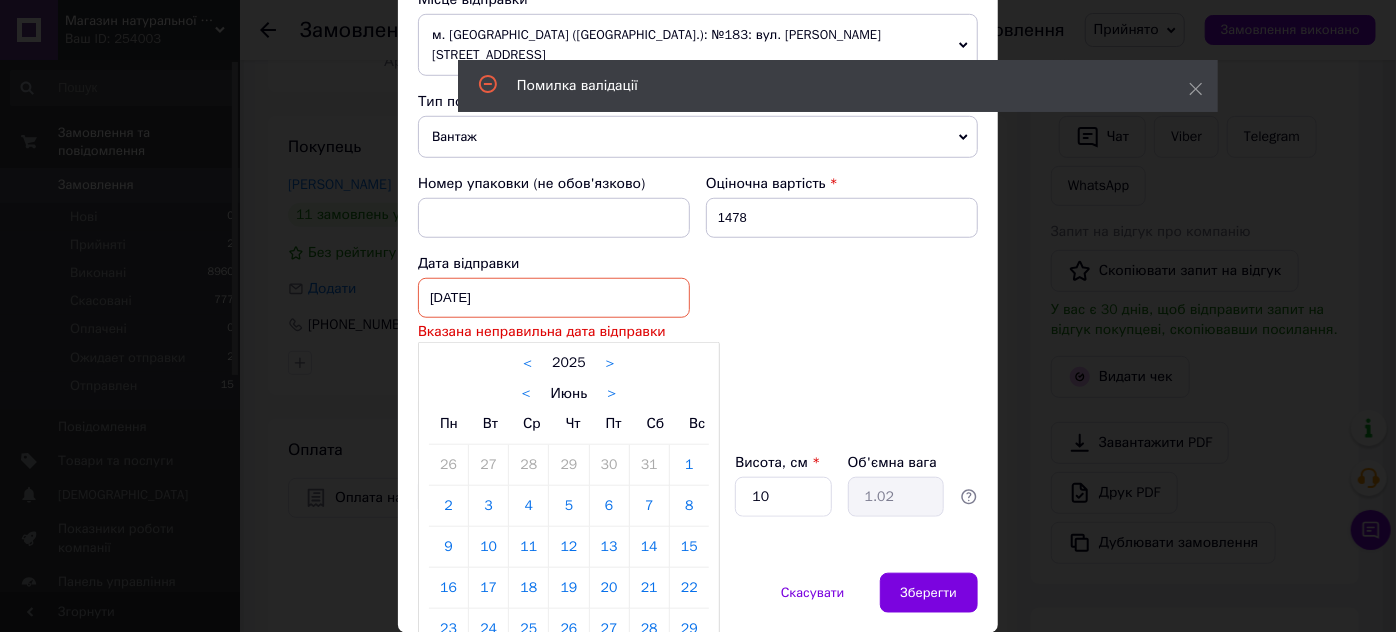 click on "< Июнь >" at bounding box center (569, 393) 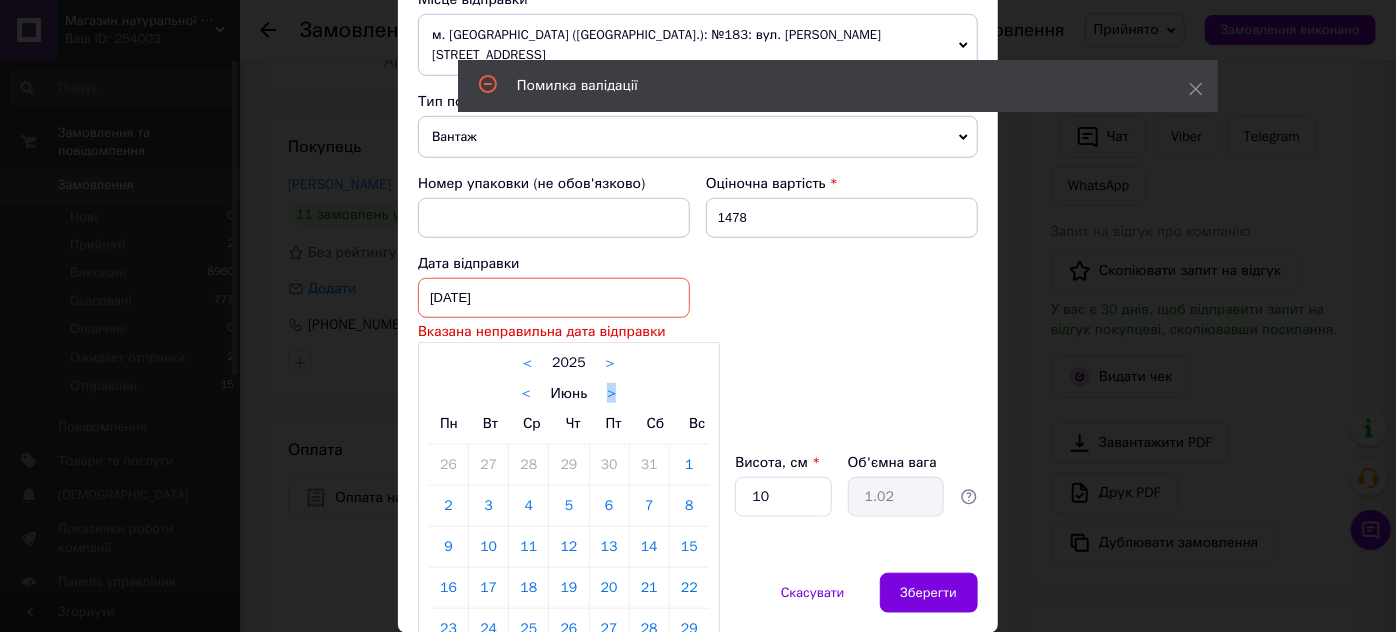 click on ">" at bounding box center [611, 394] 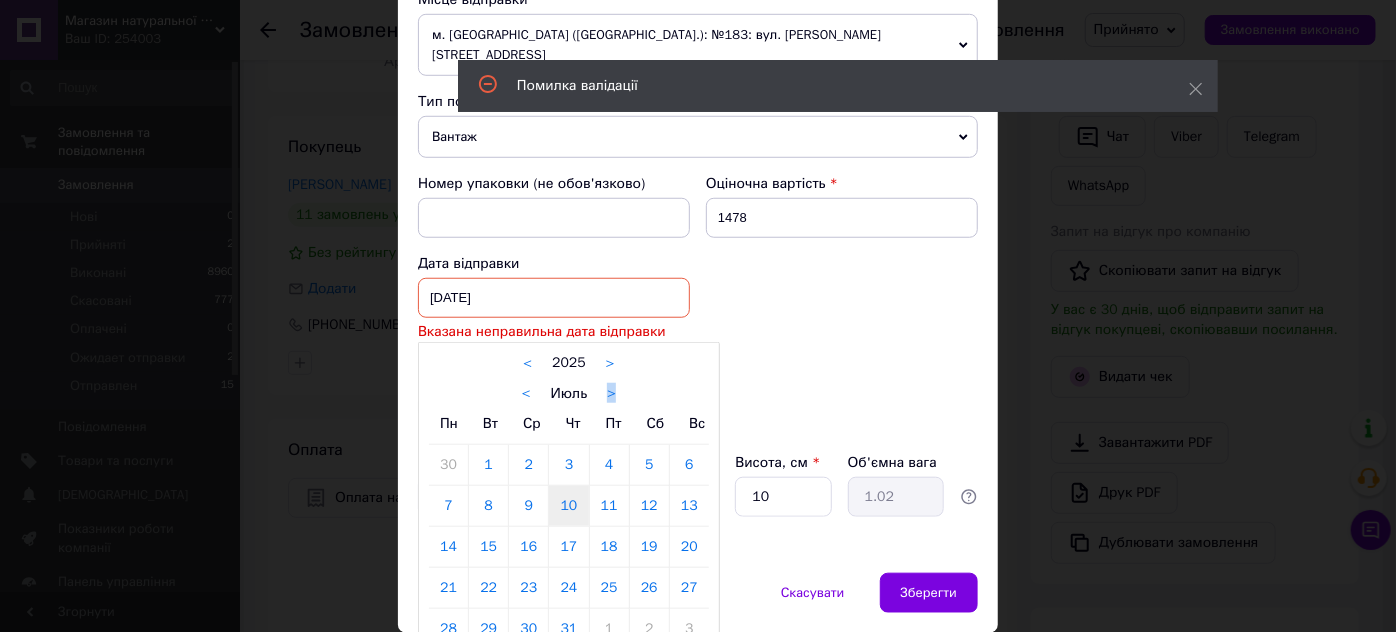click on "10" at bounding box center (568, 506) 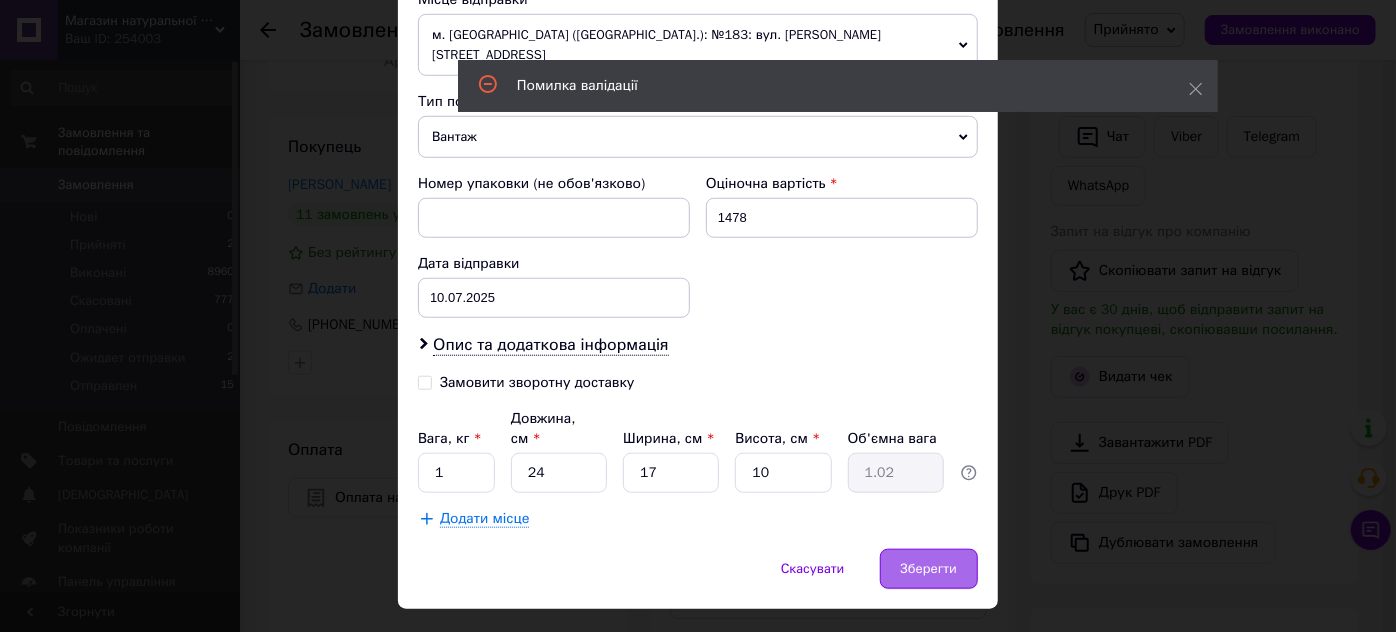 click on "Зберегти" at bounding box center [929, 569] 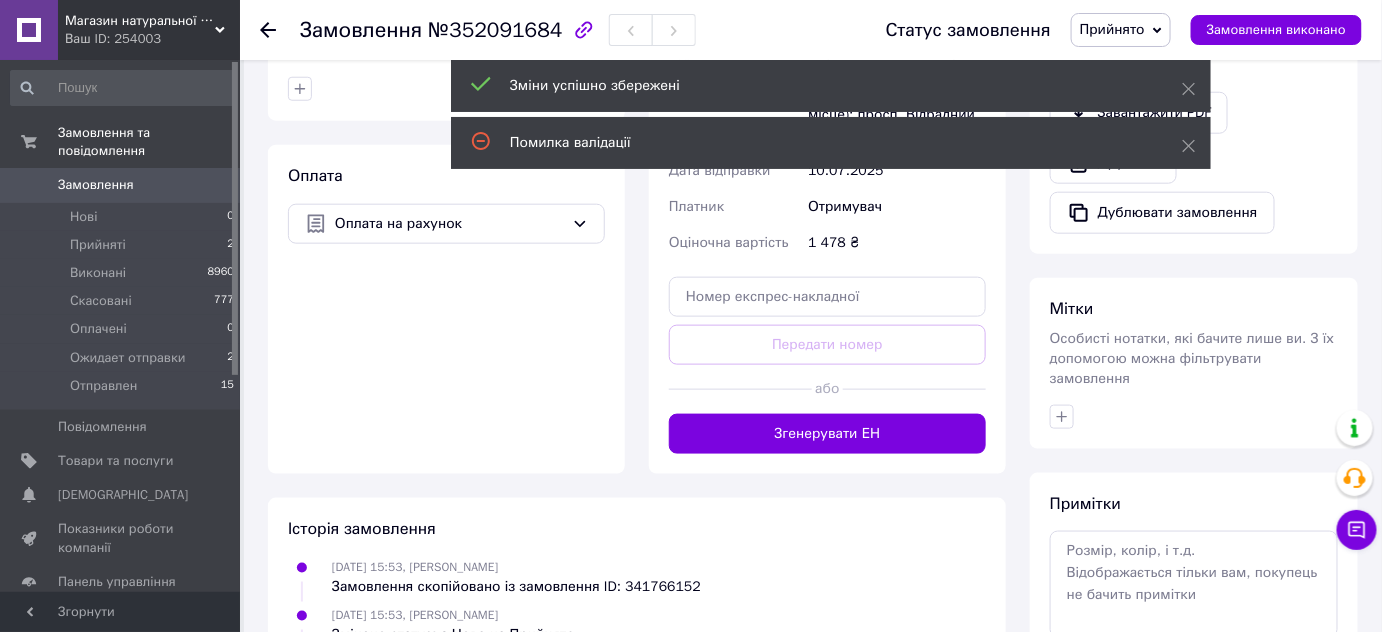 scroll, scrollTop: 599, scrollLeft: 0, axis: vertical 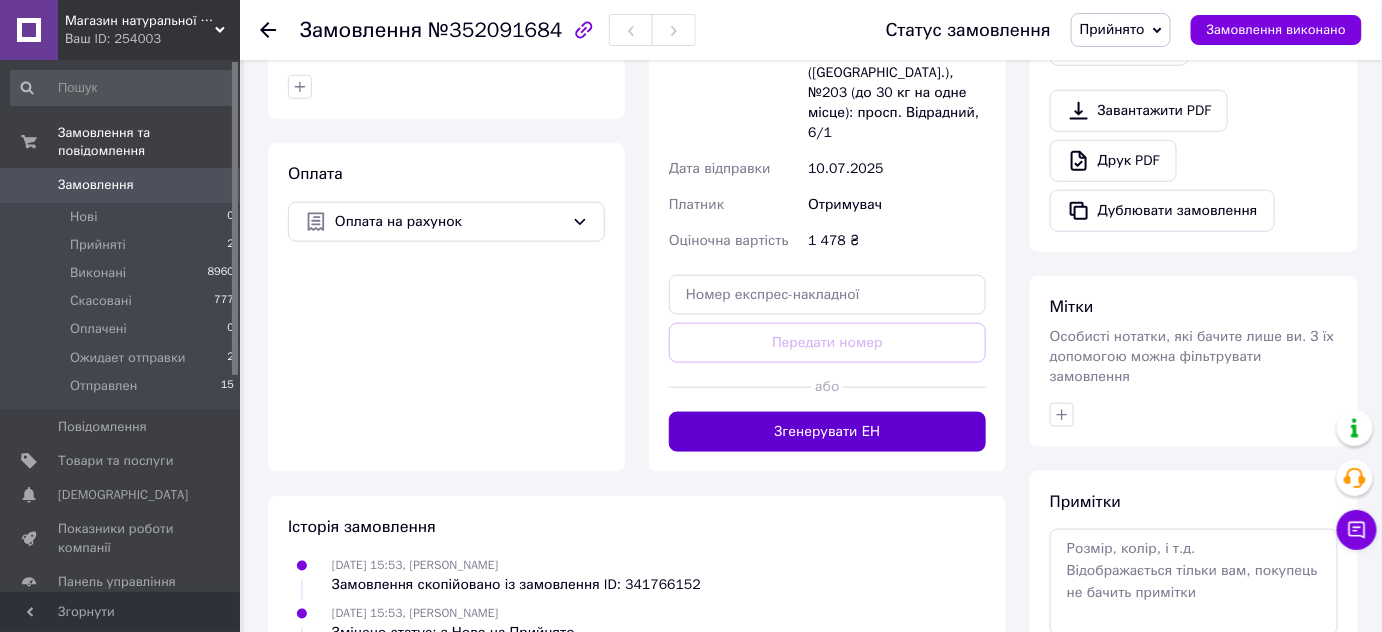 click on "Згенерувати ЕН" at bounding box center [827, 432] 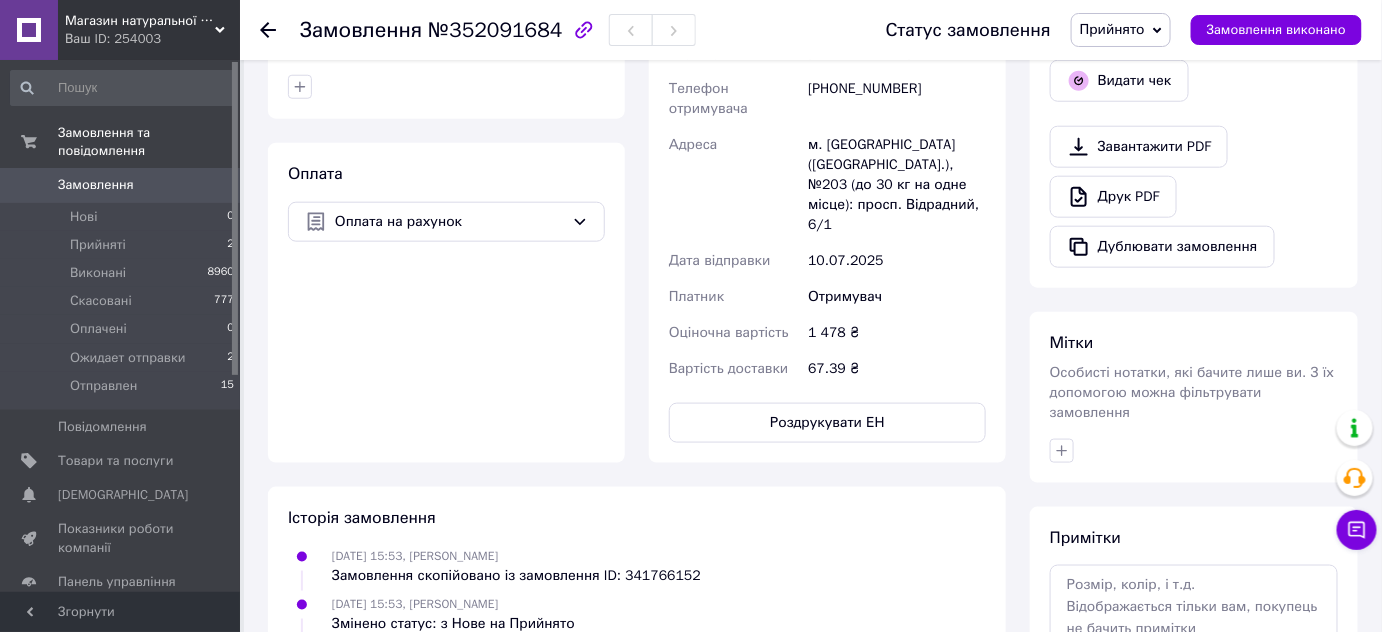 click 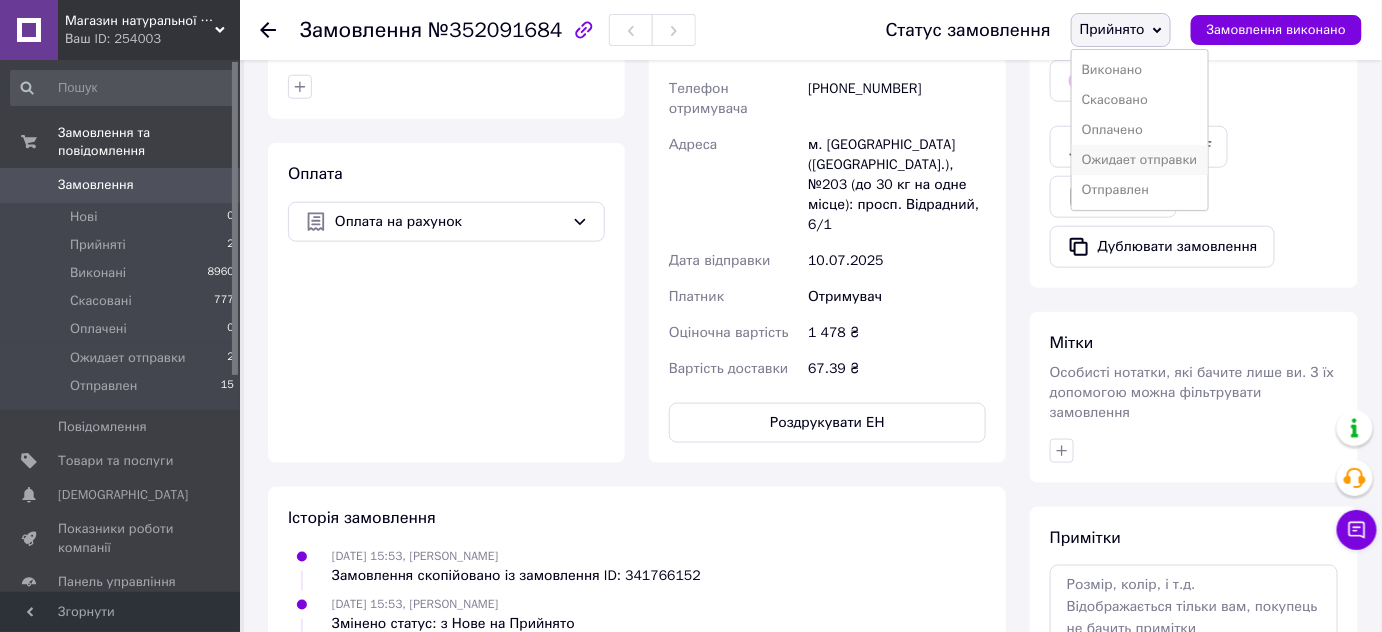 click on "Ожидает отправки" at bounding box center (1140, 160) 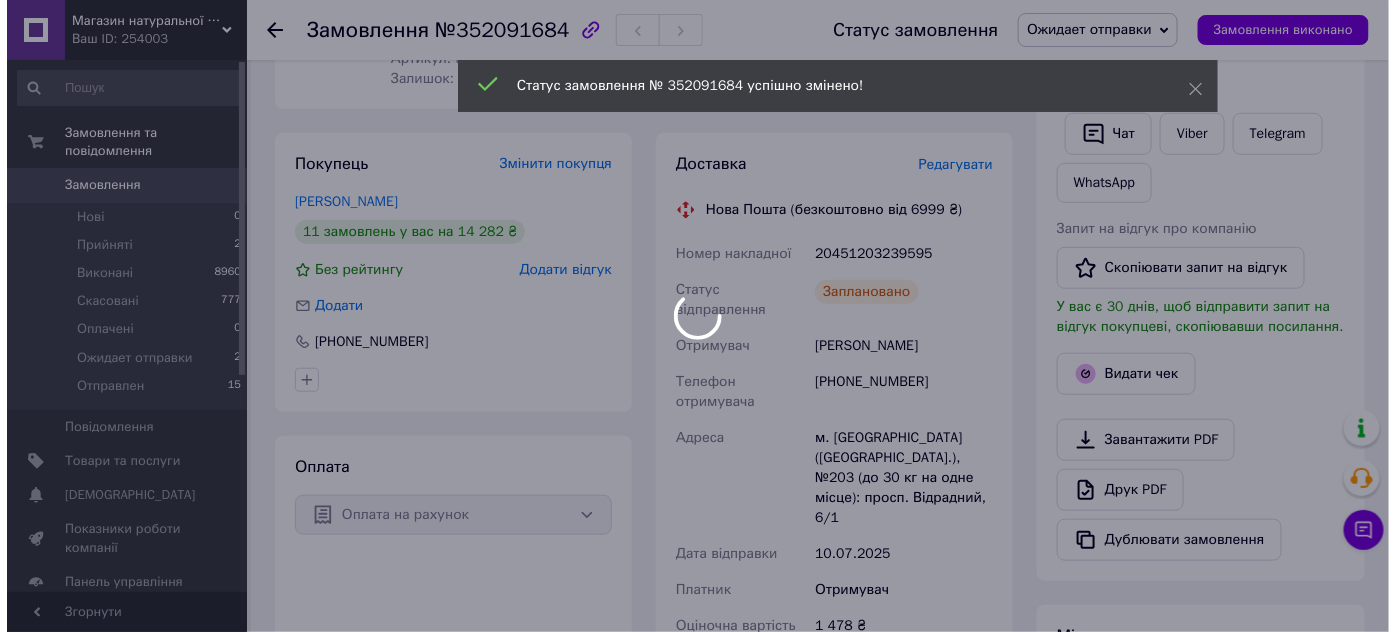scroll, scrollTop: 296, scrollLeft: 0, axis: vertical 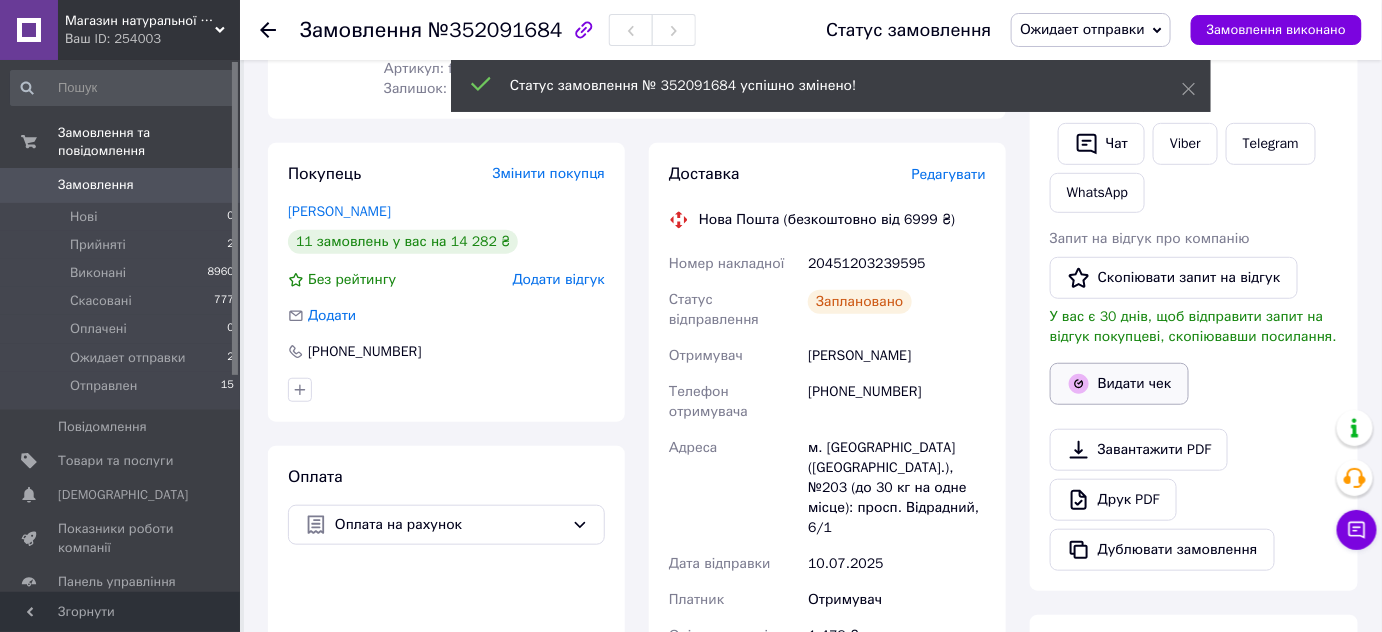 click on "Видати чек" at bounding box center [1119, 384] 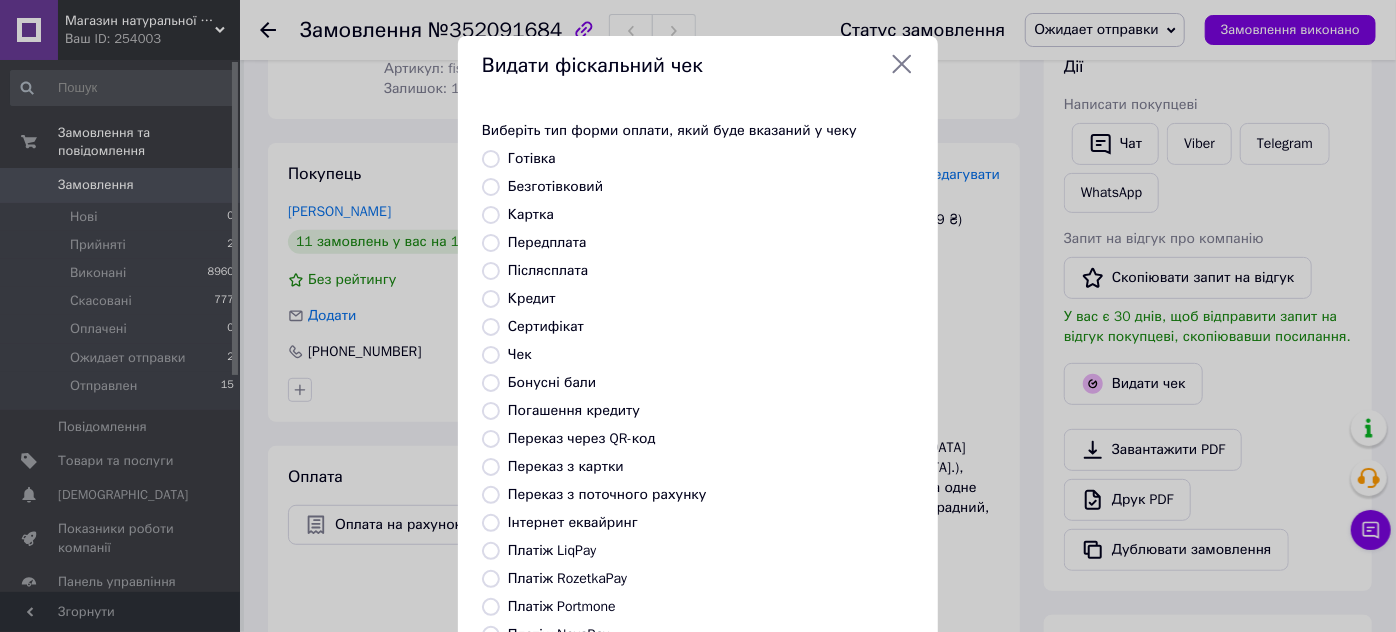 click on "Безготівковий" at bounding box center [711, 187] 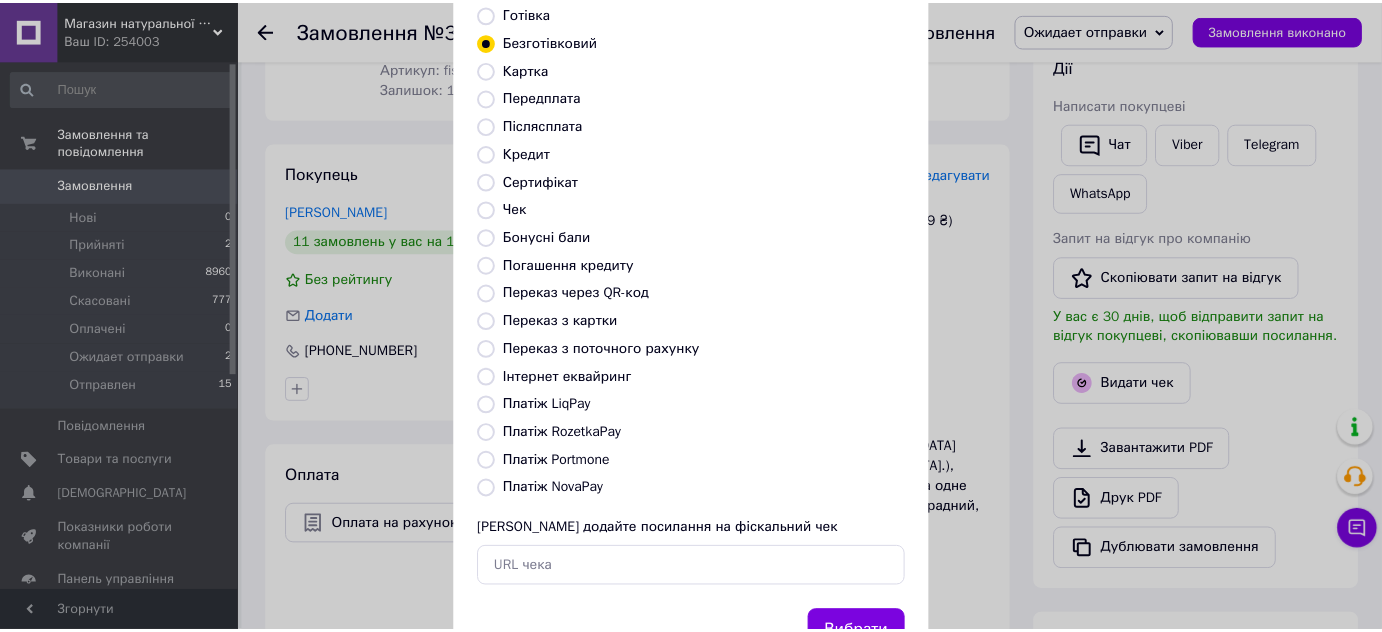 scroll, scrollTop: 226, scrollLeft: 0, axis: vertical 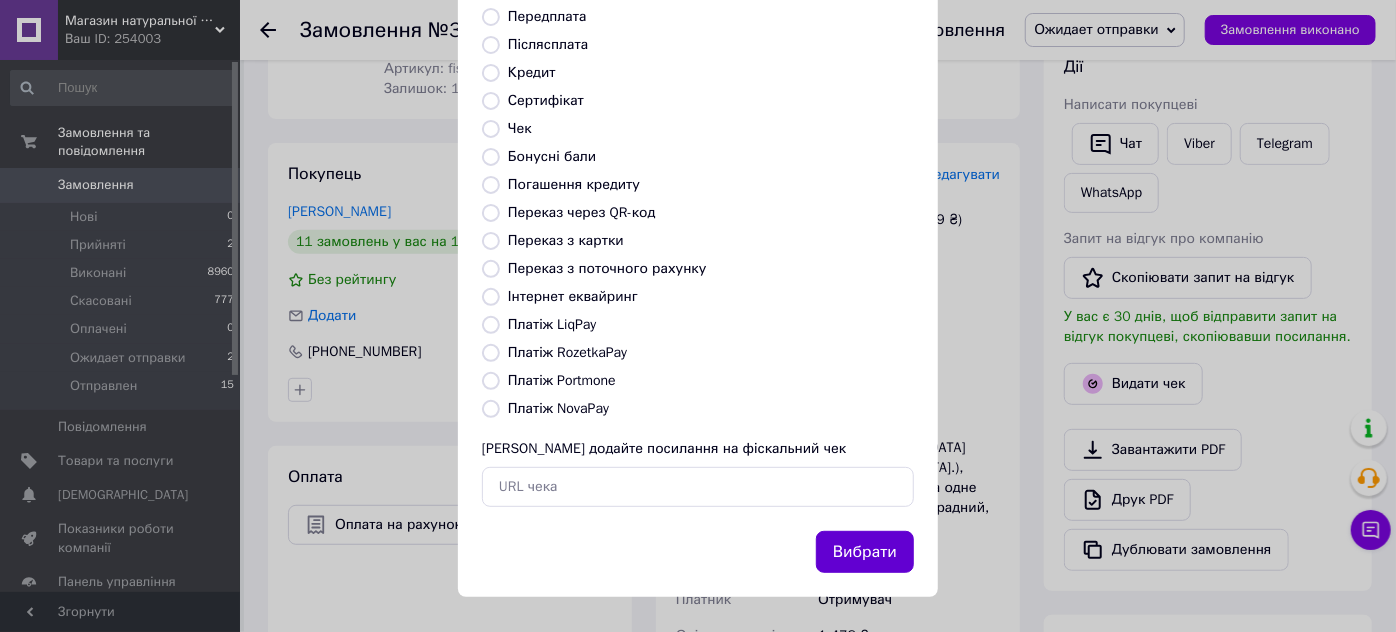 click on "Вибрати" at bounding box center [865, 552] 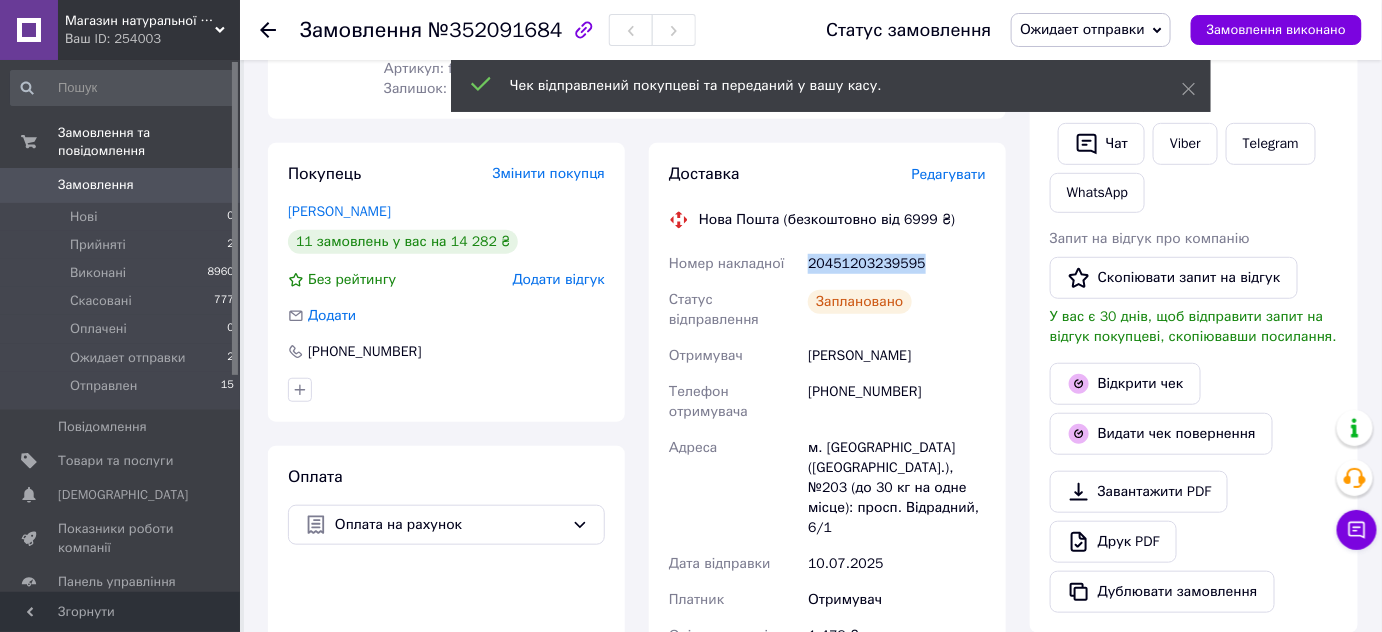 drag, startPoint x: 805, startPoint y: 255, endPoint x: 963, endPoint y: 269, distance: 158.61903 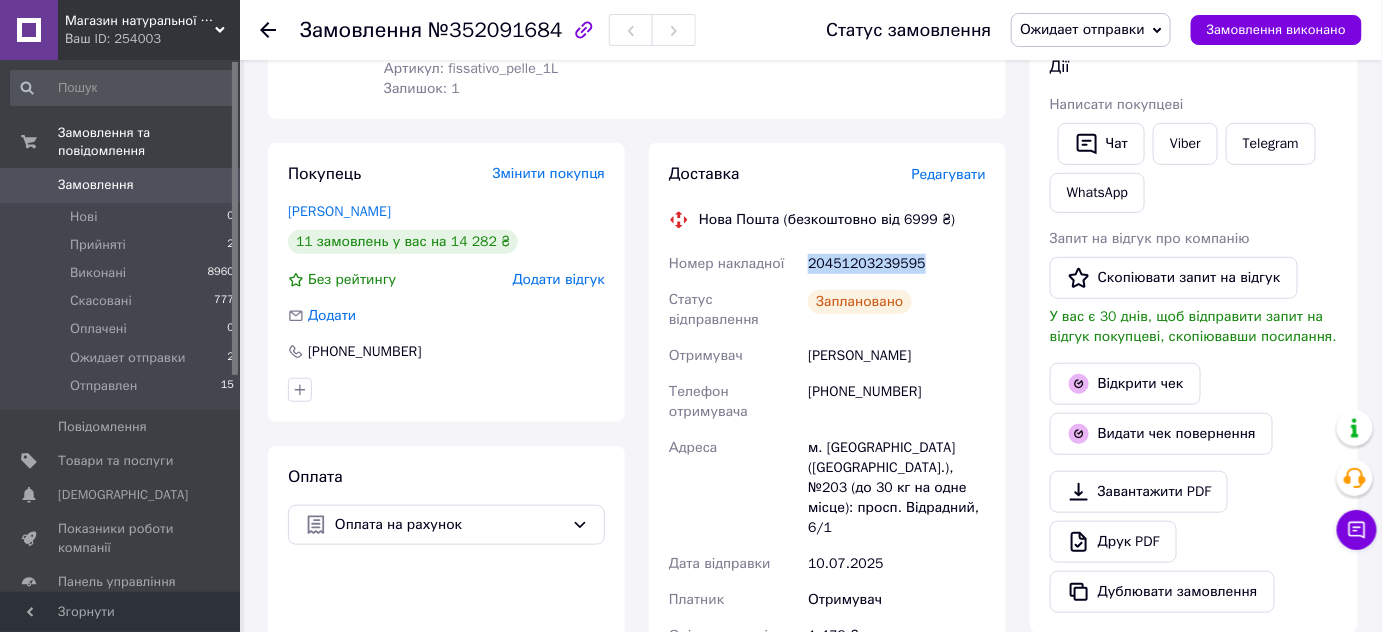 click on "Ожидает отправки" at bounding box center [1082, 29] 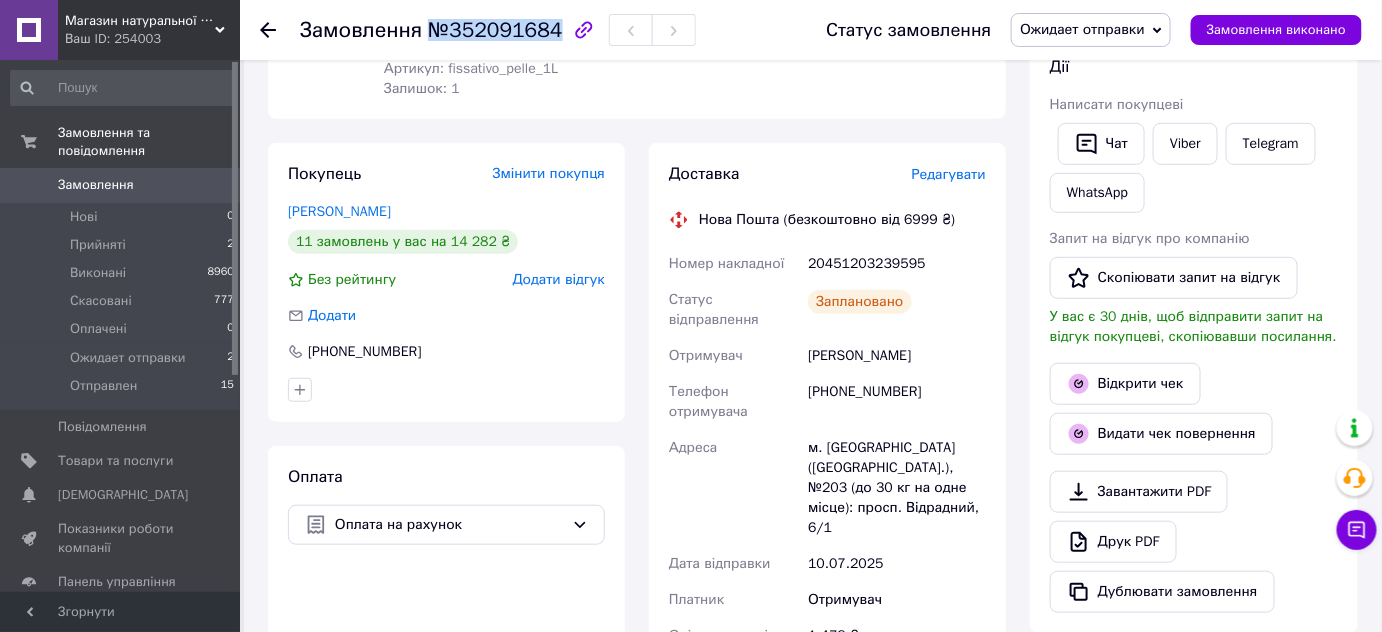 drag, startPoint x: 421, startPoint y: 28, endPoint x: 548, endPoint y: 38, distance: 127.39309 